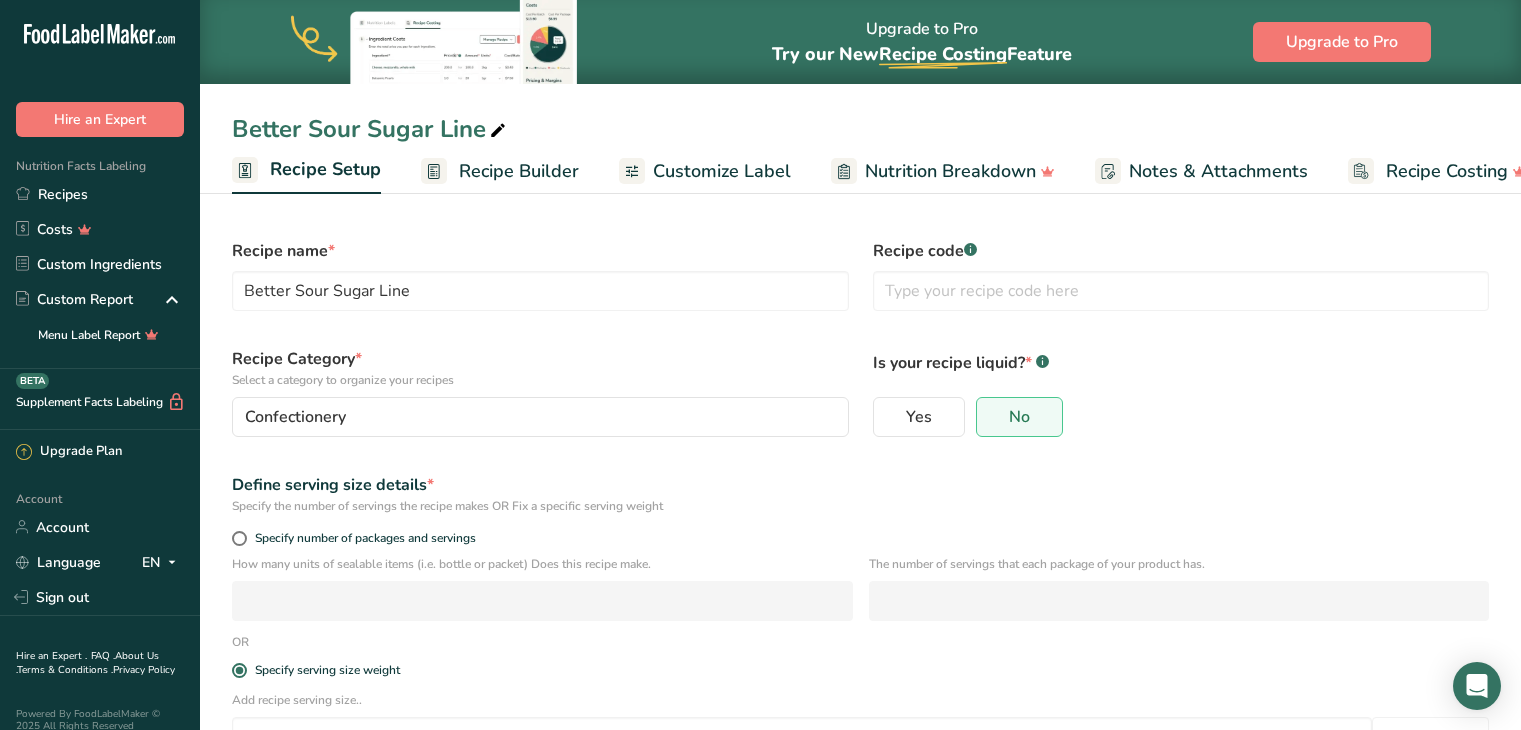 scroll, scrollTop: 0, scrollLeft: 0, axis: both 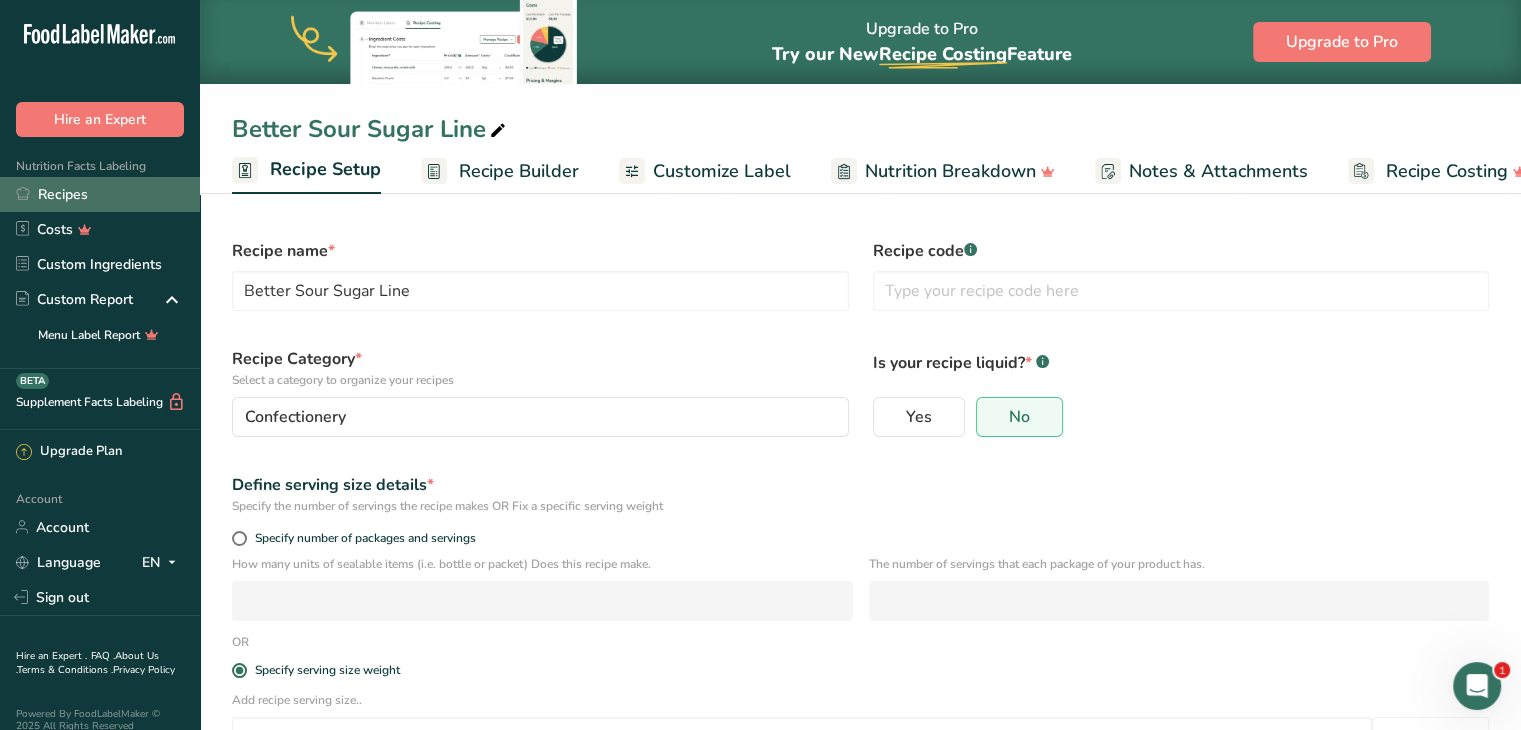 click on "Recipes" at bounding box center [100, 194] 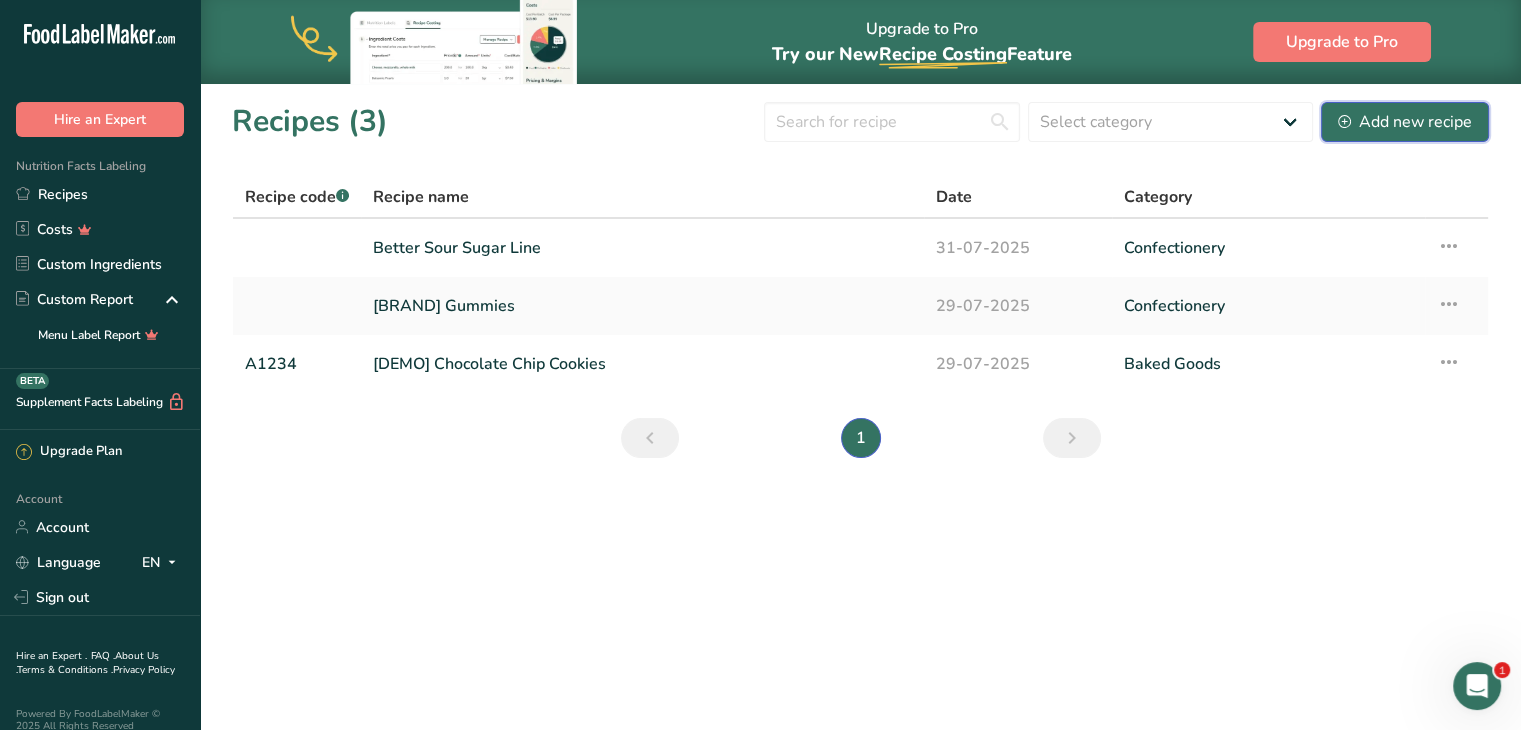 click on "Add new recipe" at bounding box center [1405, 122] 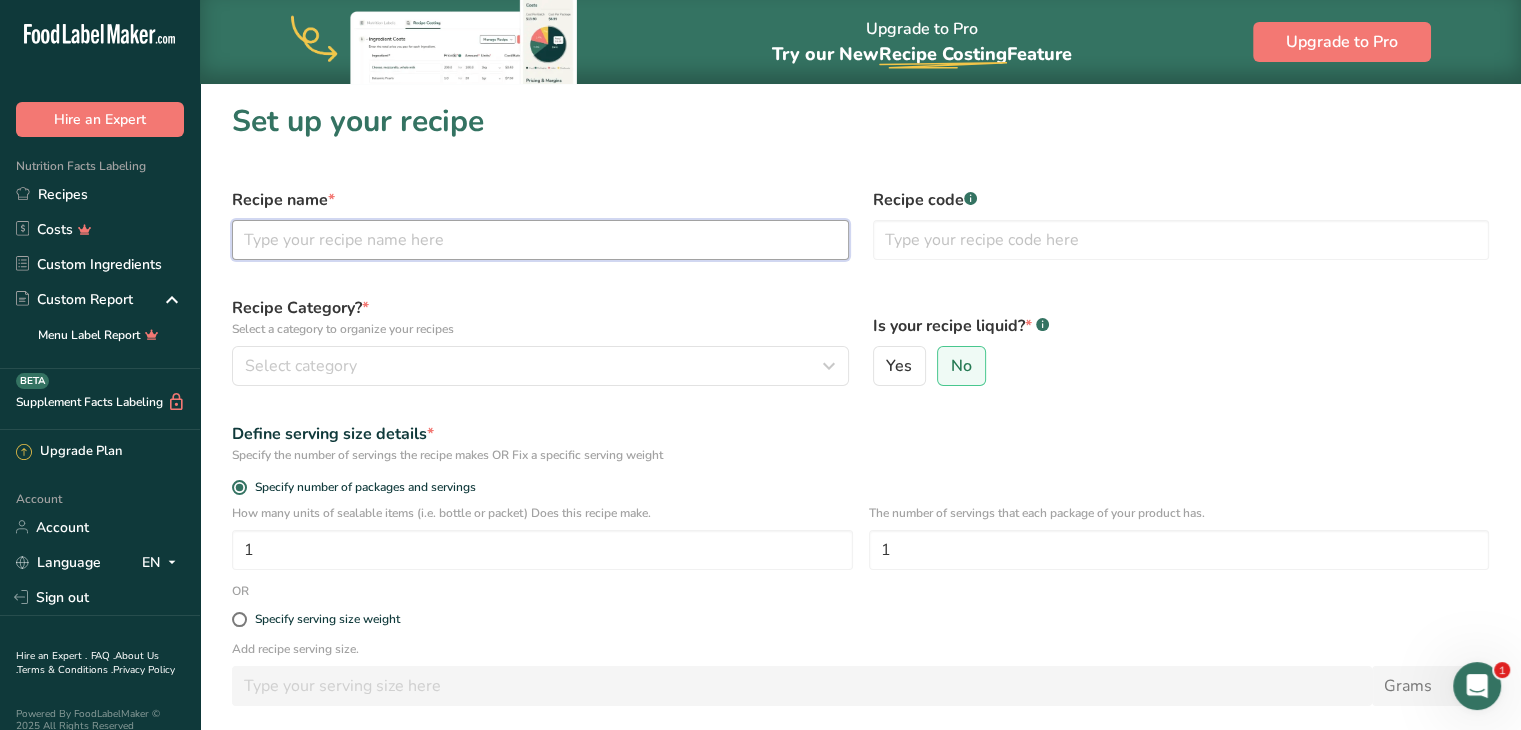 click at bounding box center [540, 240] 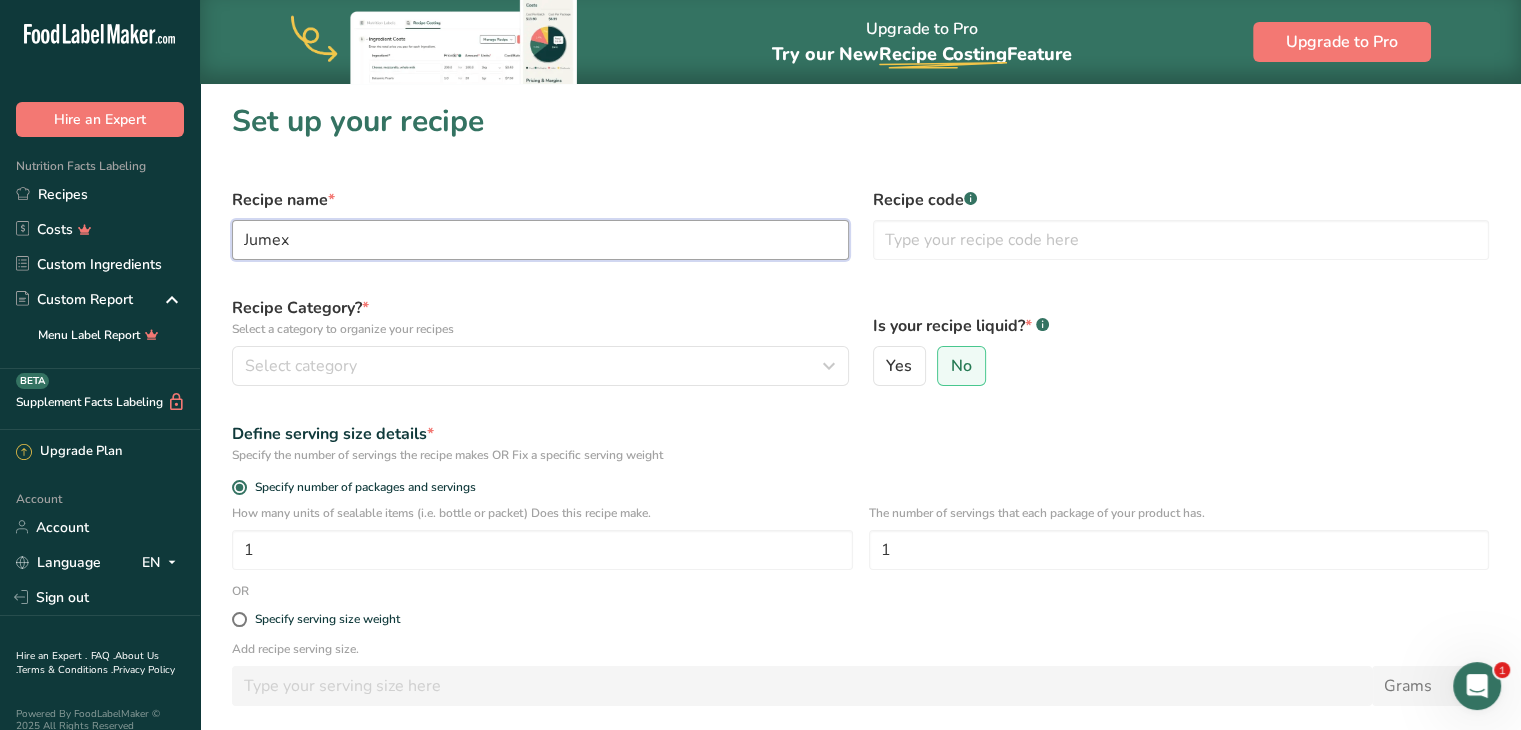 type on "Jumex" 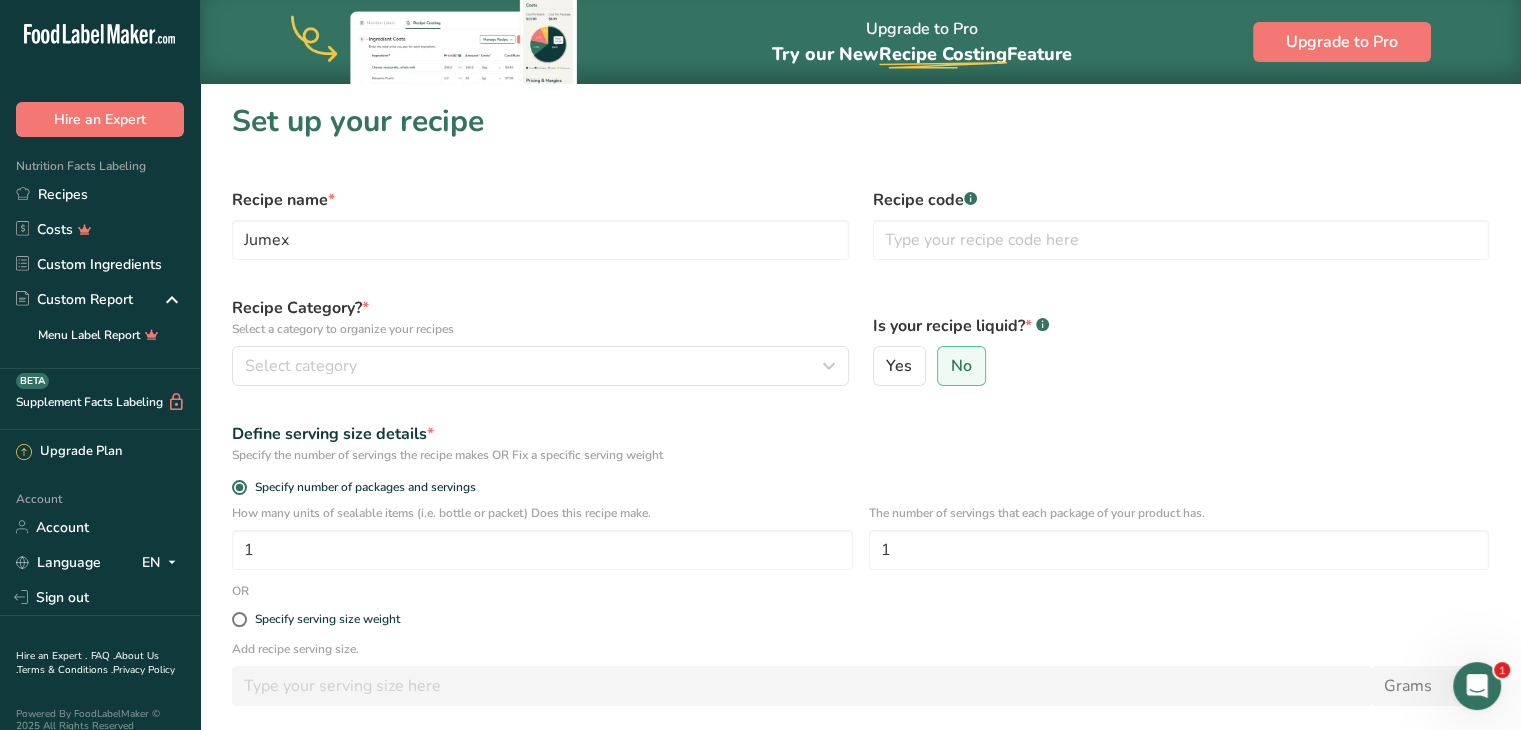 click on "Recipe Category? *
Select a category to organize your recipes" at bounding box center (540, 317) 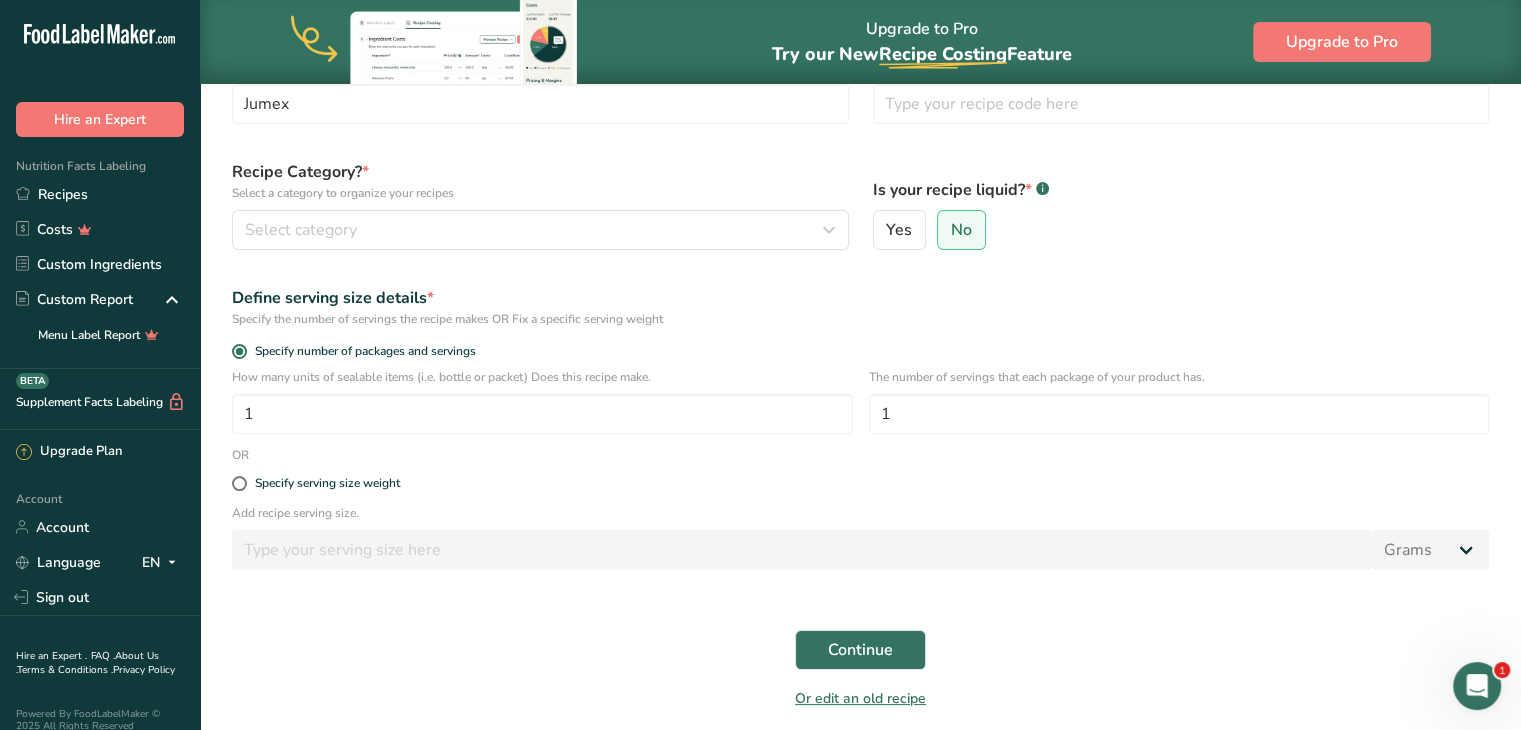 scroll, scrollTop: 153, scrollLeft: 0, axis: vertical 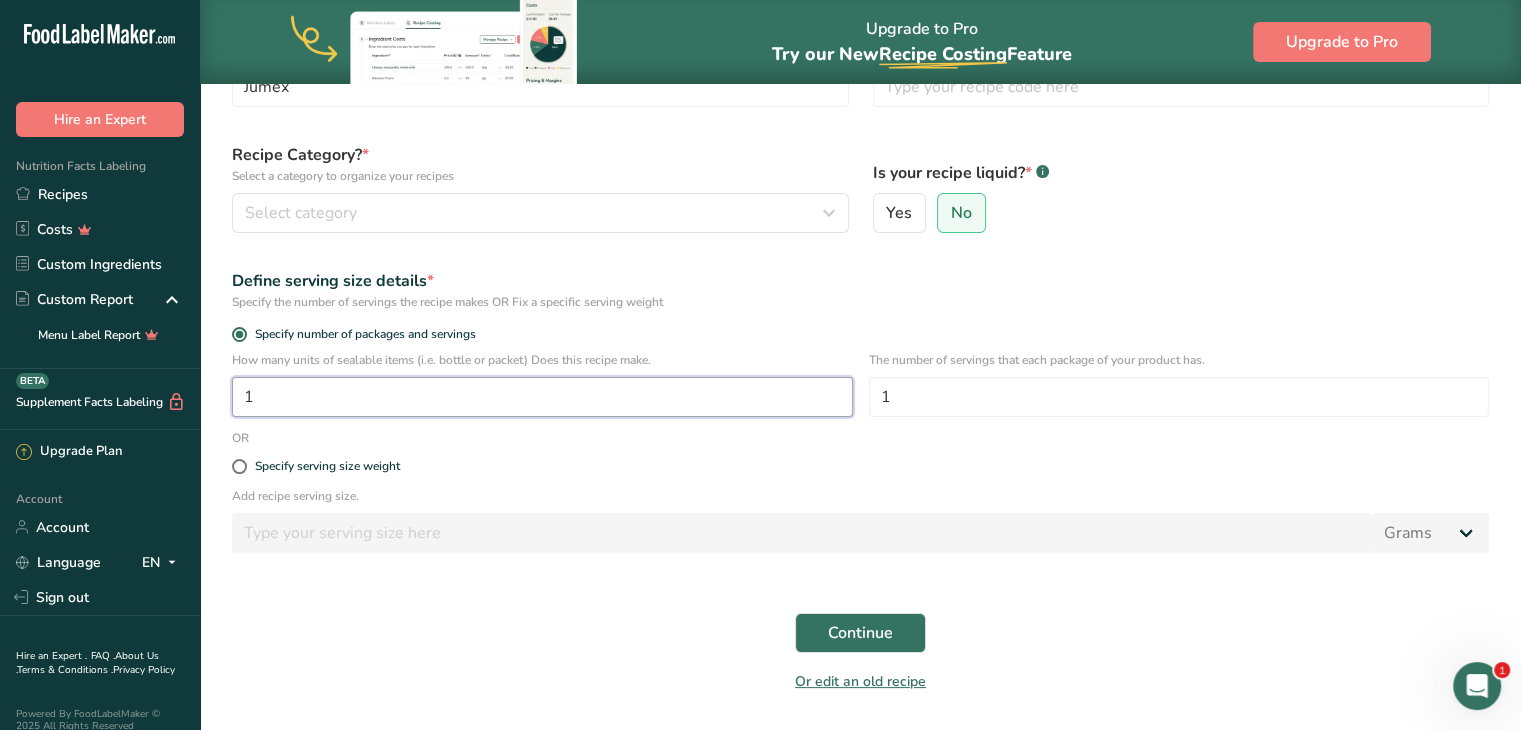 click on "1" at bounding box center (542, 397) 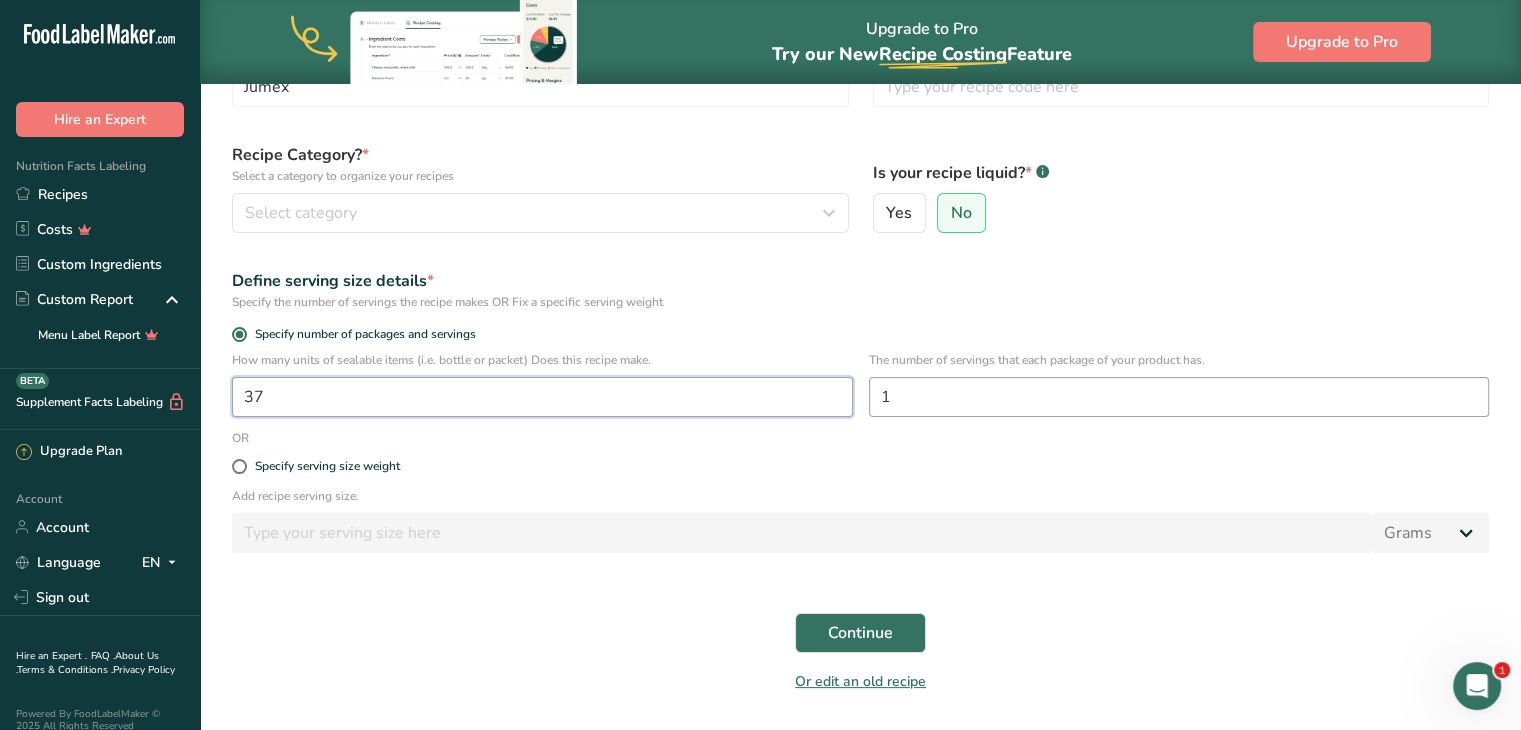 type on "37" 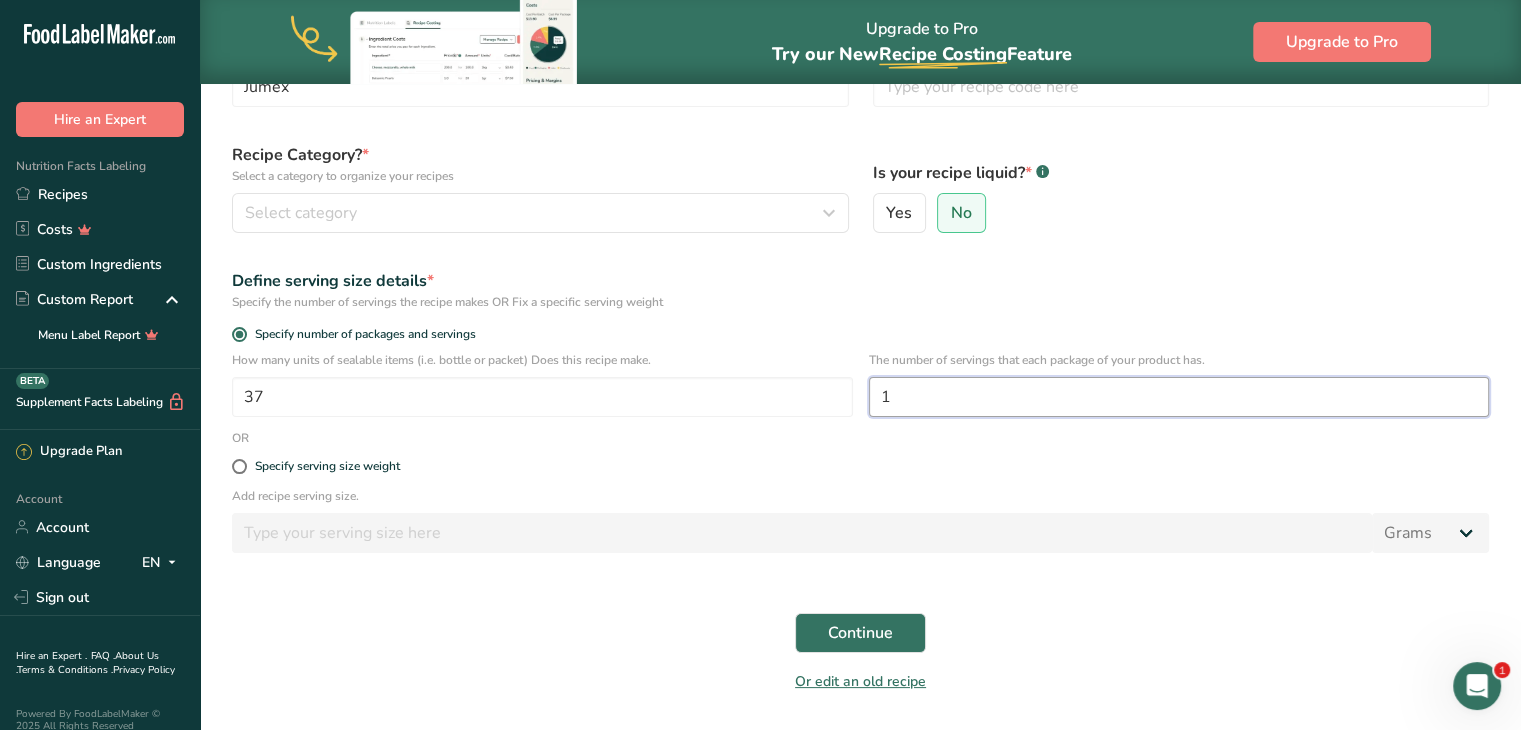 click on "1" at bounding box center (1179, 397) 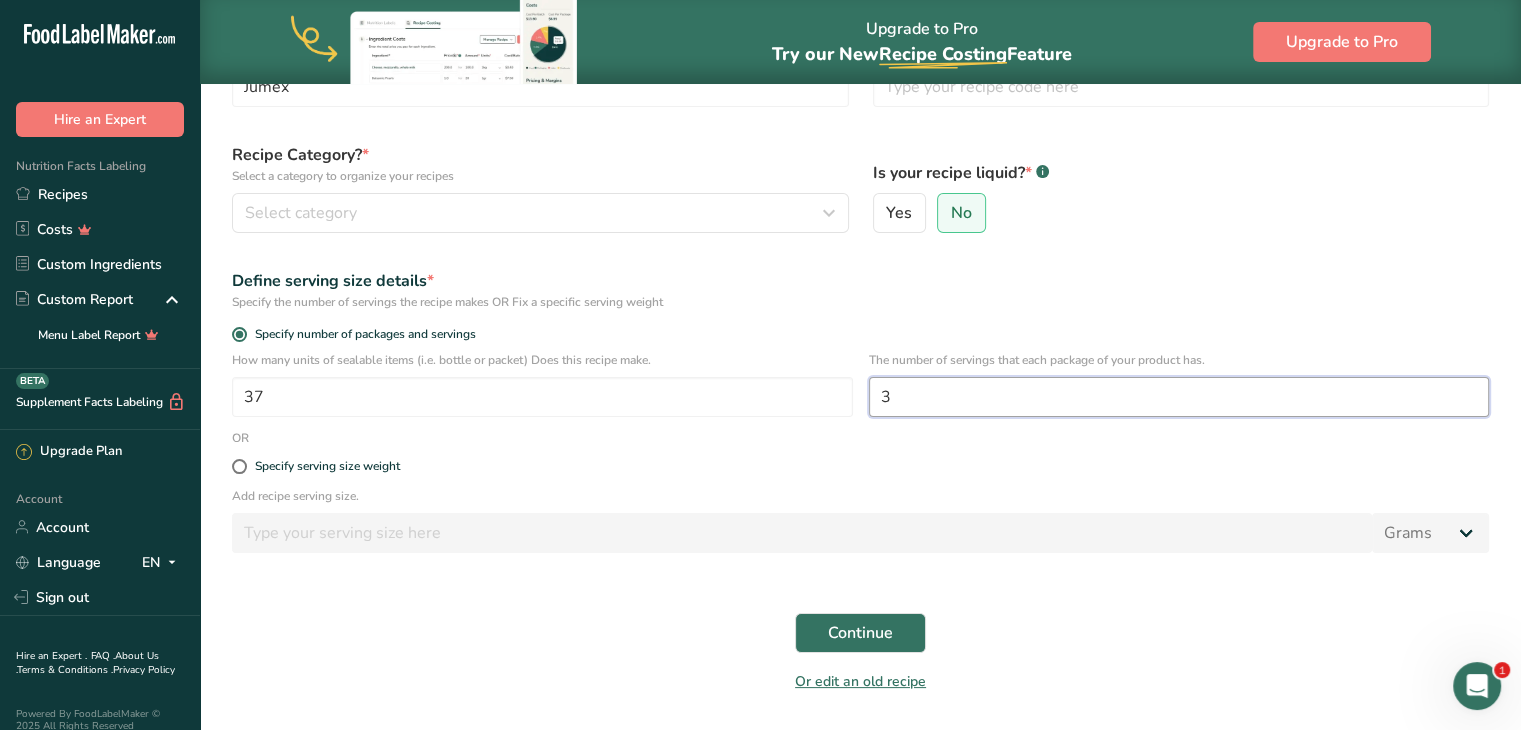 click on "3" at bounding box center (1179, 397) 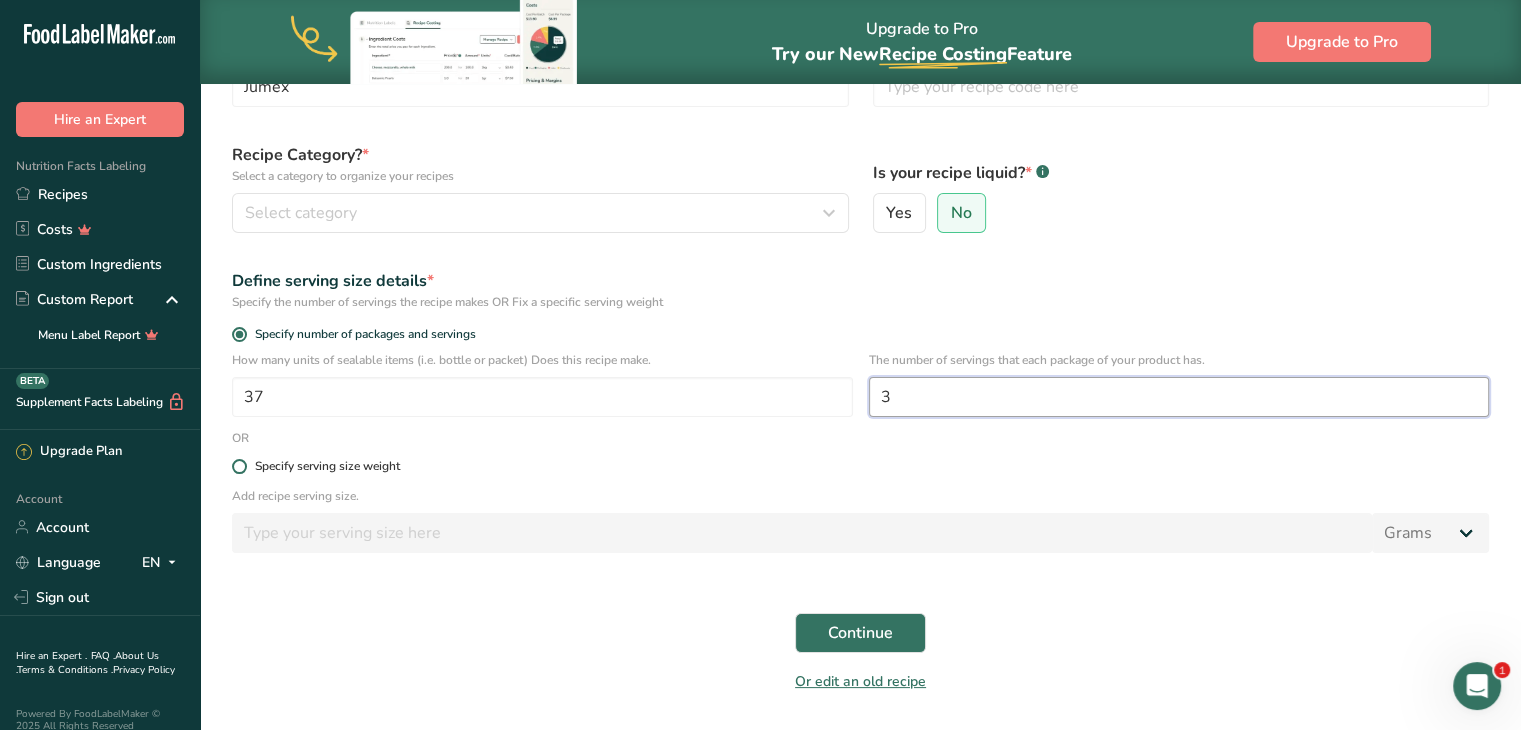 type on "3" 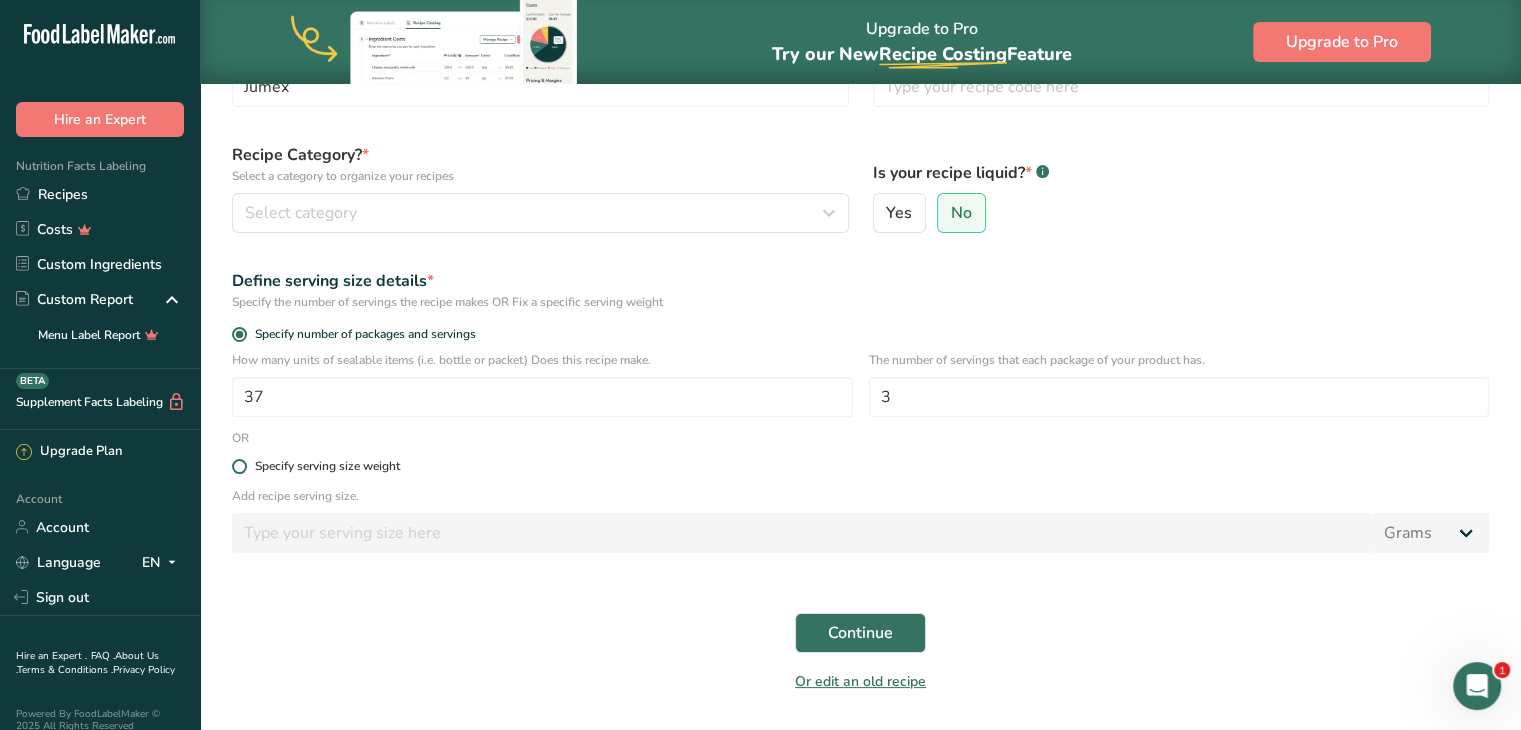click on "Specify serving size weight" at bounding box center (327, 466) 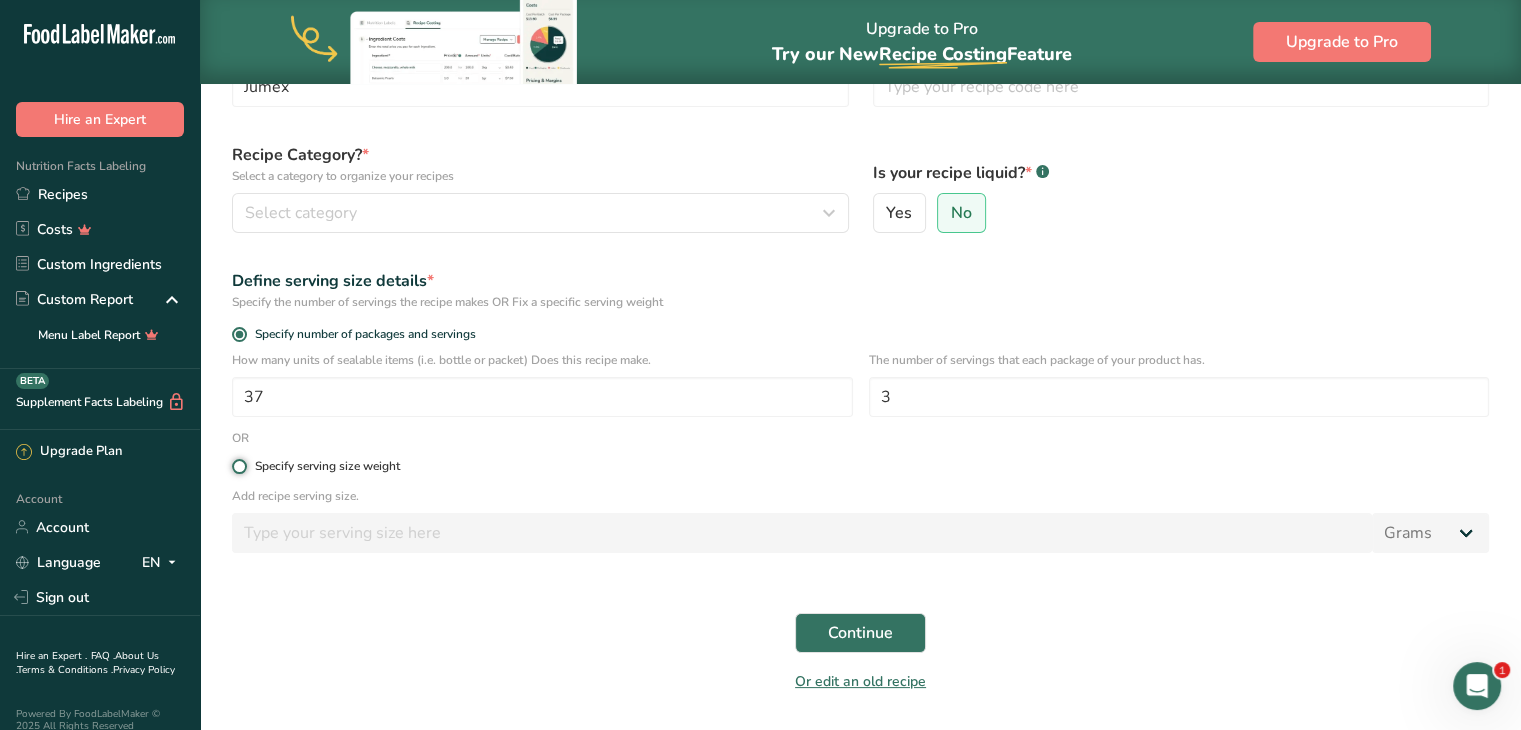 click on "Specify serving size weight" at bounding box center [238, 466] 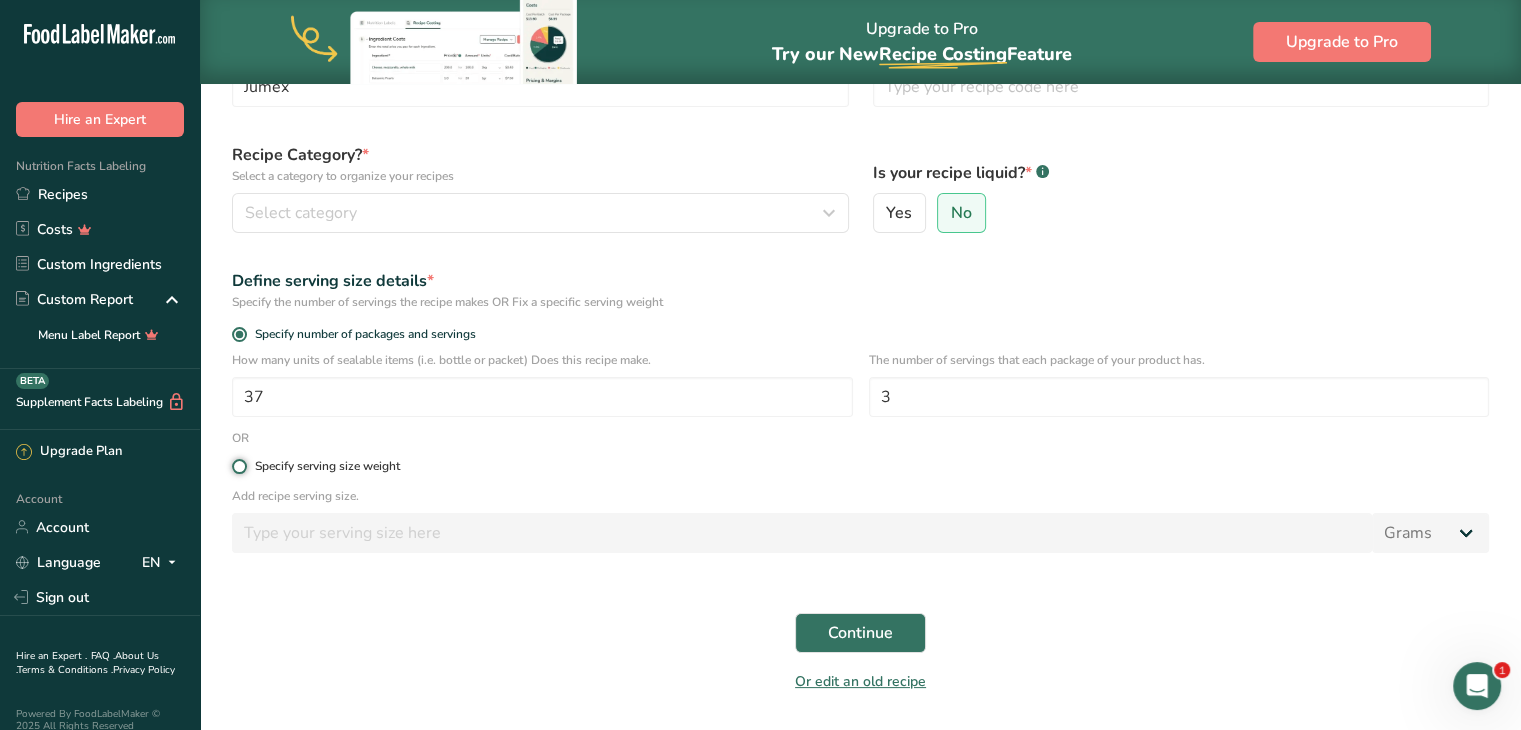radio on "true" 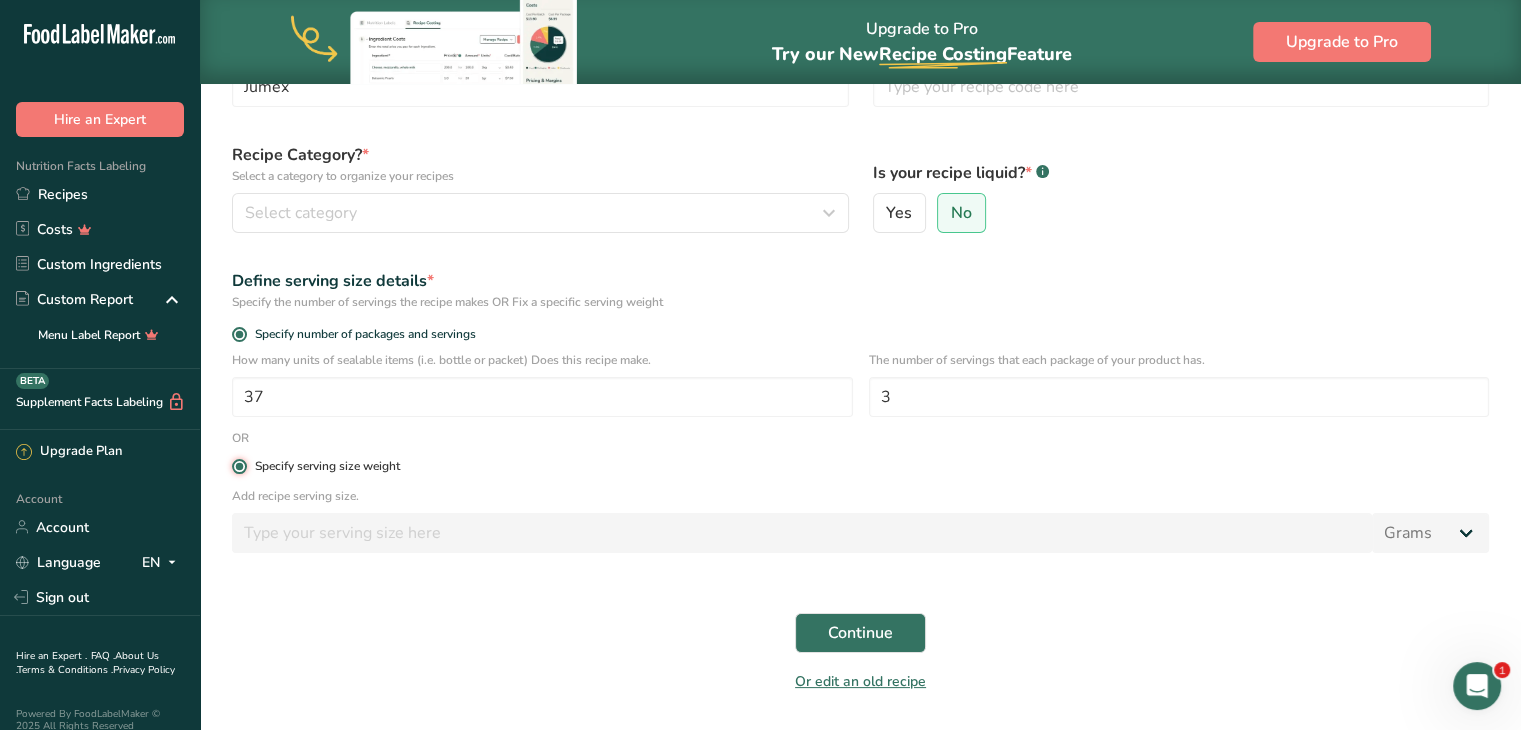 radio on "false" 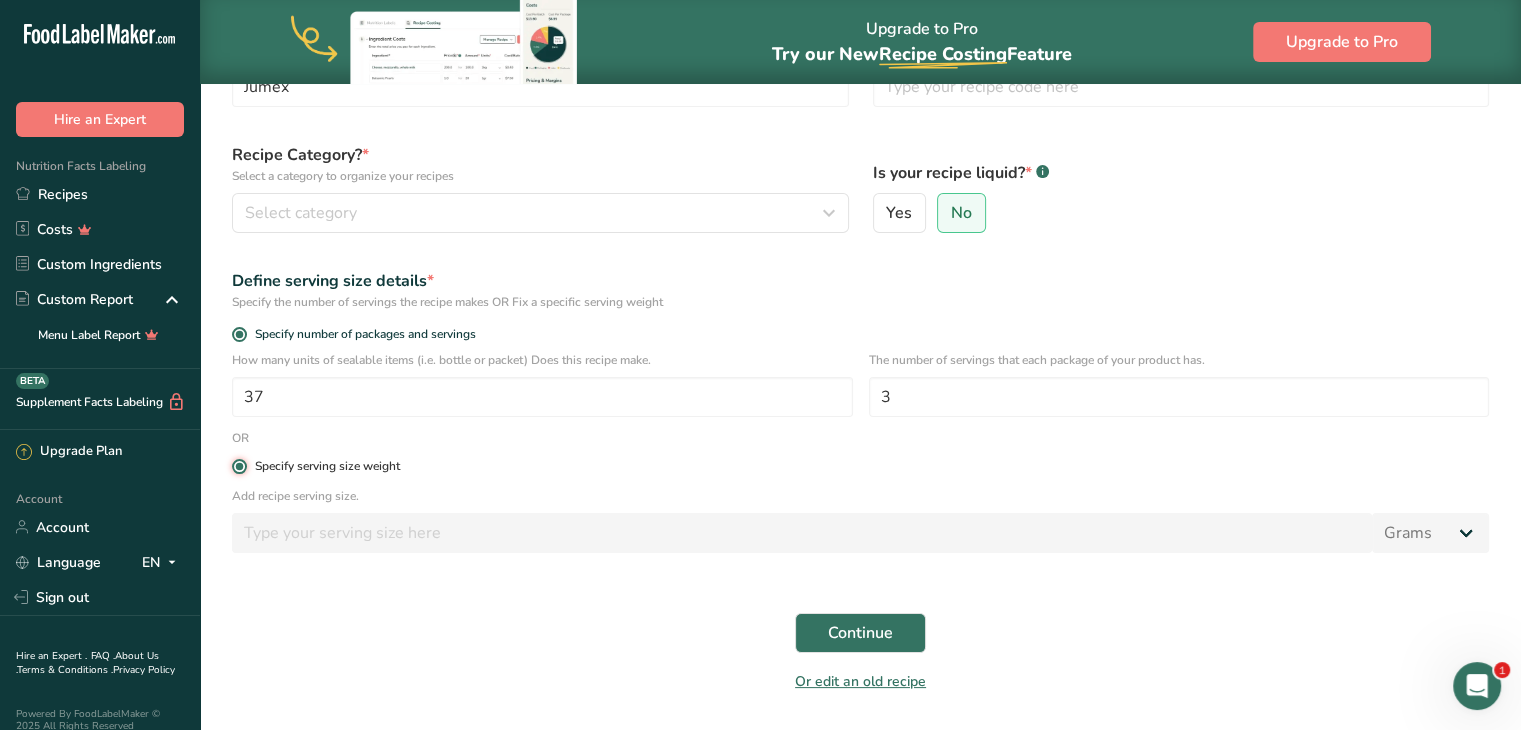type 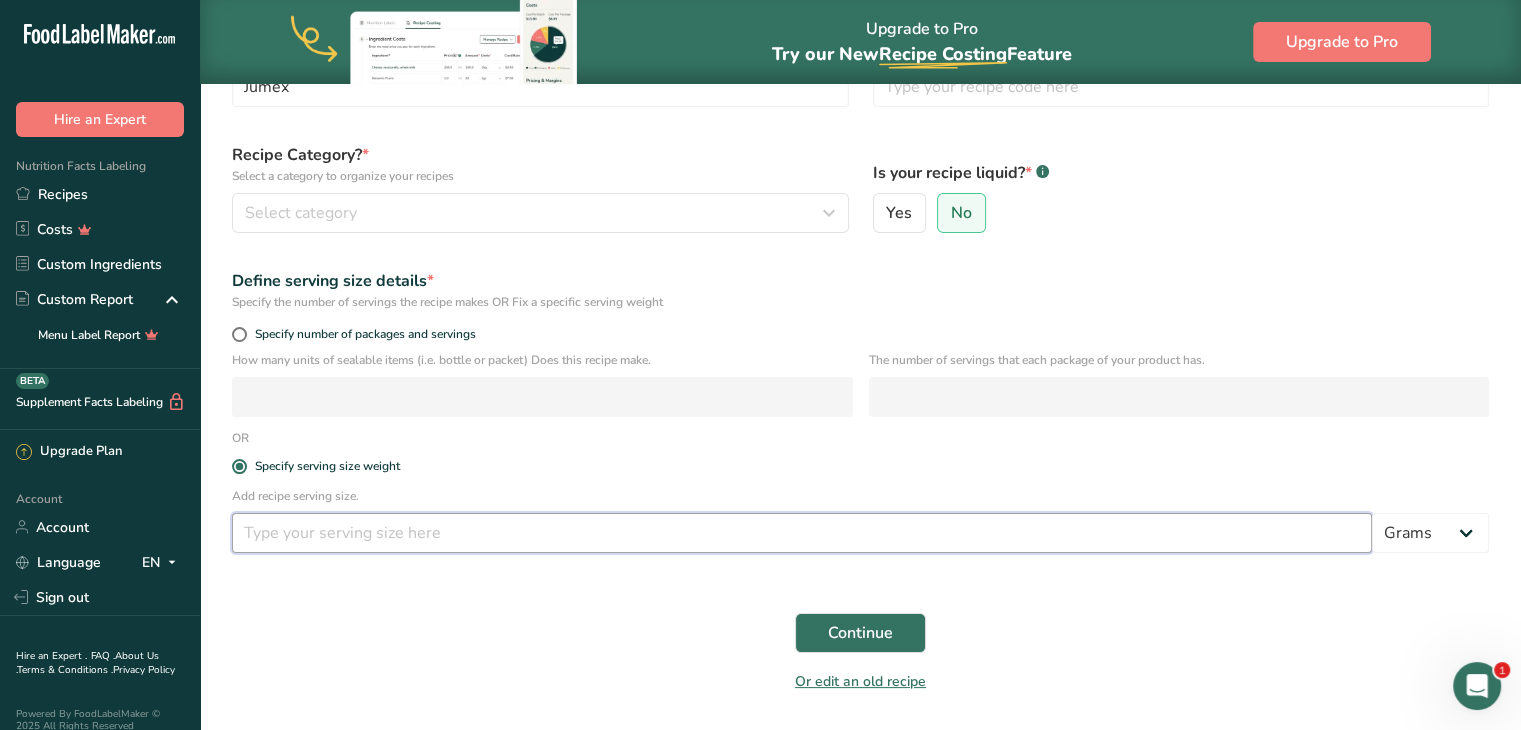 click at bounding box center [802, 533] 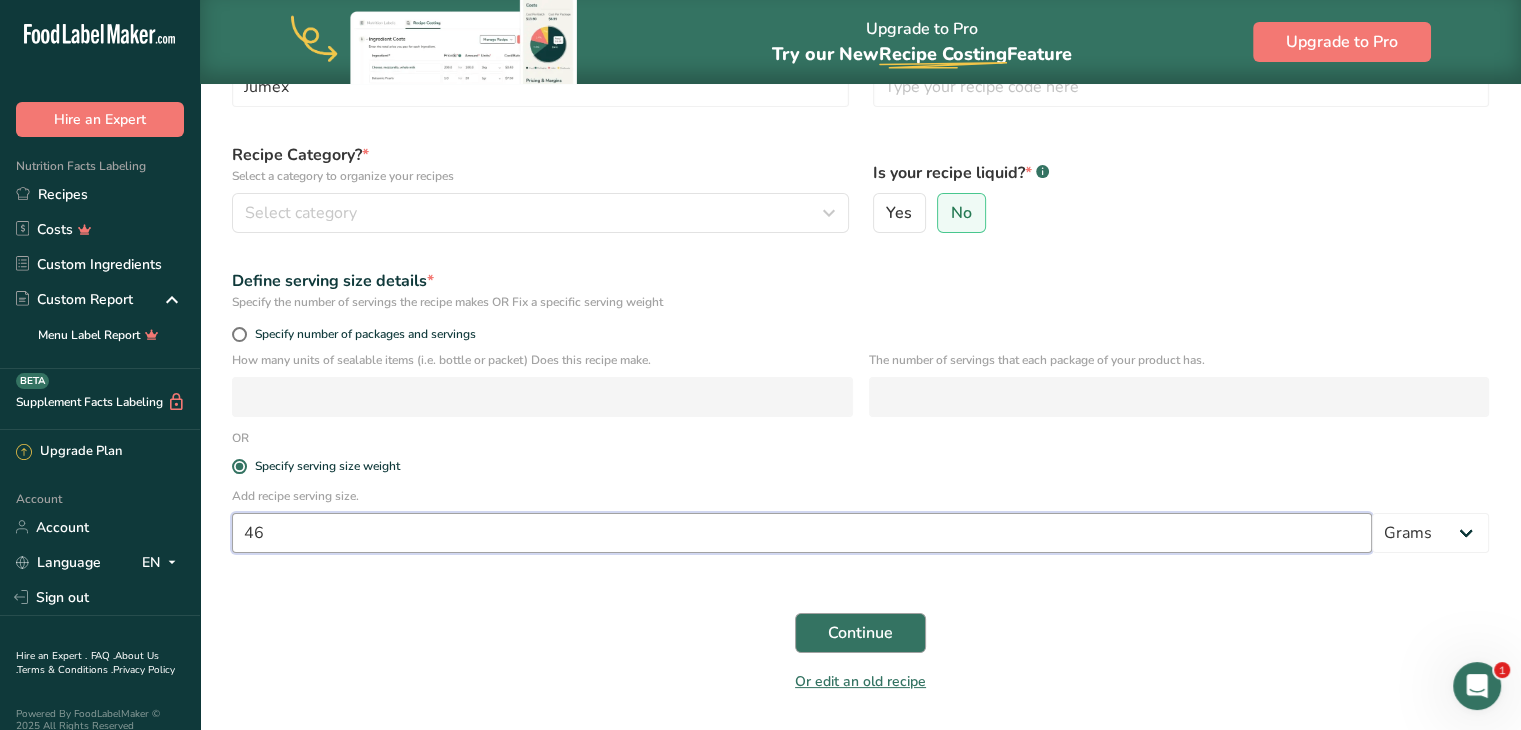 type on "46" 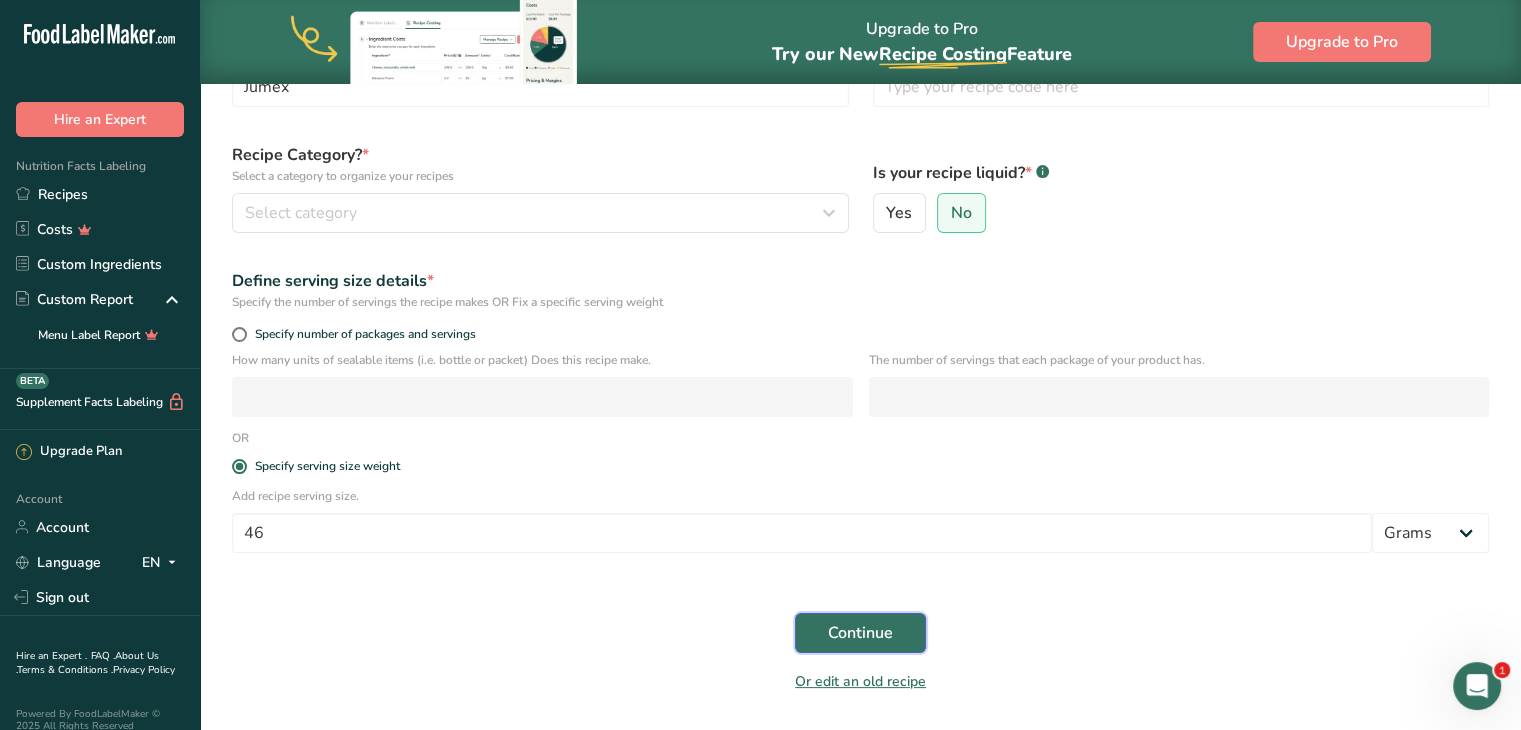 click on "Continue" at bounding box center (860, 633) 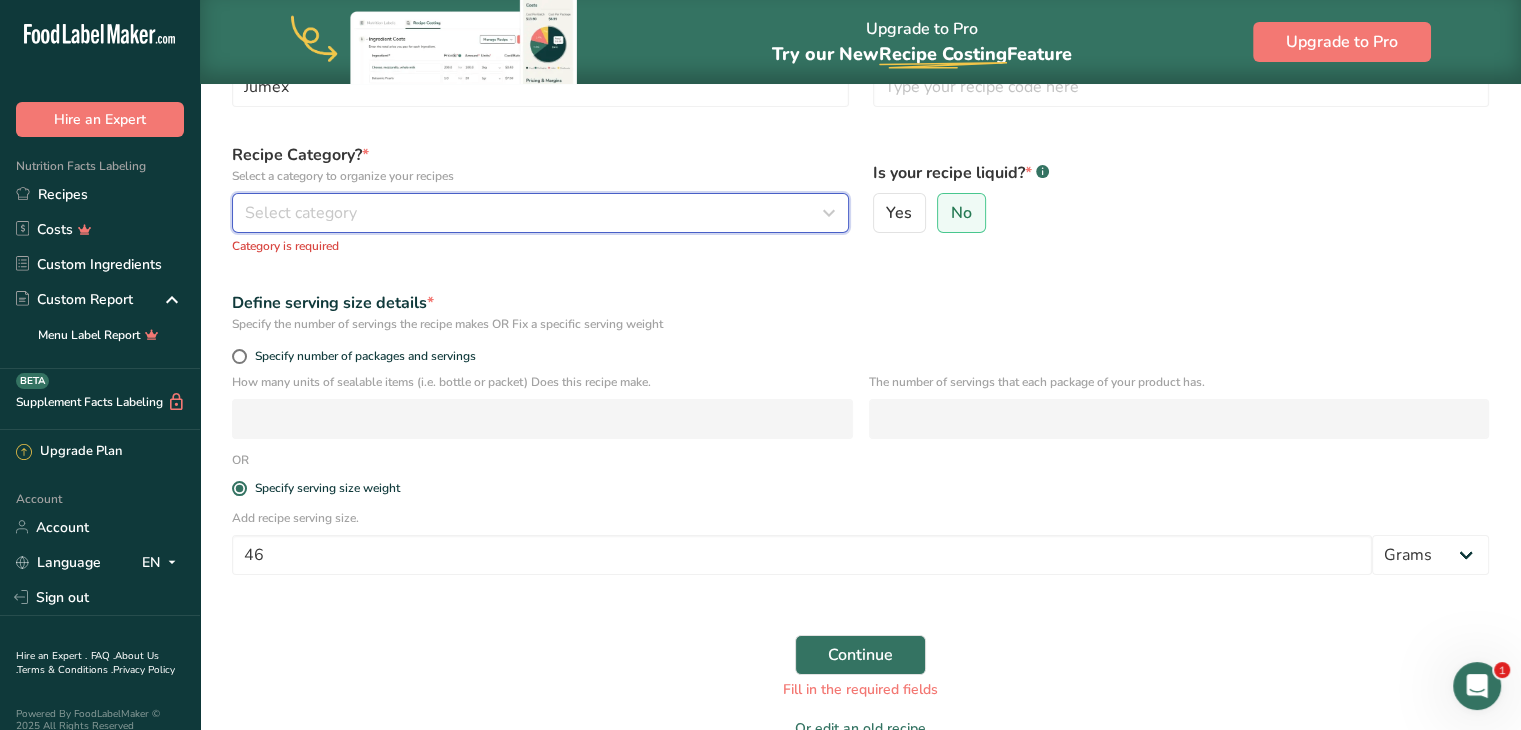 click on "Select category" at bounding box center [534, 213] 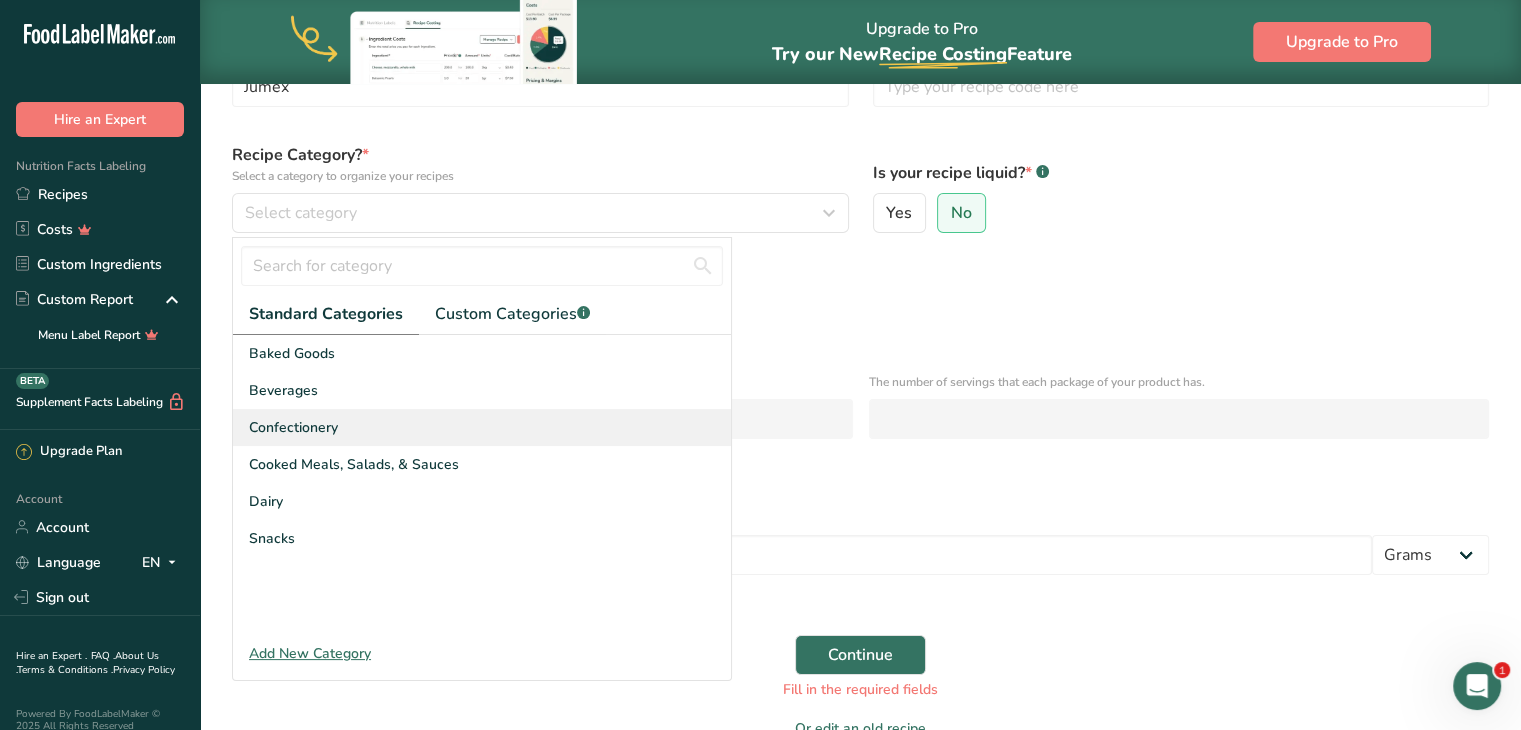 click on "Confectionery" at bounding box center [482, 427] 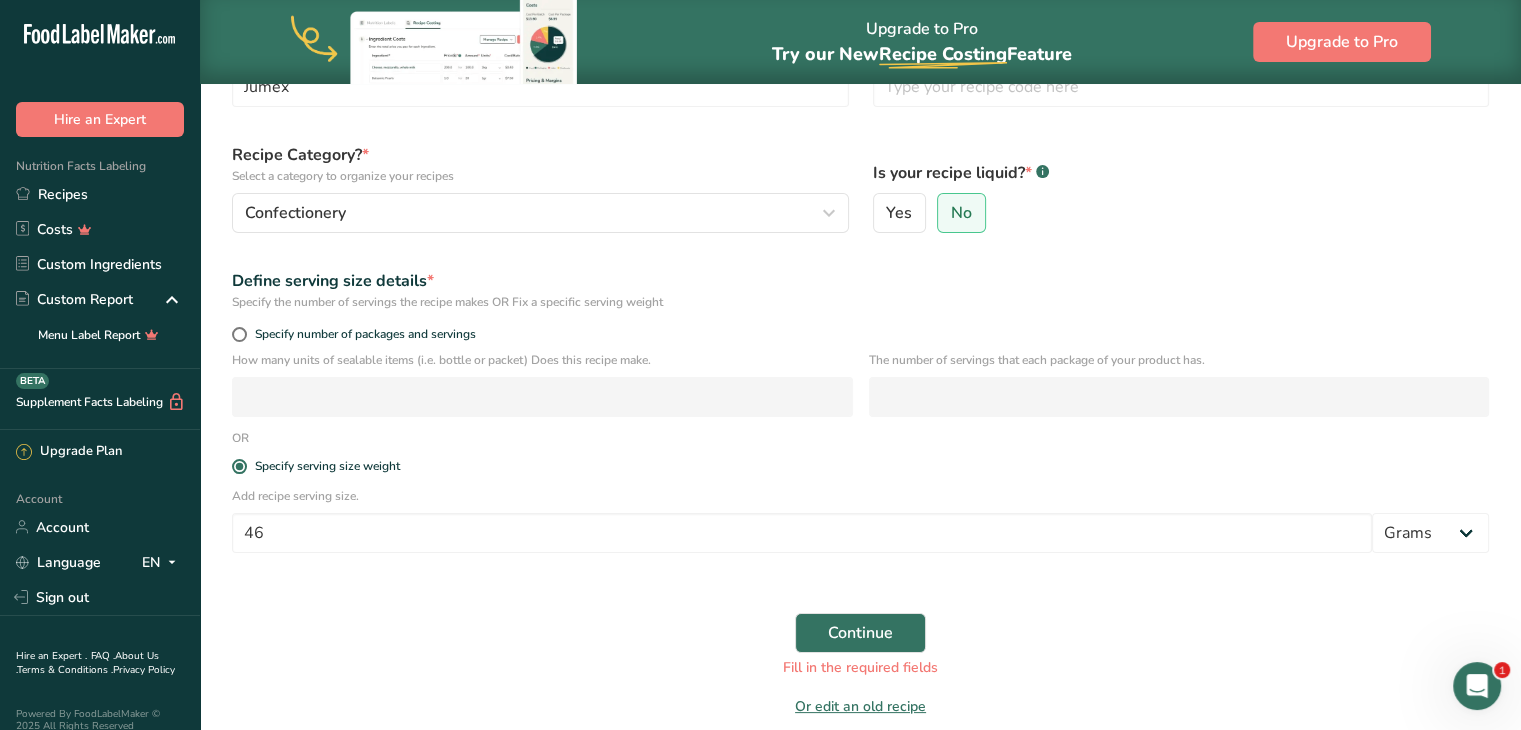 scroll, scrollTop: 237, scrollLeft: 0, axis: vertical 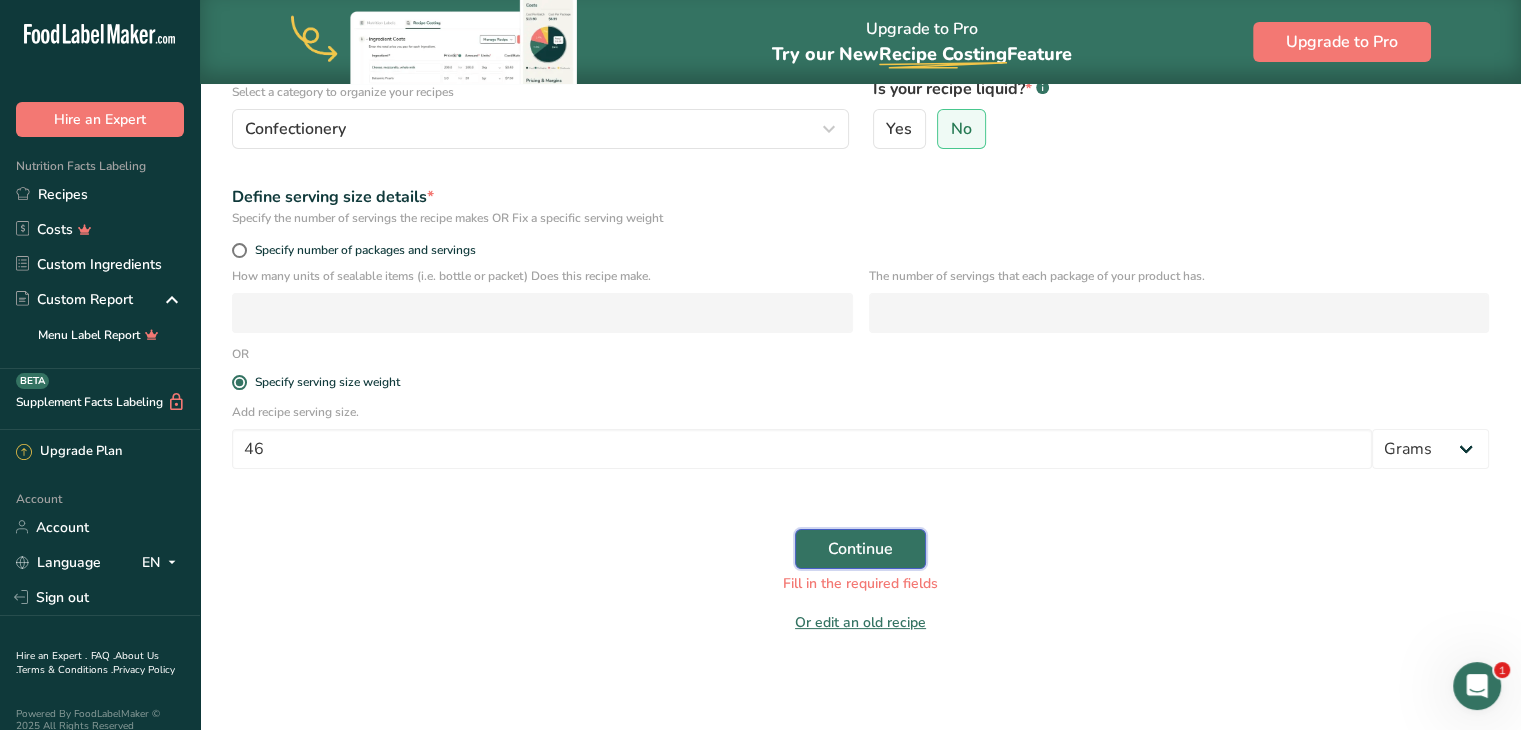 click on "Continue" at bounding box center (860, 549) 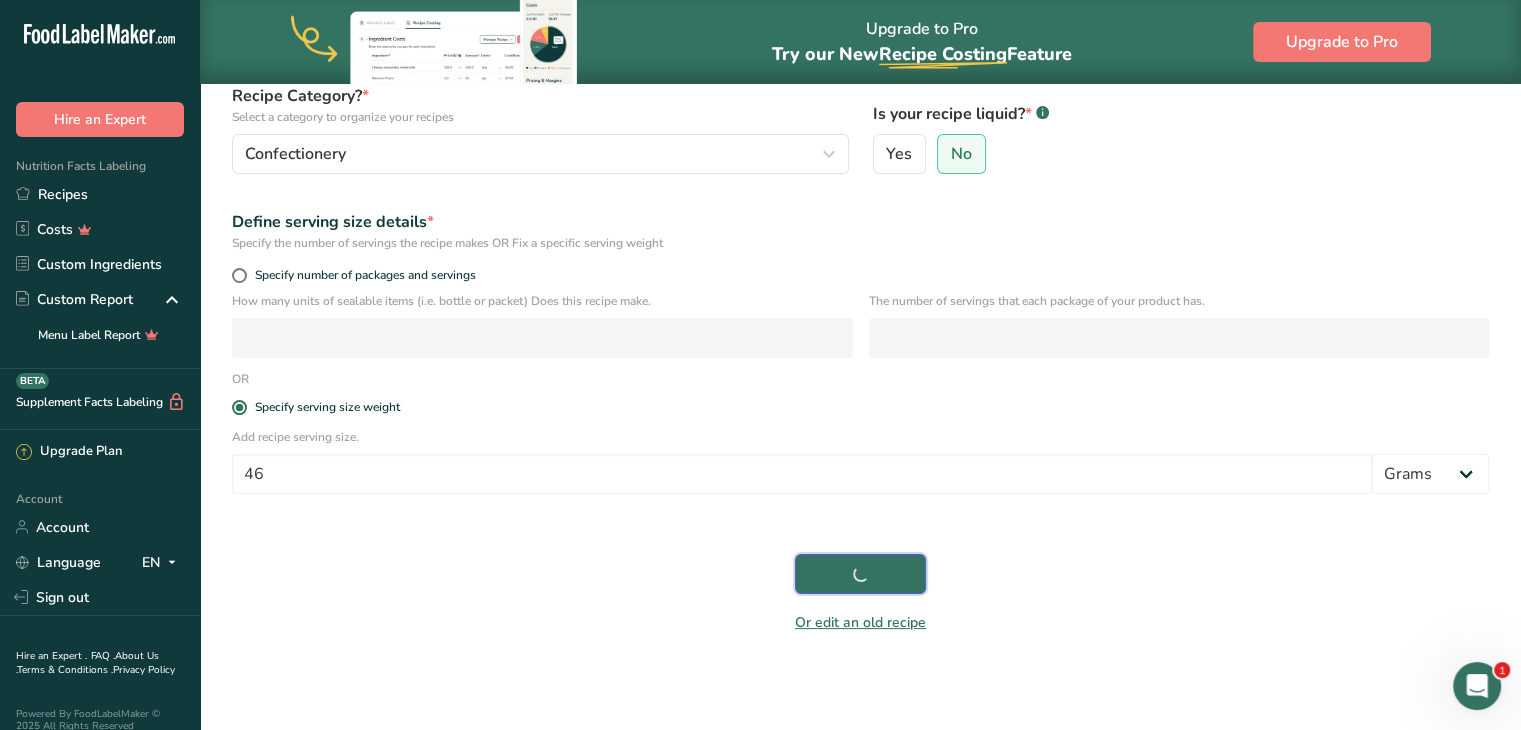 scroll, scrollTop: 212, scrollLeft: 0, axis: vertical 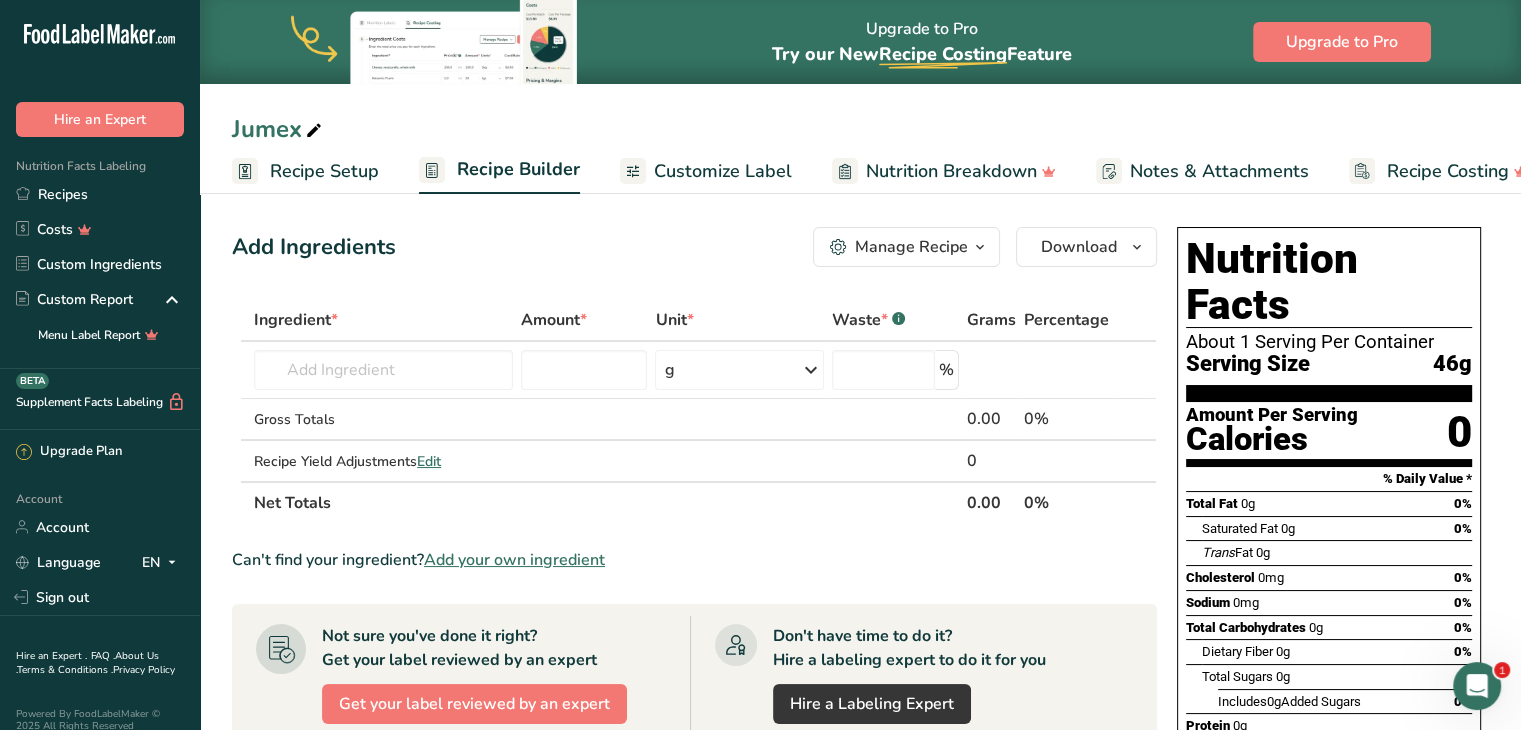 click on "About 1 Serving Per Container" at bounding box center (1329, 342) 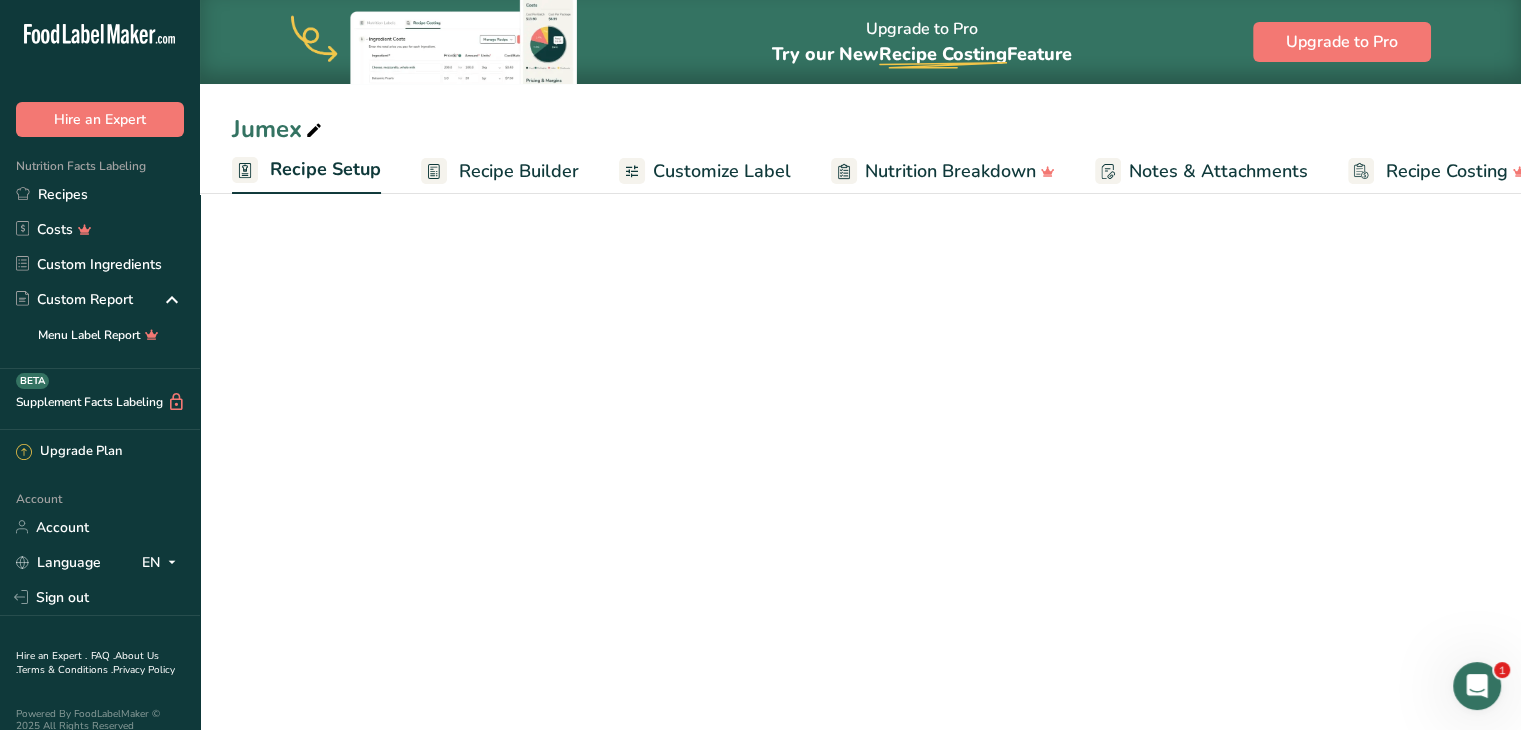 scroll, scrollTop: 0, scrollLeft: 7, axis: horizontal 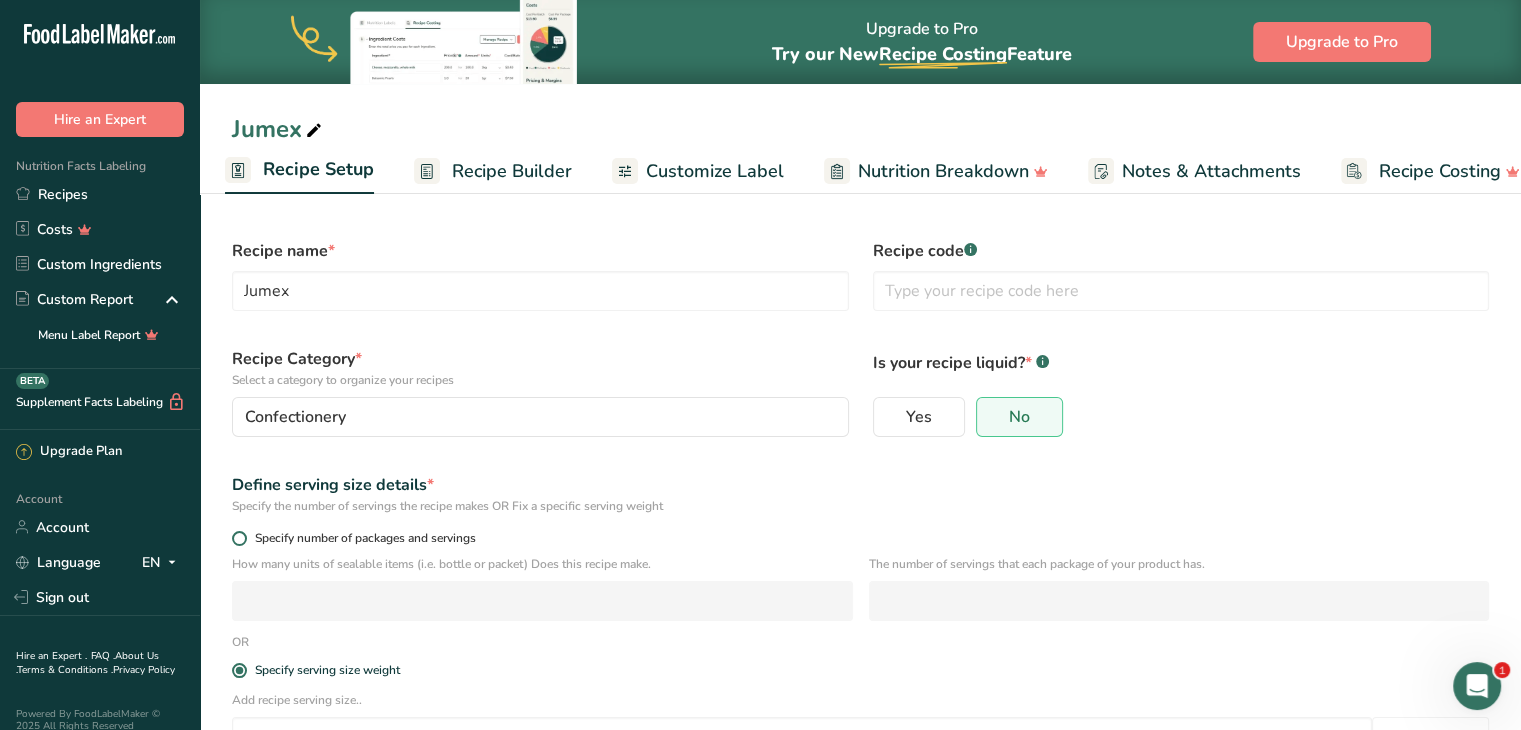 click on "Specify number of packages and servings" at bounding box center (361, 538) 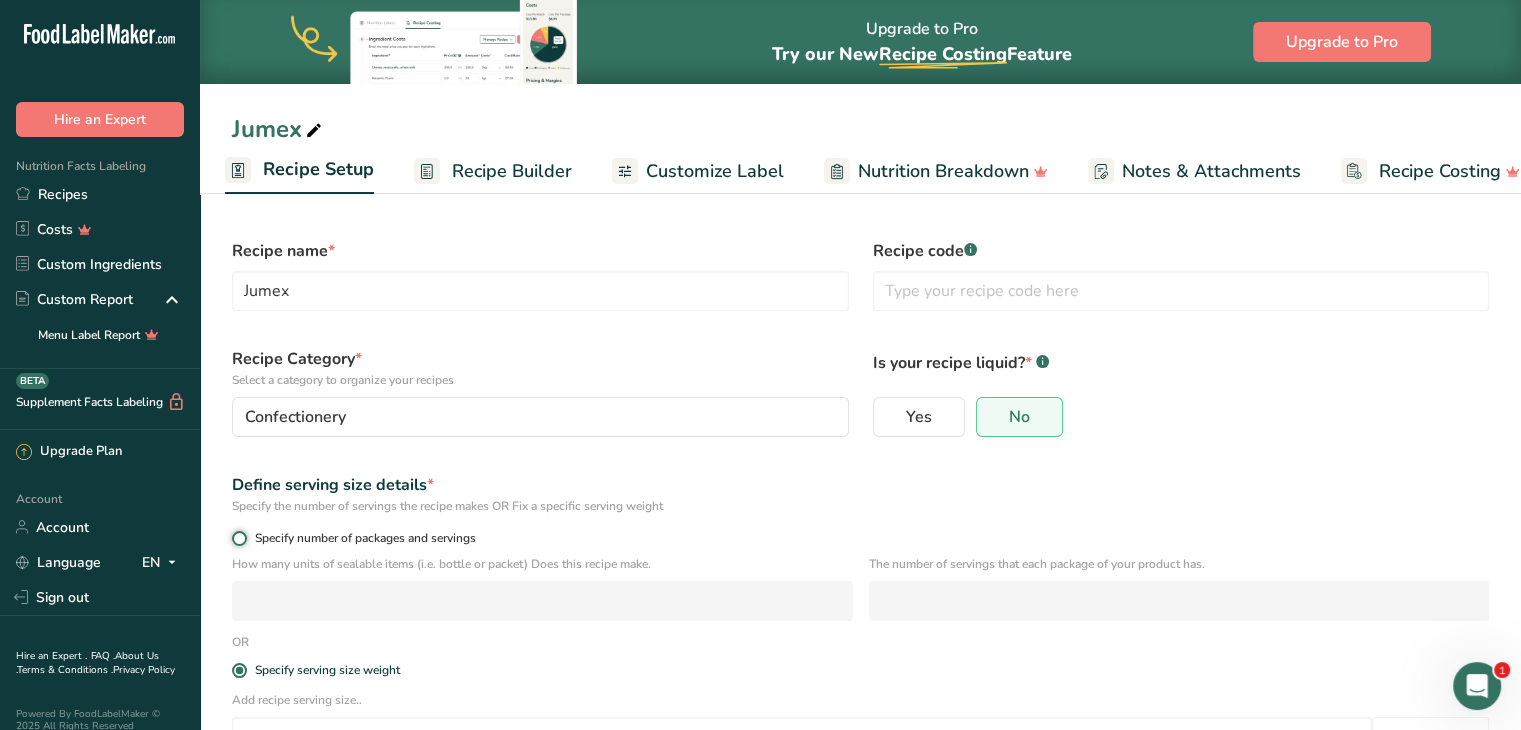 click on "Specify number of packages and servings" at bounding box center [238, 538] 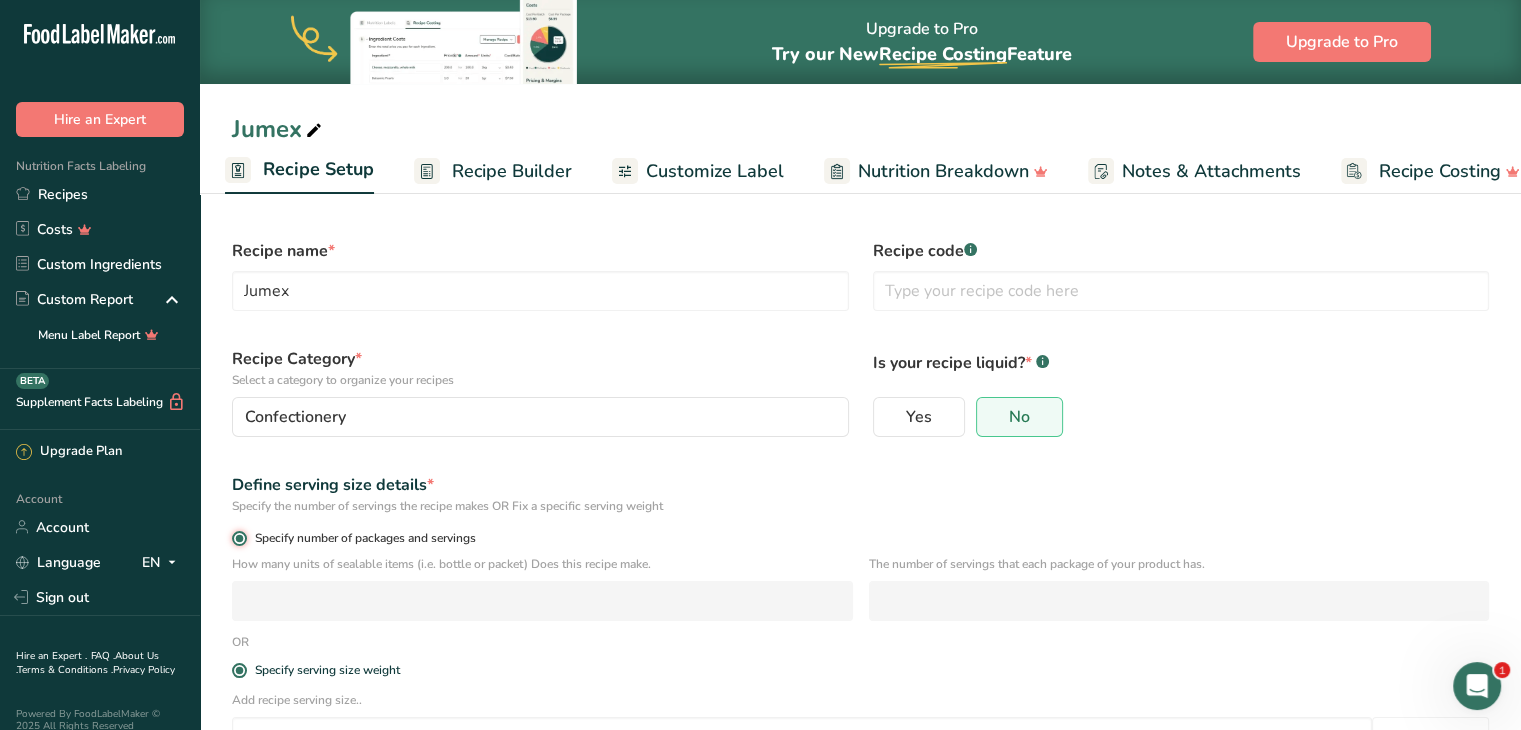 radio on "false" 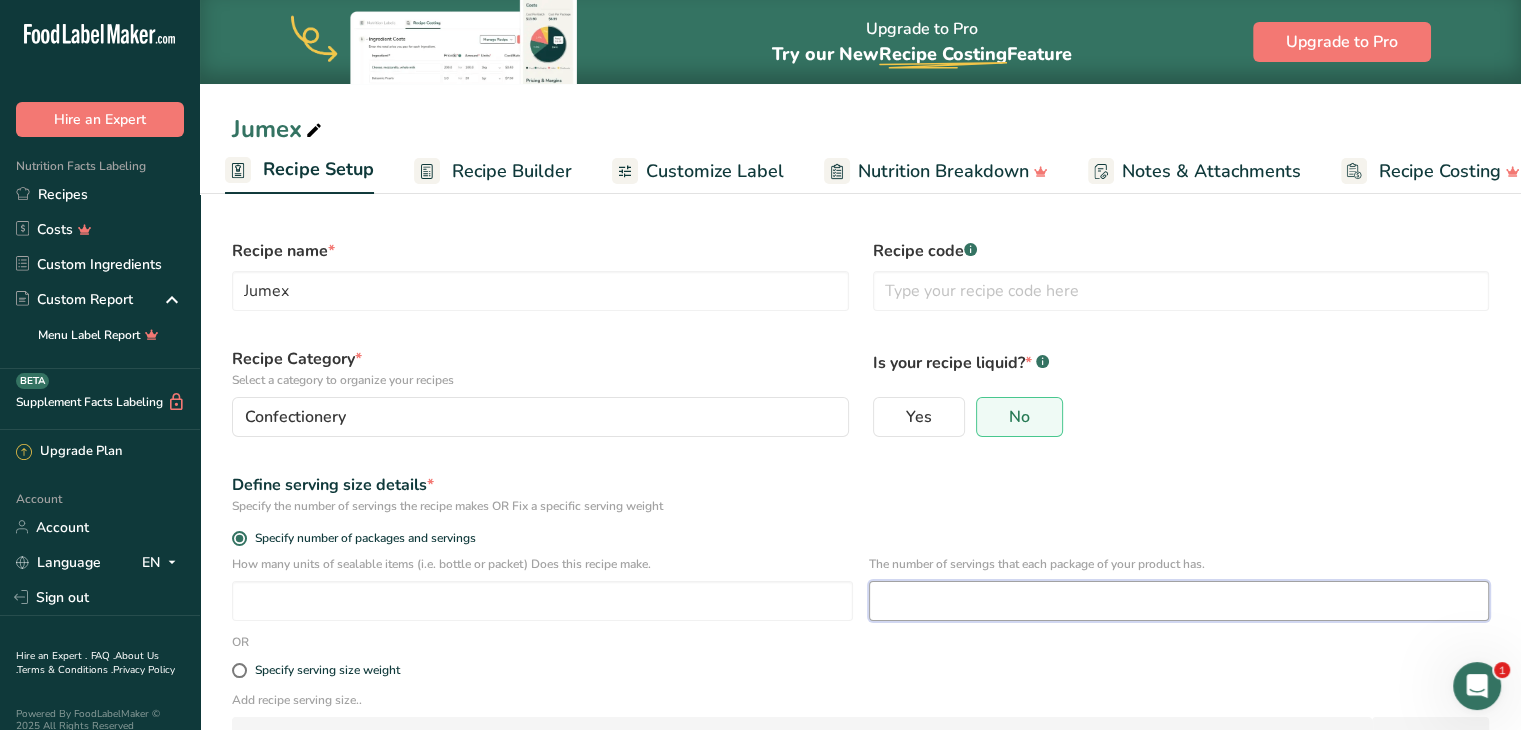 click at bounding box center (1179, 601) 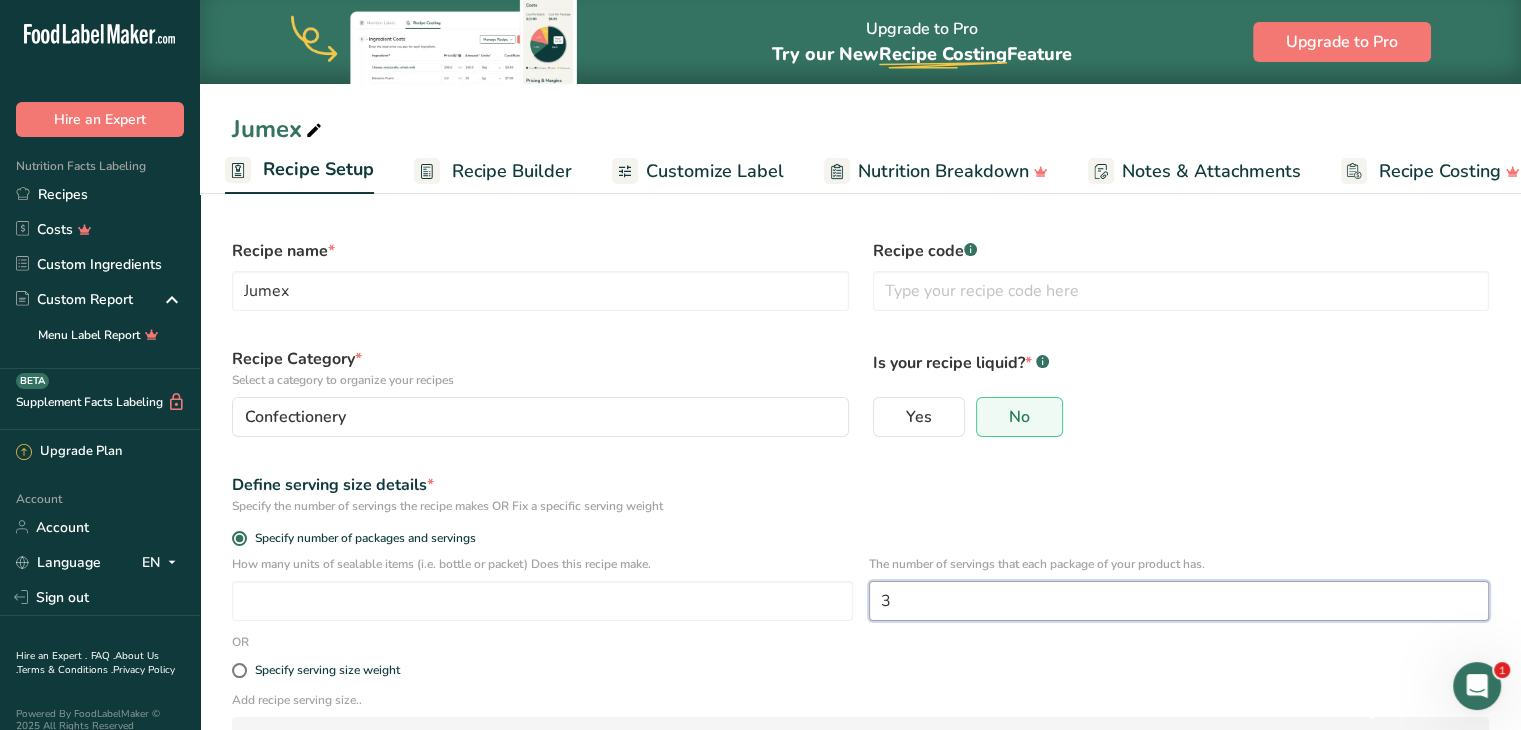 type on "3" 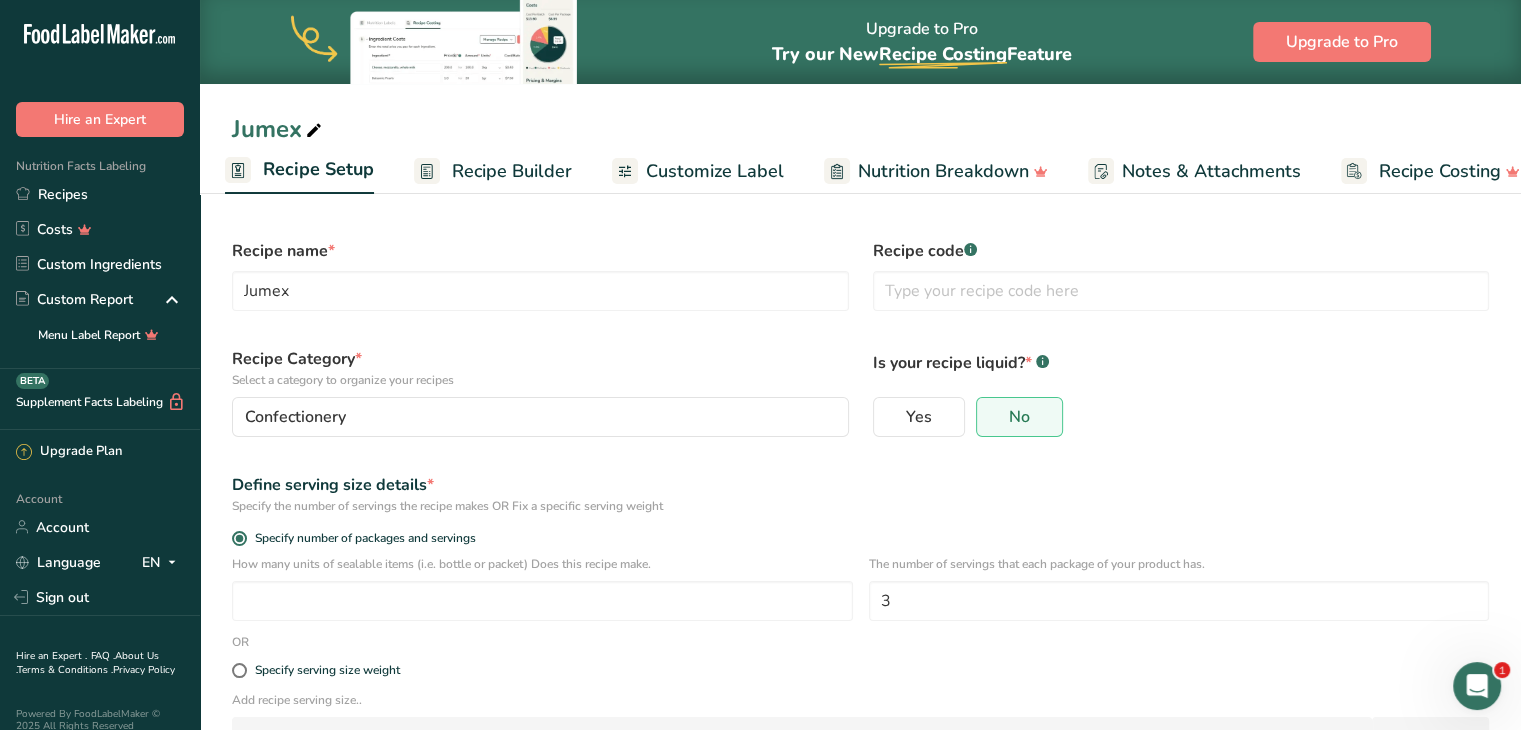 click on "Is your recipe liquid? *   .a-a{fill:#347362;}.b-a{fill:#fff;}" at bounding box center (1181, 361) 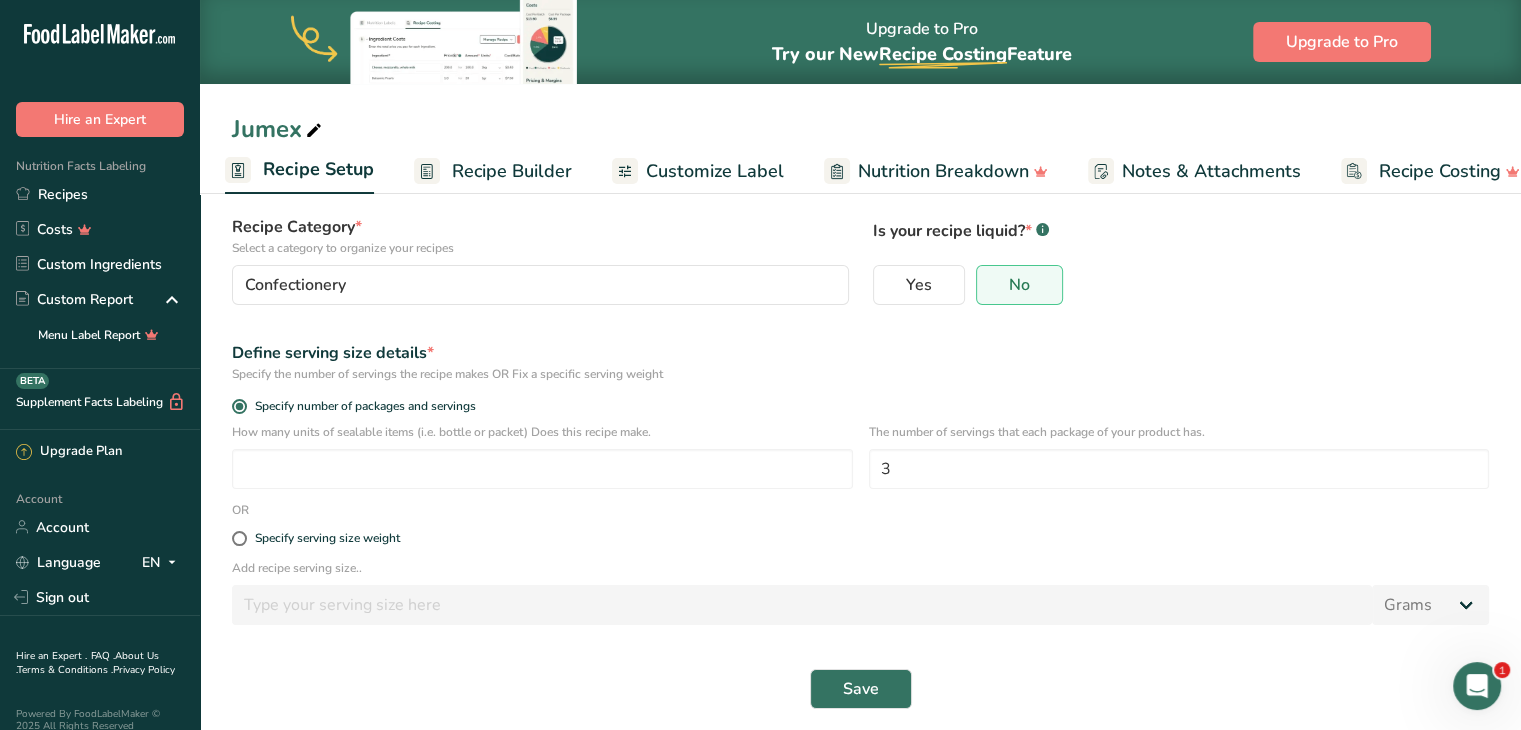 scroll, scrollTop: 130, scrollLeft: 0, axis: vertical 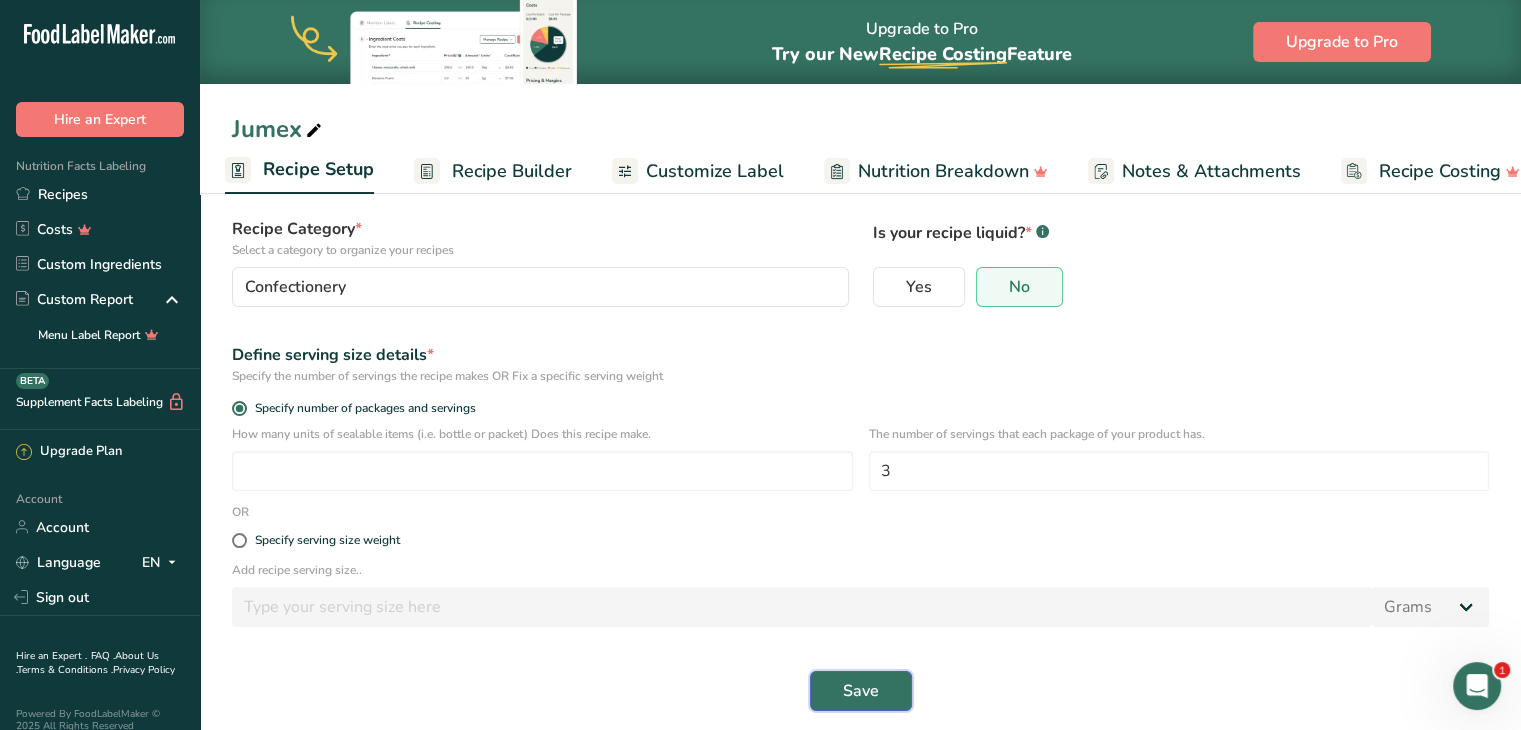 click on "Save" at bounding box center [861, 691] 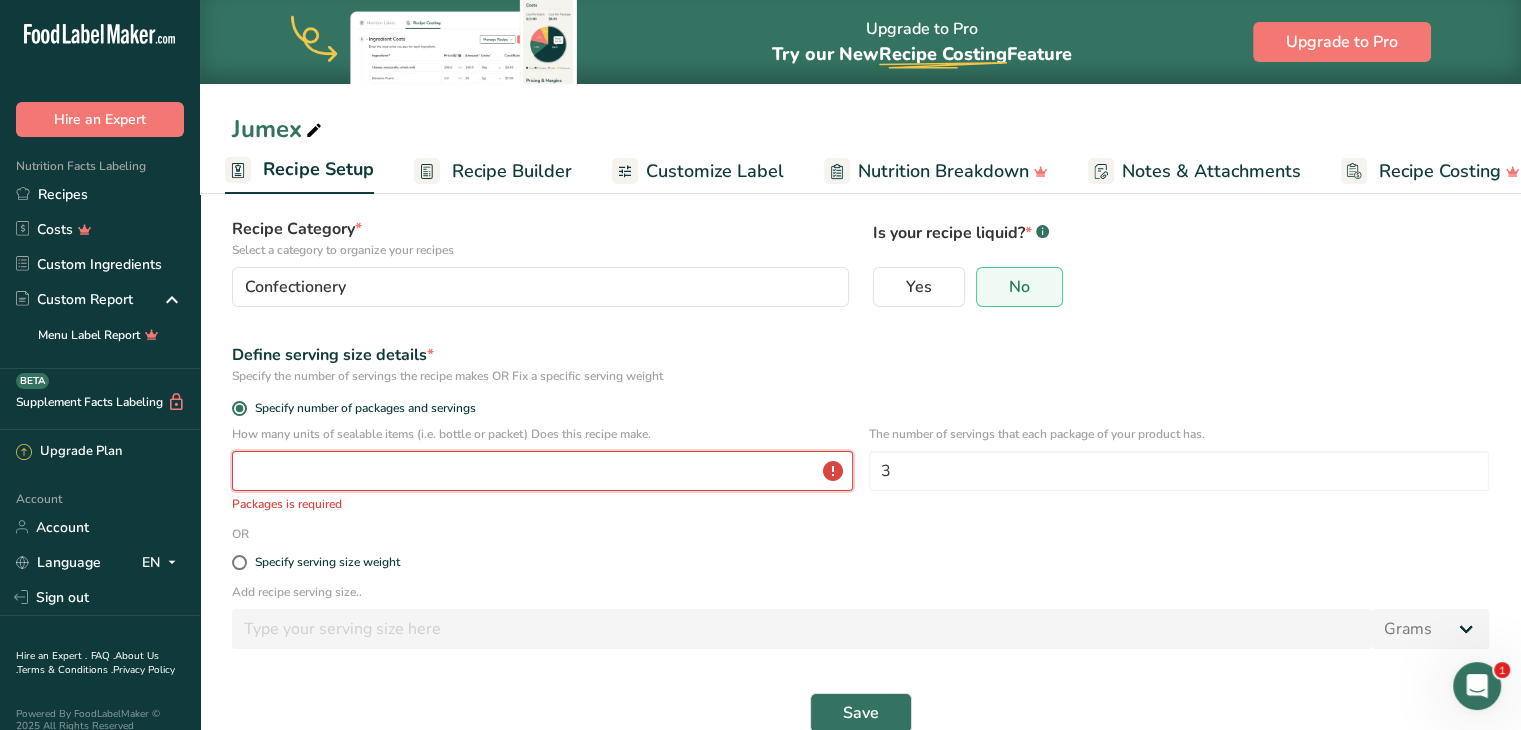 click at bounding box center [542, 471] 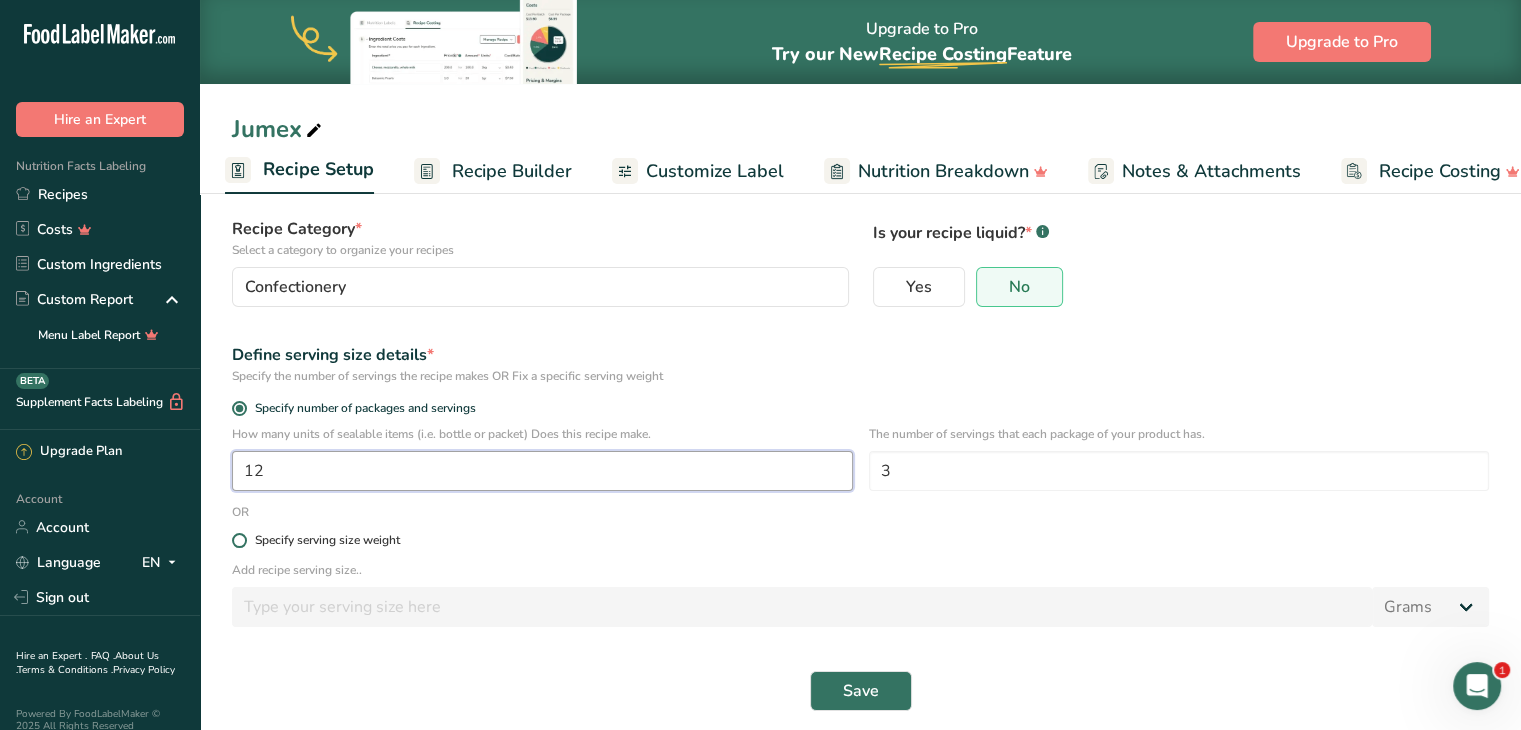 type on "12" 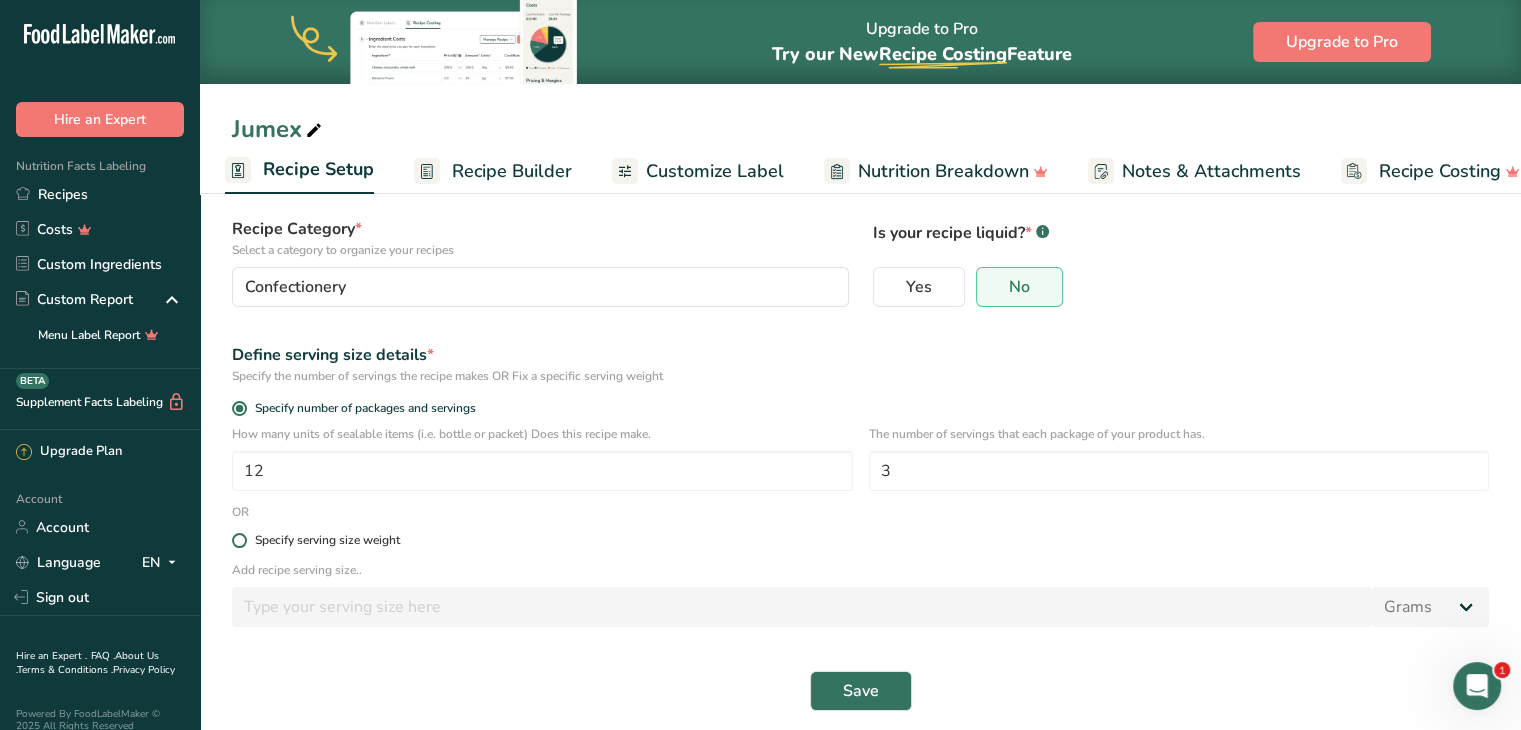click on "Specify serving size weight" at bounding box center [860, 540] 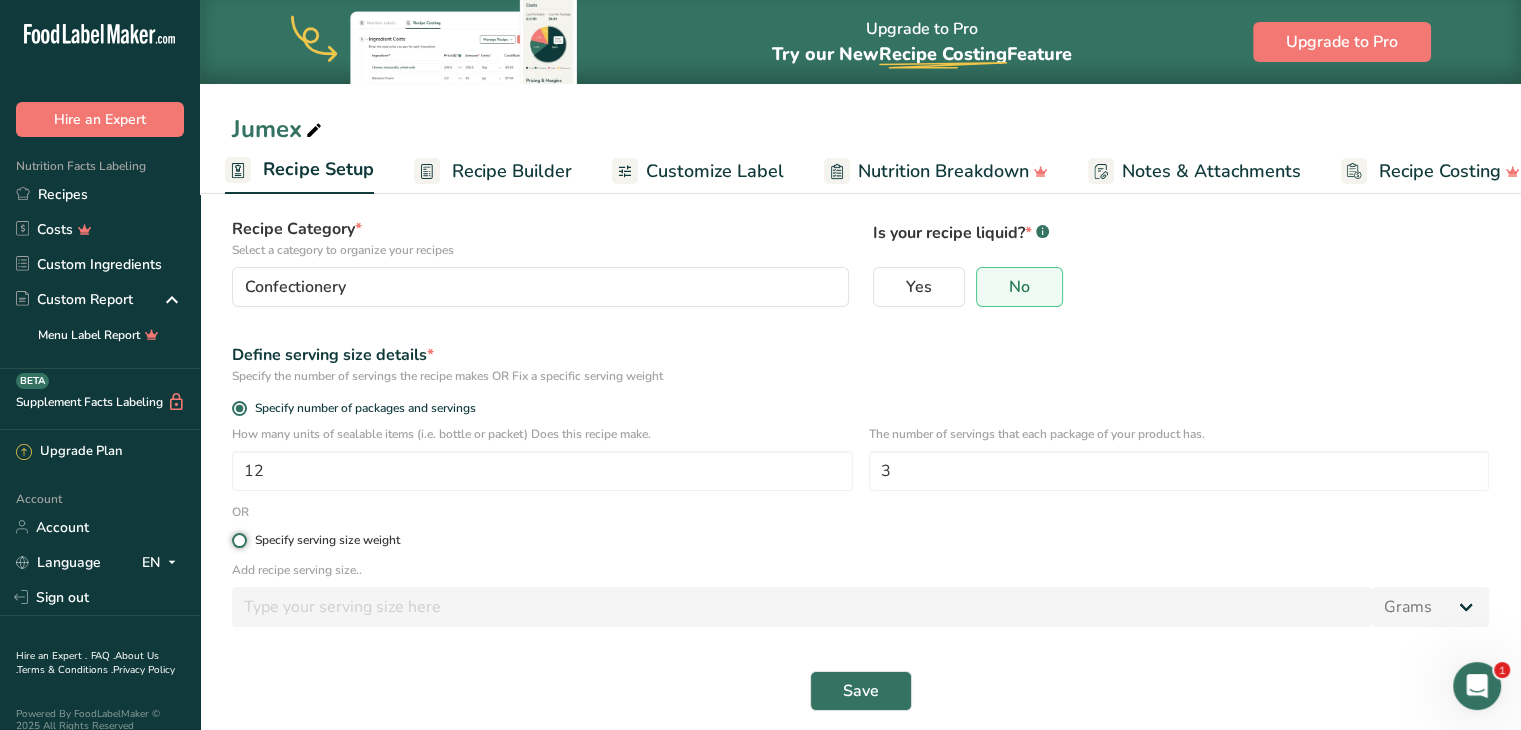 click on "Specify serving size weight" at bounding box center [238, 540] 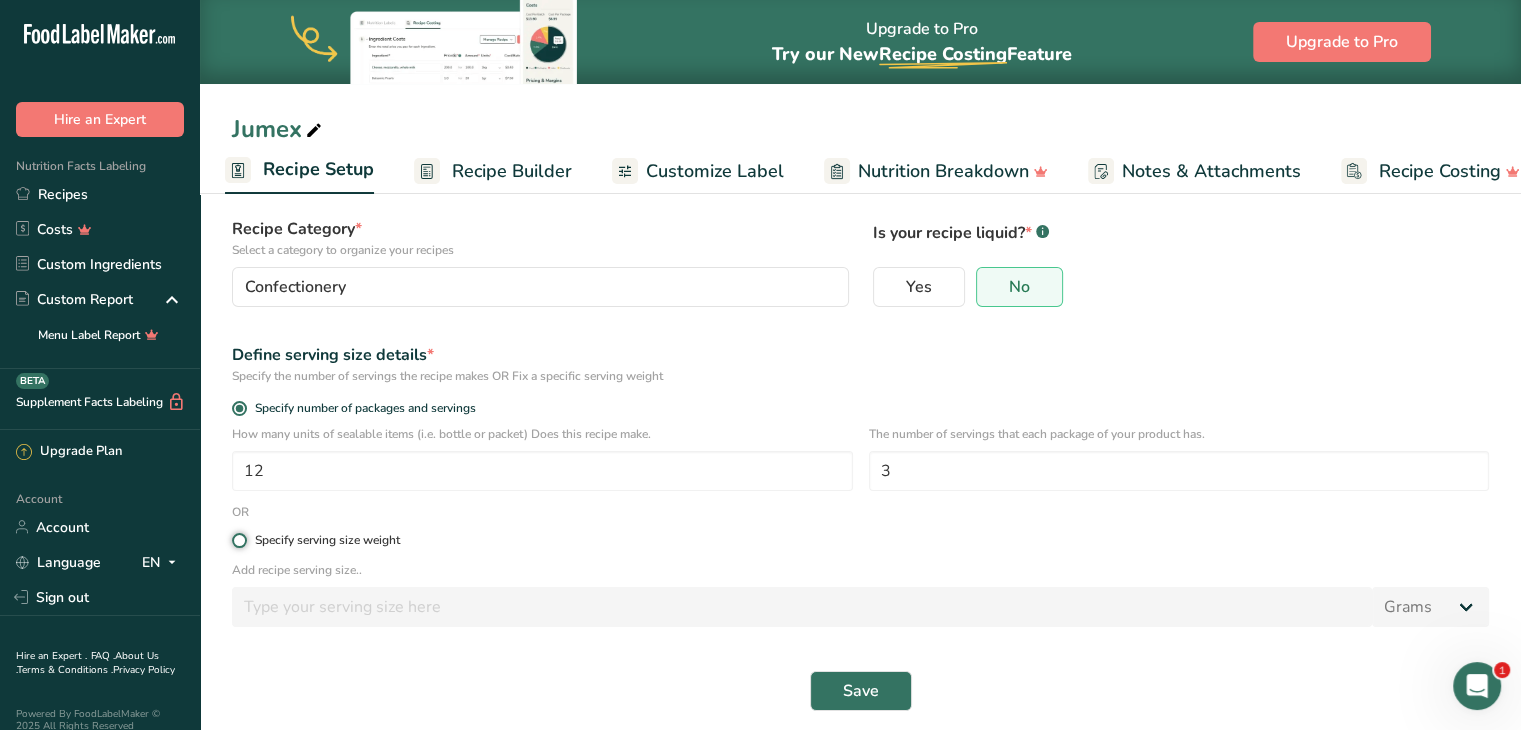 radio on "true" 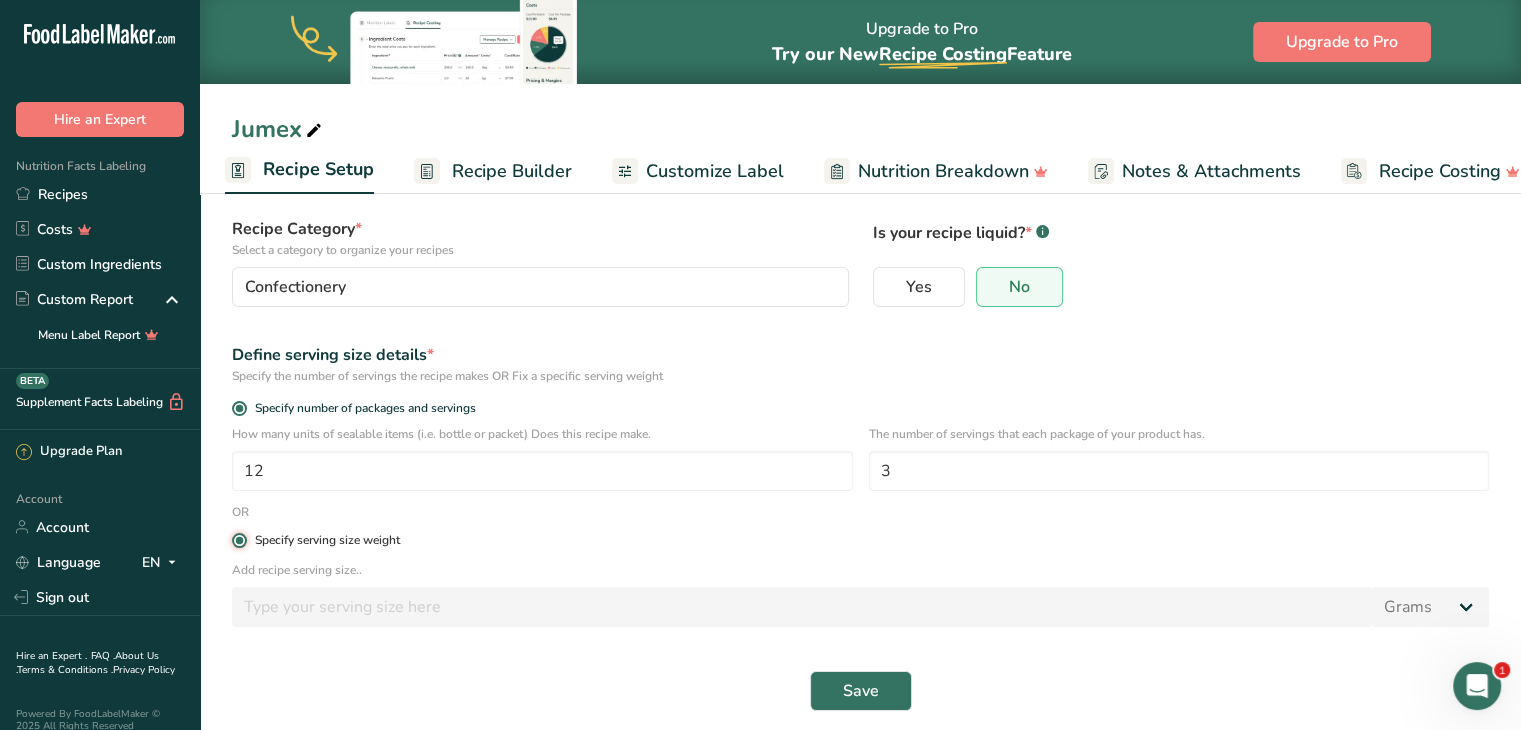 radio on "false" 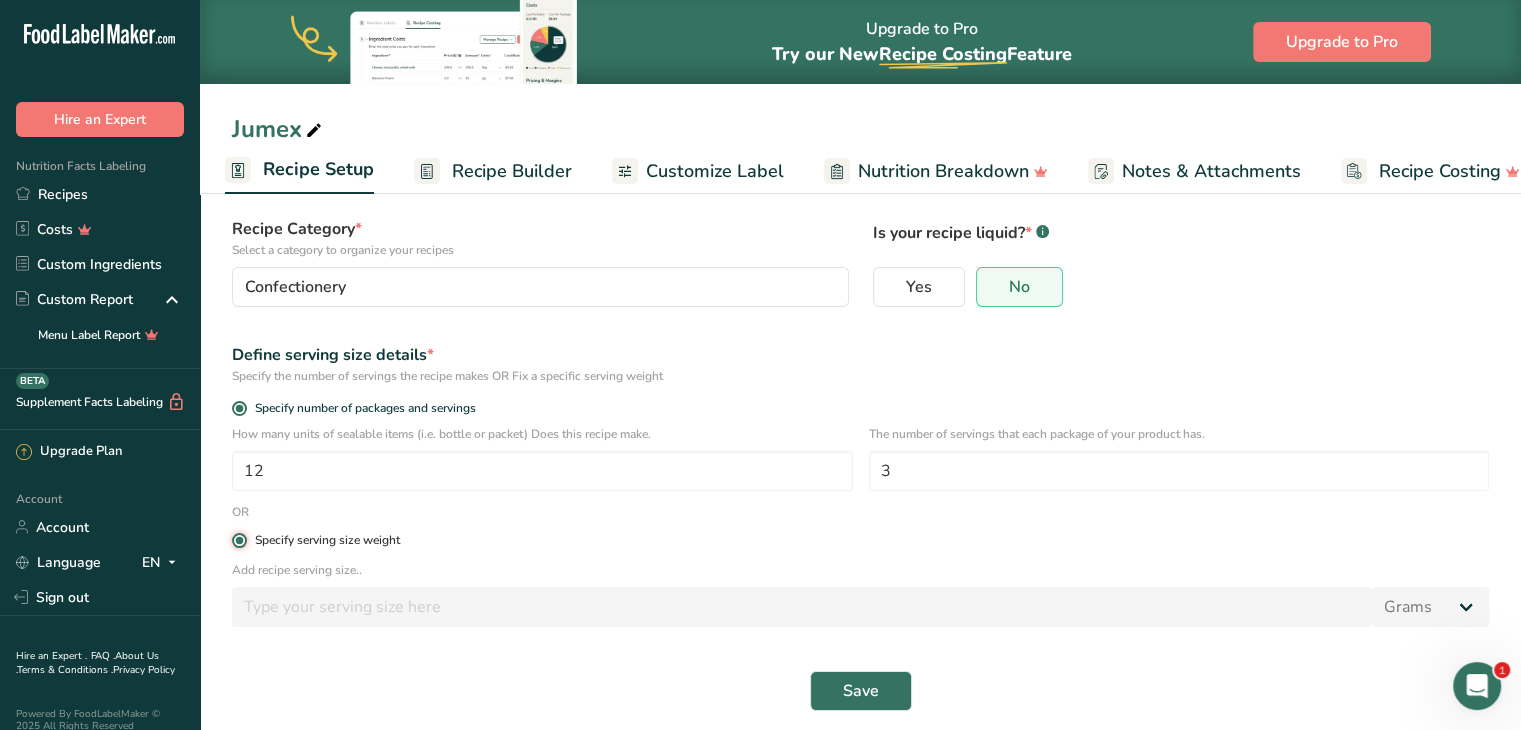 type 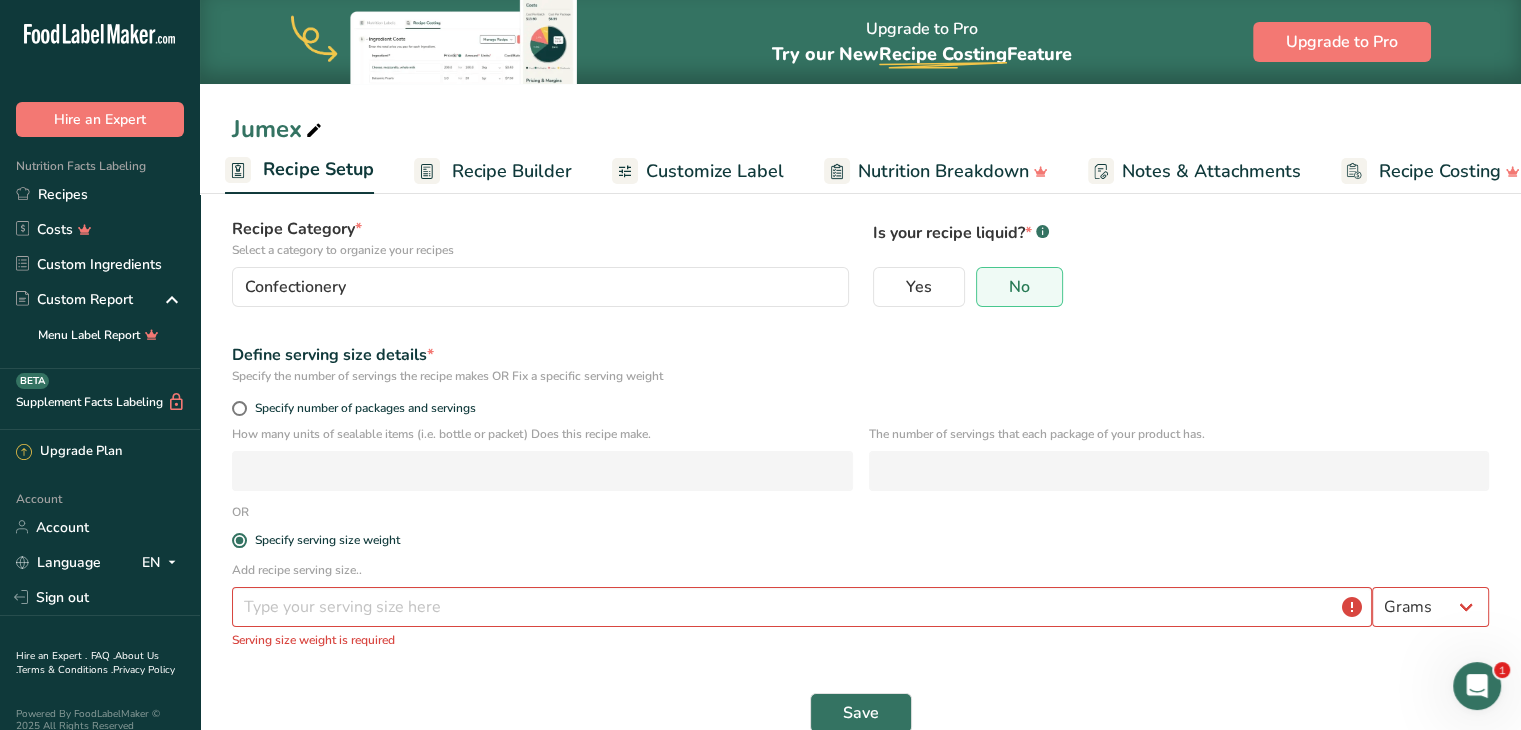 click on "Specify number of packages and servings" at bounding box center [860, 411] 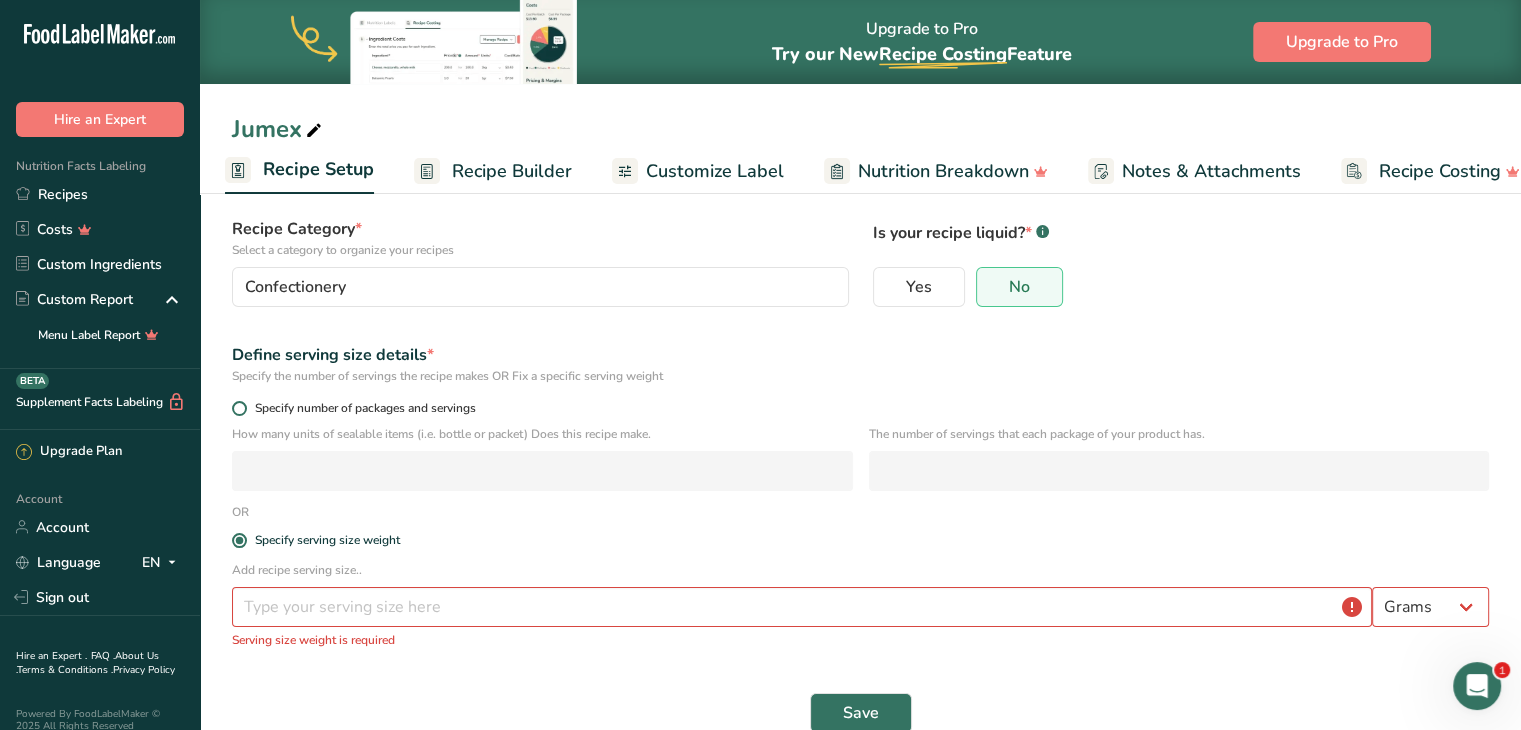 click on "Specify number of packages and servings" at bounding box center [361, 408] 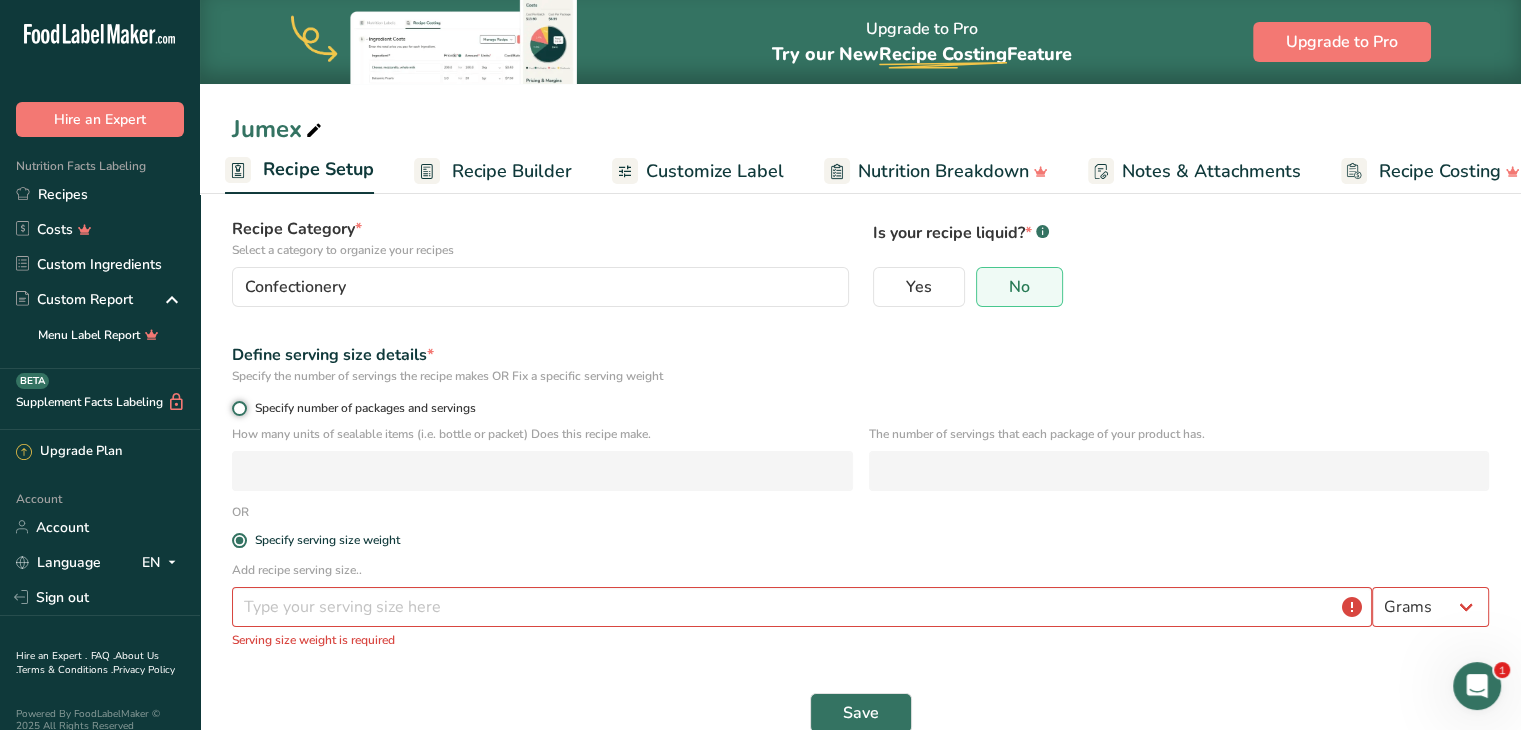 click on "Specify number of packages and servings" at bounding box center [238, 408] 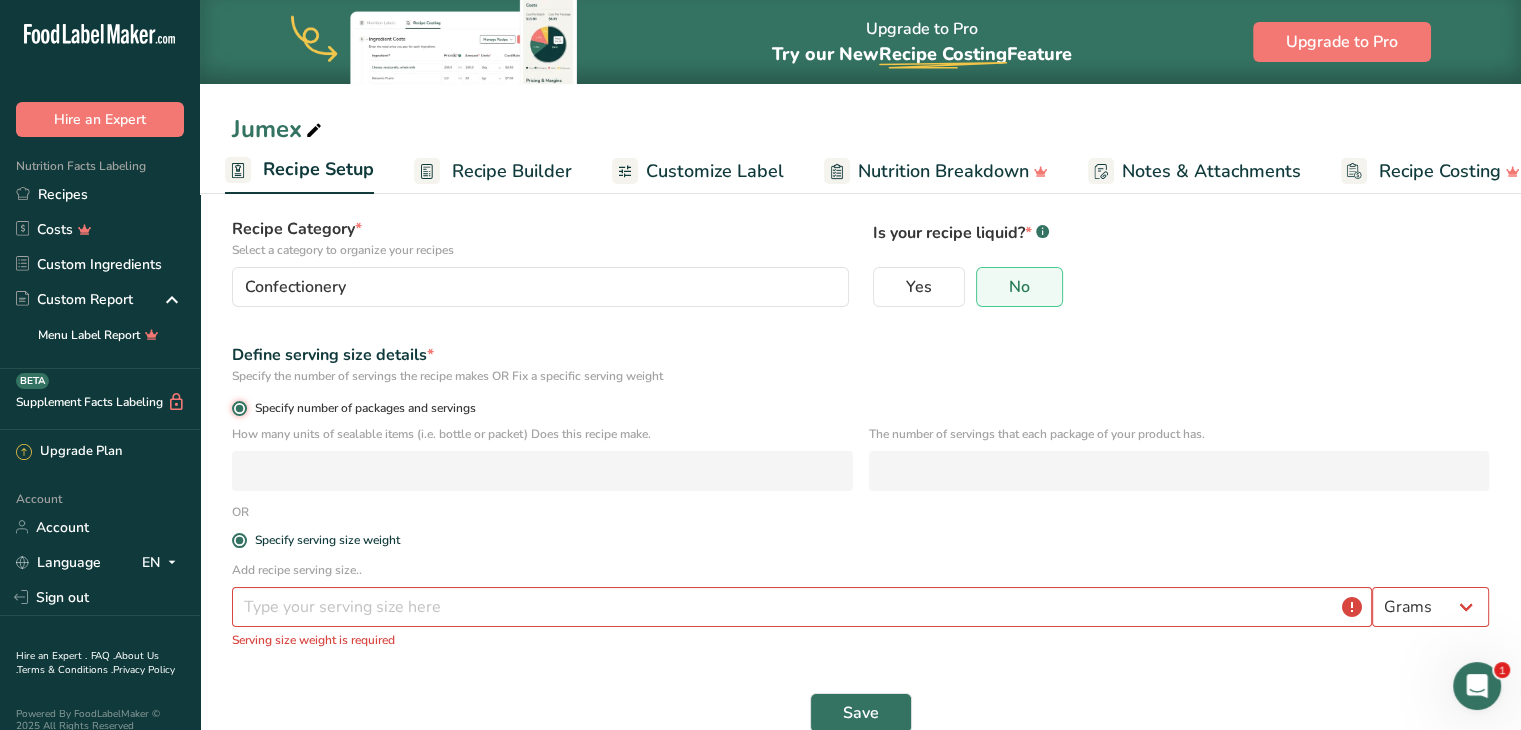 radio on "false" 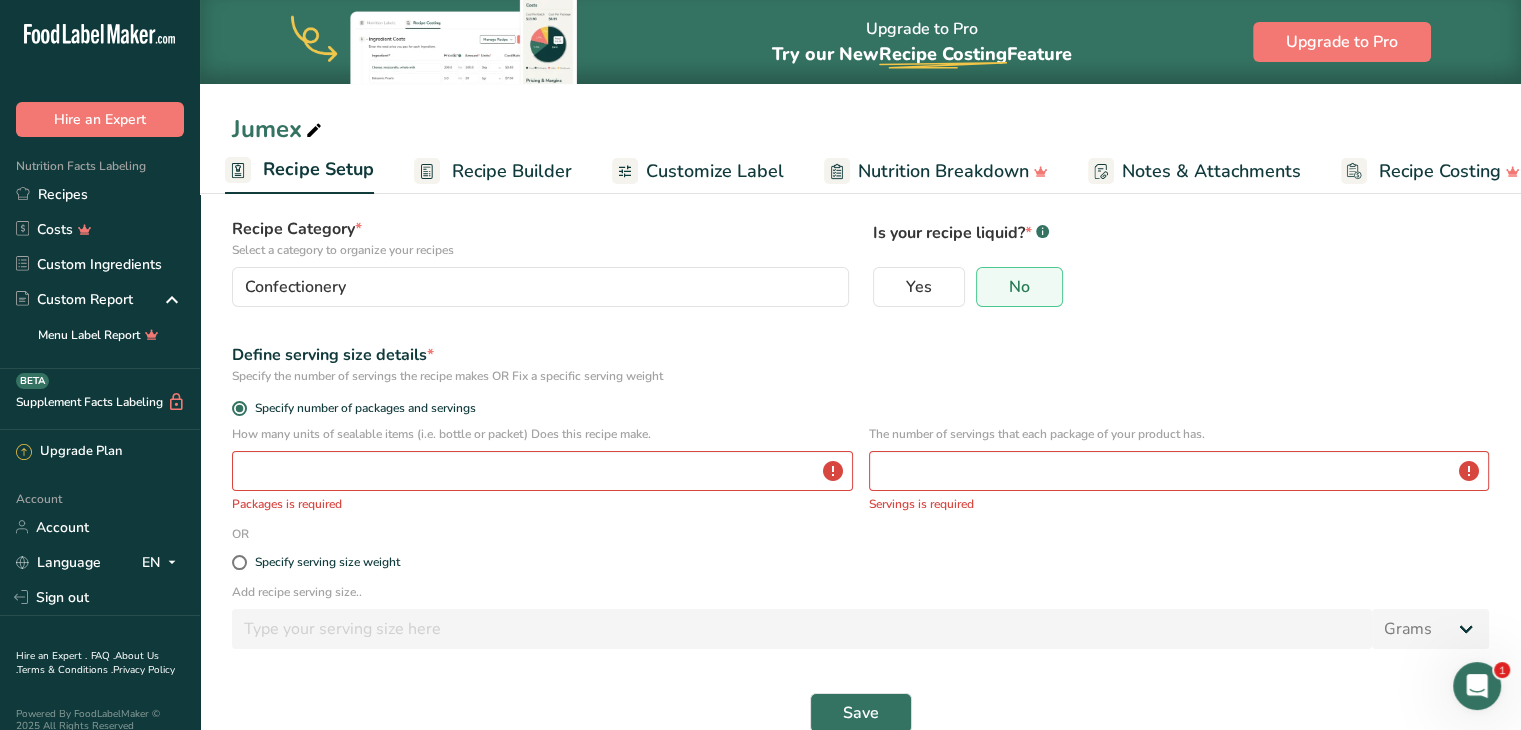 click on "How many units of sealable items (i.e. bottle or packet) Does this recipe make.
Packages is required" at bounding box center [542, 469] 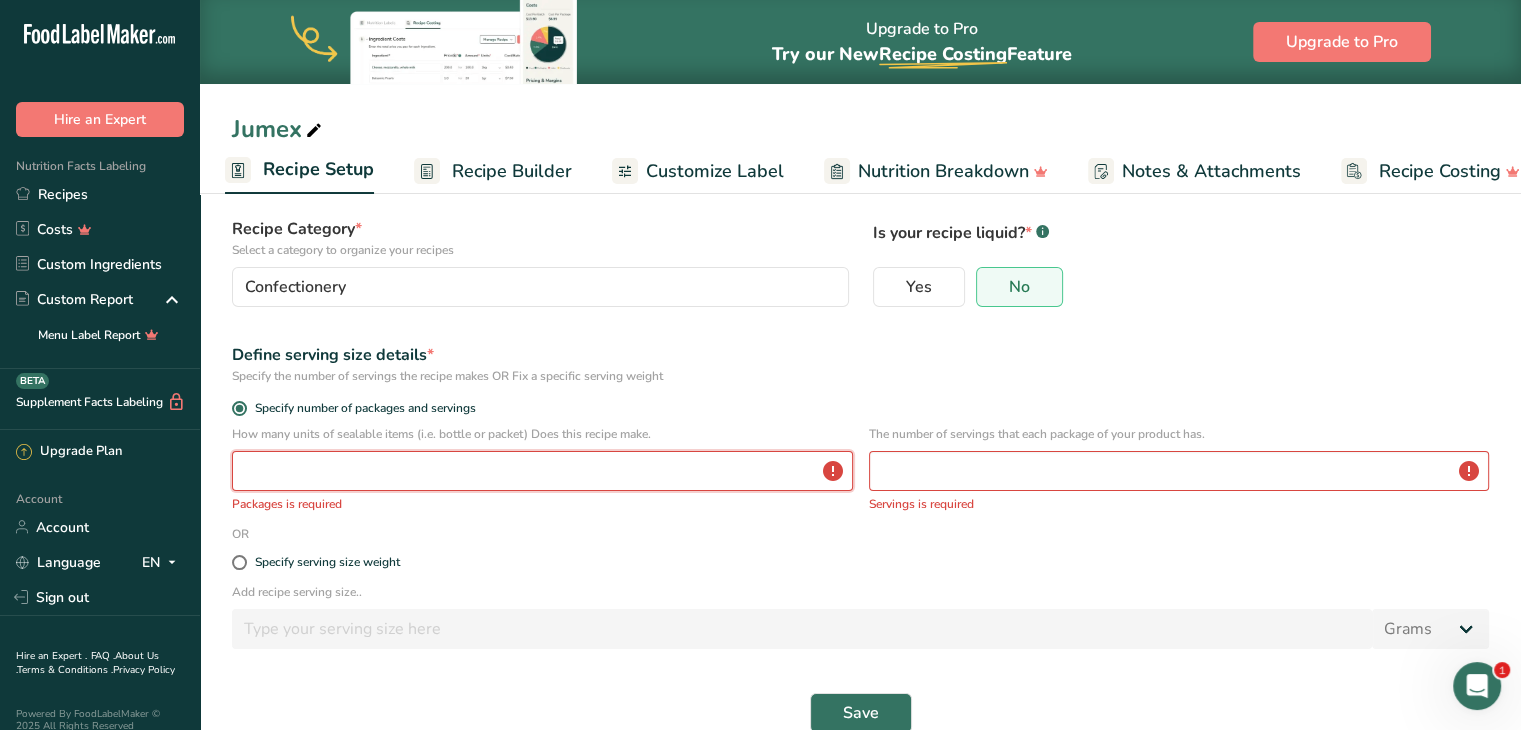 click at bounding box center (542, 471) 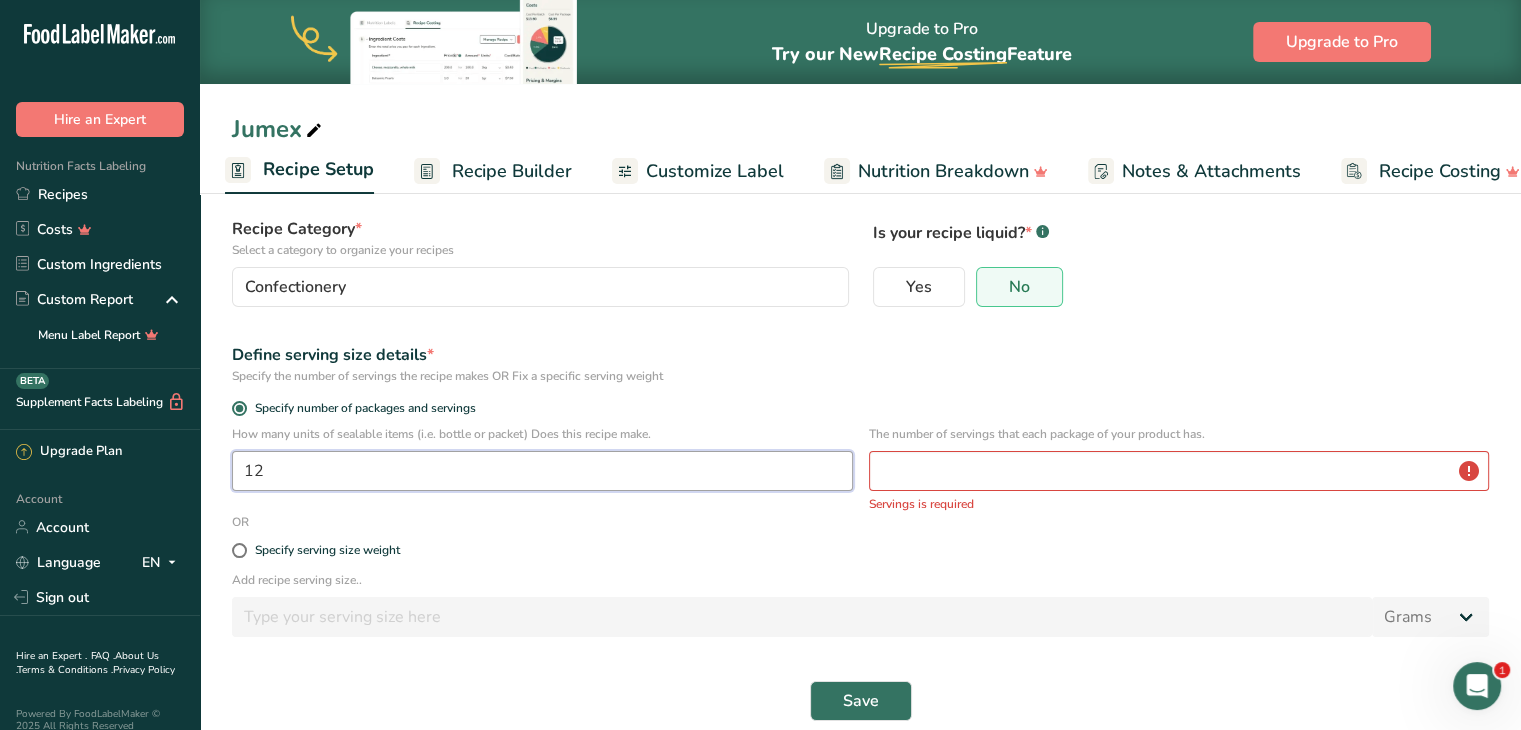 type on "12" 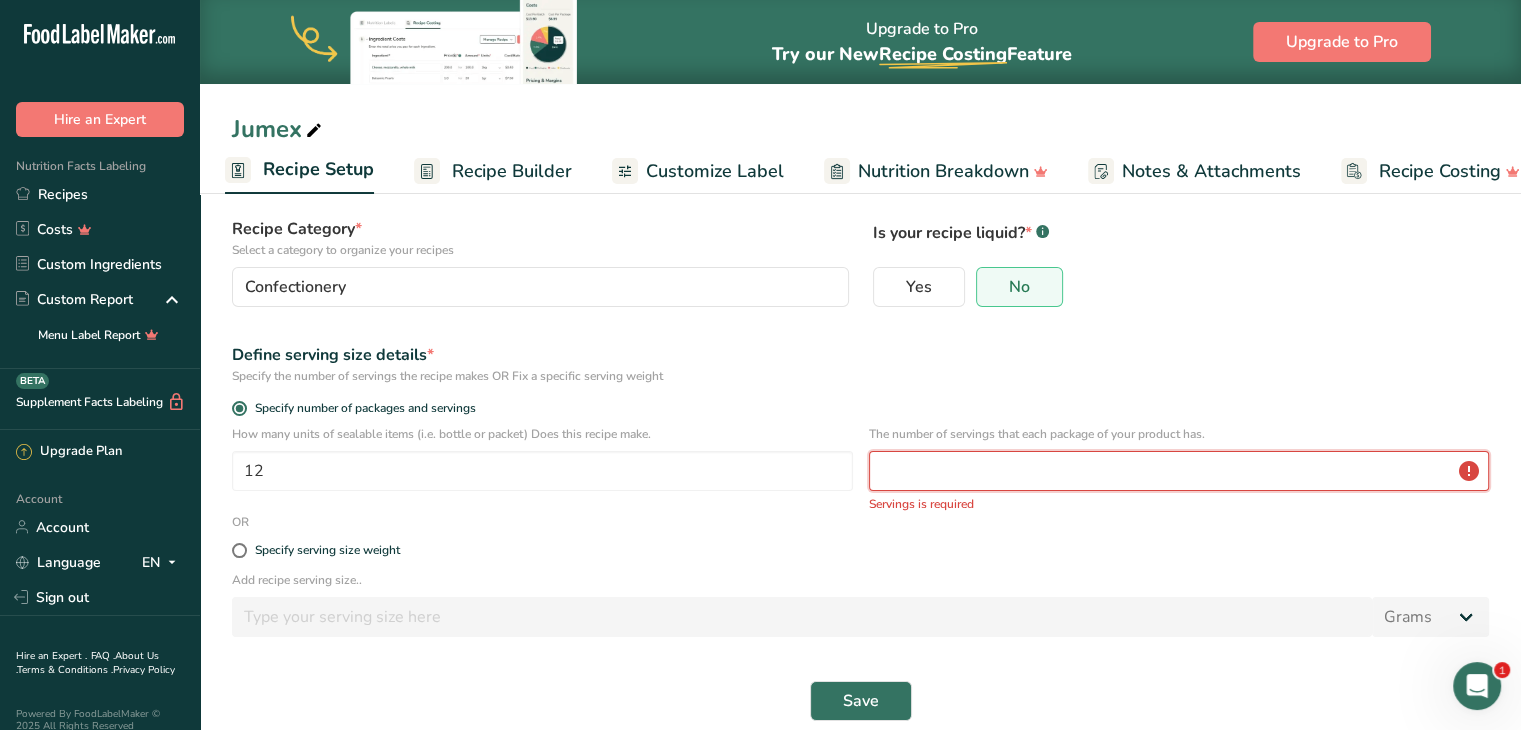 click at bounding box center [1179, 471] 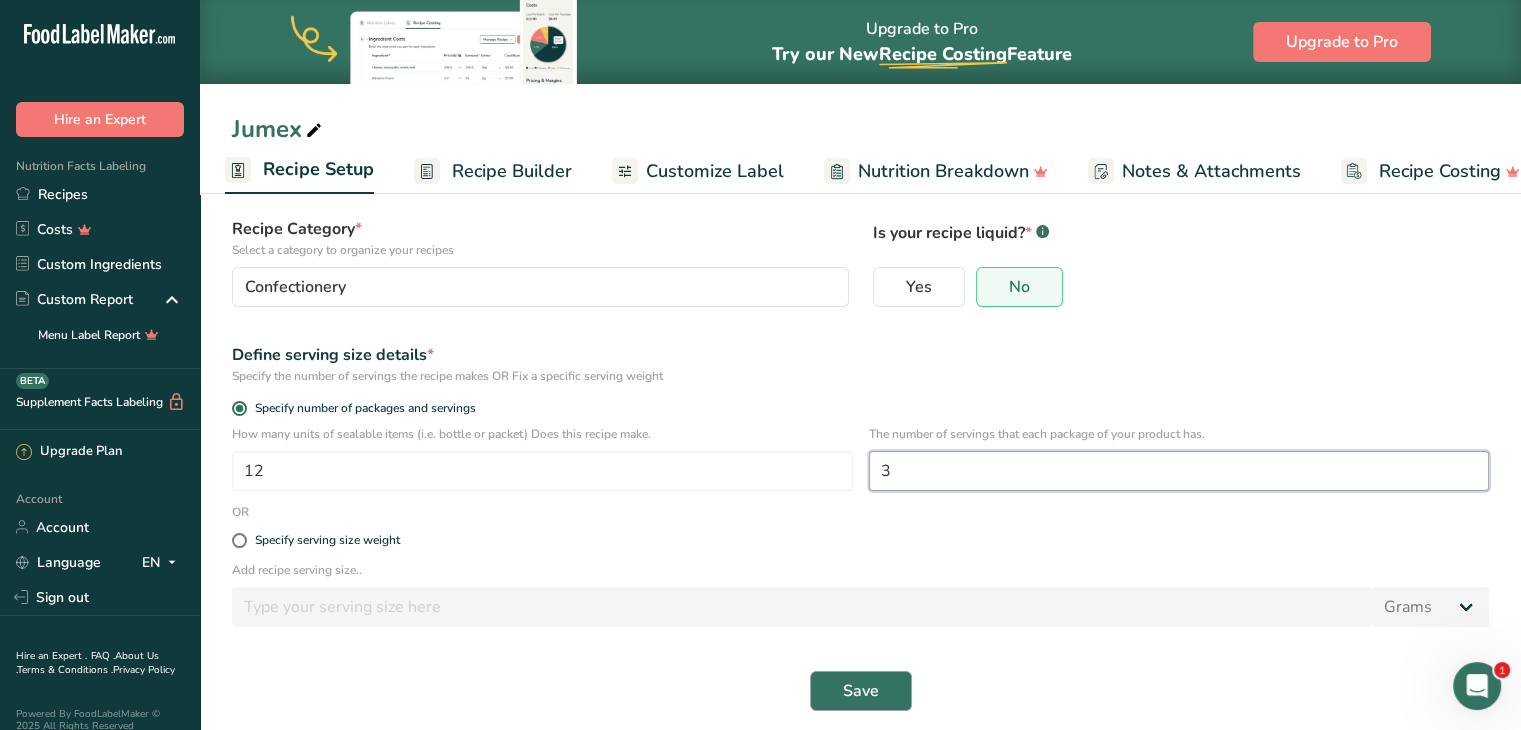 type on "3" 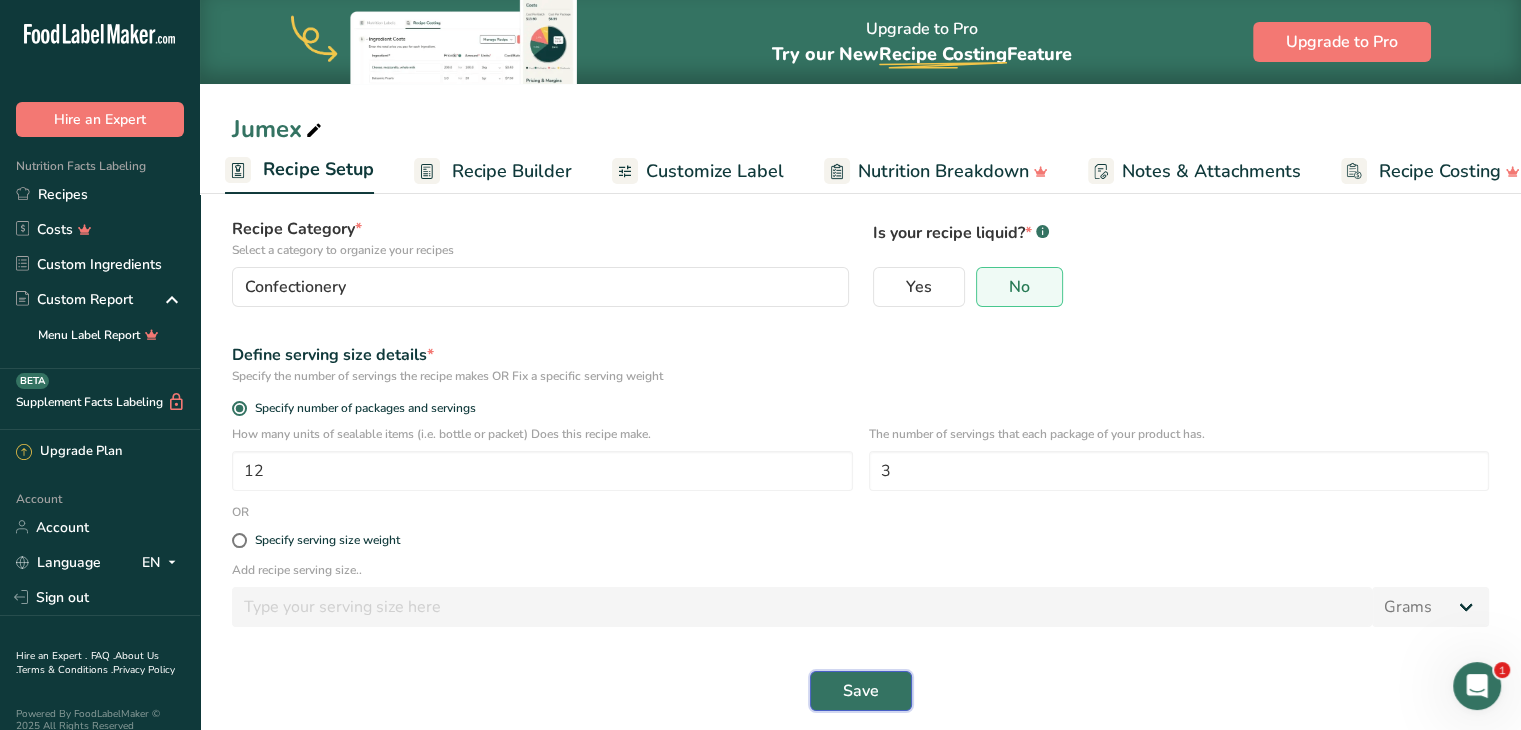 click on "Save" at bounding box center (861, 691) 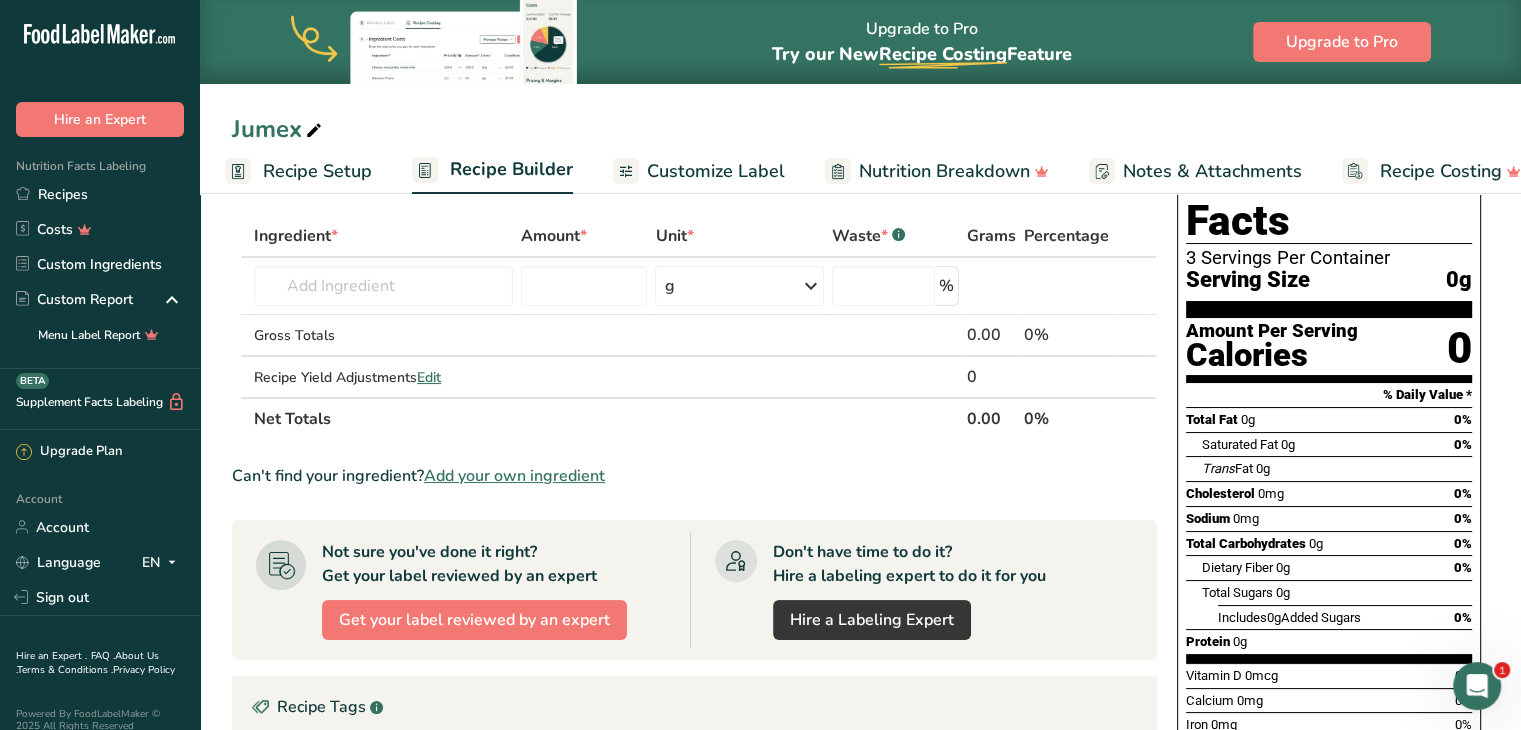 scroll, scrollTop: 0, scrollLeft: 0, axis: both 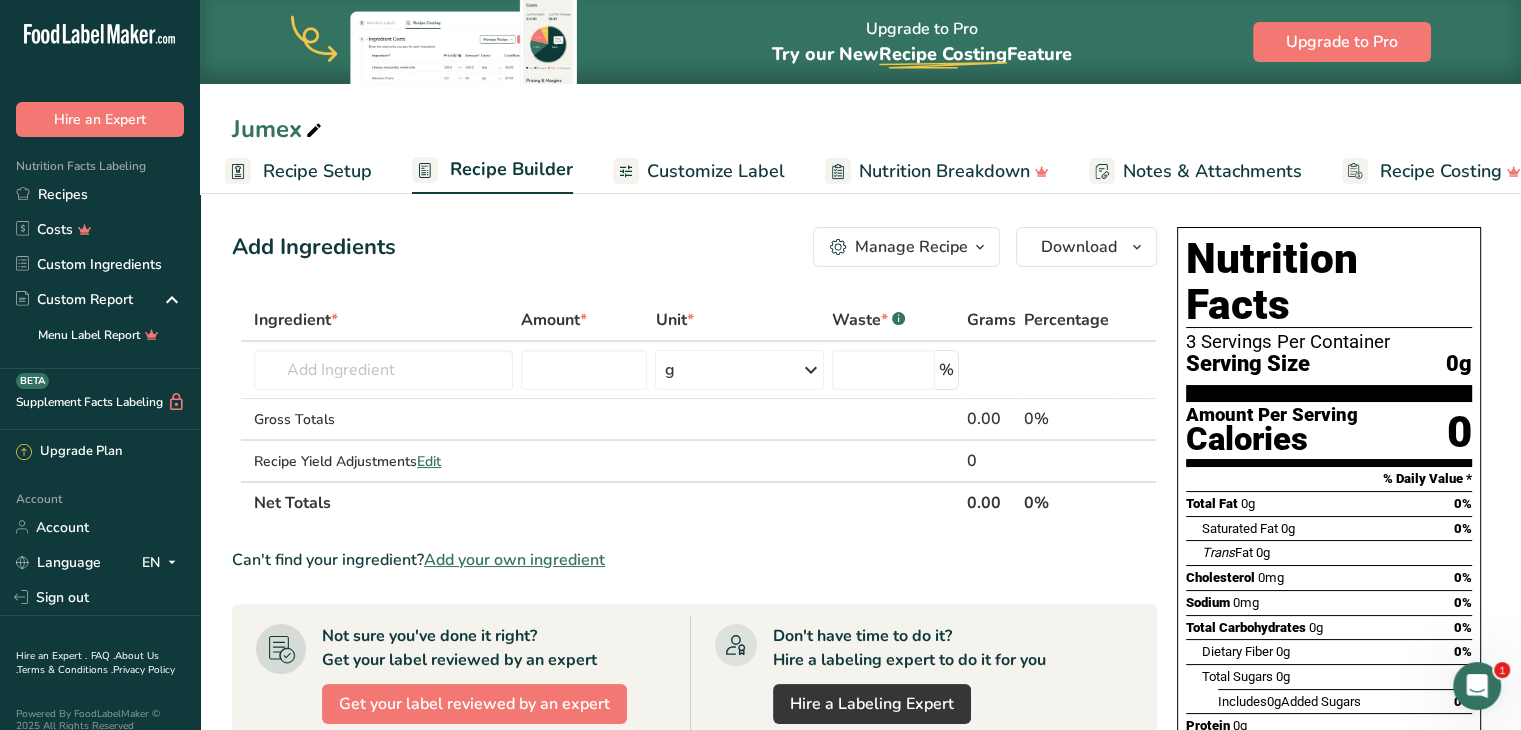 click on "Recipe Setup" at bounding box center [317, 171] 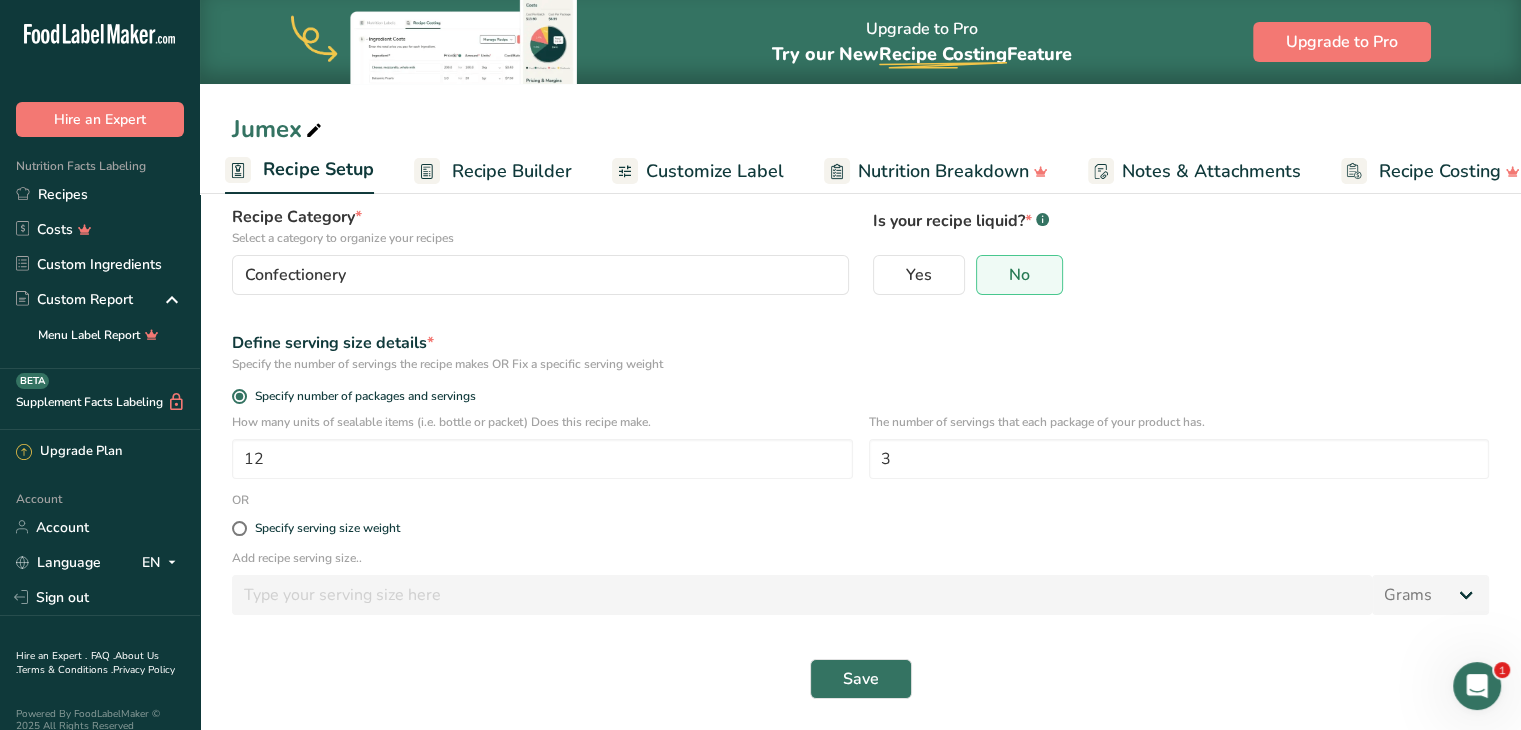 scroll, scrollTop: 140, scrollLeft: 0, axis: vertical 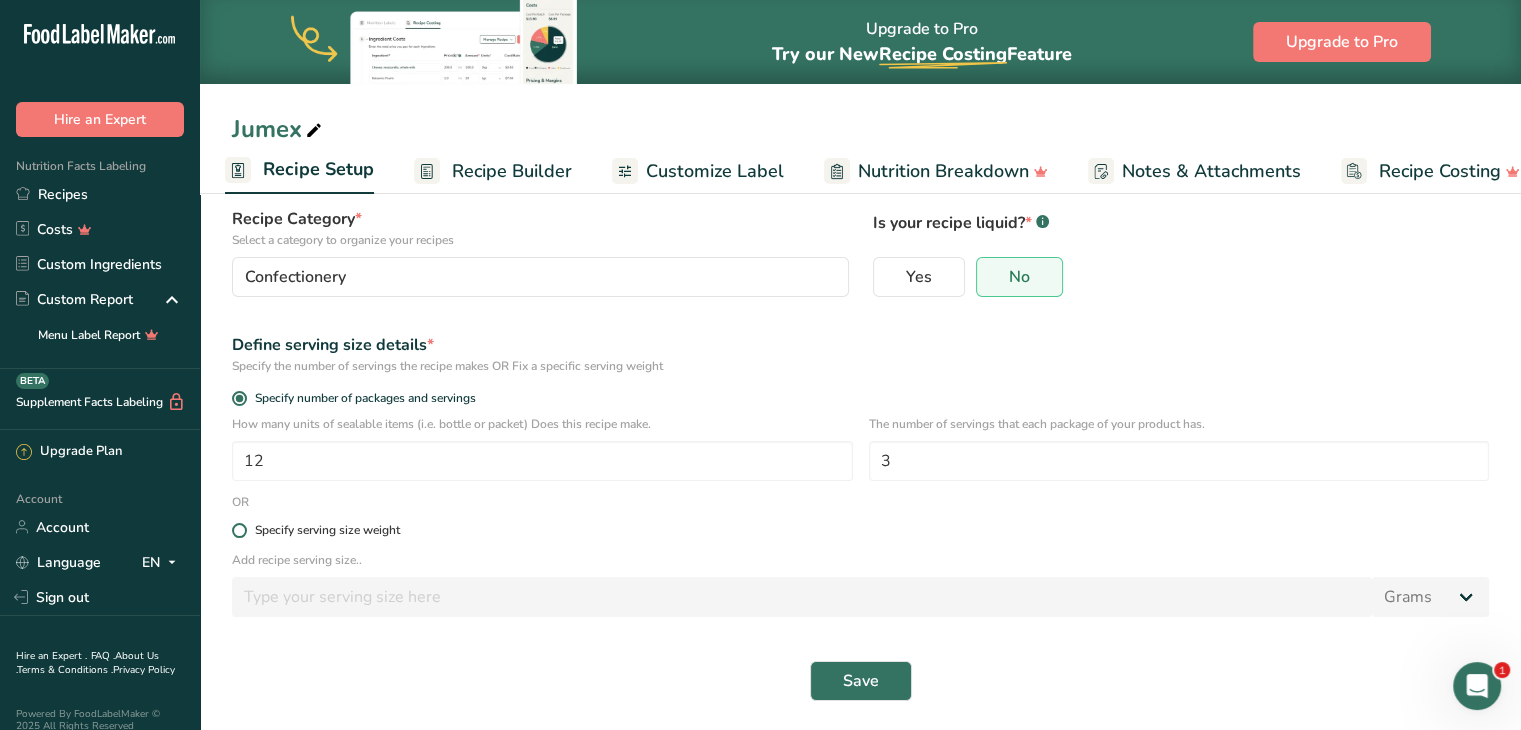 click on "Specify serving size weight" at bounding box center [327, 530] 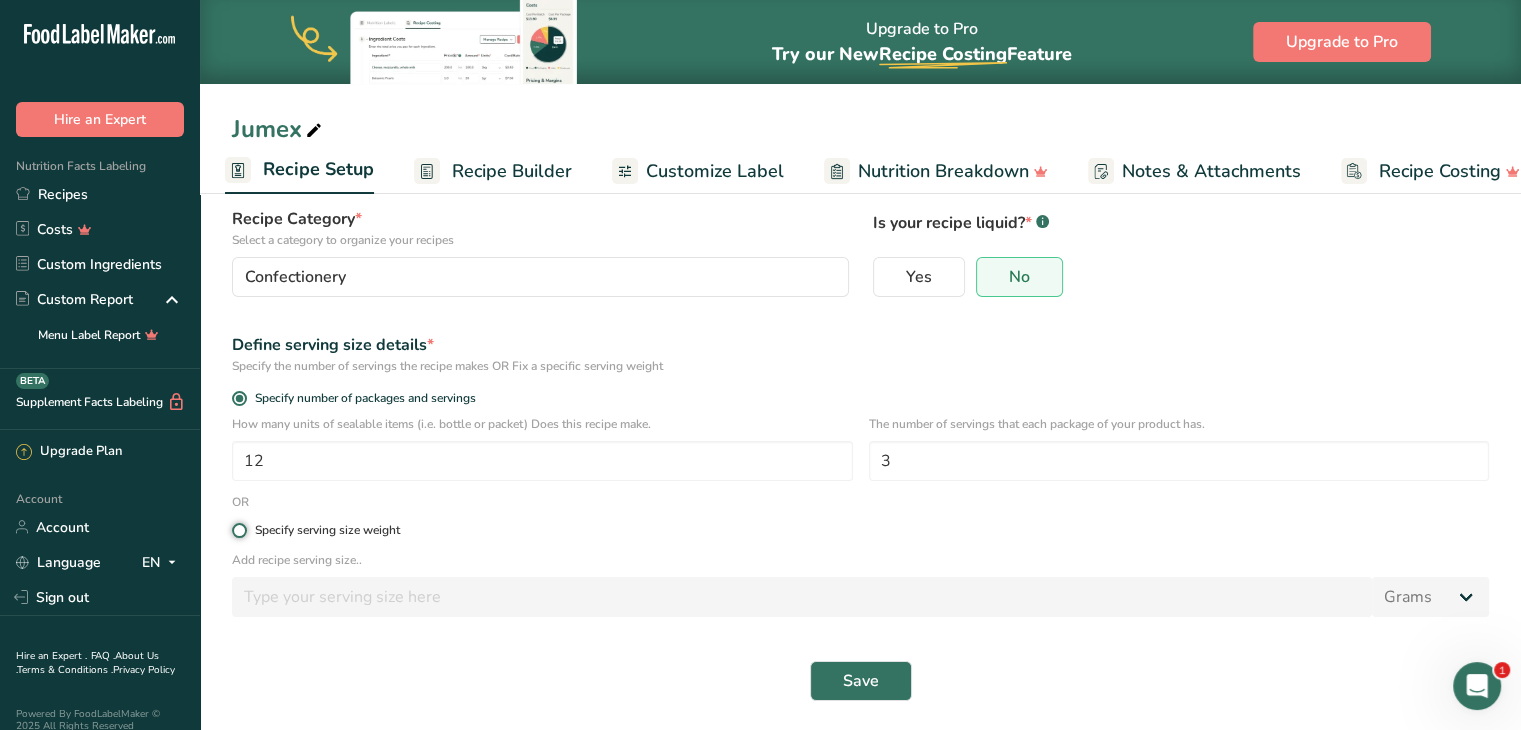 click on "Specify serving size weight" at bounding box center [238, 530] 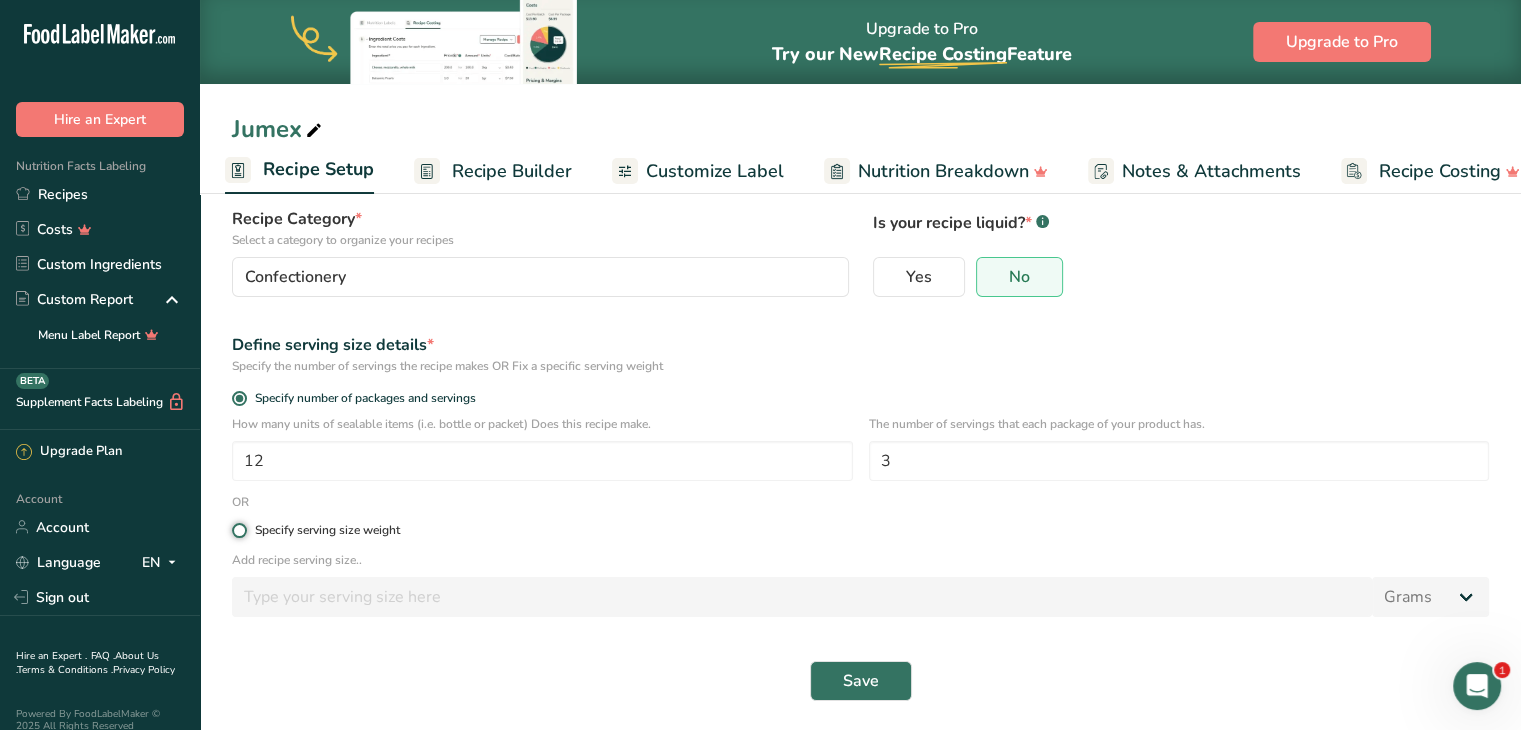 radio on "true" 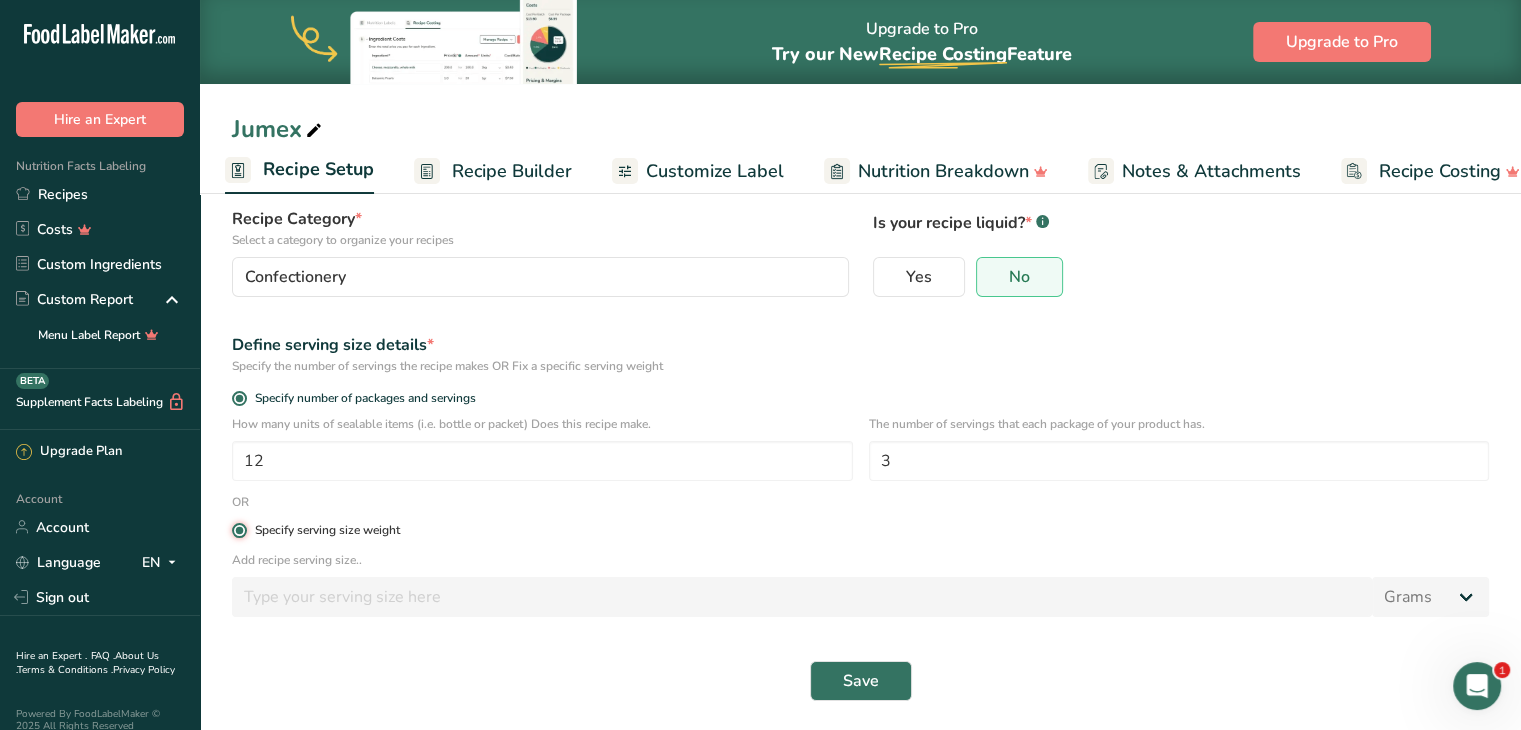 radio on "false" 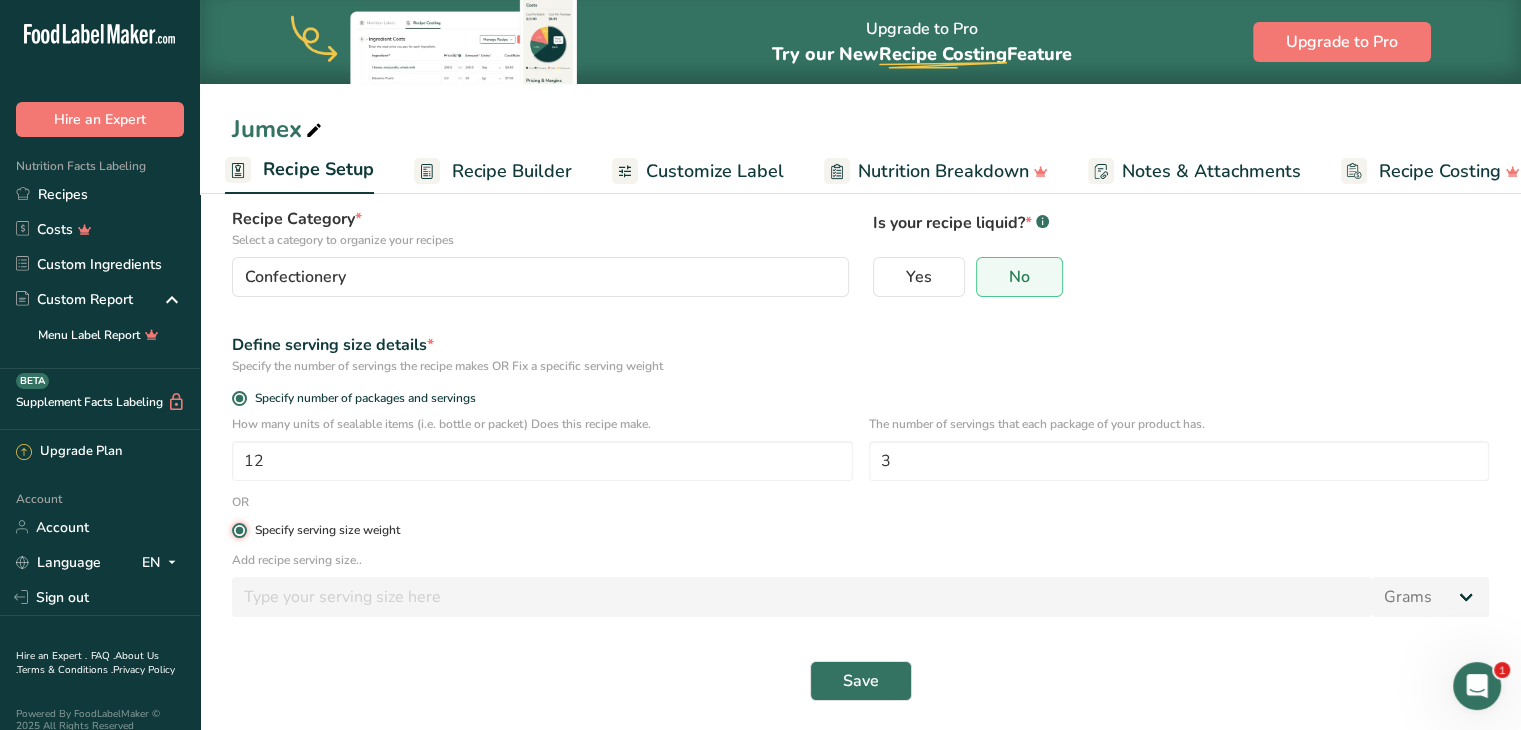 type 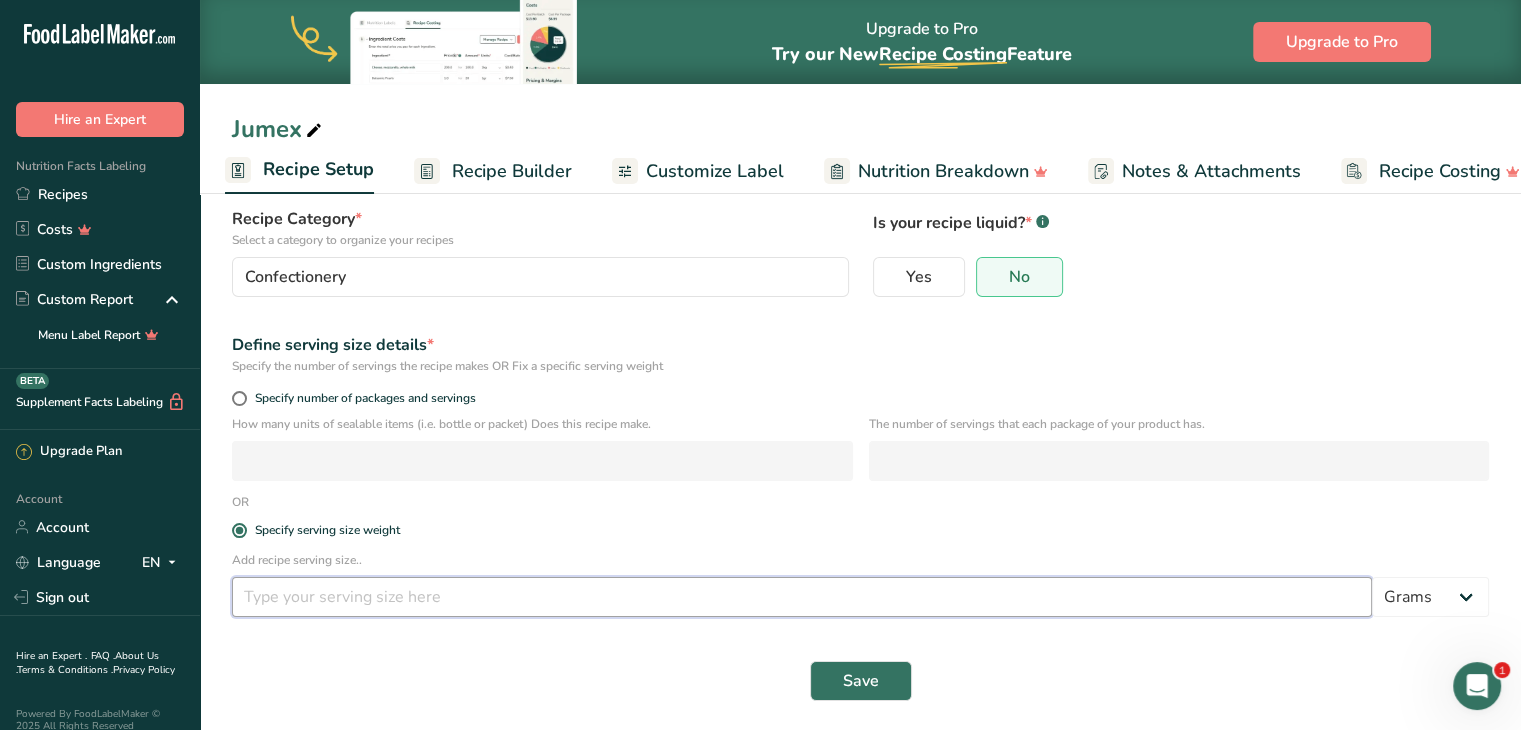 click at bounding box center [802, 597] 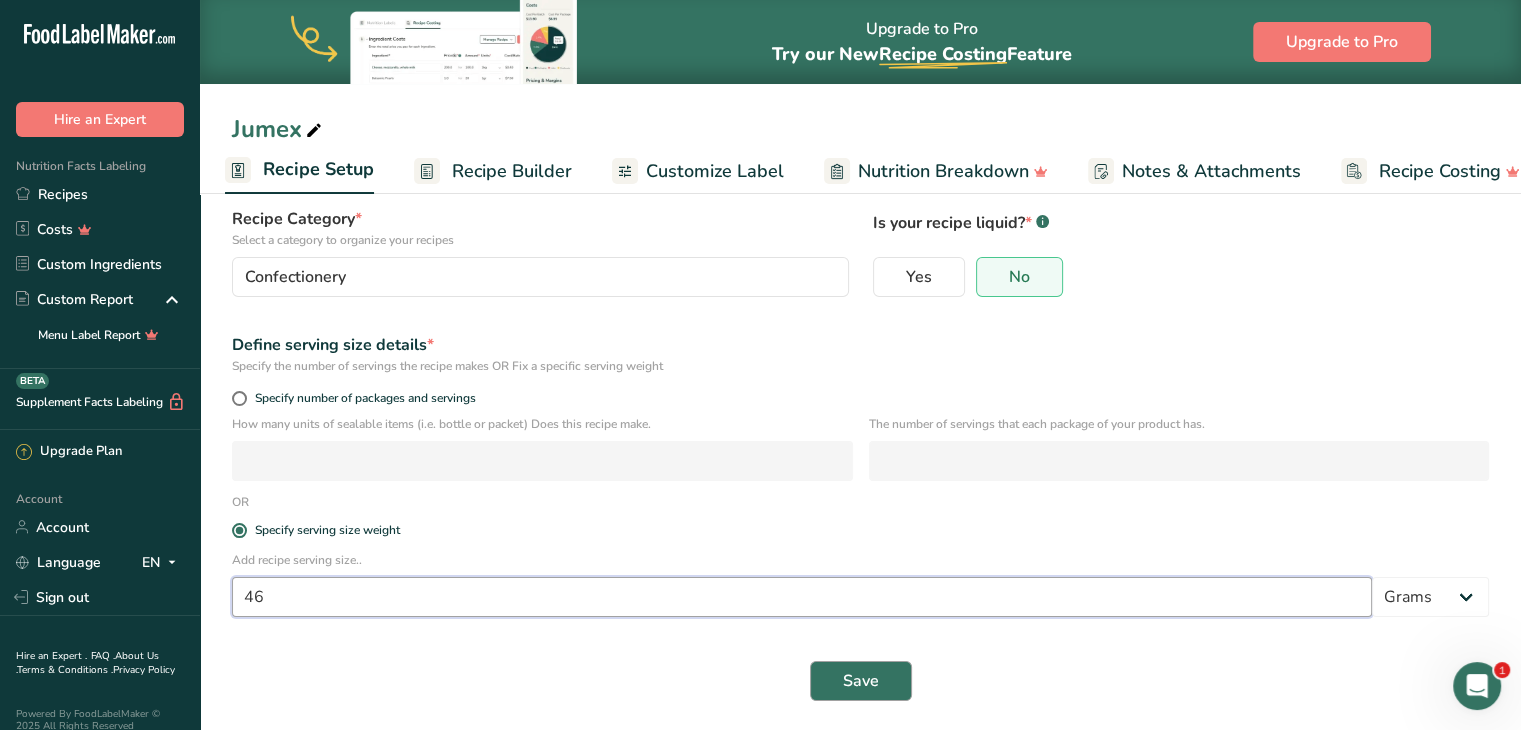 type on "46" 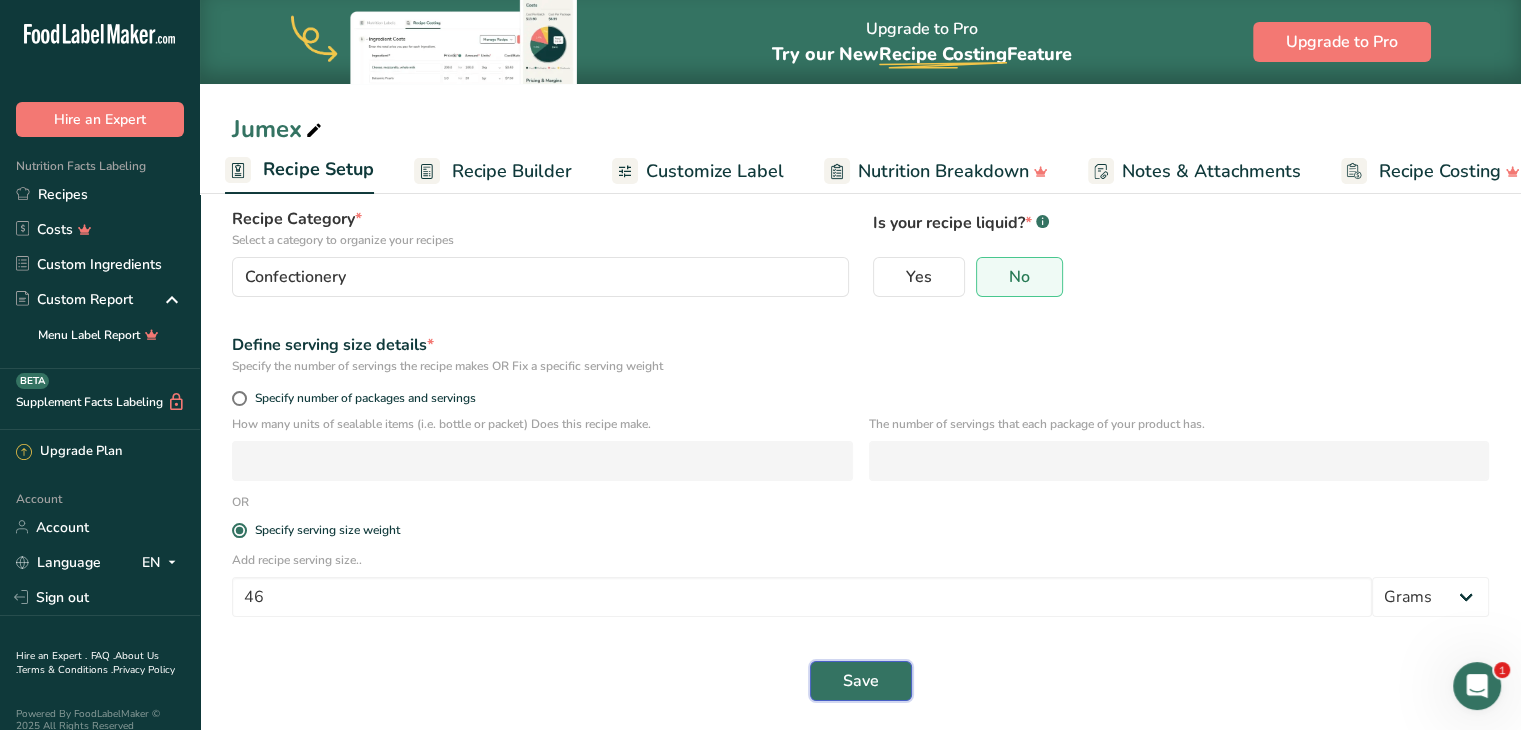 click on "Save" at bounding box center (861, 681) 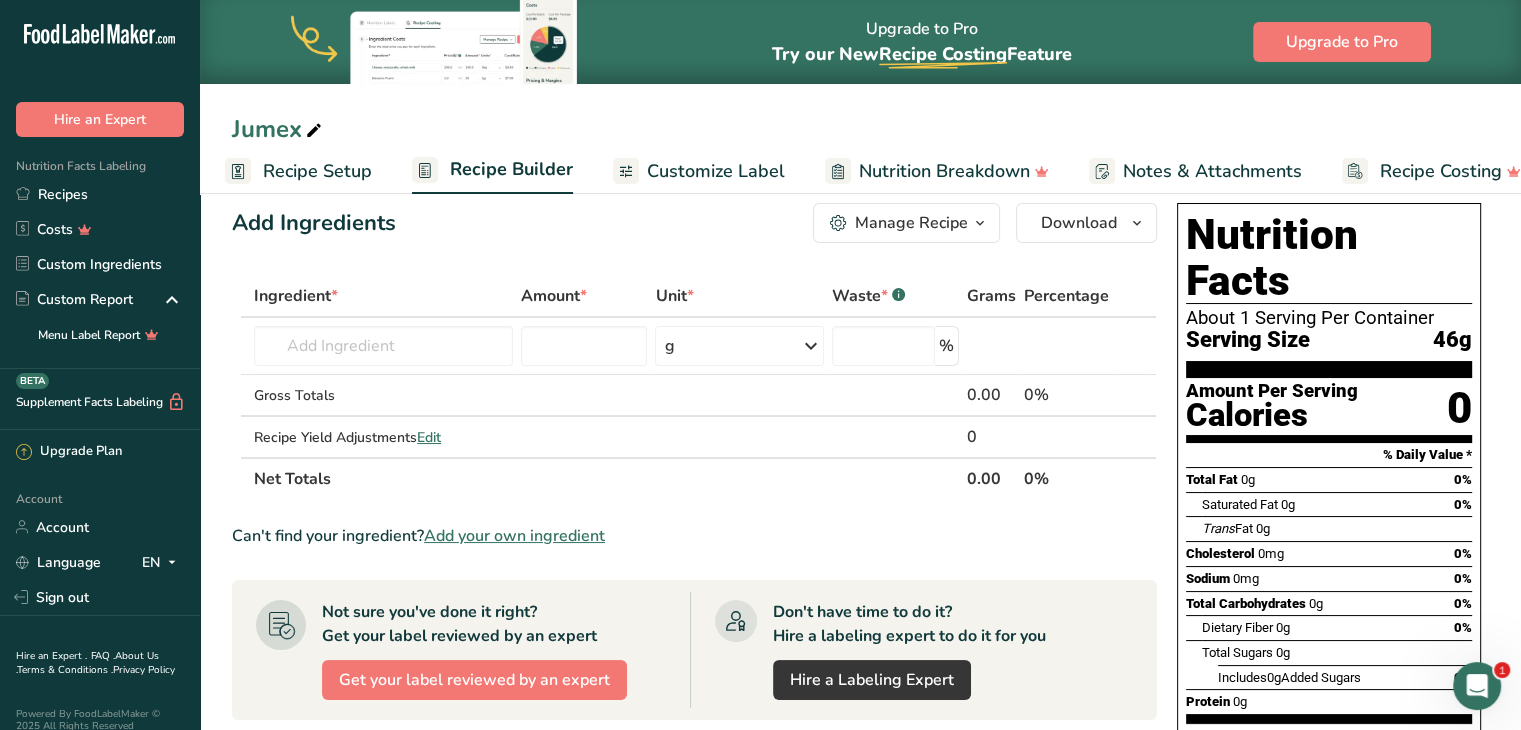 scroll, scrollTop: 17, scrollLeft: 0, axis: vertical 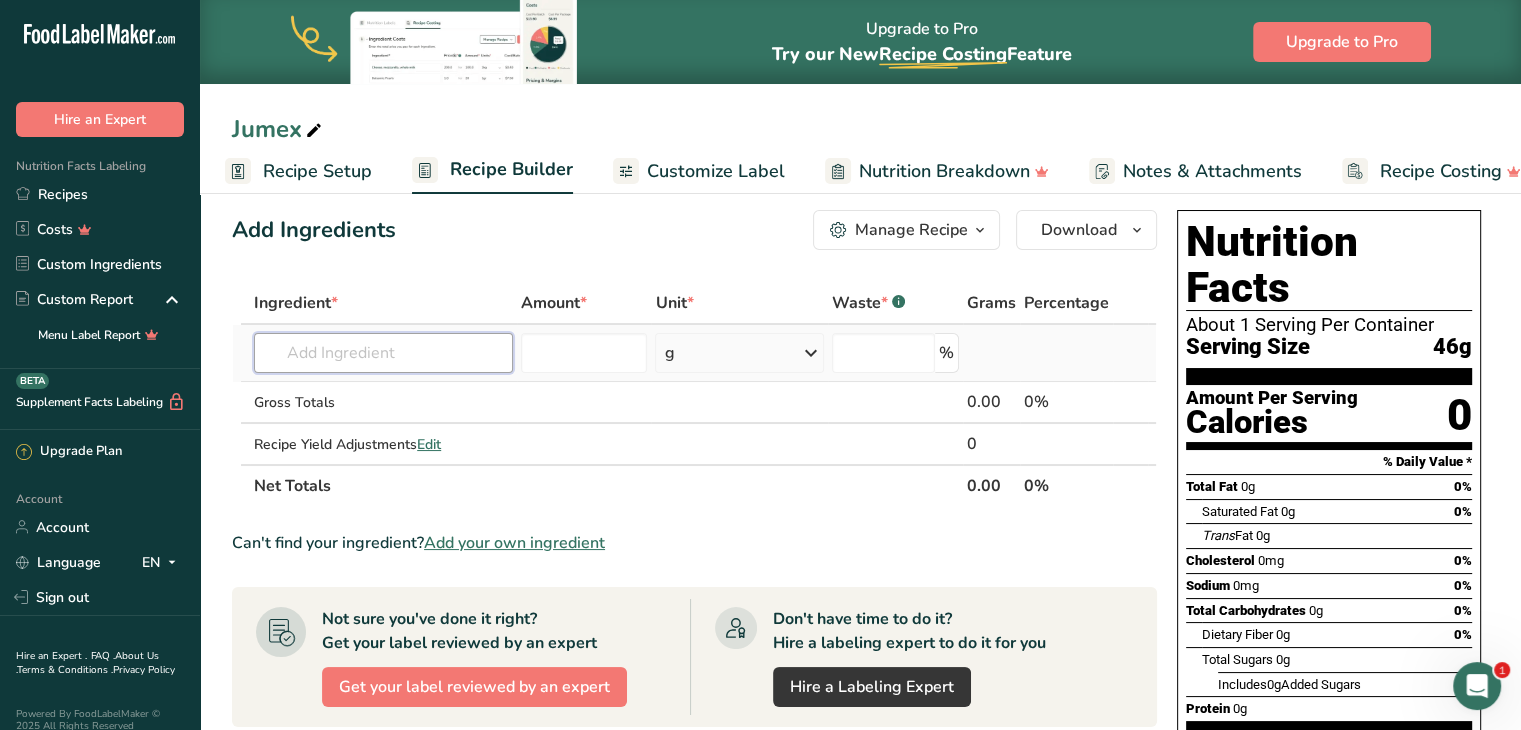 click at bounding box center (383, 353) 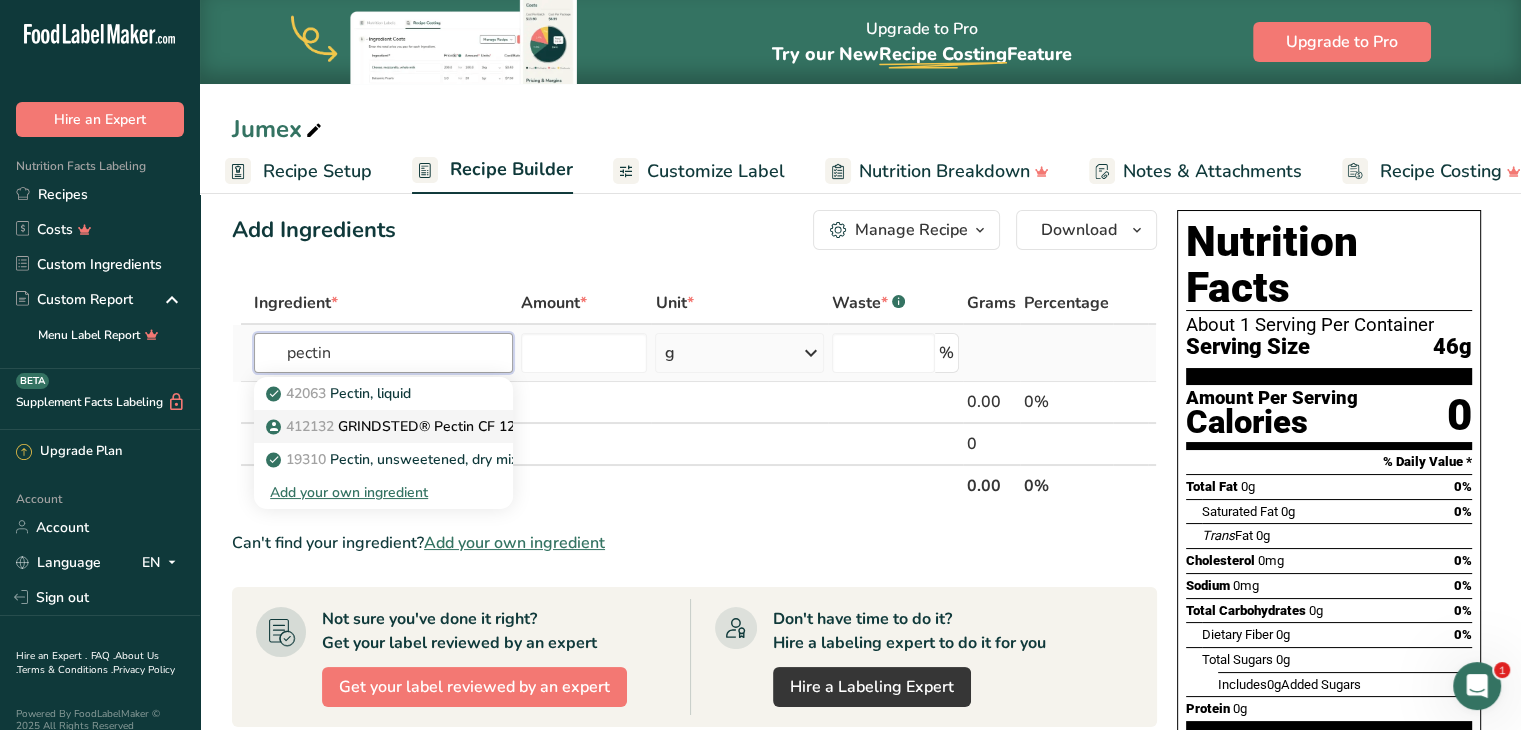 type on "pectin" 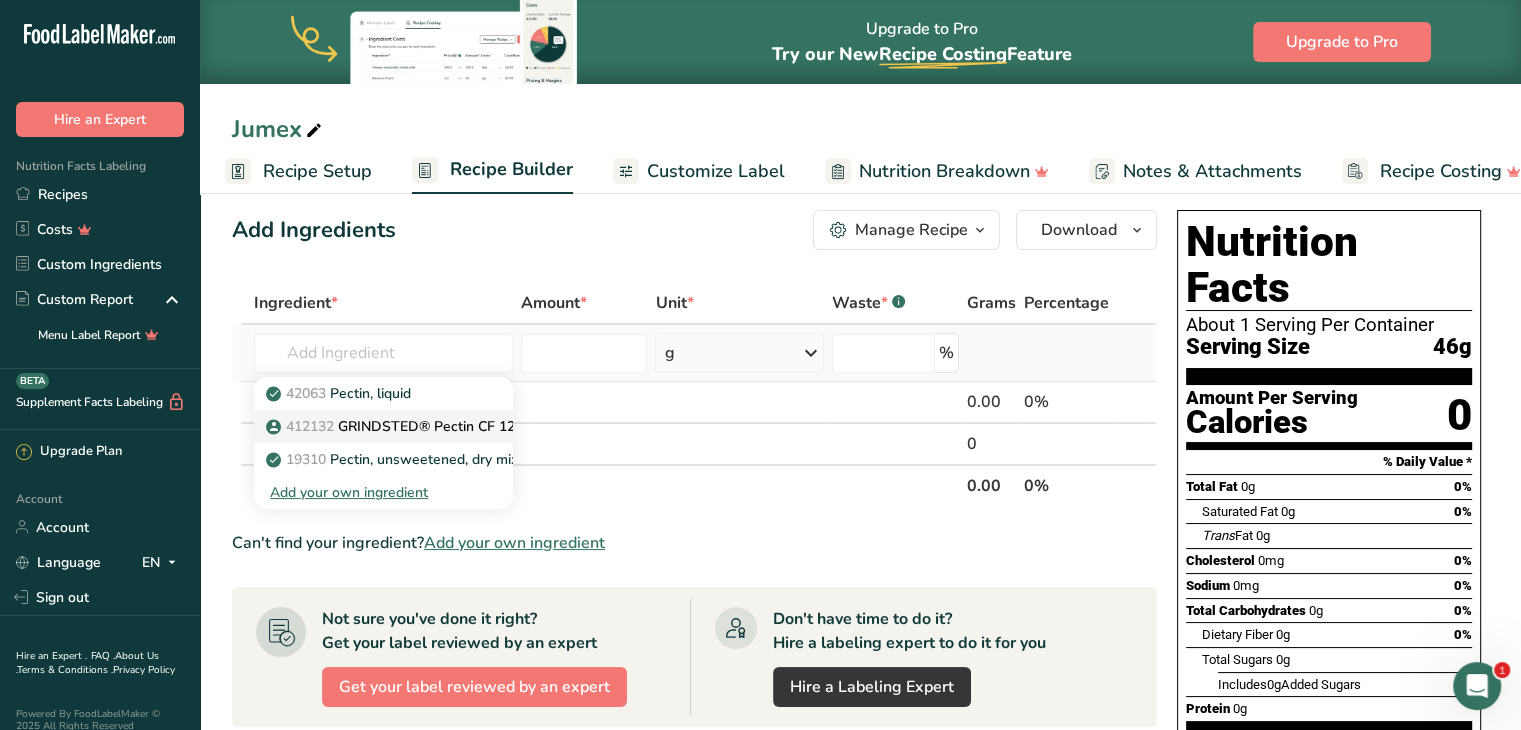 click on "412132
GRINDSTED® Pectin CF 120 S1" at bounding box center (407, 426) 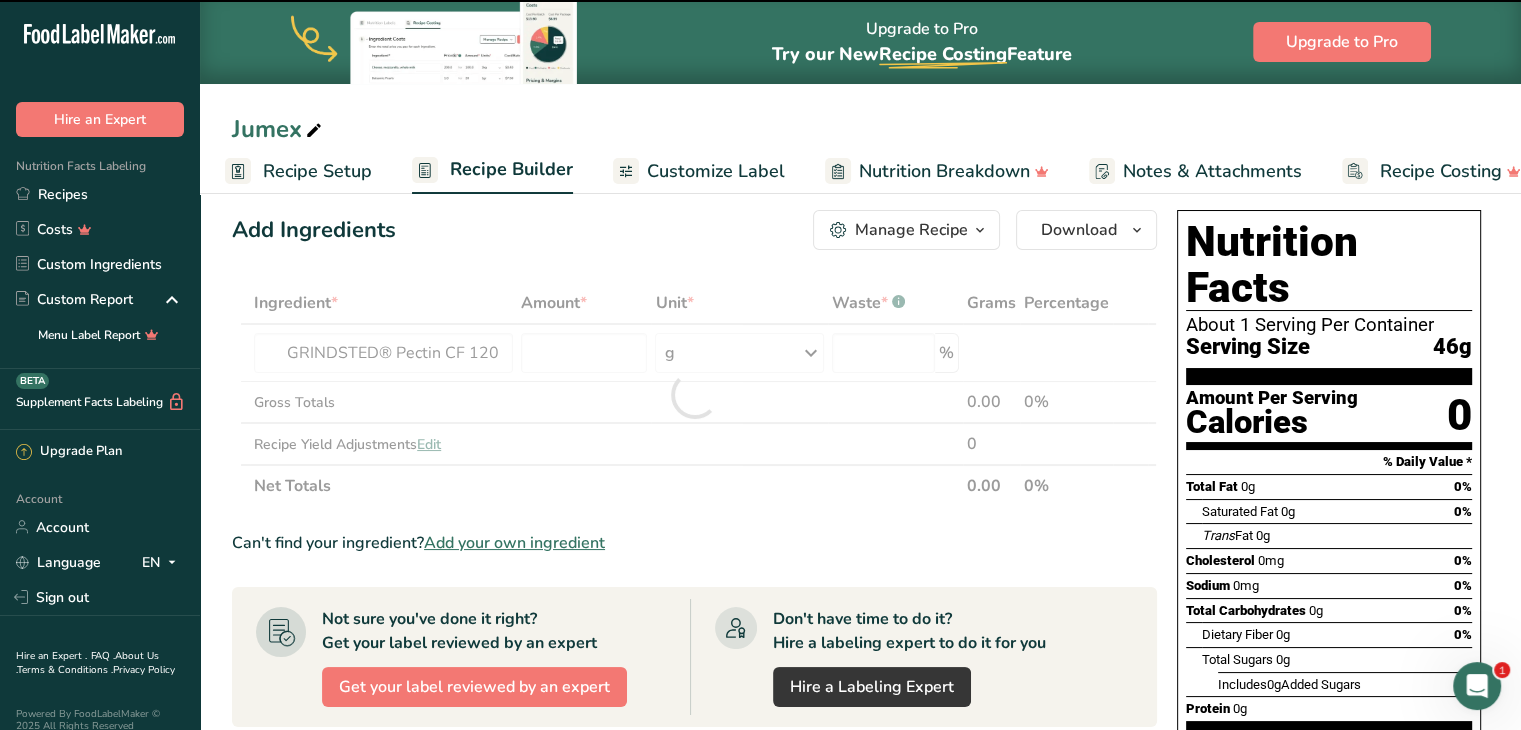 type on "0" 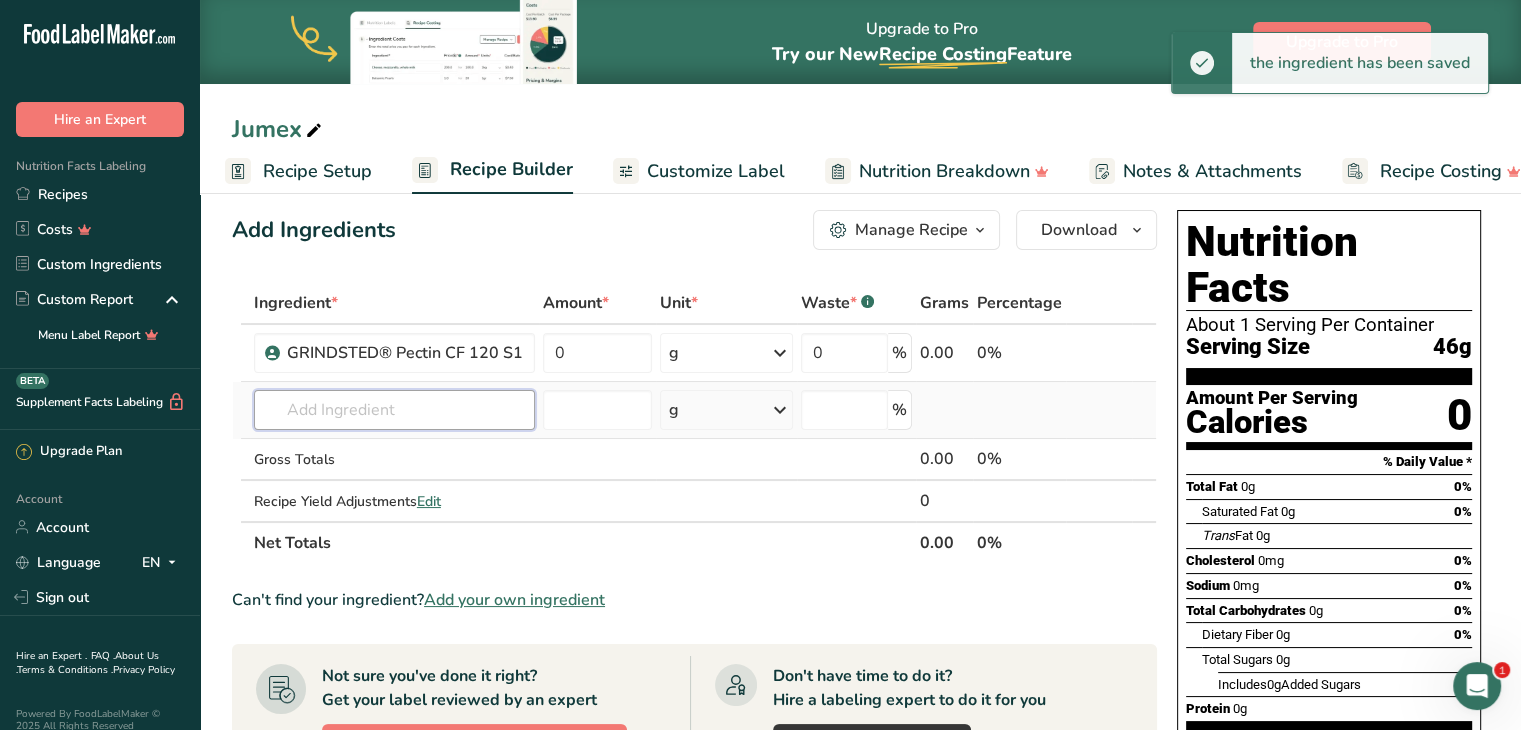 click at bounding box center [394, 410] 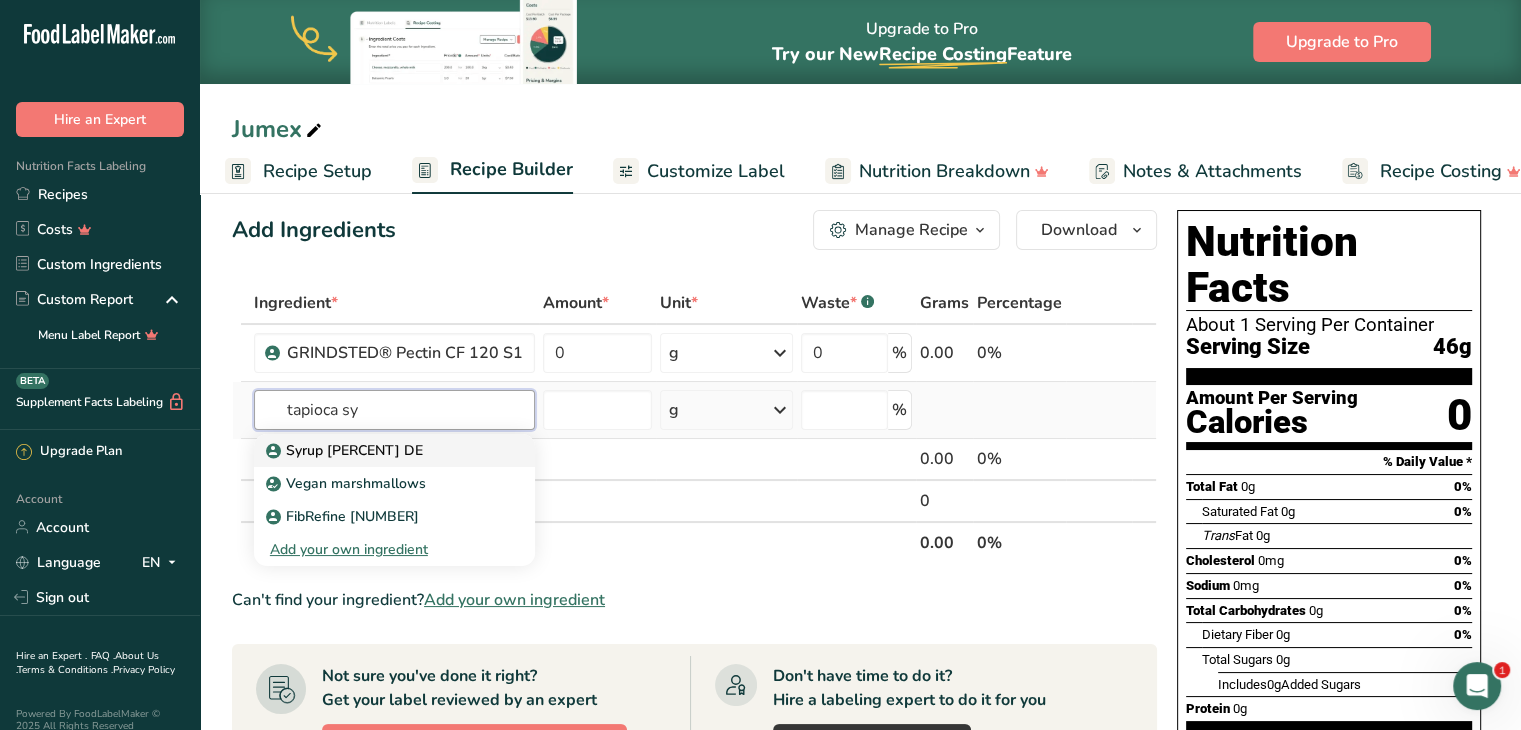 type on "tapioca sy" 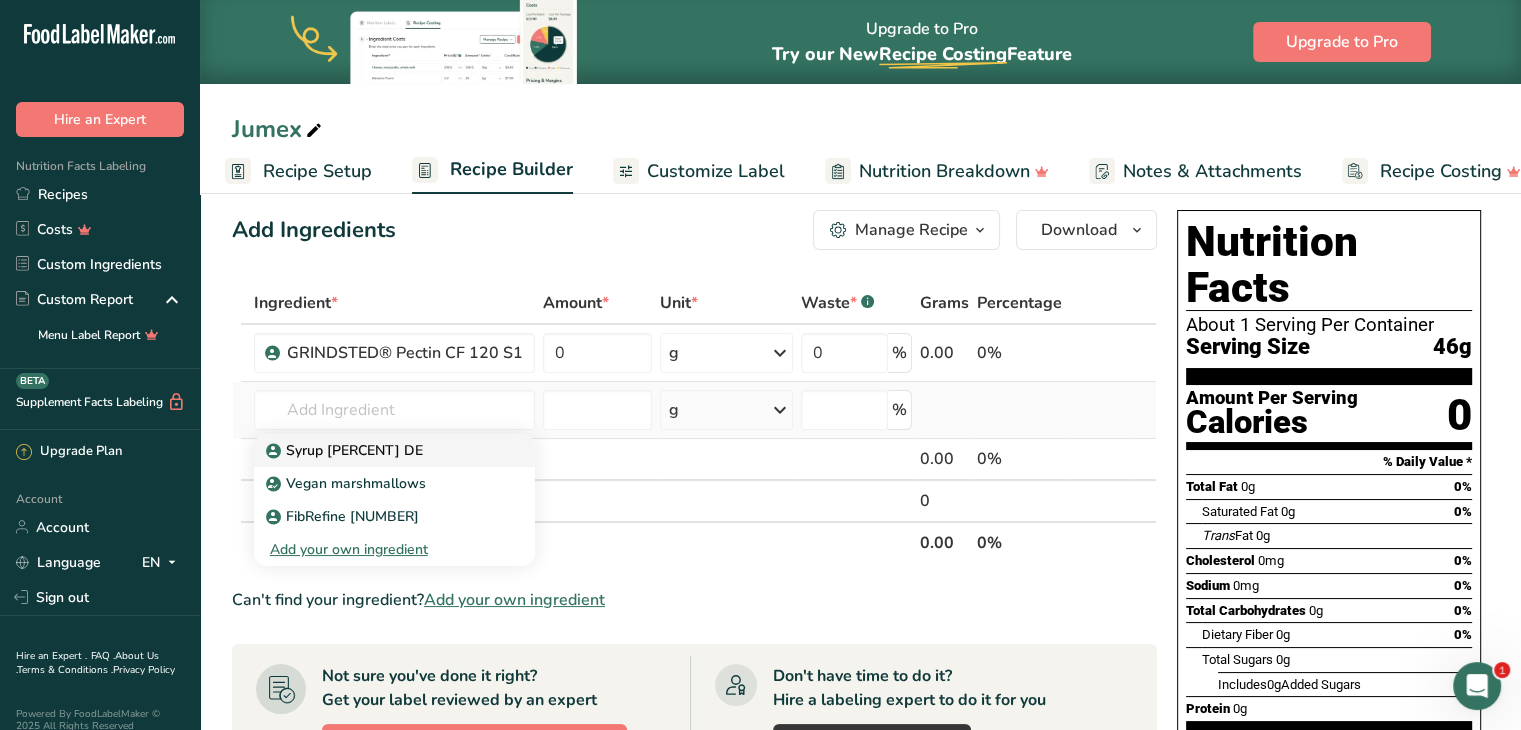 click on "Syrup [PERCENT] DE" at bounding box center (346, 450) 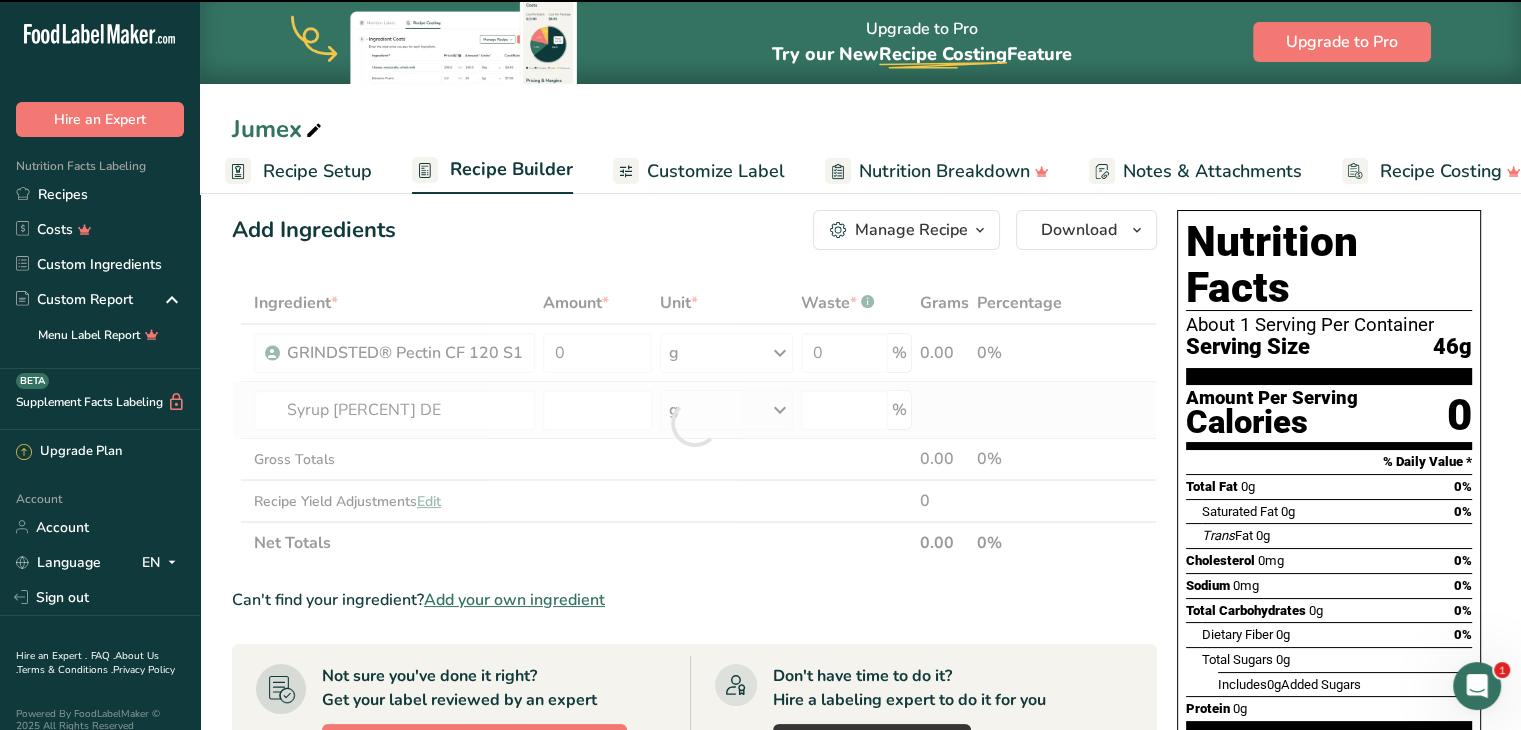 type on "0" 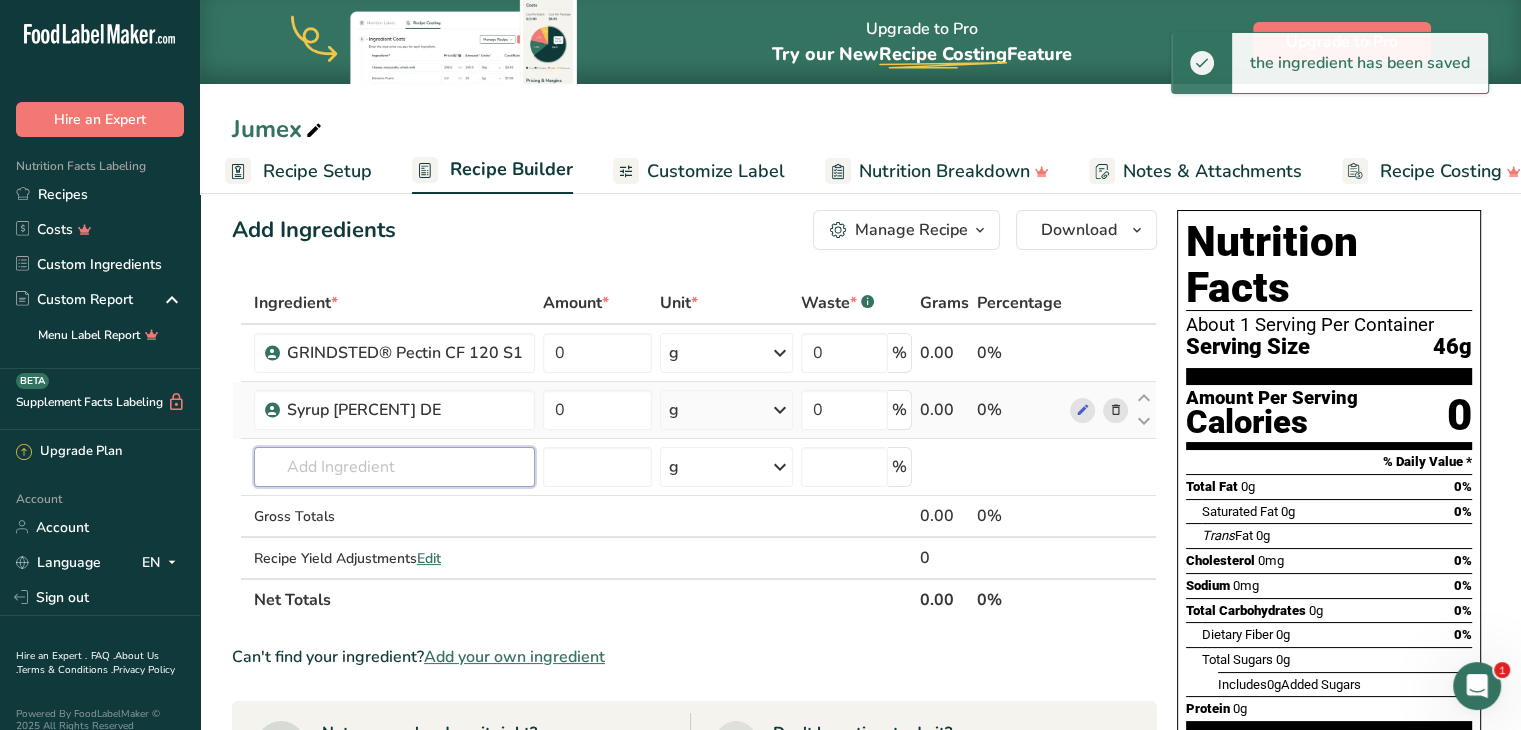 click at bounding box center [394, 467] 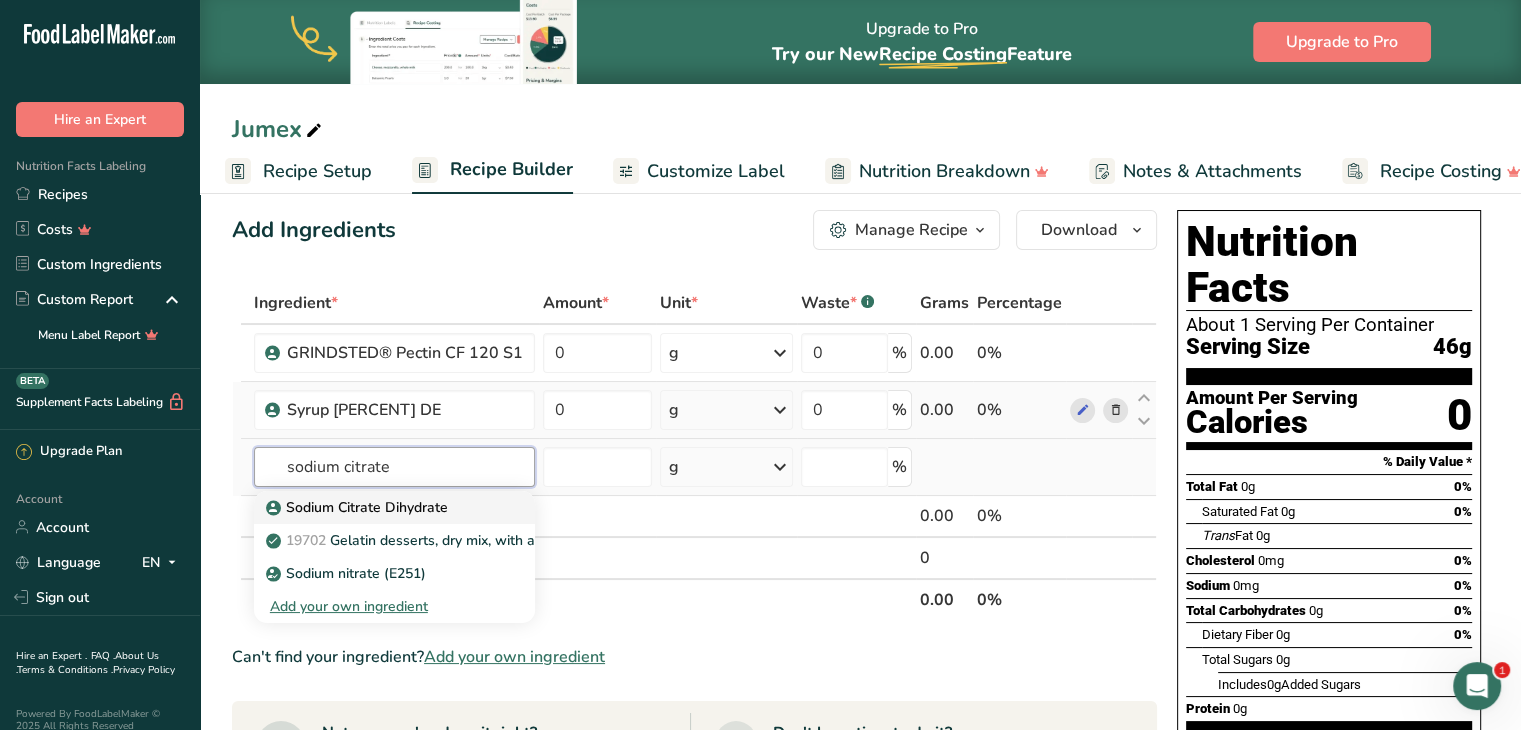 type on "sodium citrate" 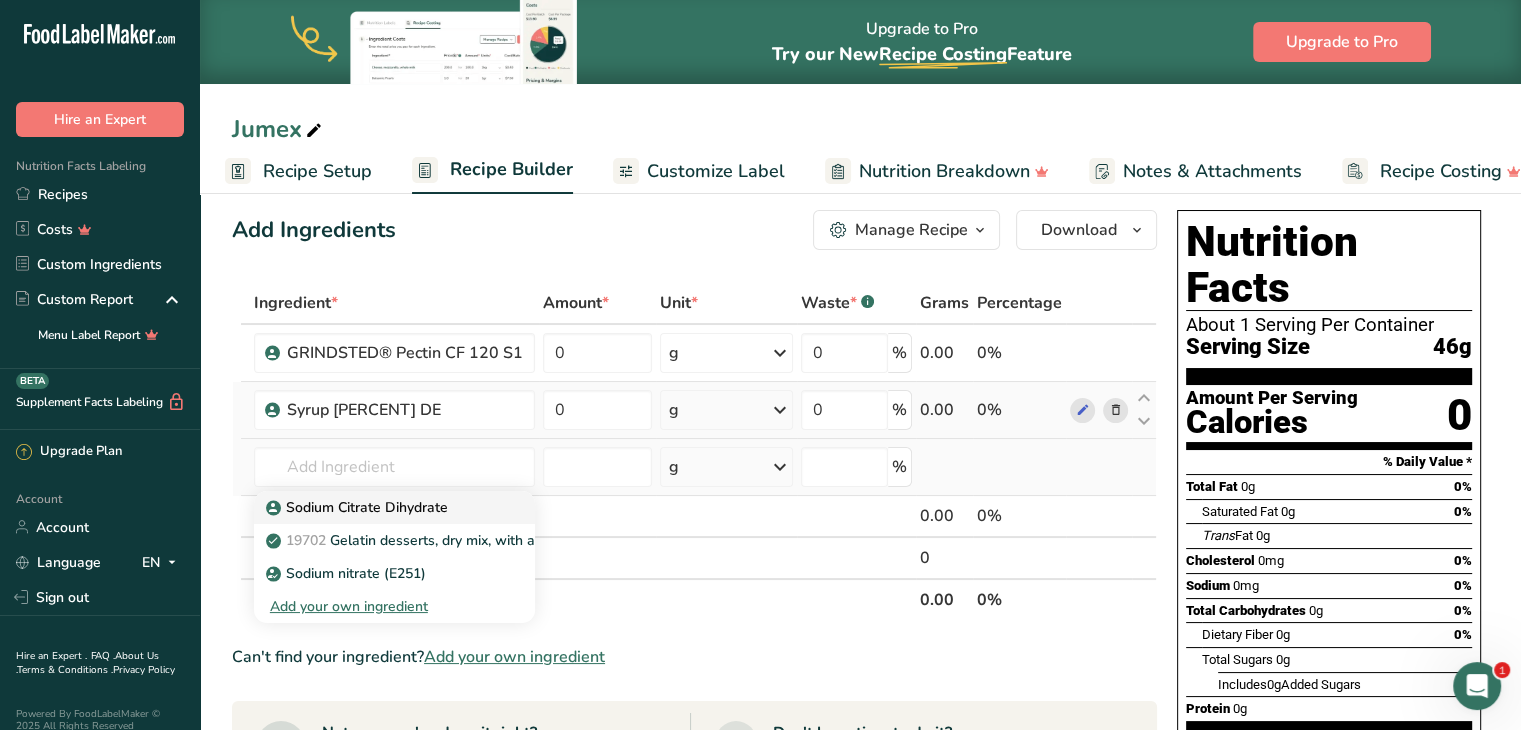 click on "Sodium Citrate Dihydrate" at bounding box center (359, 507) 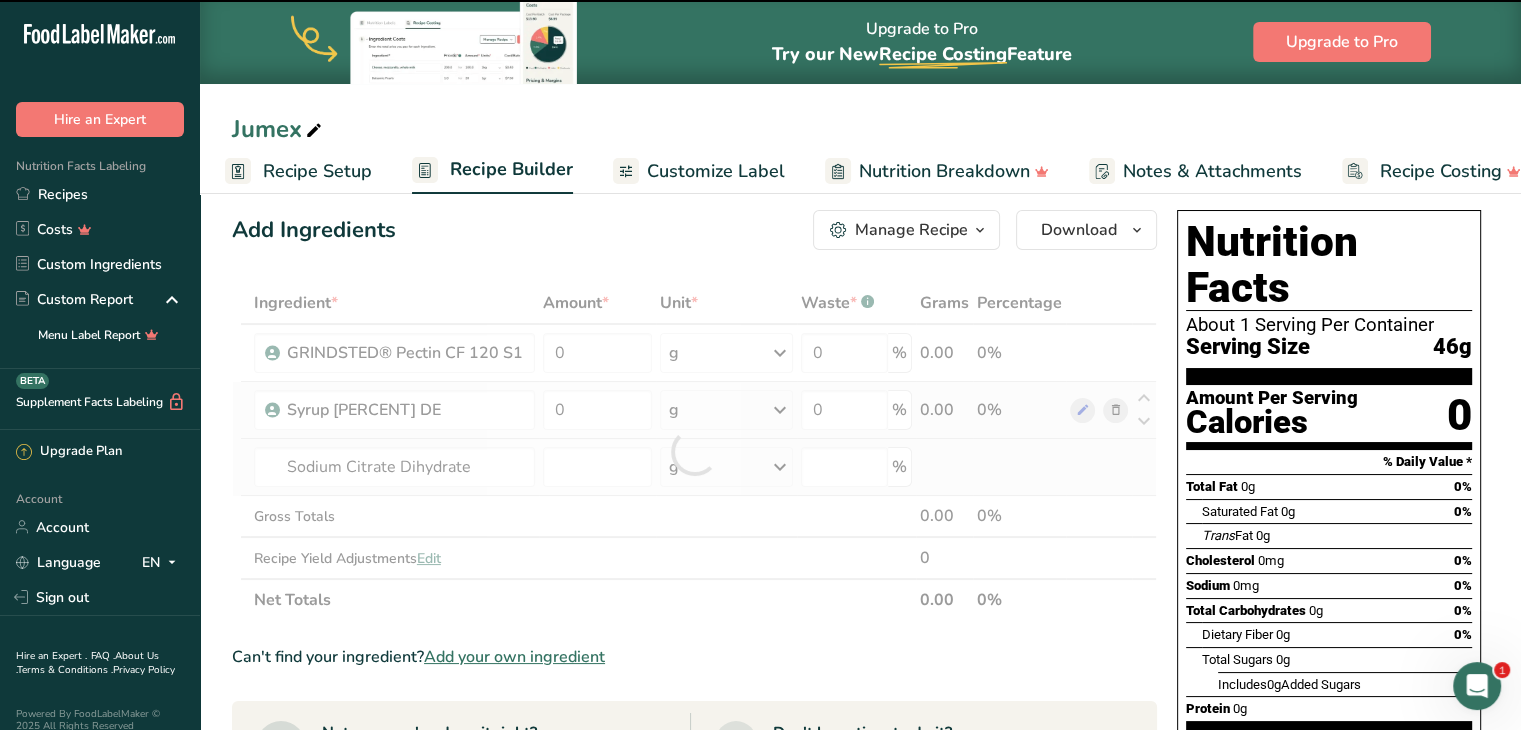 type on "0" 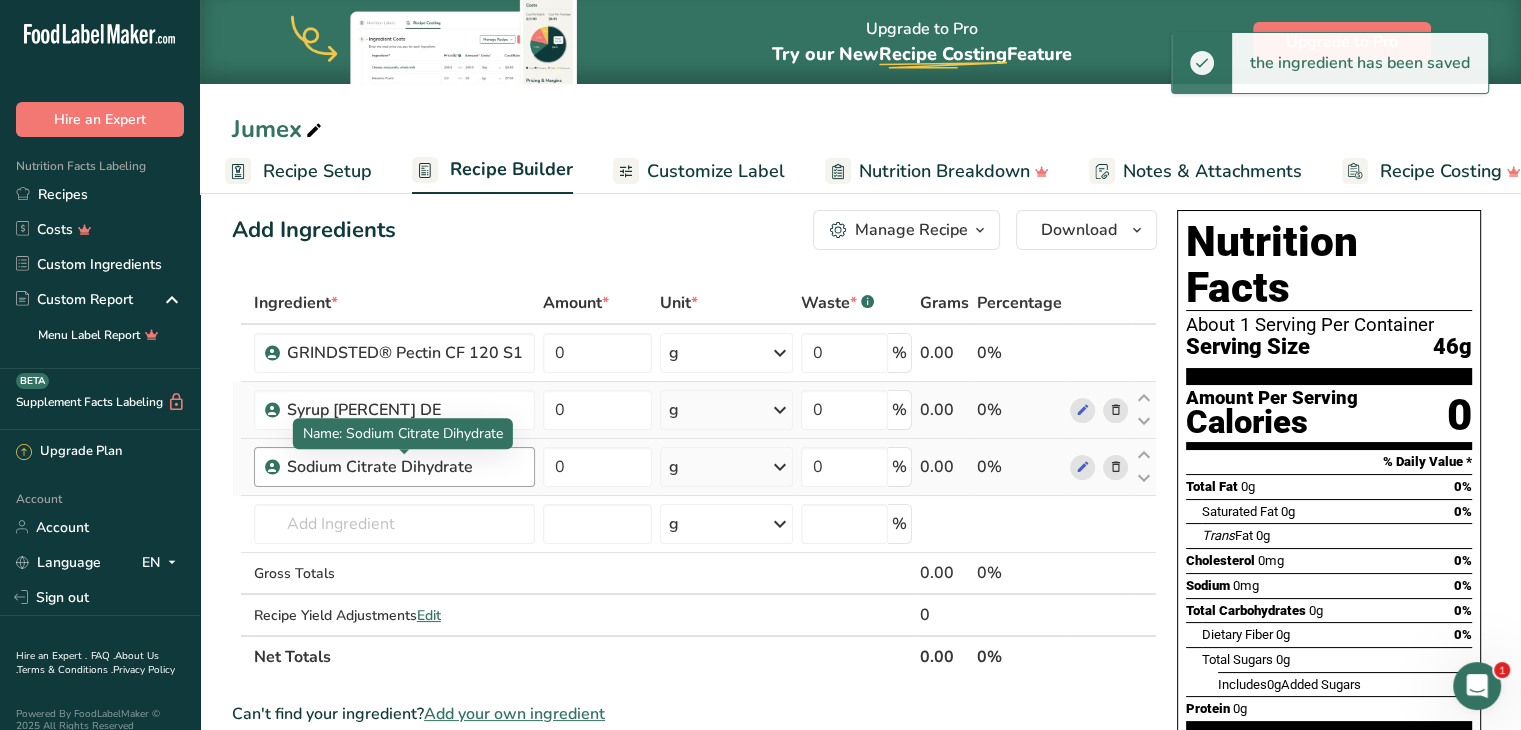 click on "Sodium Citrate Dihydrate" at bounding box center (405, 467) 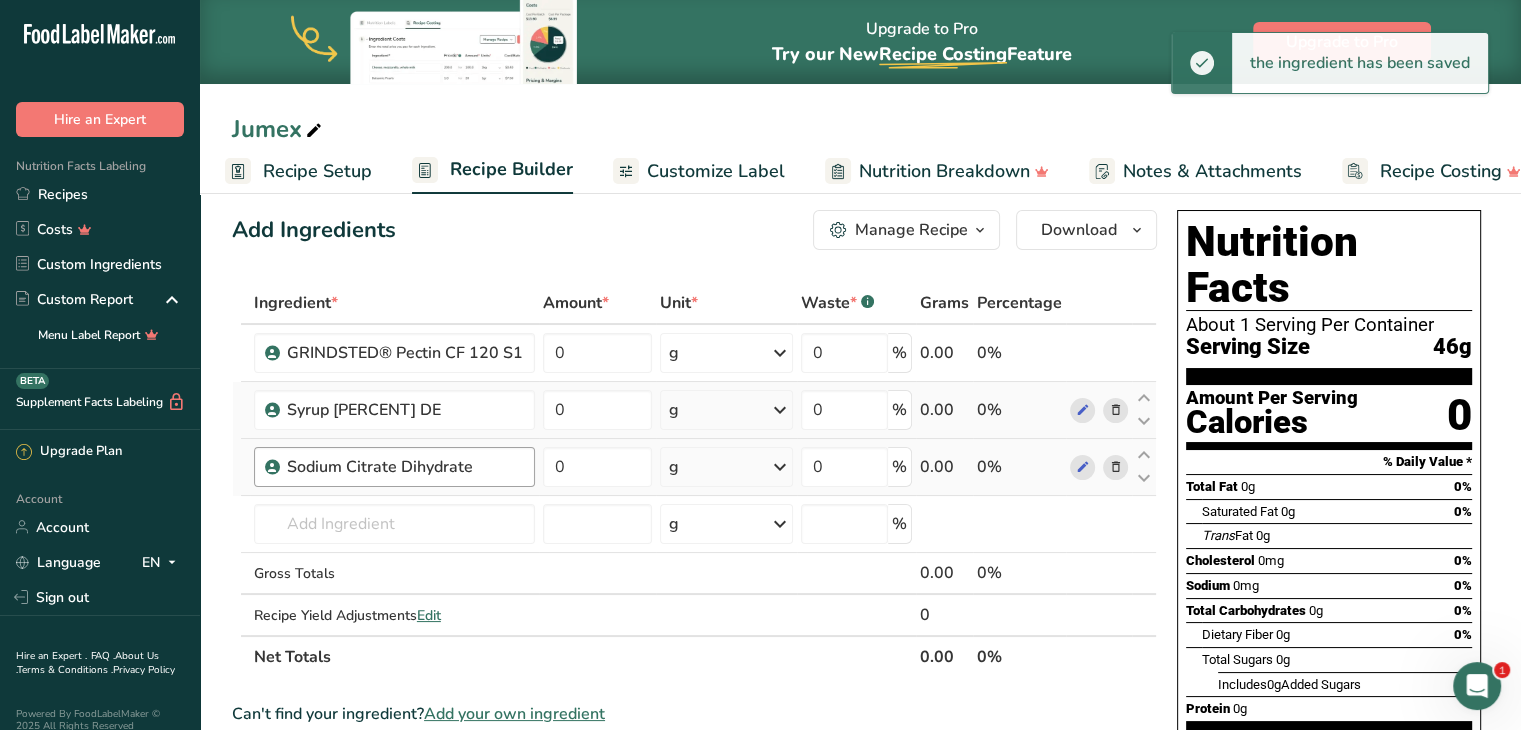 click on "Sodium Citrate Dihydrate" at bounding box center (405, 467) 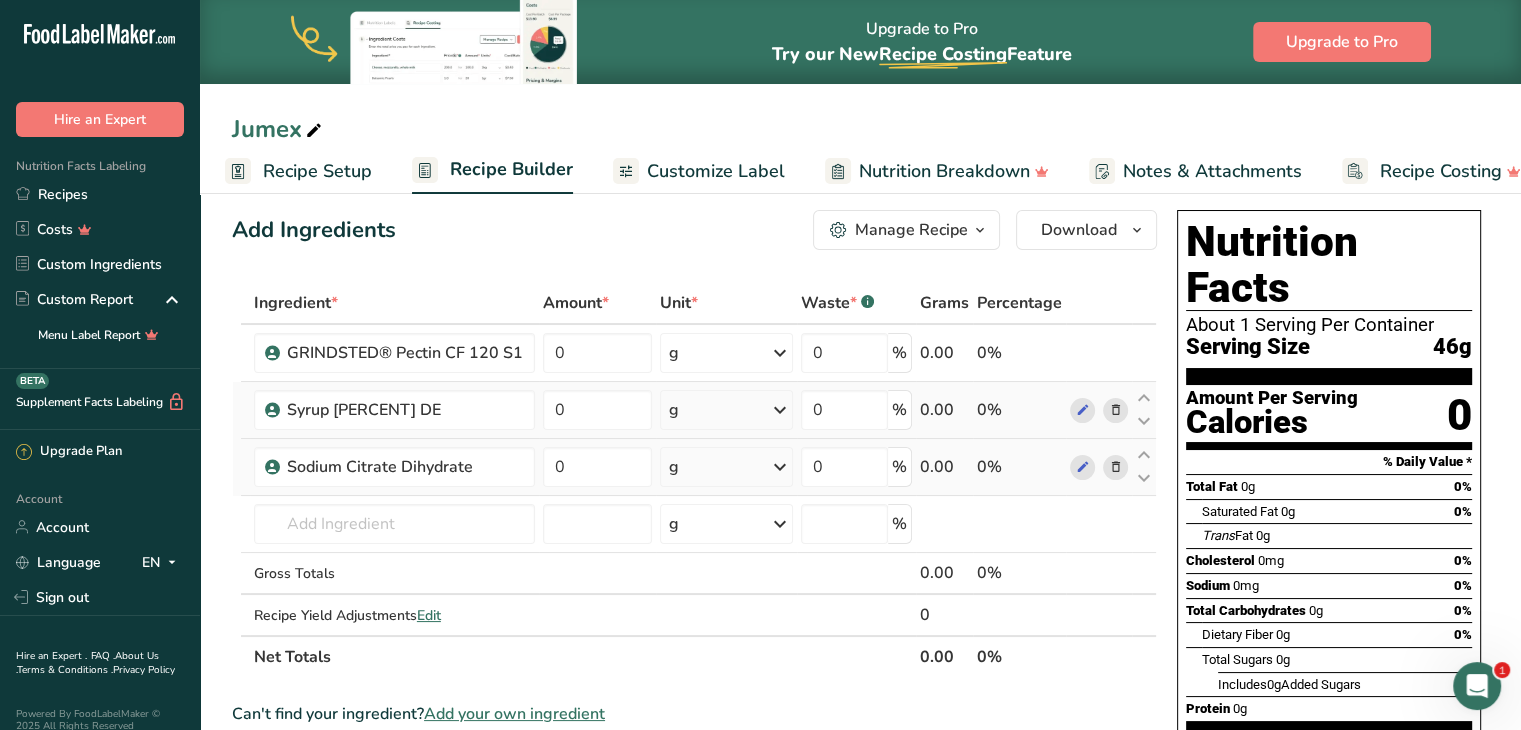 click at bounding box center [1115, 467] 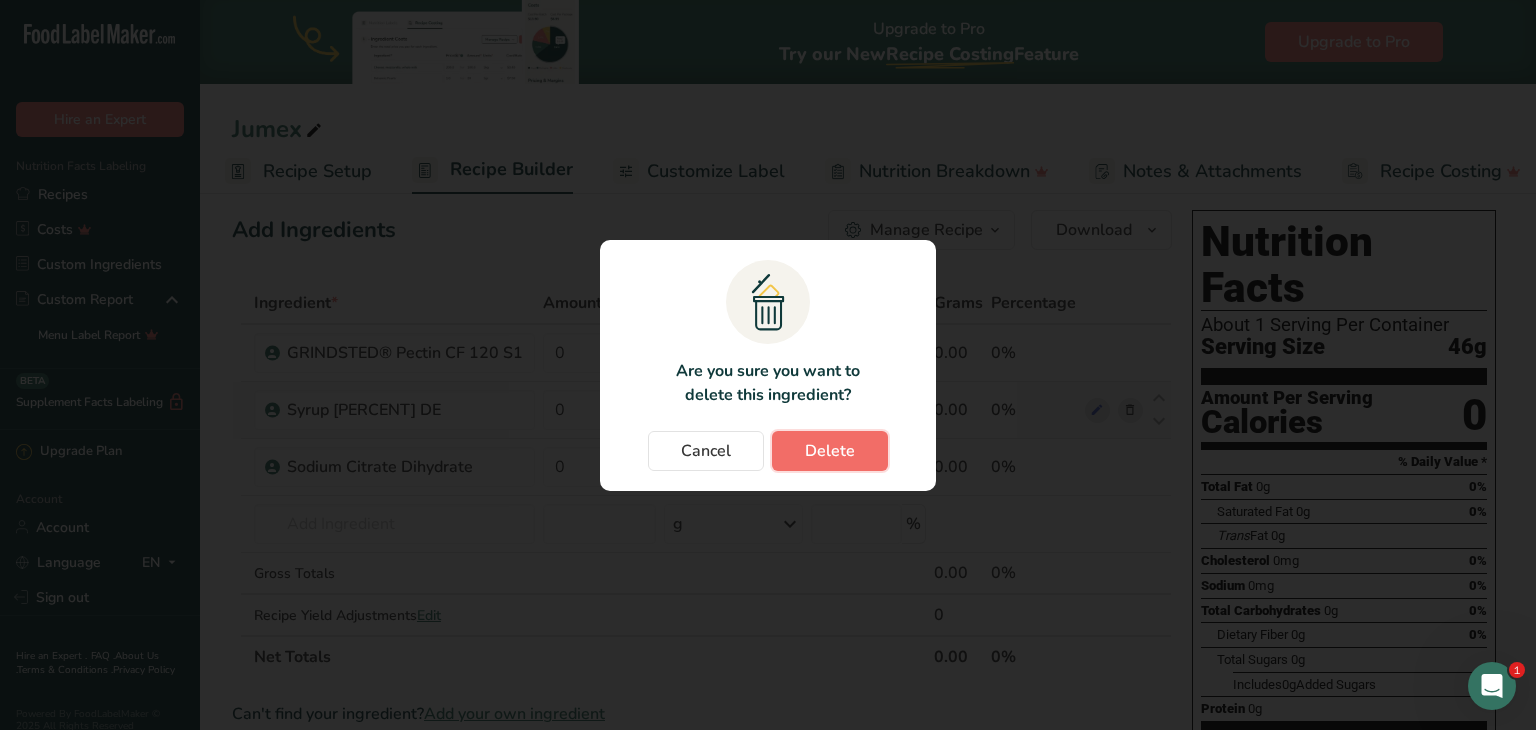 click on "Delete" at bounding box center [830, 451] 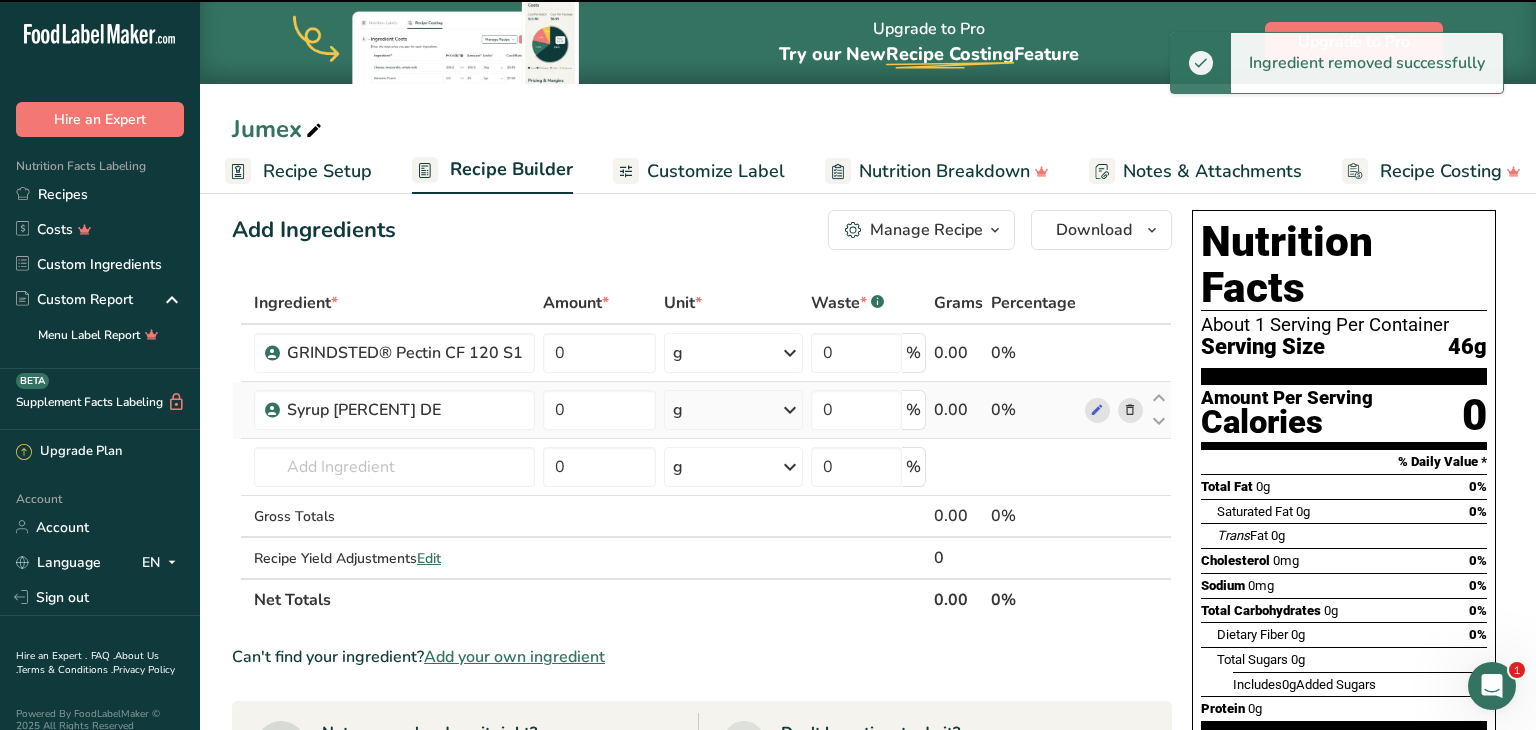 type 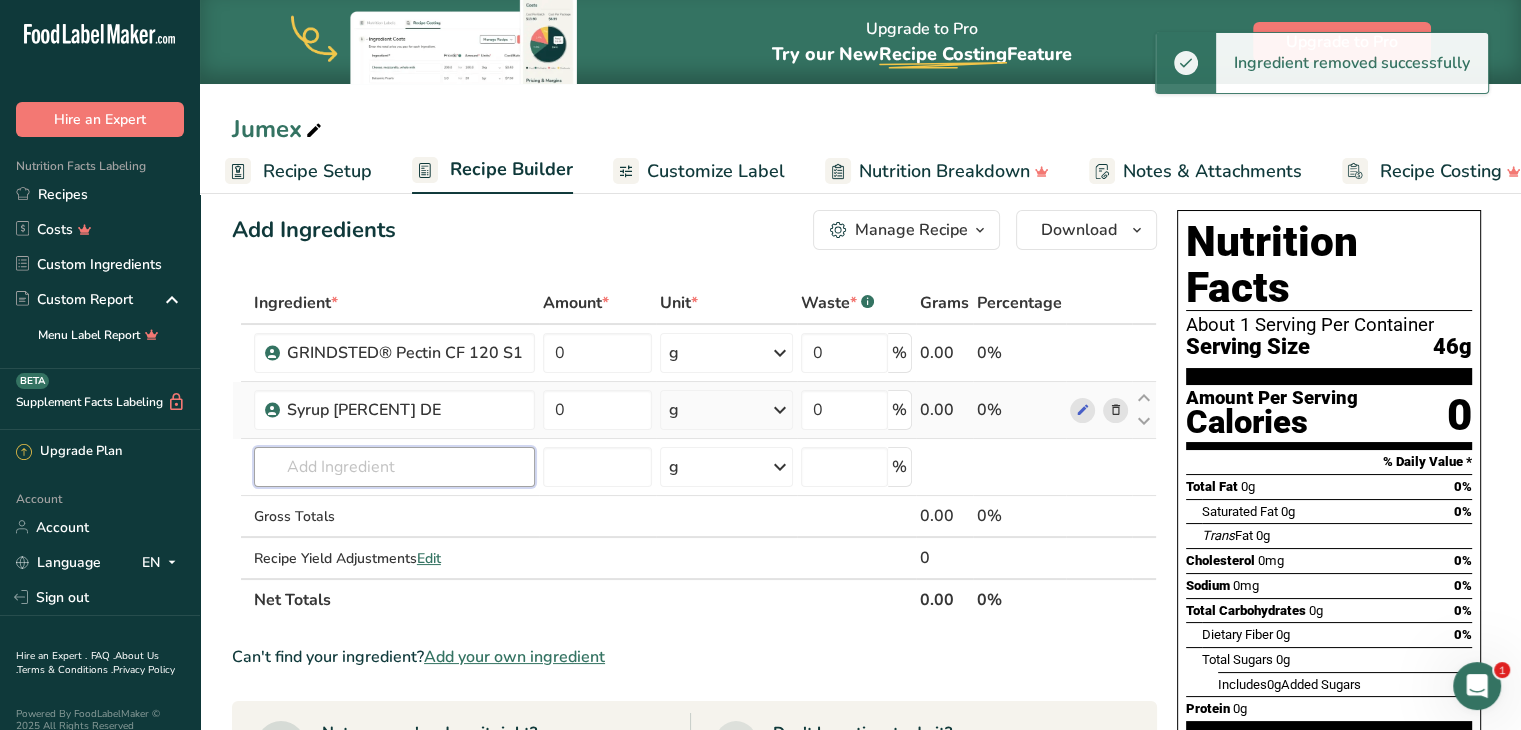 click at bounding box center [394, 467] 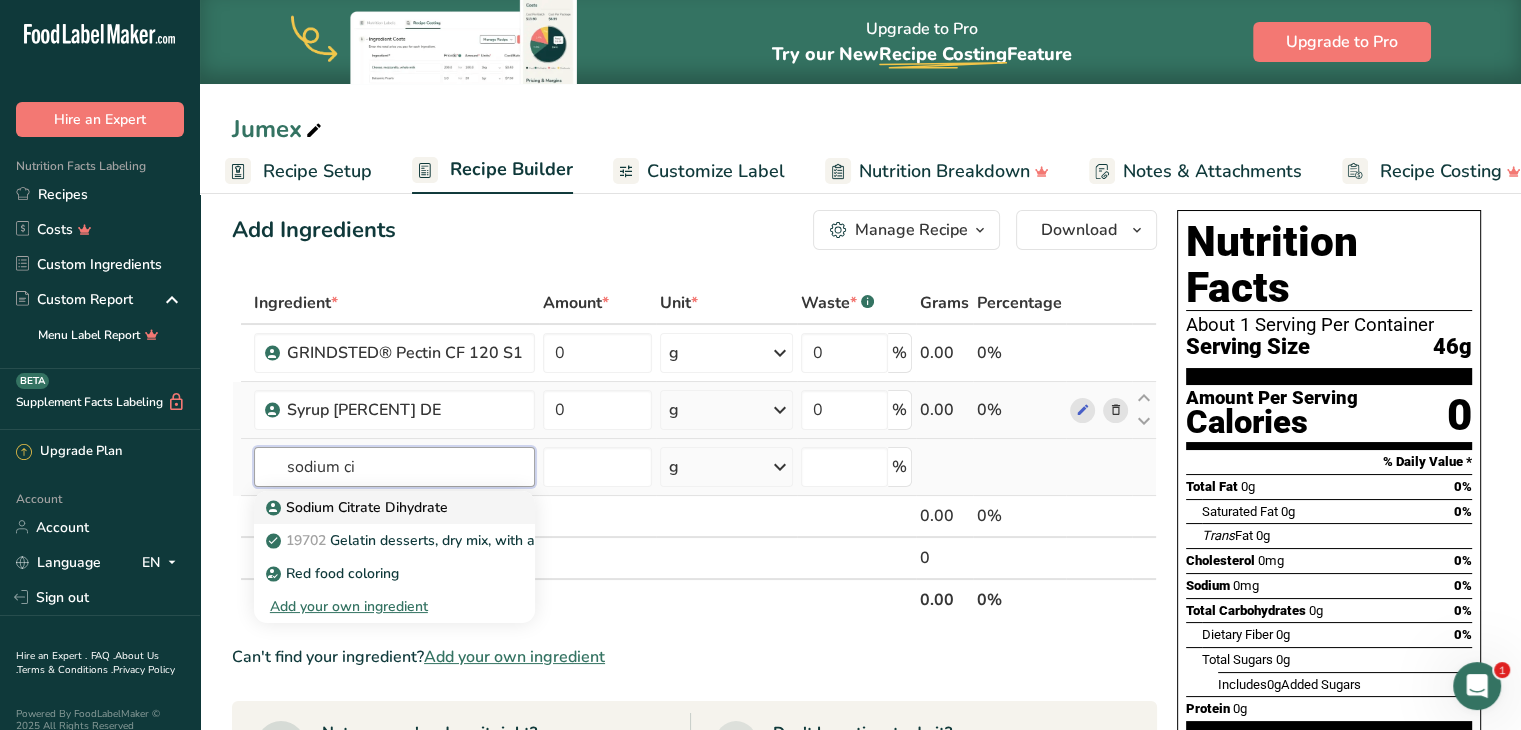 type on "sodium ci" 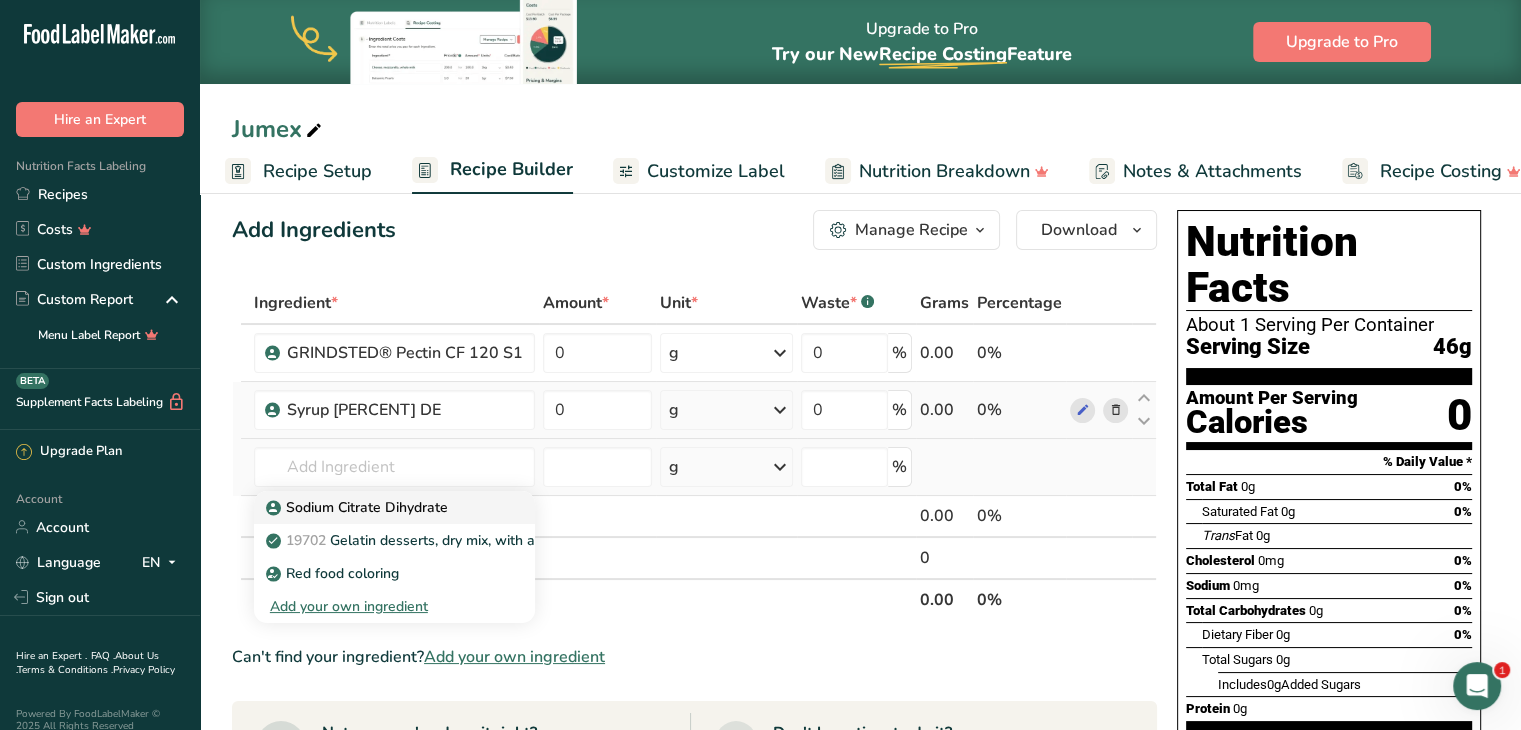 click on "Sodium Citrate Dihydrate" at bounding box center [359, 507] 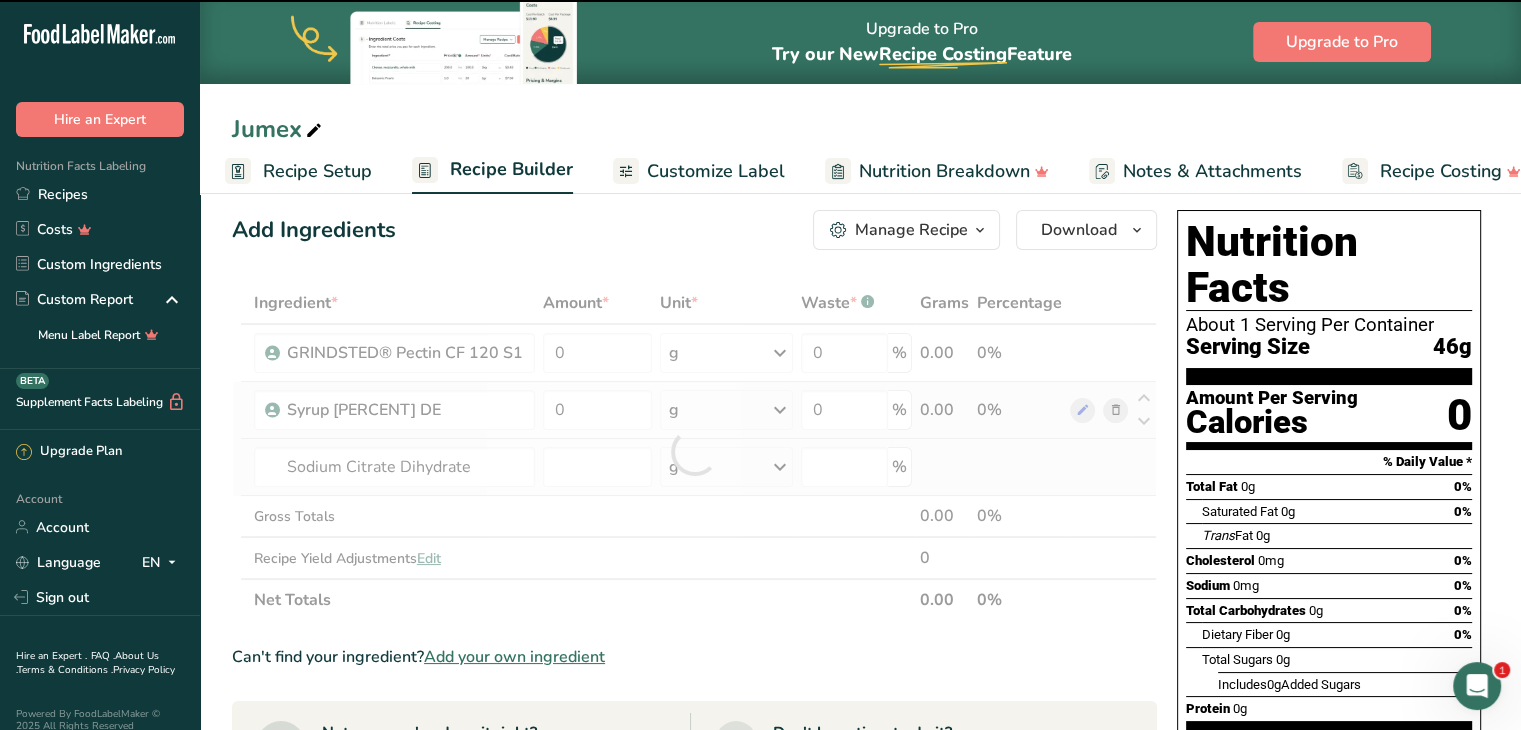 type on "0" 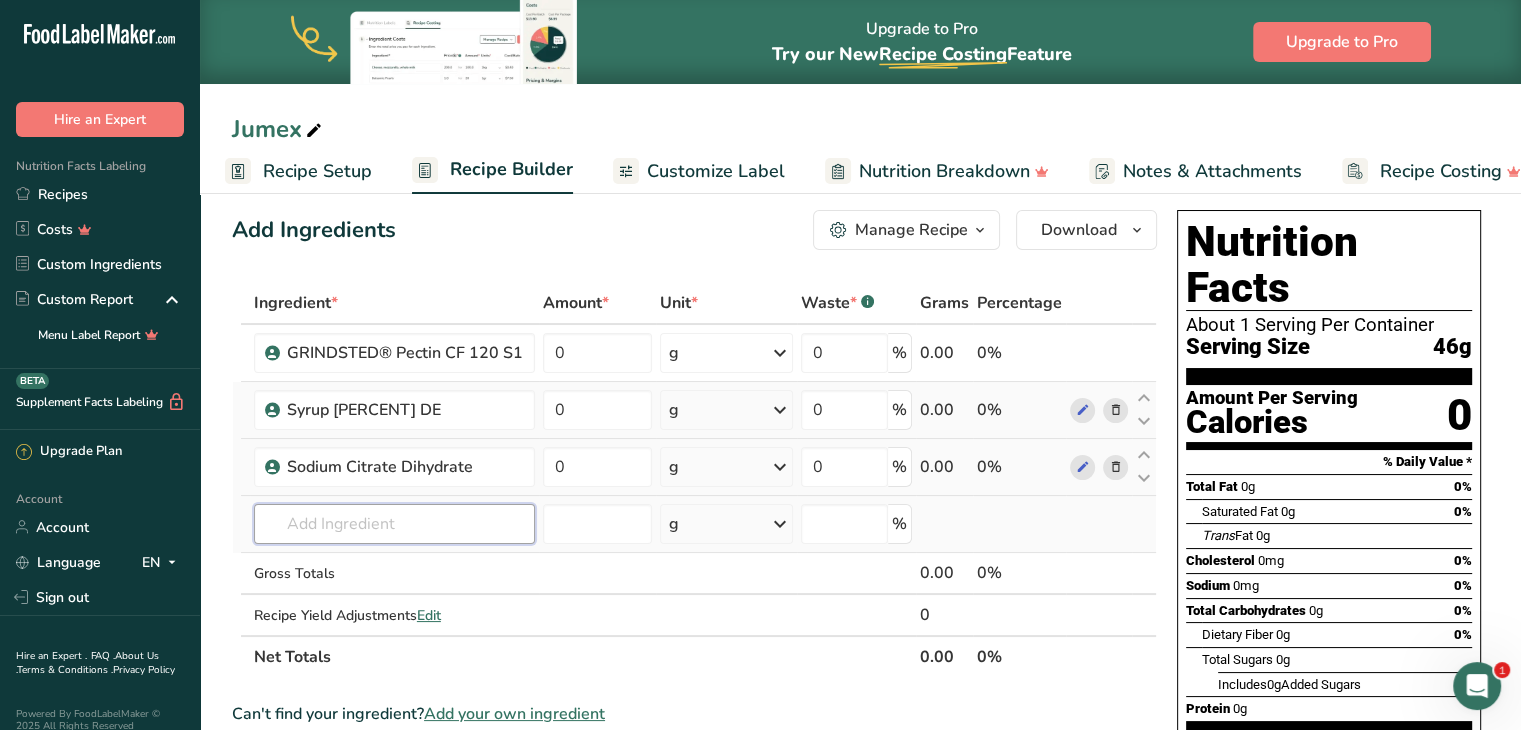 click at bounding box center [394, 524] 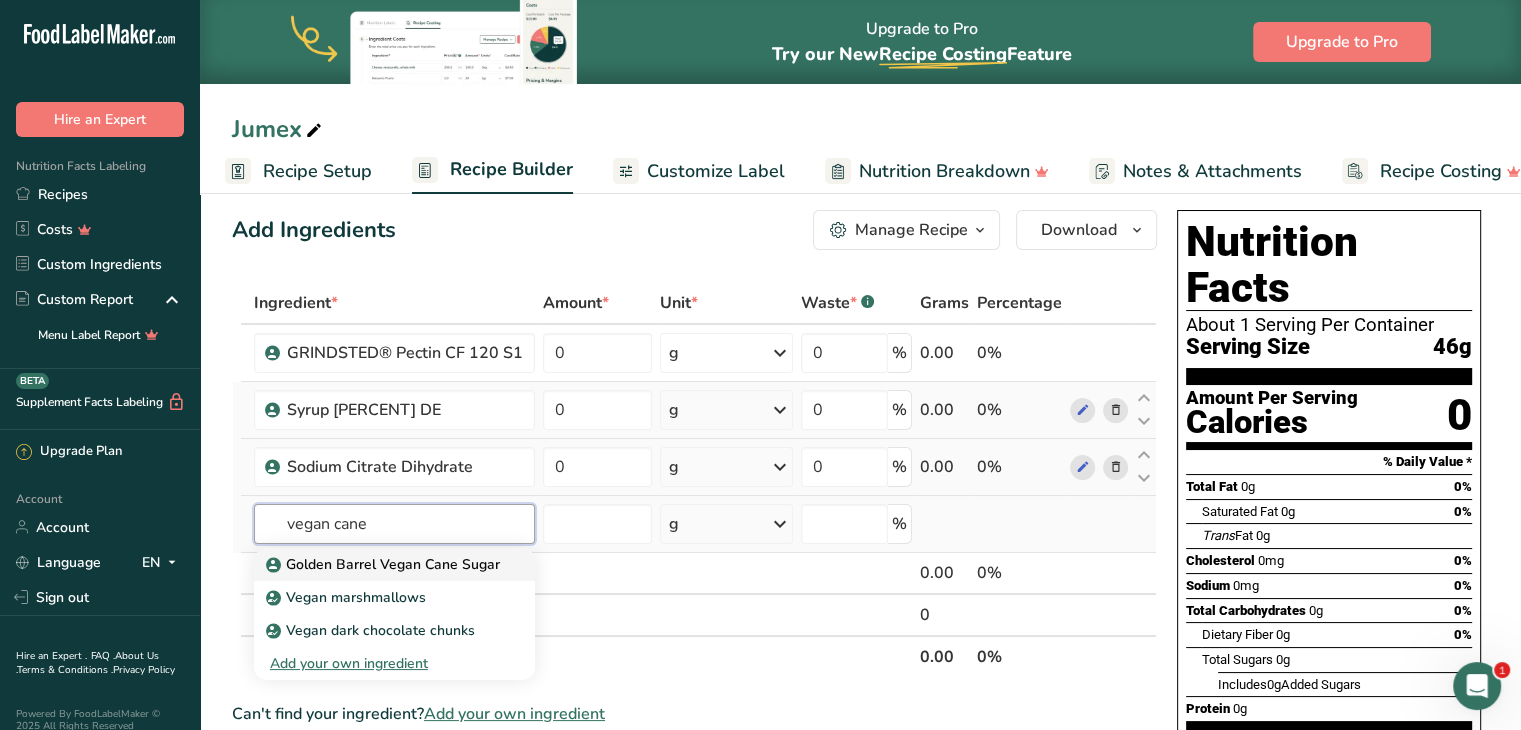 type on "vegan cane" 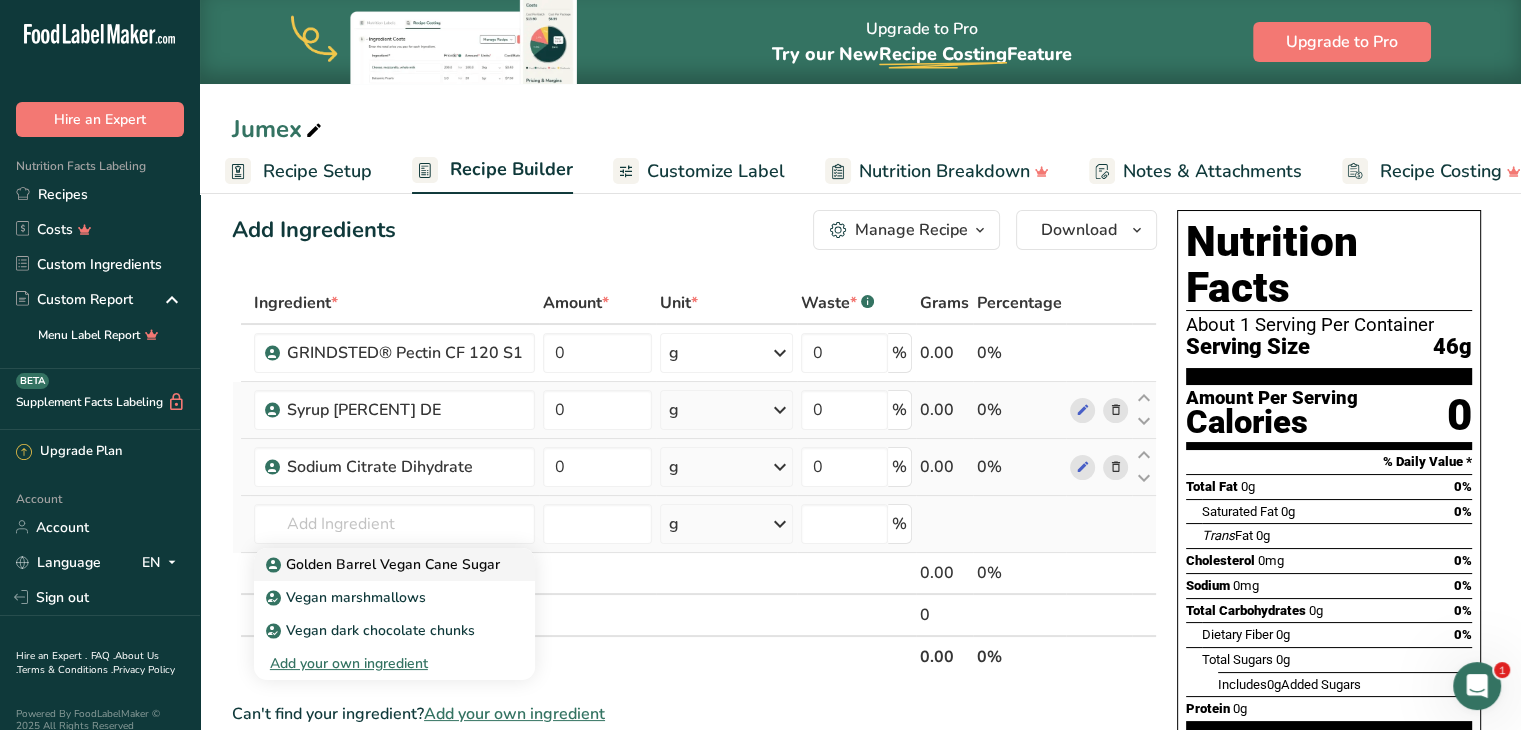 click on "Golden Barrel Vegan Cane Sugar" at bounding box center (385, 564) 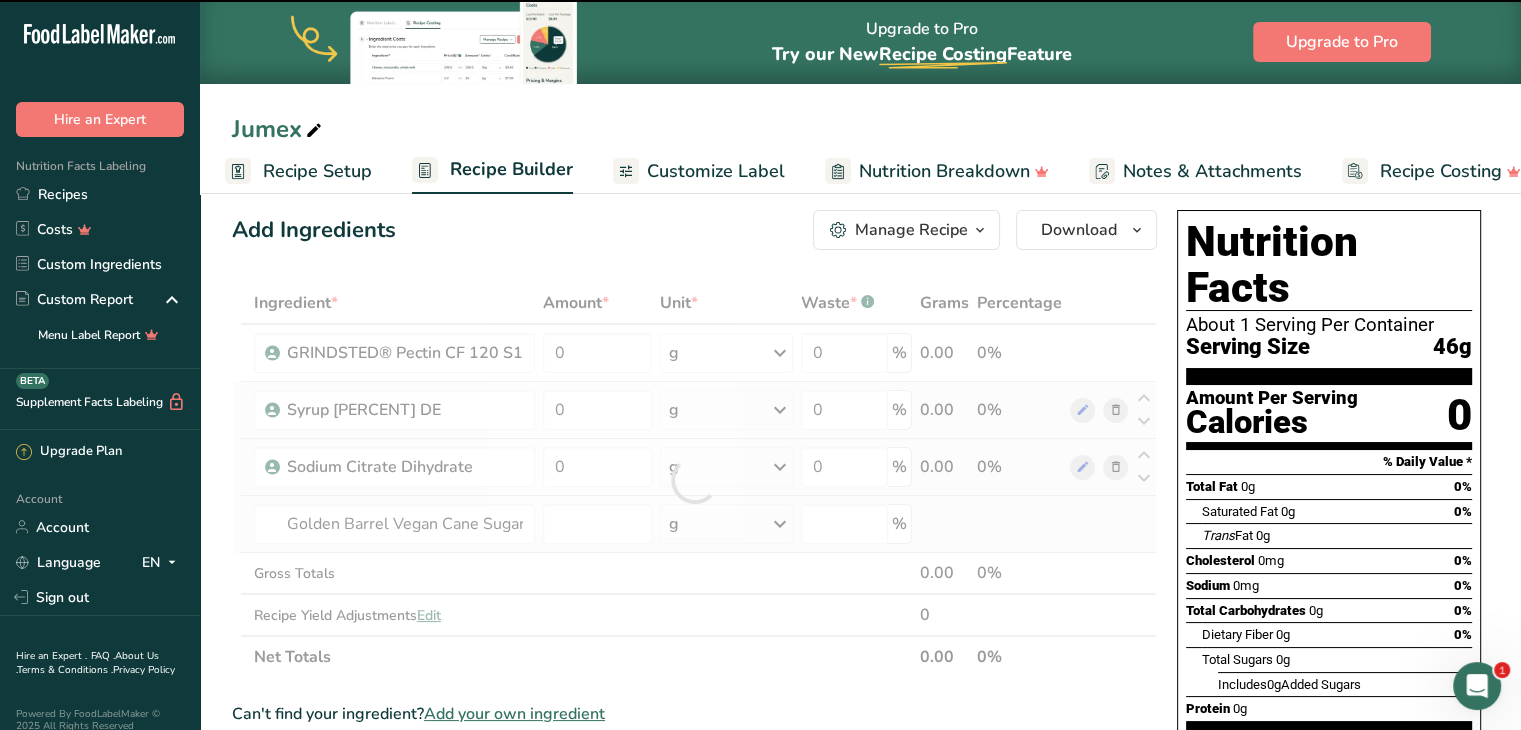 type on "0" 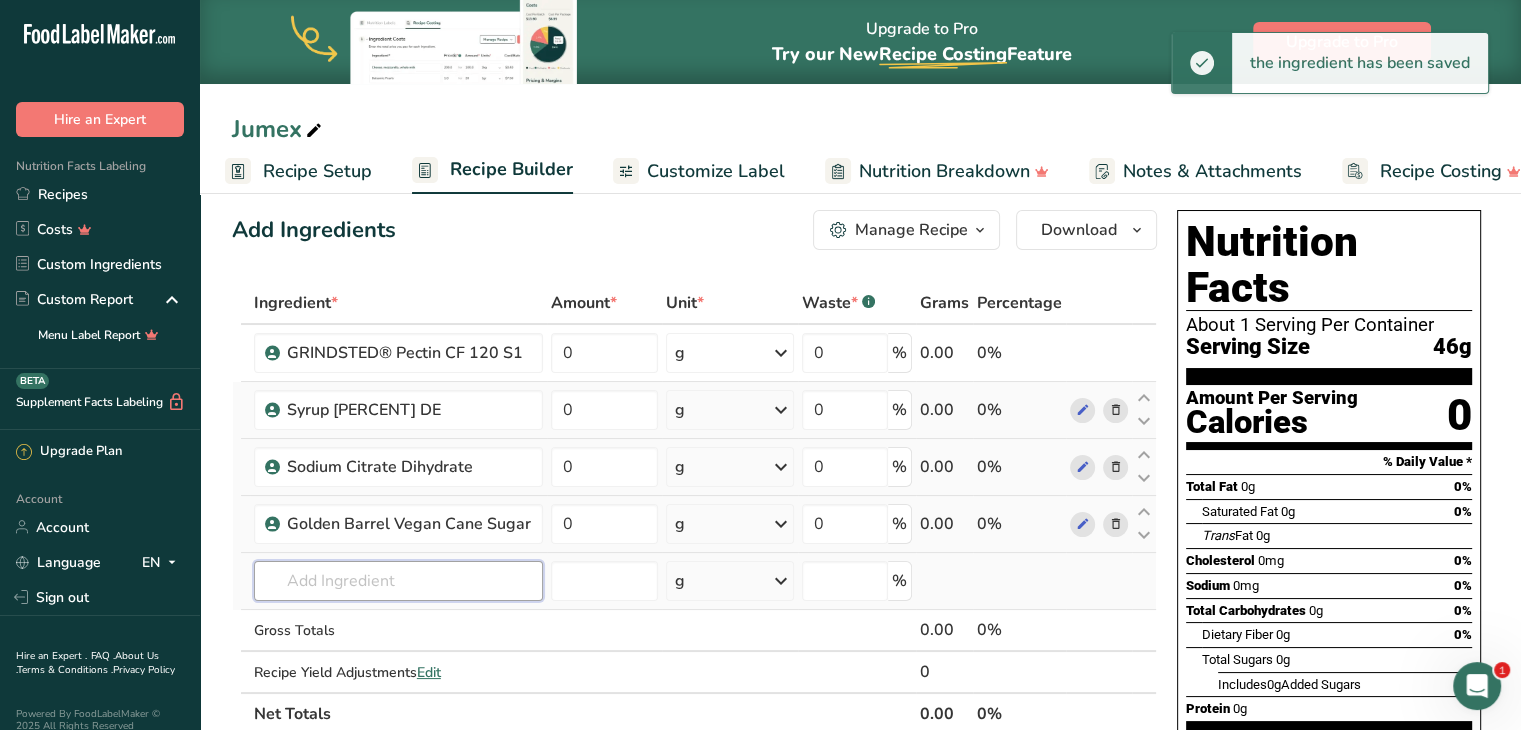 click at bounding box center [398, 581] 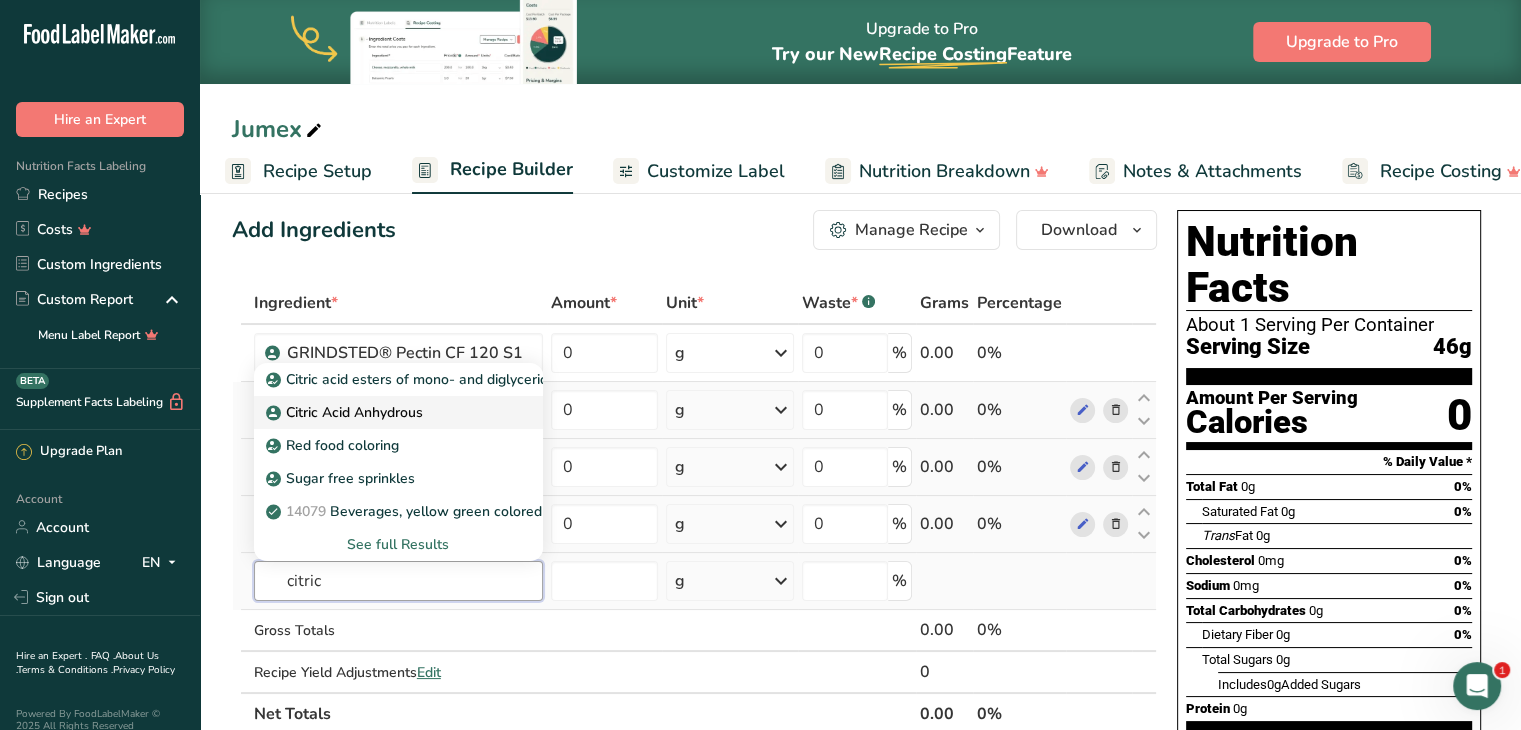type on "citric" 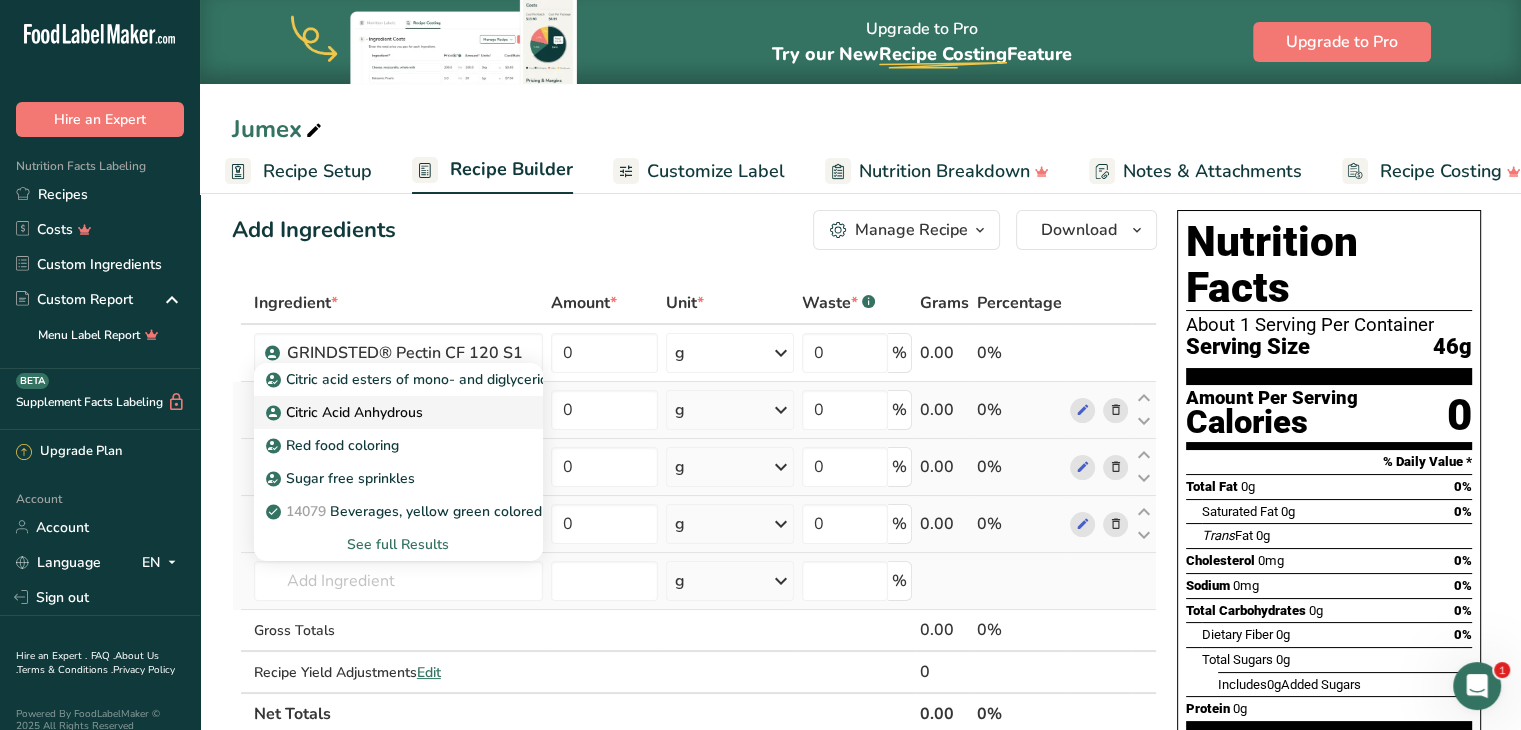 click on "Citric Acid Anhydrous" at bounding box center (346, 412) 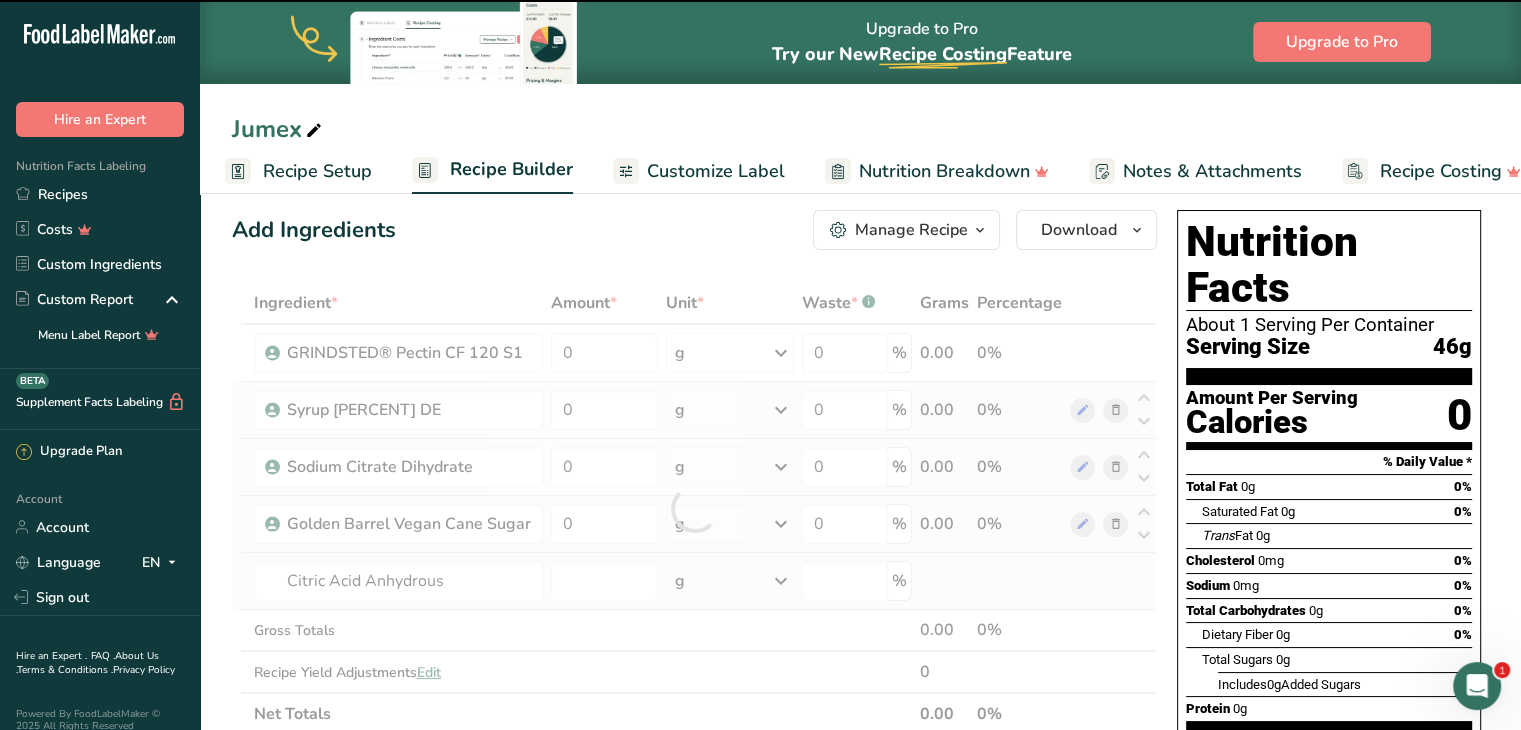 type on "0" 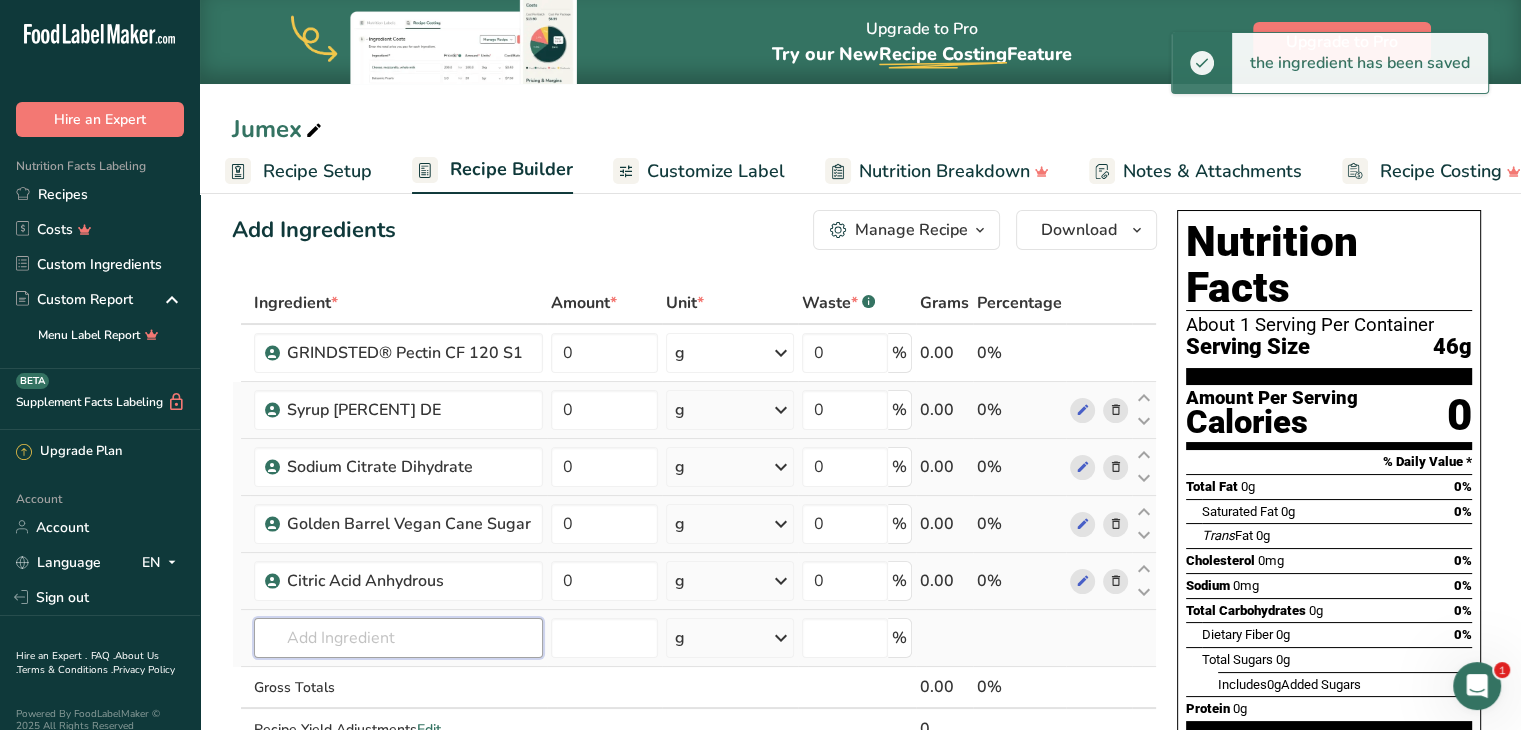 click at bounding box center (398, 638) 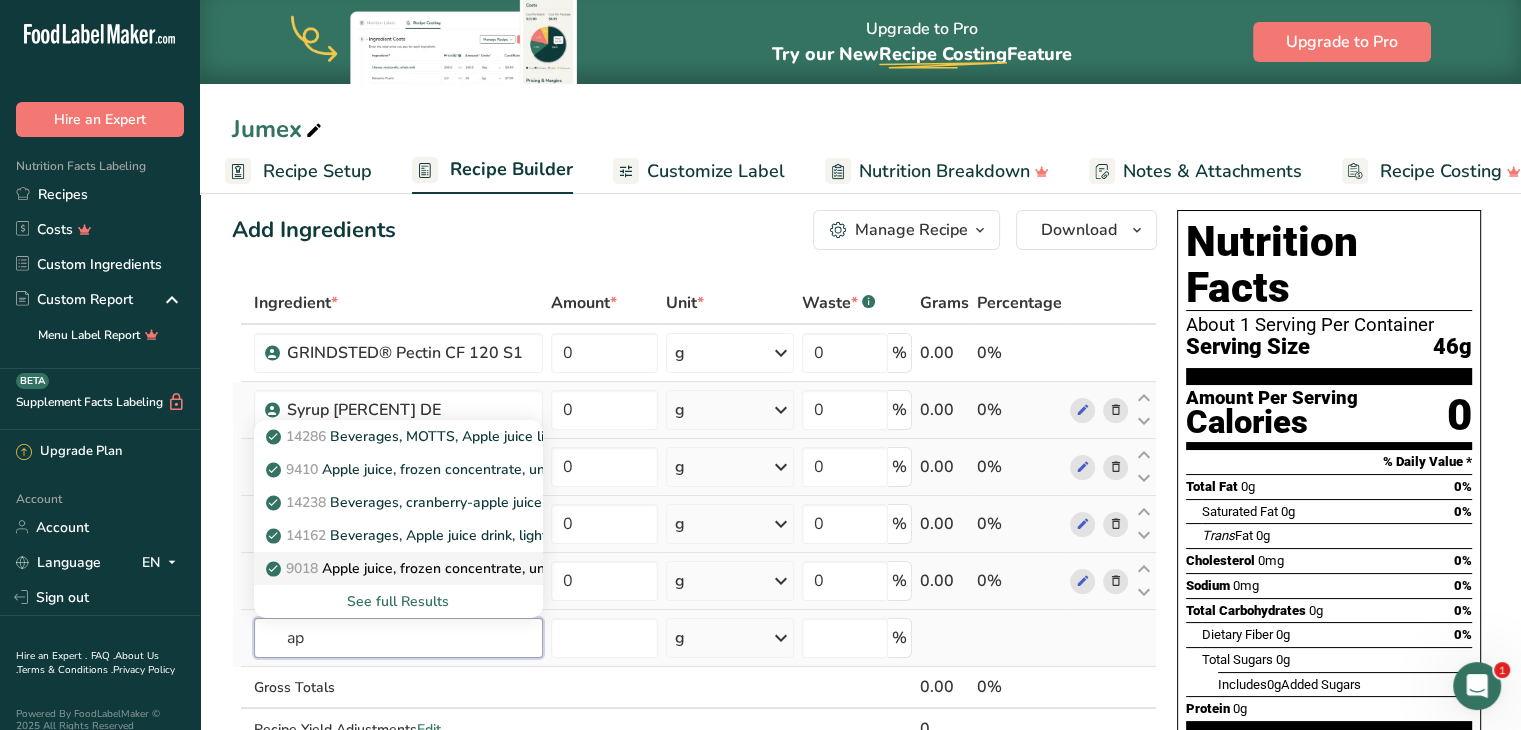type on "a" 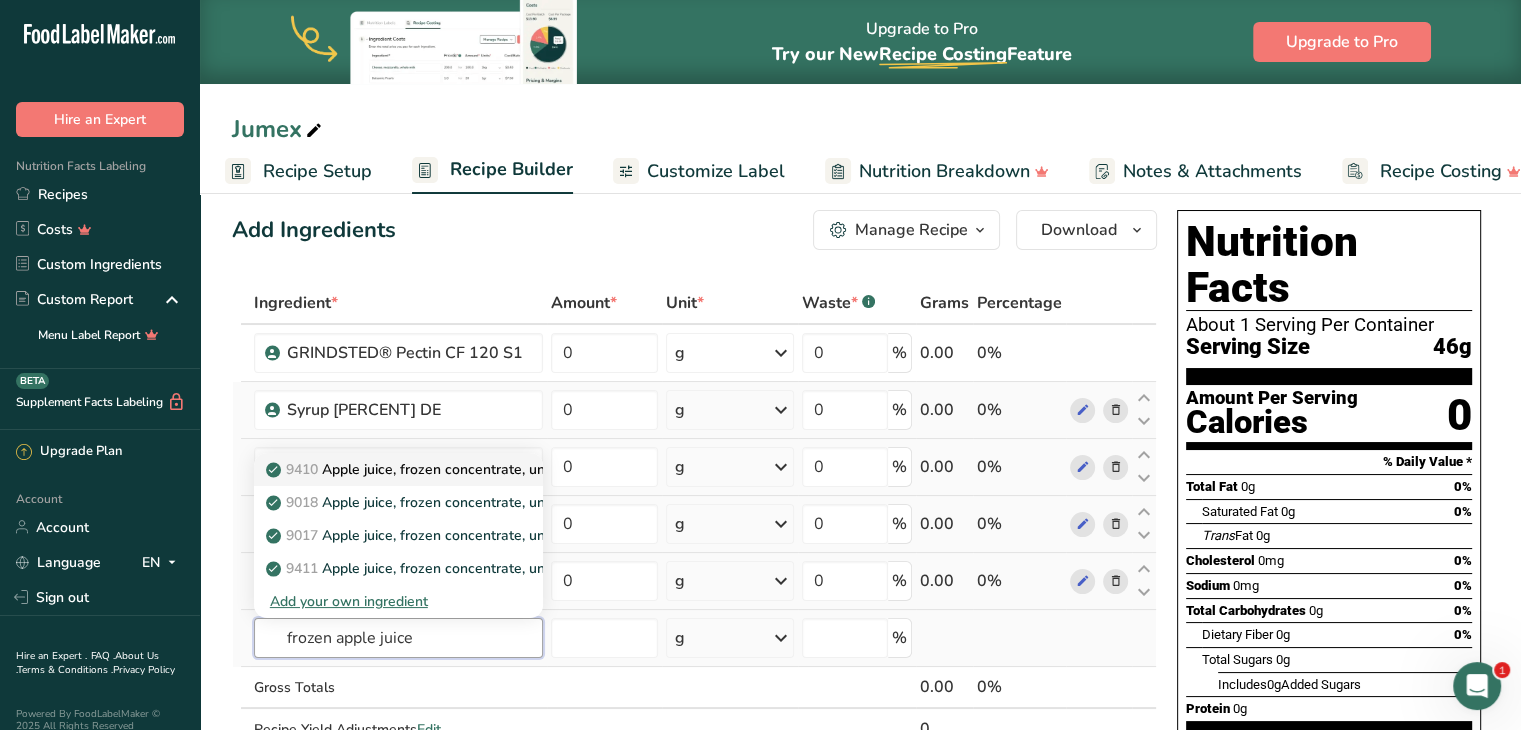 type on "frozen apple juice" 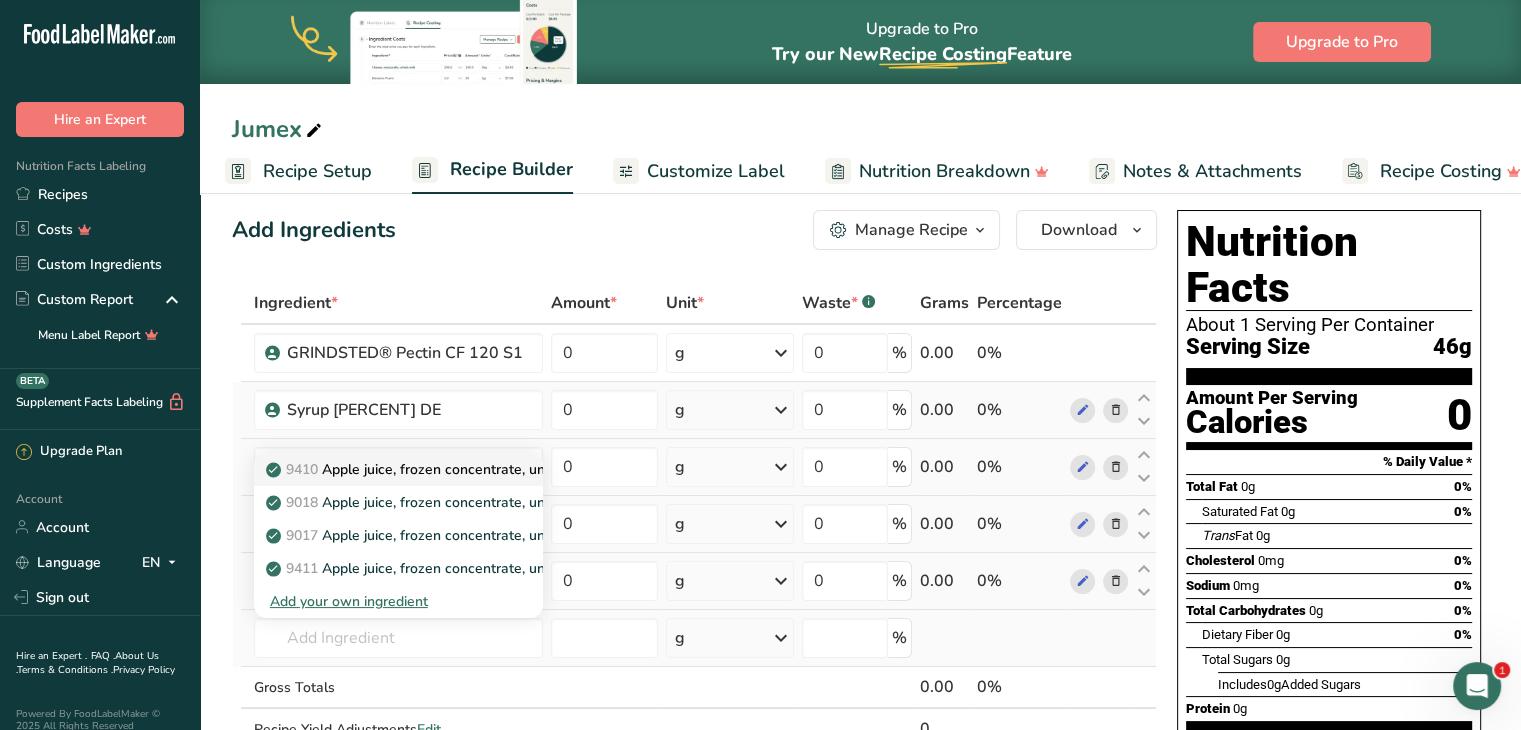 click on "9410
Apple juice, frozen concentrate, unsweetened, undiluted, with added ascorbic acid" at bounding box center [560, 469] 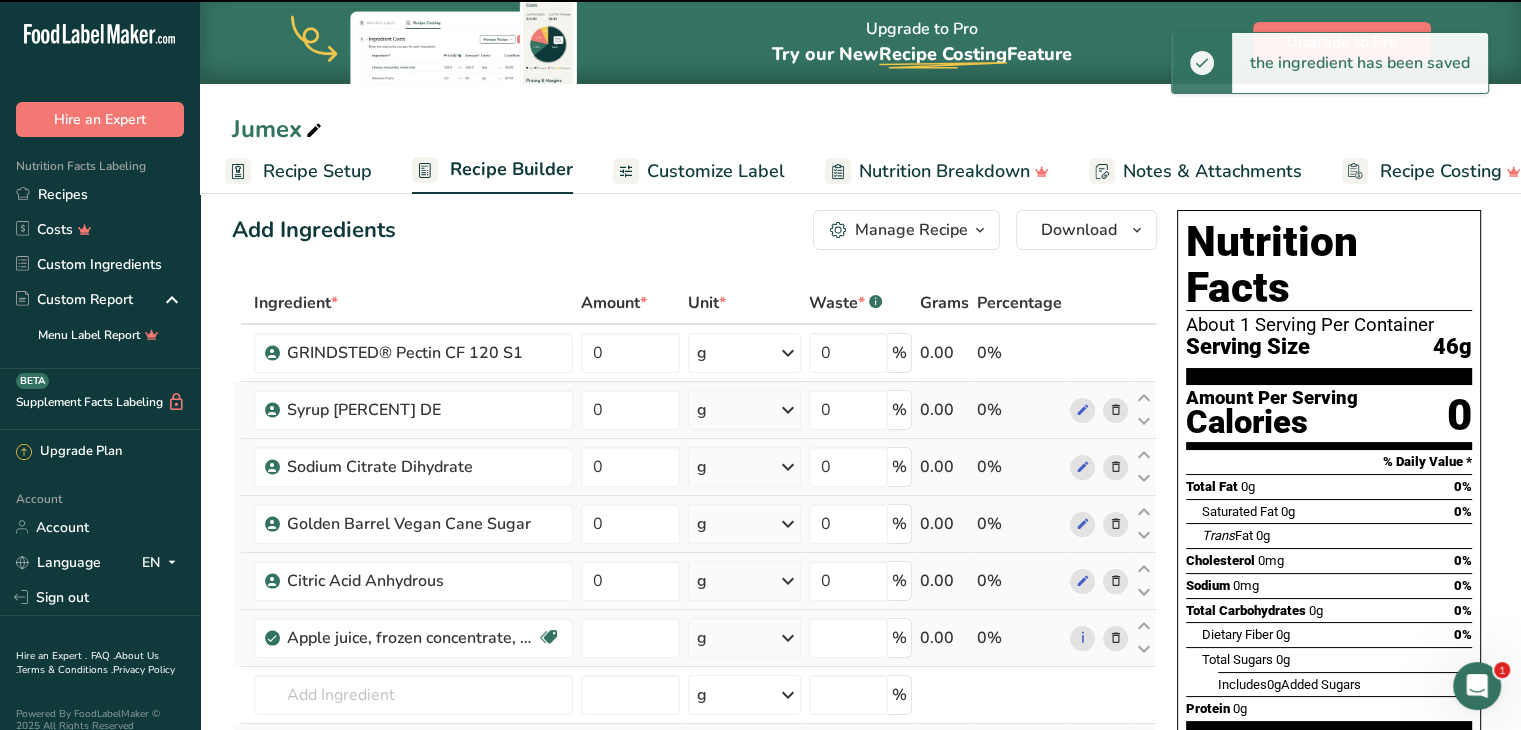 type on "0" 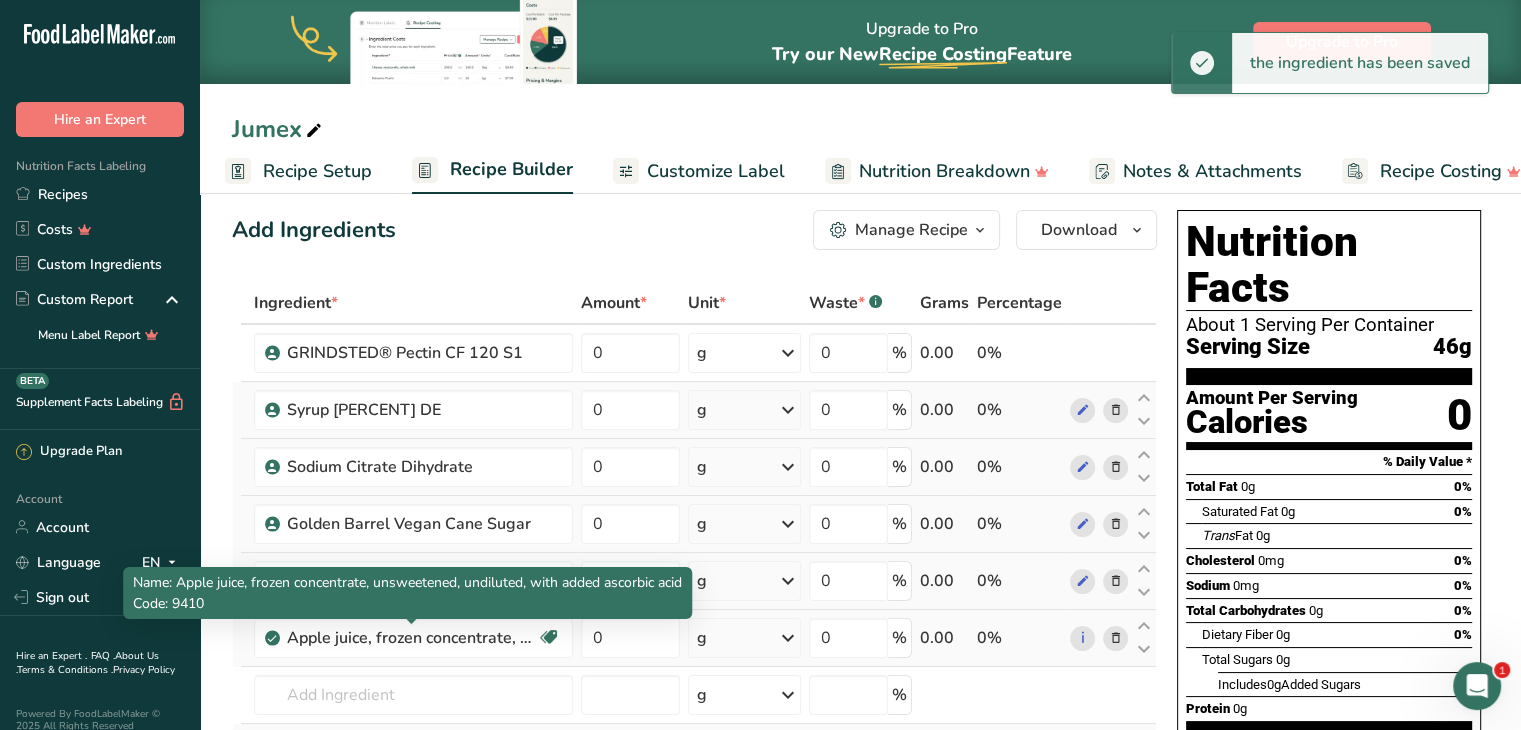 click on "Apple juice, frozen concentrate, unsweetened, undiluted, with added ascorbic acid" at bounding box center (412, 638) 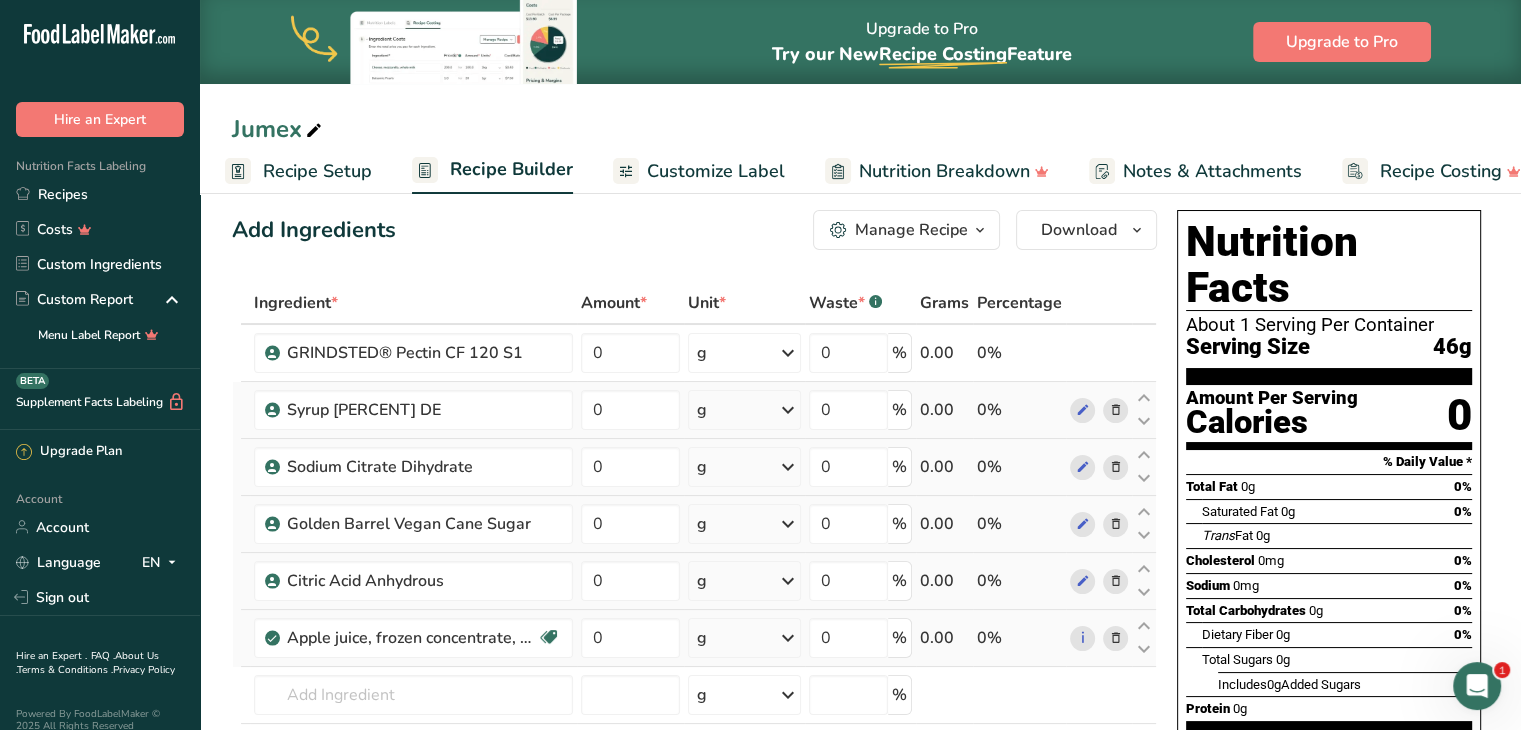 click at bounding box center [1115, 638] 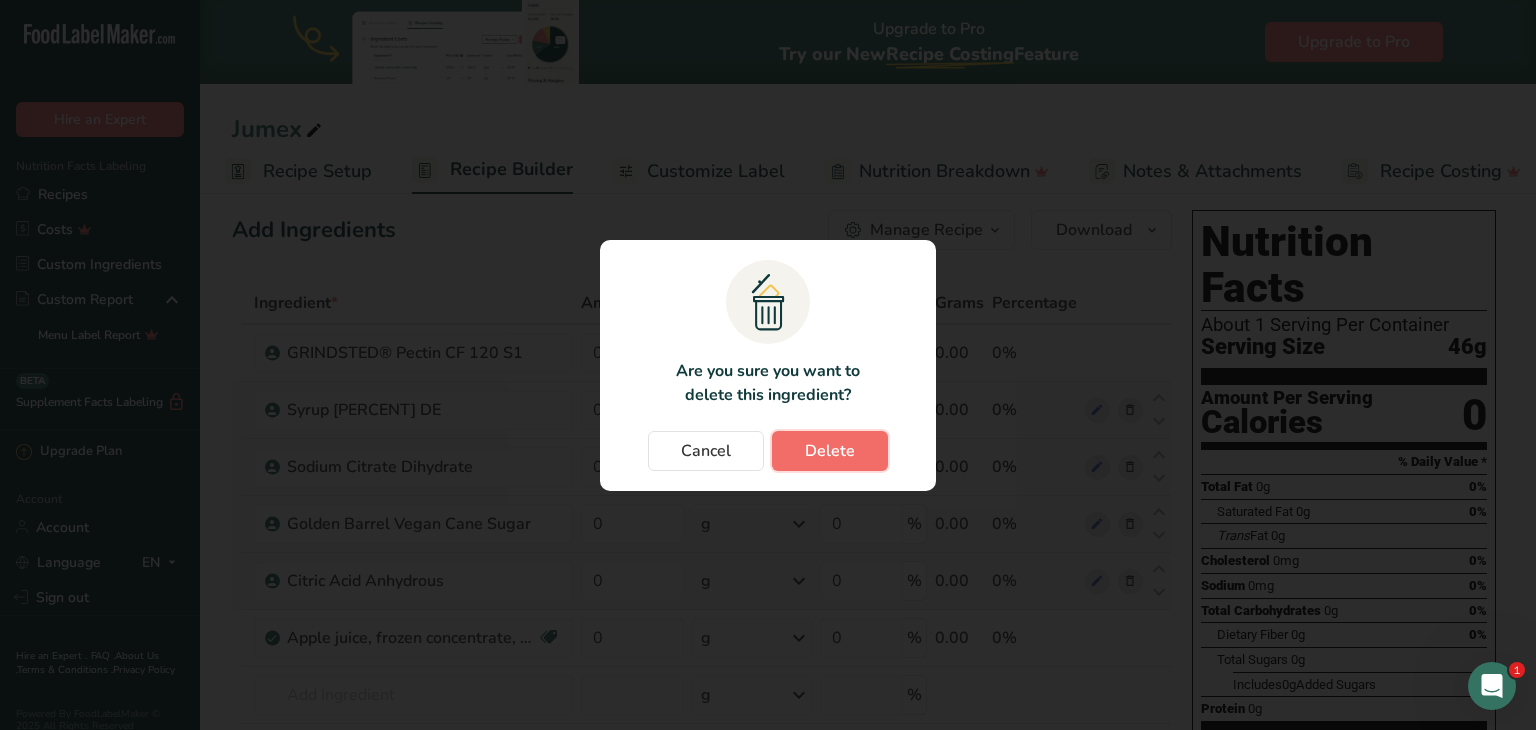 click on "Delete" at bounding box center [830, 451] 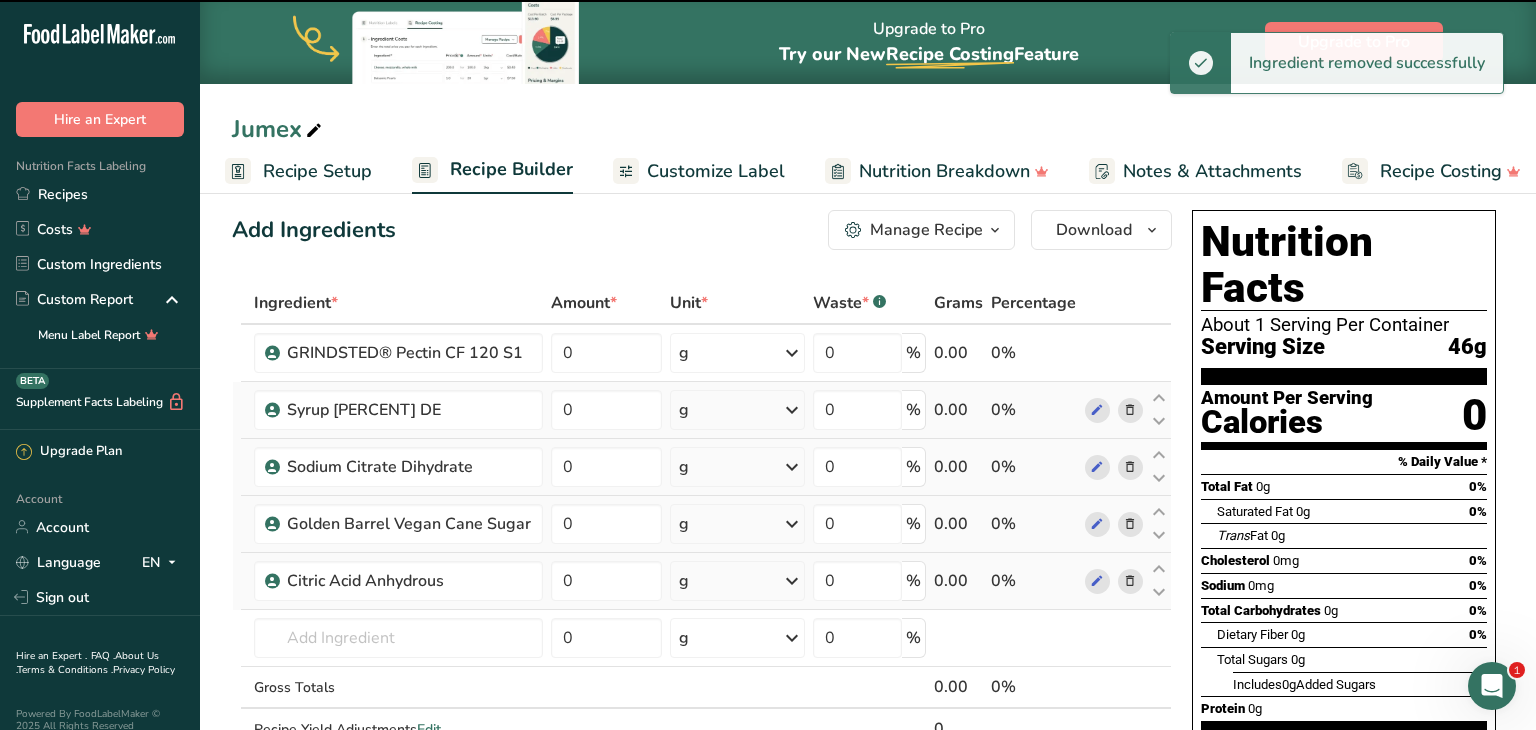 type 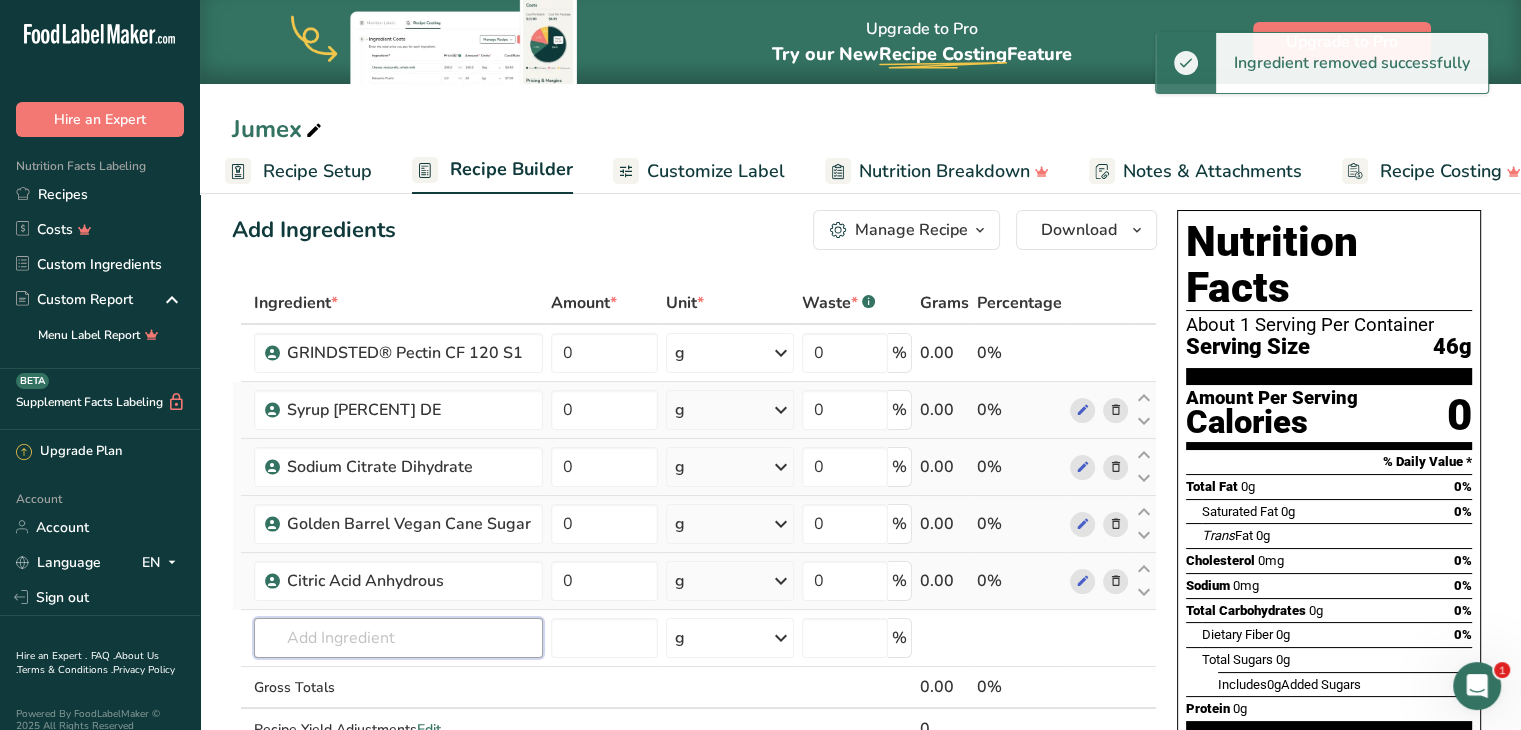 click at bounding box center [398, 638] 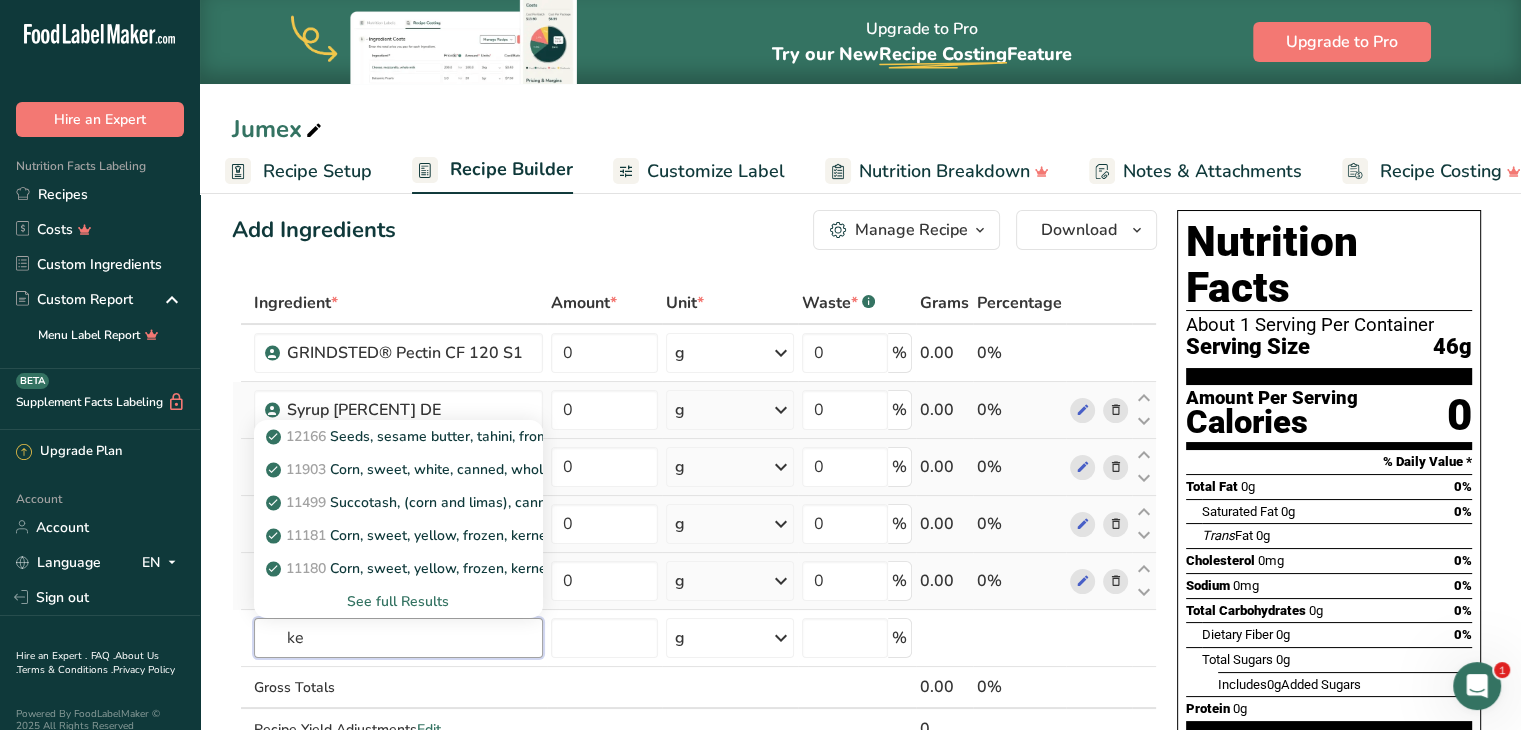 type on "k" 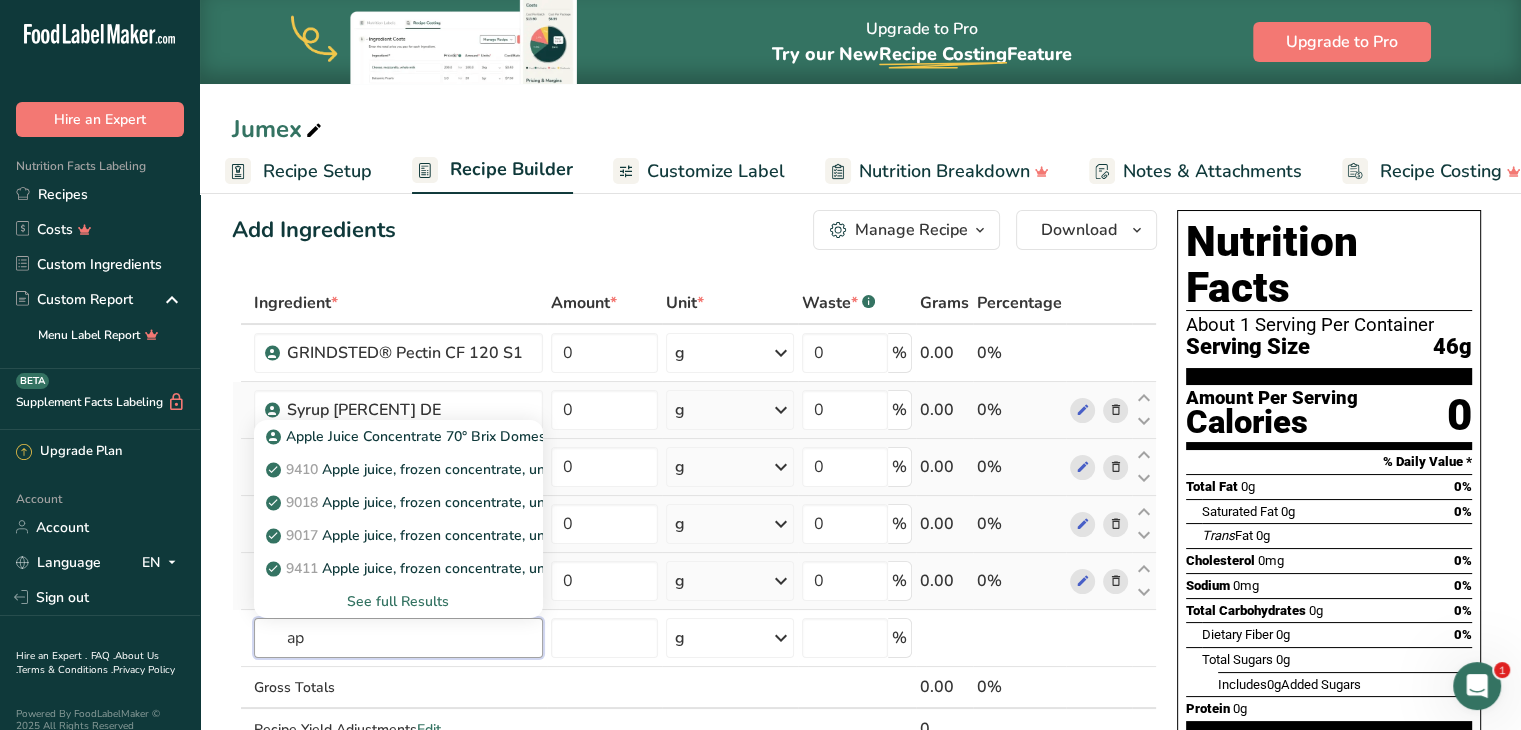 type on "a" 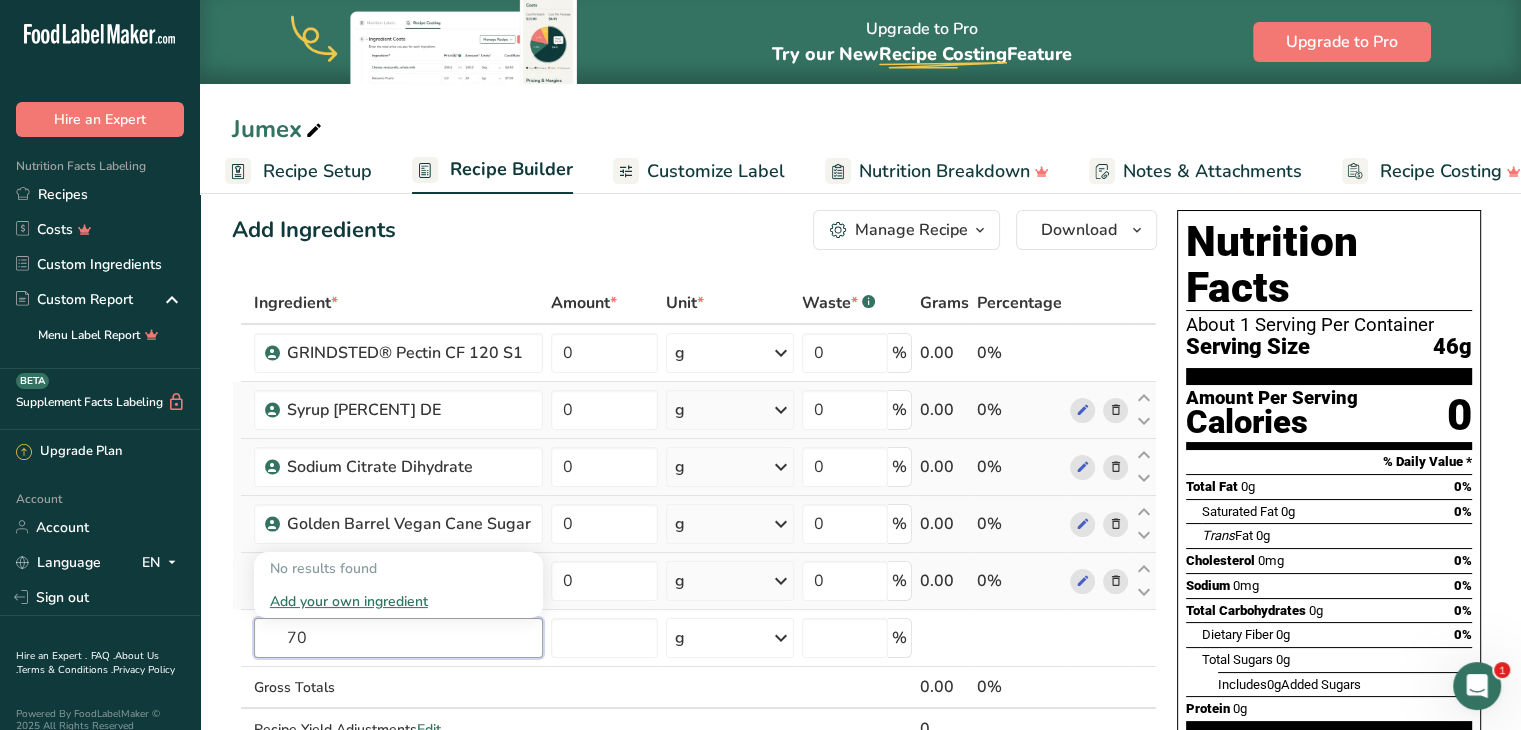 type on "7" 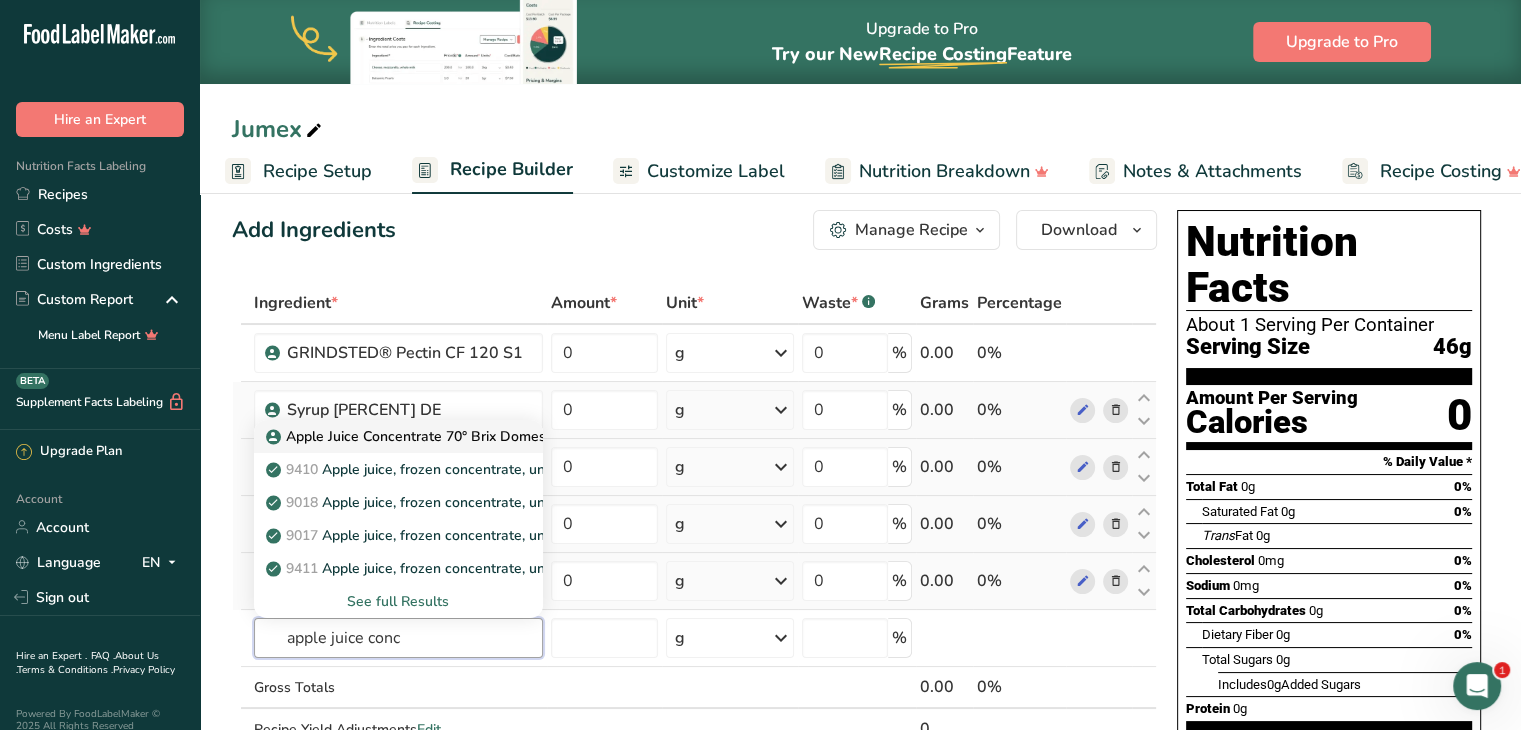 type on "apple juice conc" 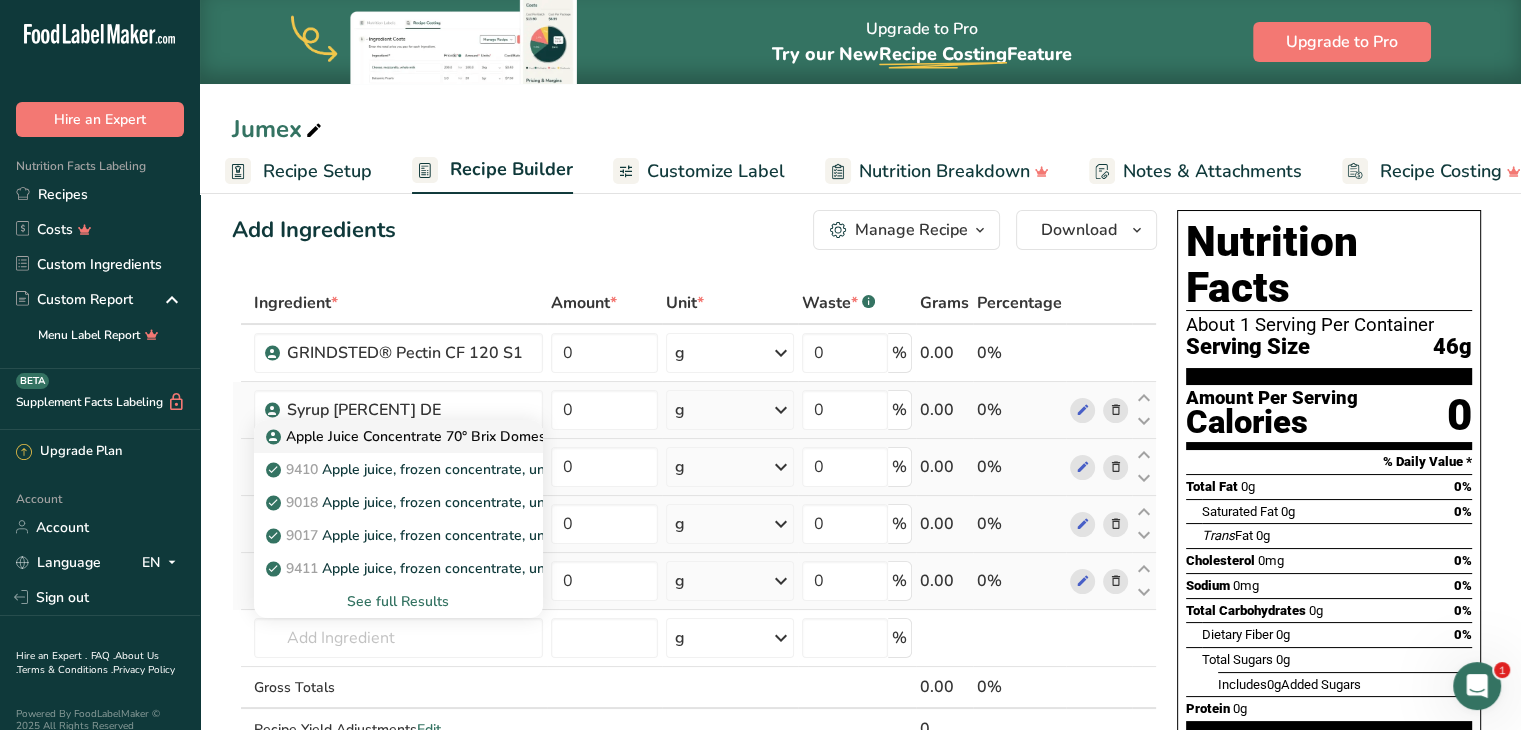 click on "Apple Juice Concentrate 70° Brix Domestic" at bounding box center (415, 436) 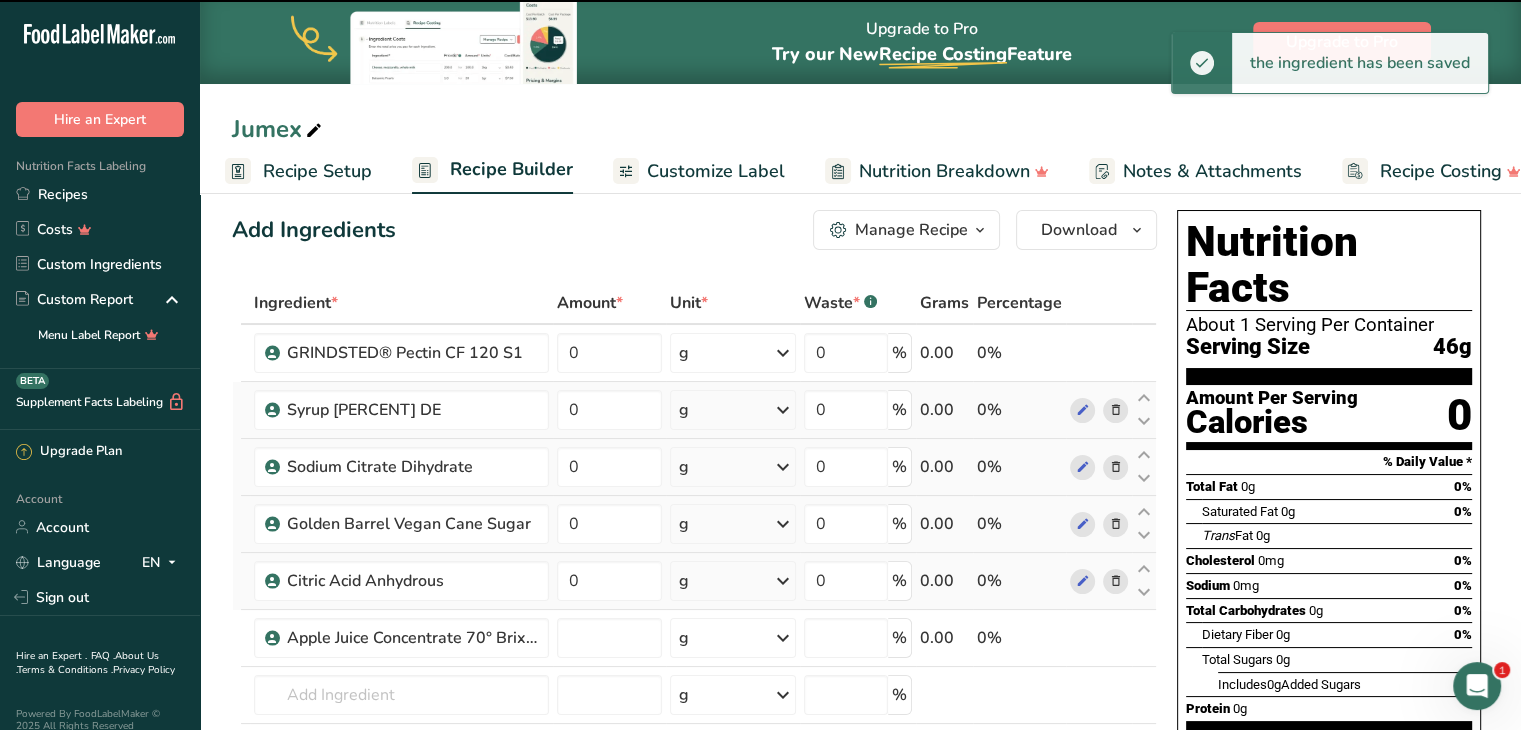 type on "0" 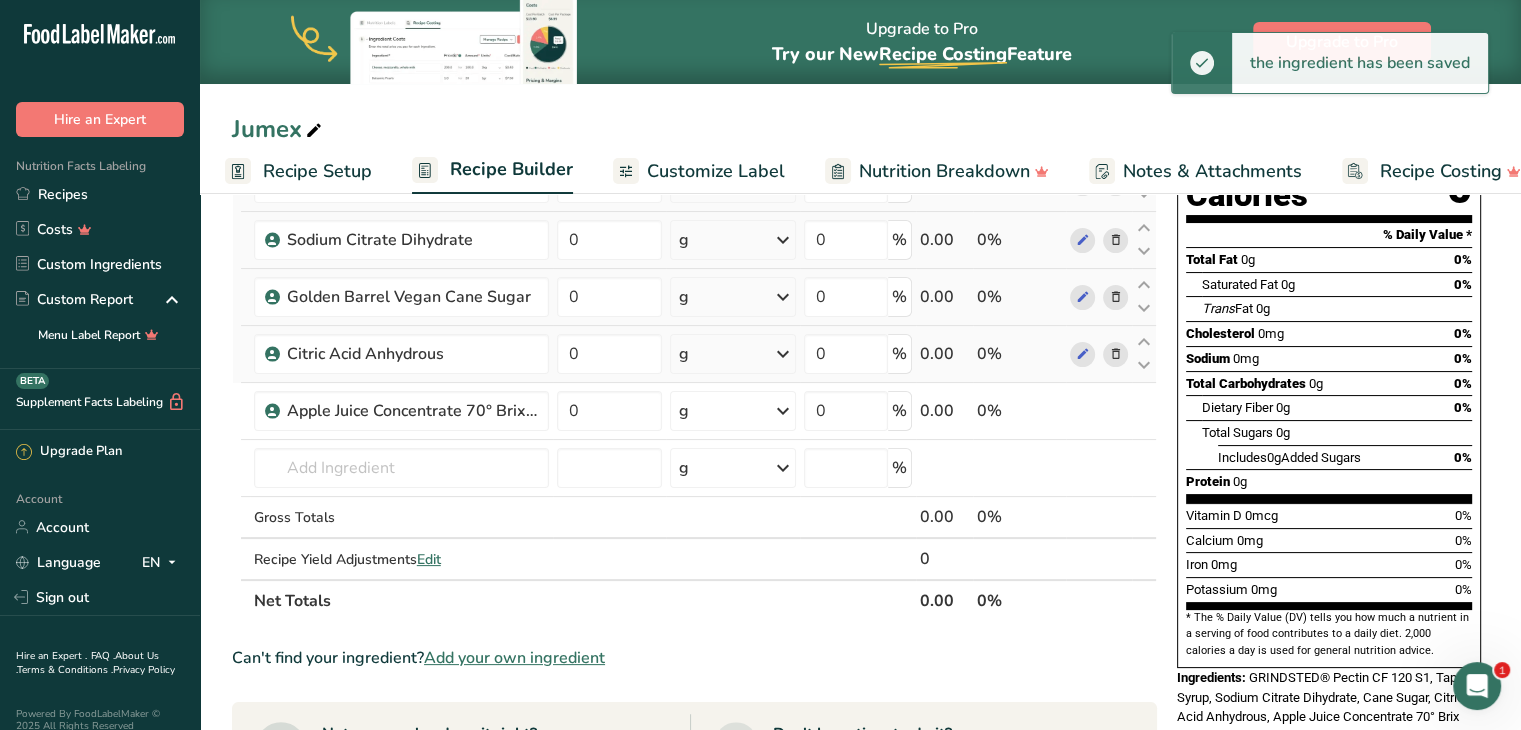 scroll, scrollTop: 249, scrollLeft: 0, axis: vertical 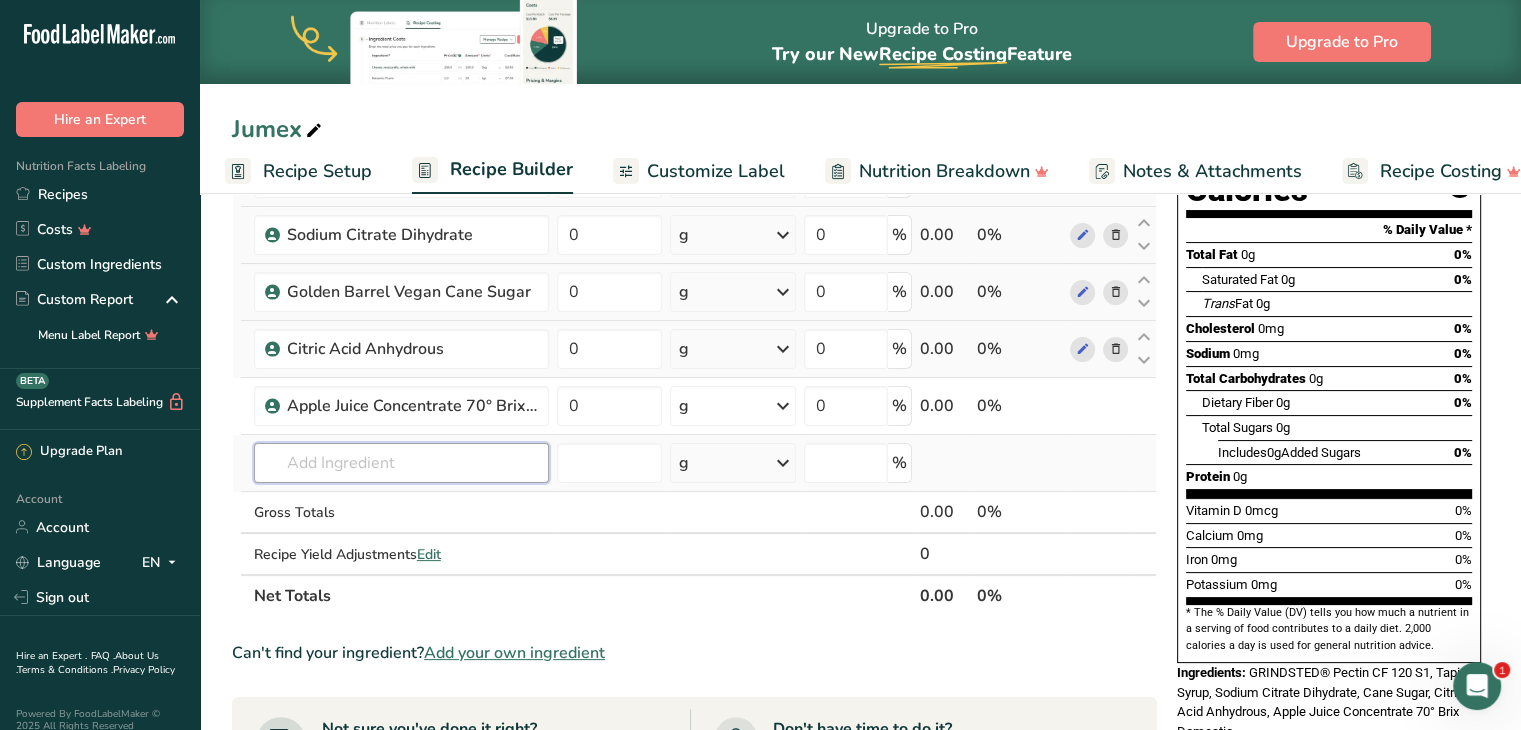 click at bounding box center (401, 463) 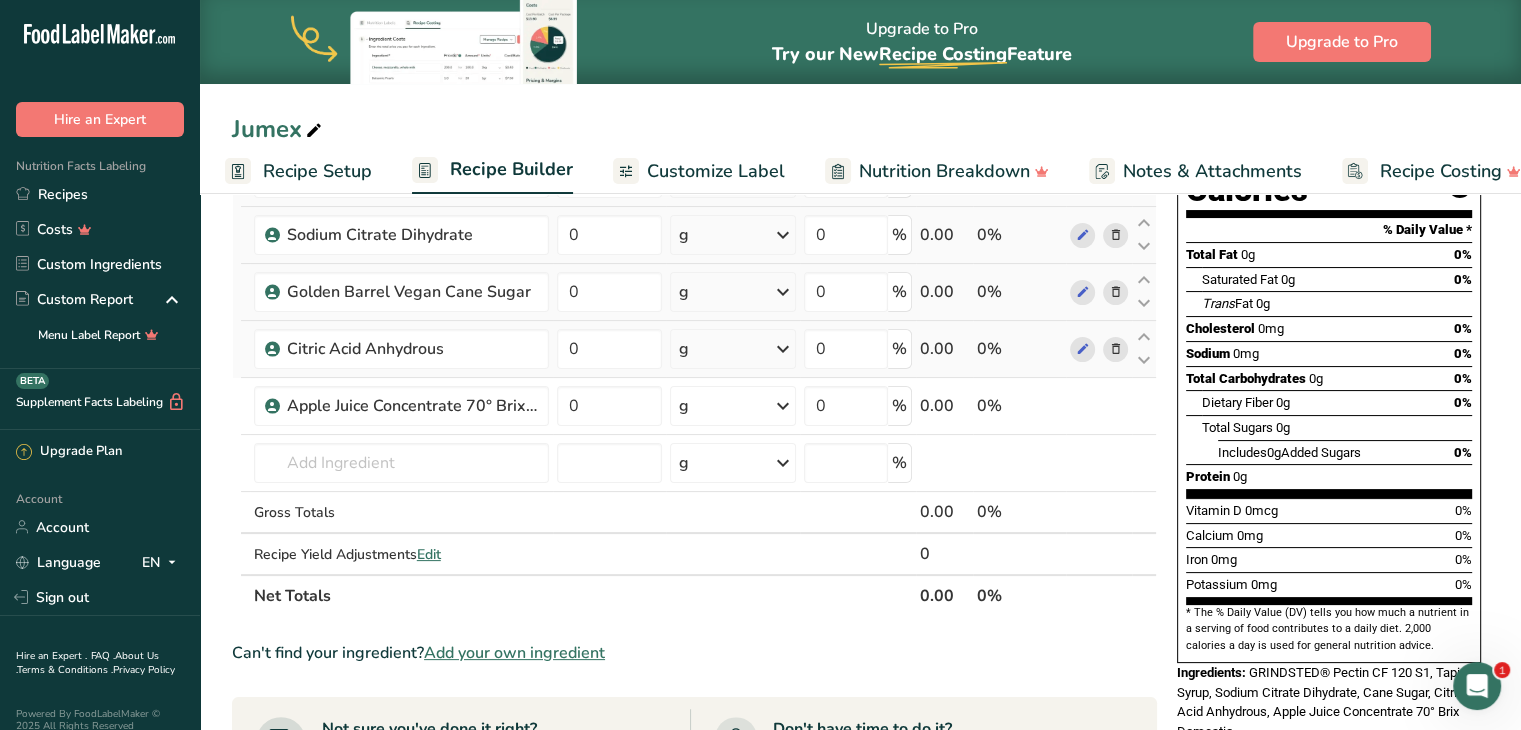 click on "Net Totals" at bounding box center [583, 595] 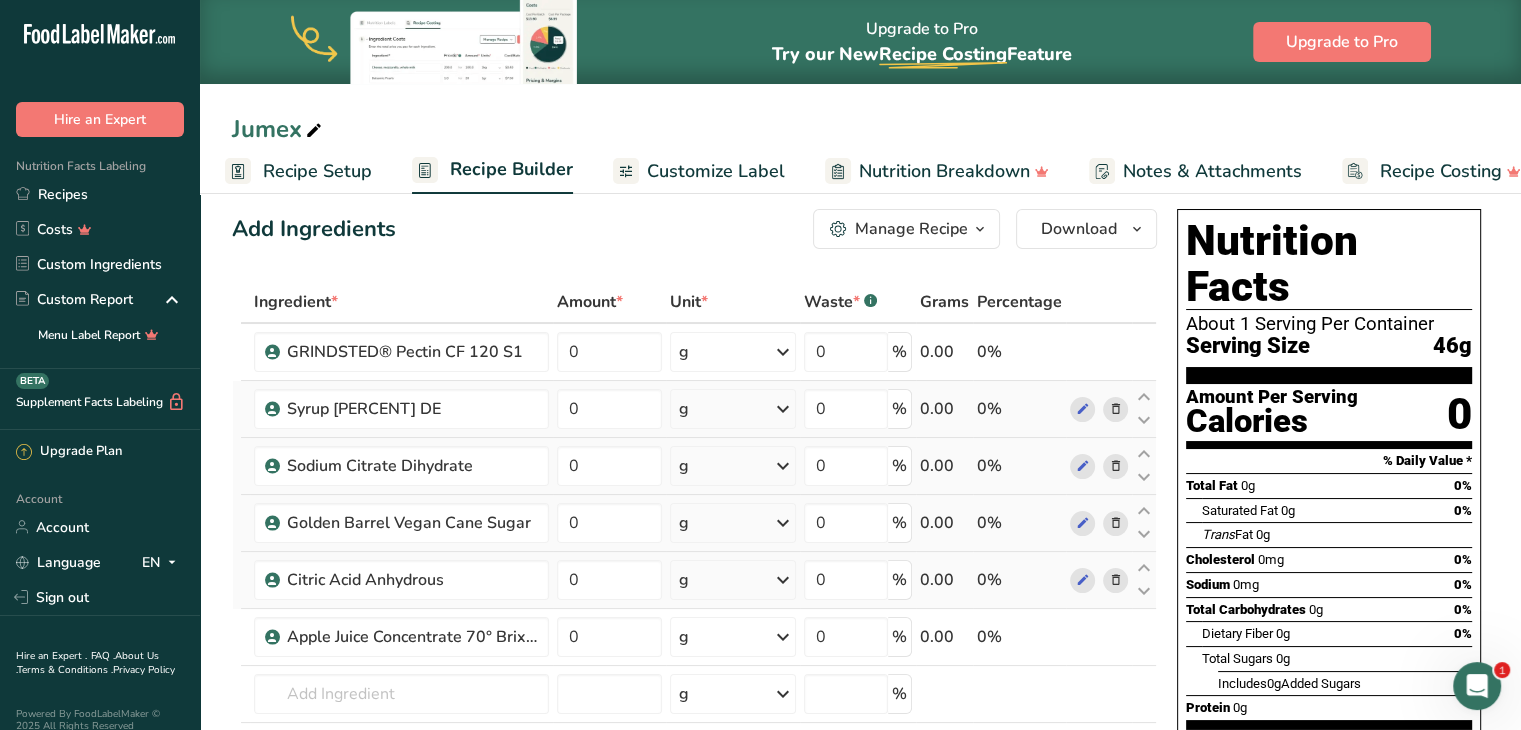 scroll, scrollTop: 0, scrollLeft: 0, axis: both 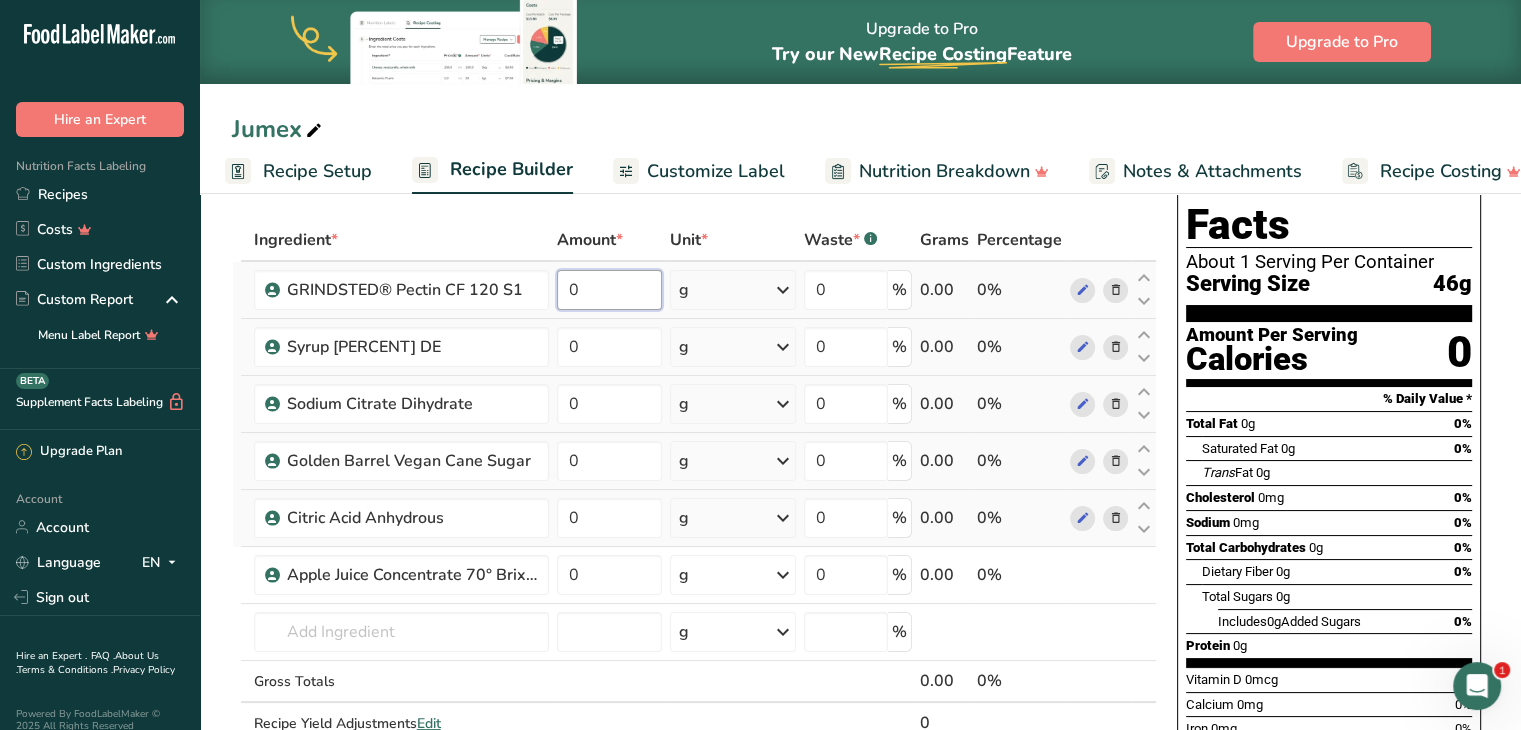 click on "0" at bounding box center (610, 290) 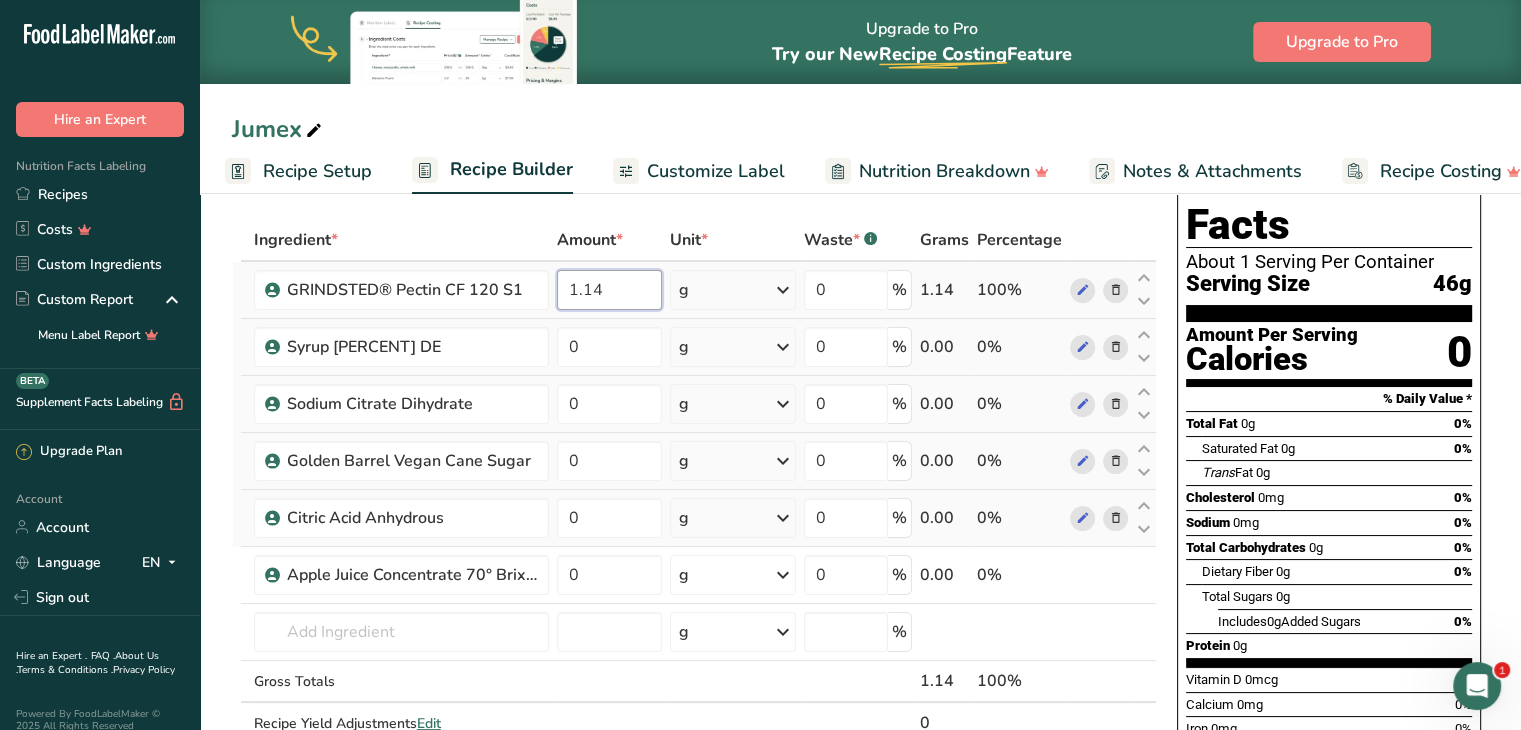 type on "1.14" 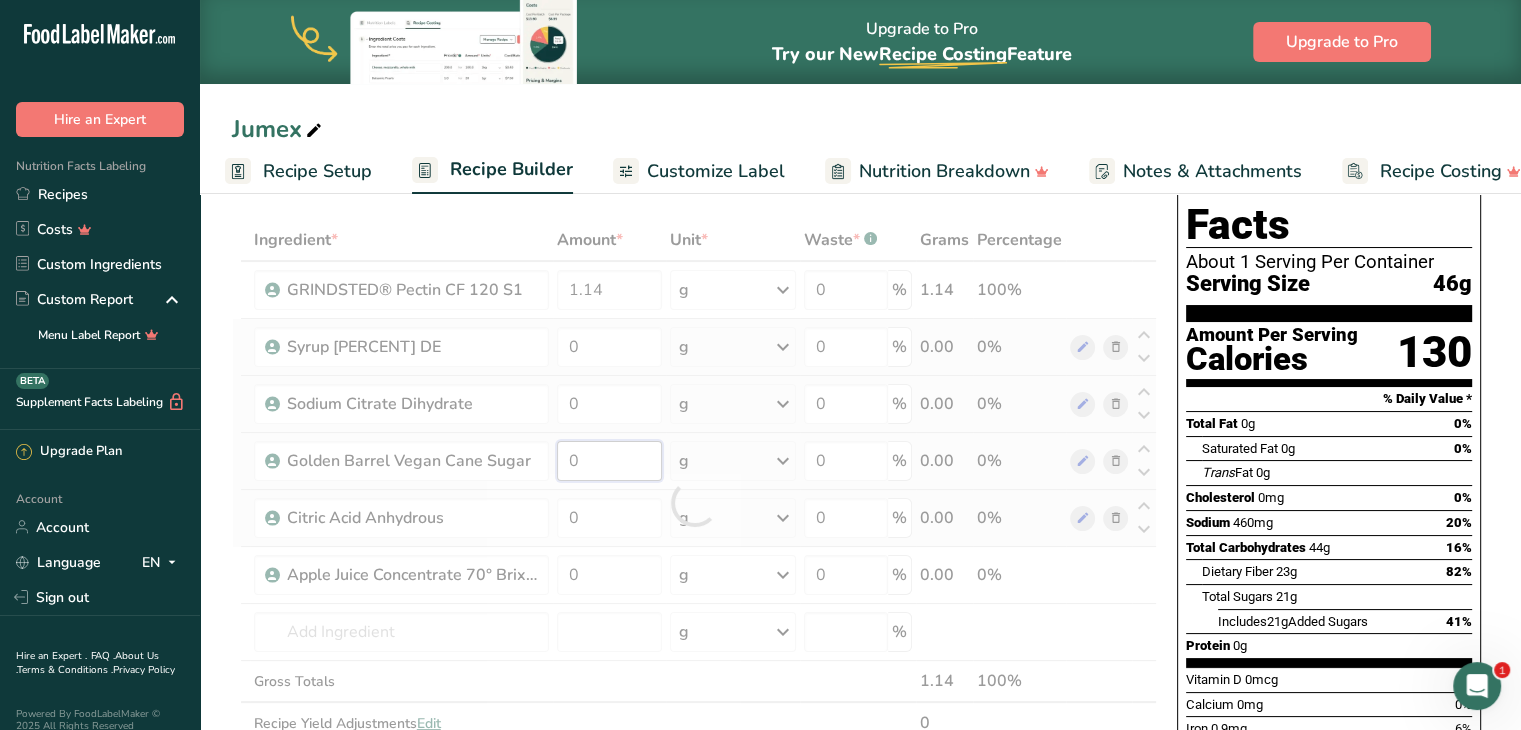 click on "Ingredient *
Amount *
Unit *
Waste *   .a-a{fill:#347362;}.b-a{fill:#fff;}          Grams
Percentage
GRINDSTED® Pectin CF 120 S1
[NUMBER]
g
Weight Units
g
kg
mg
See more
Volume Units
l
mL
fl oz
See more
0
%
[NUMBER]
[PERCENT]
Tapioca Syrup 42 DE
0
g
Weight Units
g
kg
mg
See more
Volume Units
l
mL
fl oz
See more
0
%
0.00
0%
Sodium Citrate Dihydrate
0" at bounding box center [694, 502] 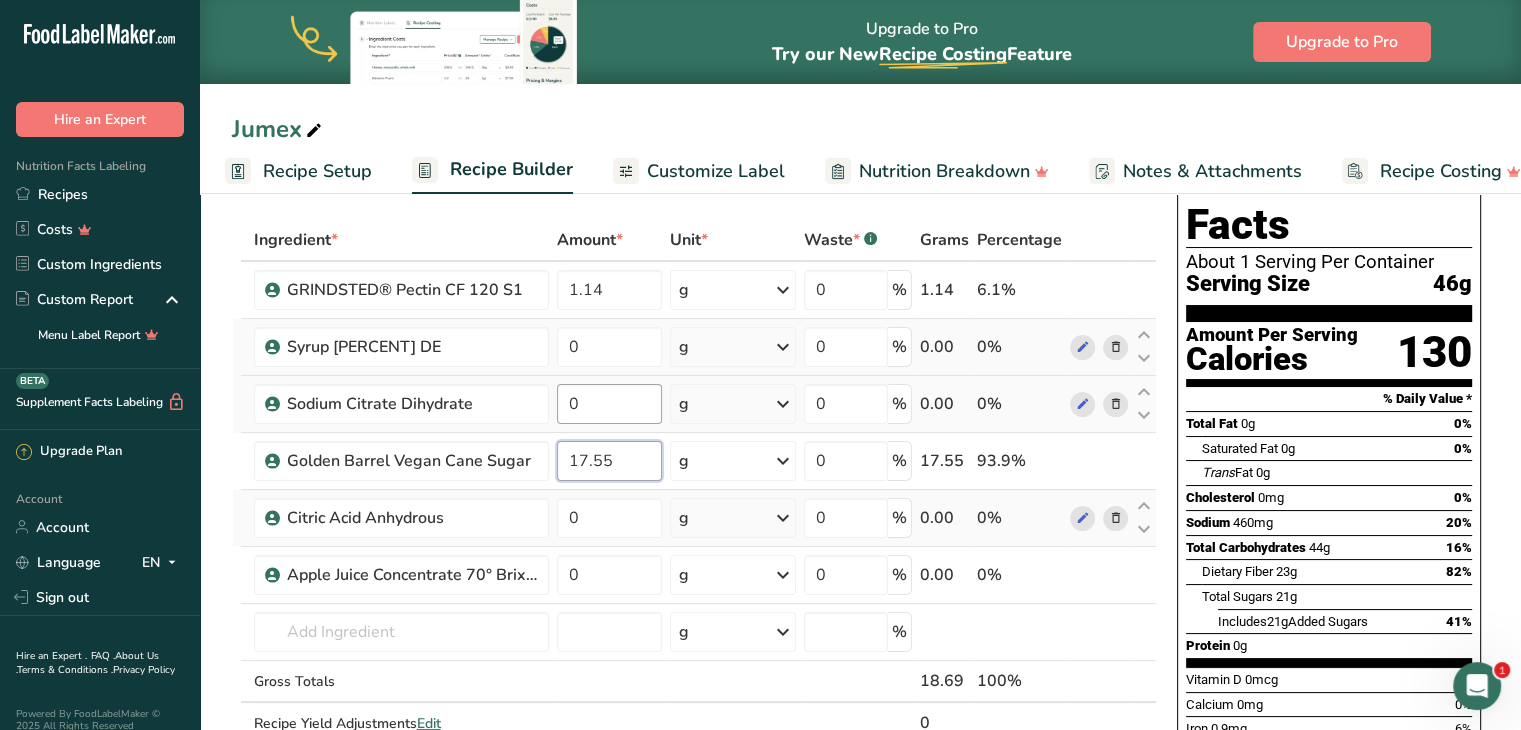 type on "17.55" 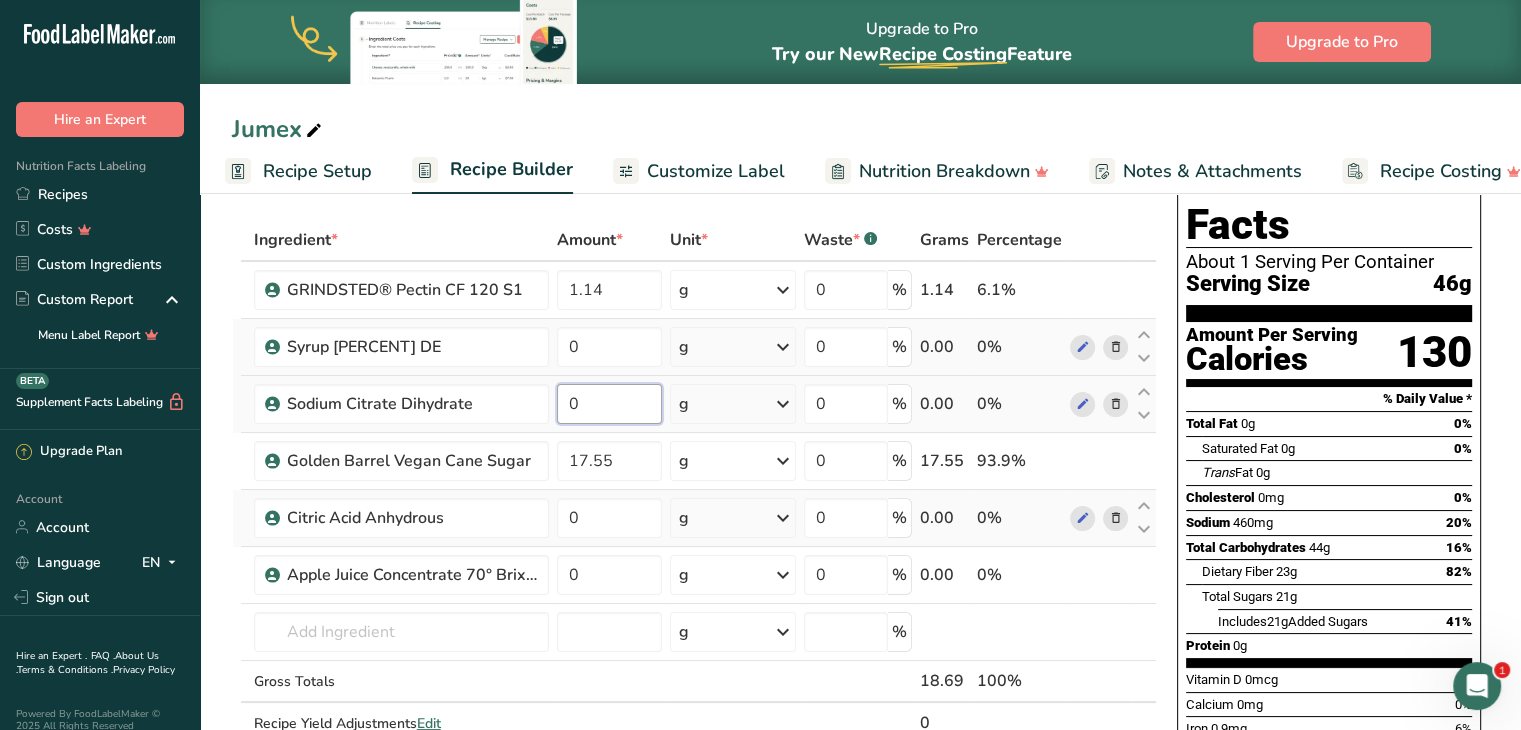 click on "Ingredient *
Amount *
Unit *
Waste *   .a-a{fill:#347362;}.b-a{fill:#fff;}          Grams
Percentage
GRINDSTED® Pectin CF 120 S1
[NUMBER]
g
Weight Units
g
kg
mg
See more
Volume Units
l
mL
fl oz
See more
0
%
[NUMBER]
[PERCENT]
Tapioca Syrup 42 DE
0
g
Weight Units
g
kg
mg
See more
Volume Units
l
mL
fl oz
See more
0
%
0.00
0%
Sodium Citrate Dihydrate
0" at bounding box center [694, 502] 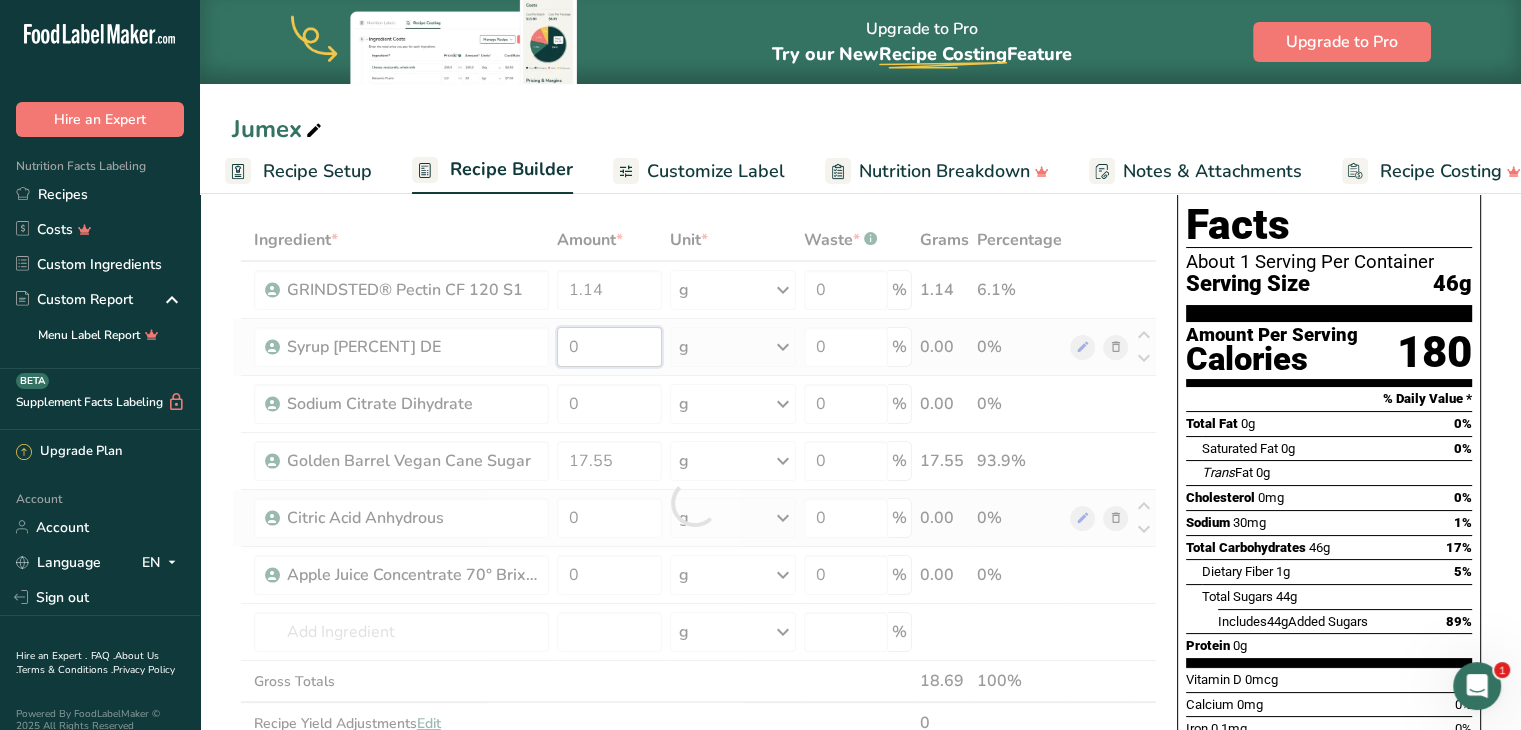 click on "Ingredient *
Amount *
Unit *
Waste *   .a-a{fill:#347362;}.b-a{fill:#fff;}          Grams
Percentage
GRINDSTED® Pectin CF 120 S1
[NUMBER]
g
Weight Units
g
kg
mg
See more
Volume Units
l
mL
fl oz
See more
0
%
[NUMBER]
[PERCENT]
Tapioca Syrup 42 DE
0
g
Weight Units
g
kg
mg
See more
Volume Units
l
mL
fl oz
See more
0
%
0.00
0%
Sodium Citrate Dihydrate
0" at bounding box center [694, 502] 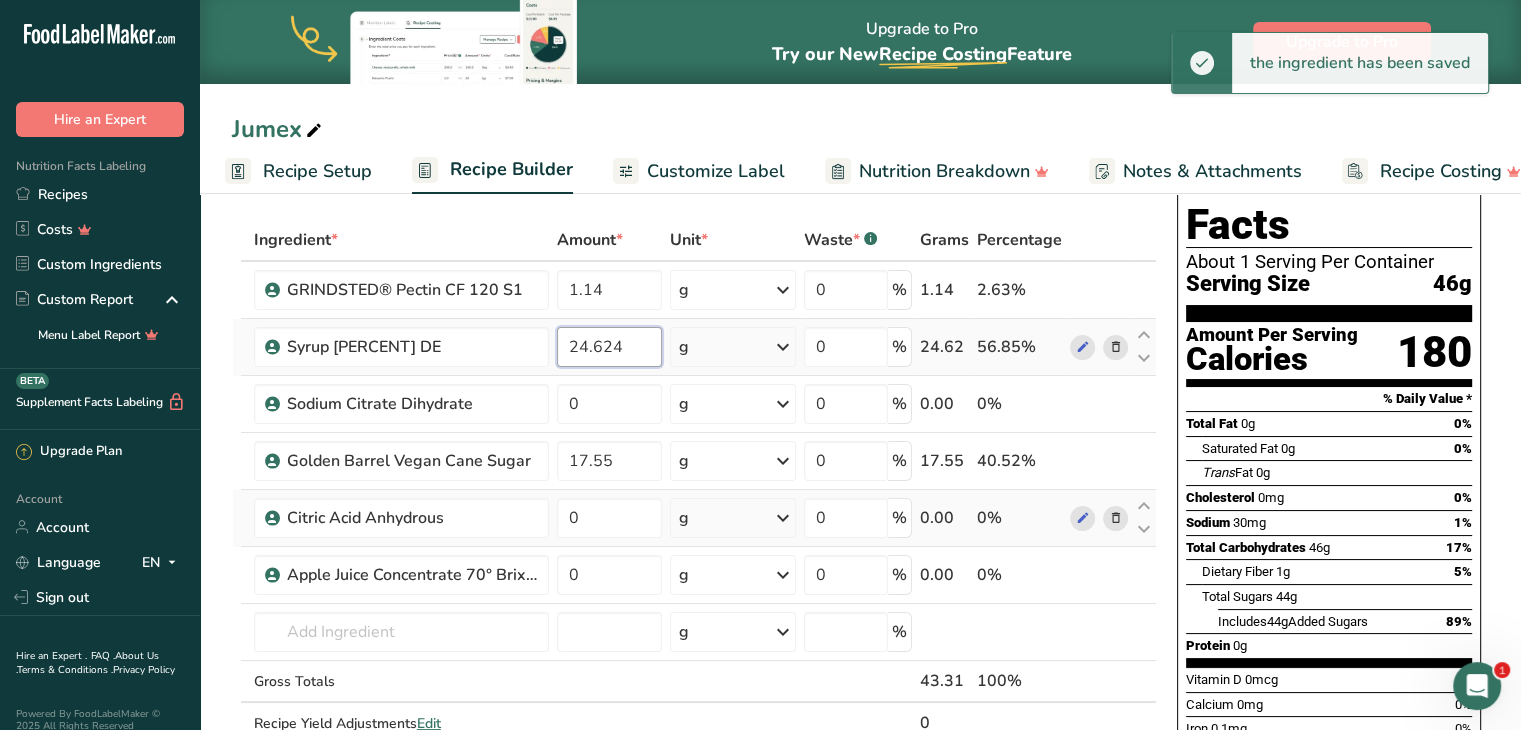 type on "24.624" 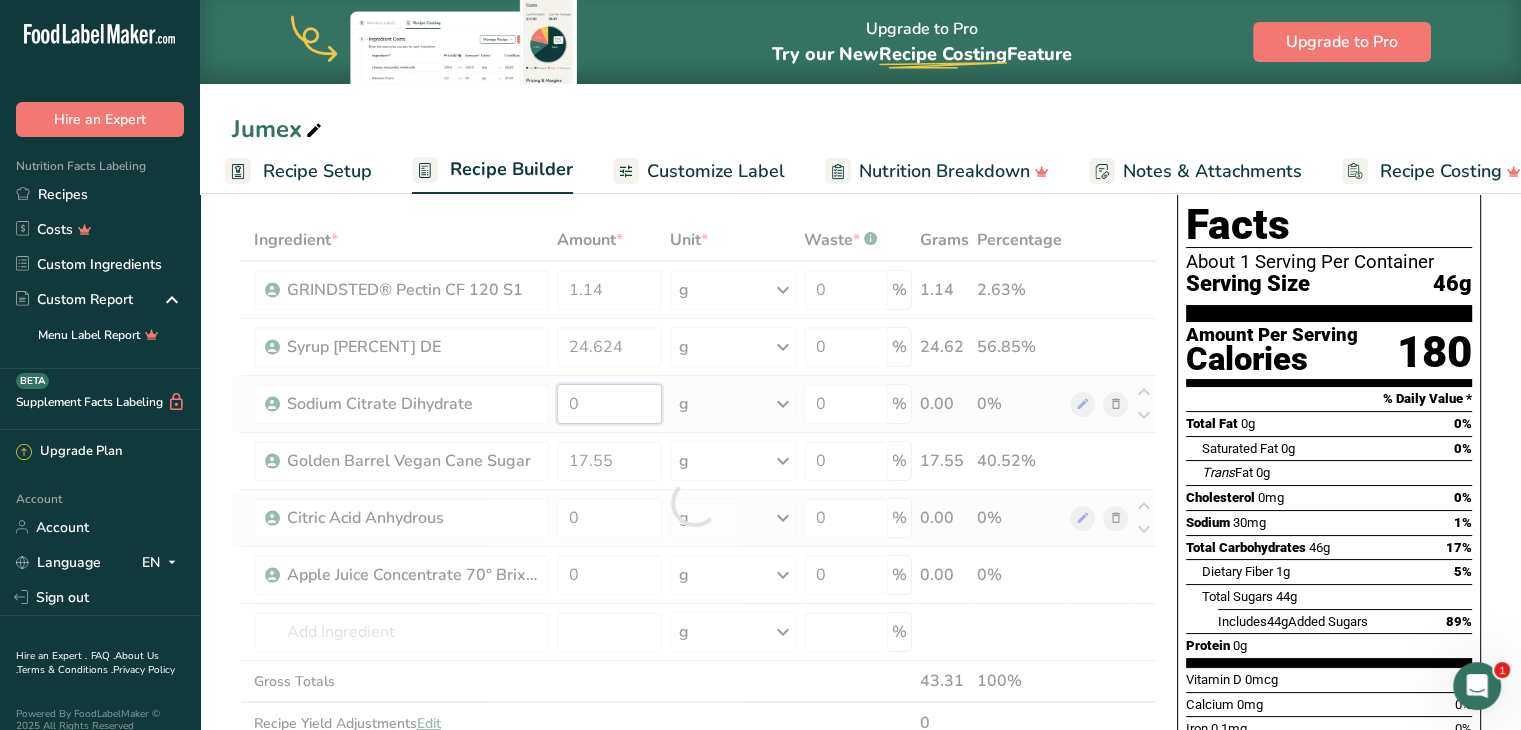 click on "Ingredient *
Amount *
Unit *
Waste *   .a-a{fill:#347362;}.b-a{fill:#fff;}          Grams
Percentage
GRINDSTED® Pectin CF 120 S1
1.14
g
Weight Units
g
kg
mg
See more
Volume Units
l
mL
fl oz
See more
0
%
1.14
2.63%
Tapioca Syrup 42 DE
24.624
g
Weight Units
g
kg
mg
See more
Volume Units
l
mL
fl oz
See more
0
%
24.62
56.85%
Sodium Citrate Dihydrate" at bounding box center [694, 502] 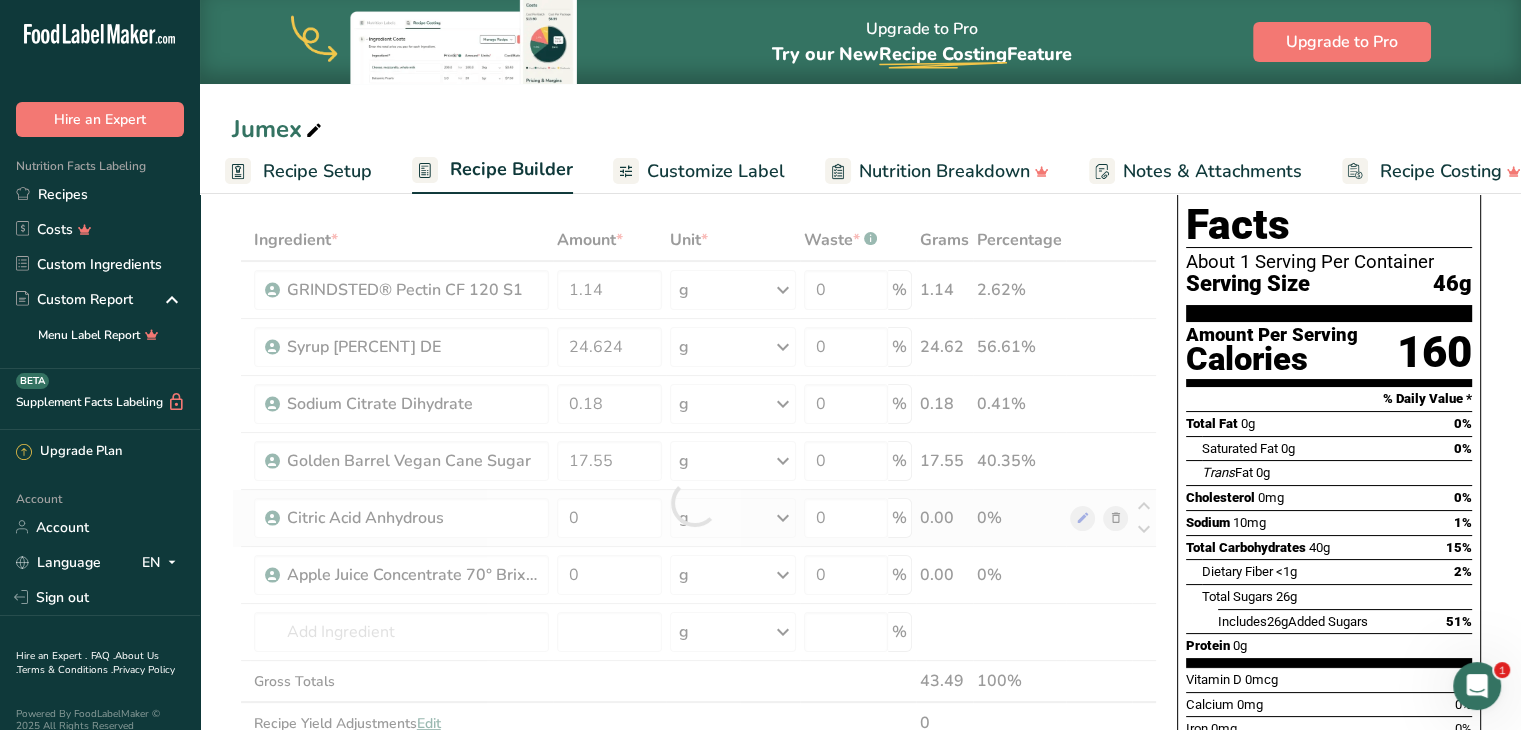click on "Add Ingredients
Manage Recipe         Delete Recipe           Duplicate Recipe             Scale Recipe             Save as Sub-Recipe   .a-a{fill:#347362;}.b-a{fill:#fff;}                               Nutrition Breakdown                   Recipe Card
NEW
Amino Acids Pattern Report             Activity History
Download
Choose your preferred label style
Standard FDA label
Standard FDA label
The most common format for nutrition facts labels in compliance with the FDA's typeface, style and requirements
Tabular FDA label
A label format compliant with the FDA regulations presented in a tabular (horizontal) display.
Linear FDA label
A simple linear display for small sized packages.
Simplified FDA label" at bounding box center [860, 780] 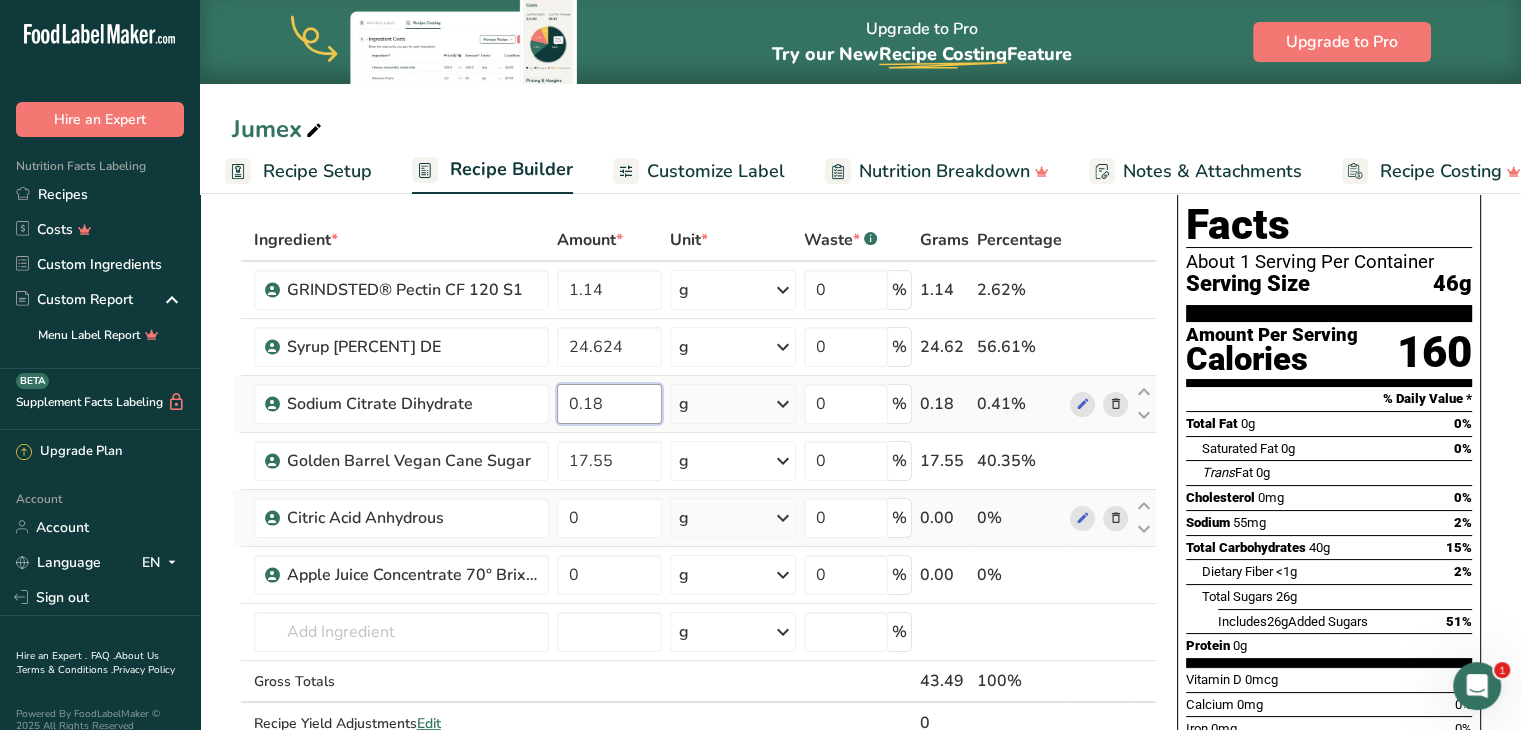 click on "0.18" at bounding box center (610, 404) 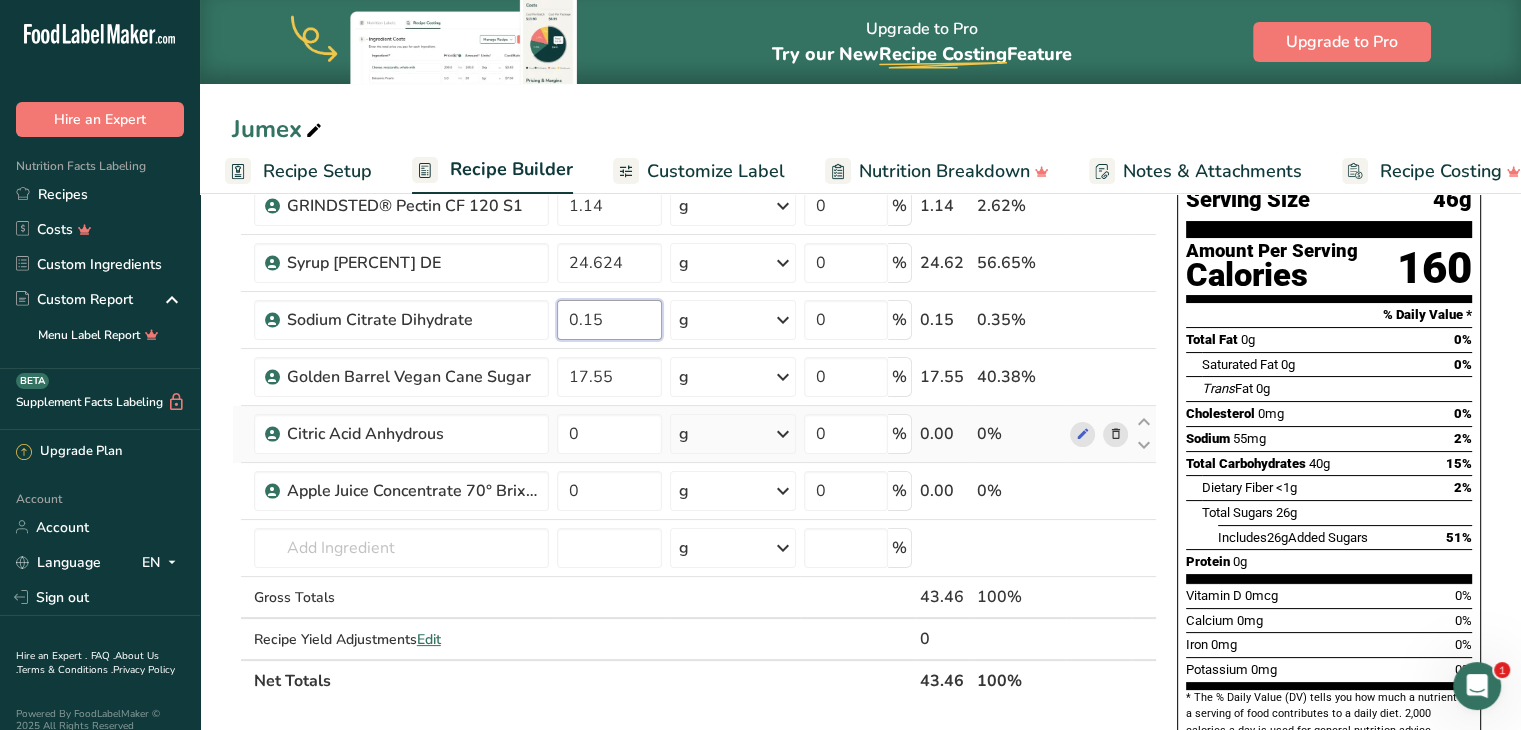 scroll, scrollTop: 225, scrollLeft: 0, axis: vertical 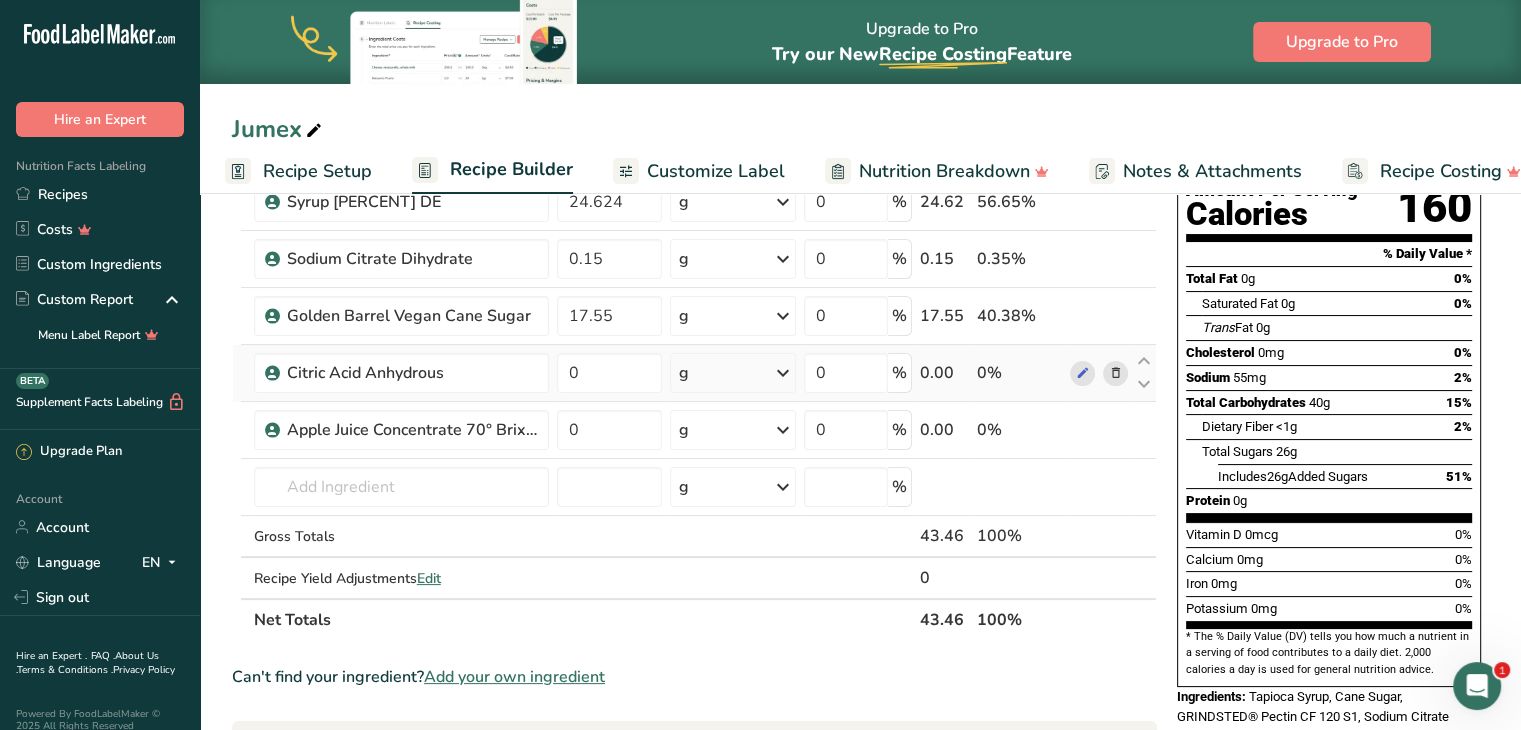 click on "Ingredient *
Amount *
Unit *
Waste *   .a-a{fill:#347362;}.b-a{fill:#fff;}          Grams
Percentage
GRINDSTED® Pectin CF 120 S1
1.14
g
Weight Units
g
kg
mg
See more
Volume Units
l
mL
fl oz
See more
0
%
1.14
2.62%
Tapioca Syrup 42 DE
24.624
g
Weight Units
g
kg
mg
See more
Volume Units
l
mL
fl oz
See more
0
%
24.62
56.65%
Sodium Citrate Dihydrate" at bounding box center [694, 357] 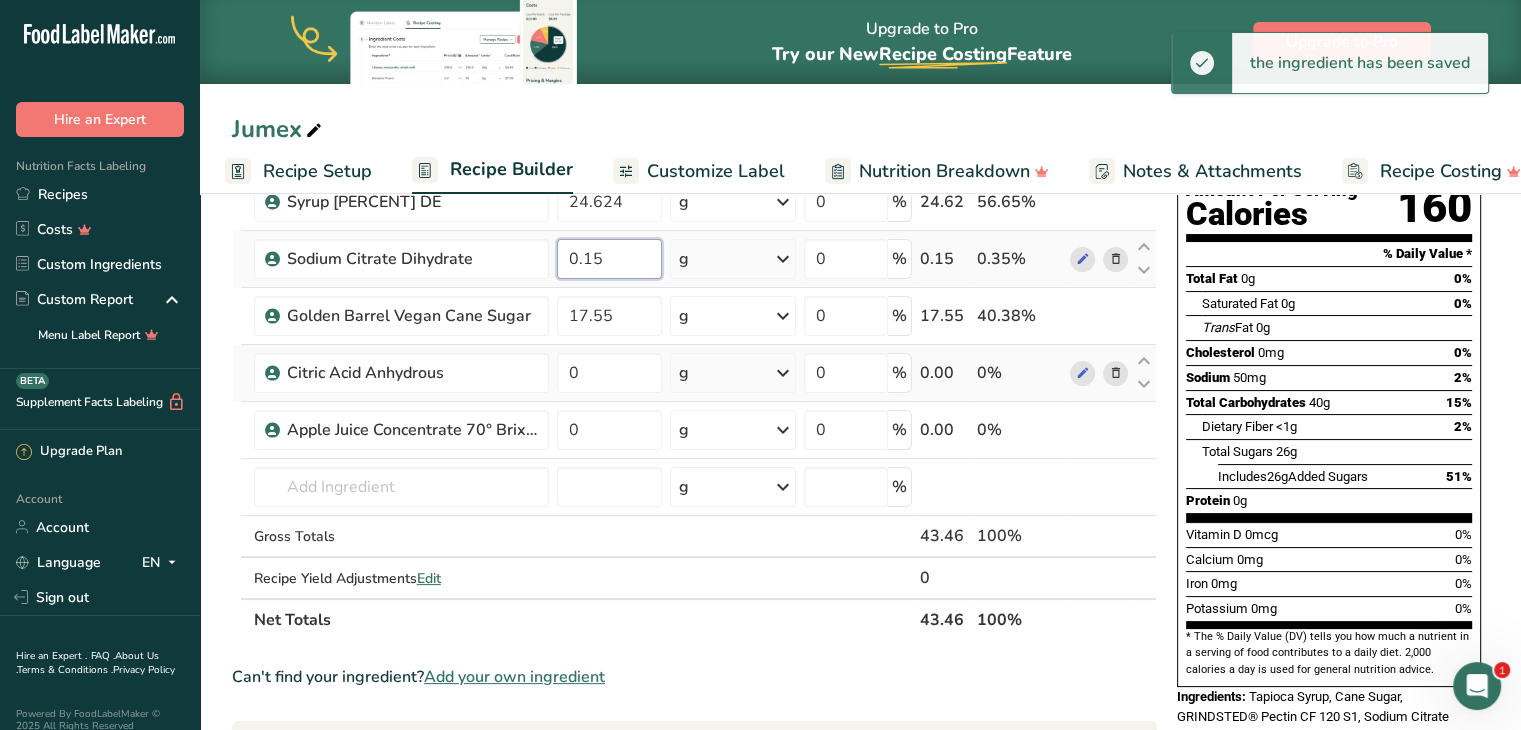 click on "0.15" at bounding box center [610, 259] 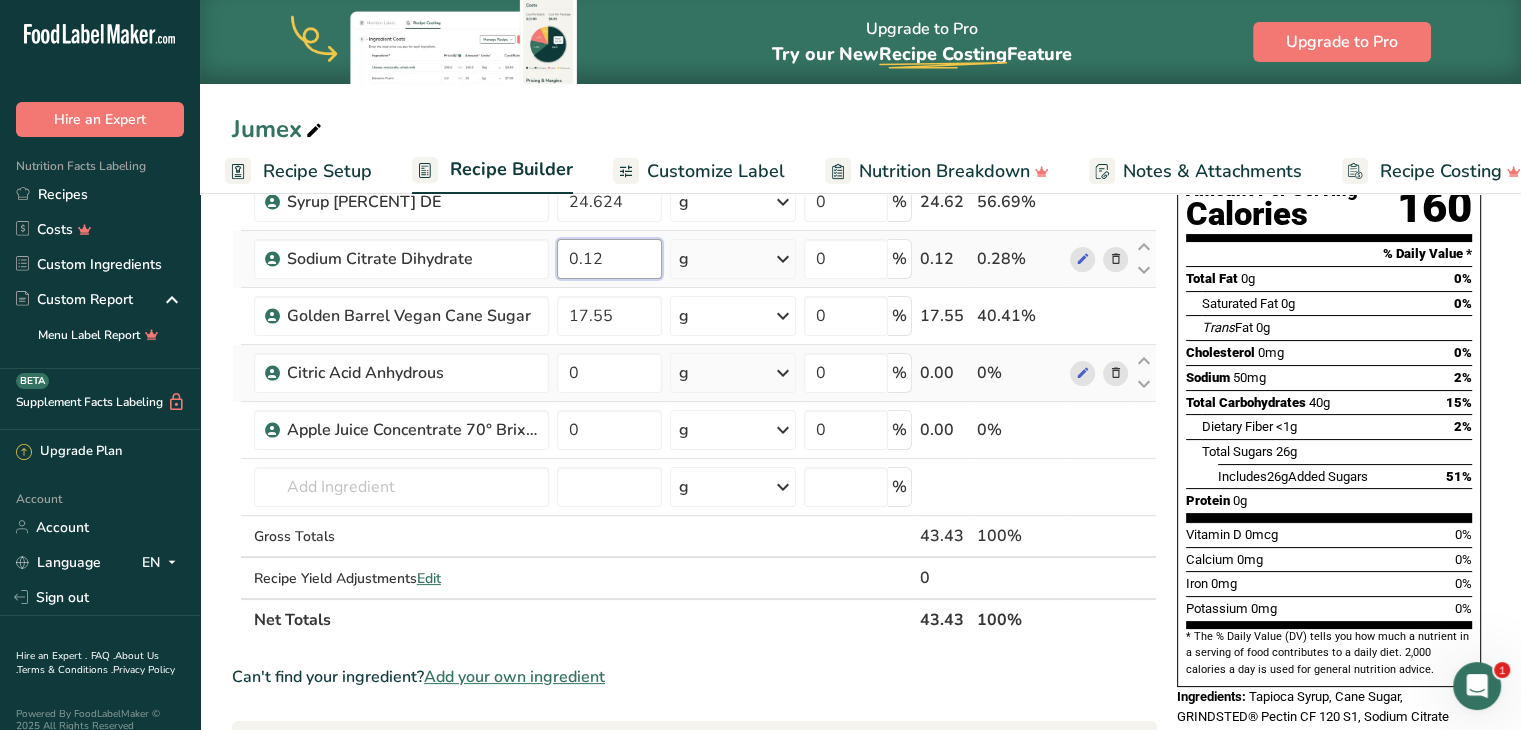 type on "0.12" 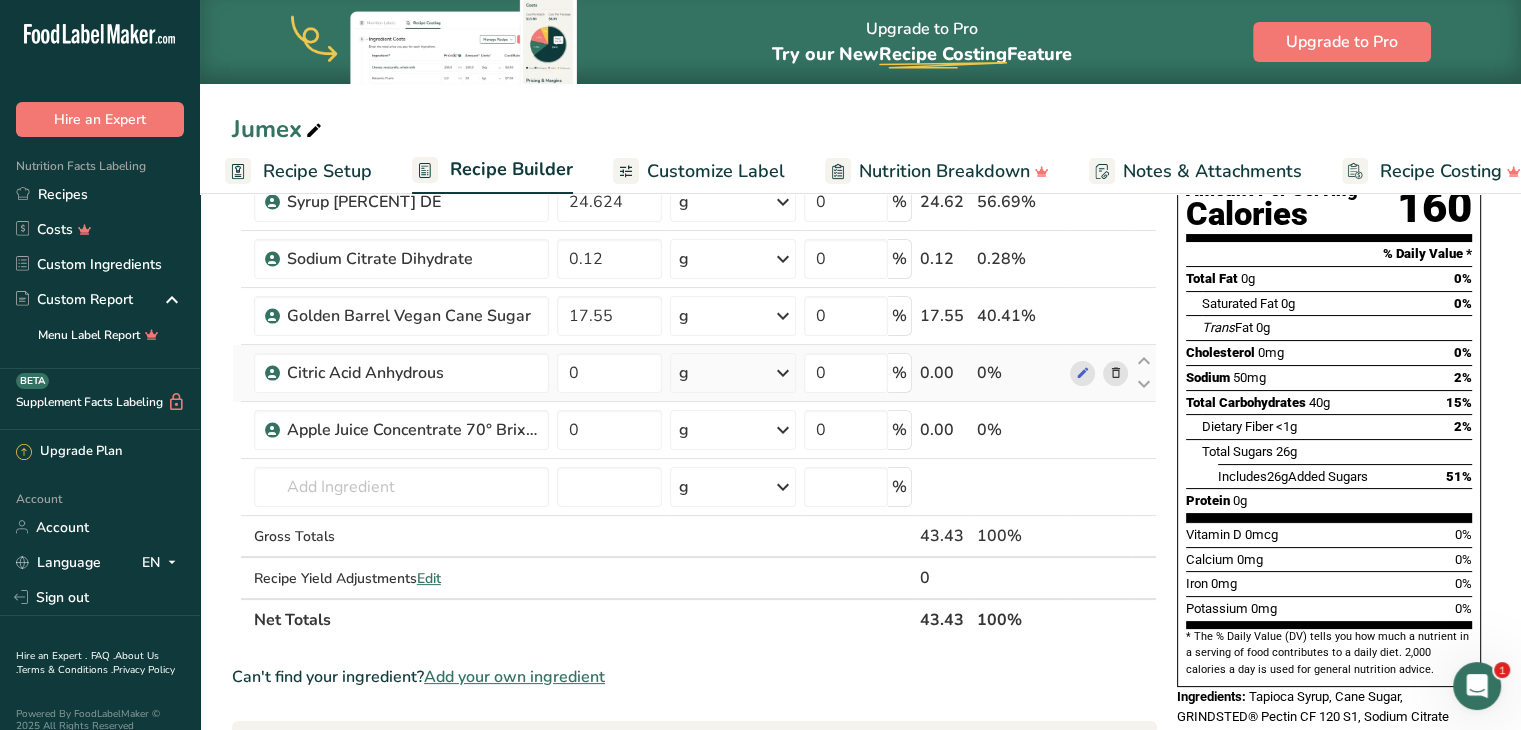click on "Ingredient *
Amount *
Unit *
Waste *   .a-a{fill:#347362;}.b-a{fill:#fff;}          Grams
Percentage
GRINDSTED® Pectin CF 120 S1
1.14
g
Weight Units
g
kg
mg
See more
Volume Units
l
mL
fl oz
See more
0
%
1.14
2.62%
Tapioca Syrup 42 DE
24.624
g
Weight Units
g
kg
mg
See more
Volume Units
l
mL
fl oz
See more
0
%
24.62
56.69%
0.12
g" at bounding box center [694, 659] 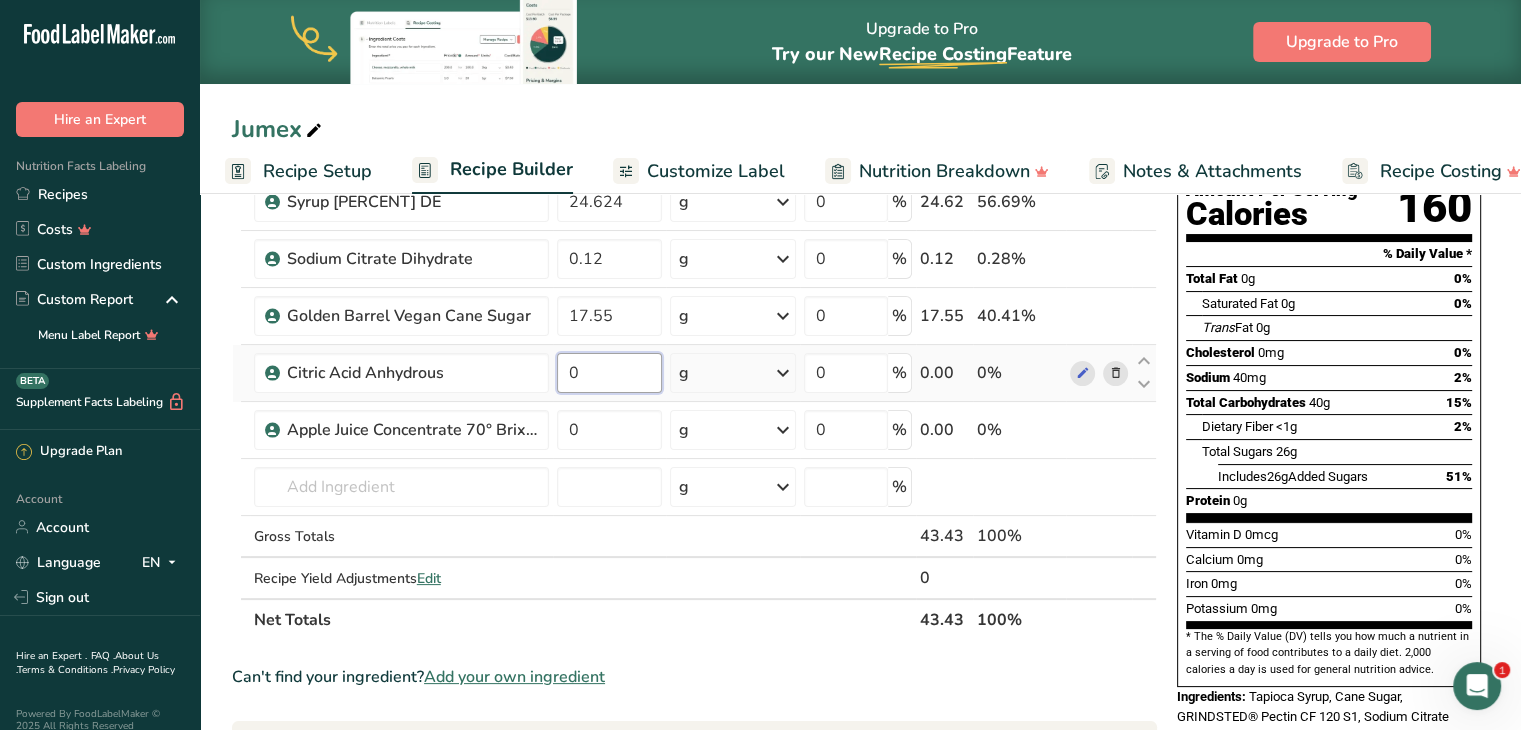 click on "0" at bounding box center [610, 373] 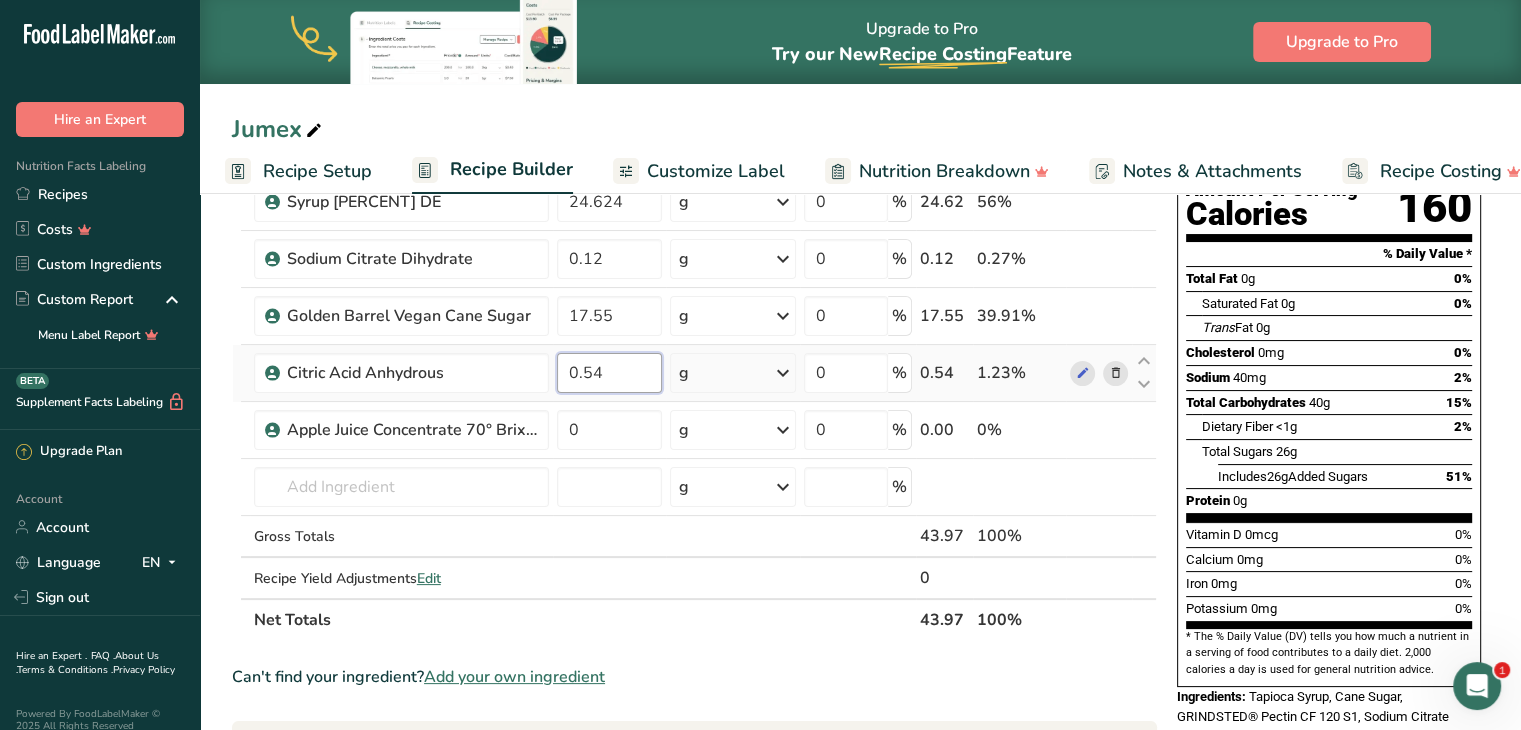 type on "0.54" 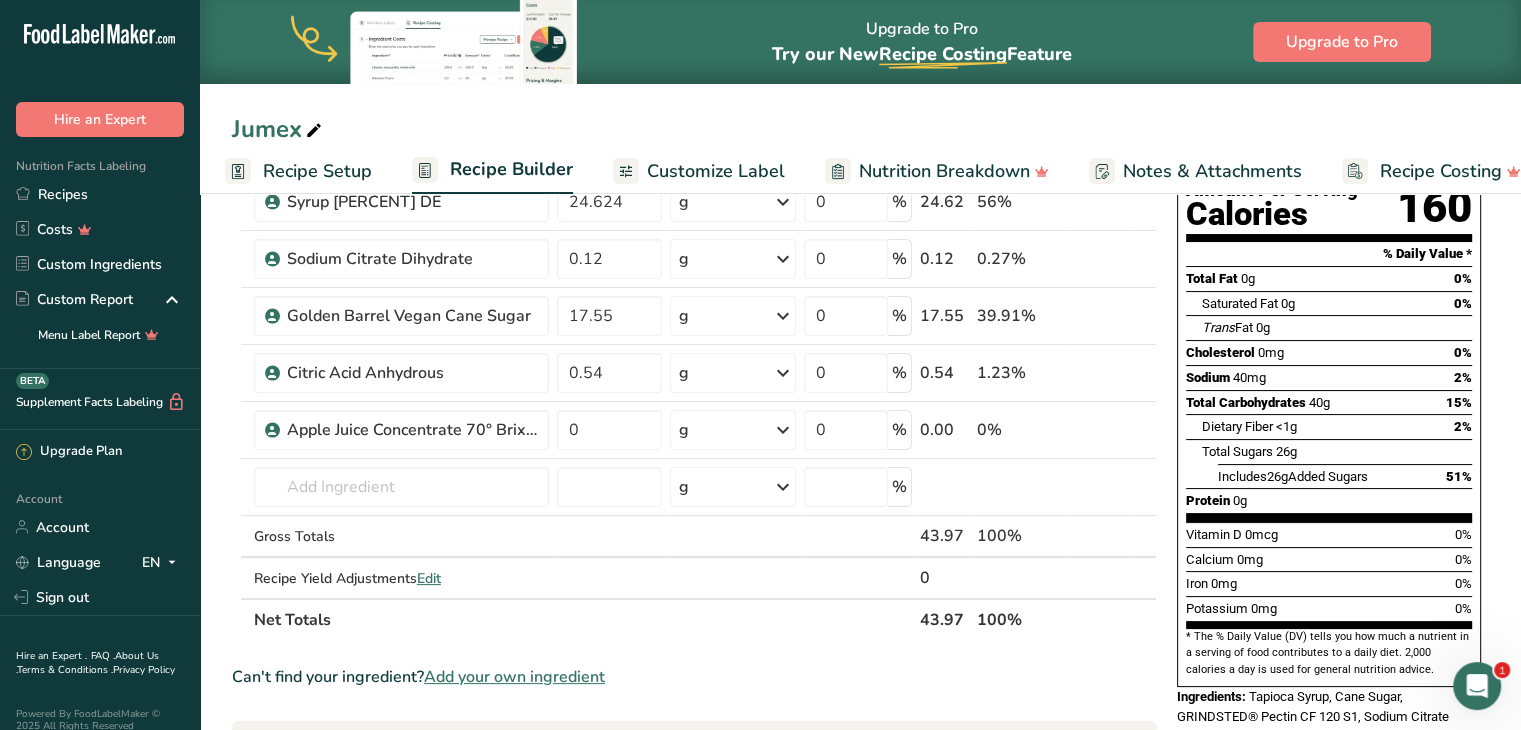 click on "Can't find your ingredient?
Add your own ingredient" at bounding box center [694, 677] 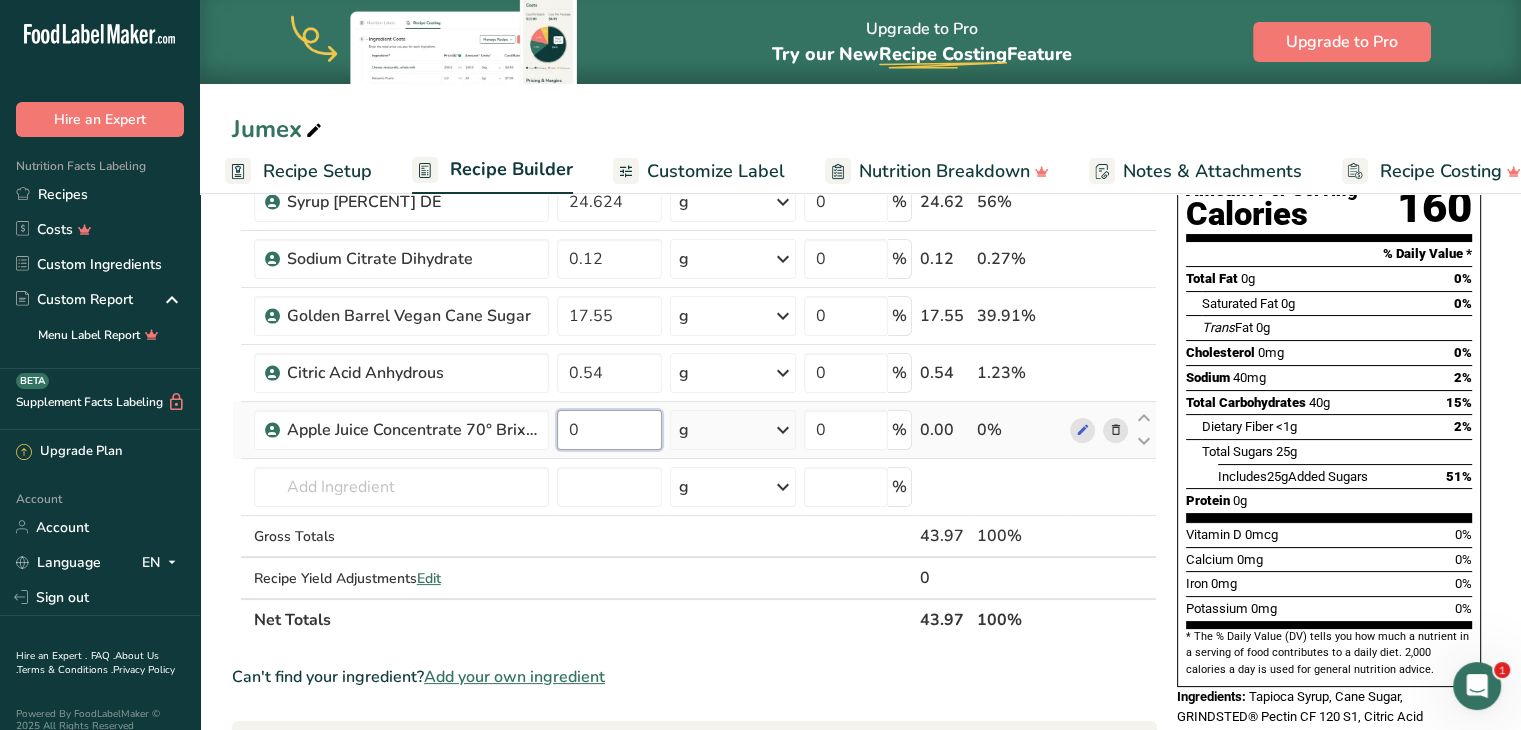 click on "0" at bounding box center [610, 430] 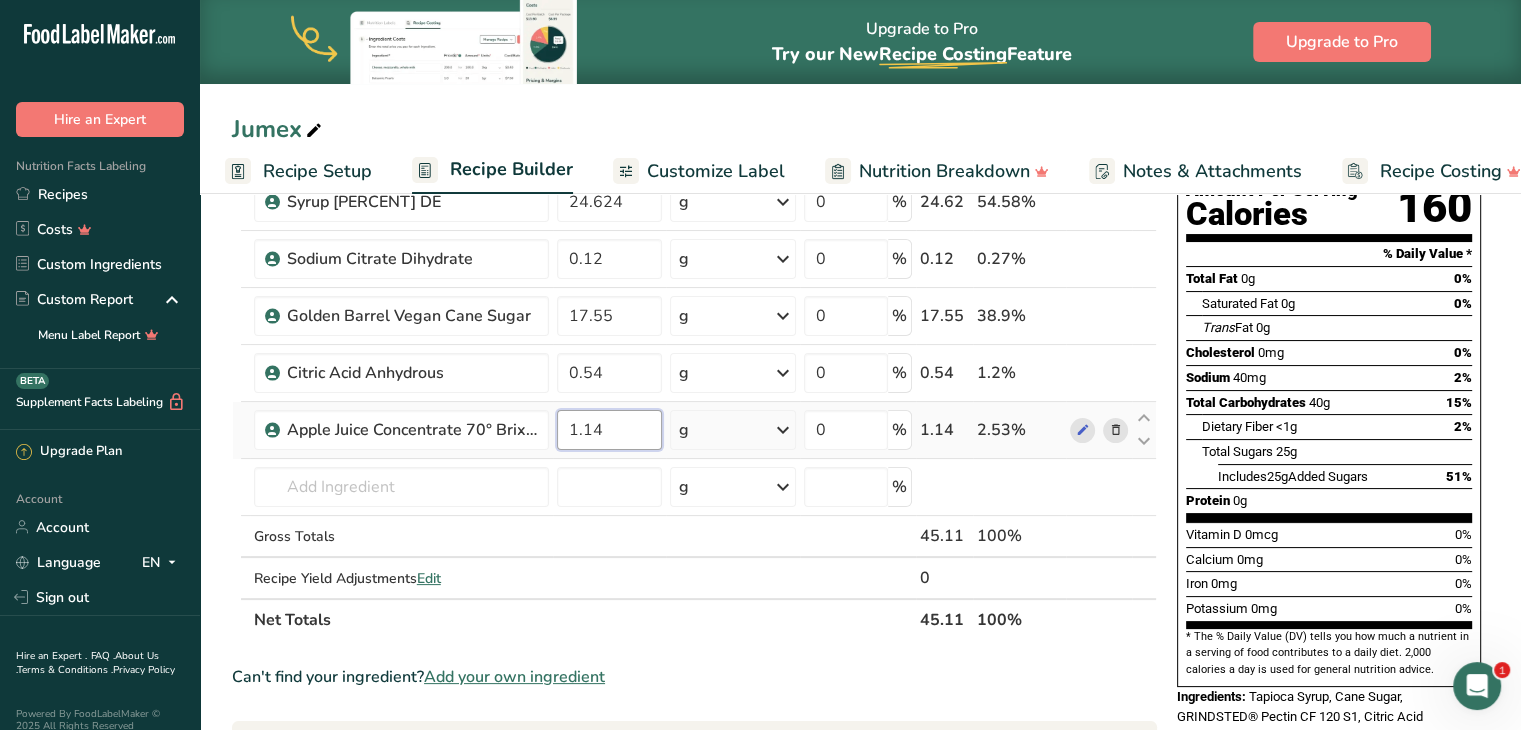 type on "1.14" 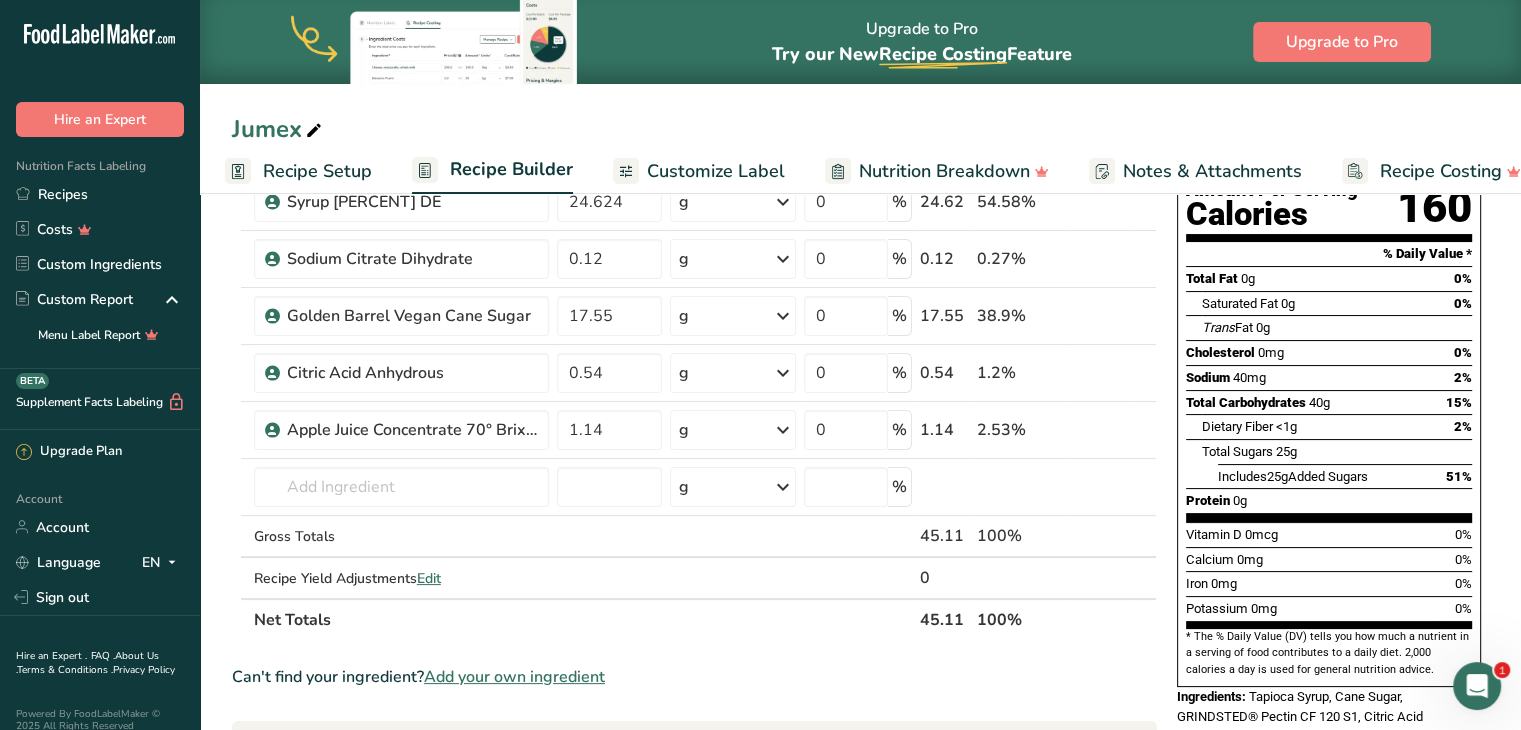 click on "Can't find your ingredient?
Add your own ingredient" at bounding box center (694, 677) 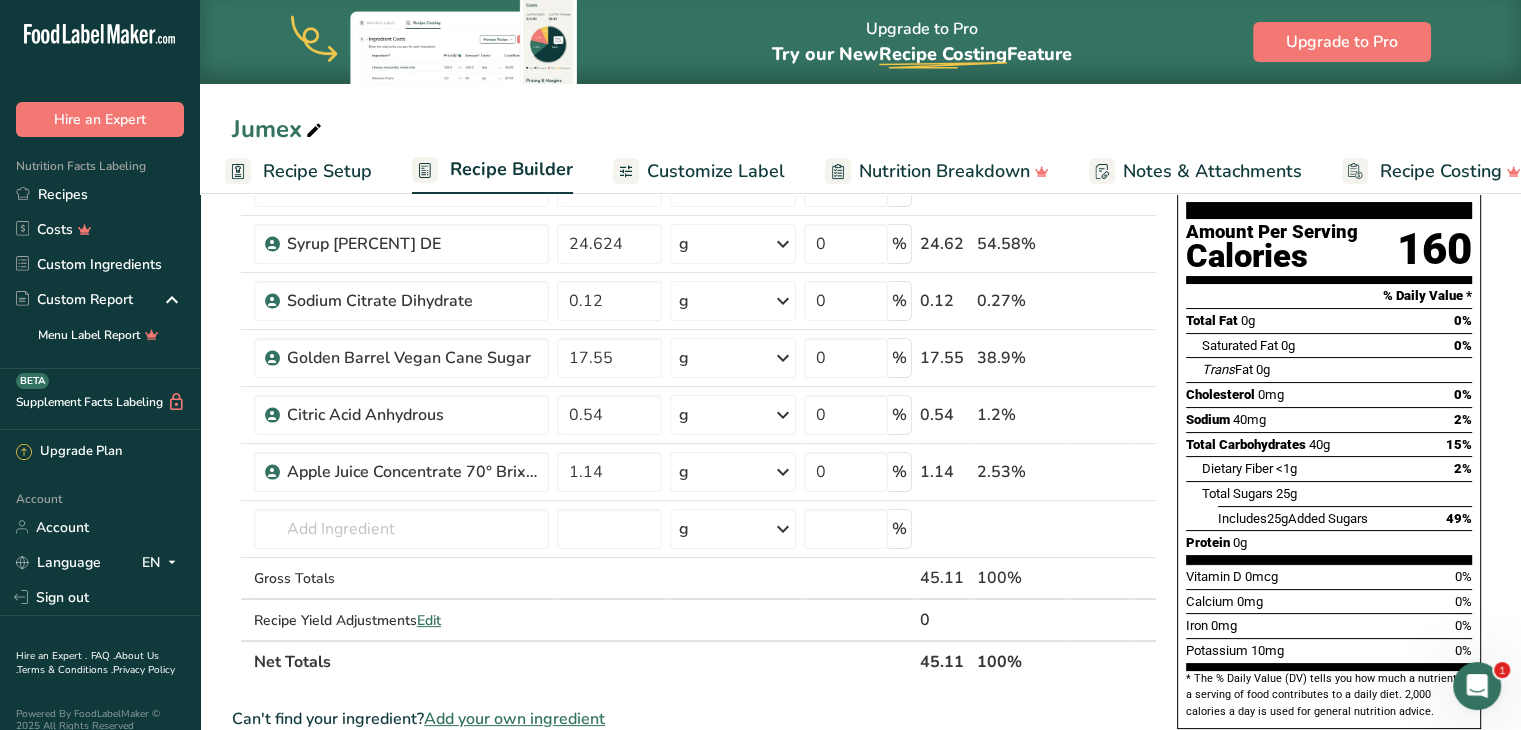 scroll, scrollTop: 184, scrollLeft: 0, axis: vertical 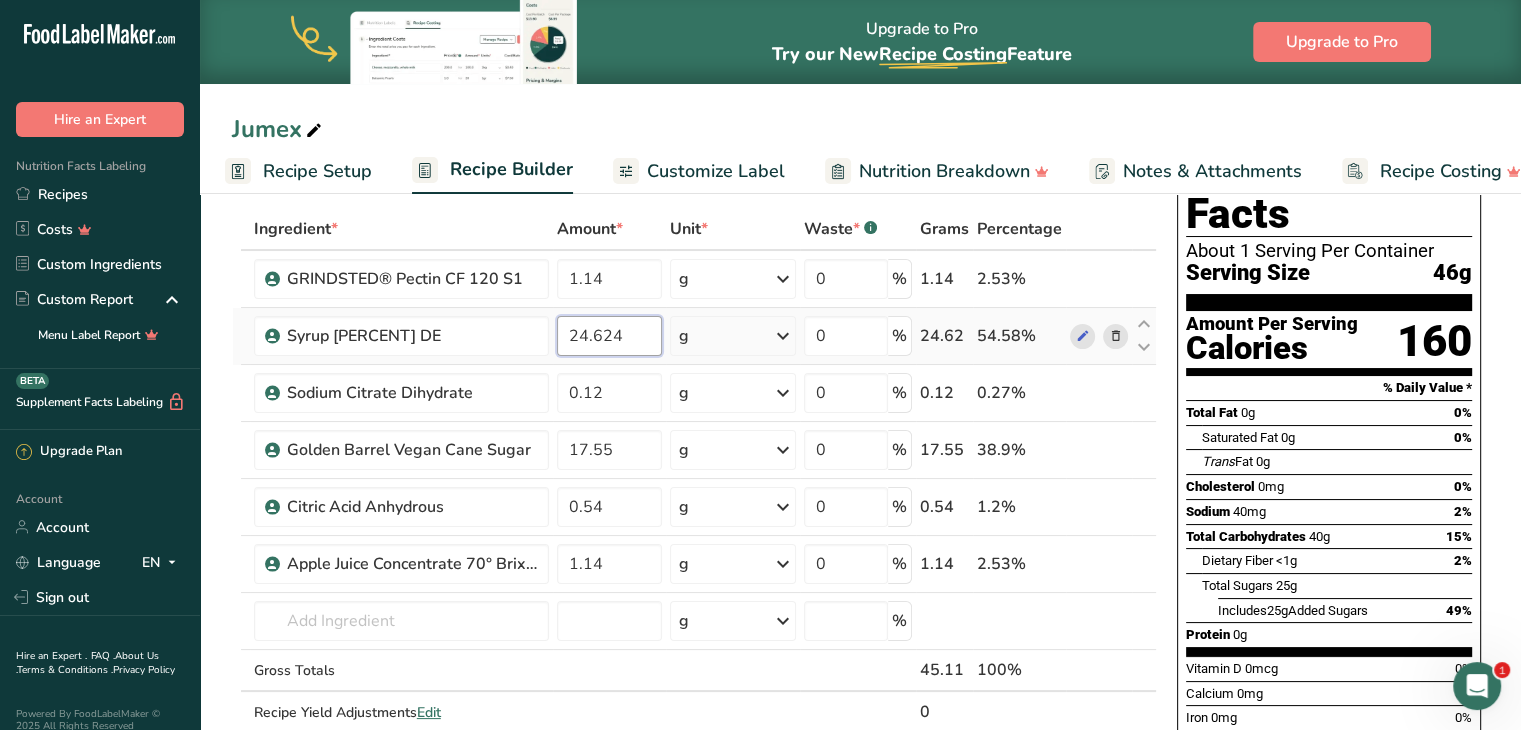 click on "24.624" at bounding box center [610, 336] 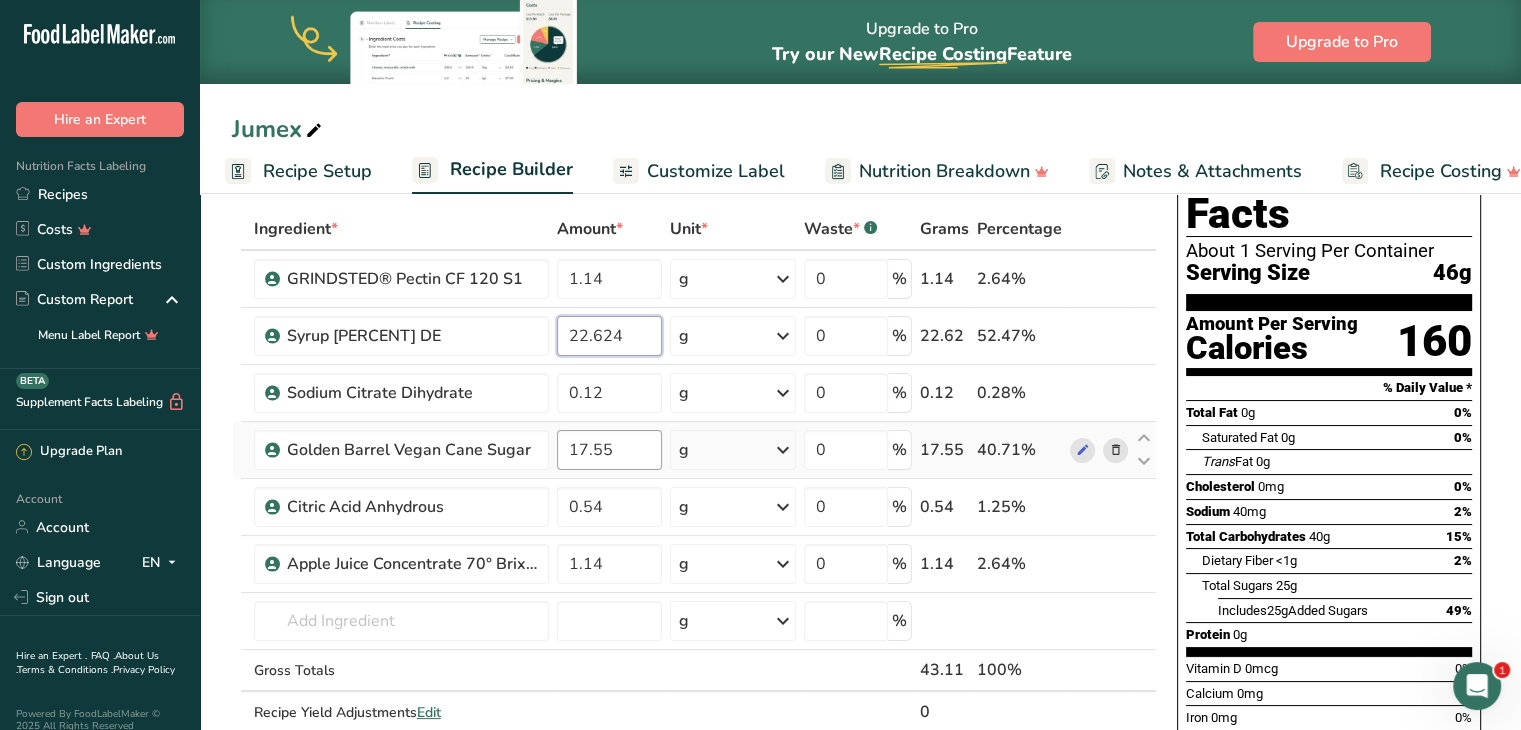 type on "22.624" 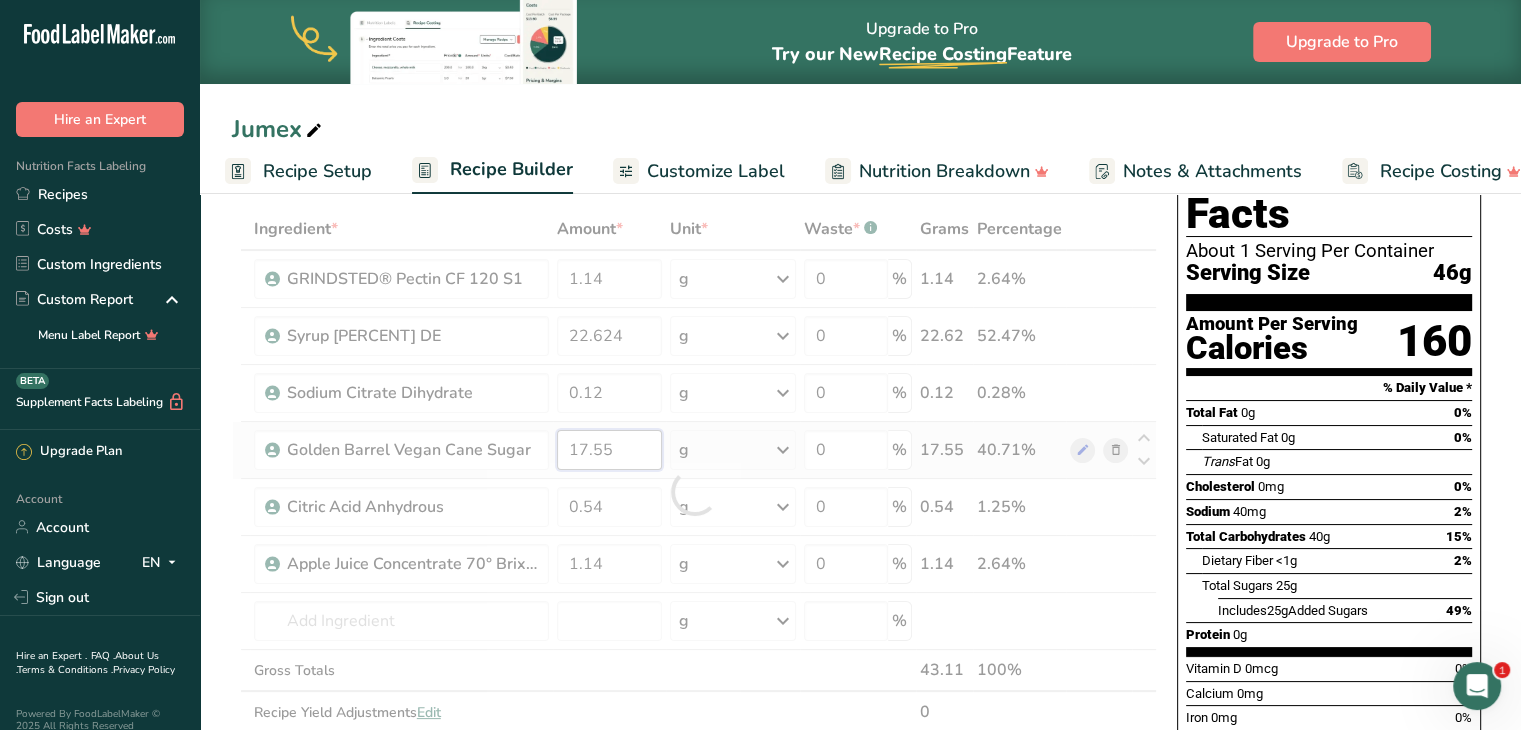 click on "Ingredient *
Amount *
Unit *
Waste *   .a-a{fill:#347362;}.b-a{fill:#fff;}          Grams
Percentage
GRINDSTED® Pectin CF 120 S1
1.14
g
Weight Units
g
kg
mg
See more
Volume Units
l
mL
fl oz
See more
0
%
1.14
2.64%
Tapioca Syrup 42 DE
22.624
g
Weight Units
g
kg
mg
See more
Volume Units
l
mL
fl oz
See more
0
%
22.62
52.47%
Sodium Citrate Dihydrate" at bounding box center [694, 491] 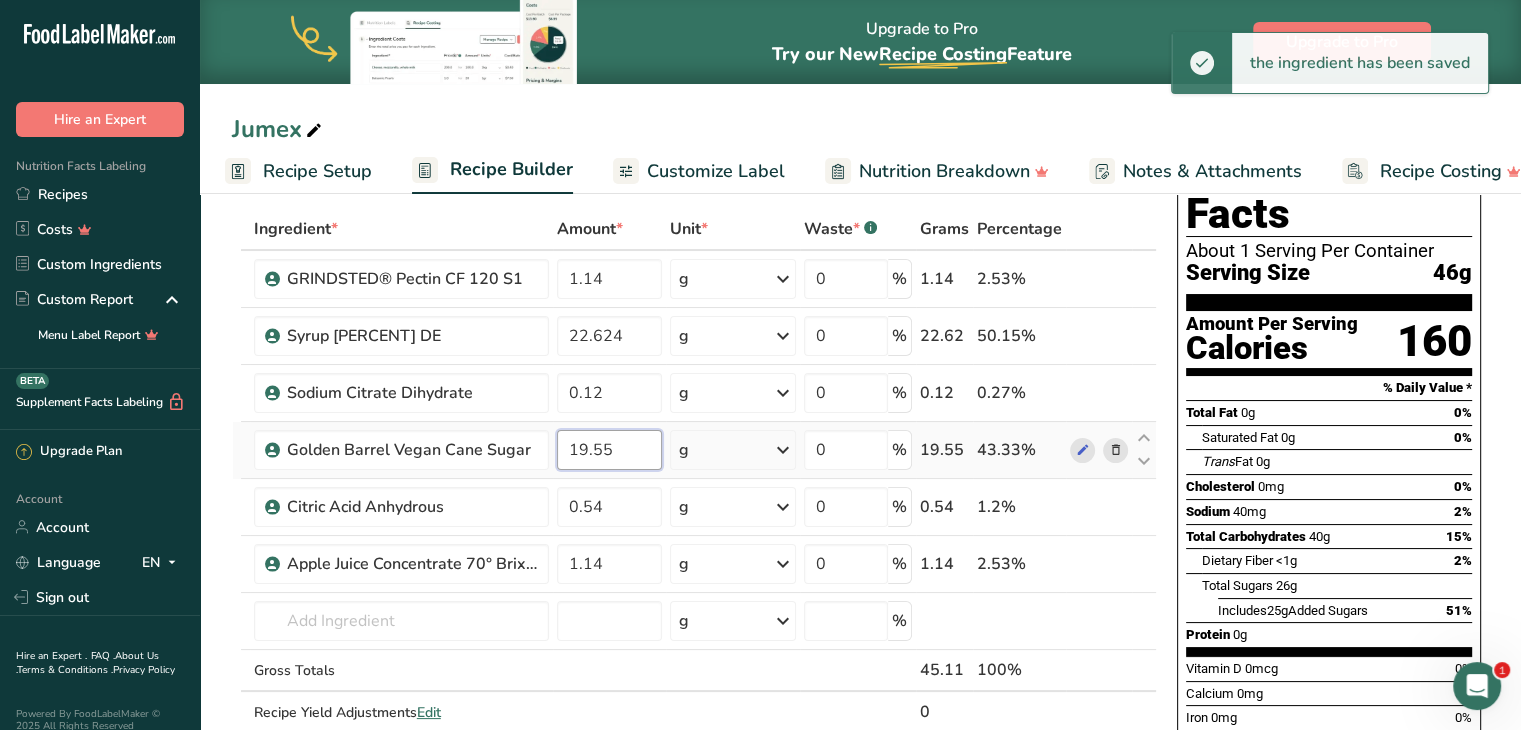 type on "19.55" 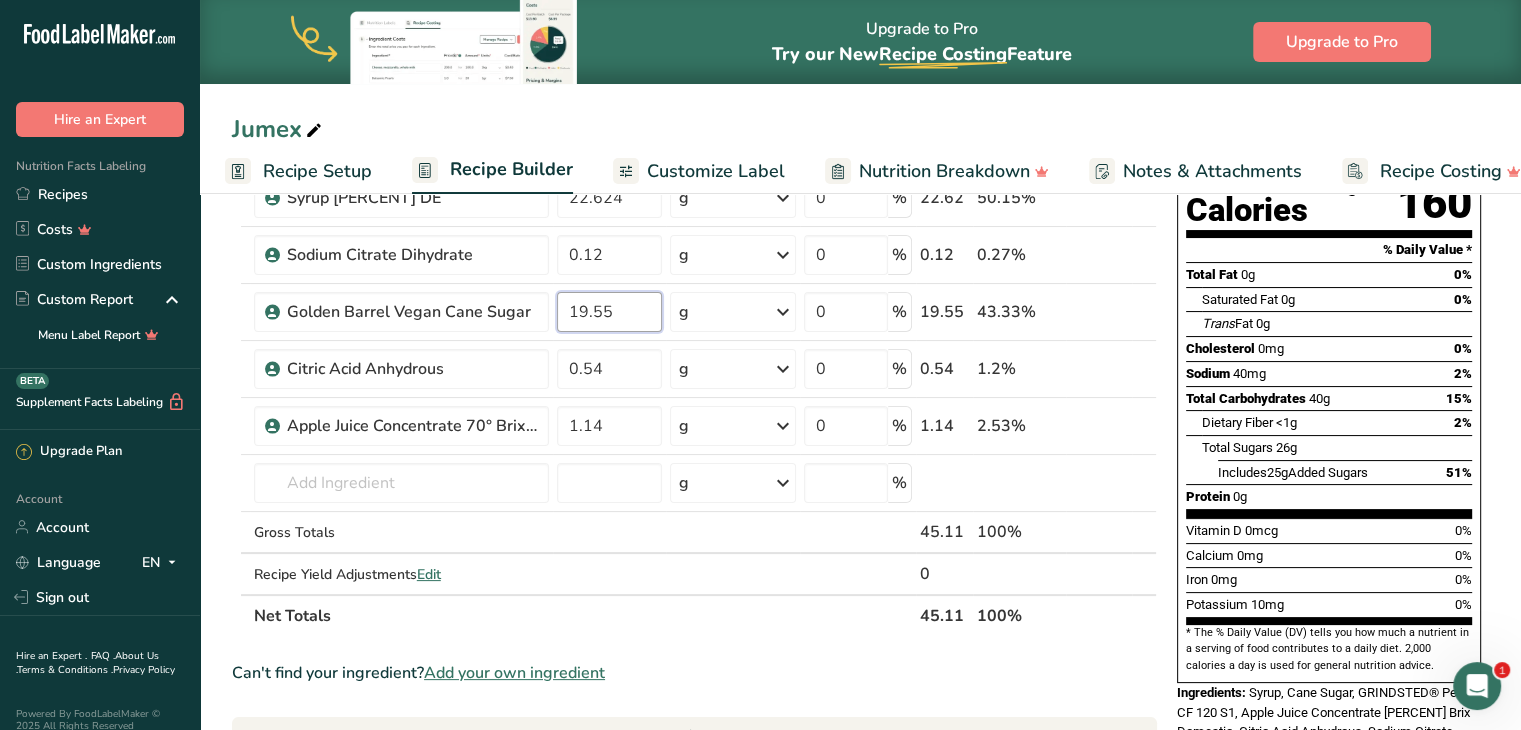 scroll, scrollTop: 236, scrollLeft: 0, axis: vertical 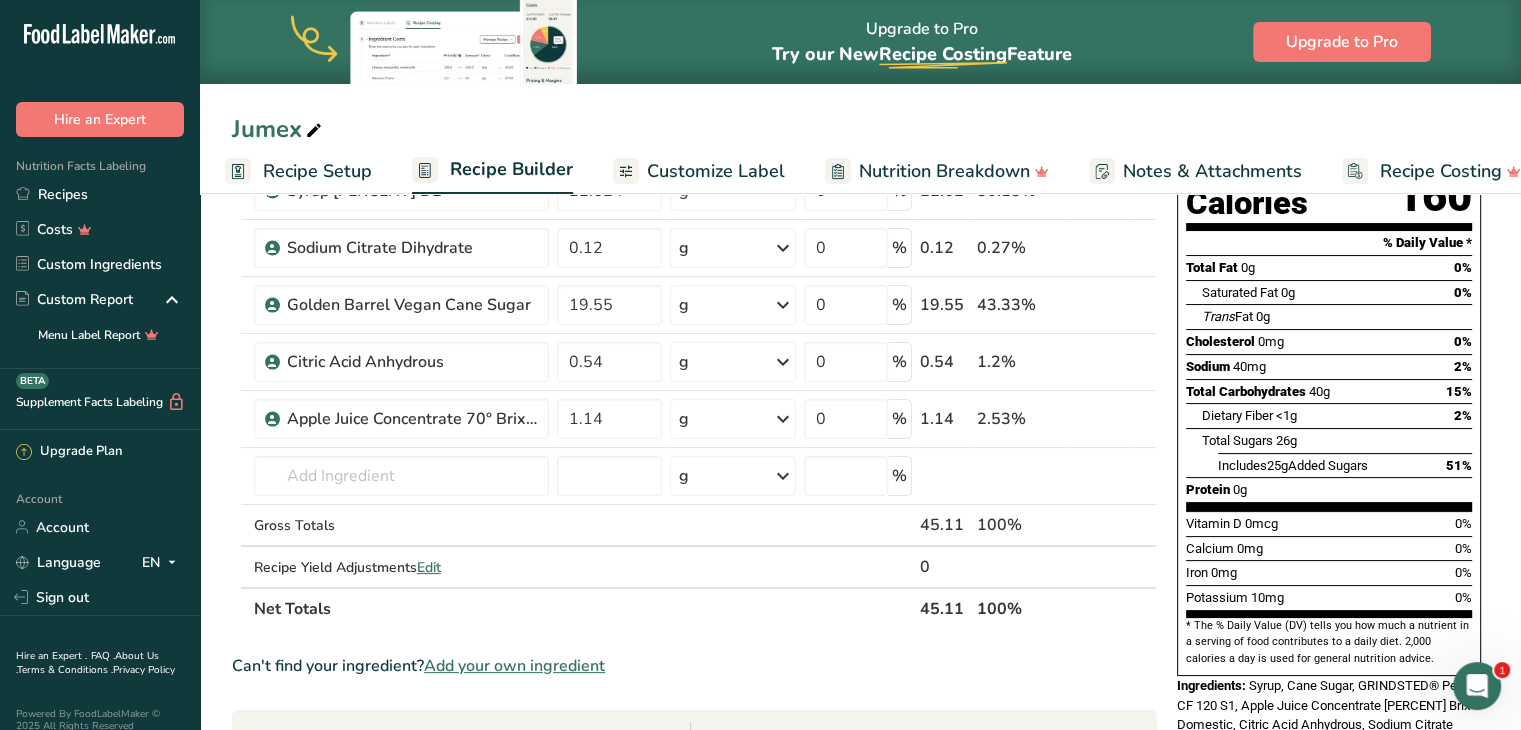 click on "Ingredient *
Amount *
Unit *
Waste *   .a-a{fill:#347362;}.b-a{fill:#fff;}          Grams
Percentage
GRINDSTED® Pectin CF 120 S1
1.14
g
Weight Units
g
kg
mg
See more
Volume Units
l
mL
fl oz
See more
0
%
1.14
2.53%
Tapioca Syrup 42 DE
22.624
g
Weight Units
g
kg
mg
See more
Volume Units
l
mL
fl oz
See more
0
%
22.62
50.15%
Sodium Citrate Dihydrate" at bounding box center [694, 346] 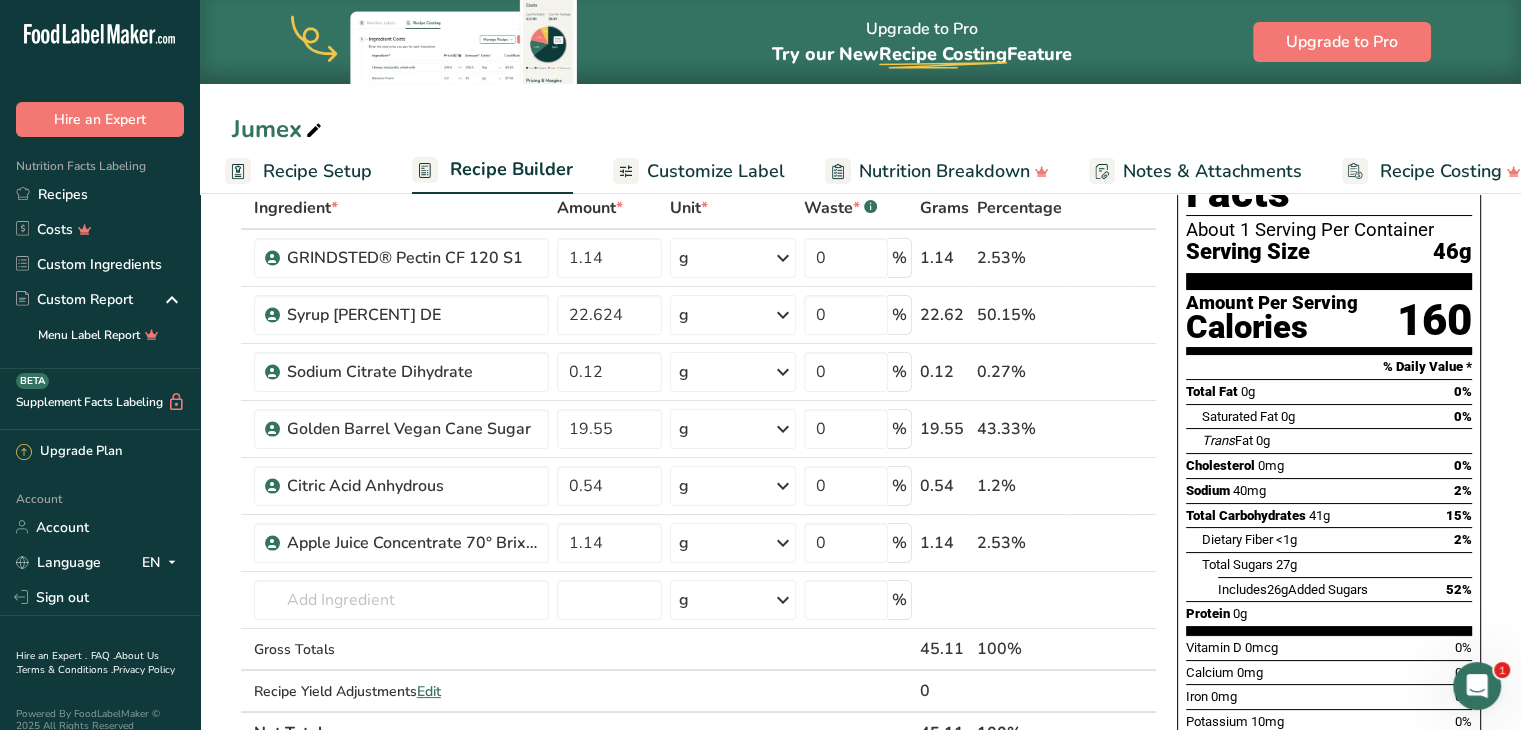 scroll, scrollTop: 116, scrollLeft: 0, axis: vertical 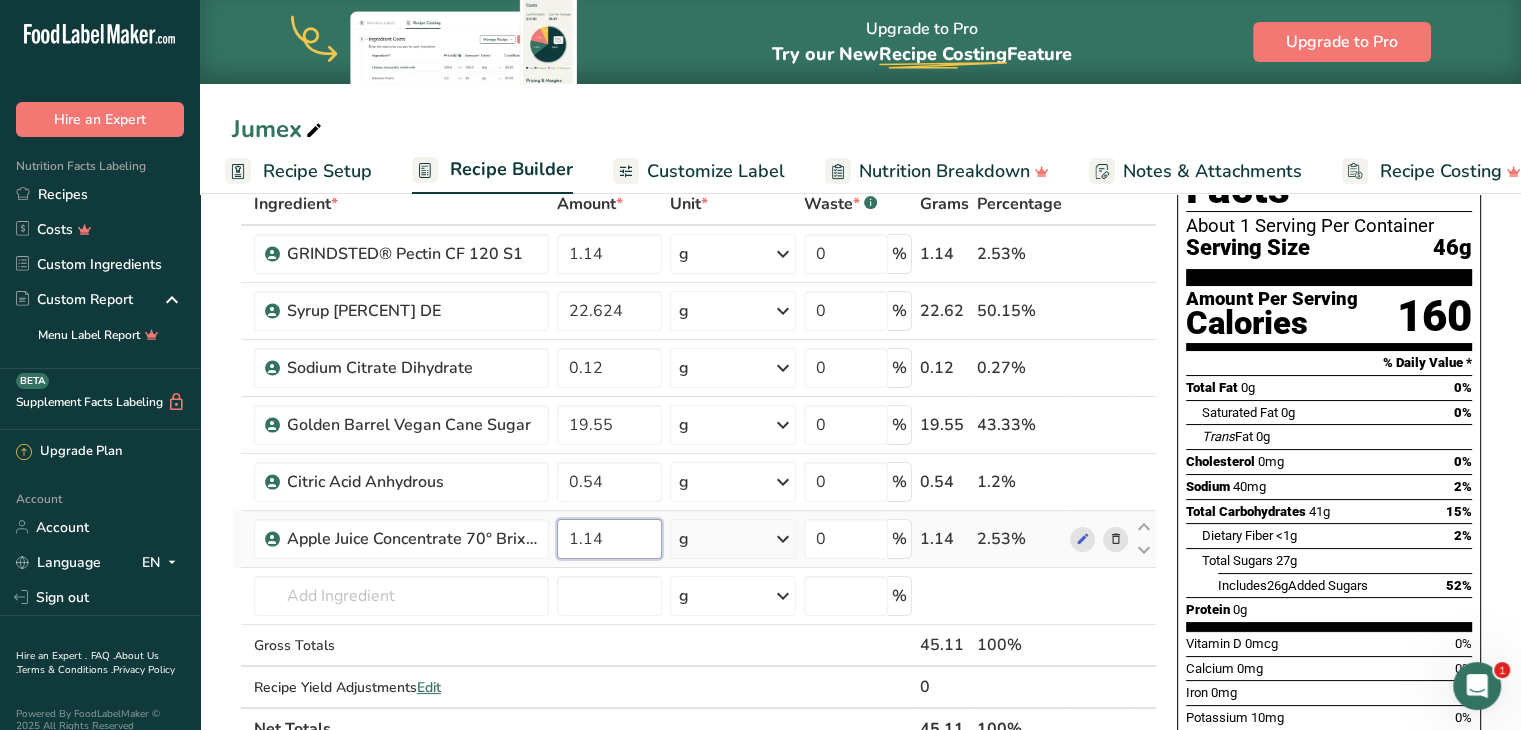 click on "1.14" at bounding box center [610, 539] 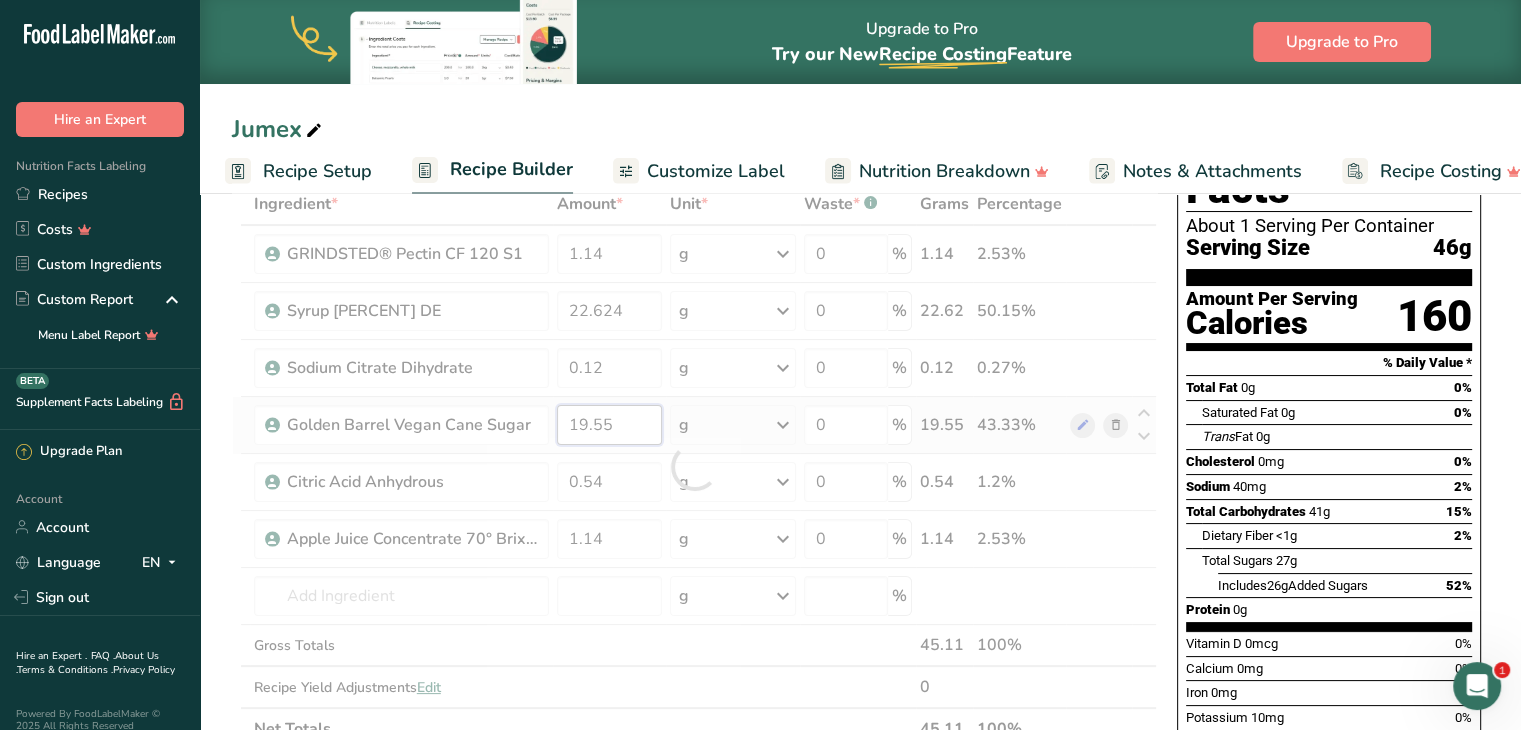 click on "Ingredient *
Amount *
Unit *
Waste *   .a-a{fill:#347362;}.b-a{fill:#fff;}          Grams
Percentage
GRINDSTED® Pectin CF 120 S1
1.14
g
Weight Units
g
kg
mg
See more
Volume Units
l
mL
fl oz
See more
0
%
1.14
2.53%
Tapioca Syrup 42 DE
22.624
g
Weight Units
g
kg
mg
See more
Volume Units
l
mL
fl oz
See more
0
%
22.62
50.15%
Sodium Citrate Dihydrate" at bounding box center [694, 466] 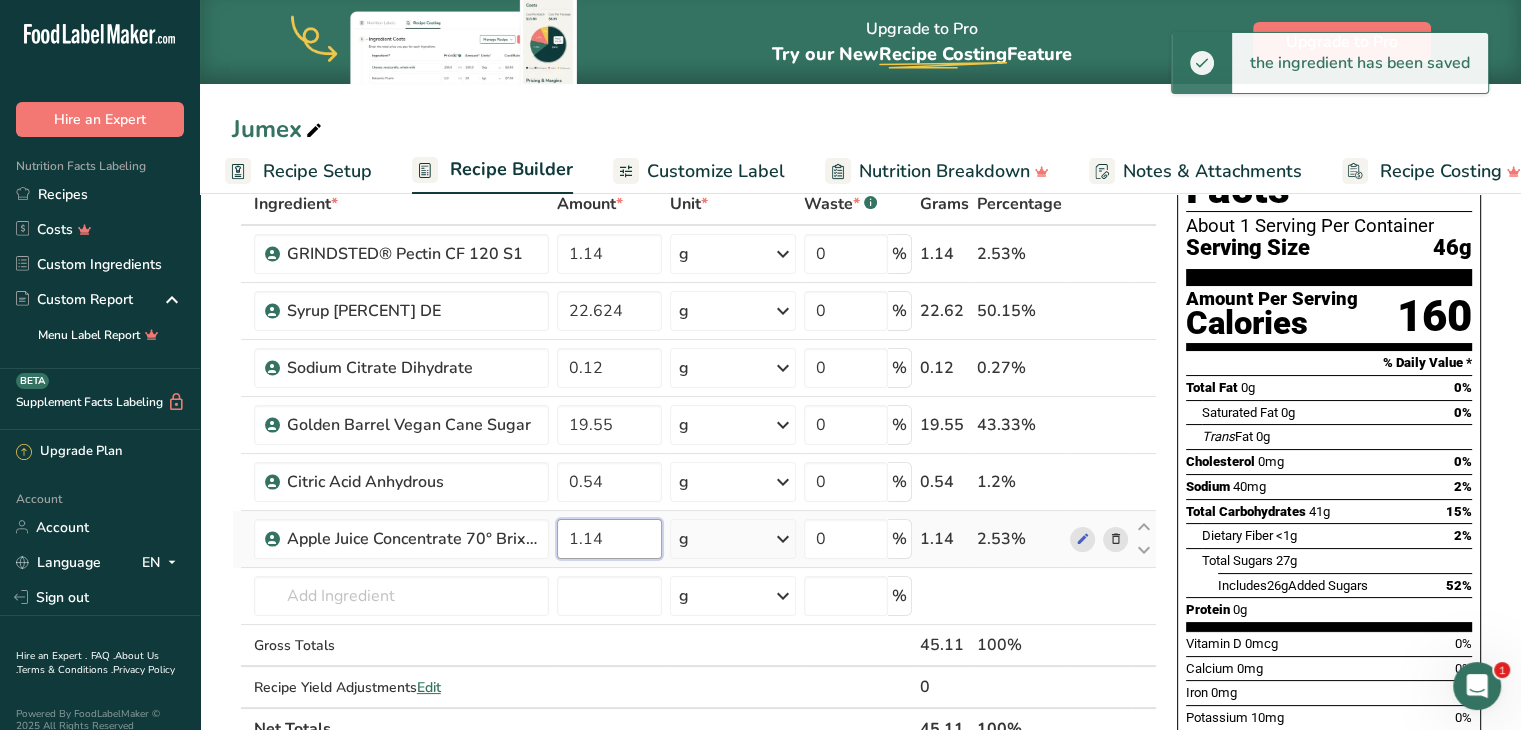 click on "Ingredient *
Amount *
Unit *
Waste *   .a-a{fill:#347362;}.b-a{fill:#fff;}          Grams
Percentage
GRINDSTED® Pectin CF 120 S1
1.14
g
Weight Units
g
kg
mg
See more
Volume Units
l
mL
fl oz
See more
0
%
1.14
2.53%
Tapioca Syrup 42 DE
22.624
g
Weight Units
g
kg
mg
See more
Volume Units
l
mL
fl oz
See more
0
%
22.62
50.15%
Sodium Citrate Dihydrate" at bounding box center (694, 466) 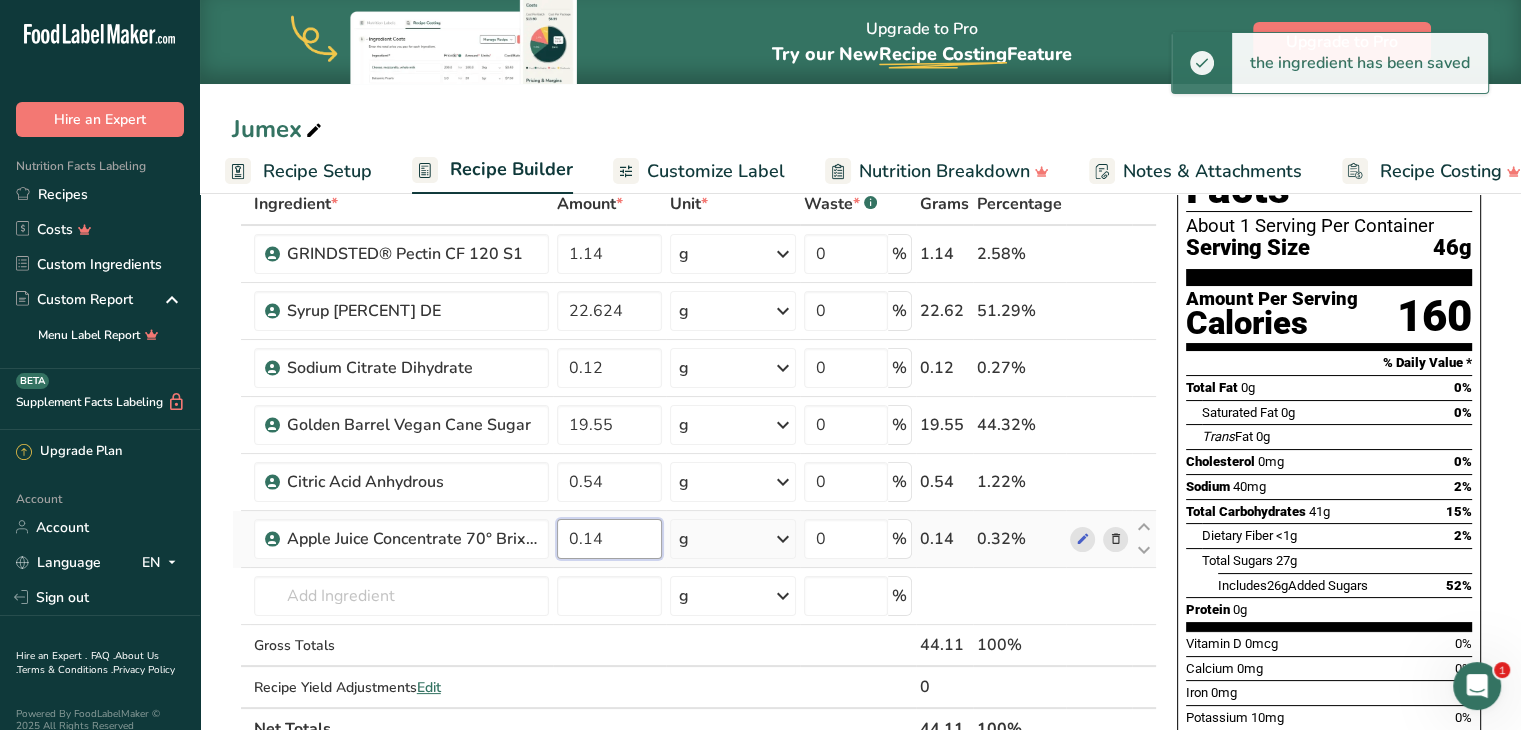 click on "0.14" at bounding box center (610, 539) 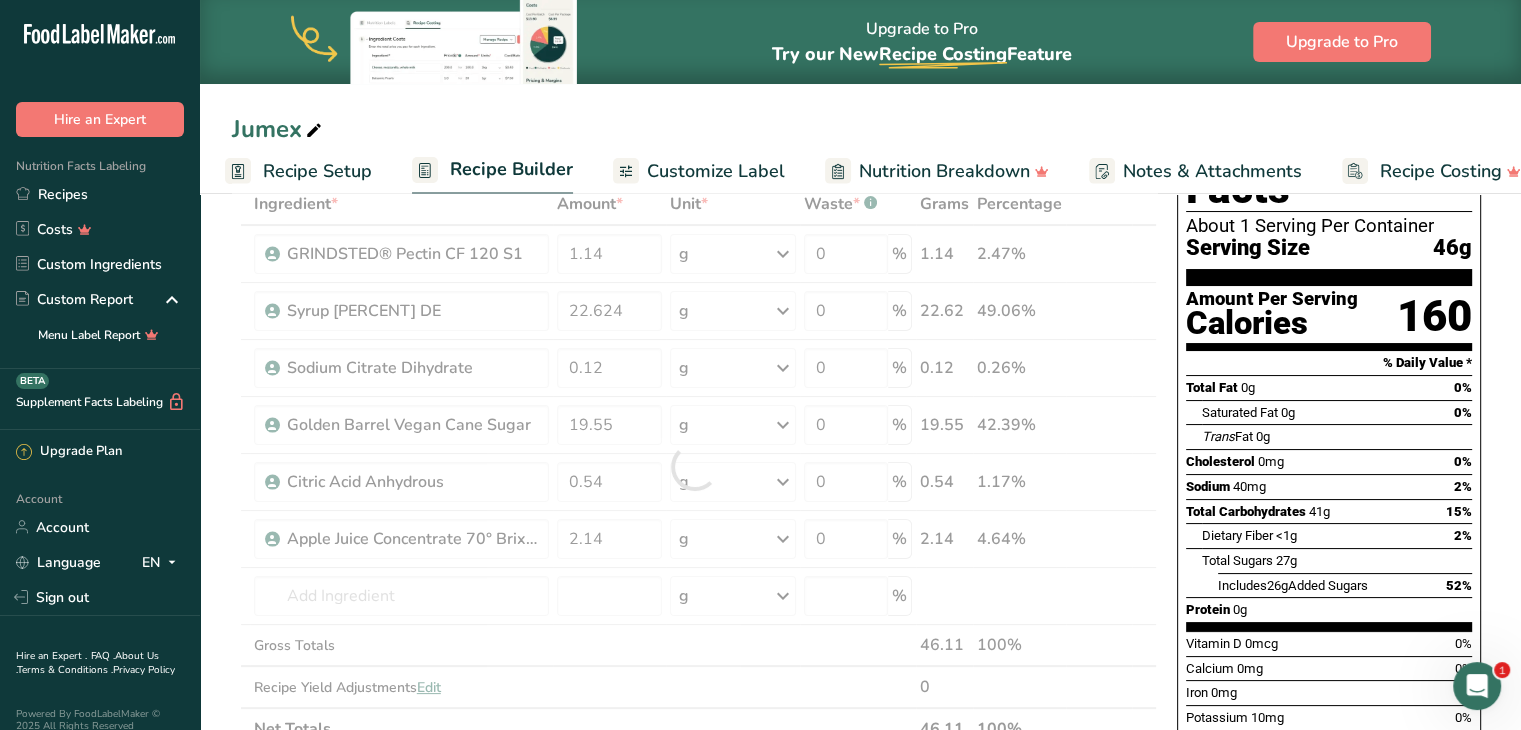 click on "Add Ingredients
Manage Recipe         Delete Recipe           Duplicate Recipe             Scale Recipe             Save as Sub-Recipe   .a-a{fill:#347362;}.b-a{fill:#fff;}                               Nutrition Breakdown                   Recipe Card
NEW
Amino Acids Pattern Report             Activity History
Download
Choose your preferred label style
Standard FDA label
Standard FDA label
The most common format for nutrition facts labels in compliance with the FDA's typeface, style and requirements
Tabular FDA label
A label format compliant with the FDA regulations presented in a tabular (horizontal) display.
Linear FDA label
A simple linear display for small sized packages.
Simplified FDA label" at bounding box center (860, 744) 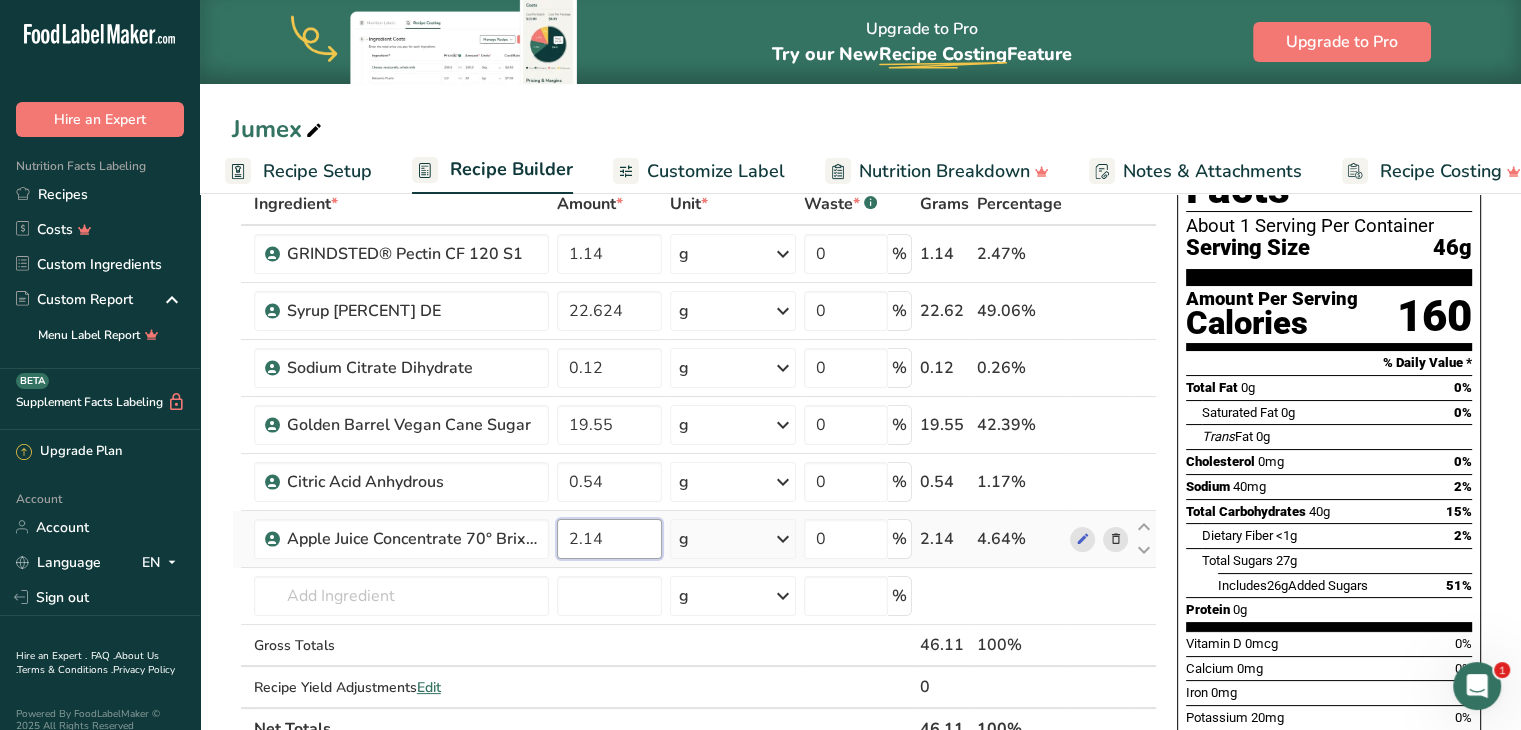click on "2.14" at bounding box center (610, 539) 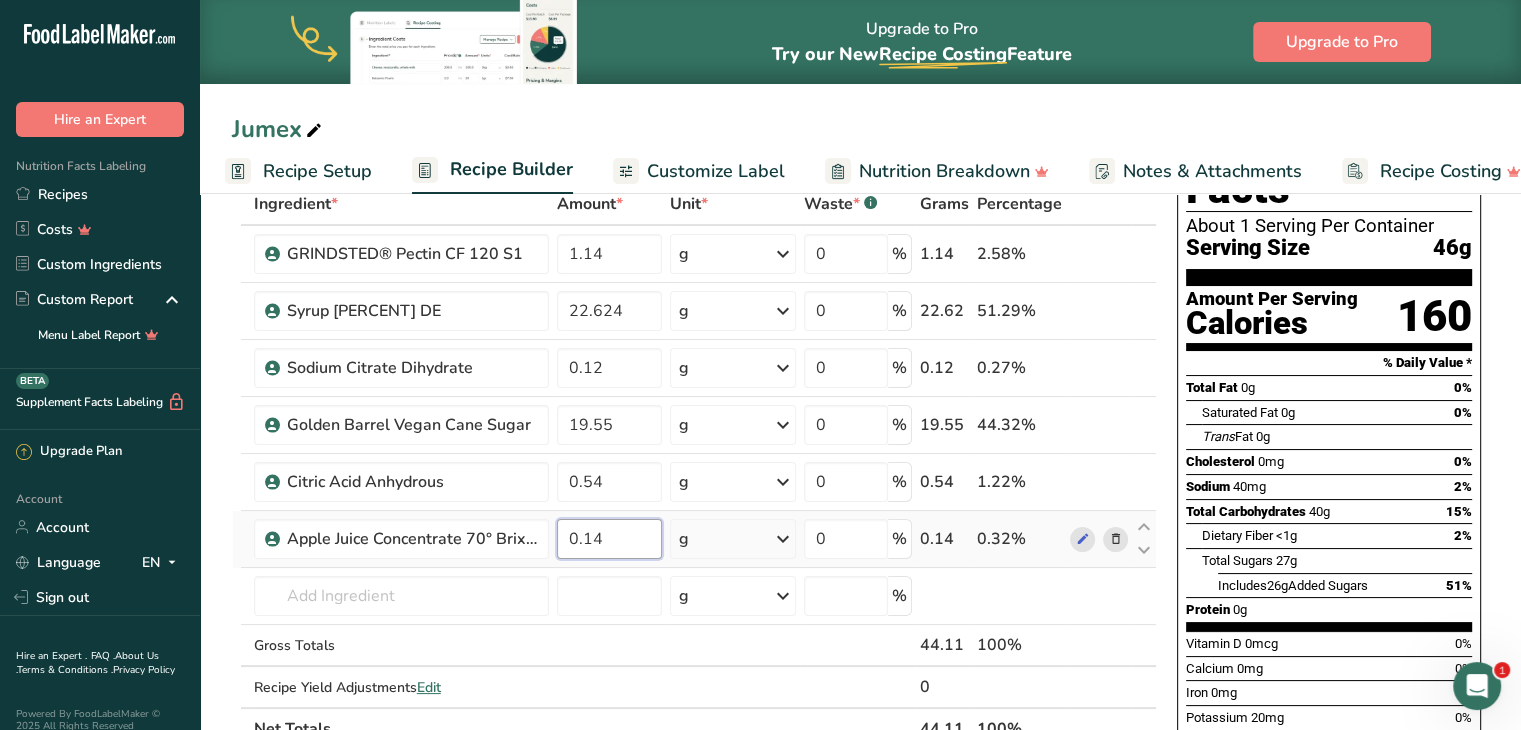 click on "0.14" at bounding box center (610, 539) 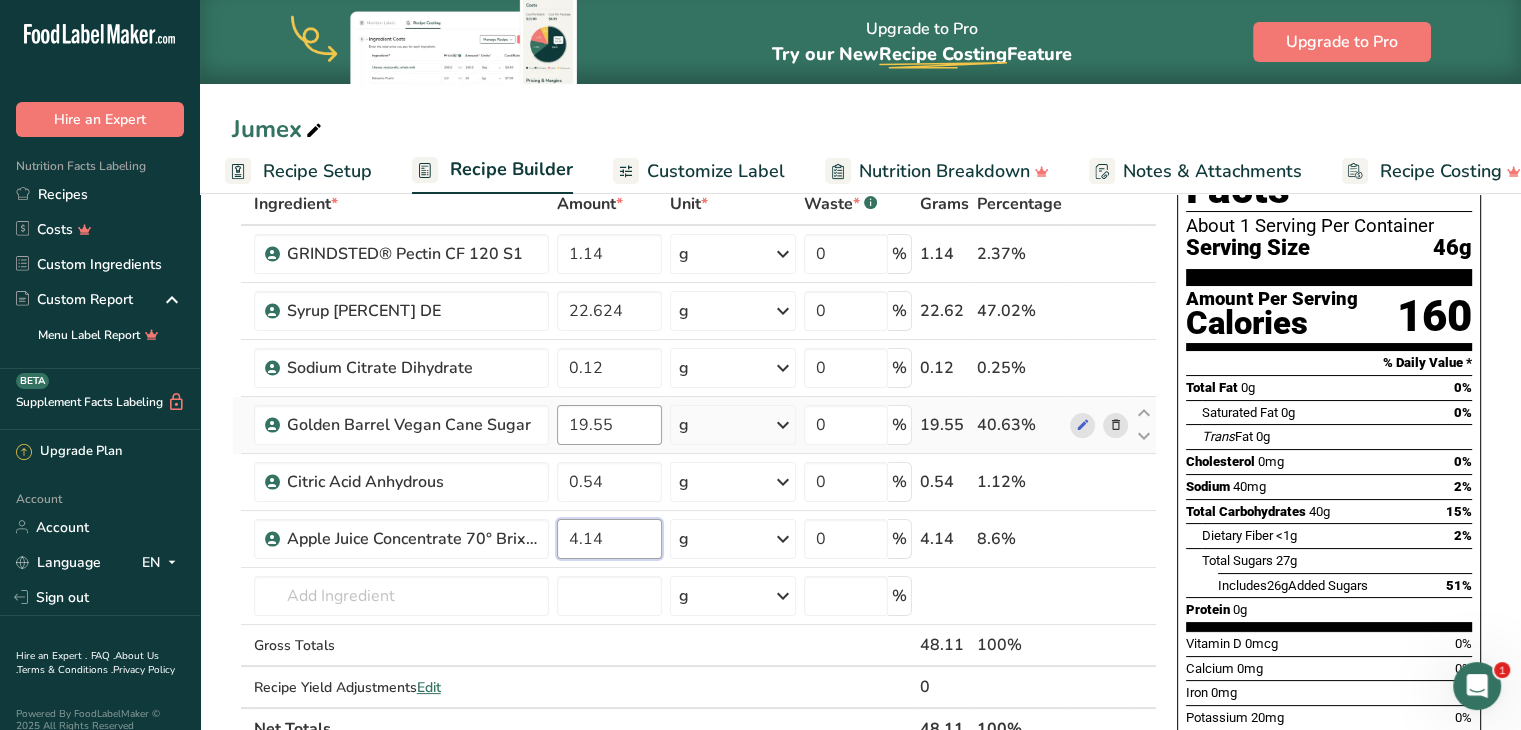 type on "4.14" 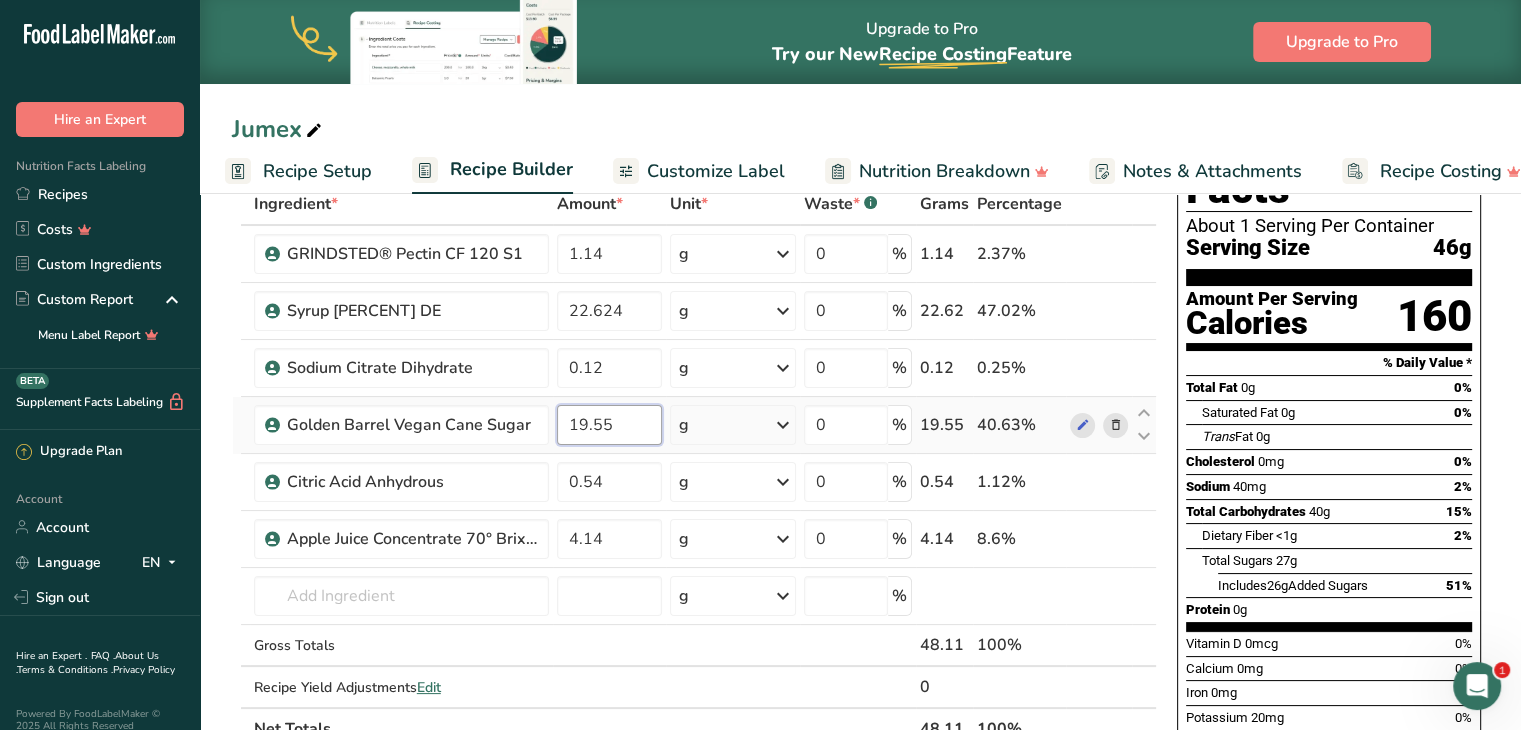 click on "Ingredient *
Amount *
Unit *
Waste *   .a-a{fill:#347362;}.b-a{fill:#fff;}          Grams
Percentage
GRINDSTED® Pectin CF 120 S1
1.14
g
Weight Units
g
kg
mg
See more
Volume Units
l
mL
fl oz
See more
0
%
1.14
2.37%
Tapioca Syrup 42 DE
22.624
g
Weight Units
g
kg
mg
See more
Volume Units
l
mL
fl oz
See more
0
%
22.62
47.02%
Sodium Citrate Dihydrate" at bounding box center (694, 466) 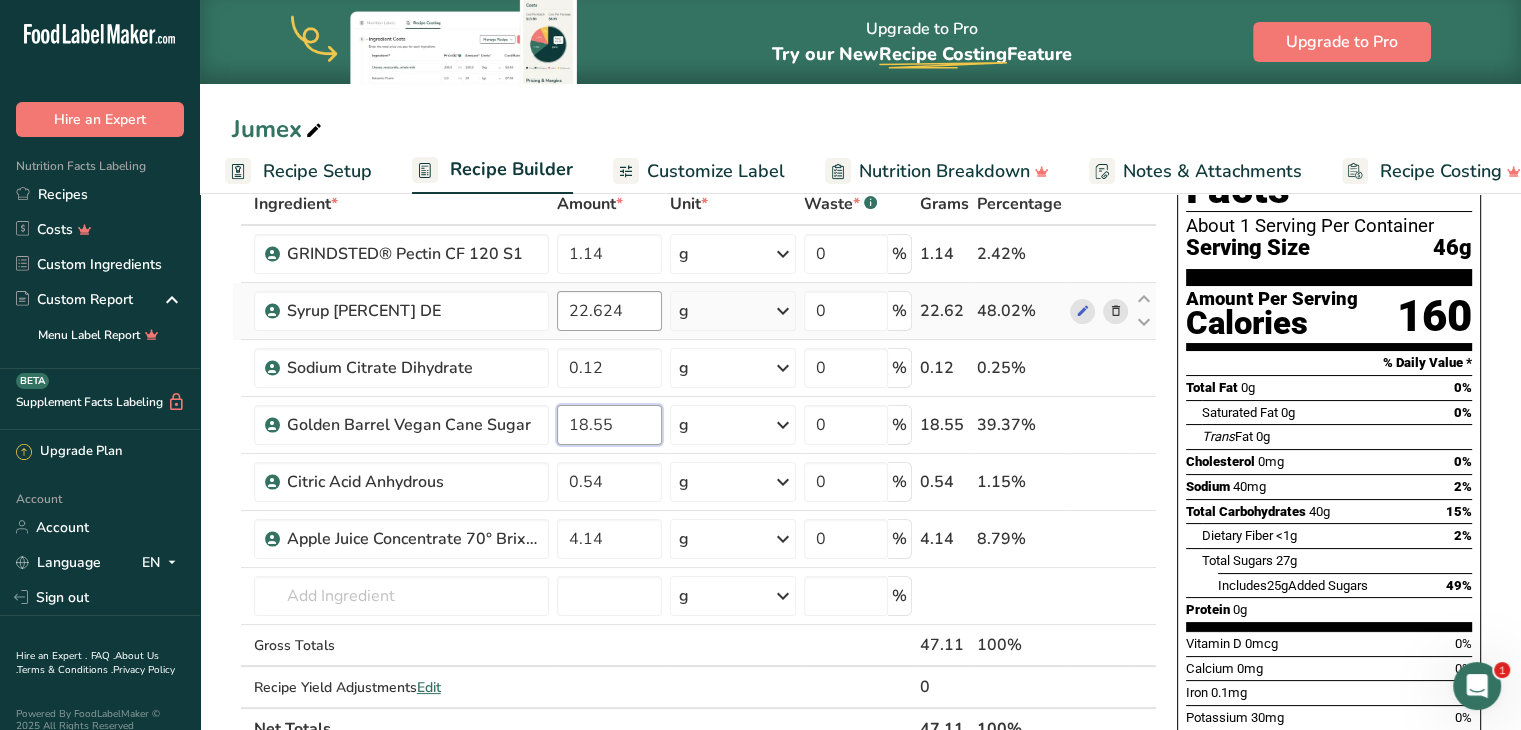 type on "18.55" 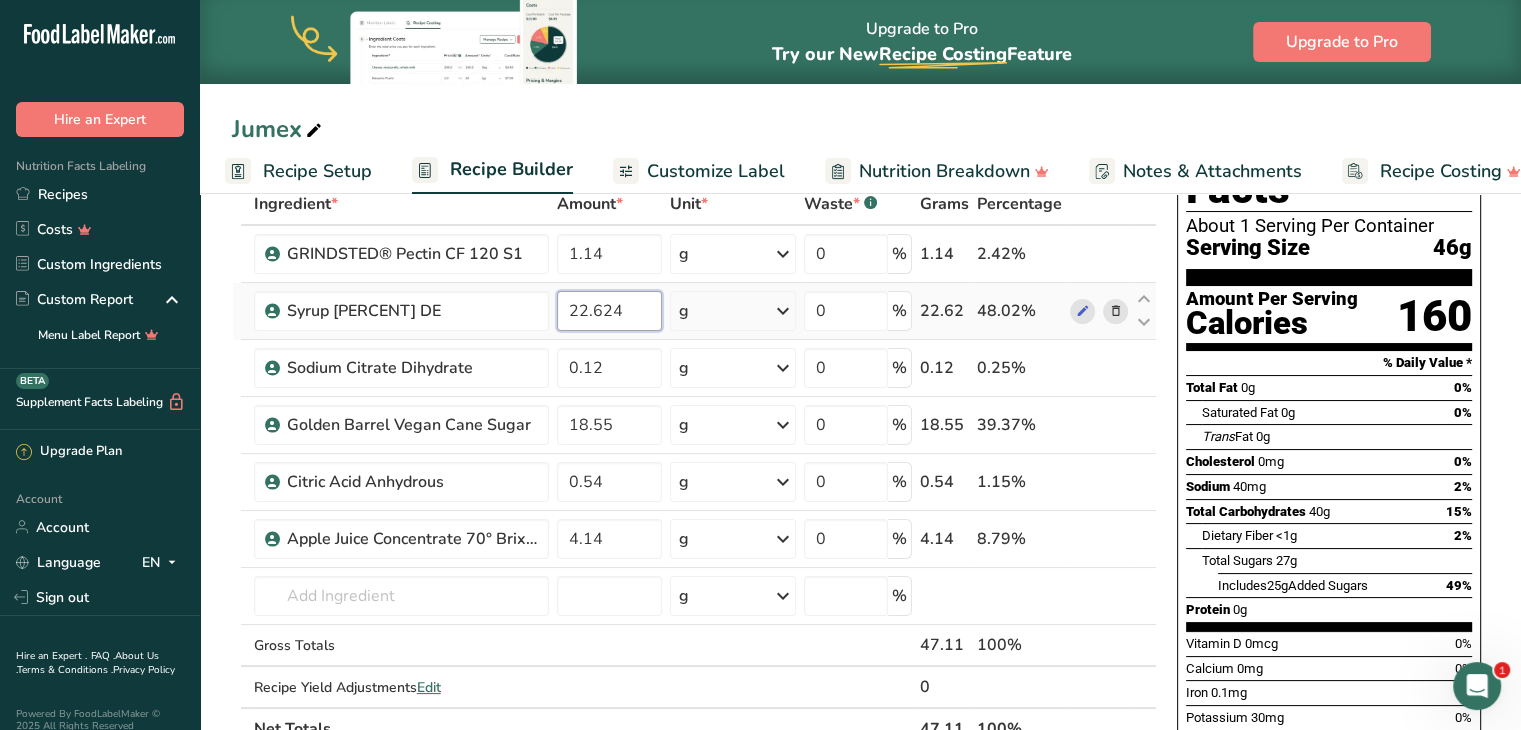 click on "Ingredient *
Amount *
Unit *
Waste *   .a-a{fill:#347362;}.b-a{fill:#fff;}          Grams
Percentage
GRINDSTED® Pectin CF 120 S1
1.14
g
Weight Units
g
kg
mg
See more
Volume Units
l
mL
fl oz
See more
0
%
1.14
2.42%
Tapioca Syrup 42 DE
22.624
g
Weight Units
g
kg
mg
See more
Volume Units
l
mL
fl oz
See more
0
%
22.62
48.02%
Sodium Citrate Dihydrate" at bounding box center (694, 466) 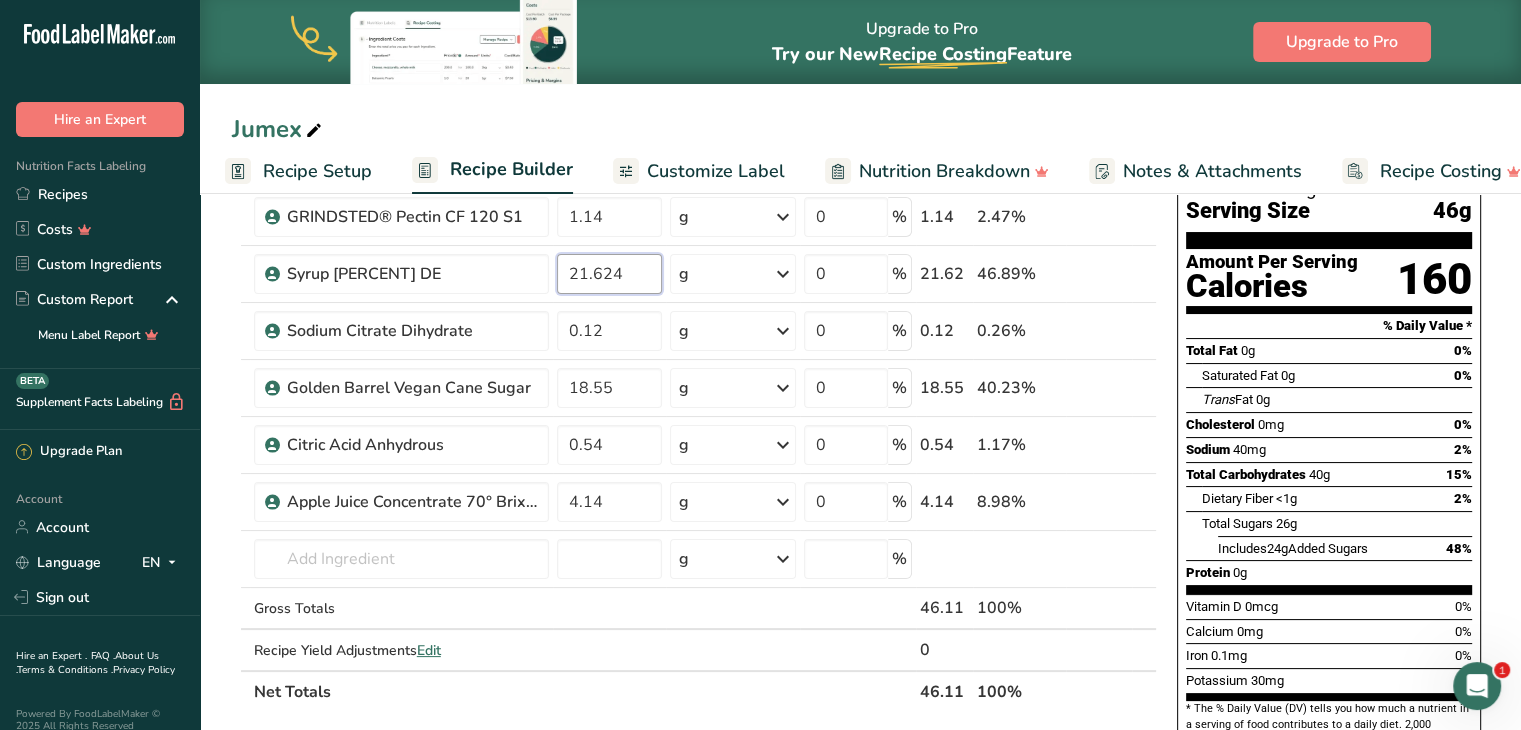 scroll, scrollTop: 90, scrollLeft: 0, axis: vertical 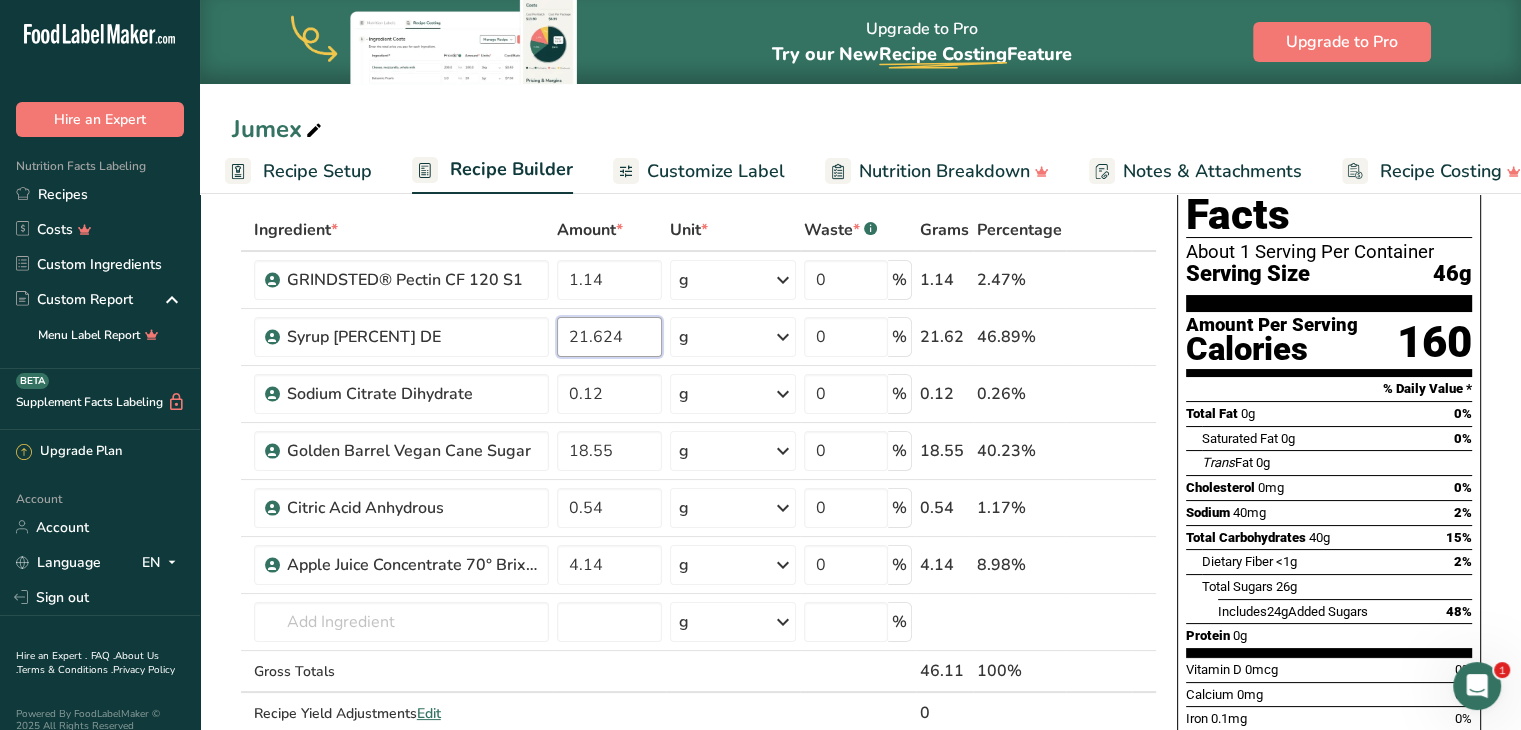 type on "21.624" 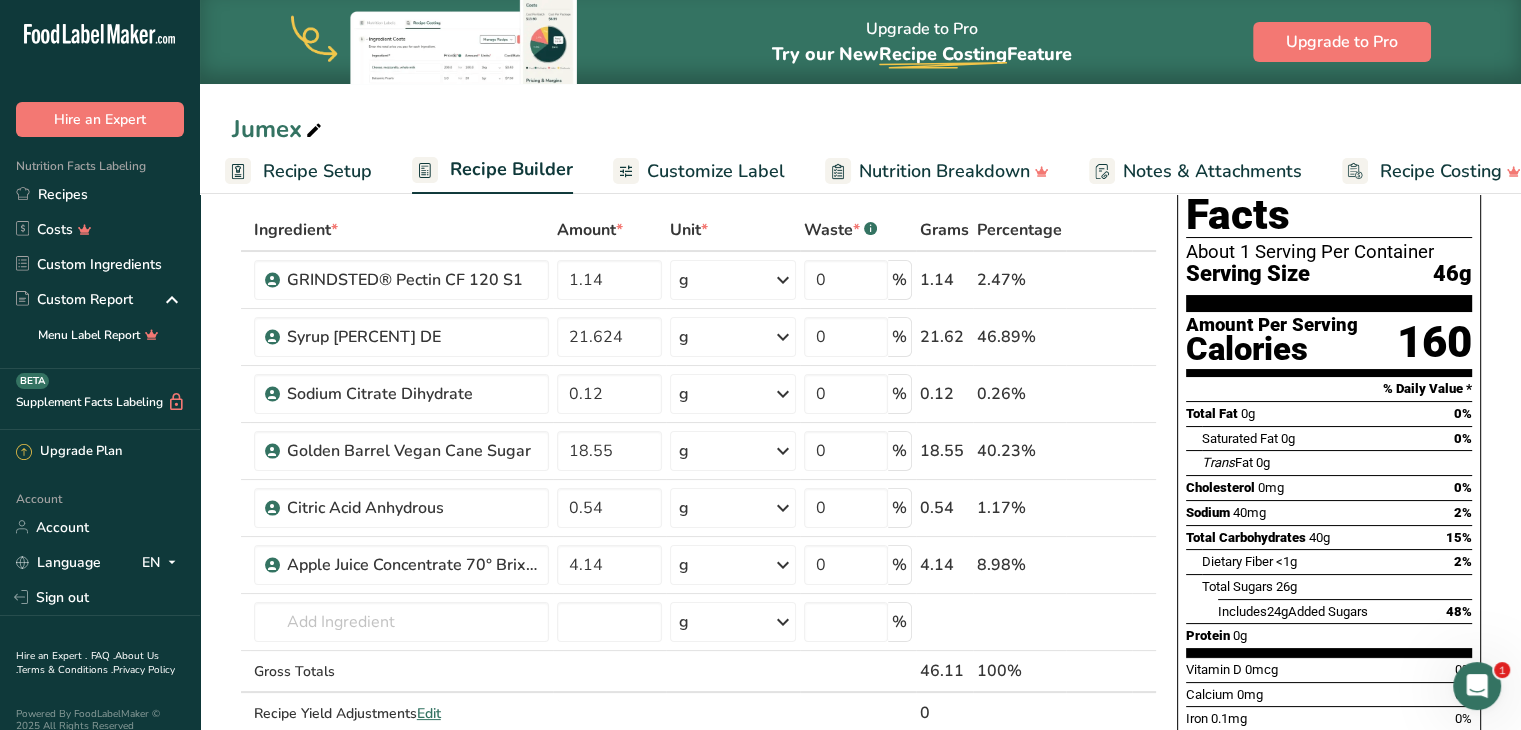click on "Jumex
Recipe Setup                       Recipe Builder   Customize Label               Nutrition Breakdown                 Notes & Attachments                 Recipe Costing" at bounding box center (860, 97) 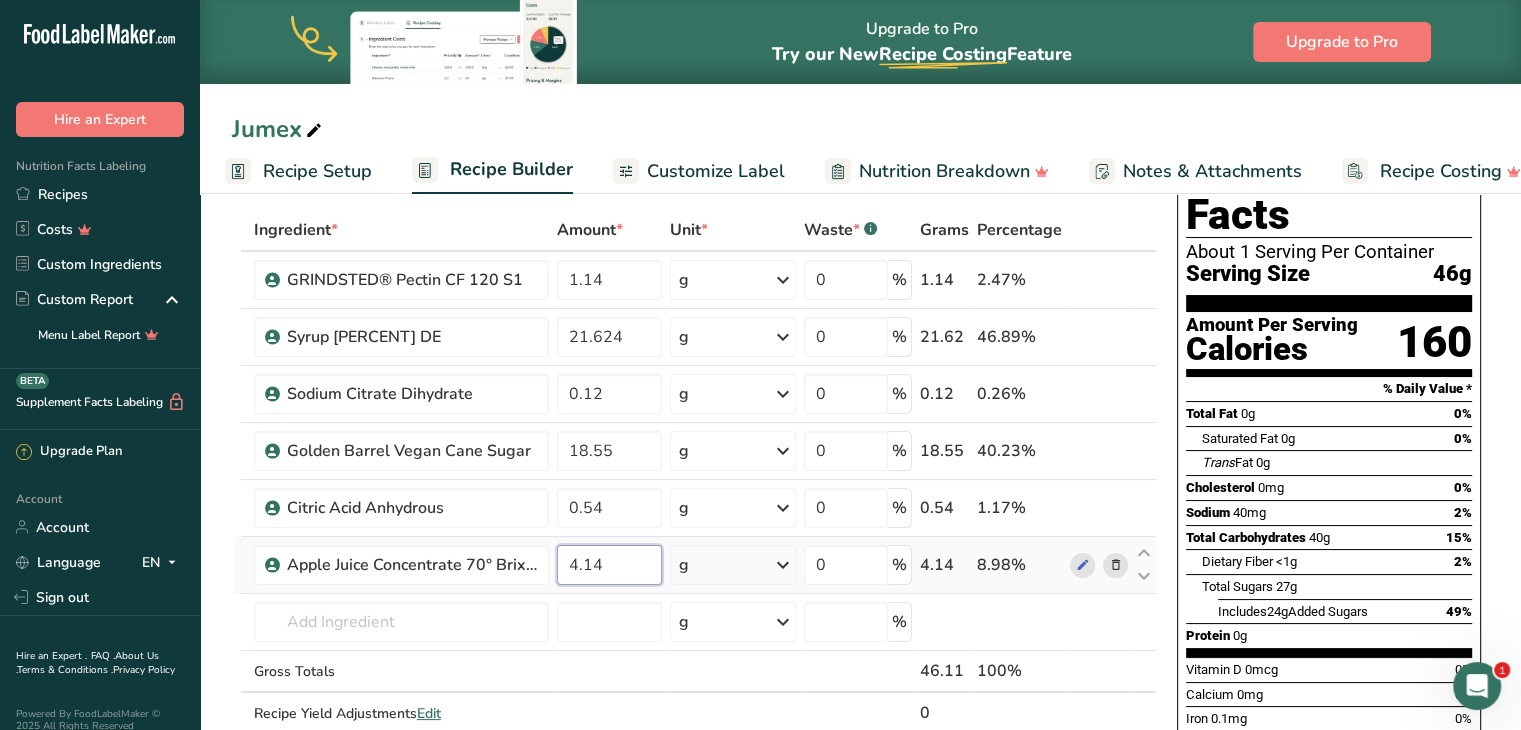 click on "4.14" at bounding box center (610, 565) 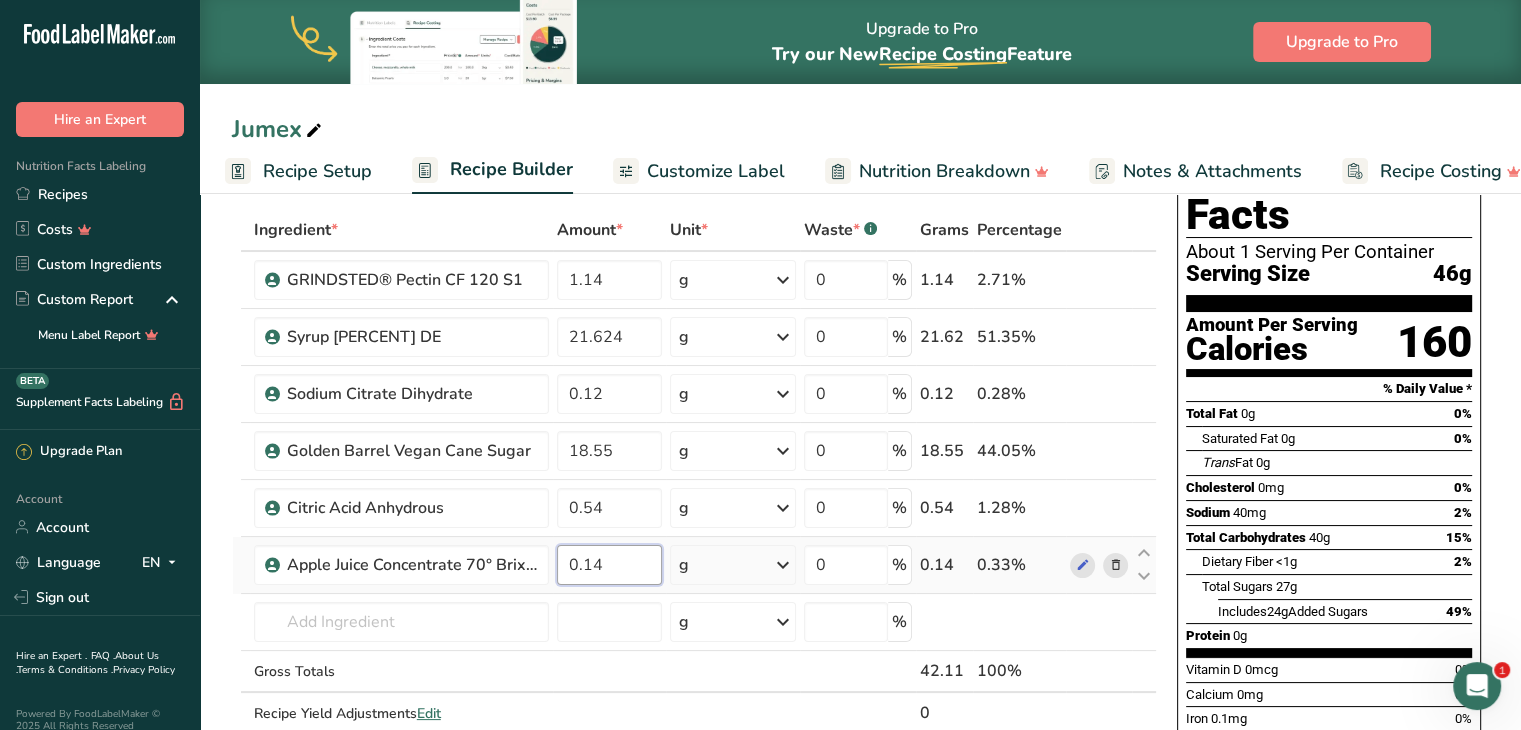 click on "0.14" at bounding box center [610, 565] 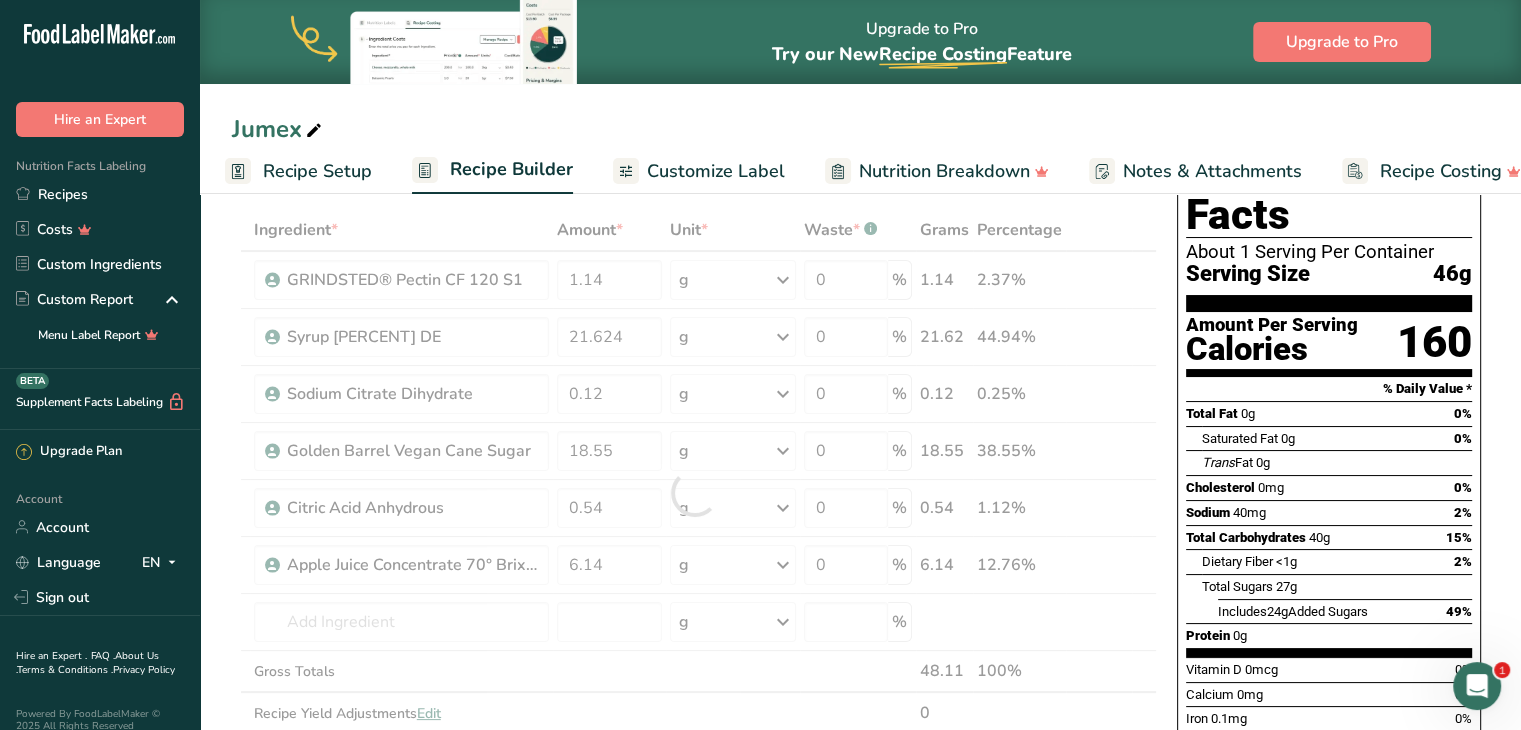 click on "Add Ingredients
Manage Recipe         Delete Recipe           Duplicate Recipe             Scale Recipe             Save as Sub-Recipe   .a-a{fill:#347362;}.b-a{fill:#fff;}                               Nutrition Breakdown                   Recipe Card
NEW
Amino Acids Pattern Report             Activity History
Download
Choose your preferred label style
Standard FDA label
Standard FDA label
The most common format for nutrition facts labels in compliance with the FDA's typeface, style and requirements
Tabular FDA label
A label format compliant with the FDA regulations presented in a tabular (horizontal) display.
Linear FDA label
A simple linear display for small sized packages.
Simplified FDA label" at bounding box center [860, 770] 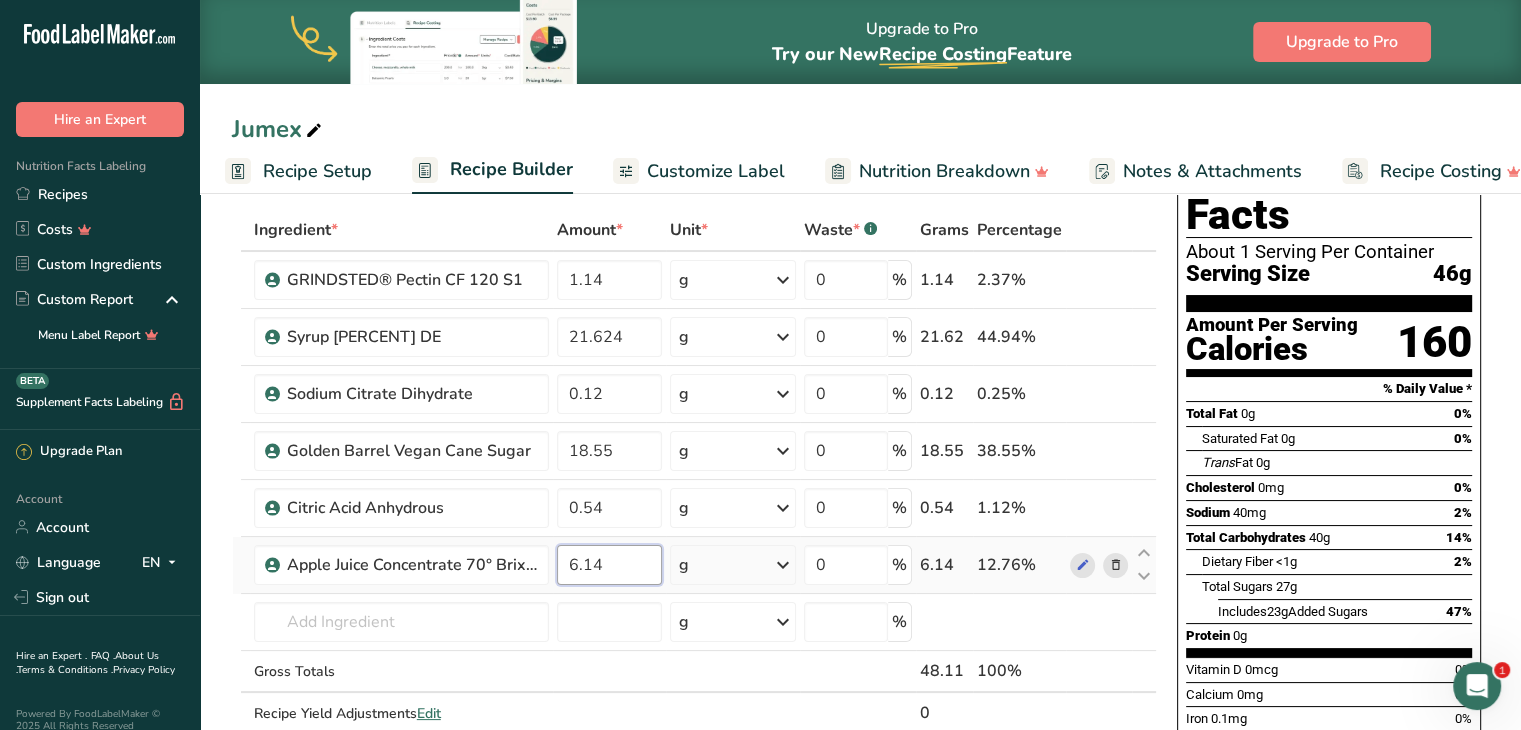 click on "6.14" at bounding box center (610, 565) 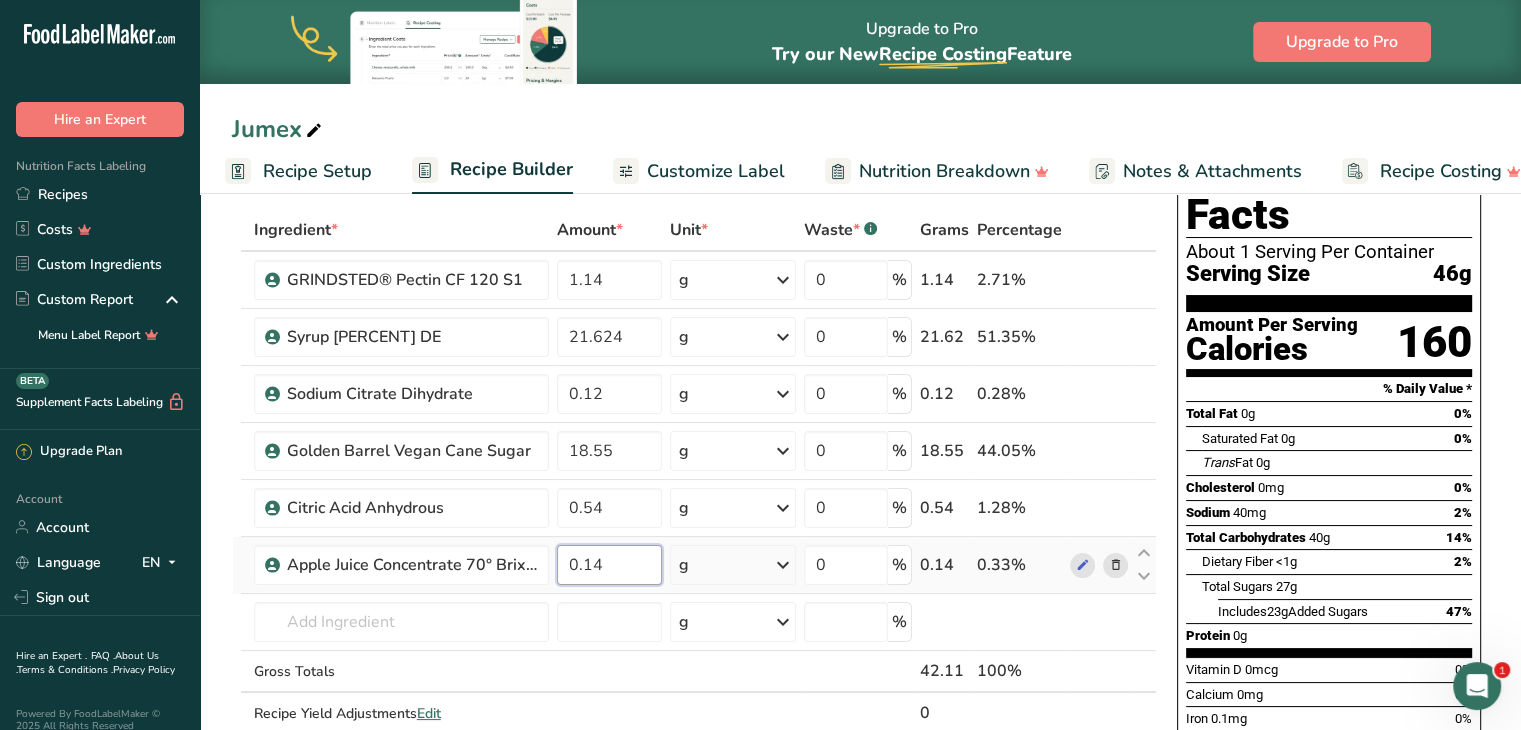 click on "0.14" at bounding box center [610, 565] 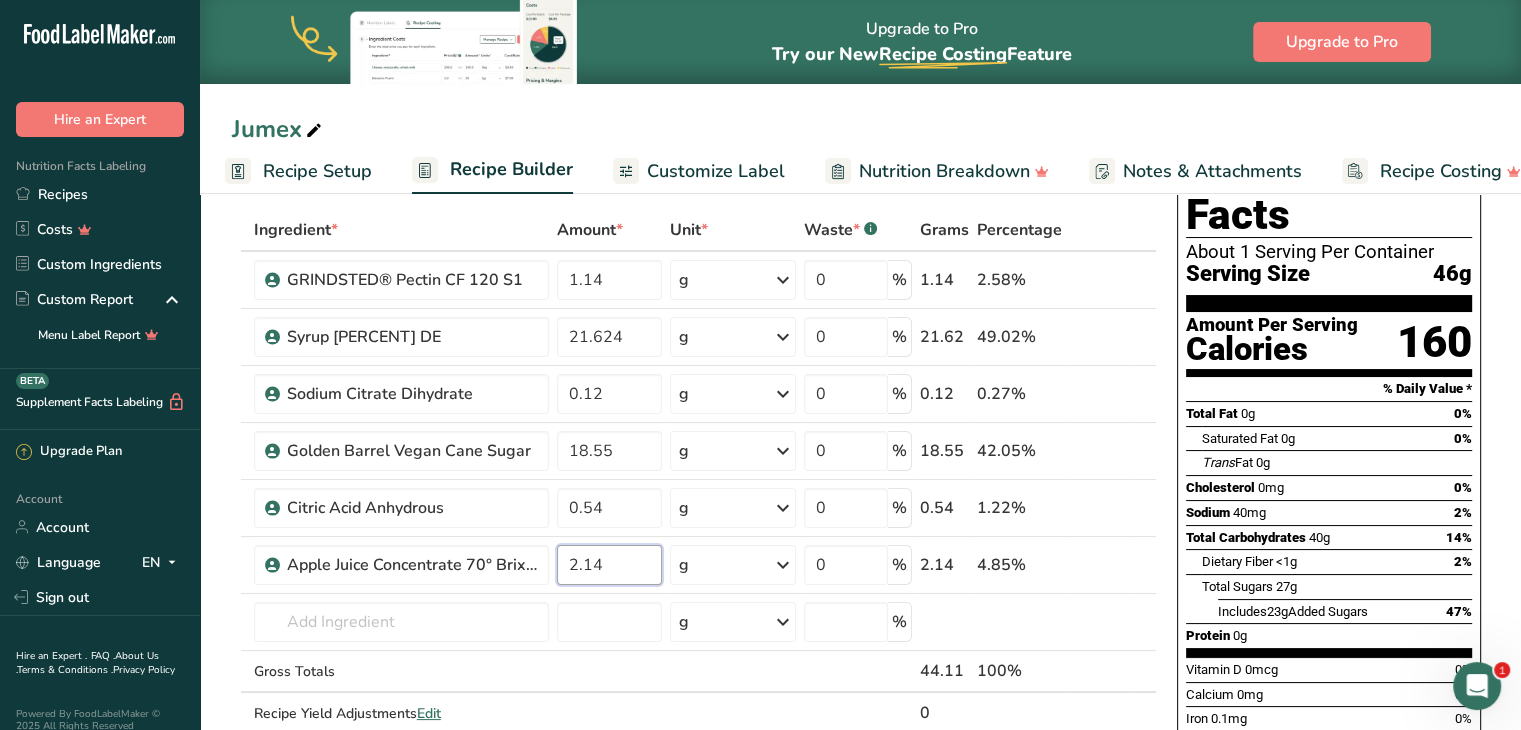 type on "2.14" 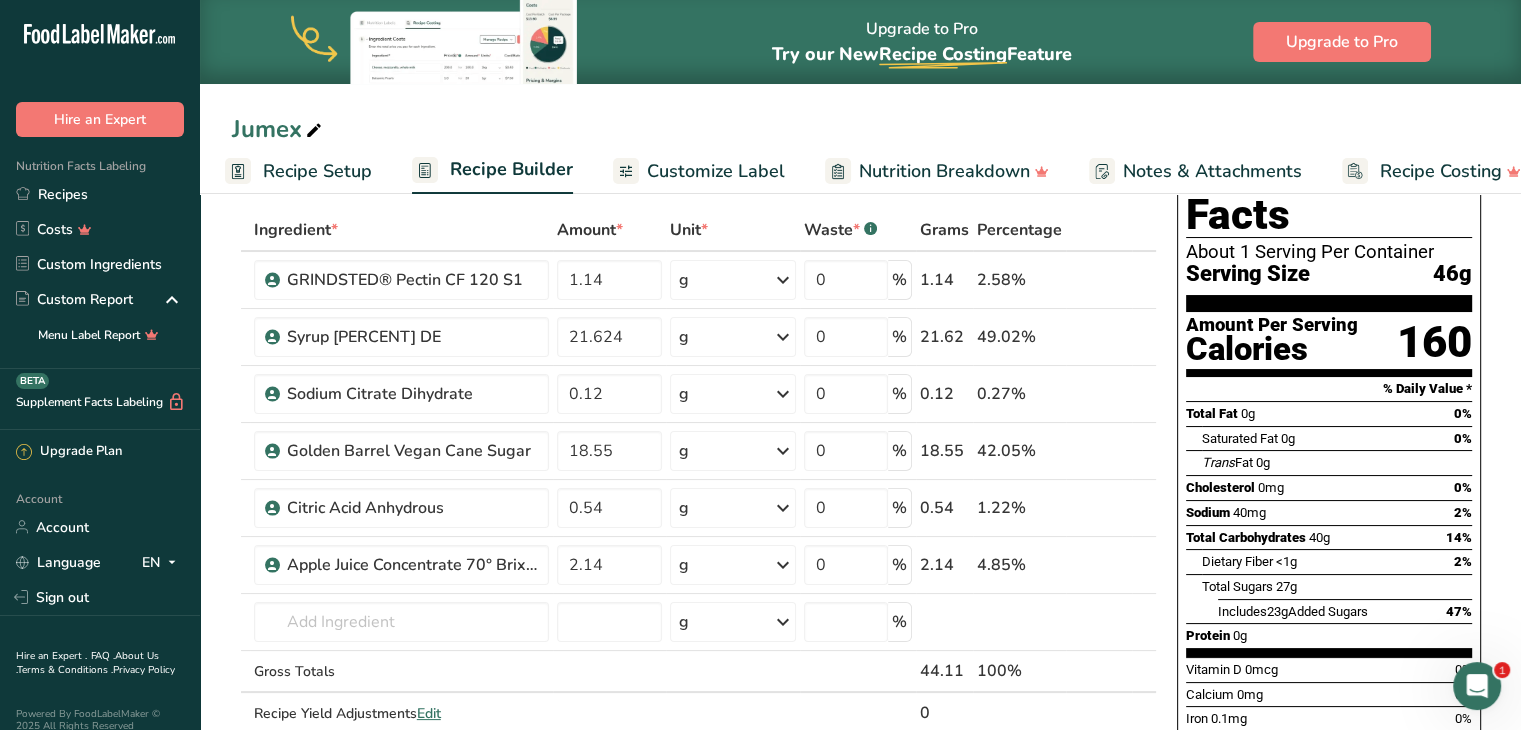 click on "Add Ingredients
Manage Recipe         Delete Recipe           Duplicate Recipe             Scale Recipe             Save as Sub-Recipe   .a-a{fill:#347362;}.b-a{fill:#fff;}                               Nutrition Breakdown                   Recipe Card
NEW
Amino Acids Pattern Report             Activity History
Download
Choose your preferred label style
Standard FDA label
Standard FDA label
The most common format for nutrition facts labels in compliance with the FDA's typeface, style and requirements
Tabular FDA label
A label format compliant with the FDA regulations presented in a tabular (horizontal) display.
Linear FDA label
A simple linear display for small sized packages.
Simplified FDA label" at bounding box center [860, 770] 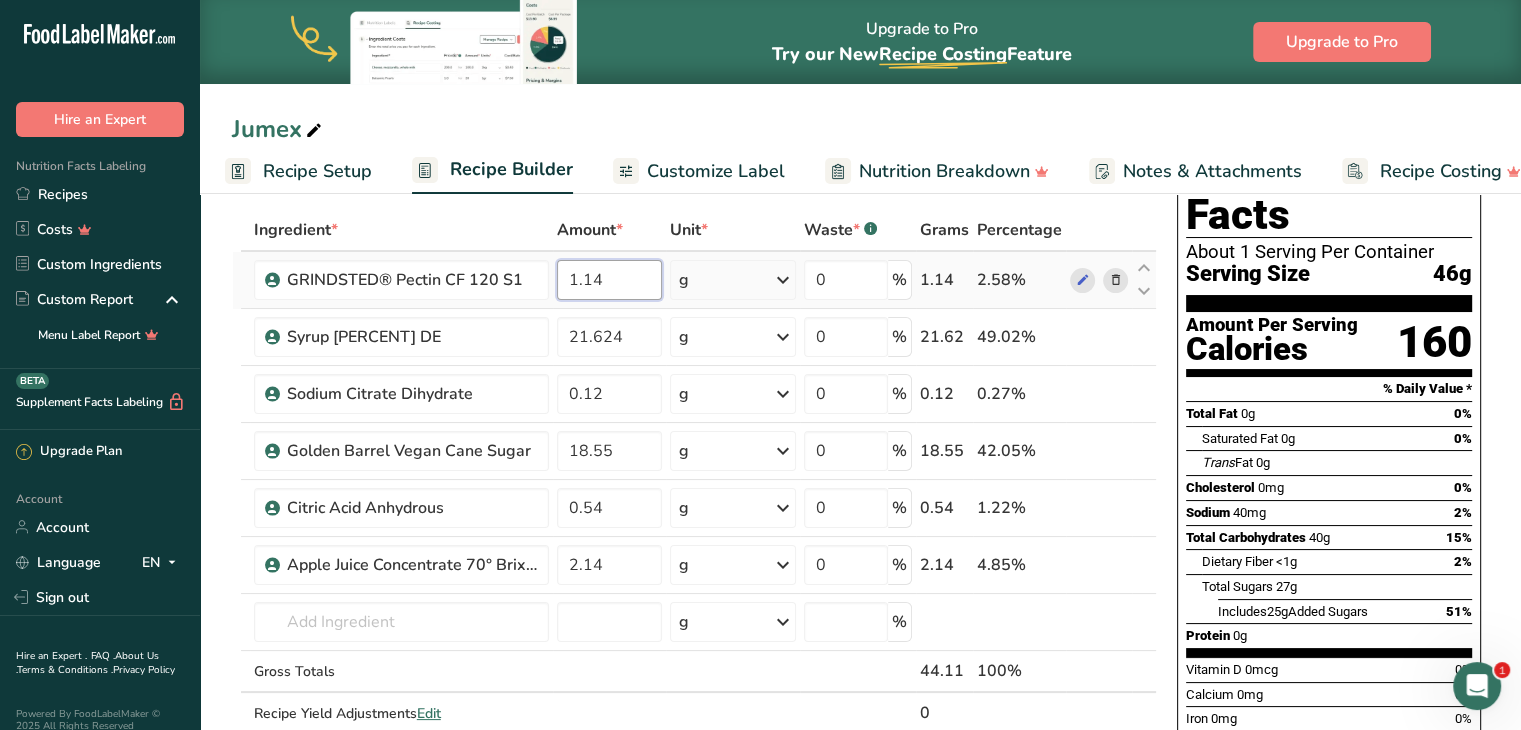 click on "1.14" at bounding box center [610, 280] 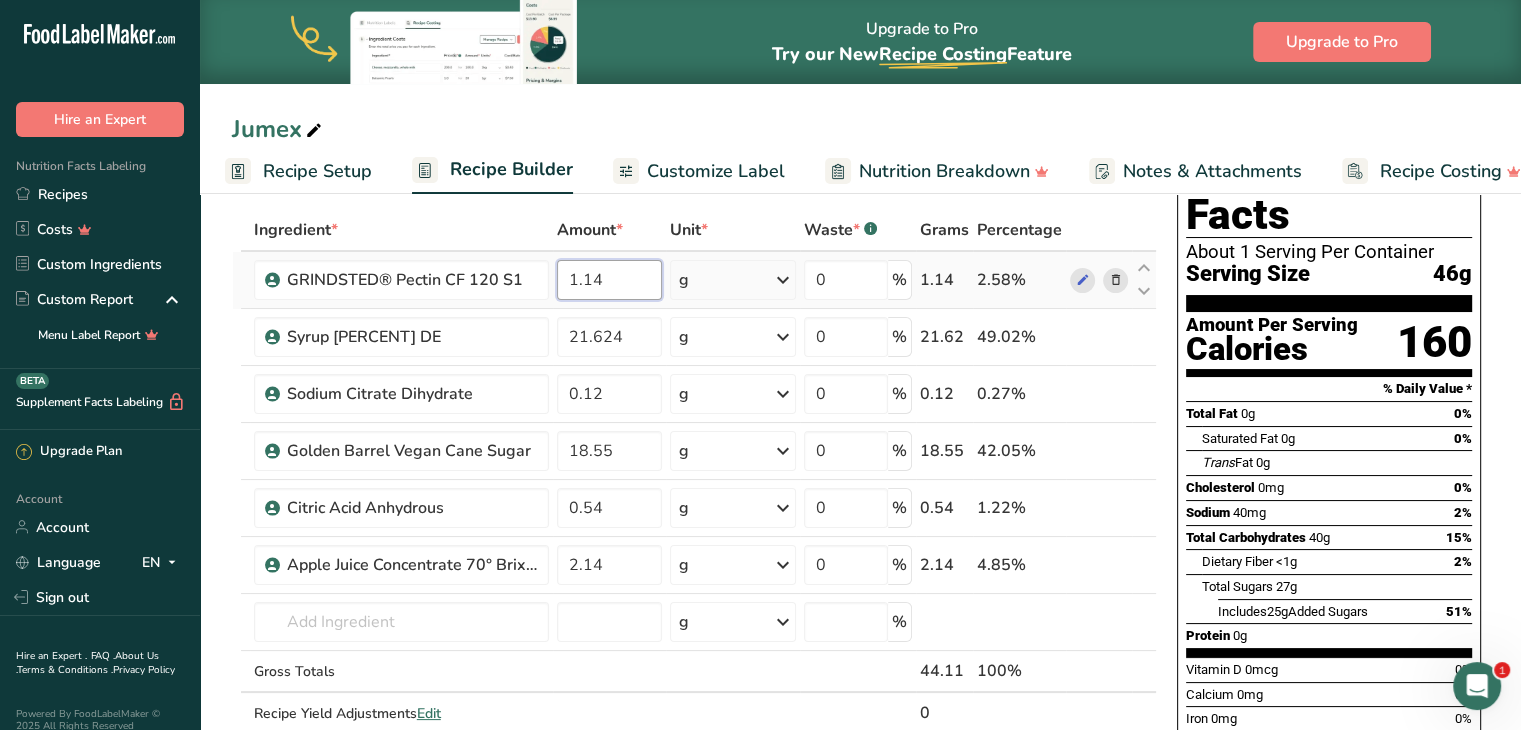 click on "1.14" at bounding box center (610, 280) 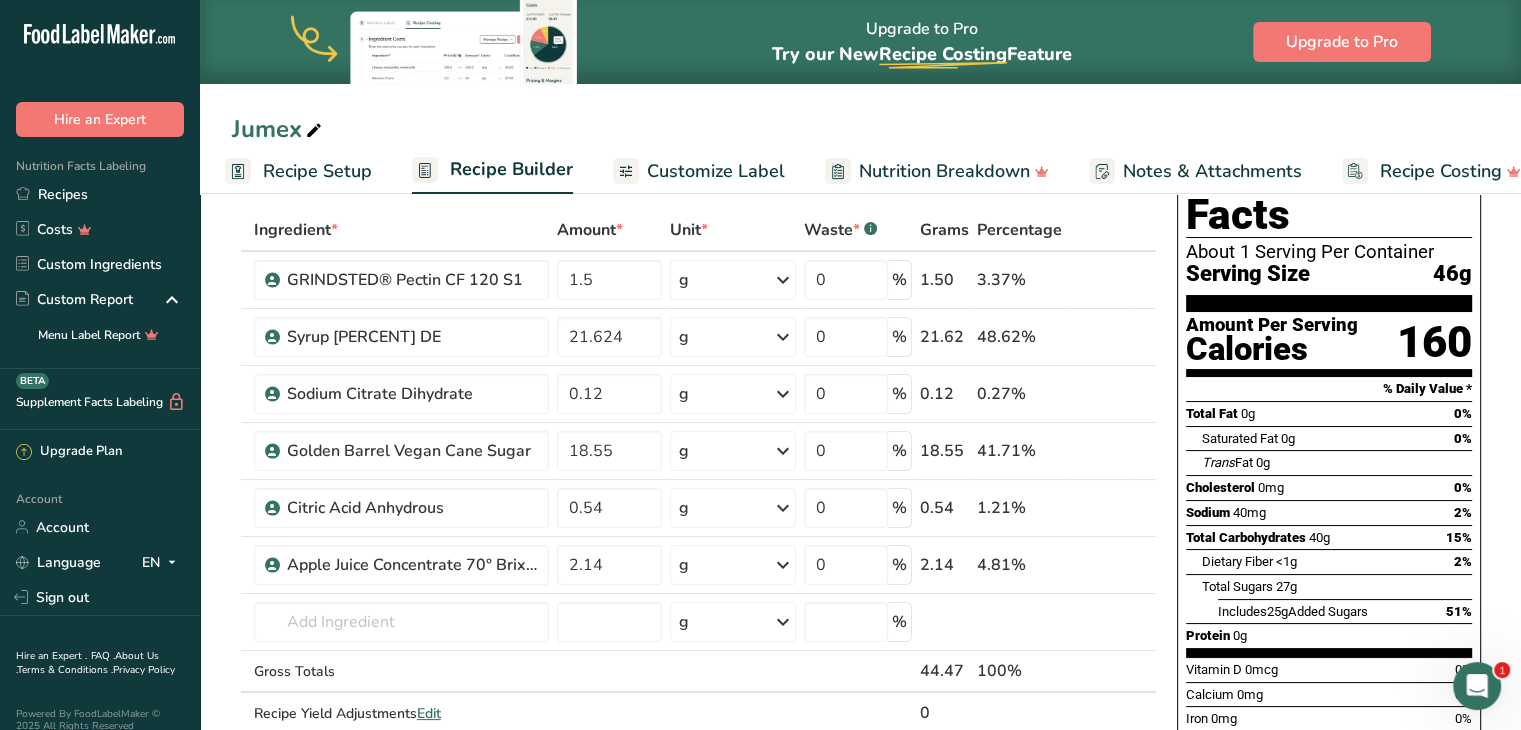 click on "Jumex" at bounding box center (860, 129) 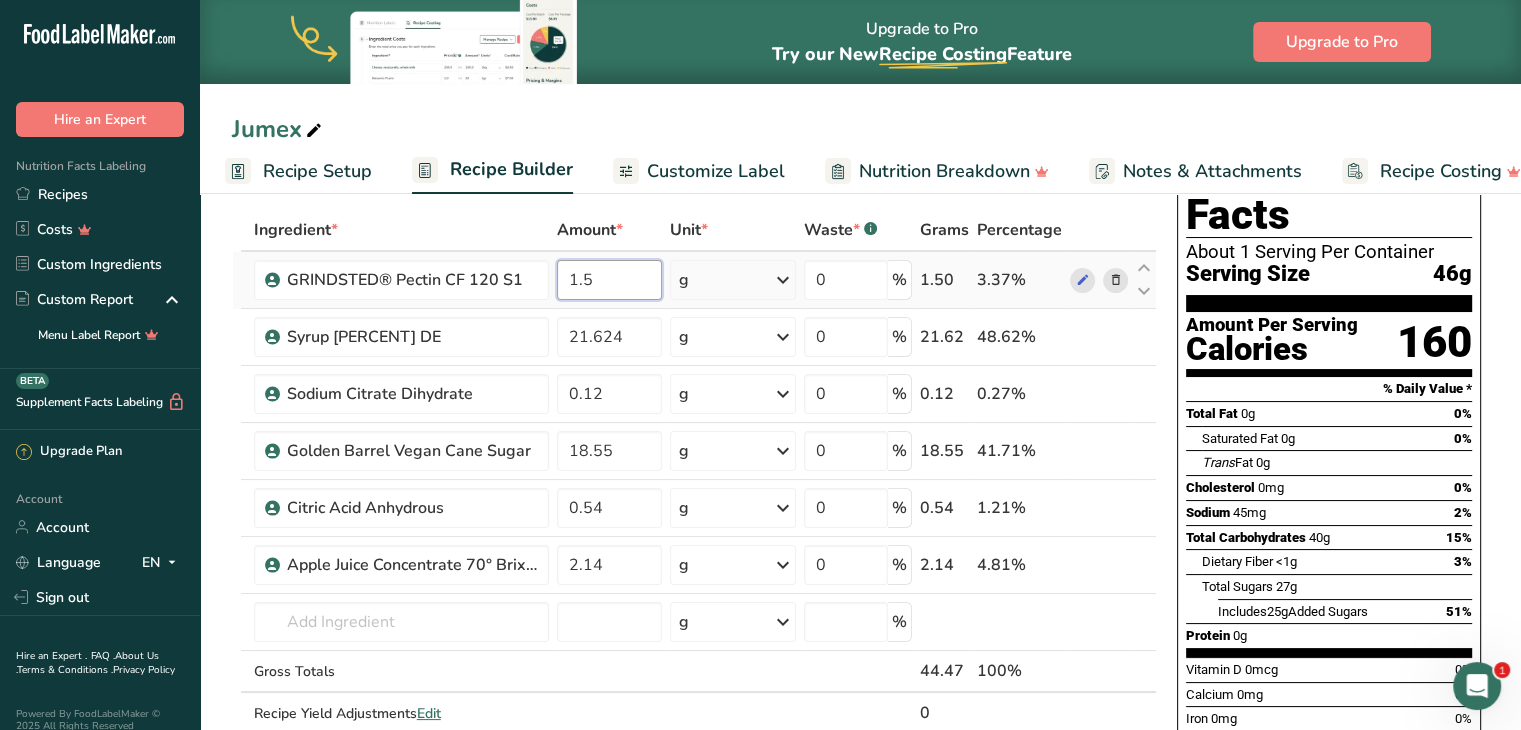 click on "1.5" at bounding box center (610, 280) 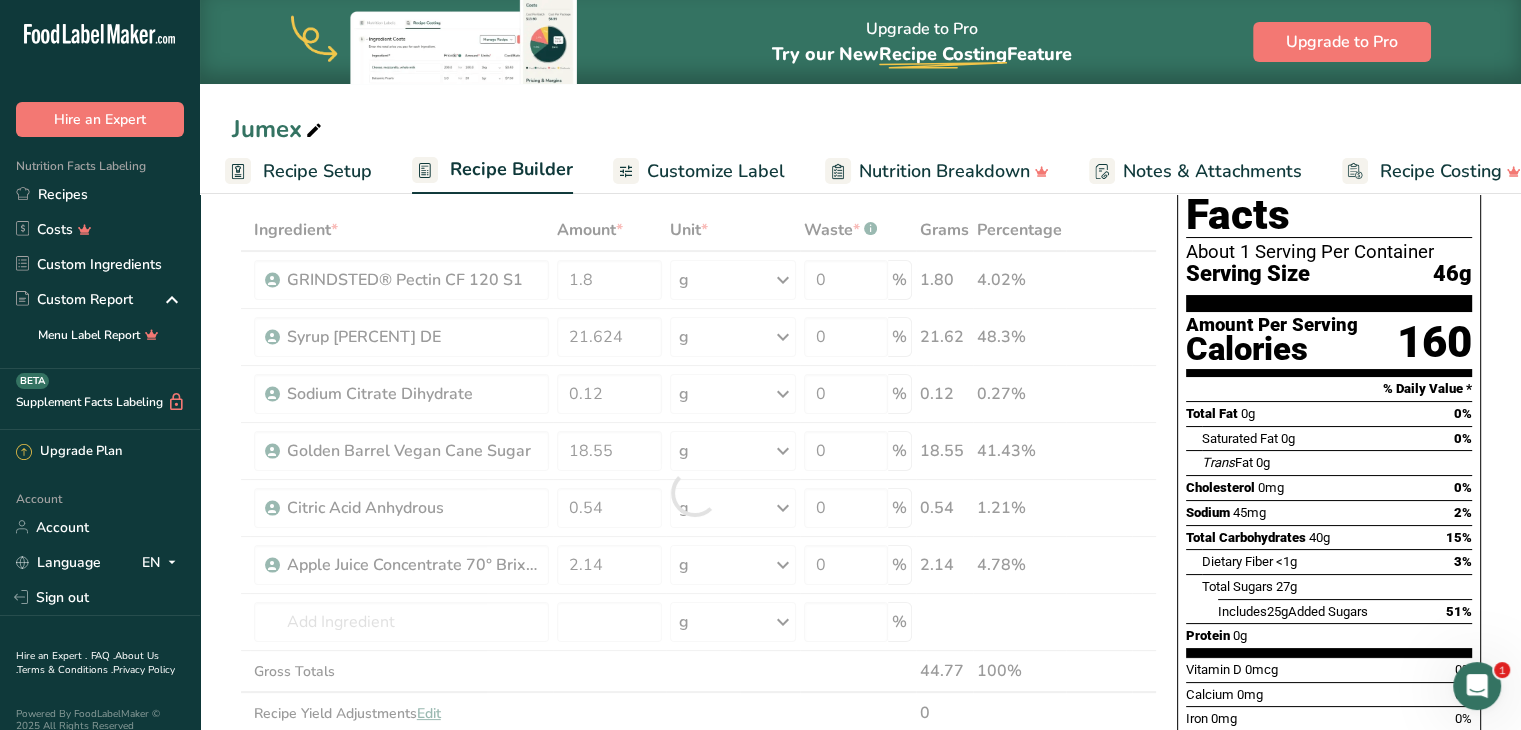 click on "Jumex" at bounding box center [860, 129] 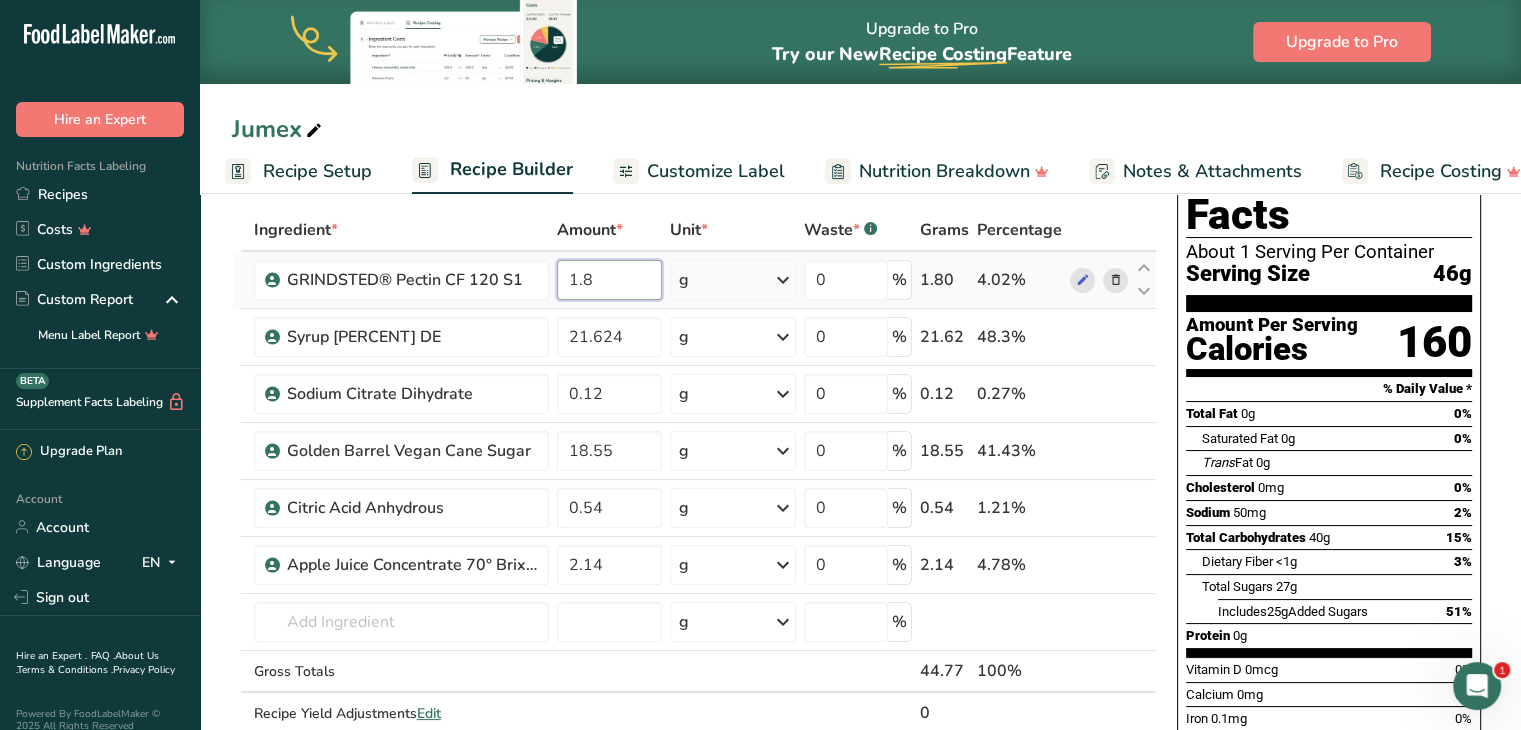 click on "1.8" at bounding box center (610, 280) 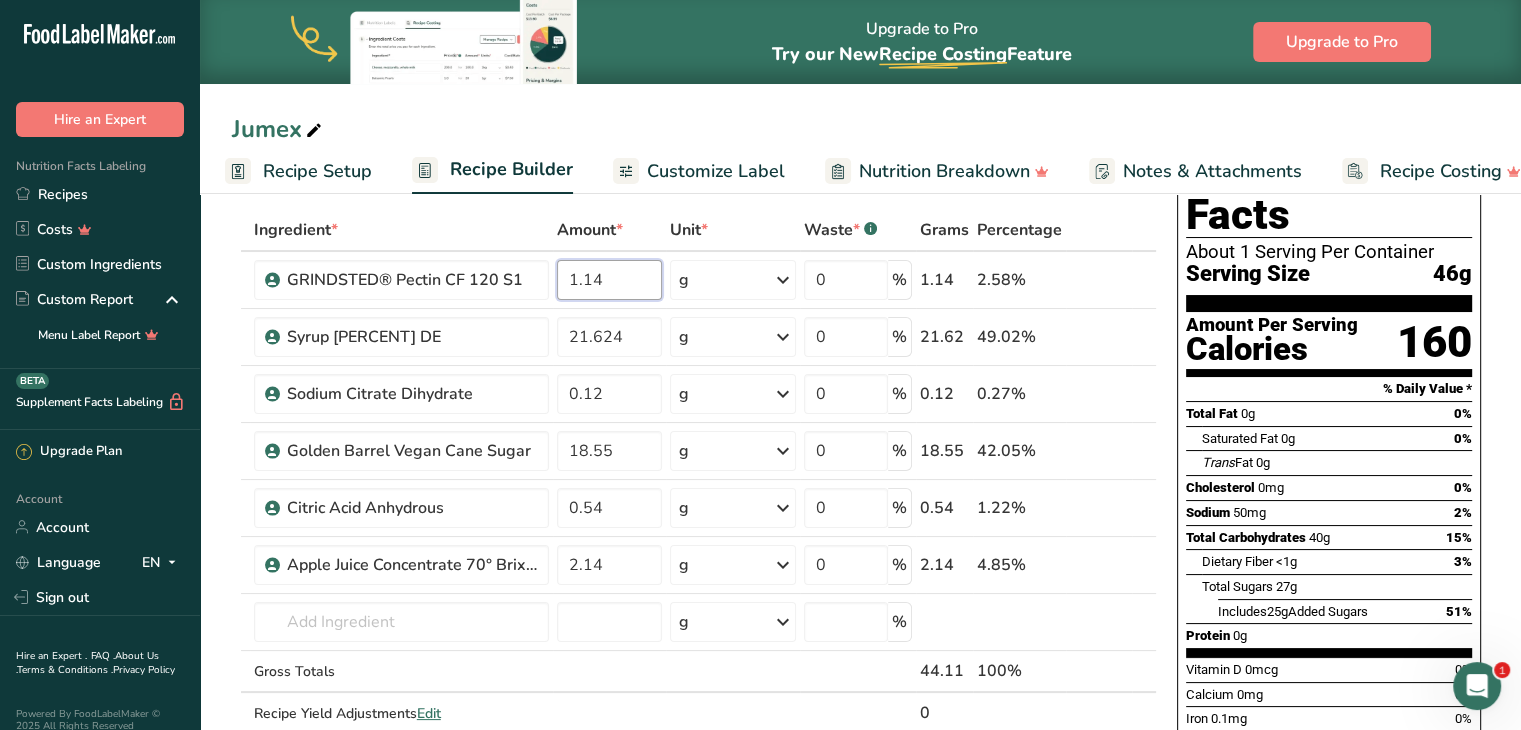 type on "1.14" 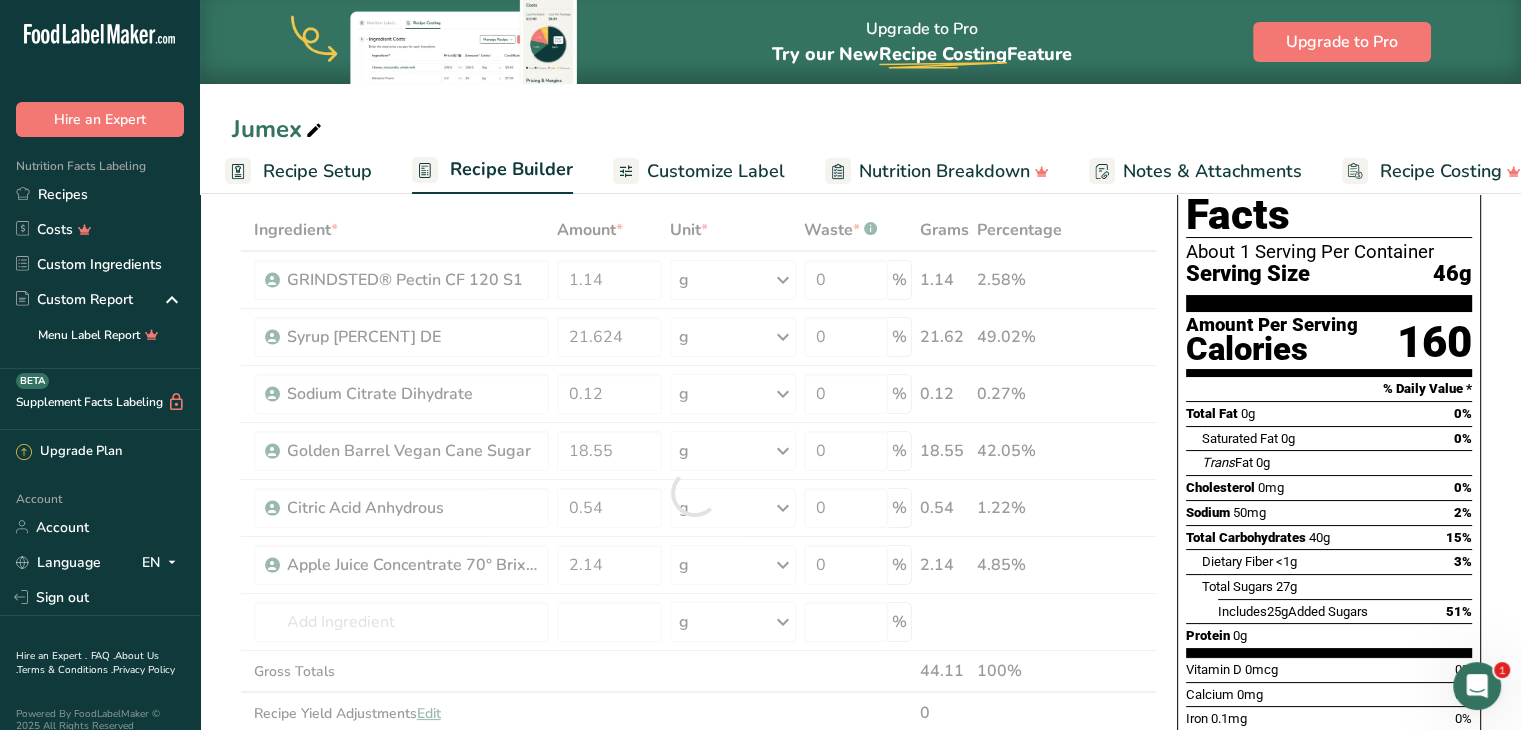 click on "Jumex" at bounding box center (860, 129) 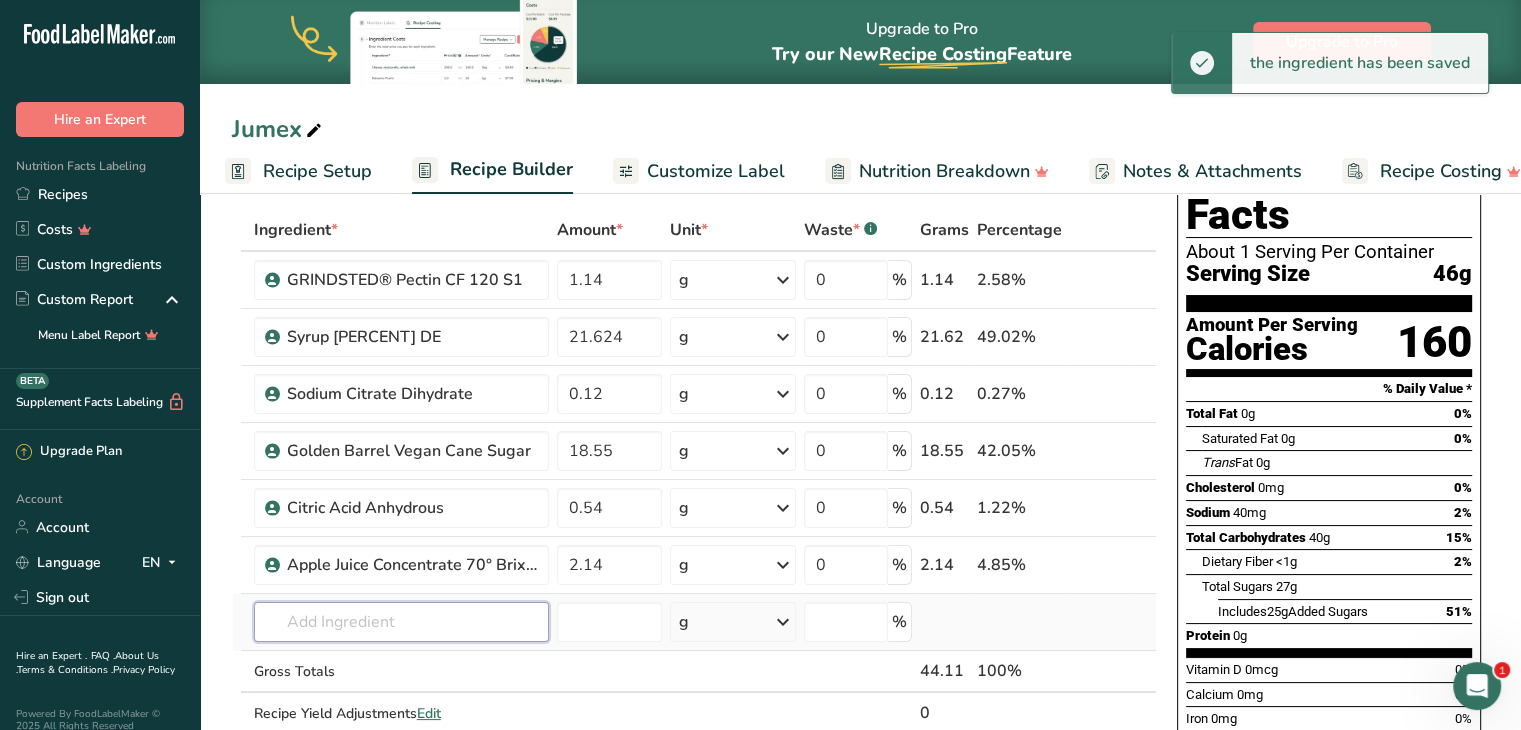 click at bounding box center [401, 622] 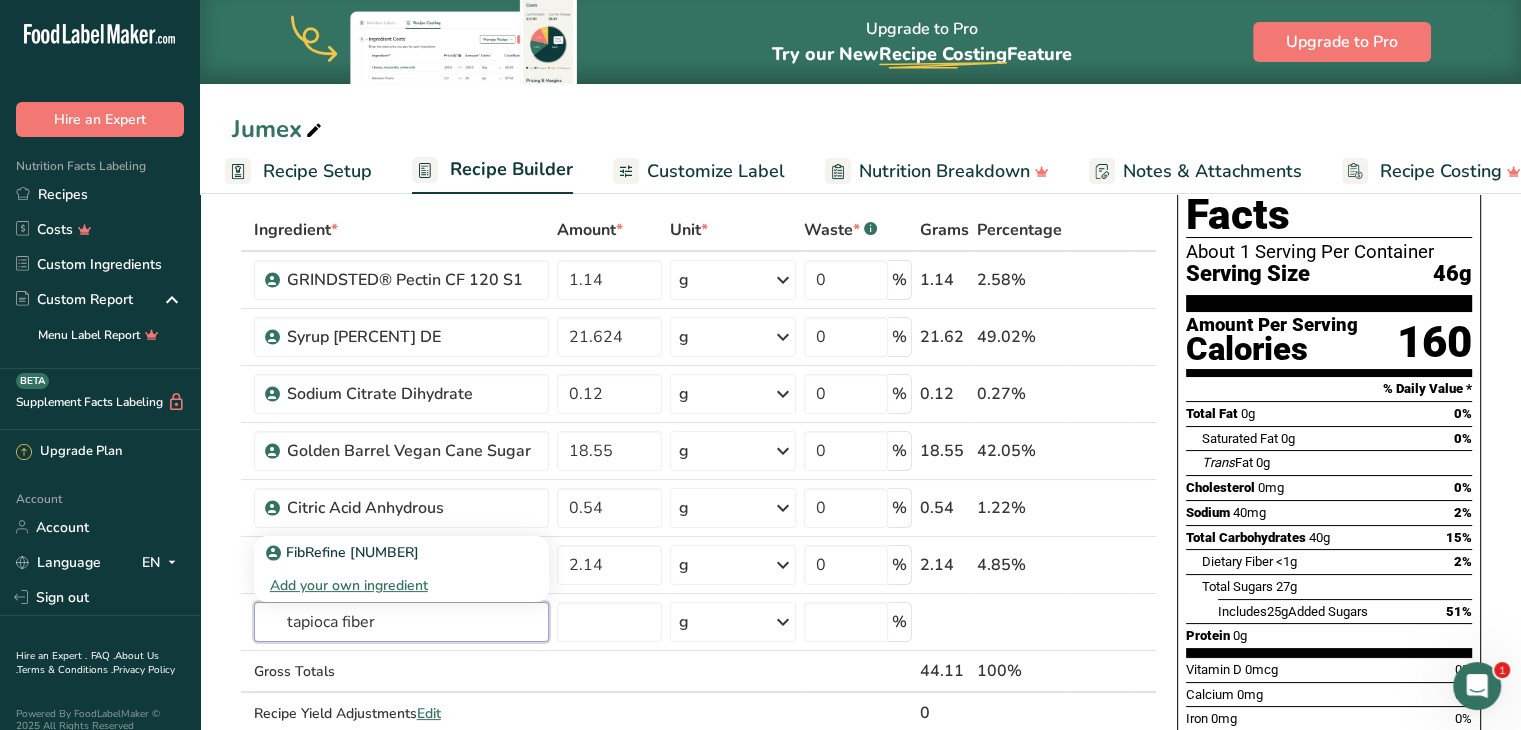 type on "tapioca fiber" 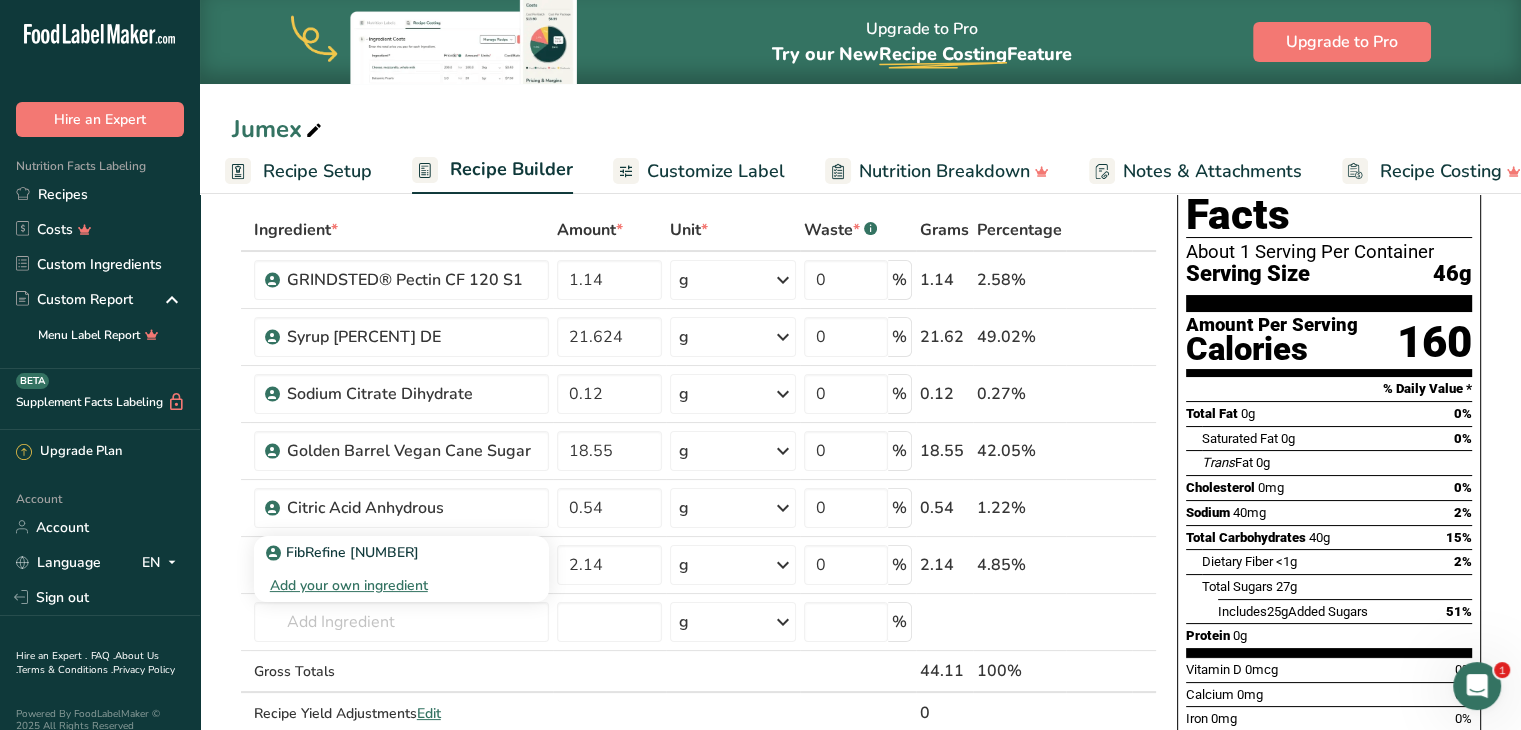 click on "Jumex" at bounding box center (860, 129) 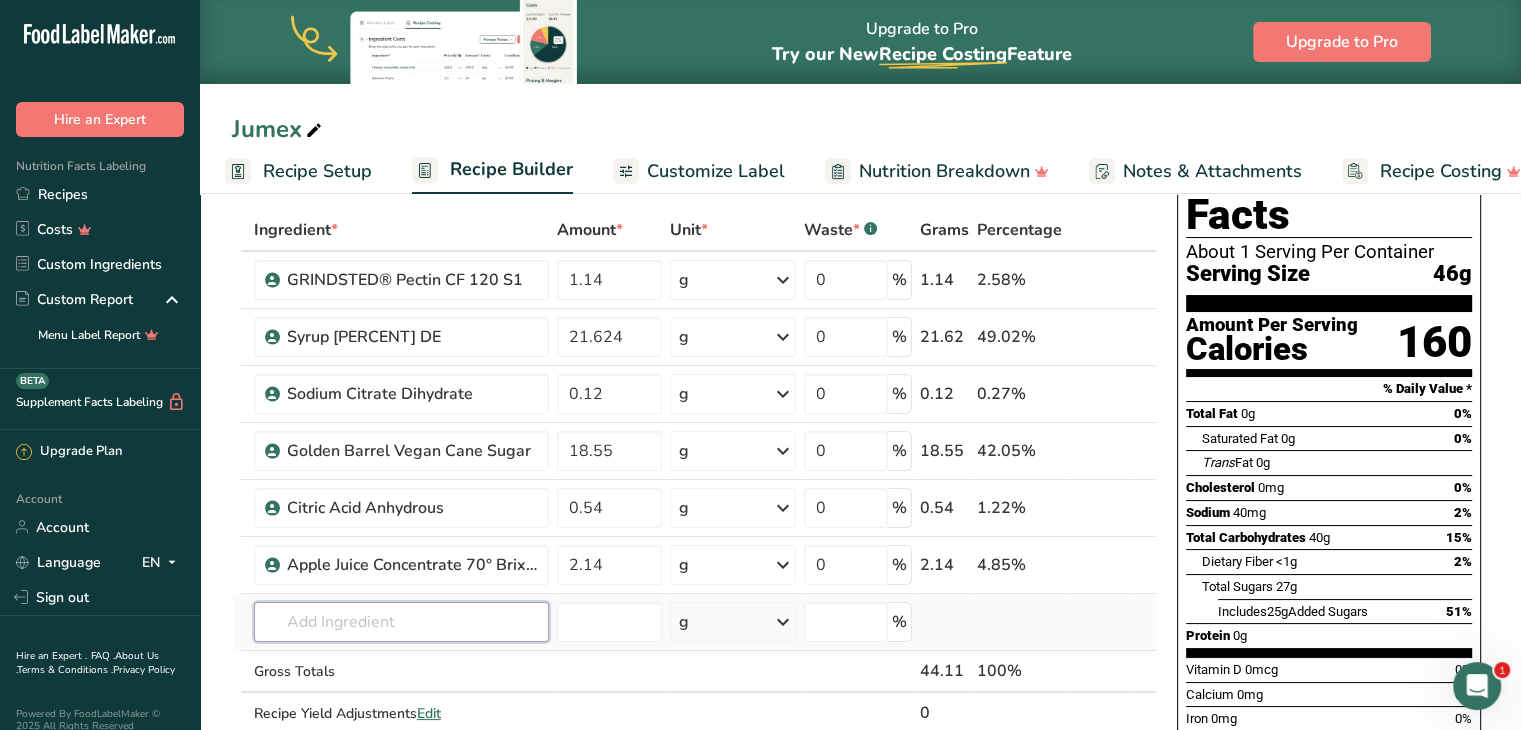 click at bounding box center [401, 622] 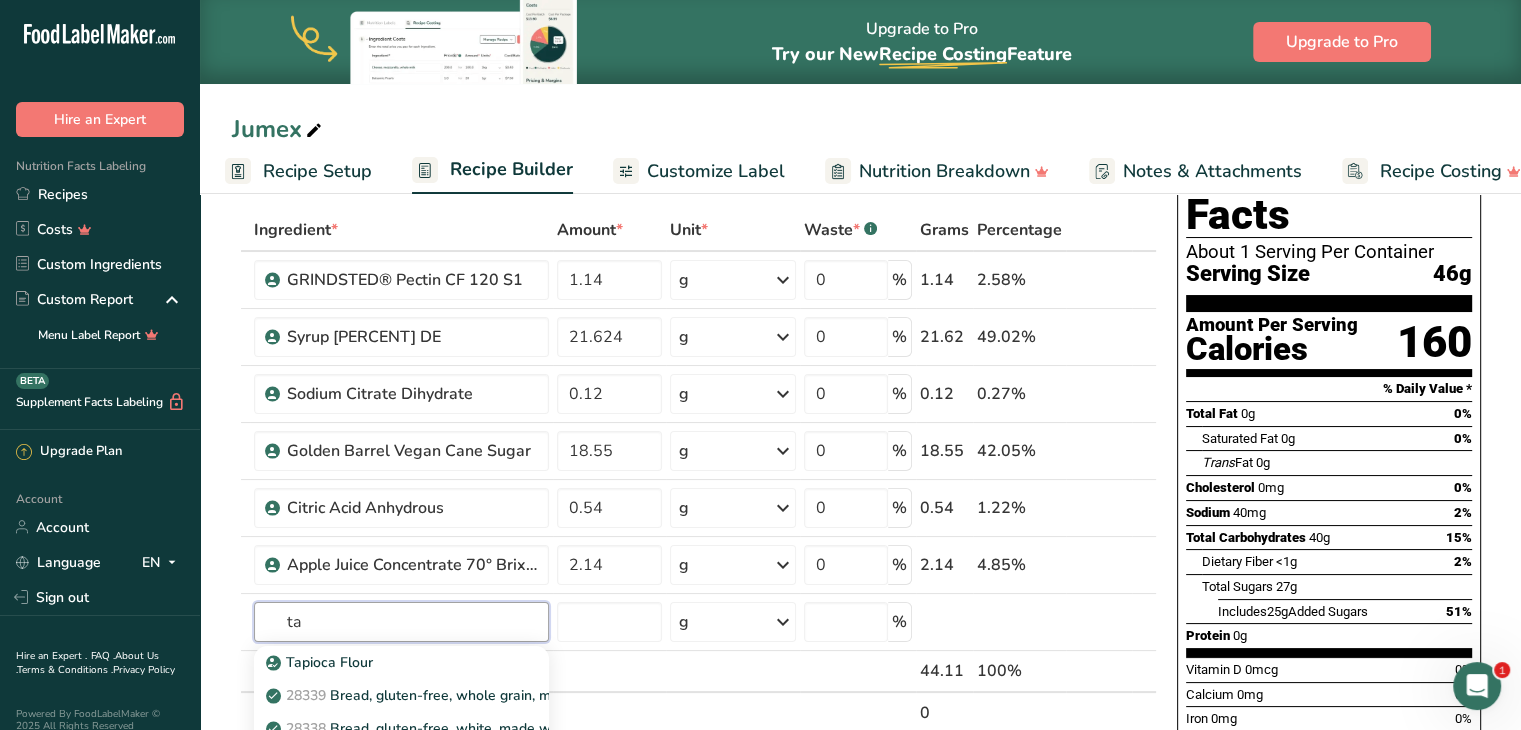 type on "t" 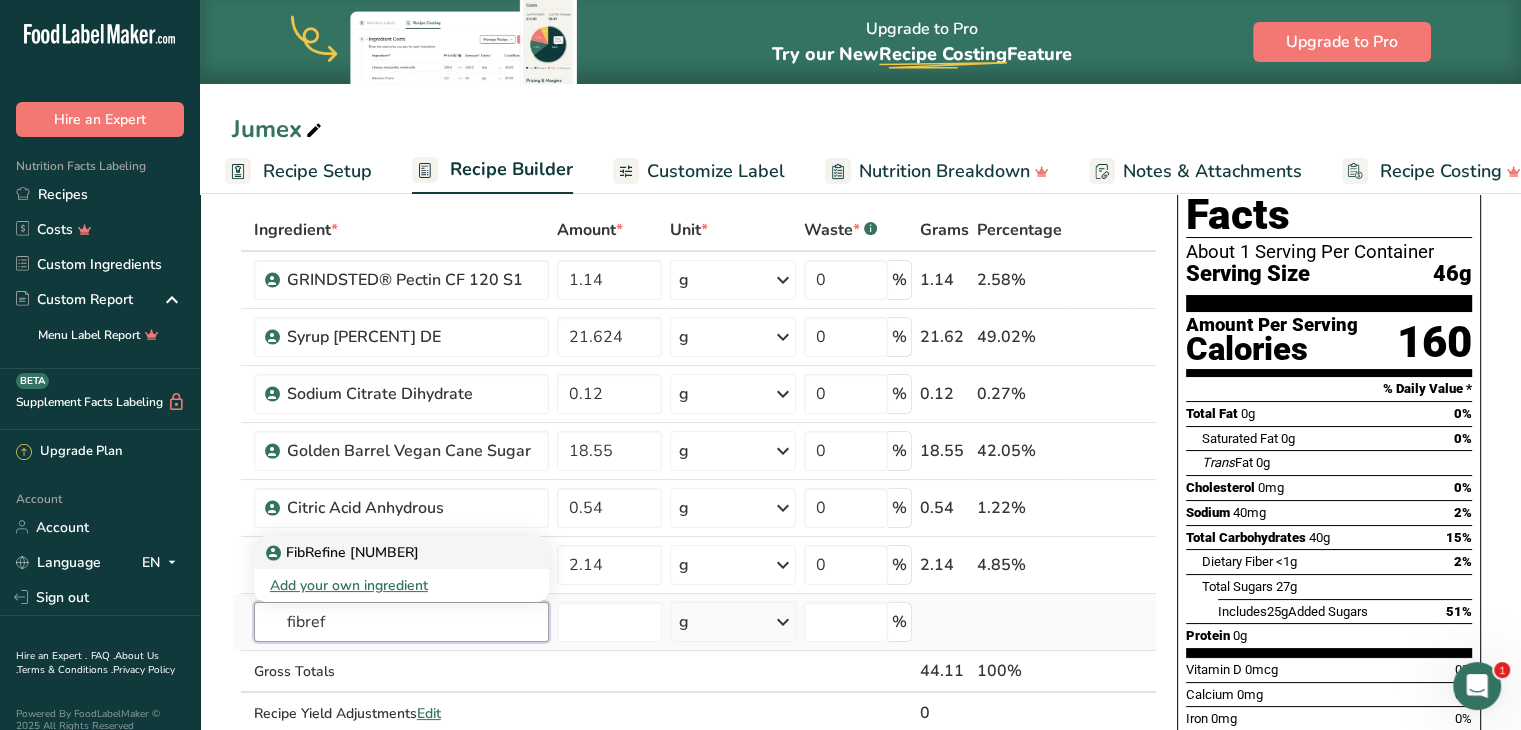 type on "fibref" 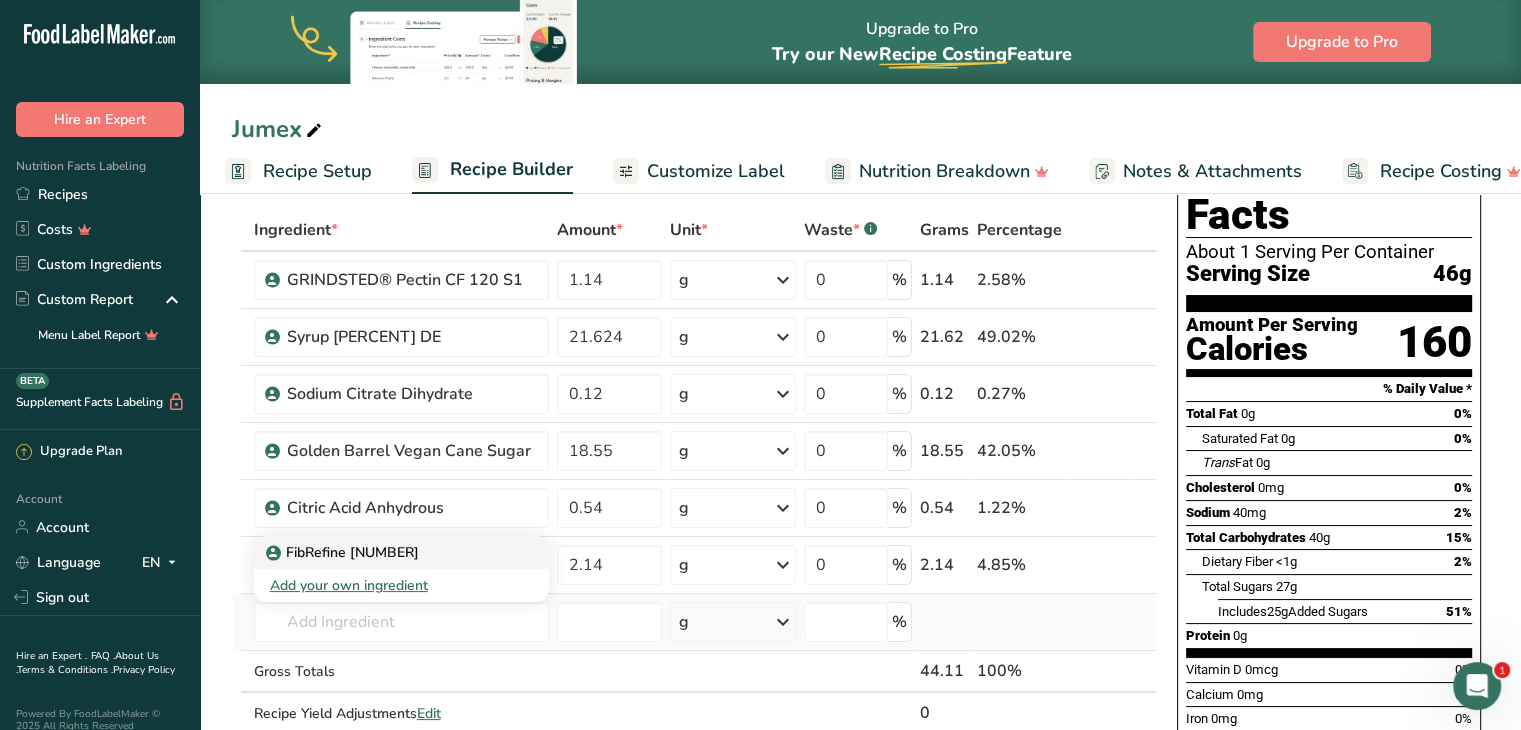 click on "FibRefine [NUMBER]" at bounding box center [344, 552] 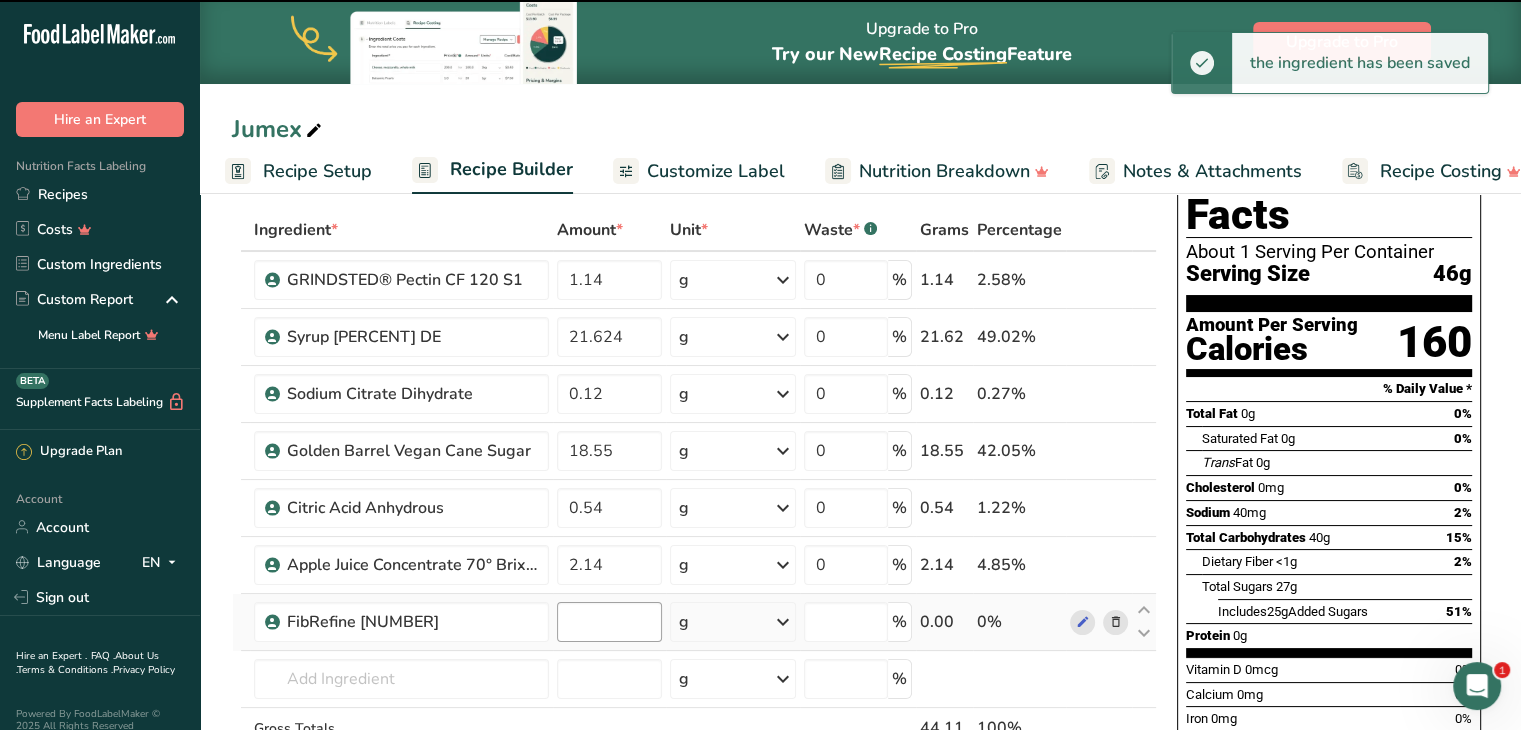 type on "0" 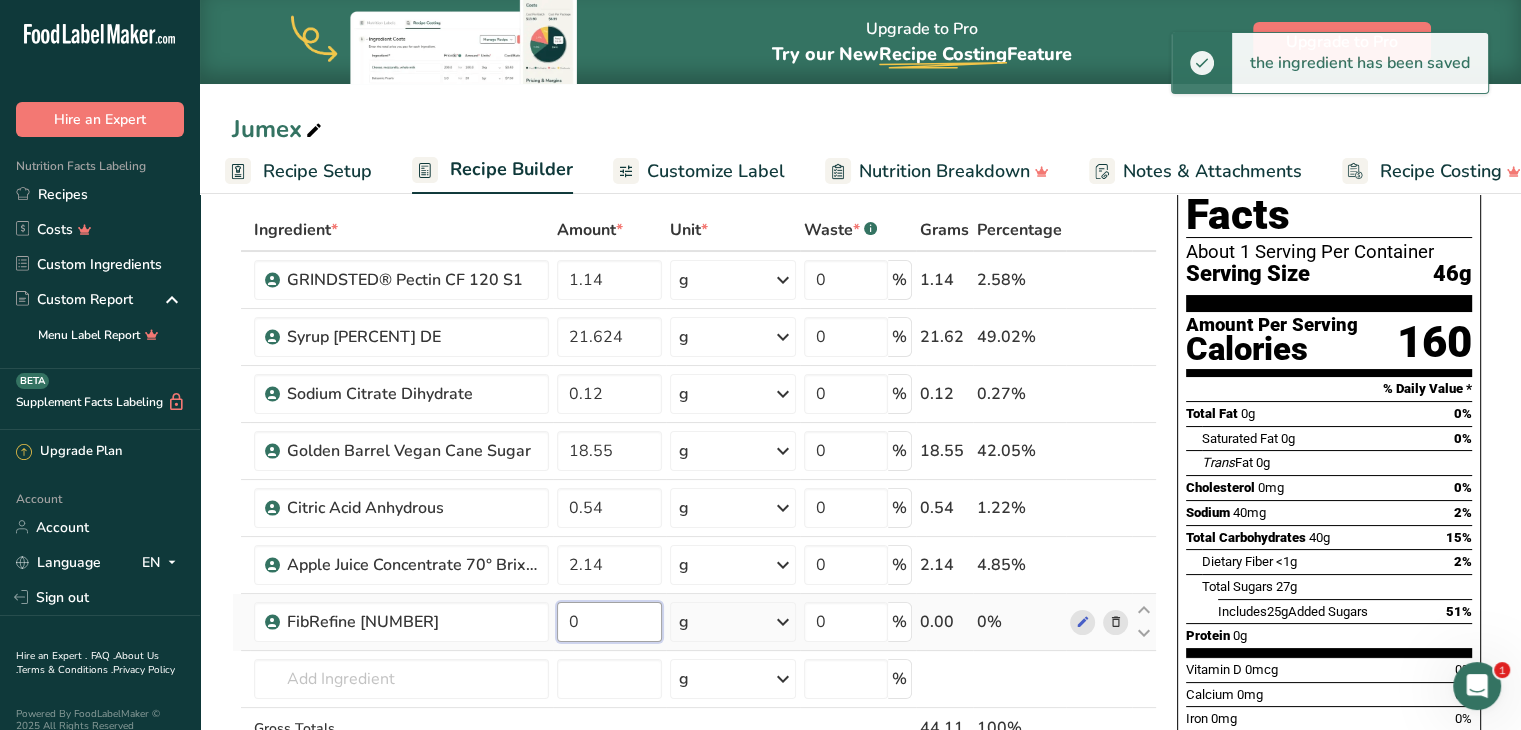 click on "0" at bounding box center (610, 622) 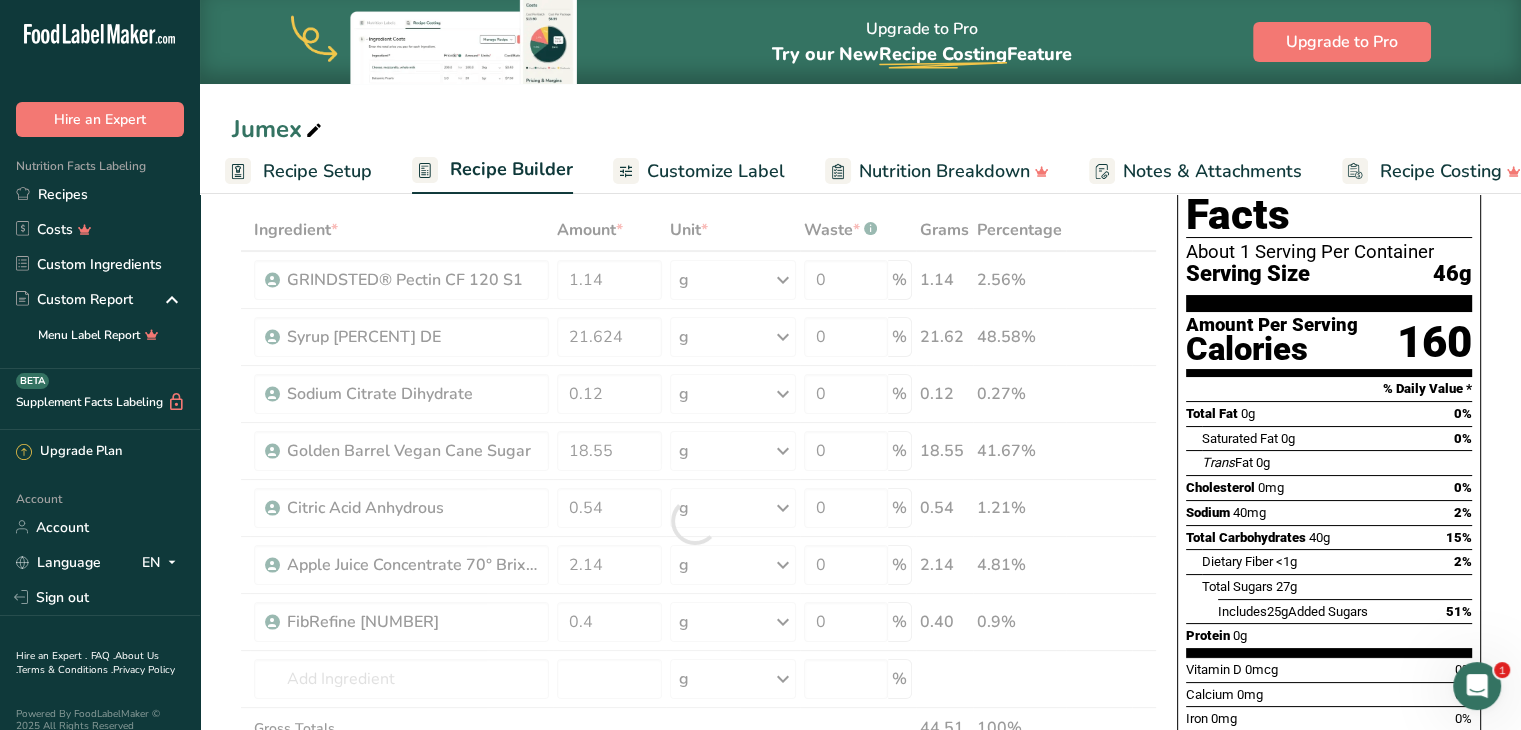 click on "Jumex" at bounding box center [860, 129] 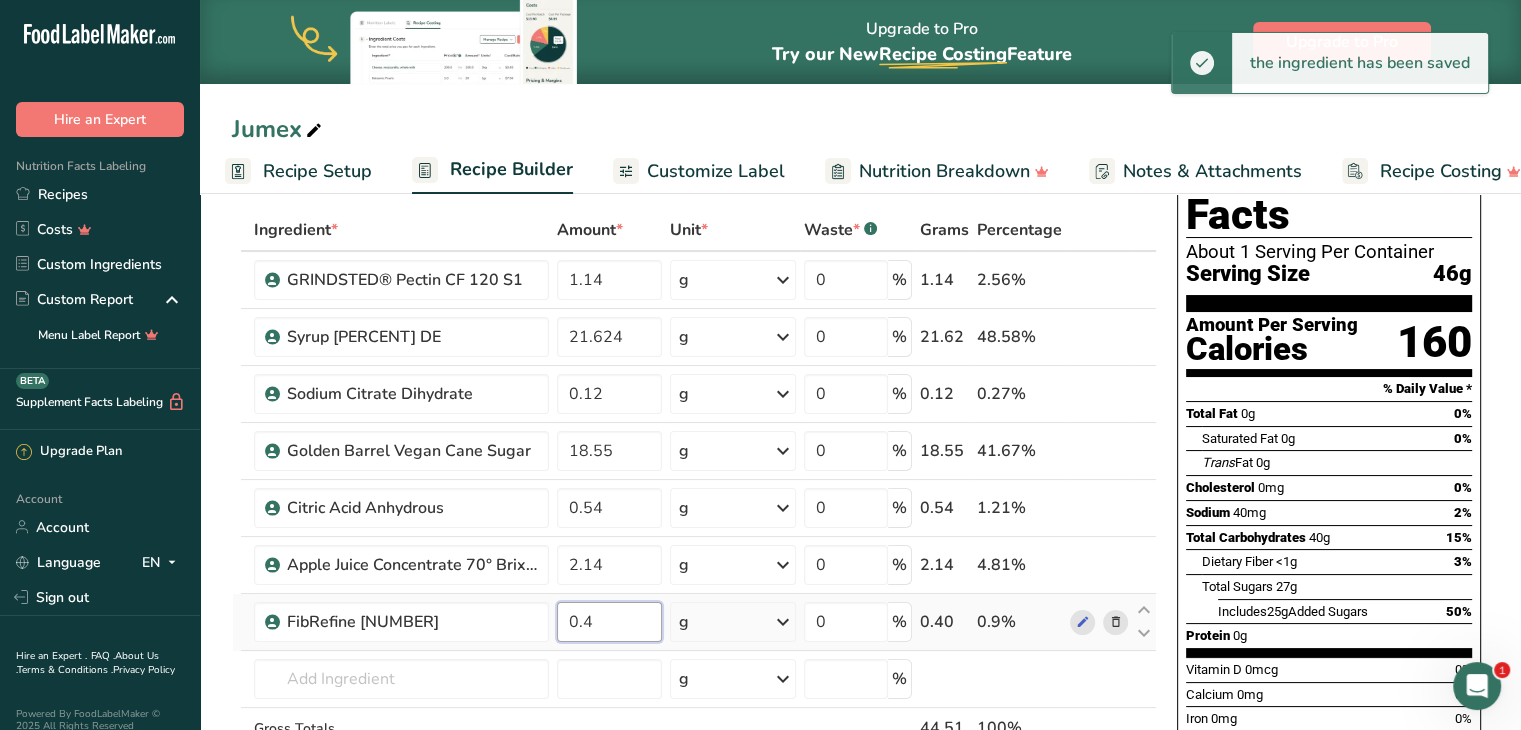click on "0.4" at bounding box center (610, 622) 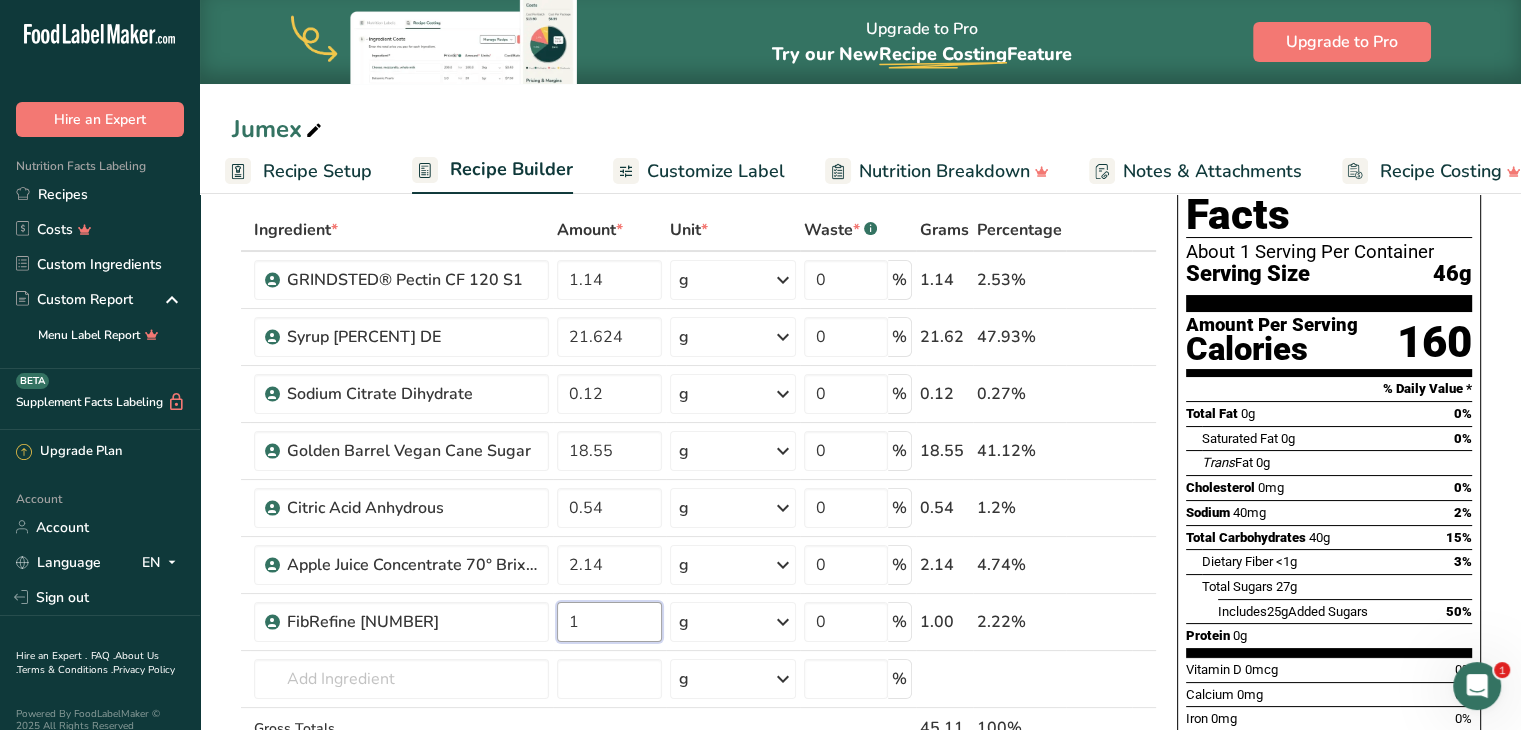 type on "1" 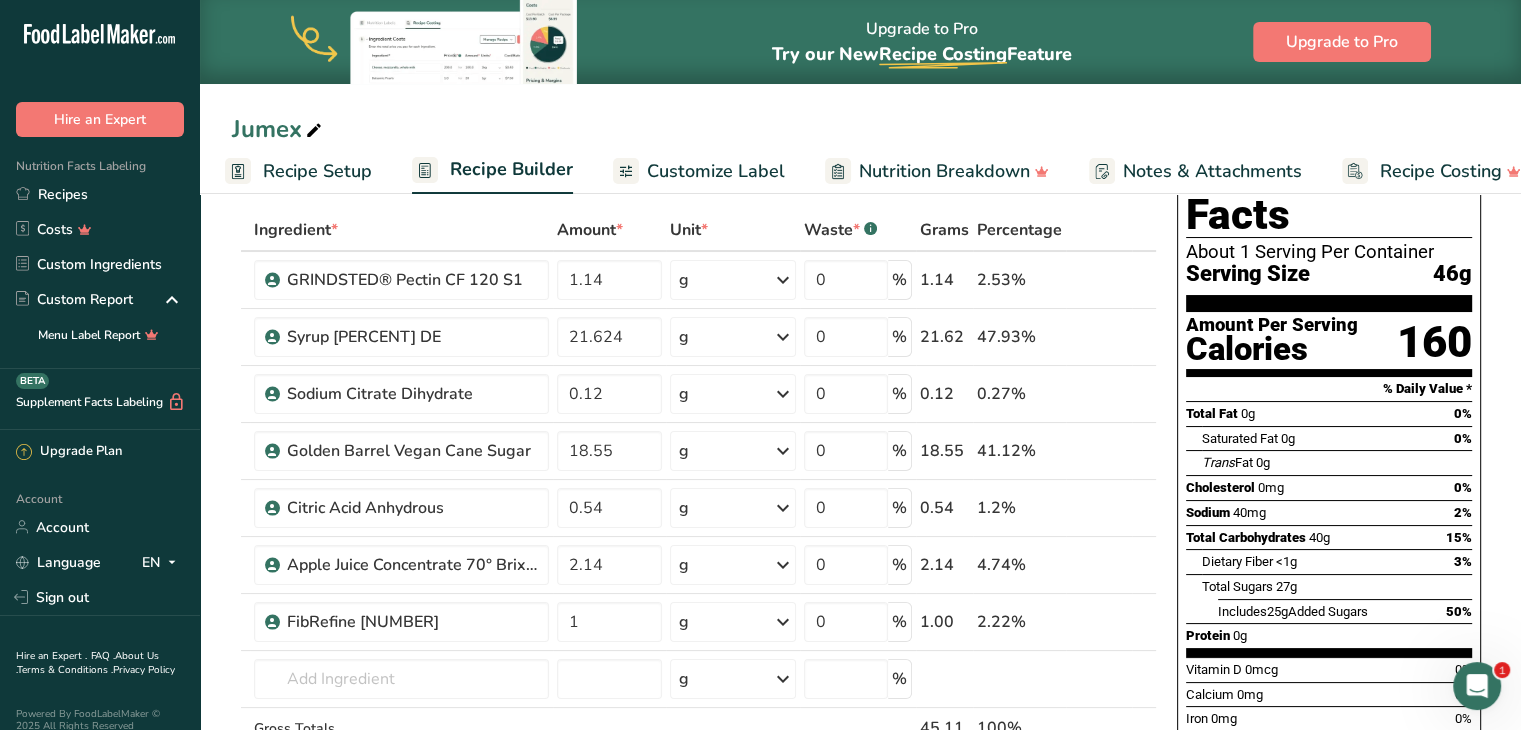 click on "Jumex
Recipe Setup                       Recipe Builder   Customize Label               Nutrition Breakdown                 Notes & Attachments                 Recipe Costing" at bounding box center [860, 97] 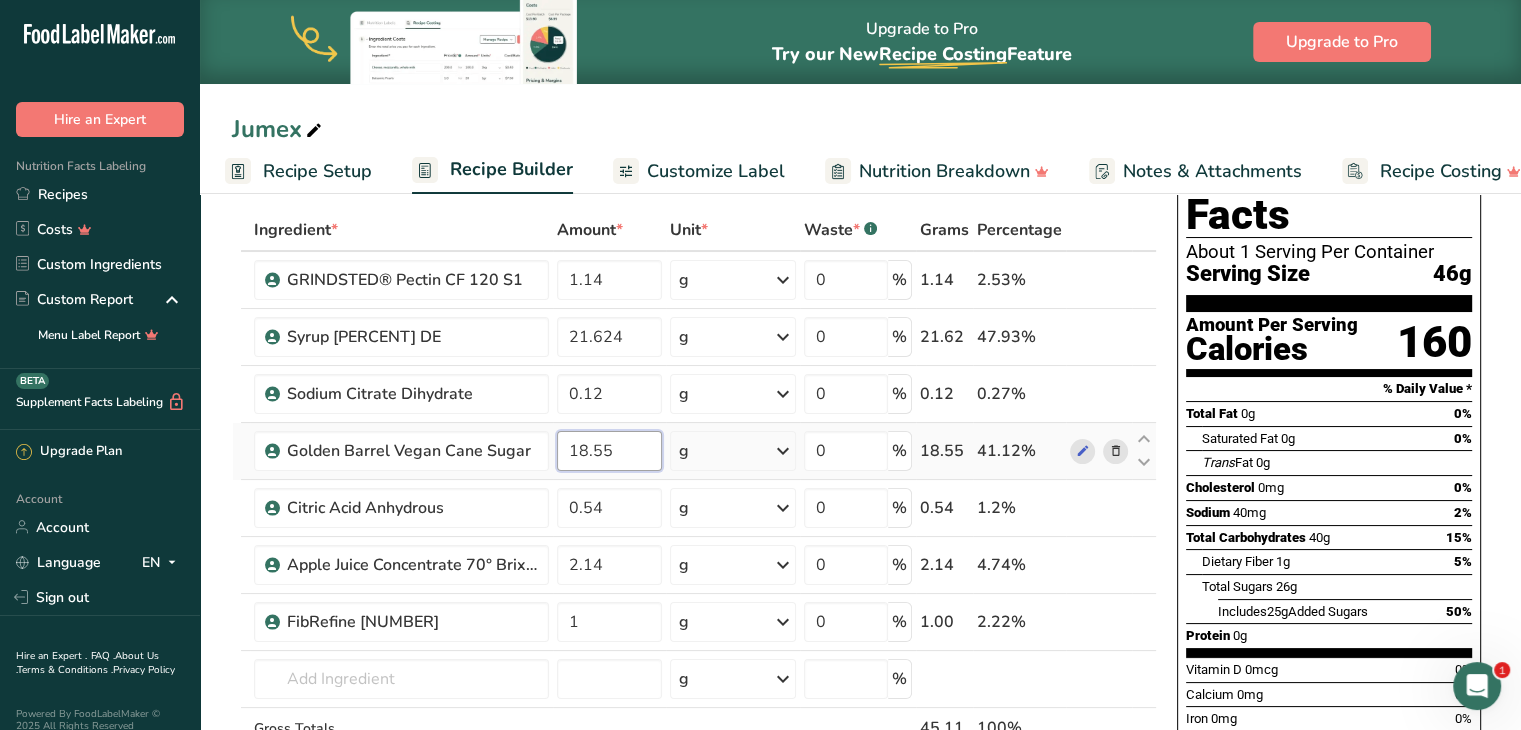 click on "18.55" at bounding box center (610, 451) 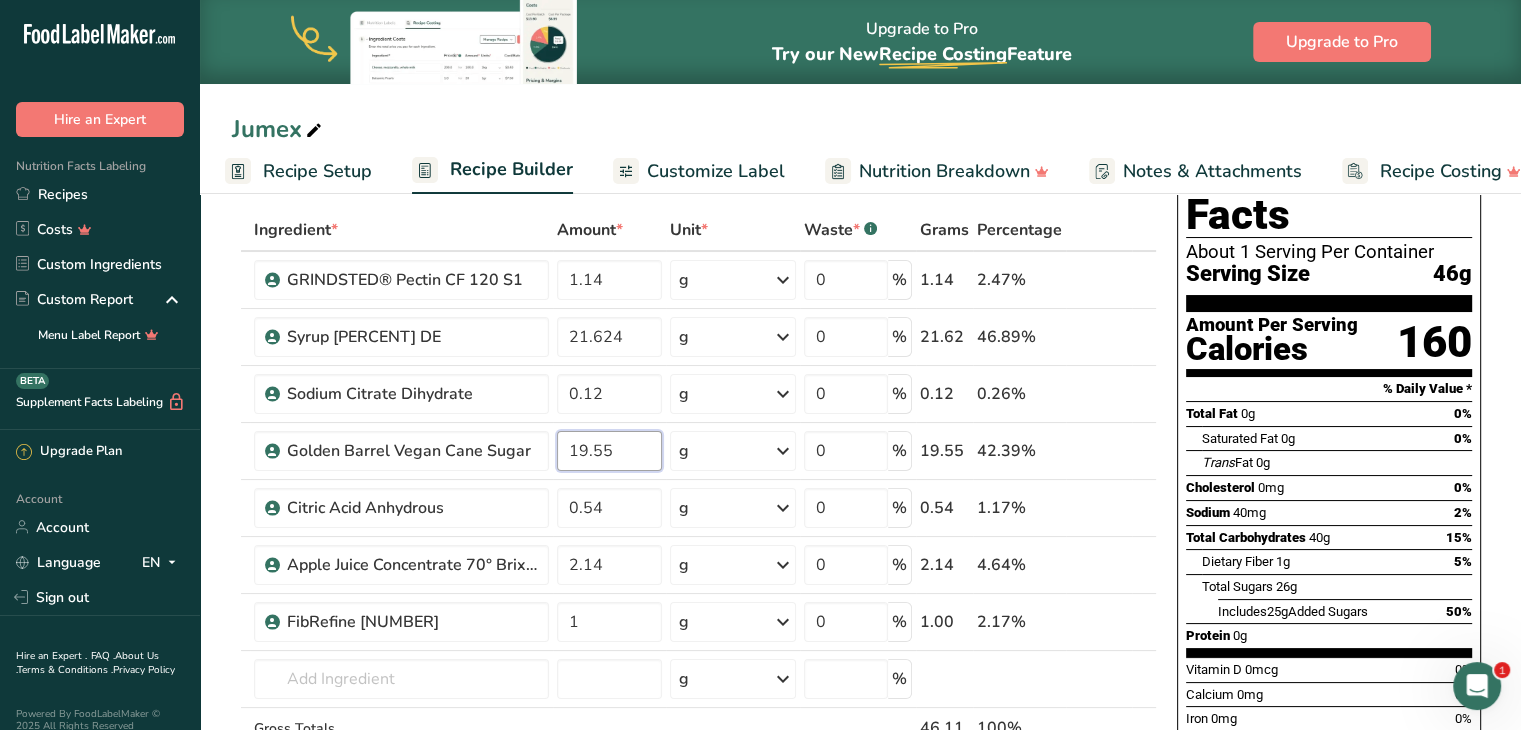 type on "19.55" 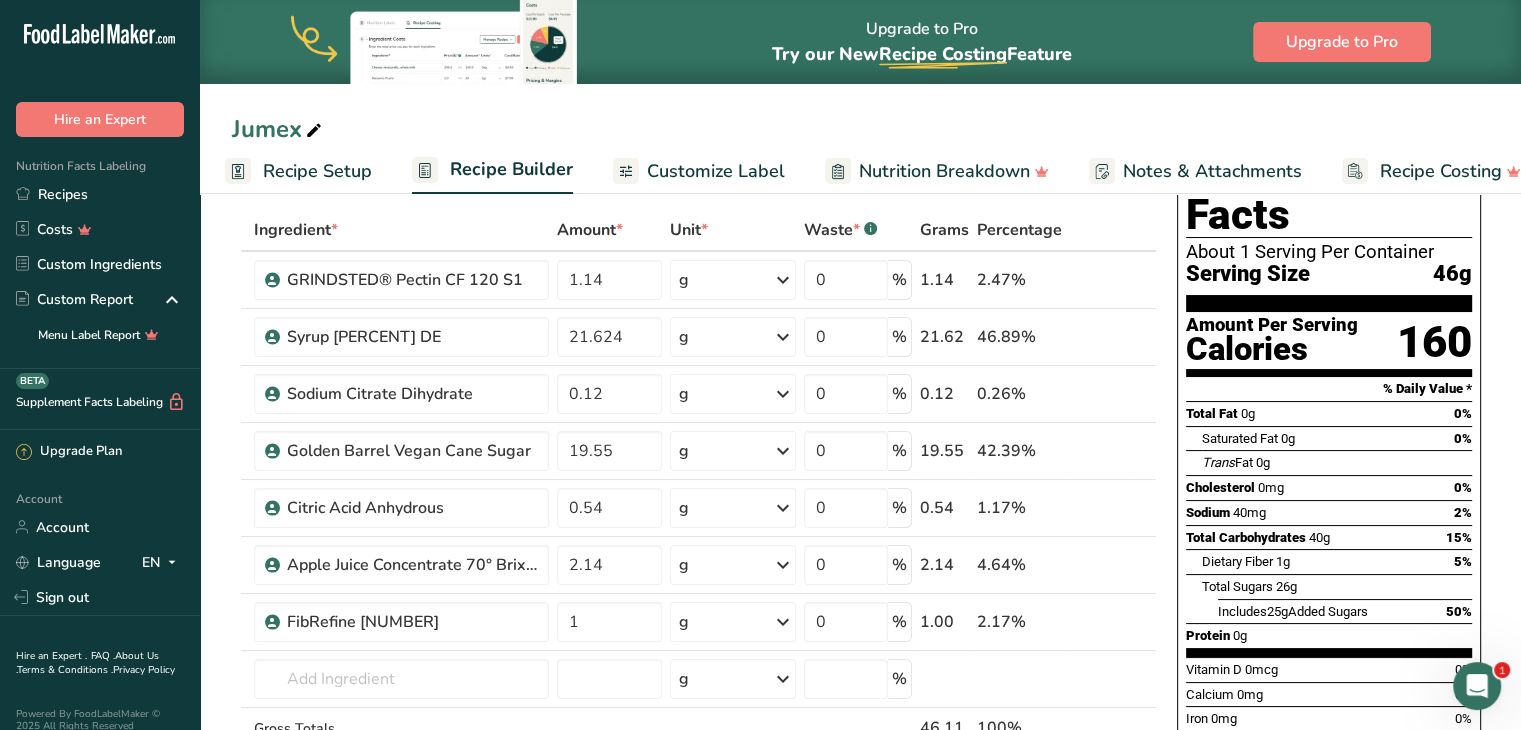 click on "Jumex" at bounding box center [860, 129] 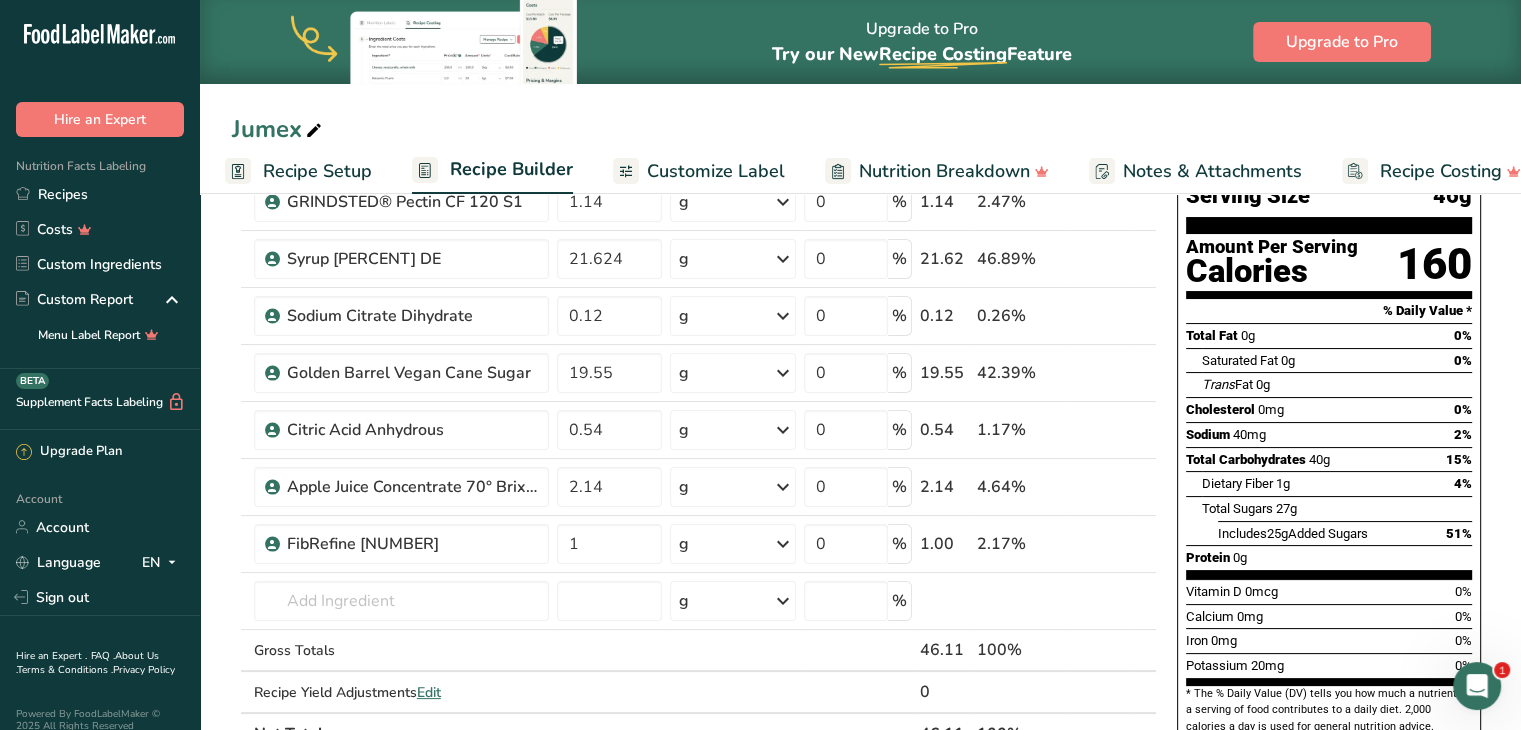 scroll, scrollTop: 42, scrollLeft: 0, axis: vertical 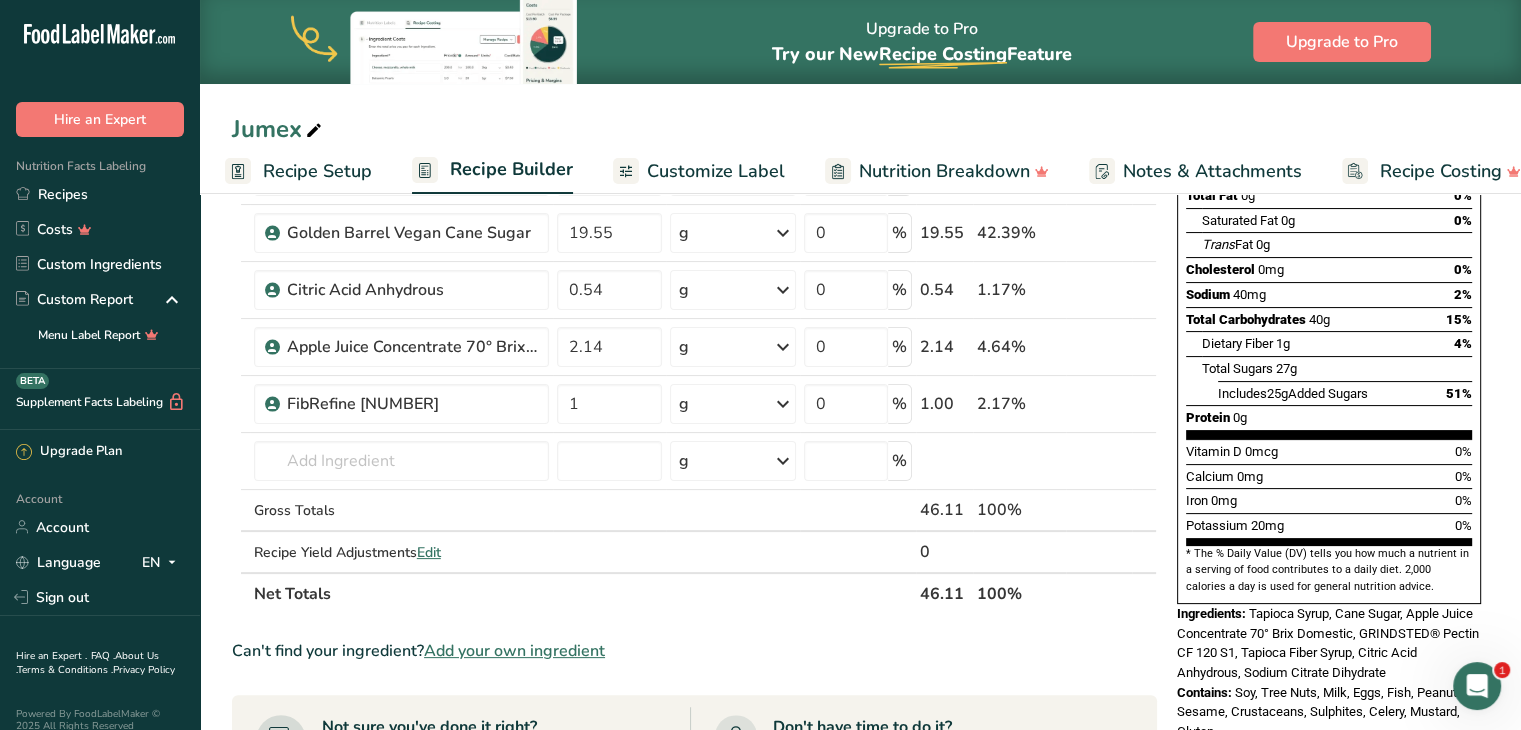 click on "Customize Label" at bounding box center (716, 171) 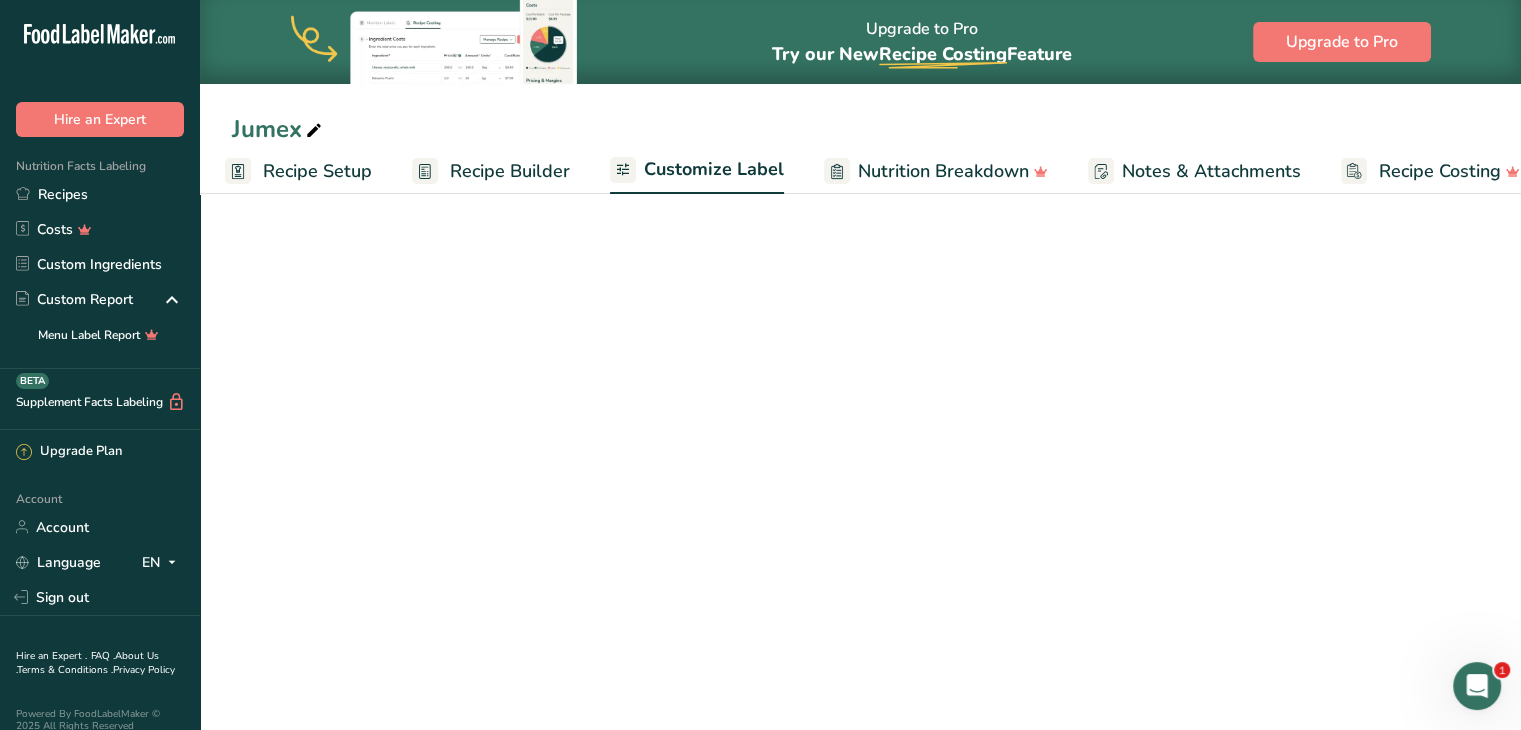 scroll, scrollTop: 0, scrollLeft: 38, axis: horizontal 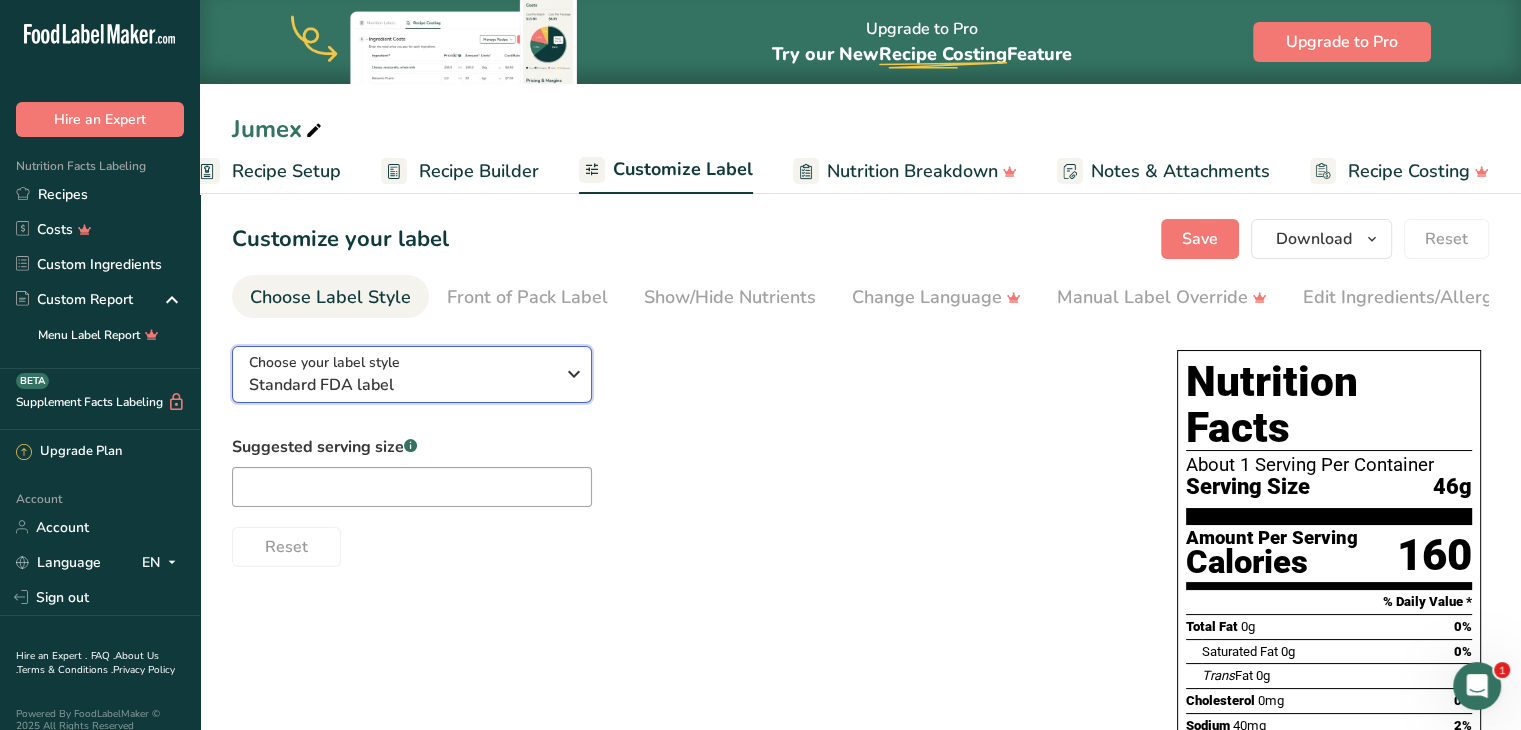 click on "Choose your label style
Standard FDA label" at bounding box center (401, 374) 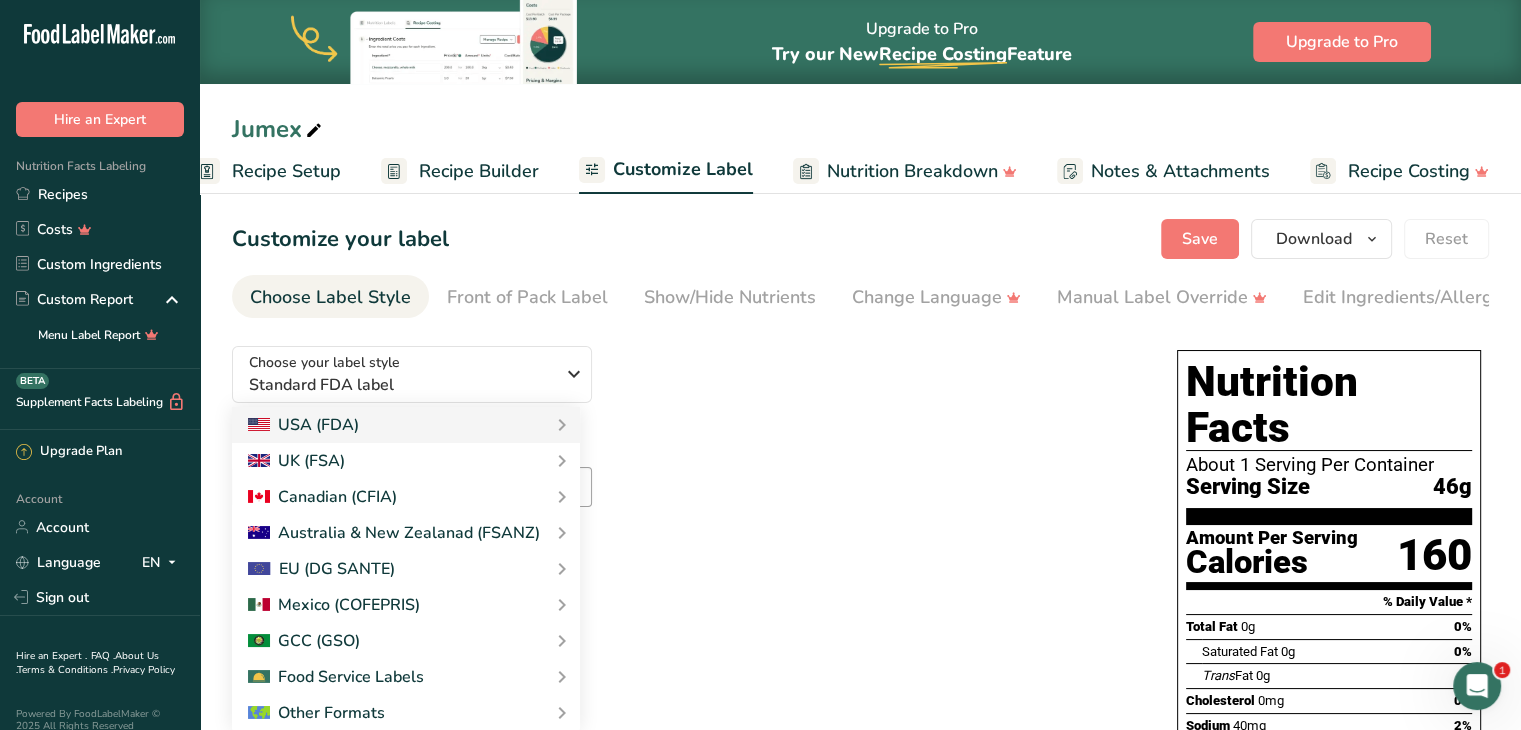 click on "Standard FDA label" at bounding box center (0, 0) 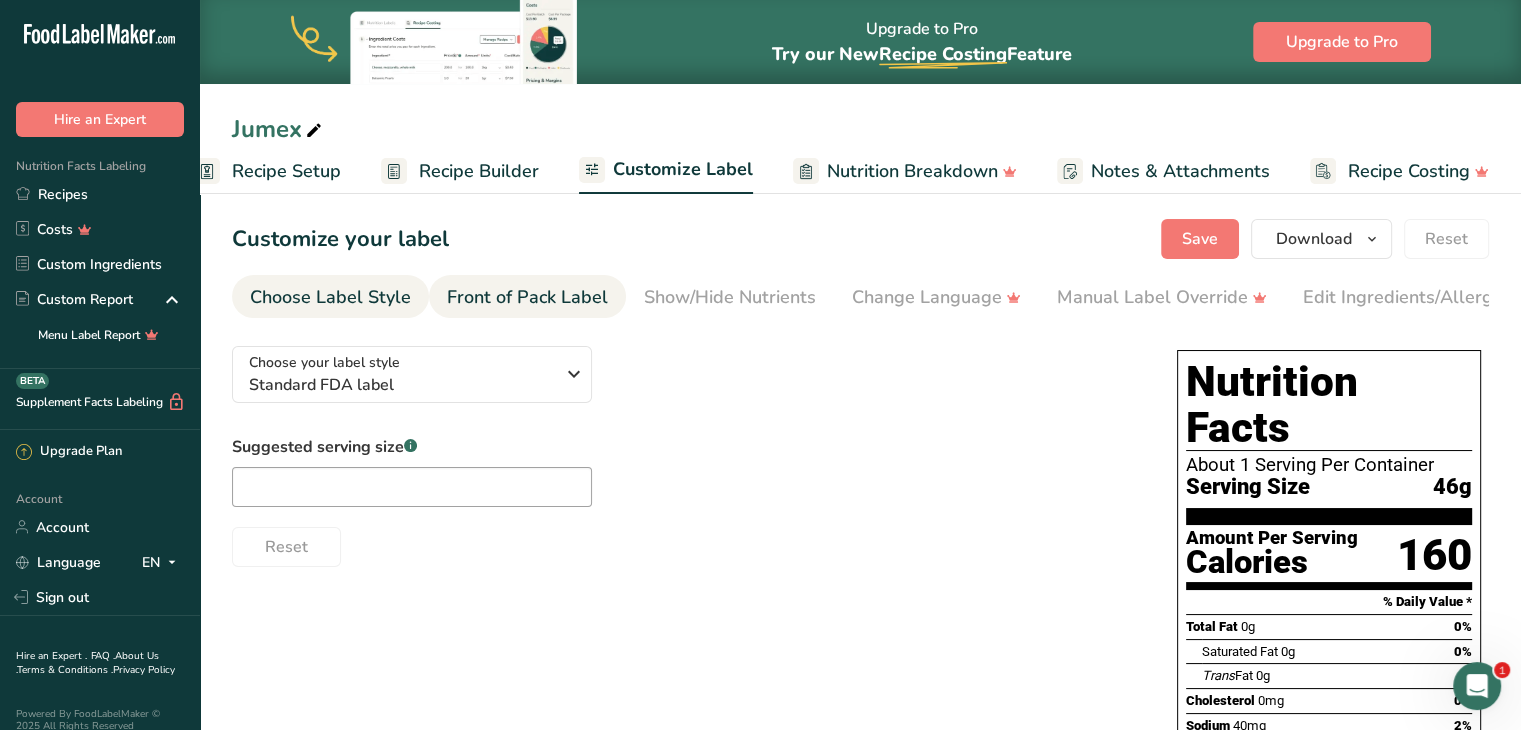 click on "Front of Pack Label" at bounding box center (527, 297) 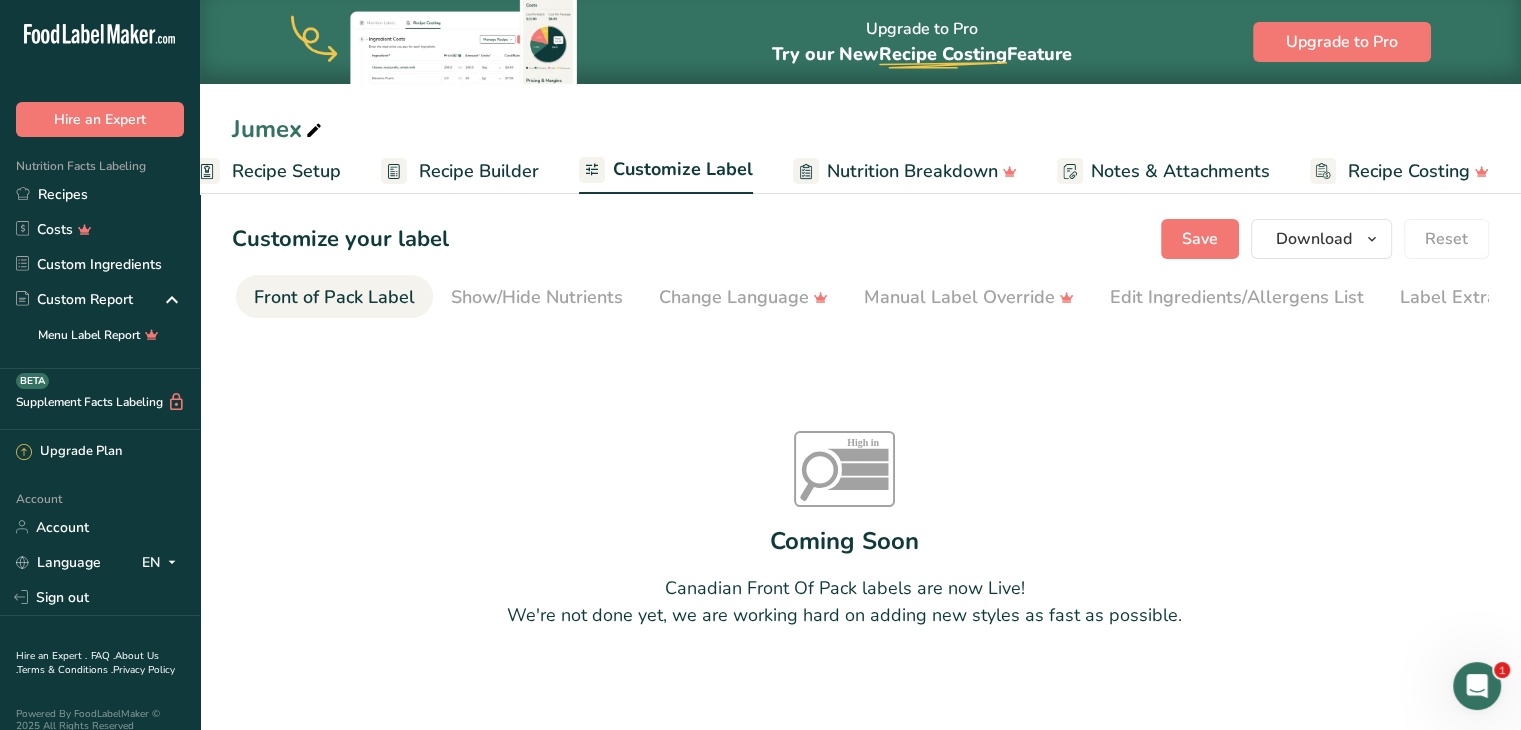scroll, scrollTop: 0, scrollLeft: 194, axis: horizontal 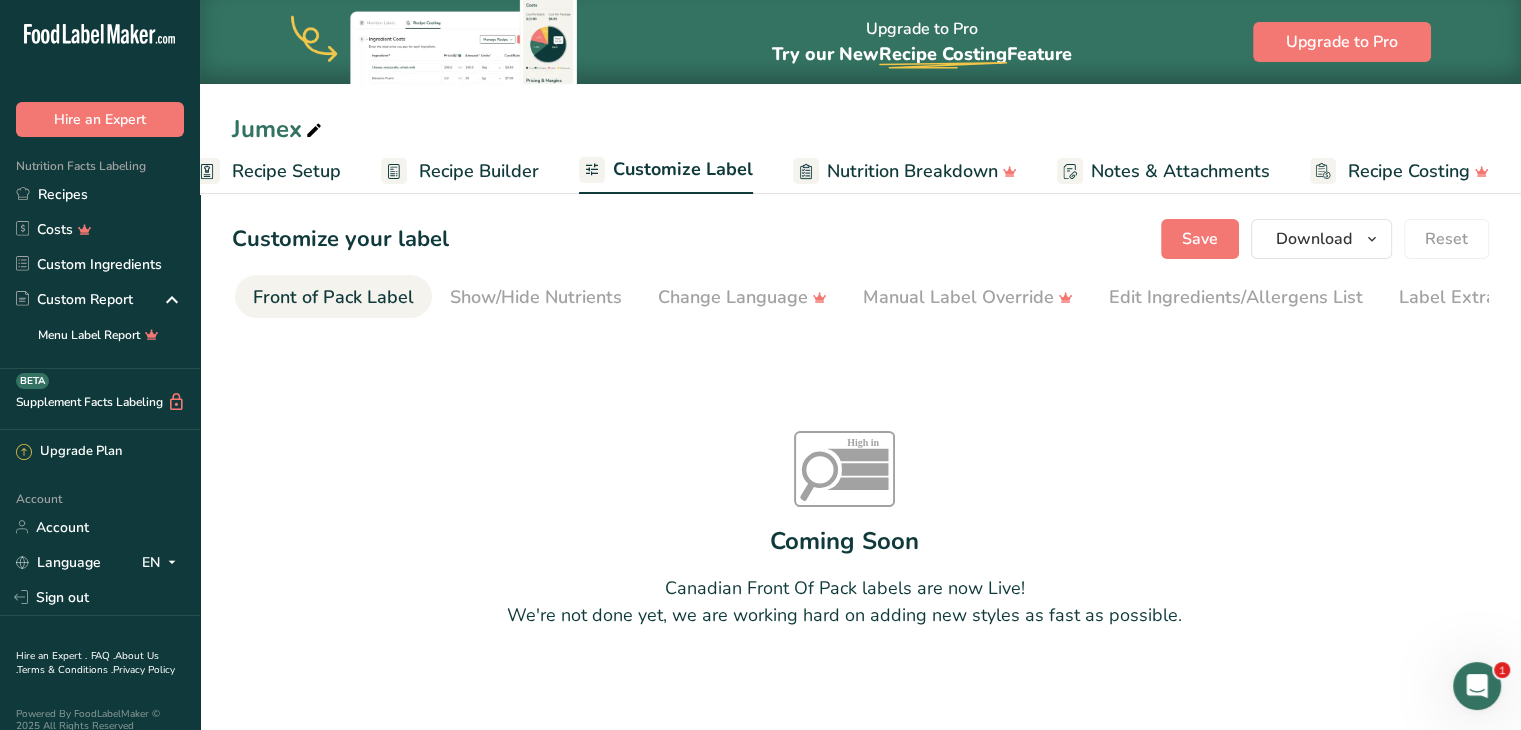 drag, startPoint x: 1244, startPoint y: 325, endPoint x: 901, endPoint y: 322, distance: 343.01312 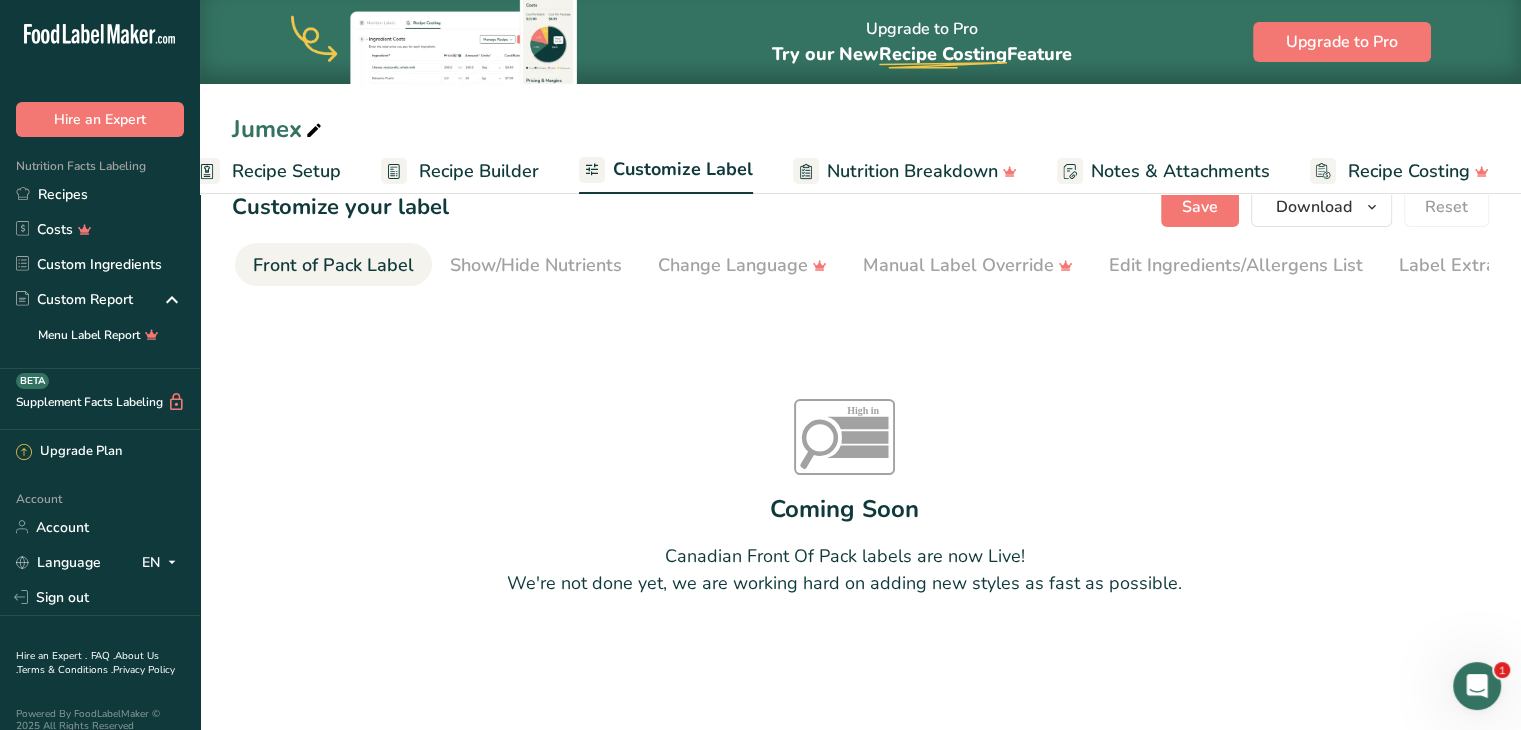 scroll, scrollTop: 0, scrollLeft: 0, axis: both 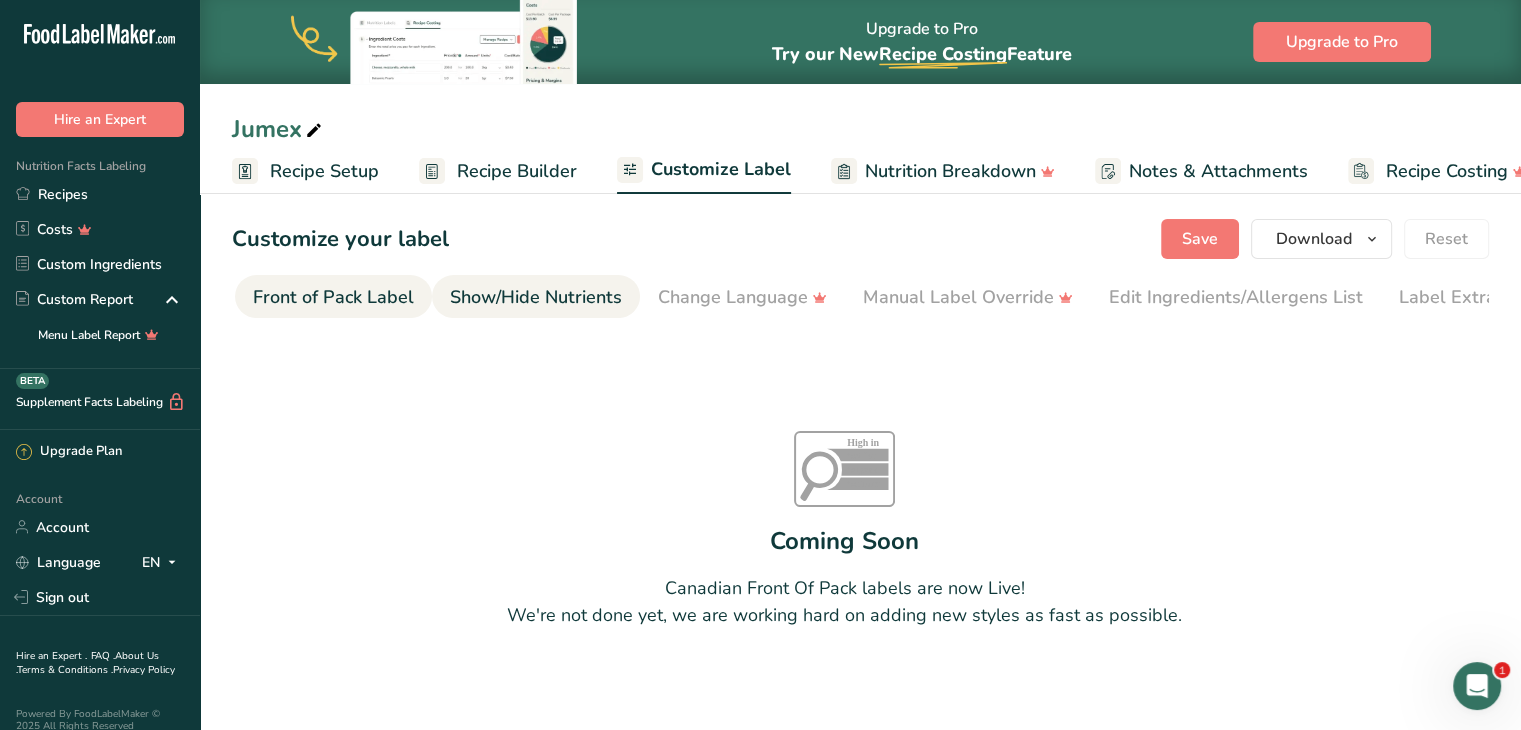click on "Show/Hide Nutrients" at bounding box center [536, 297] 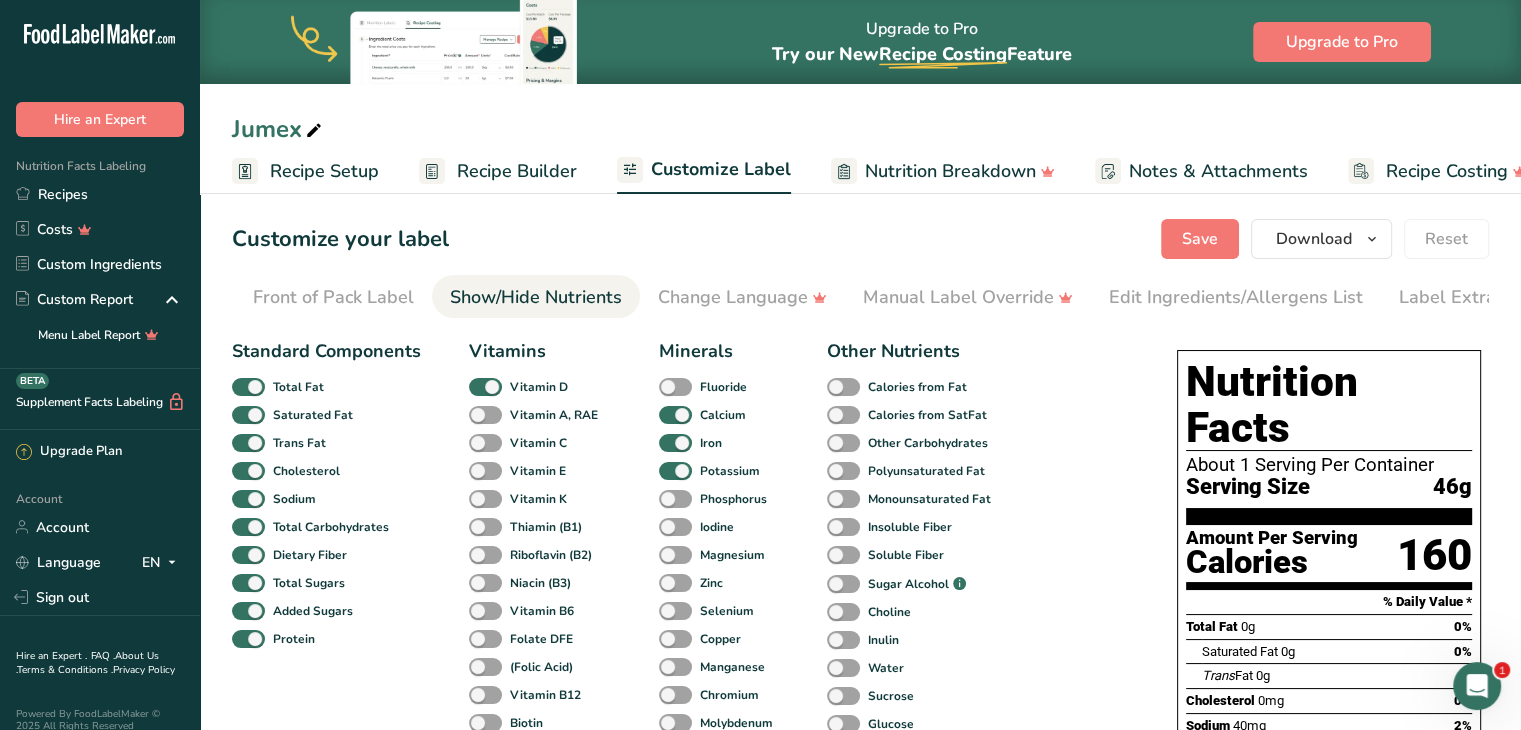 scroll, scrollTop: 0, scrollLeft: 244, axis: horizontal 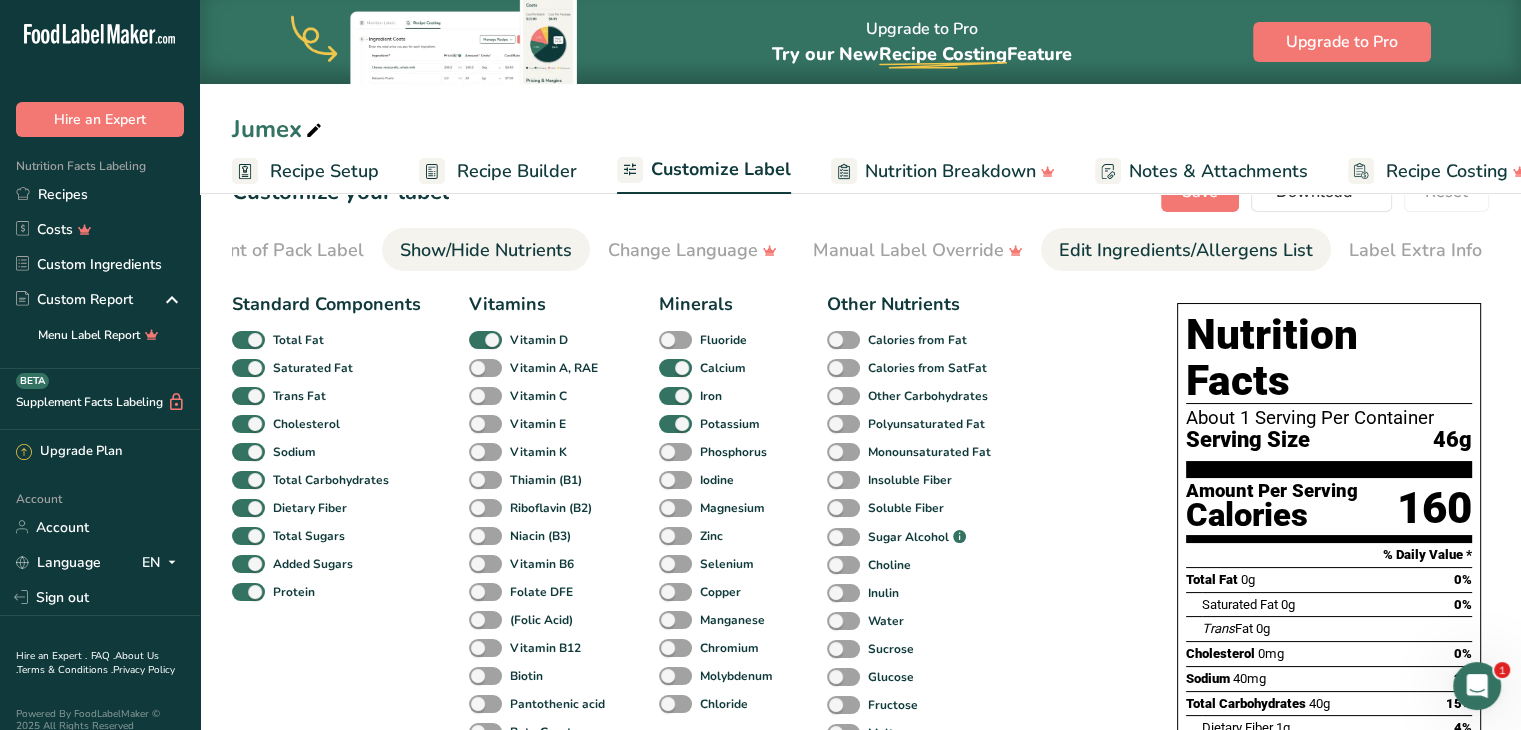 click on "Edit Ingredients/Allergens List" at bounding box center [1186, 250] 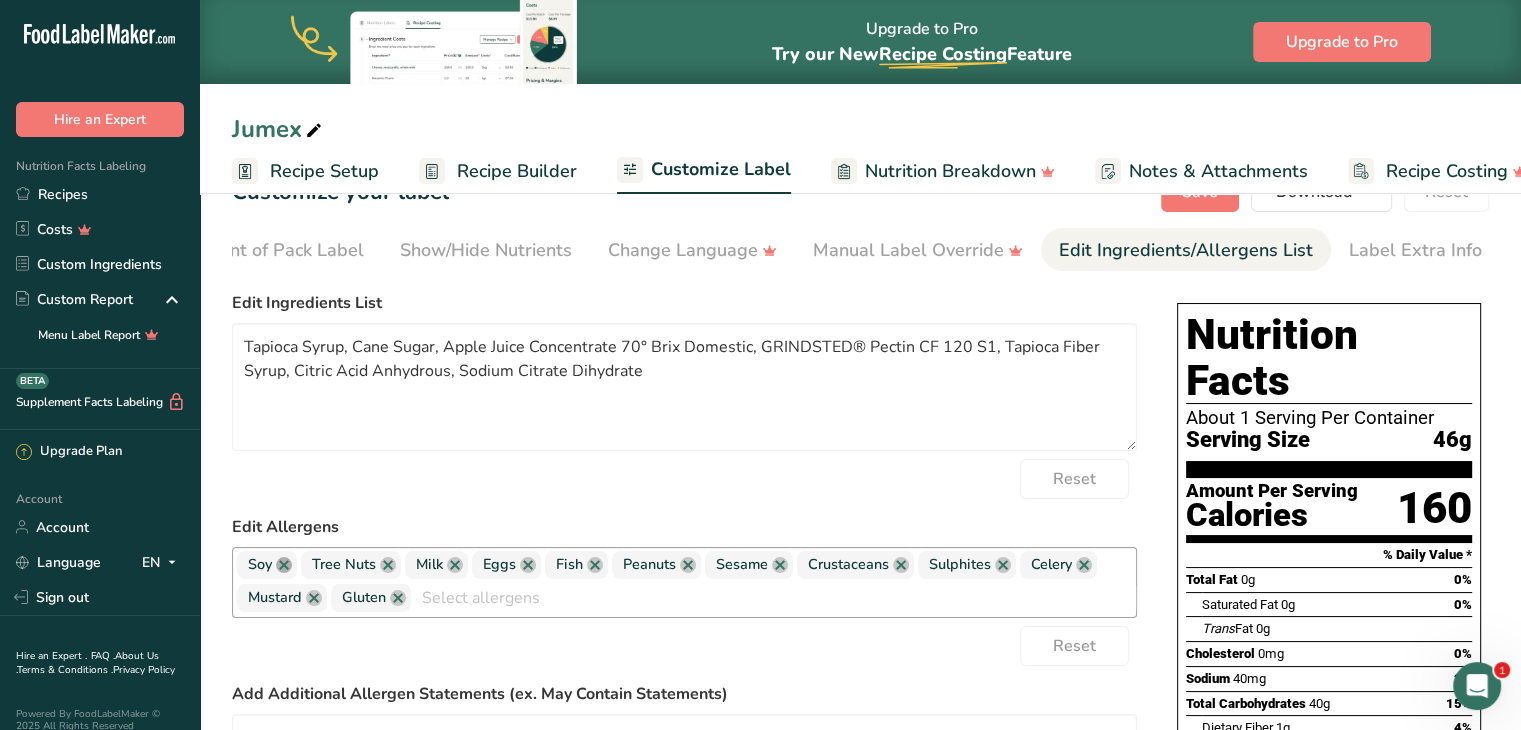 click at bounding box center (284, 565) 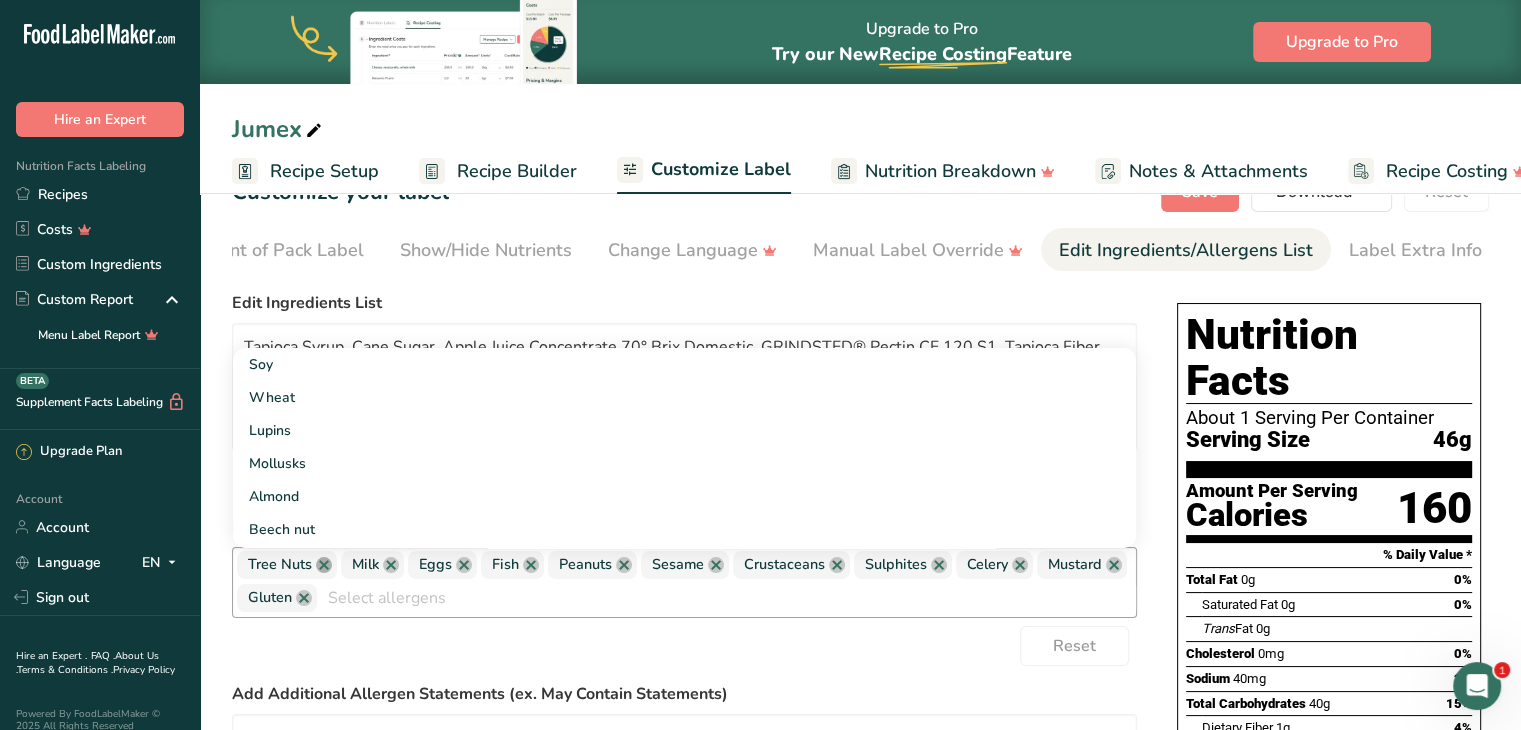 click at bounding box center (324, 565) 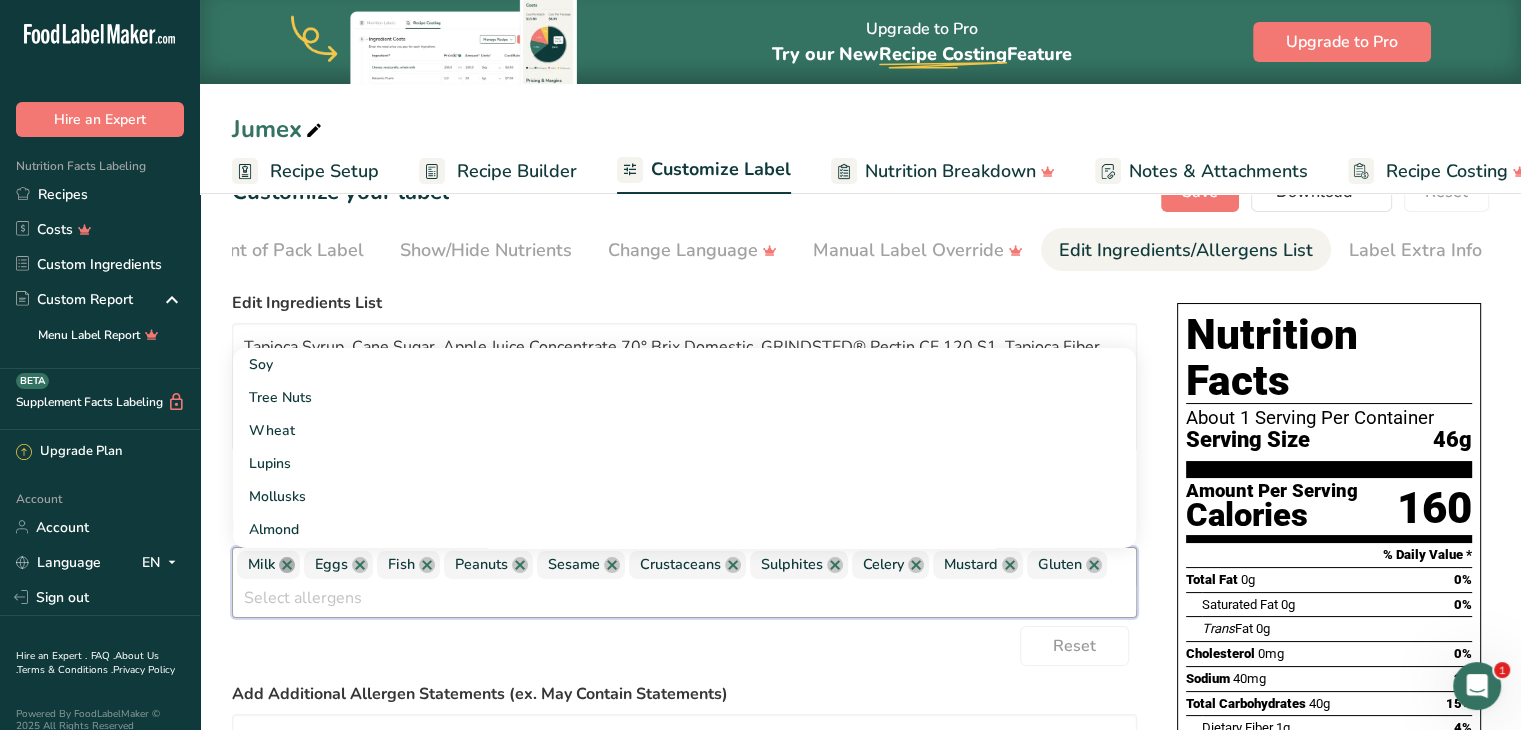 click at bounding box center (287, 565) 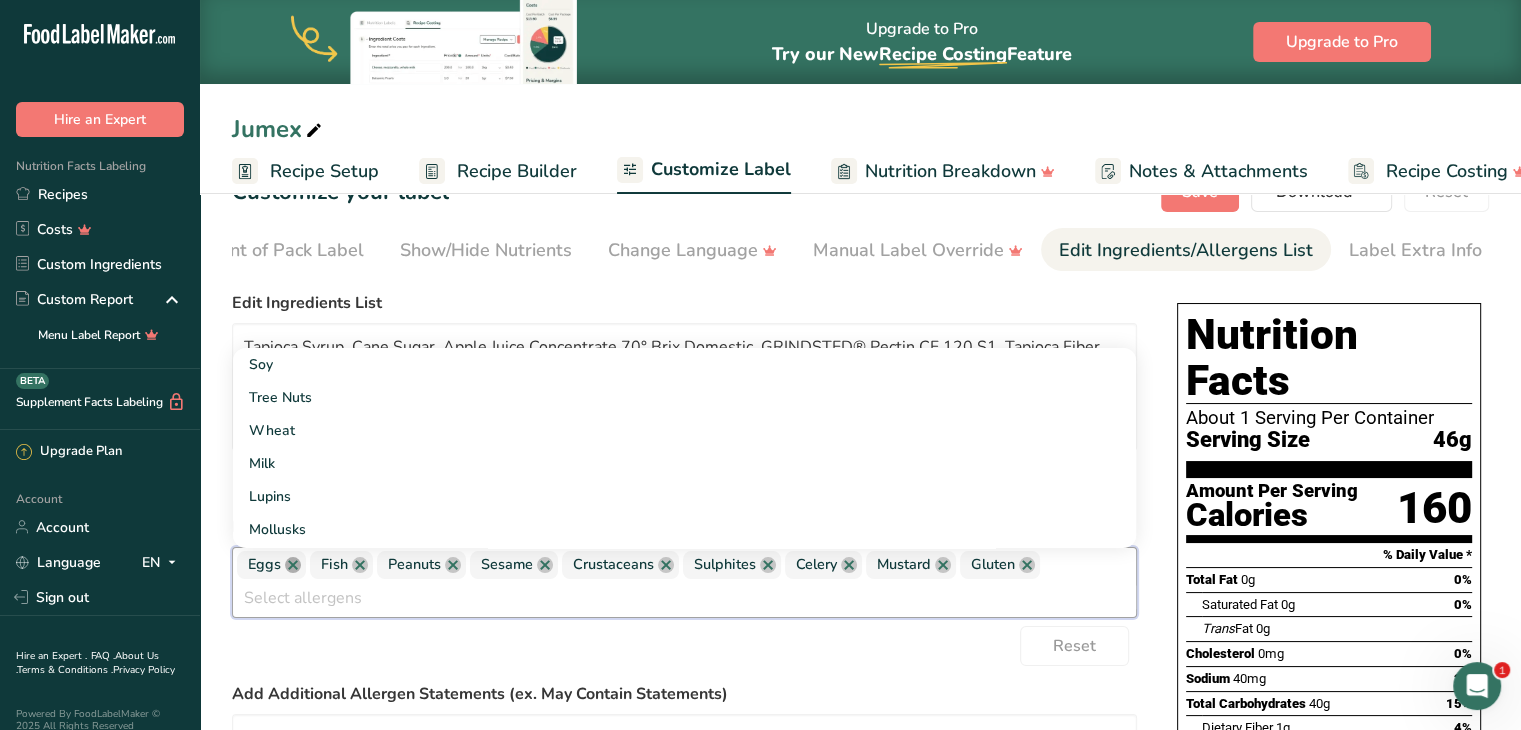 click at bounding box center [293, 565] 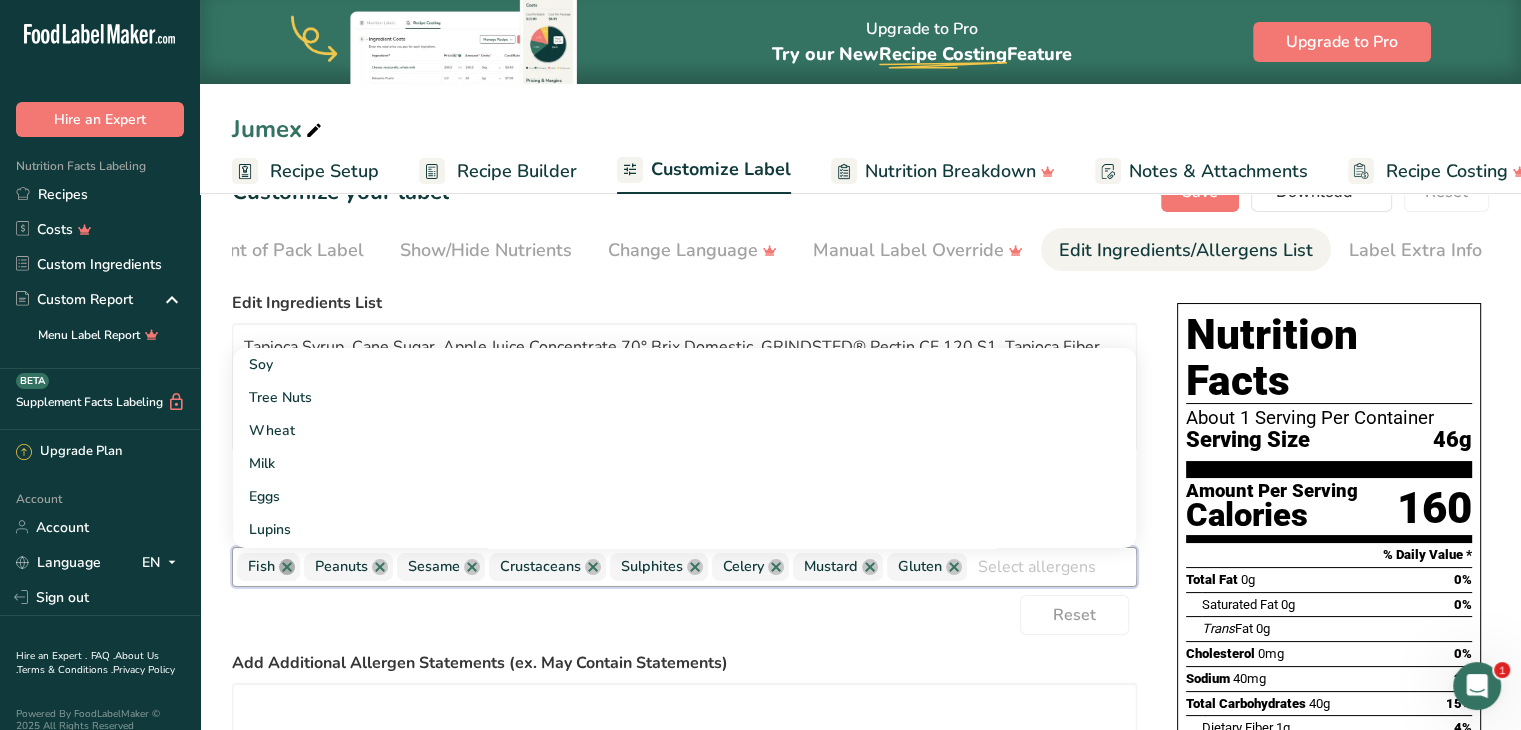 click at bounding box center (287, 567) 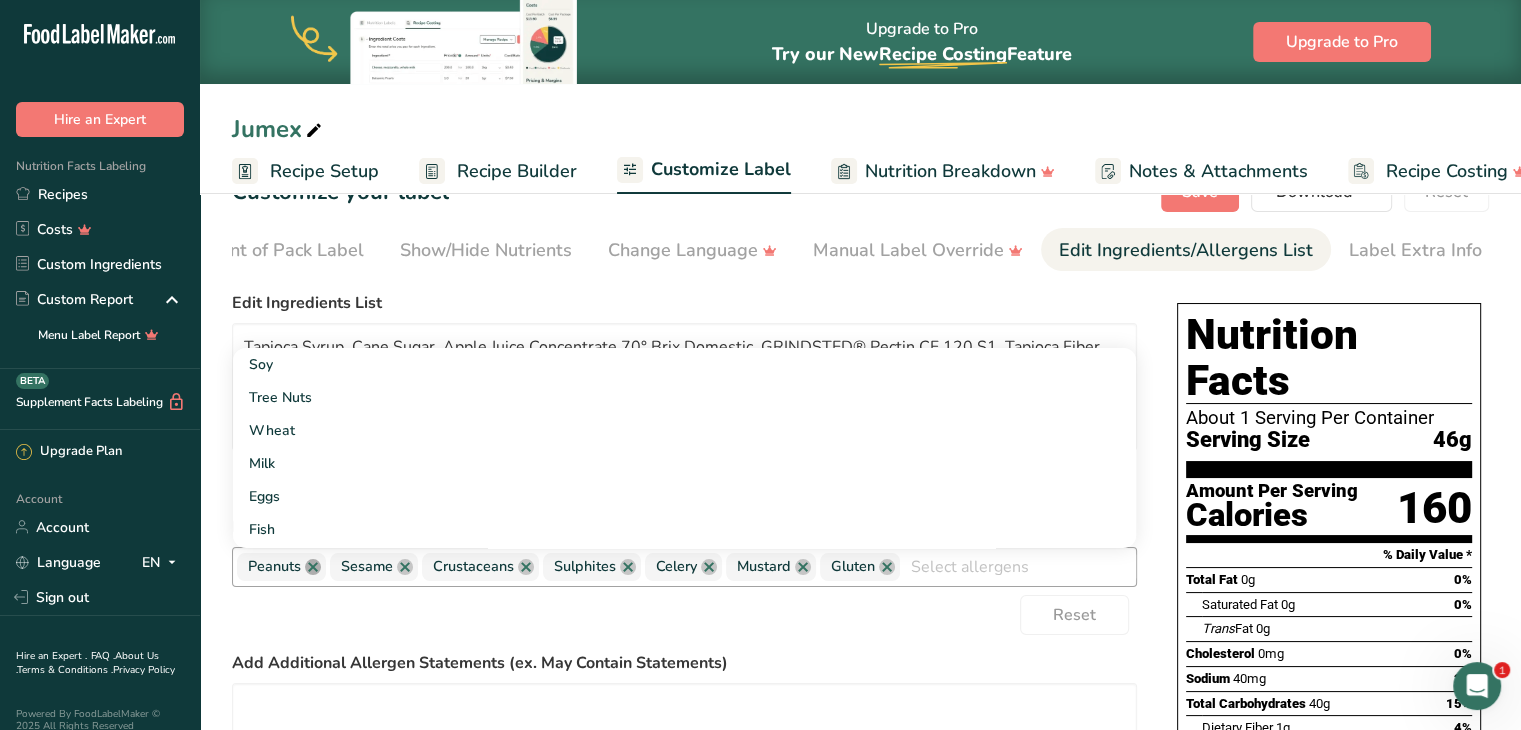 click at bounding box center [313, 567] 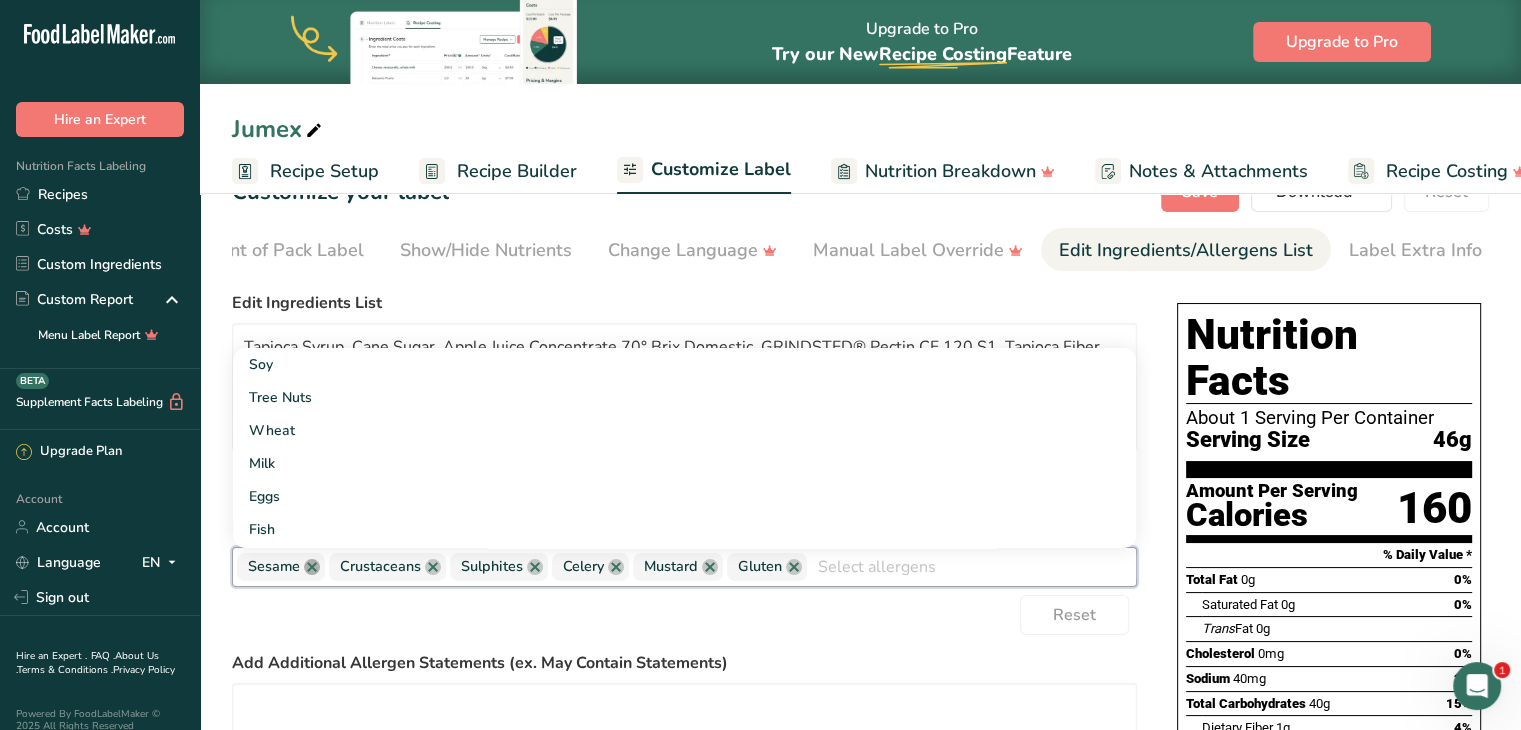 click at bounding box center (312, 567) 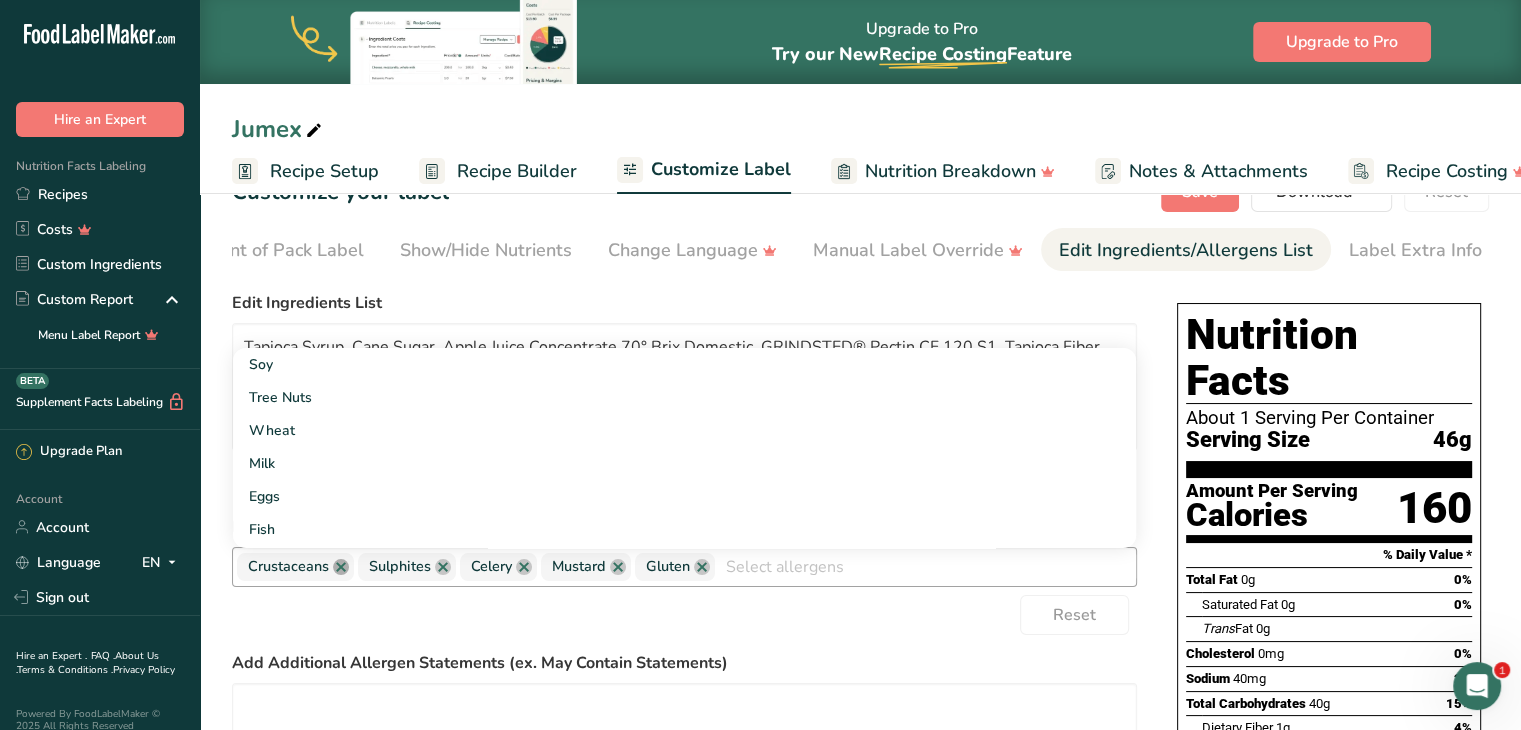 click at bounding box center (341, 567) 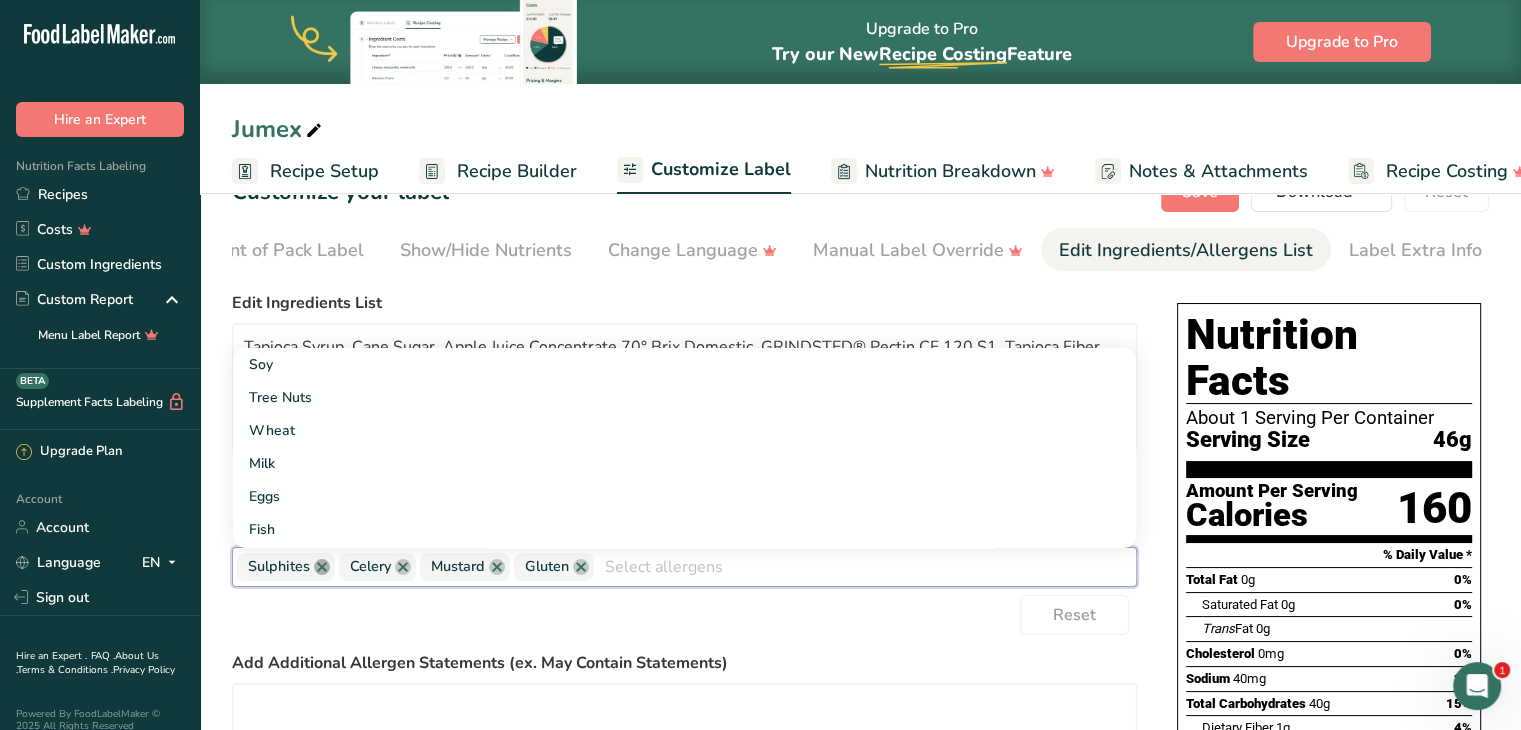 click at bounding box center [322, 567] 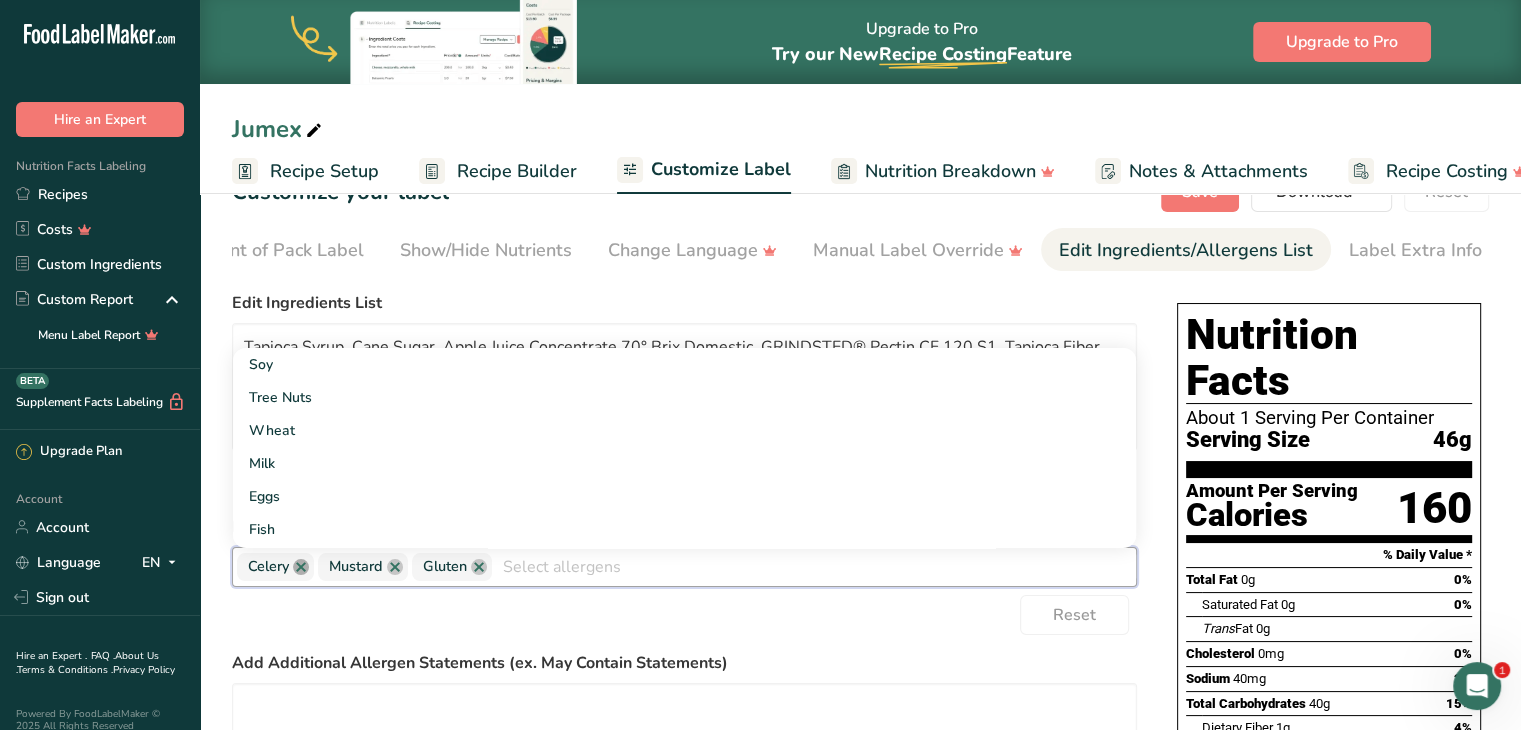 click at bounding box center (301, 567) 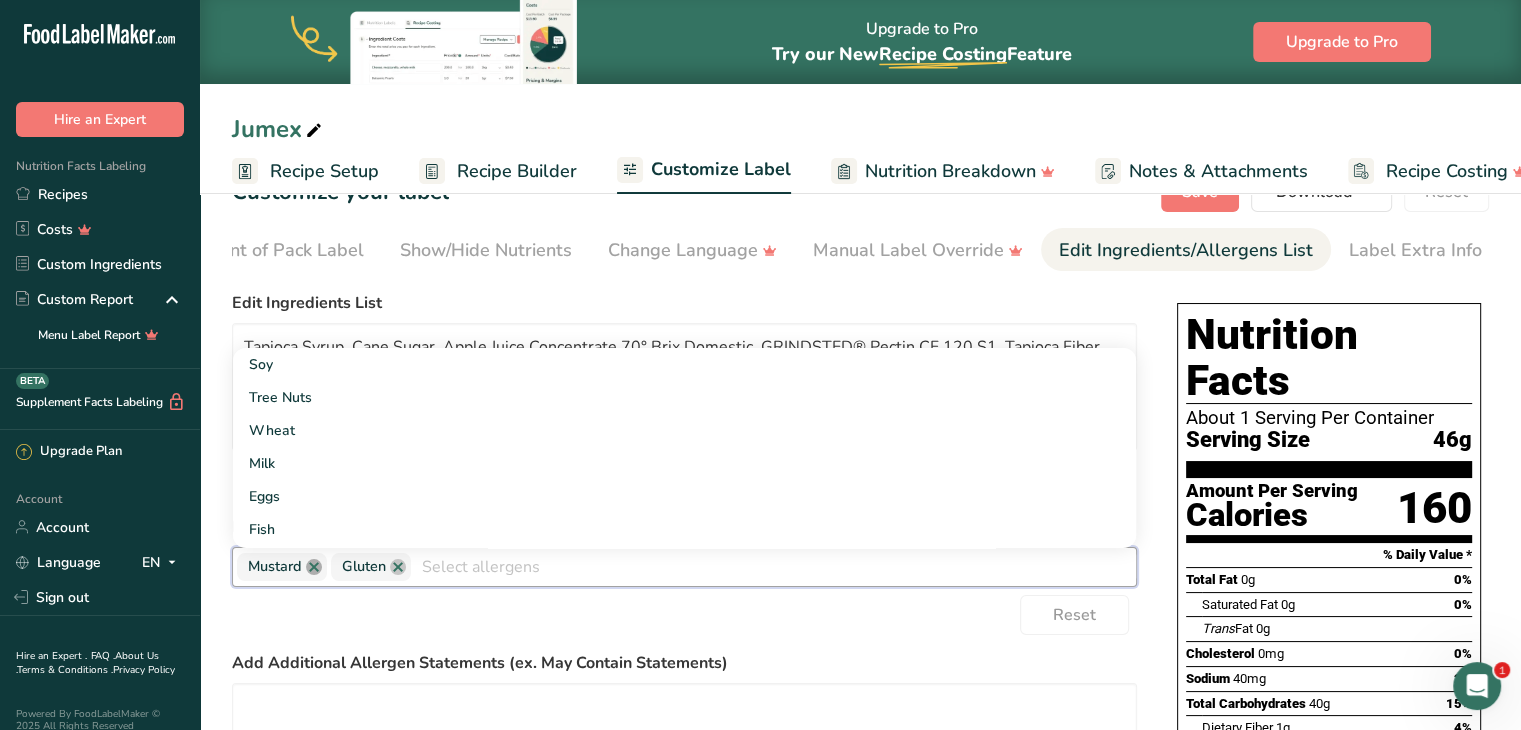 click at bounding box center [314, 567] 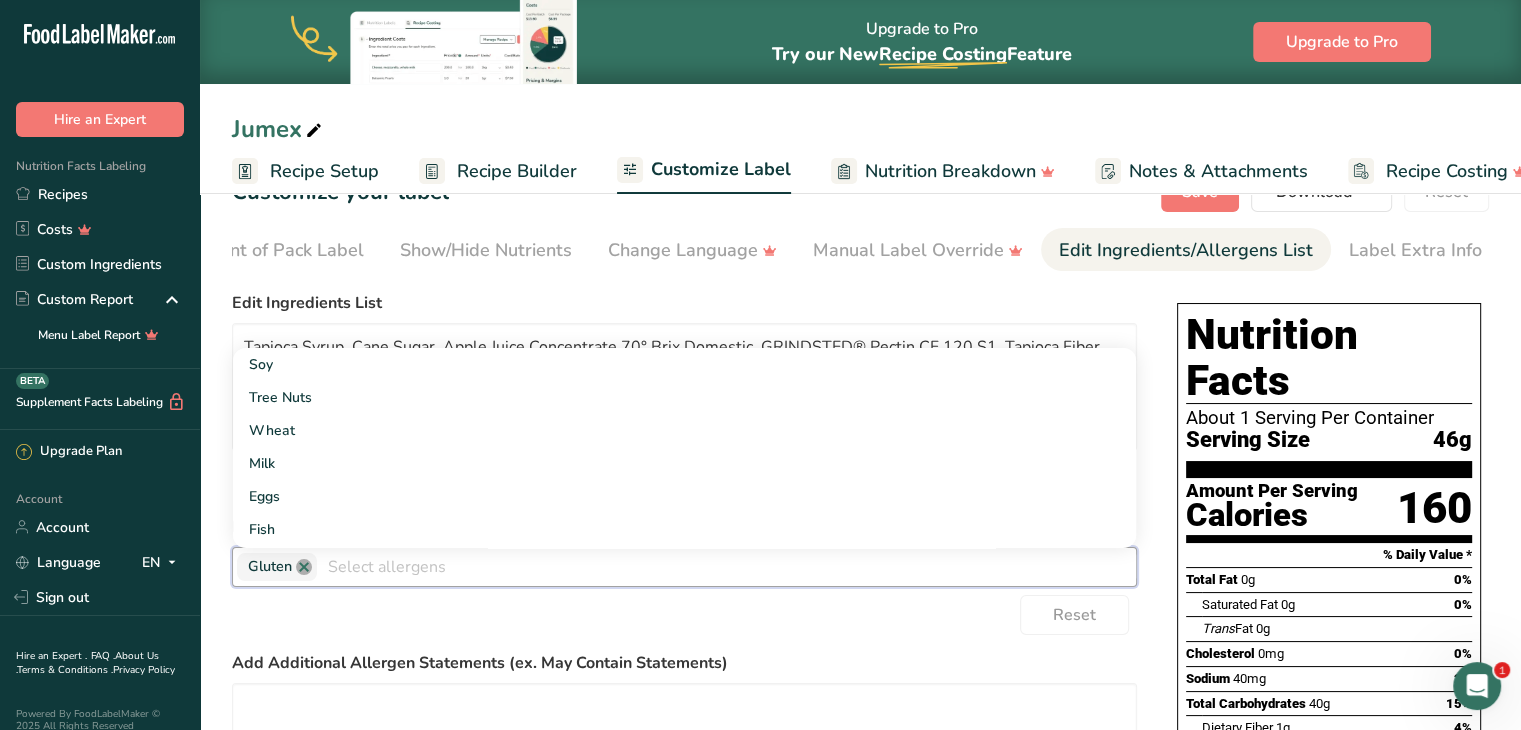 click at bounding box center [304, 567] 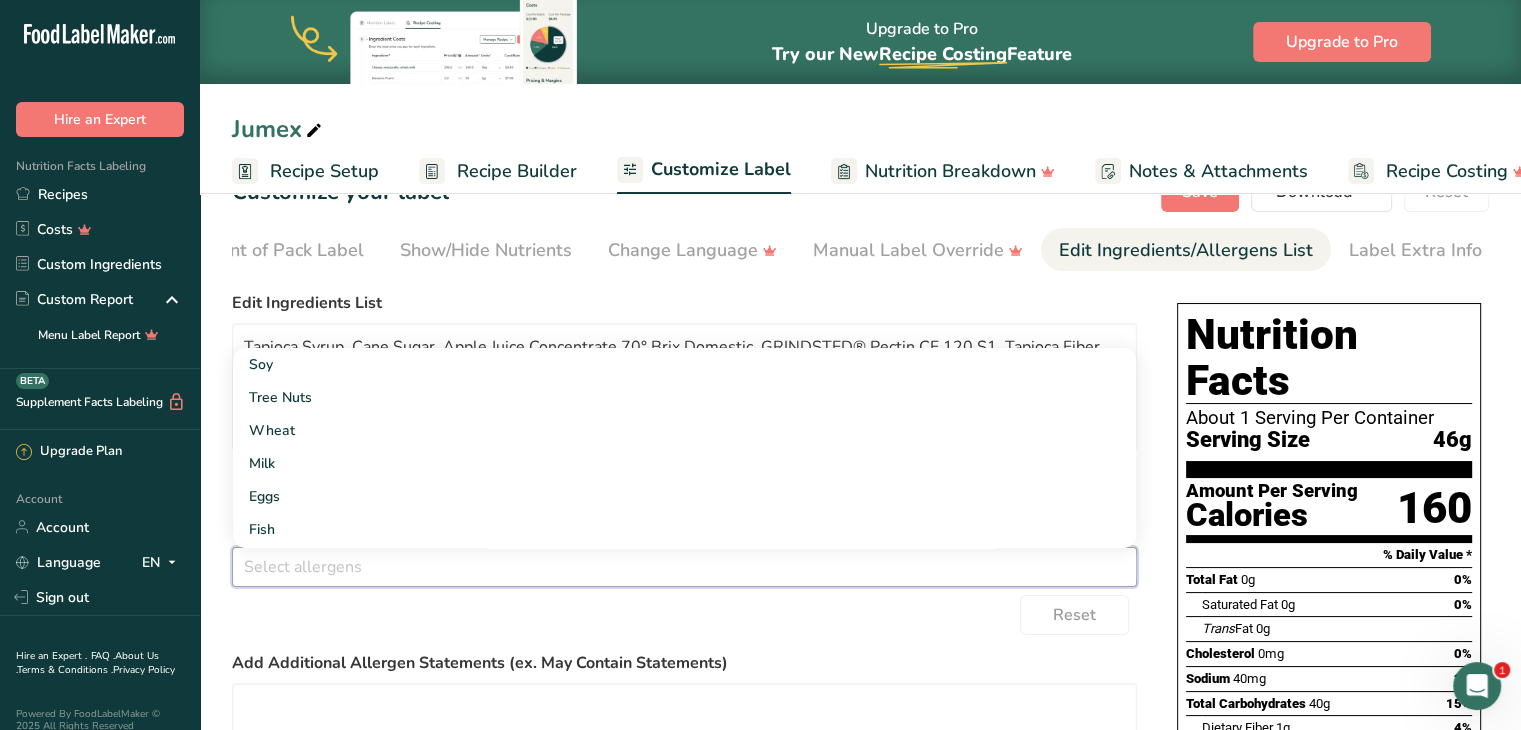 click on "Choose your label style
Standard FDA label
USA (FDA)
Standard FDA label
Tabular FDA label
Linear FDA label
Simplified FDA label
Dual Column FDA label (Per Serving/Per Container)
Dual Column FDA label (As Sold/As Prepared)
Aggregate Standard FDA label
Standard FDA label with Micronutrients listed side-by-side
UK (FSA)
UK Mandatory Label "Back of Pack"
UK Traffic Light Label  "Front of Pack"
Canadian (CFIA)
Canadian Standard label
Canadian Dual Column label" at bounding box center [684, 612] 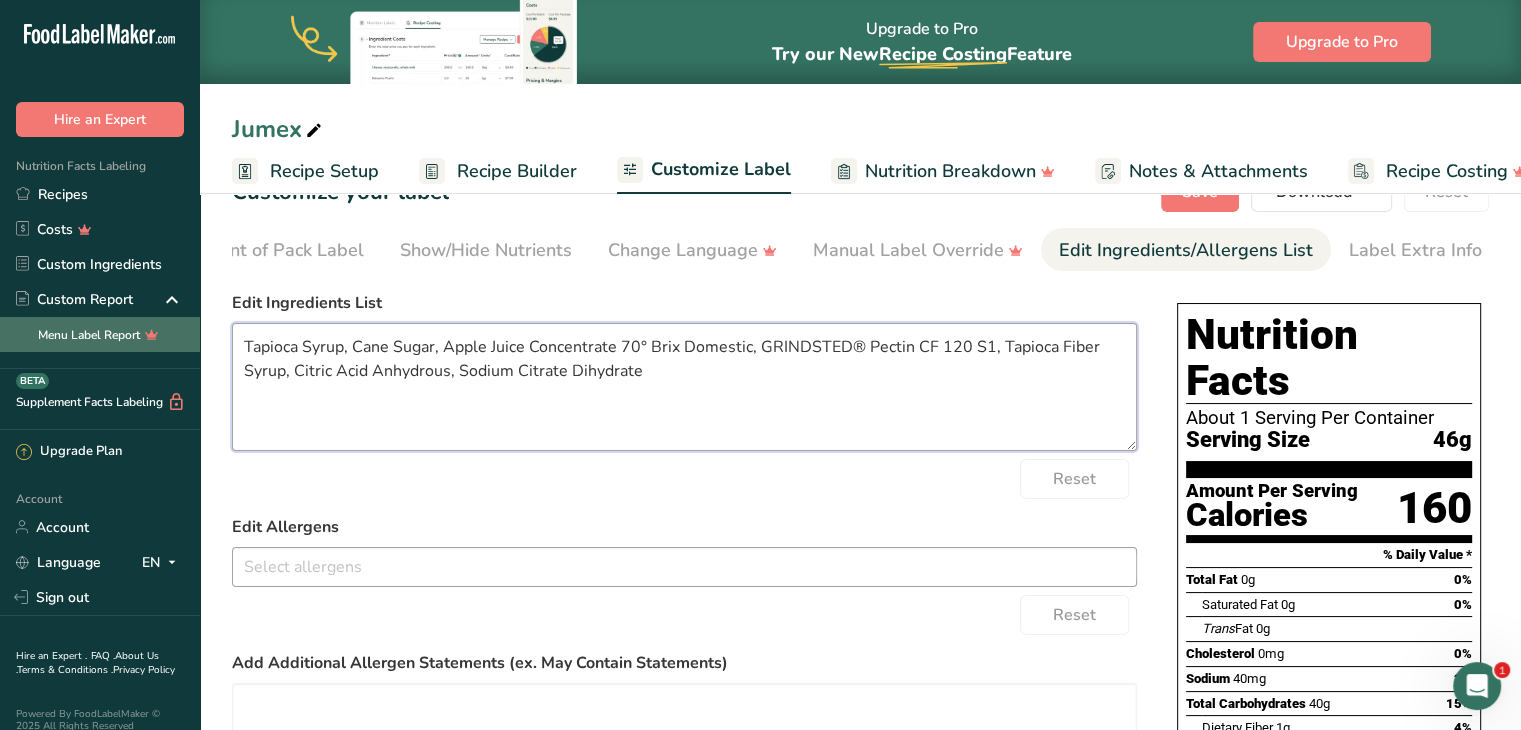 drag, startPoint x: 660, startPoint y: 382, endPoint x: 181, endPoint y: 346, distance: 480.35092 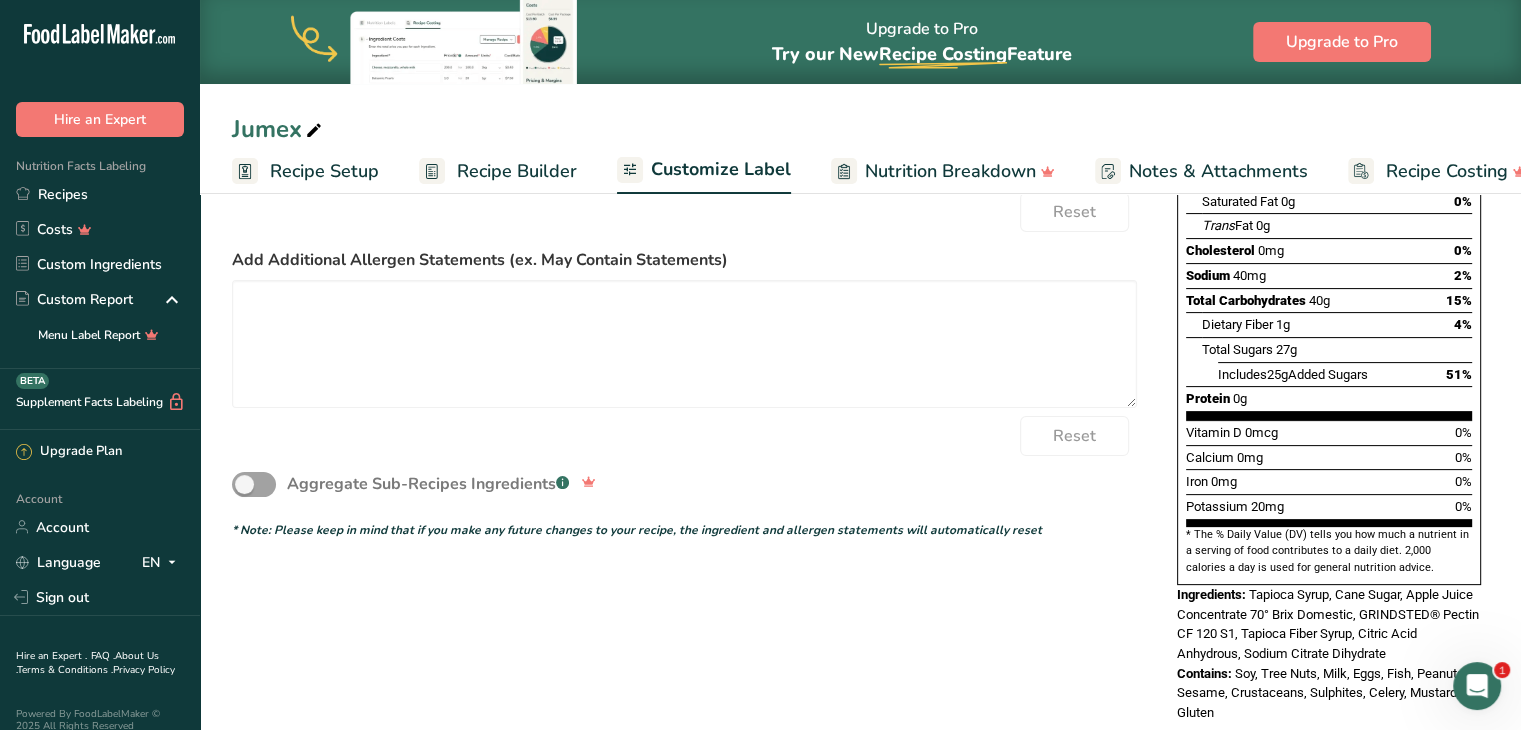 scroll, scrollTop: 0, scrollLeft: 0, axis: both 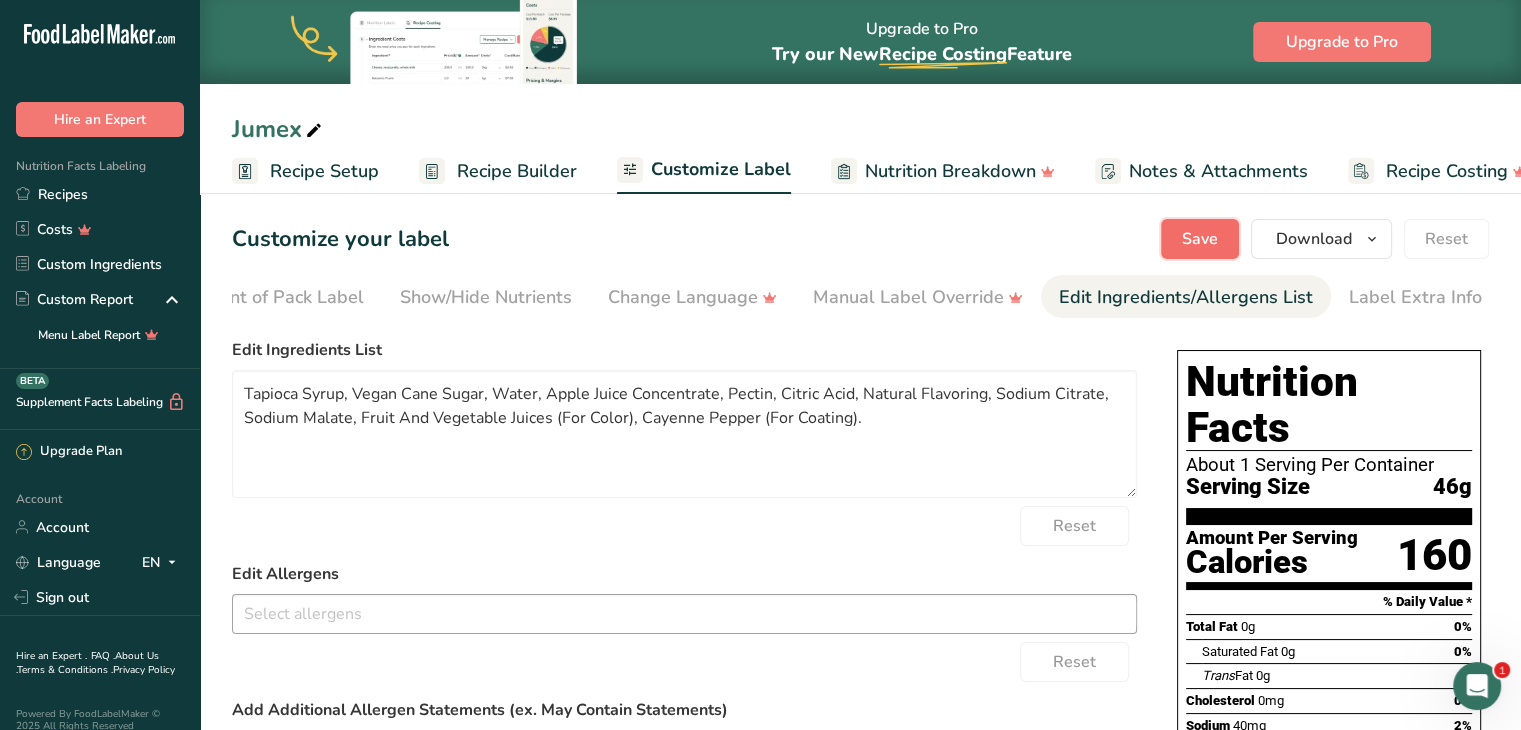 click on "Save" at bounding box center [1200, 239] 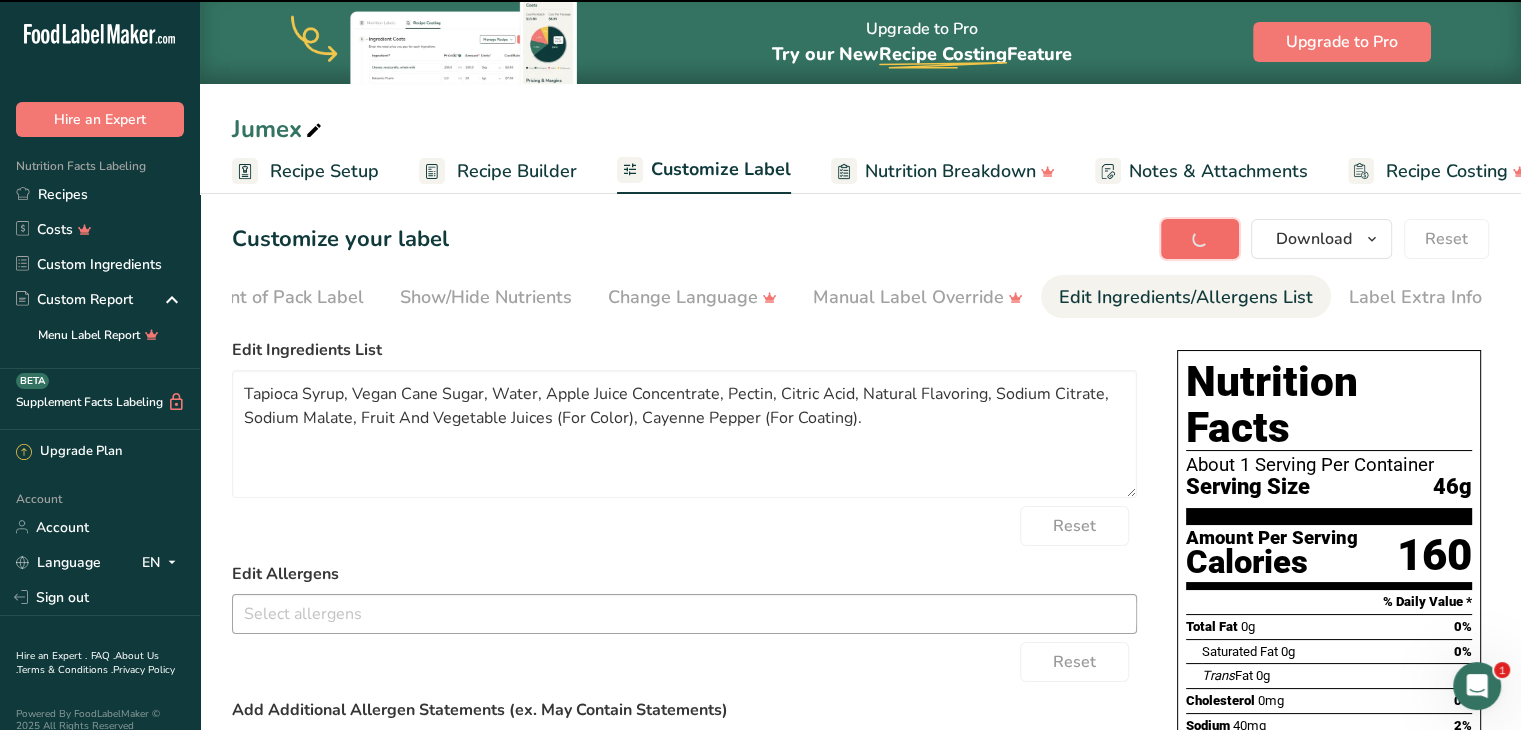 type on "Tapioca Syrup, Vegan Cane Sugar, Water, Apple Juice Concentrate, Pectin, Citric Acid, Natural Flavoring, Sodium Citrate, Sodium Malate, Fruit And Vegetable Juices (For Color), Cayenne Pepper (For Coating)." 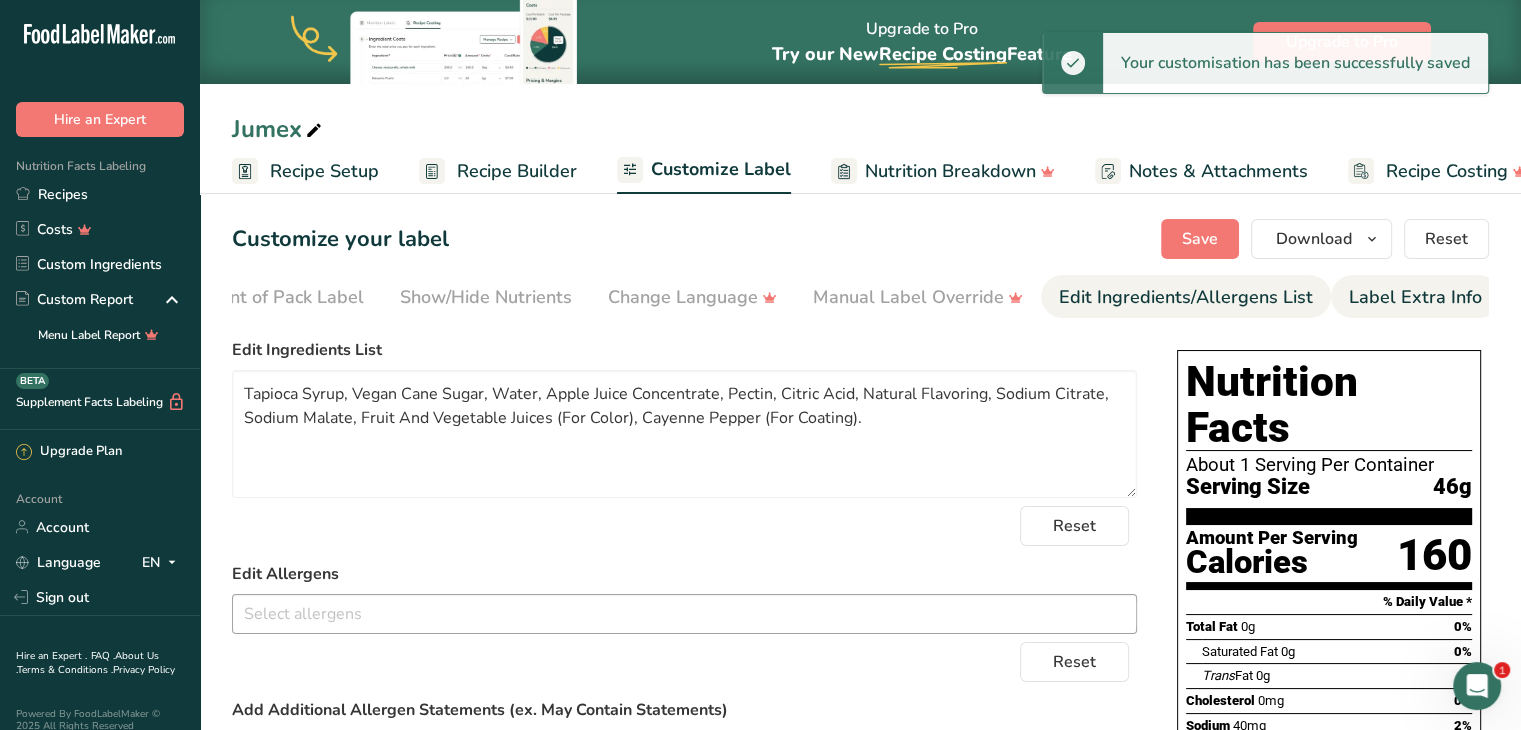click on "Label Extra Info" at bounding box center [1415, 297] 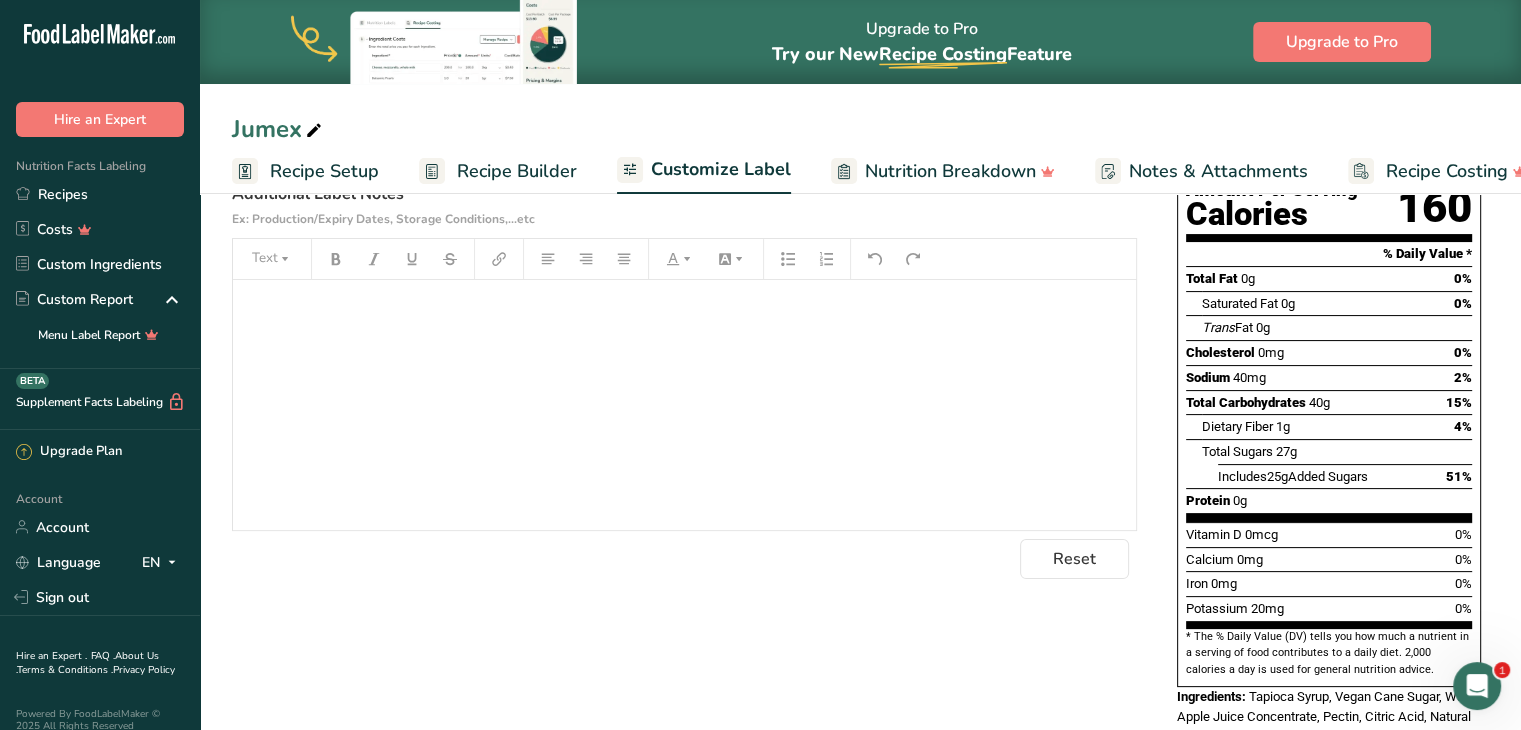 scroll, scrollTop: 411, scrollLeft: 0, axis: vertical 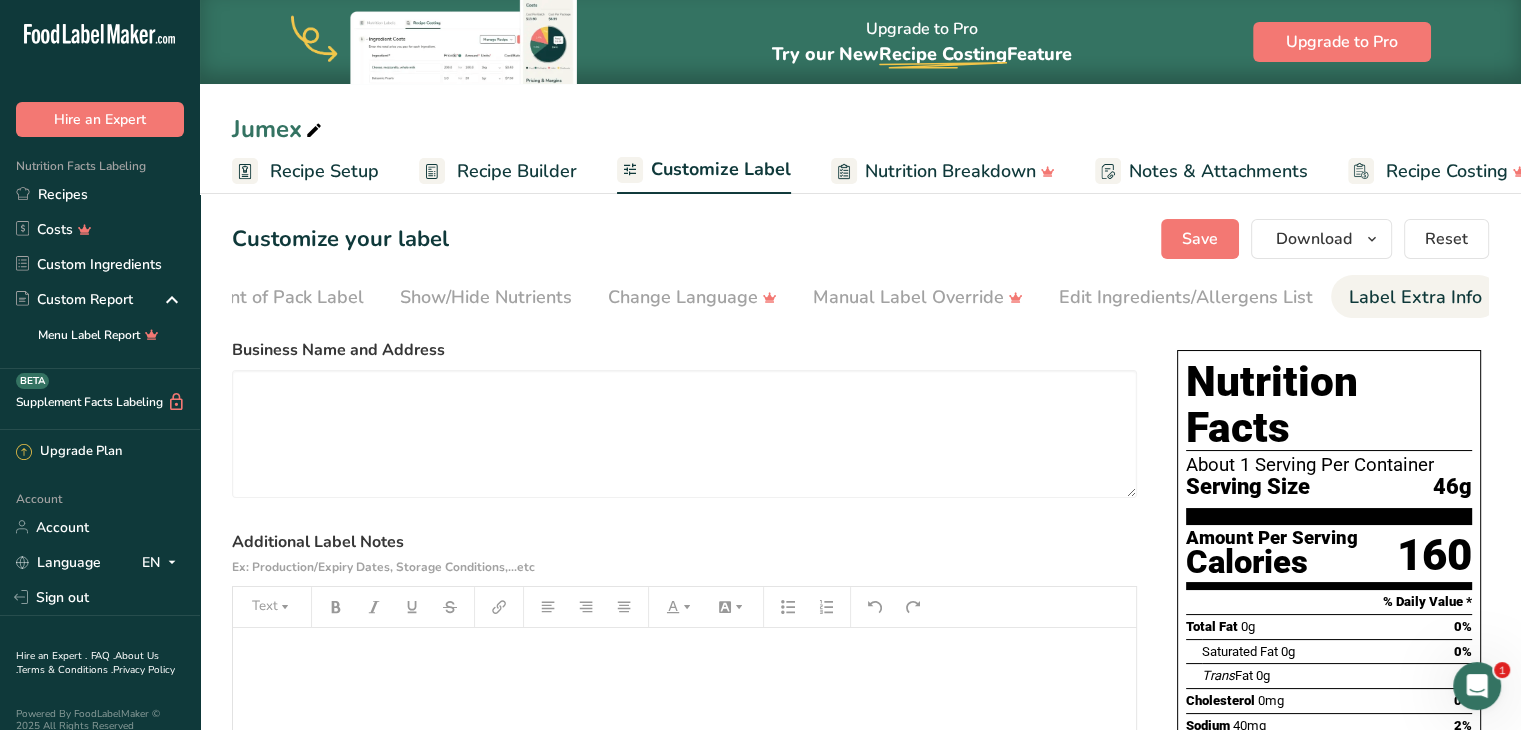drag, startPoint x: 554, startPoint y: 322, endPoint x: 268, endPoint y: 363, distance: 288.92386 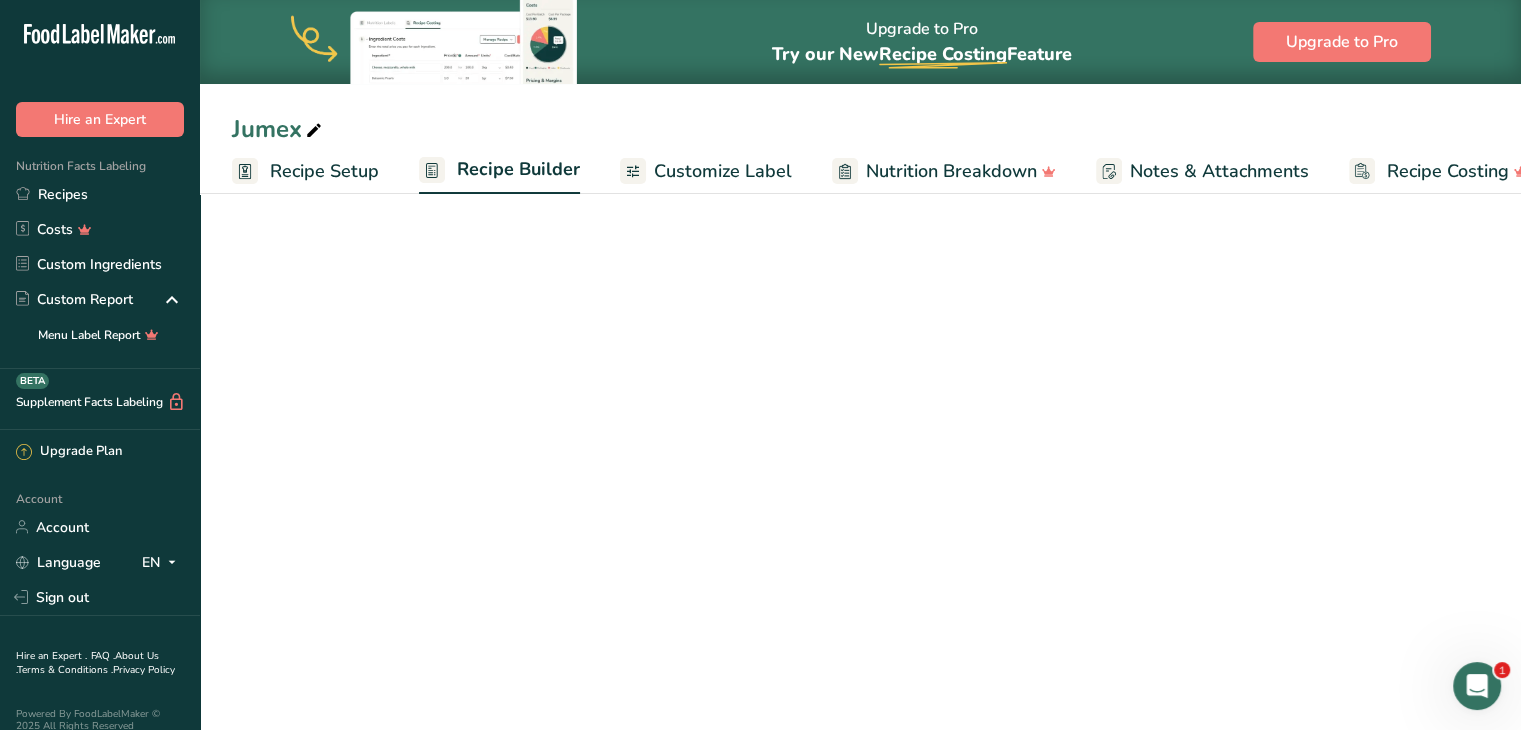 scroll, scrollTop: 0, scrollLeft: 38, axis: horizontal 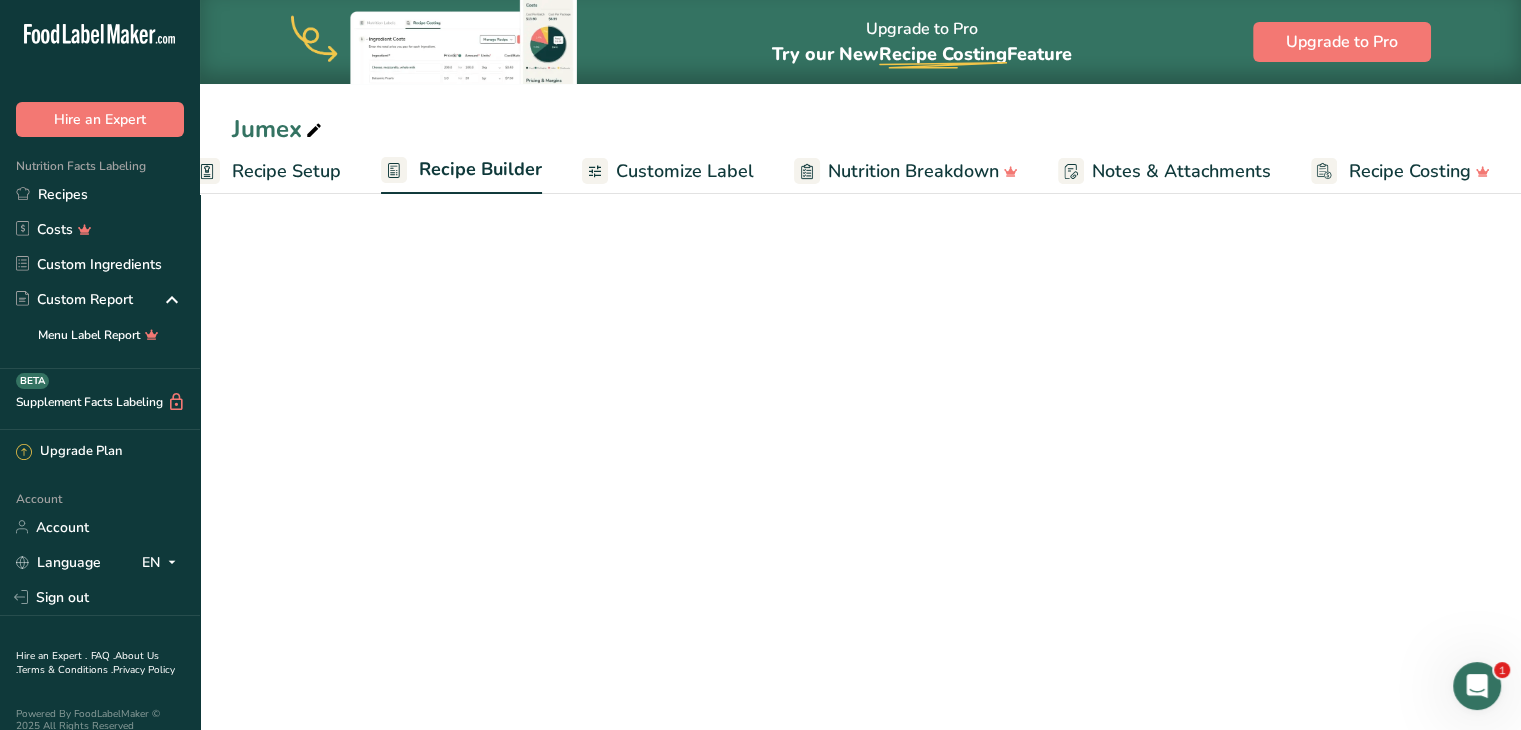 click on "Recipe Setup" at bounding box center (286, 171) 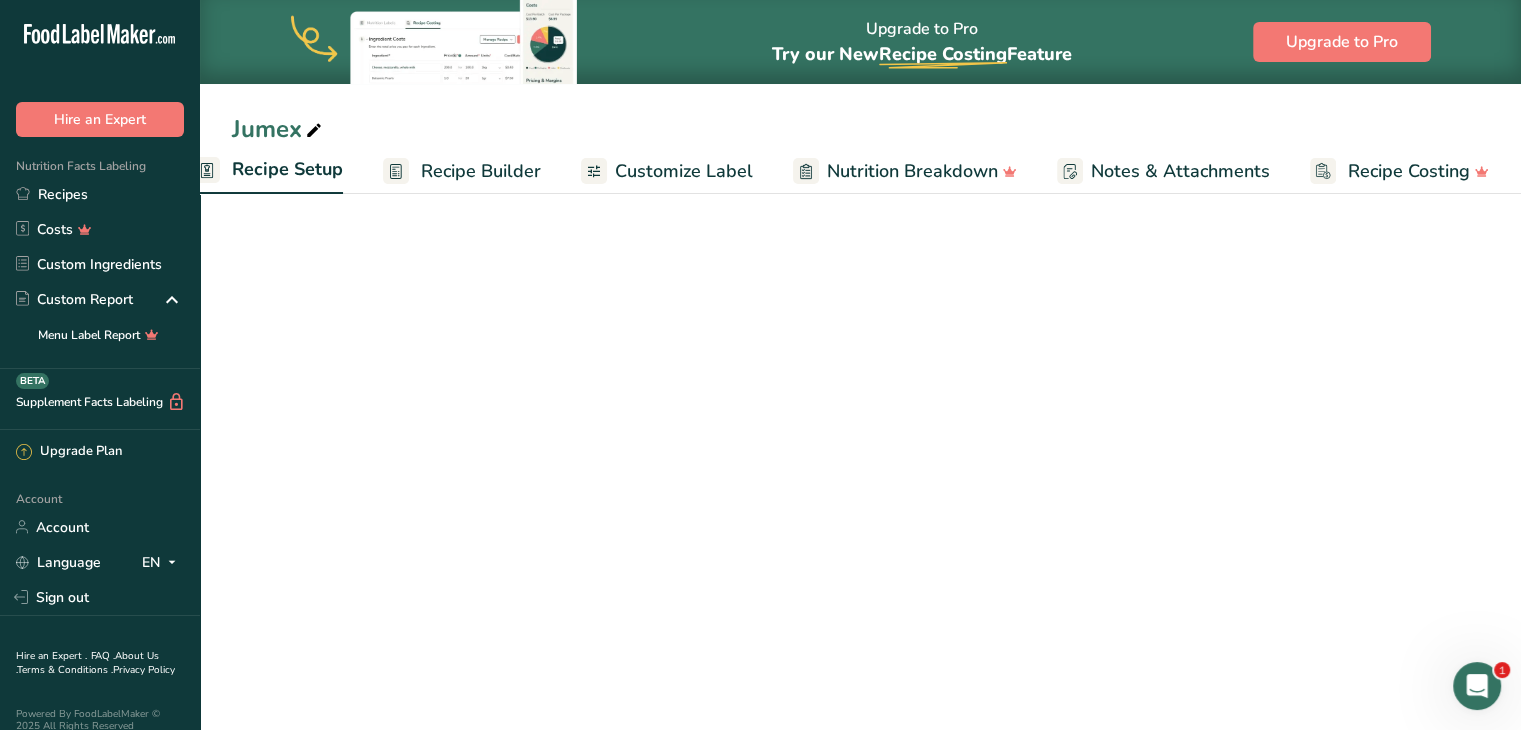 scroll, scrollTop: 0, scrollLeft: 7, axis: horizontal 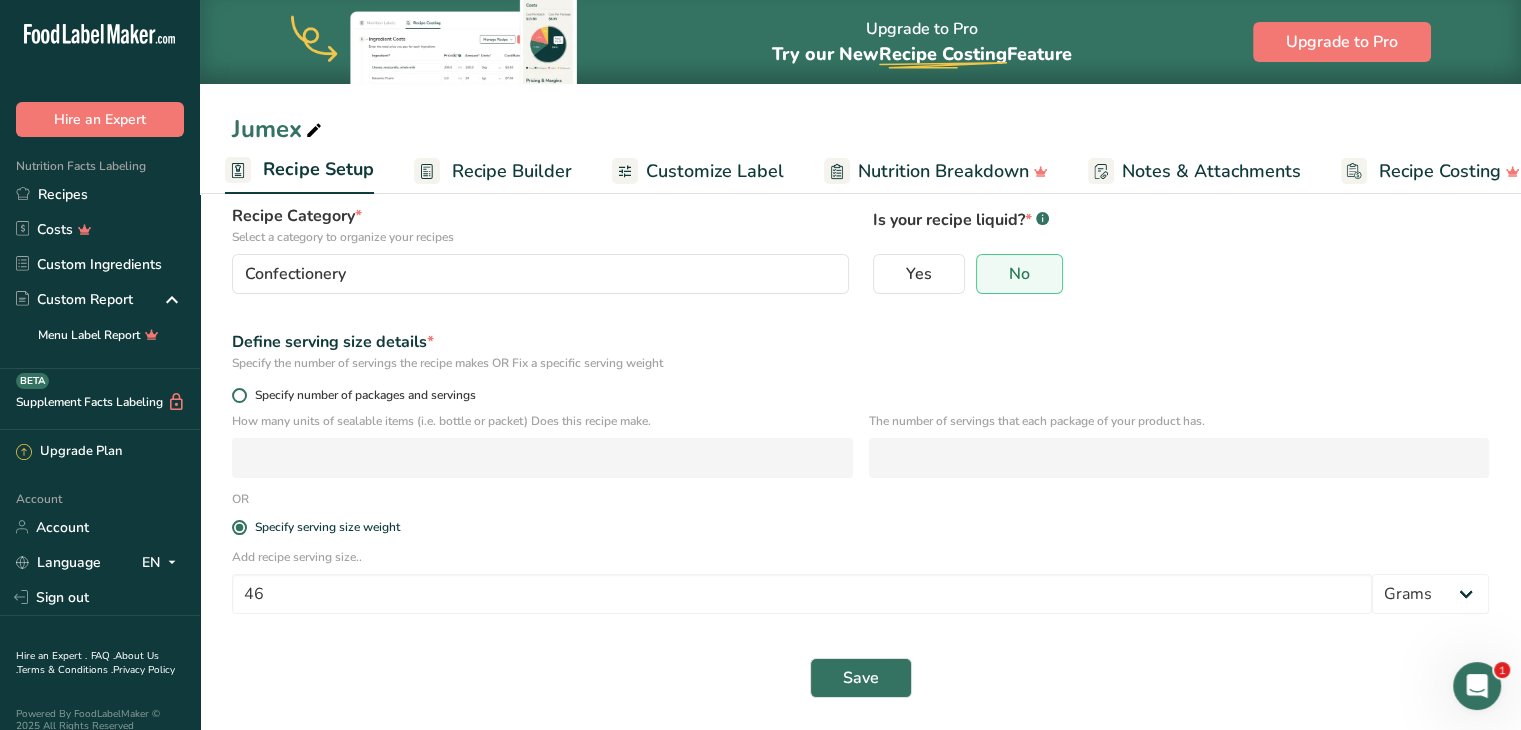 click at bounding box center (239, 395) 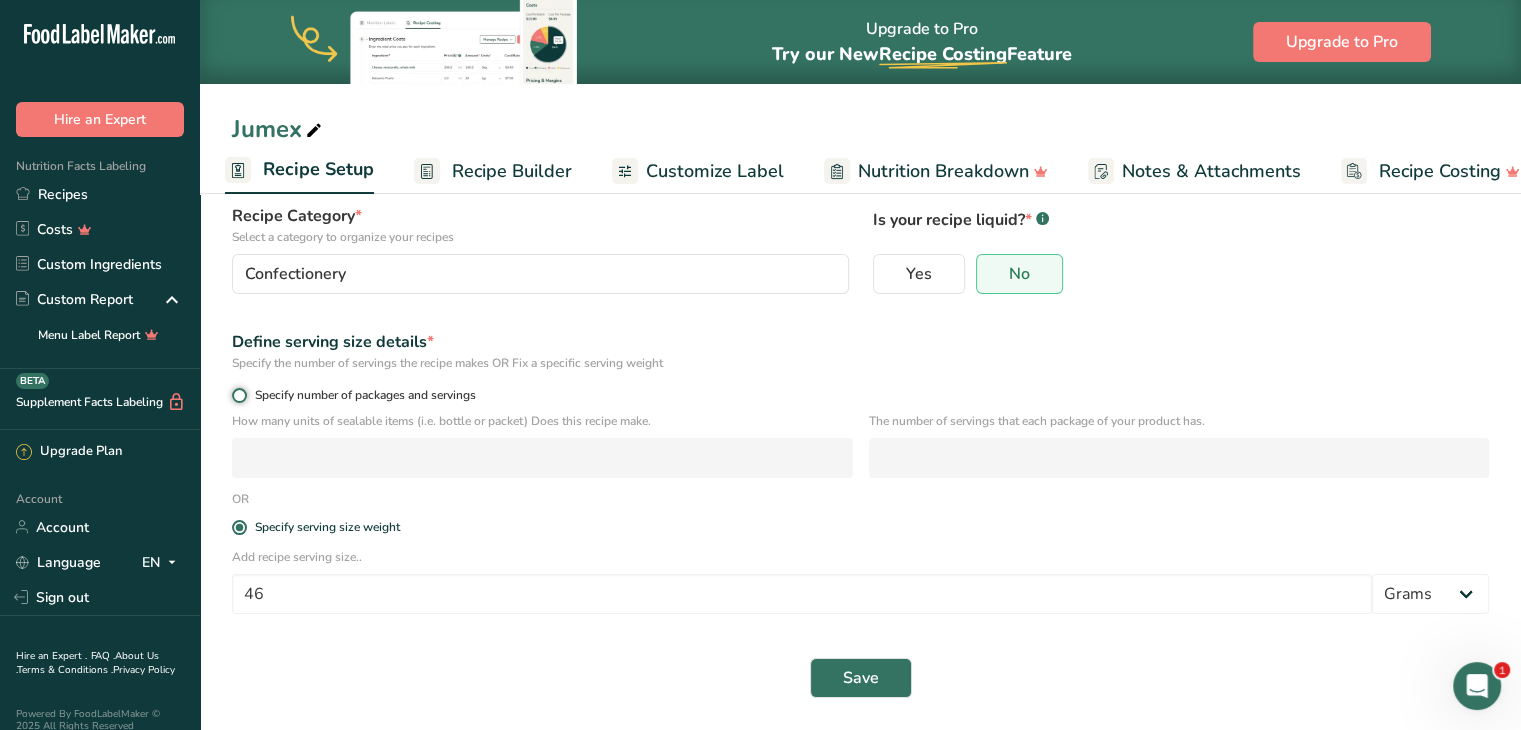click on "Specify number of packages and servings" at bounding box center [238, 395] 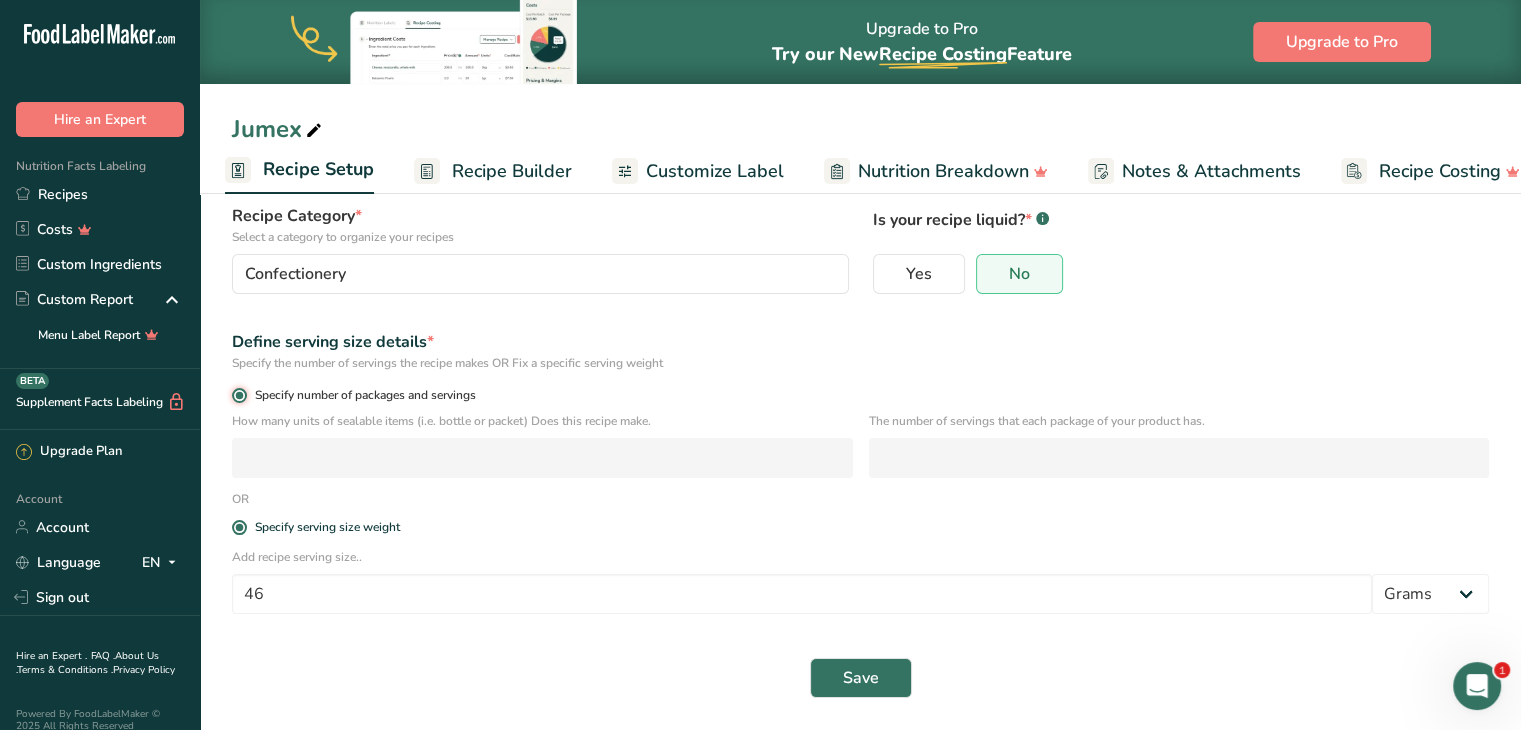 radio on "false" 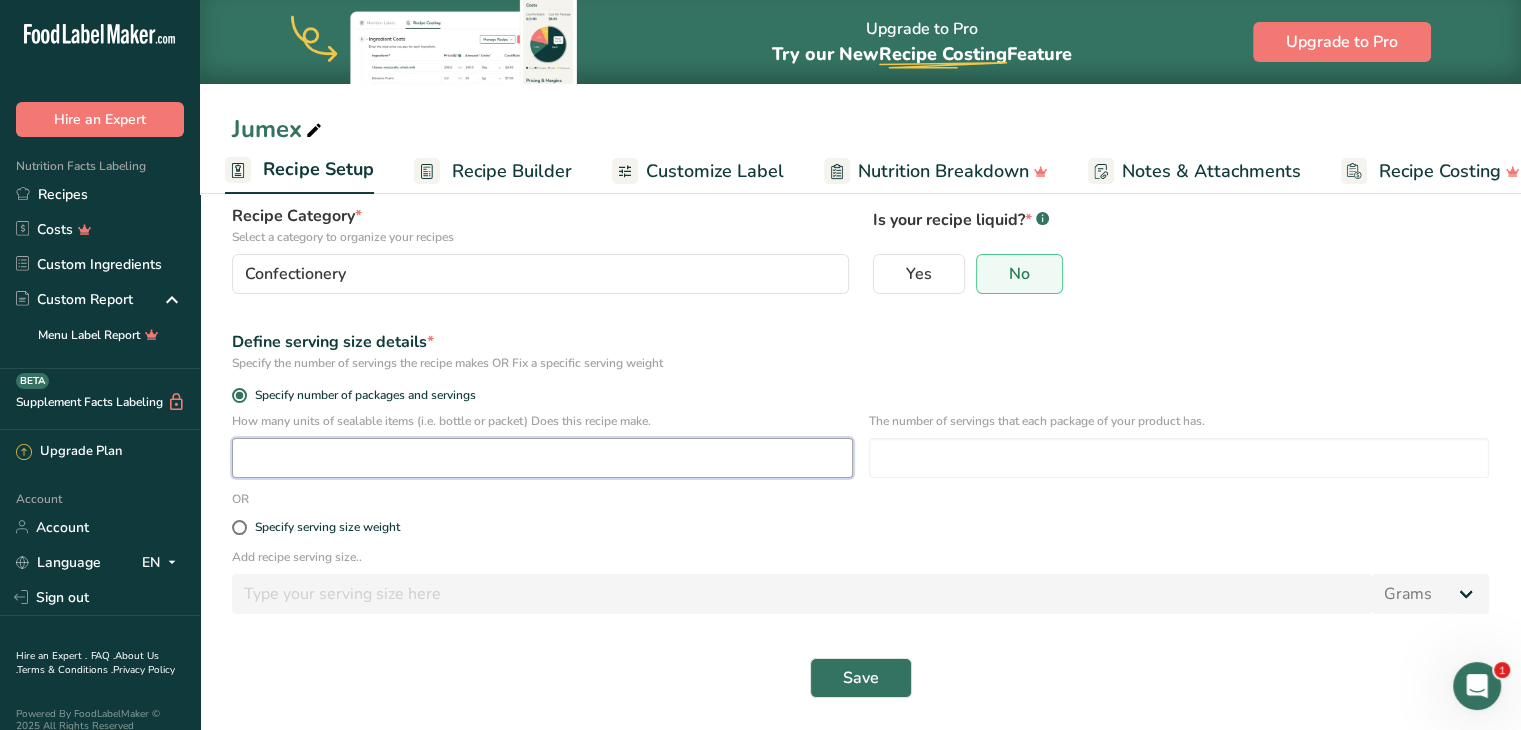 click at bounding box center [542, 458] 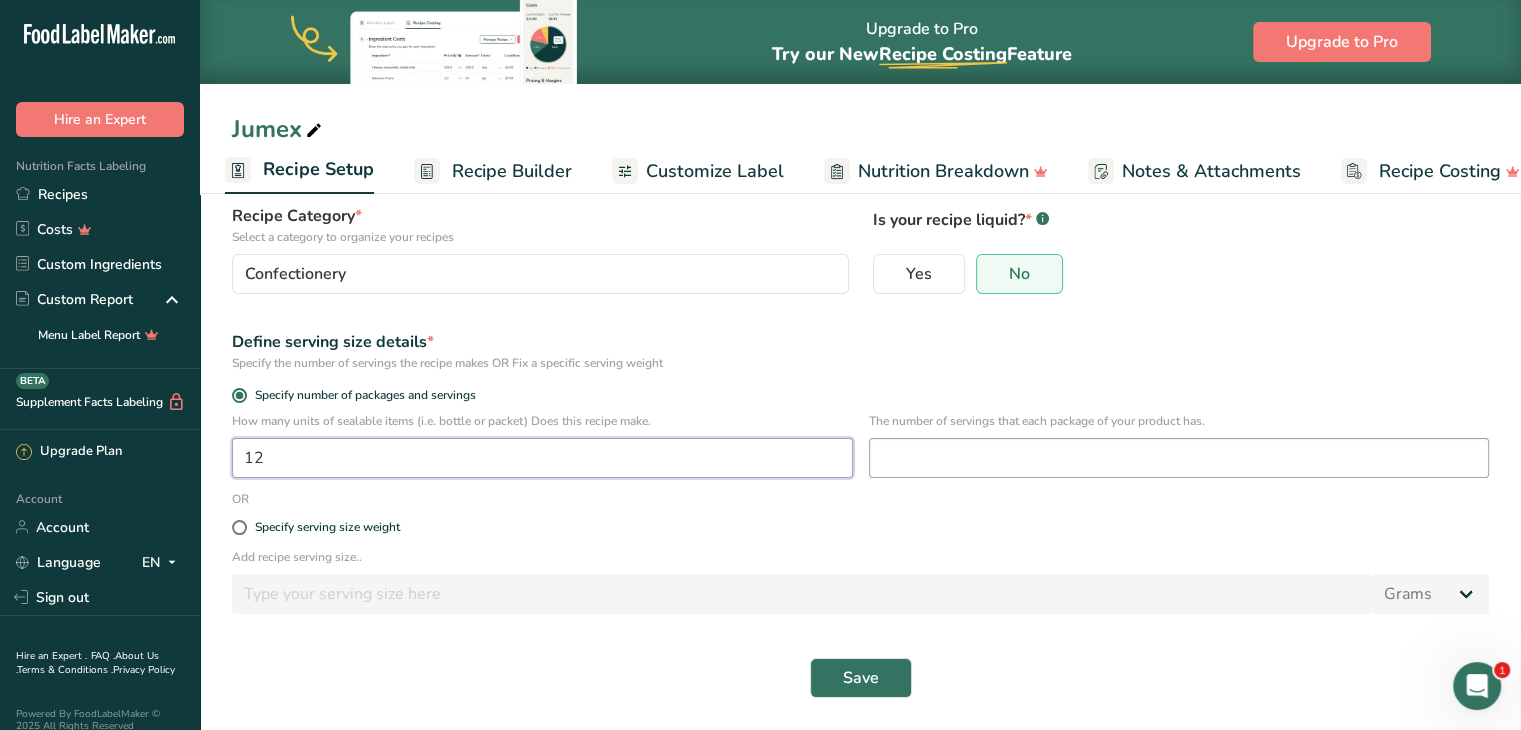 type on "12" 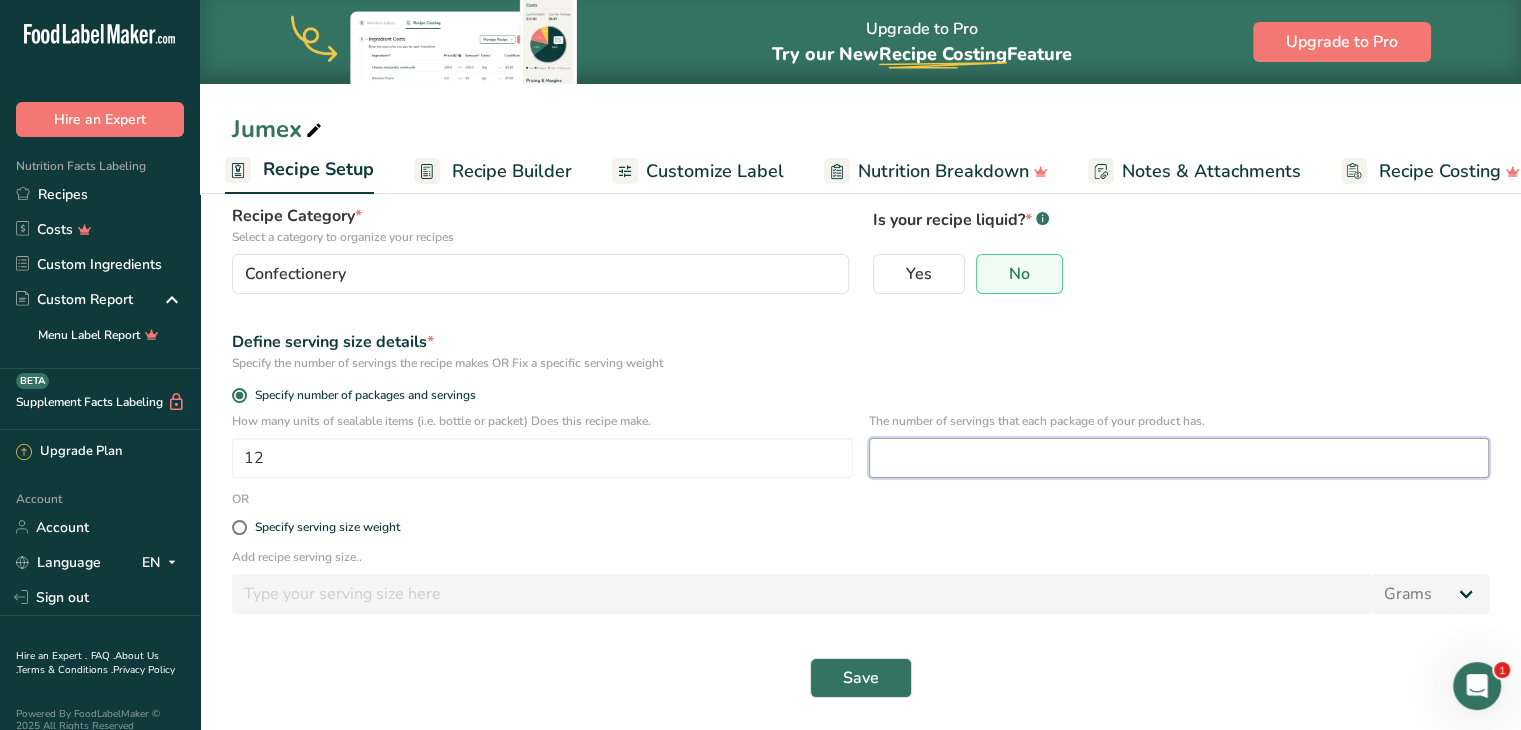 click at bounding box center (1179, 458) 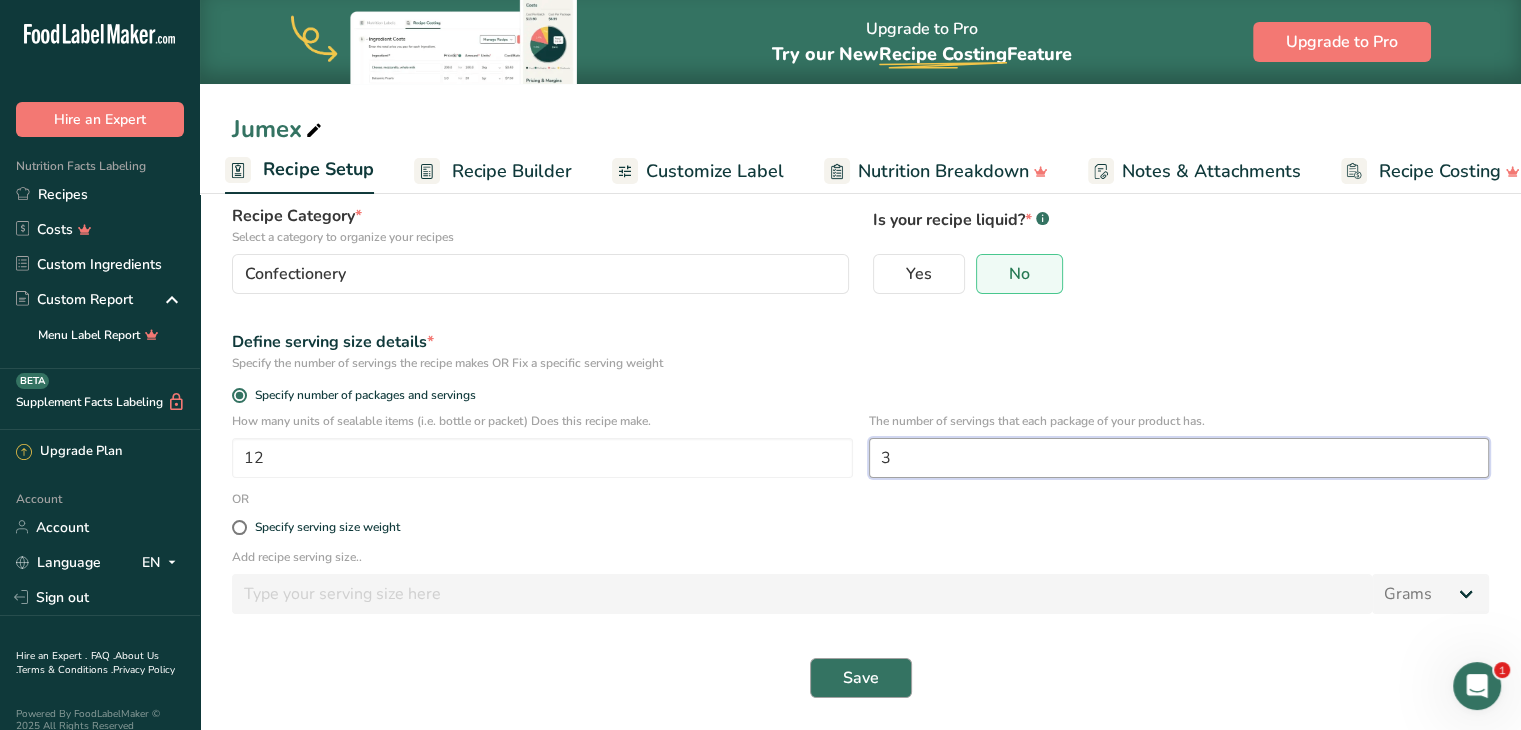 type on "3" 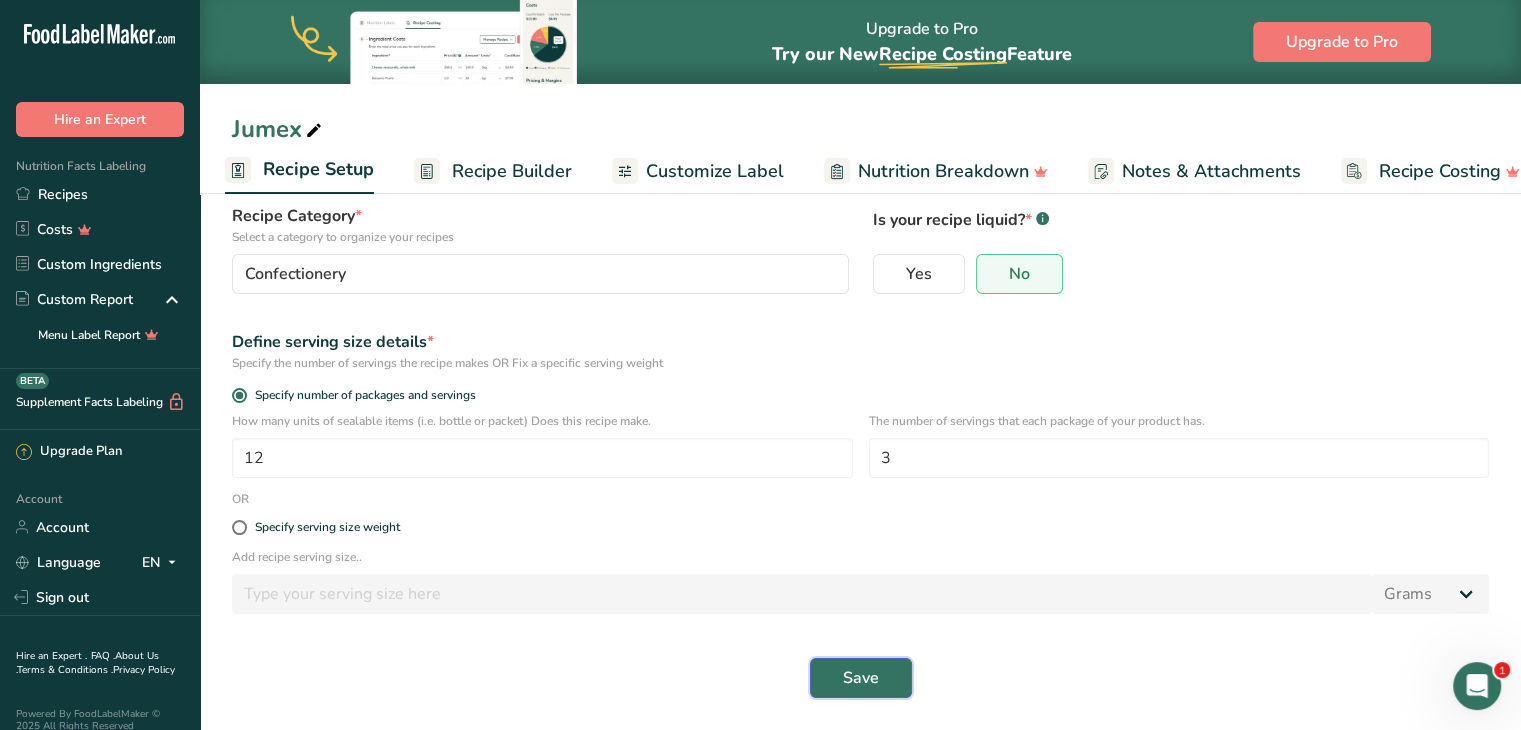 click on "Save" at bounding box center (861, 678) 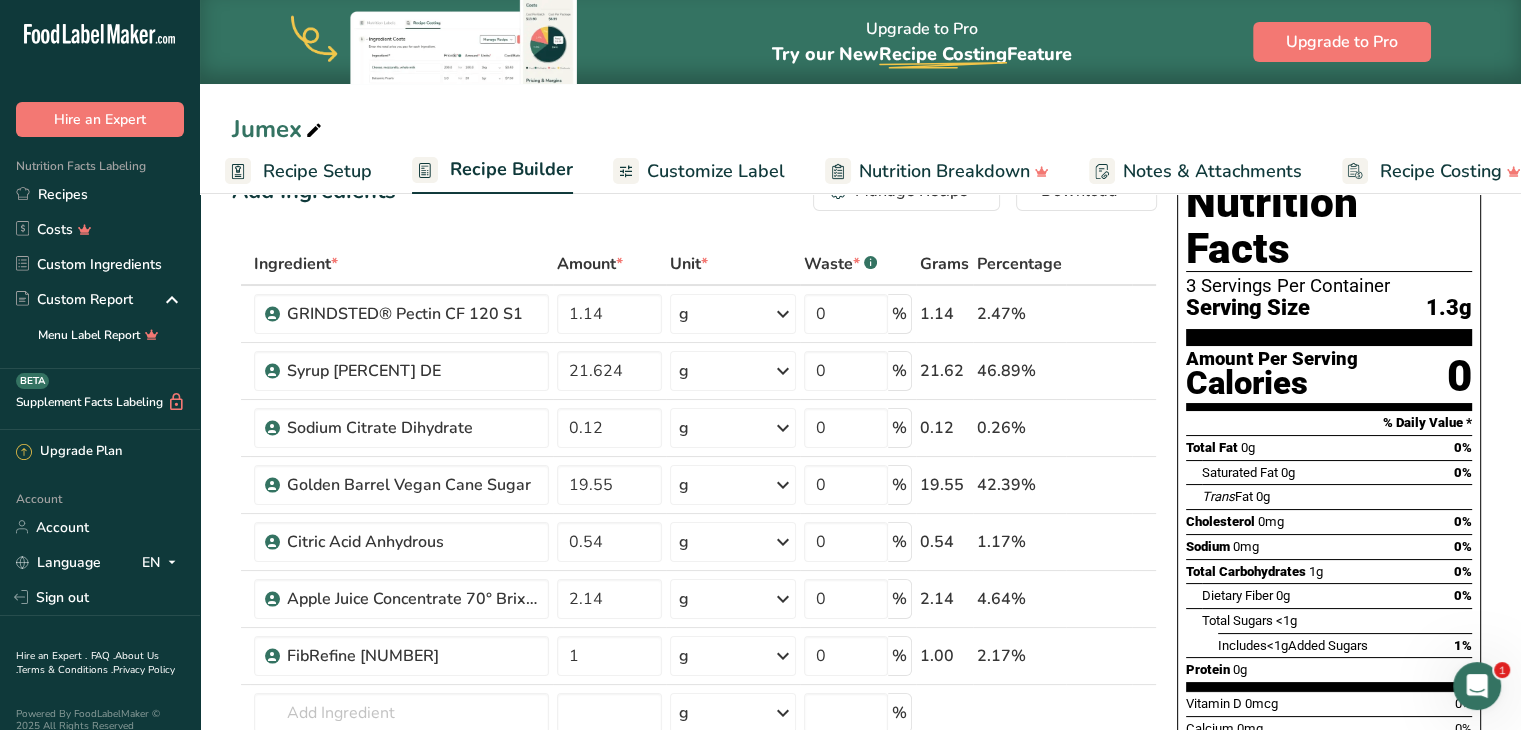 scroll, scrollTop: 0, scrollLeft: 0, axis: both 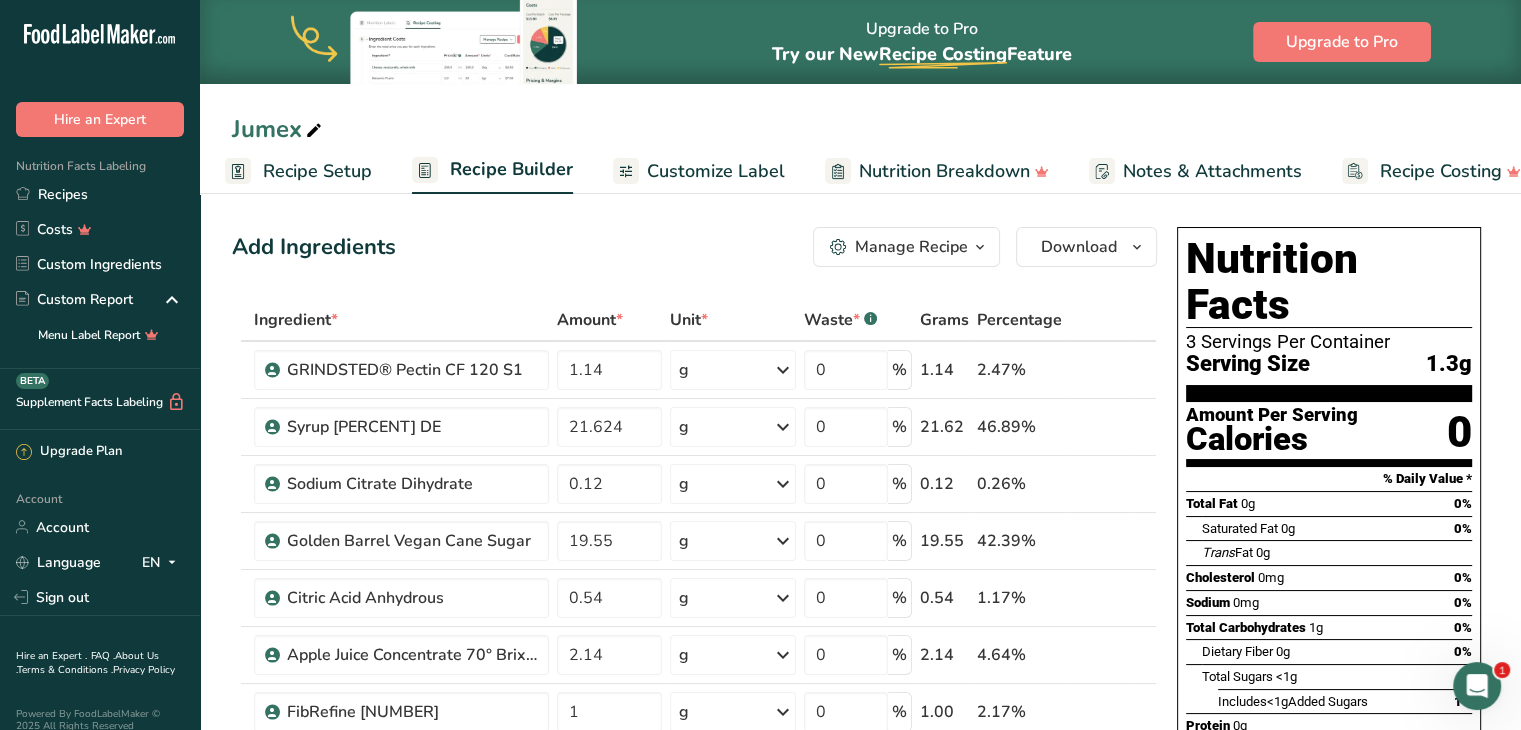 click on "Recipe Setup" at bounding box center [317, 171] 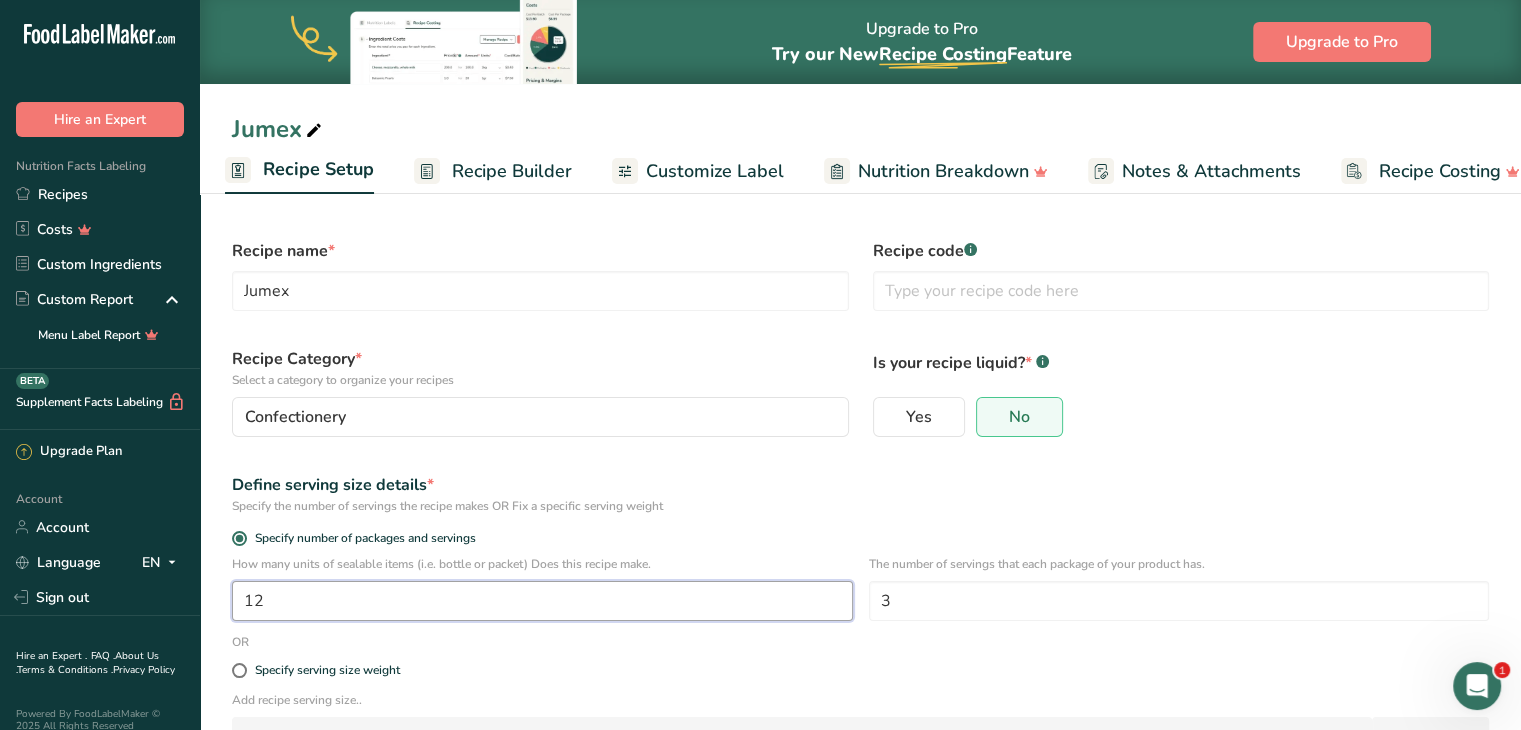 click on "12" at bounding box center (542, 601) 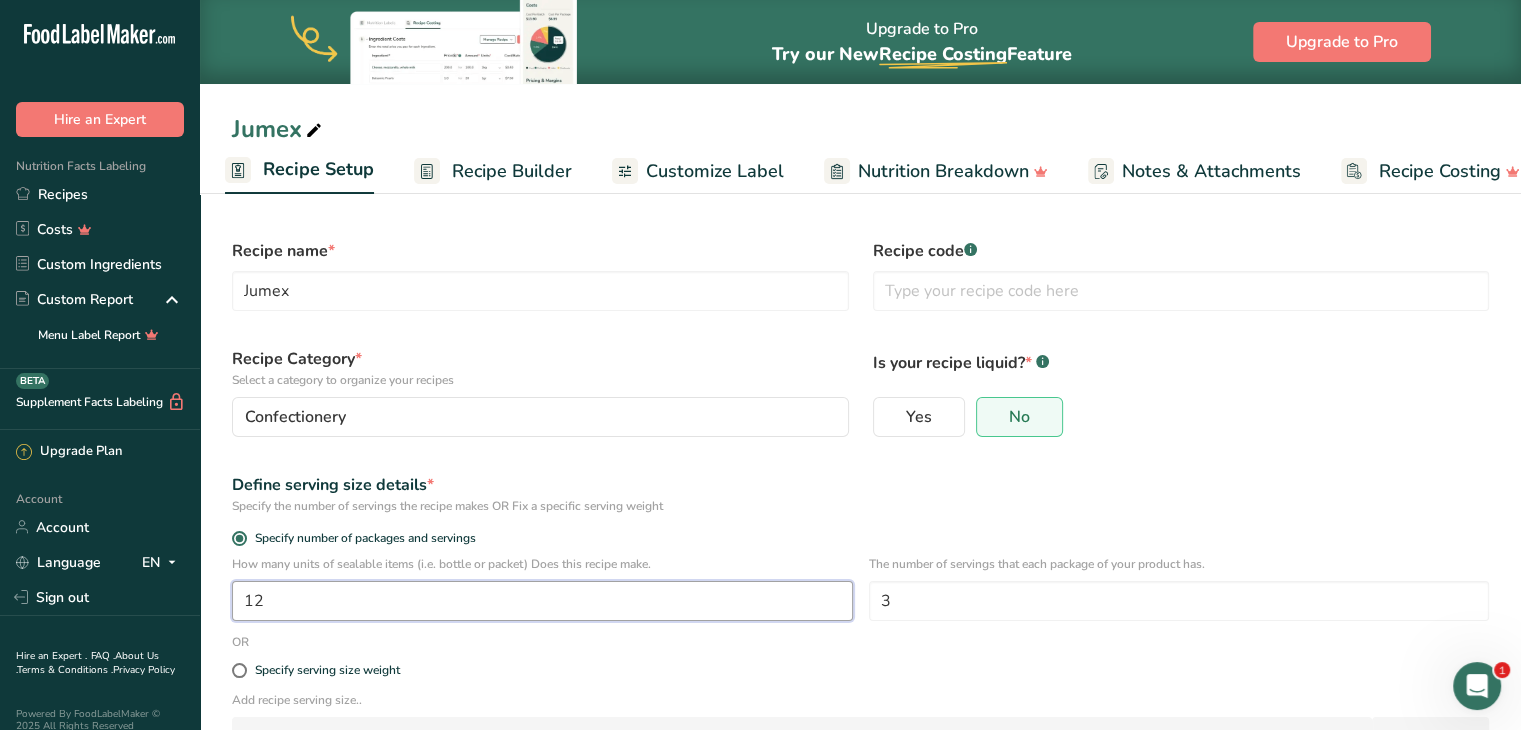 type on "1" 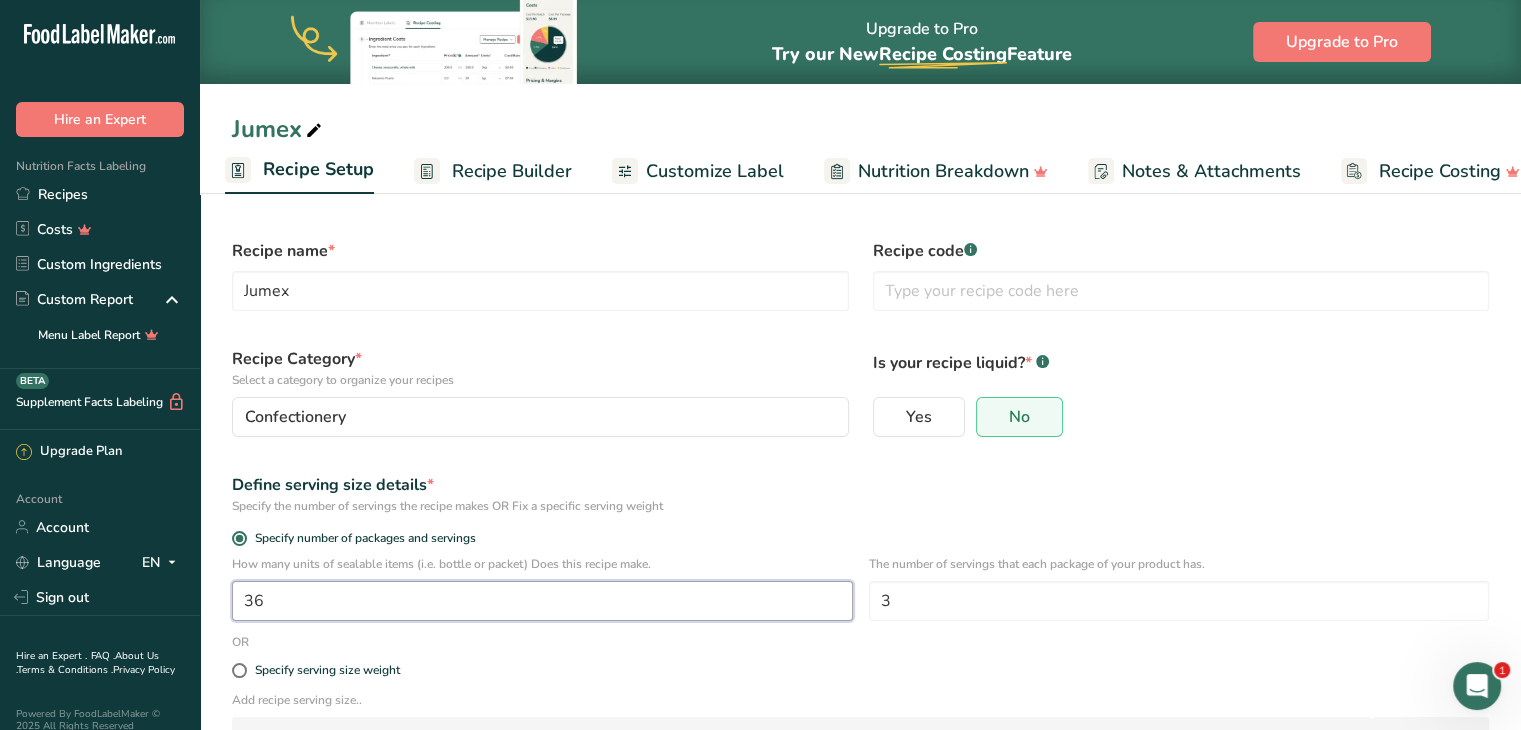 type on "36" 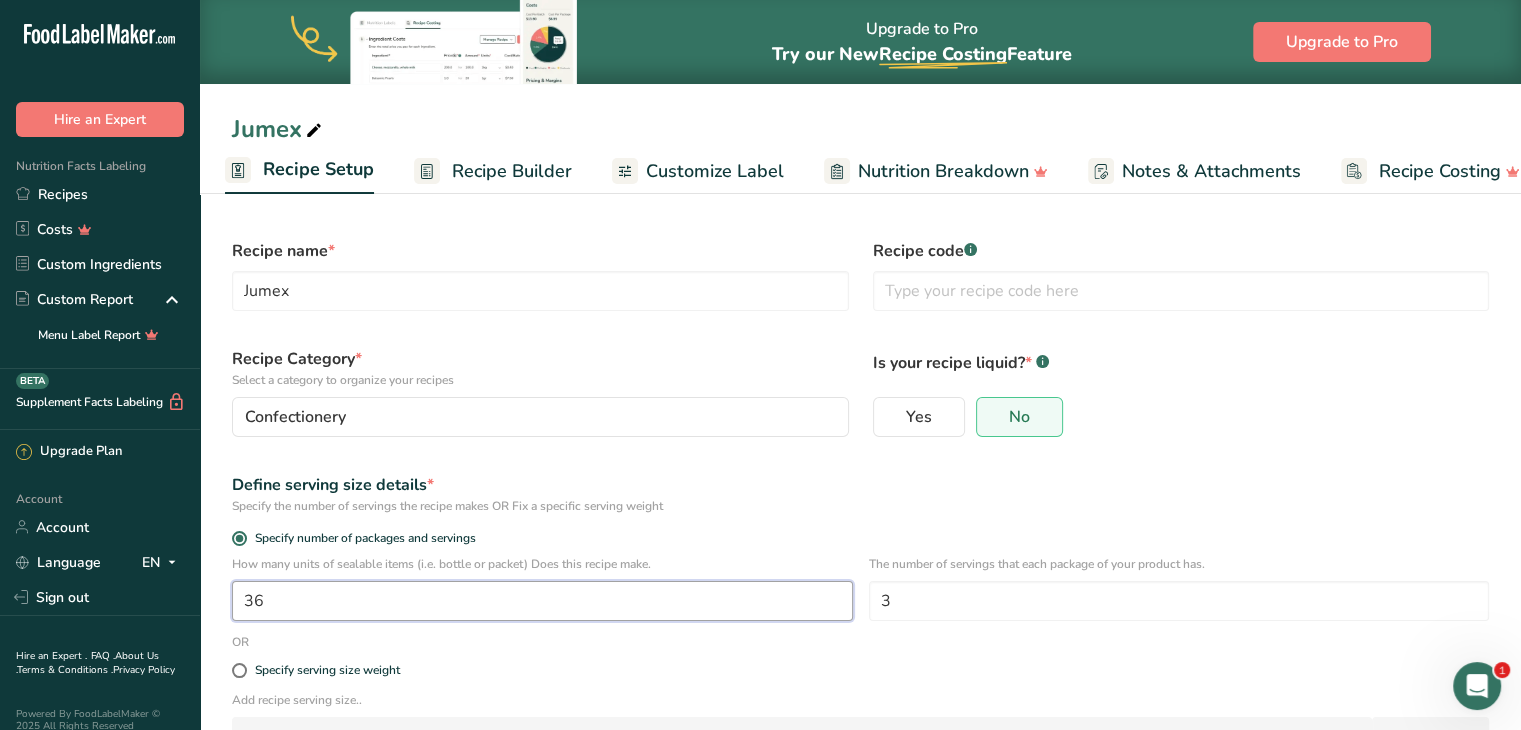 click on "Save" at bounding box center [861, 821] 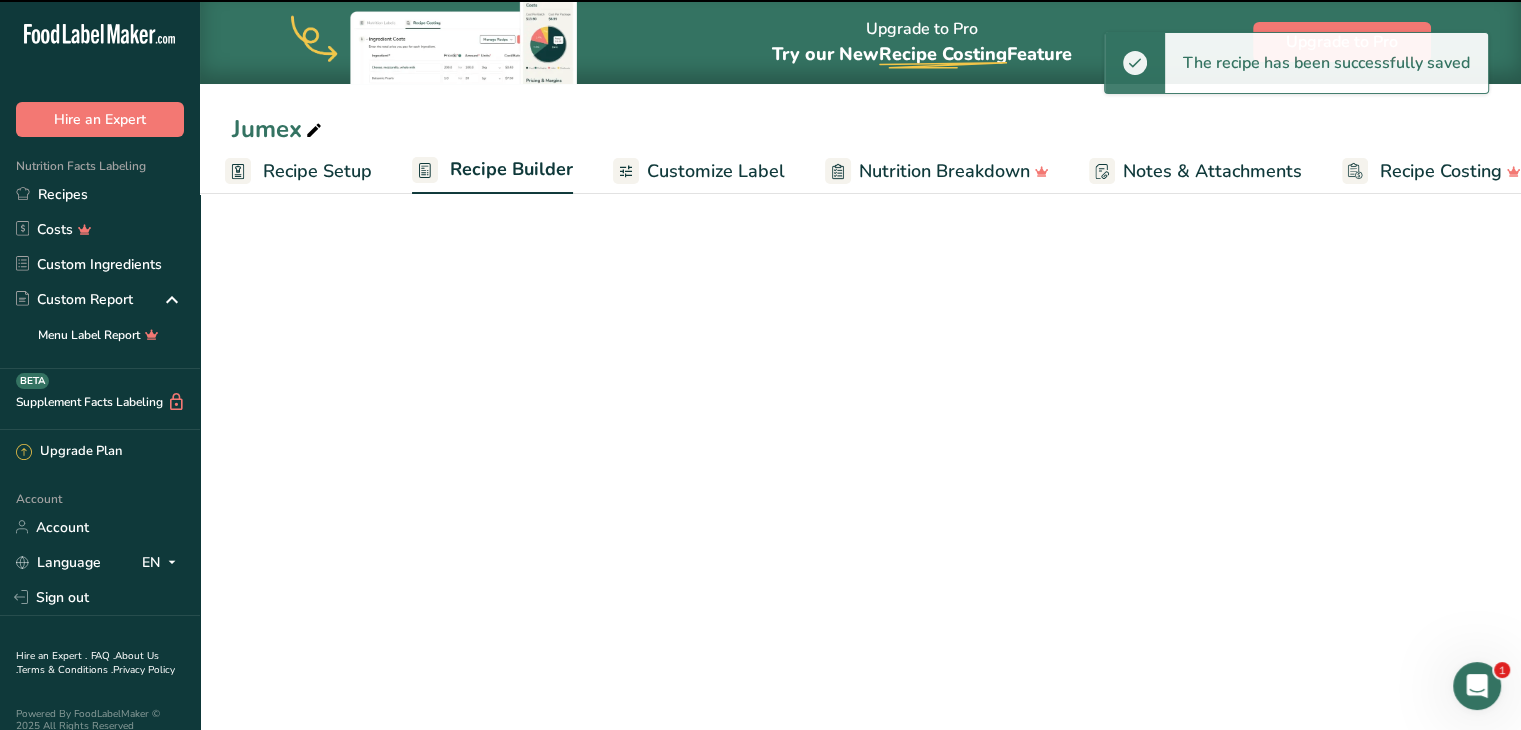 click on "Yes   No" at bounding box center [1181, 417] 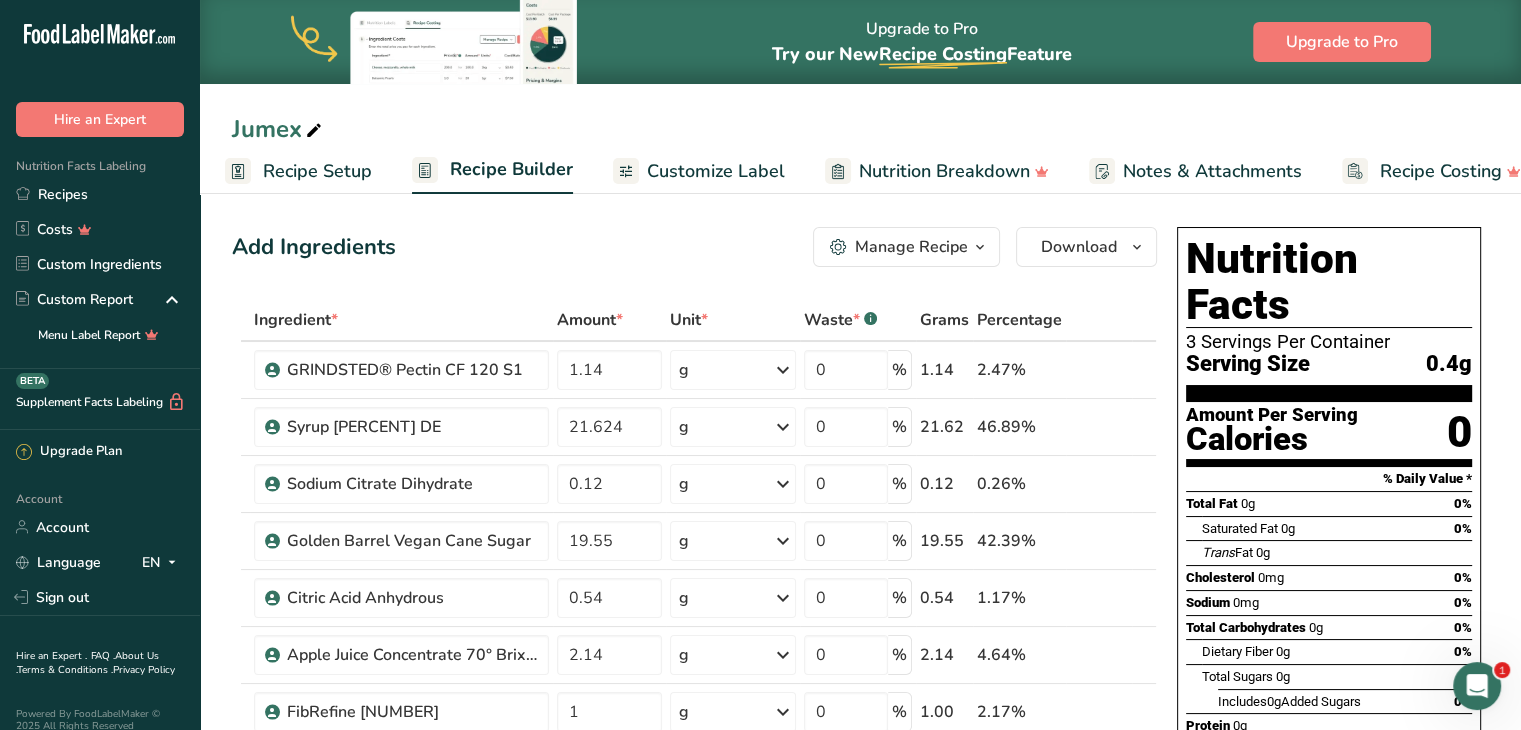click on "Jumex" at bounding box center [860, 129] 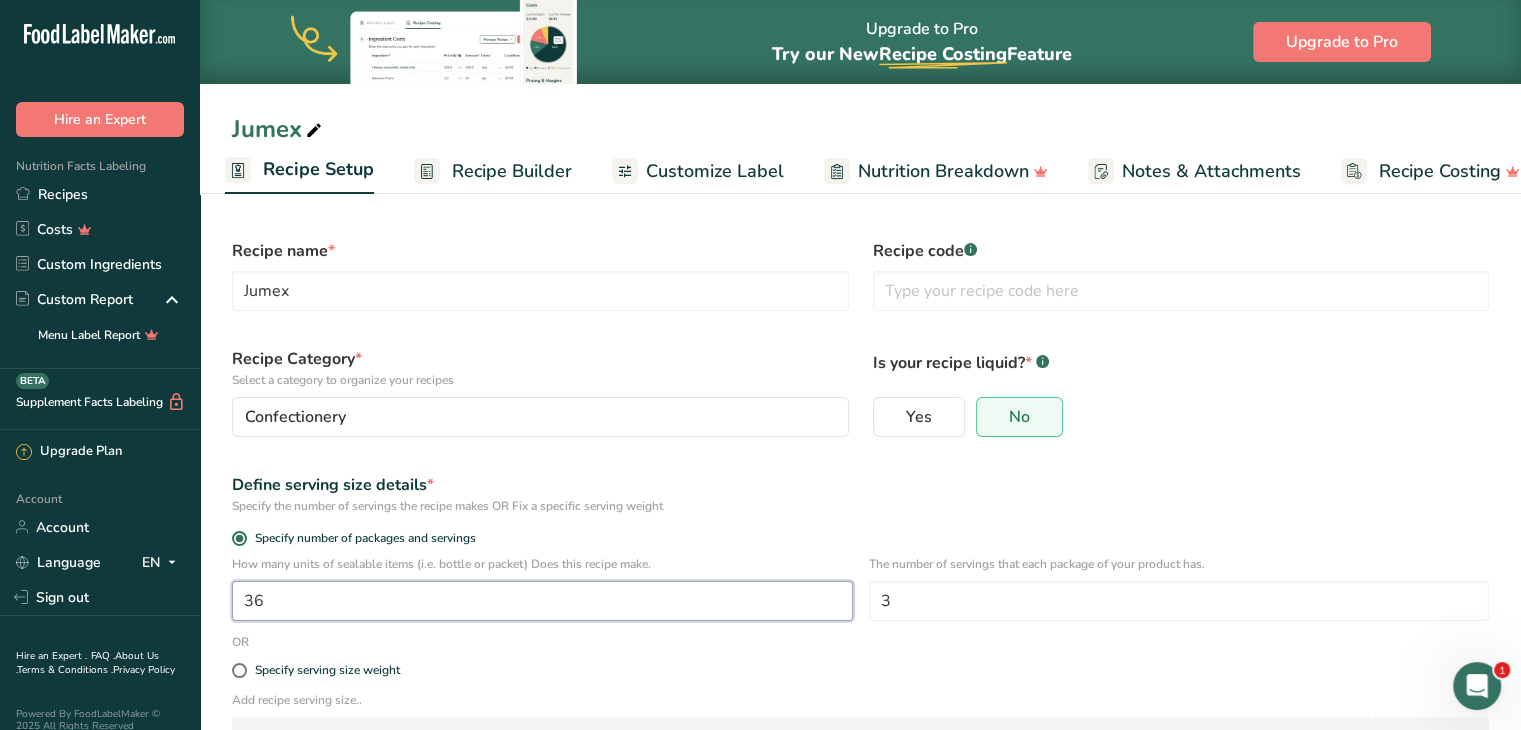 click on "36" at bounding box center (542, 601) 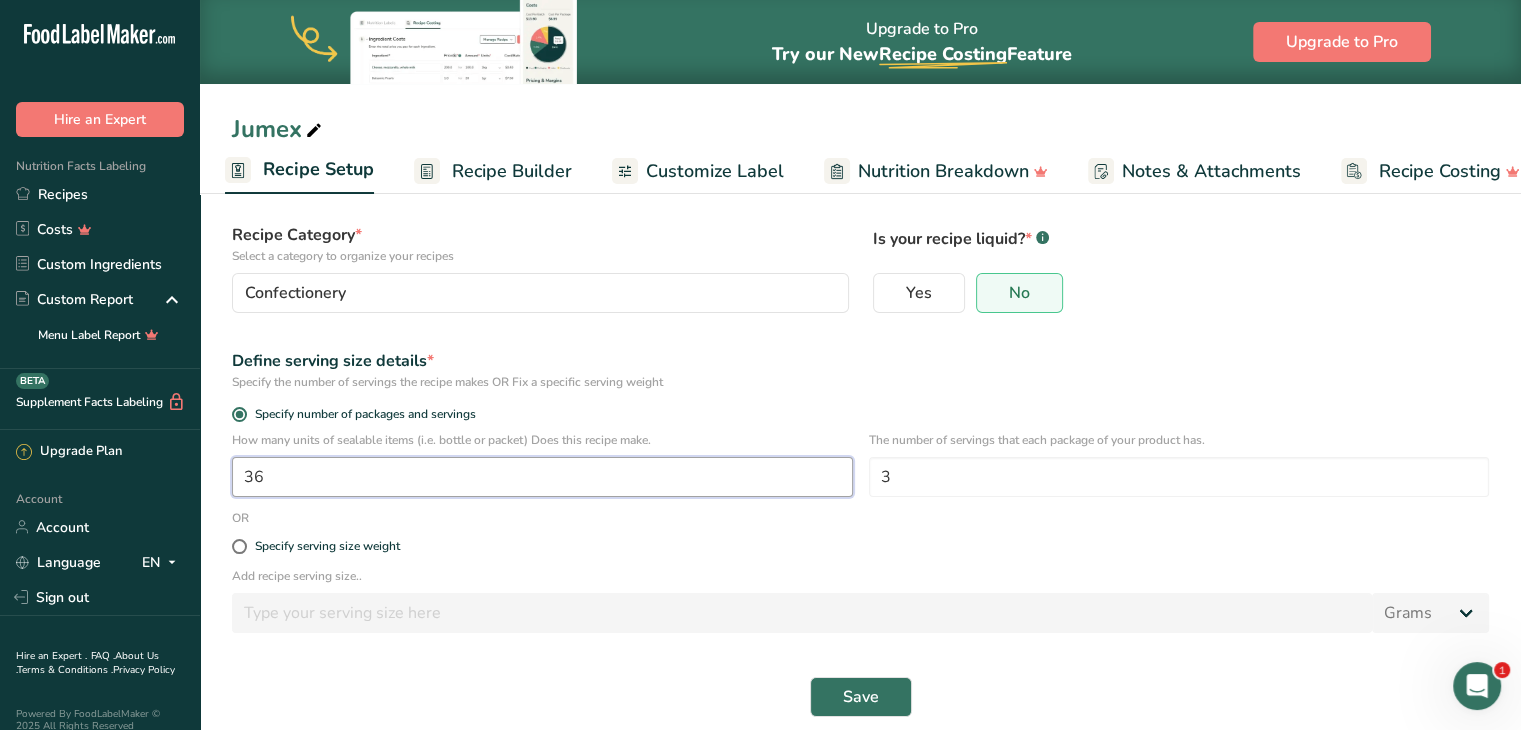 scroll, scrollTop: 144, scrollLeft: 0, axis: vertical 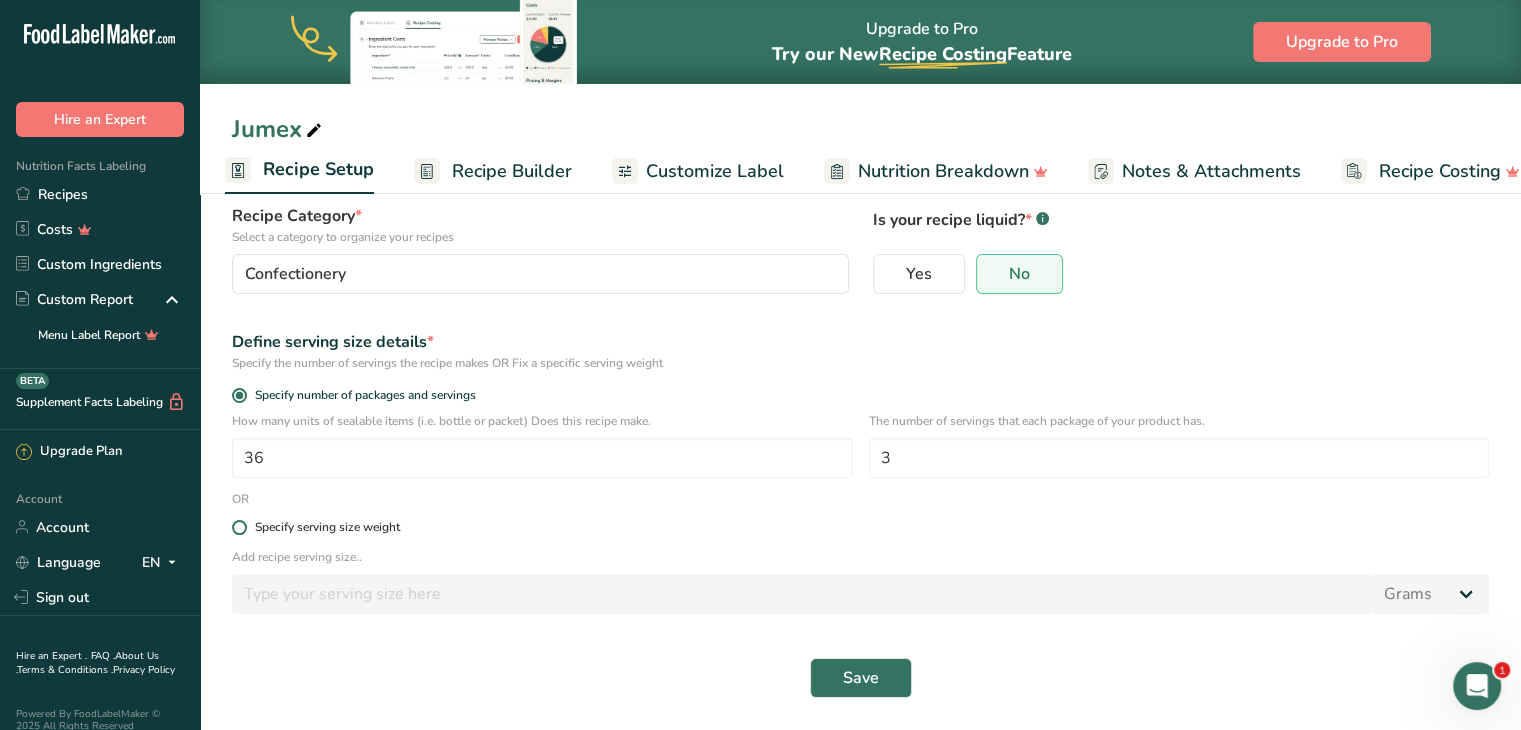 click on "Specify serving size weight" at bounding box center (327, 527) 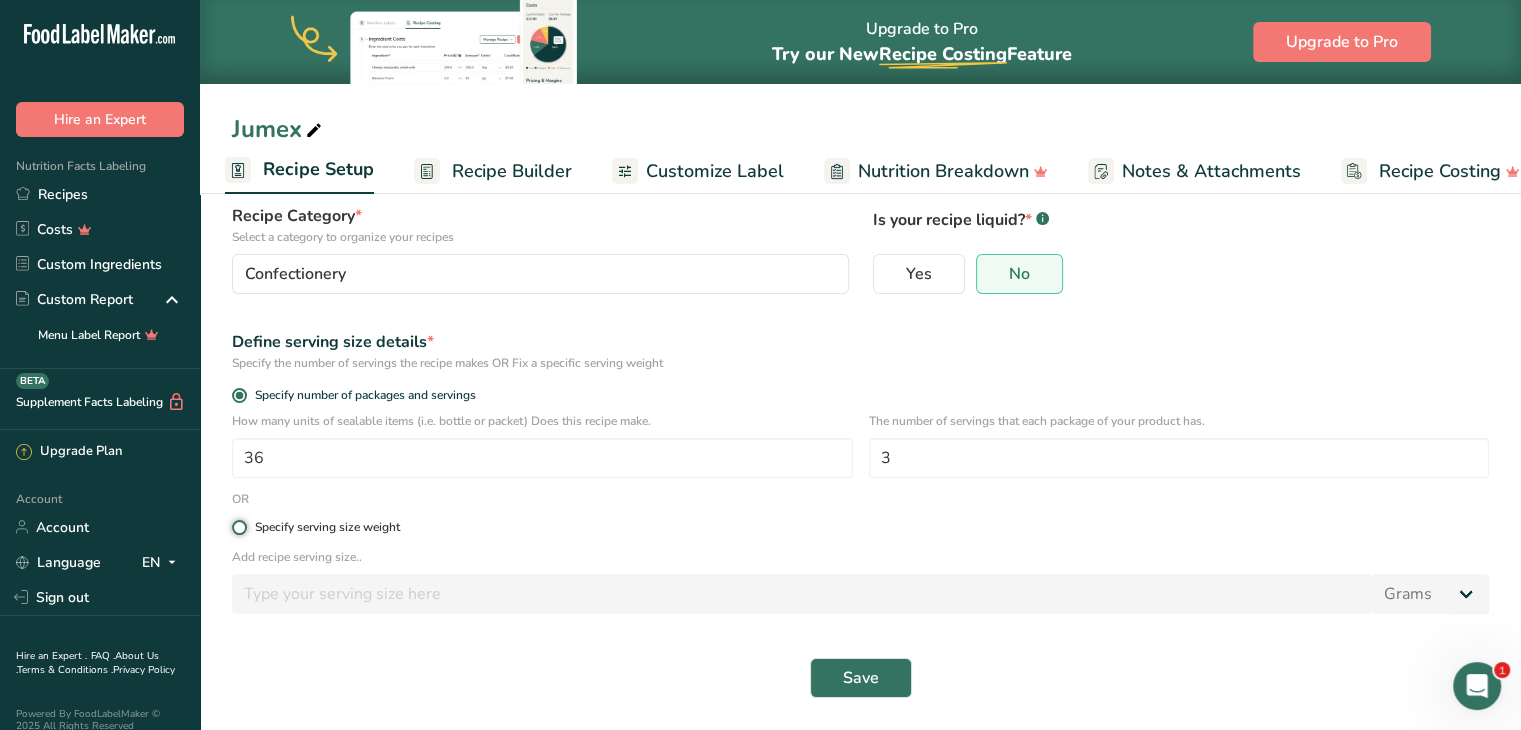 click on "Specify serving size weight" at bounding box center (238, 527) 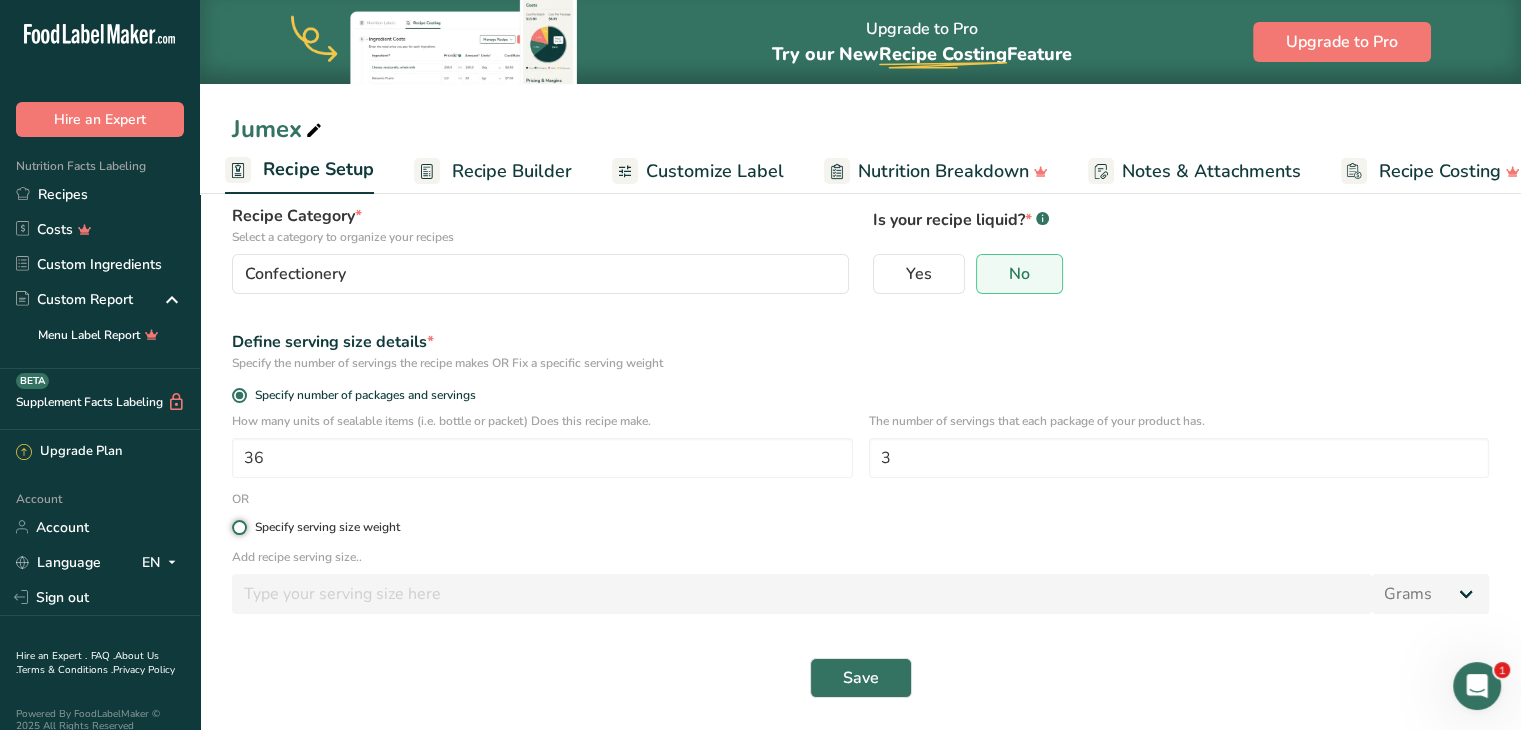 radio on "true" 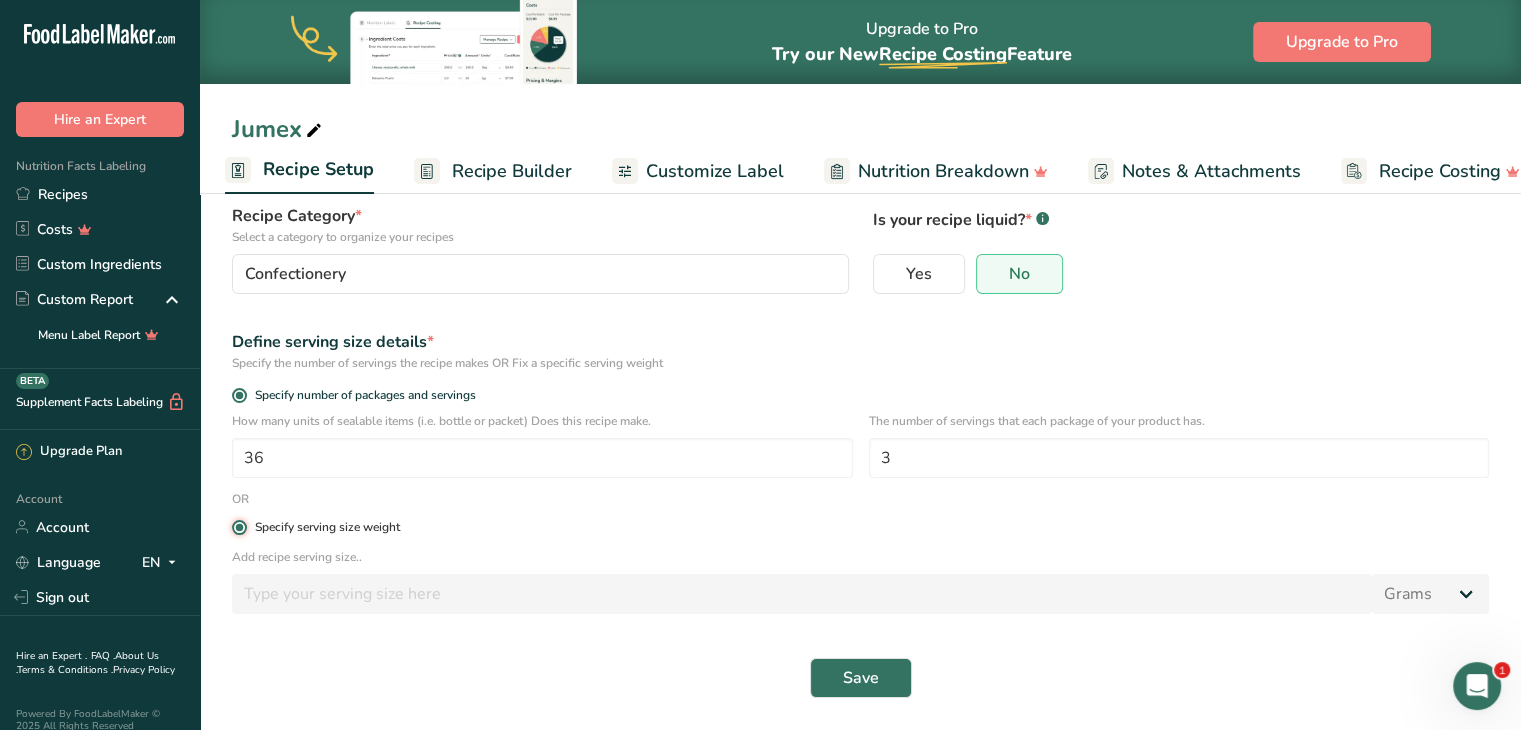 radio on "false" 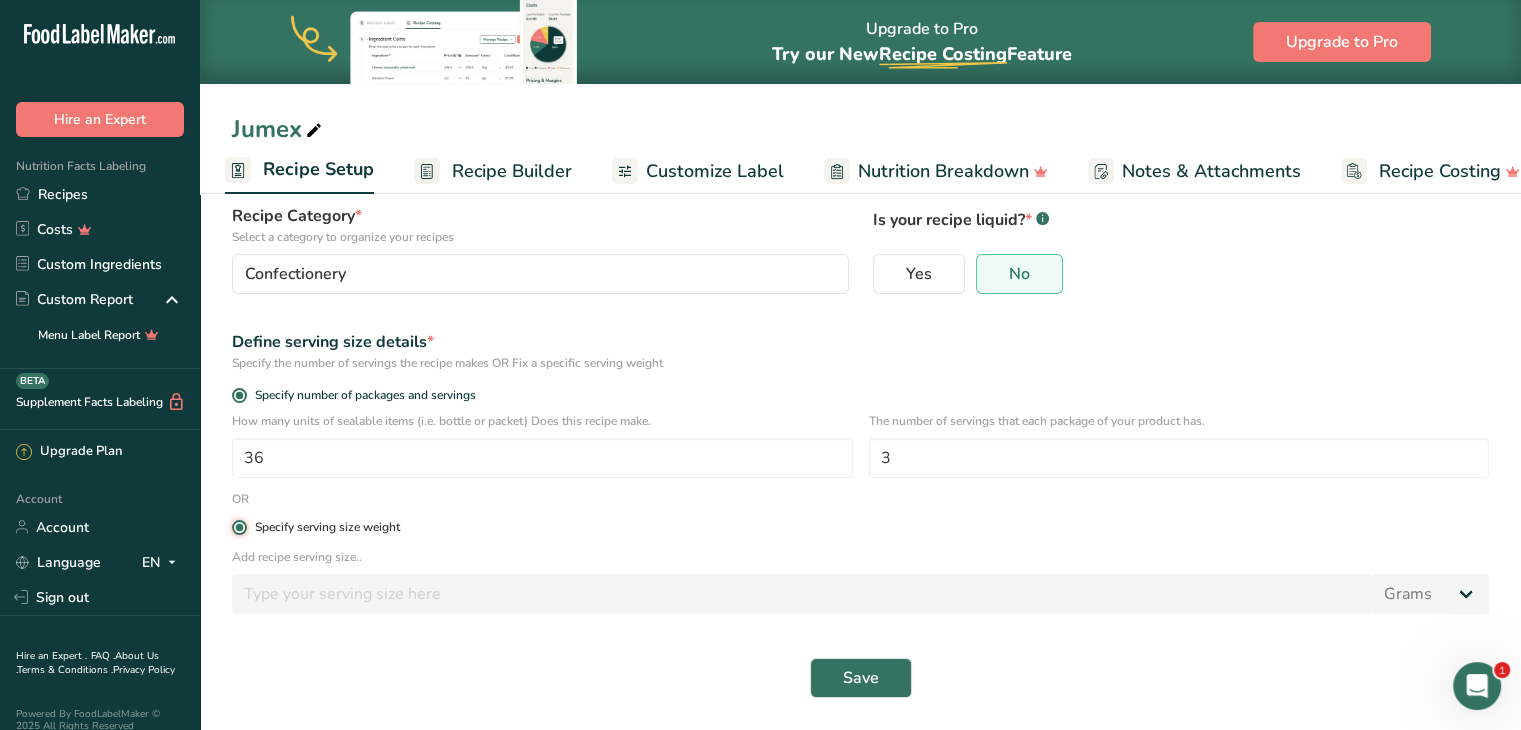 type 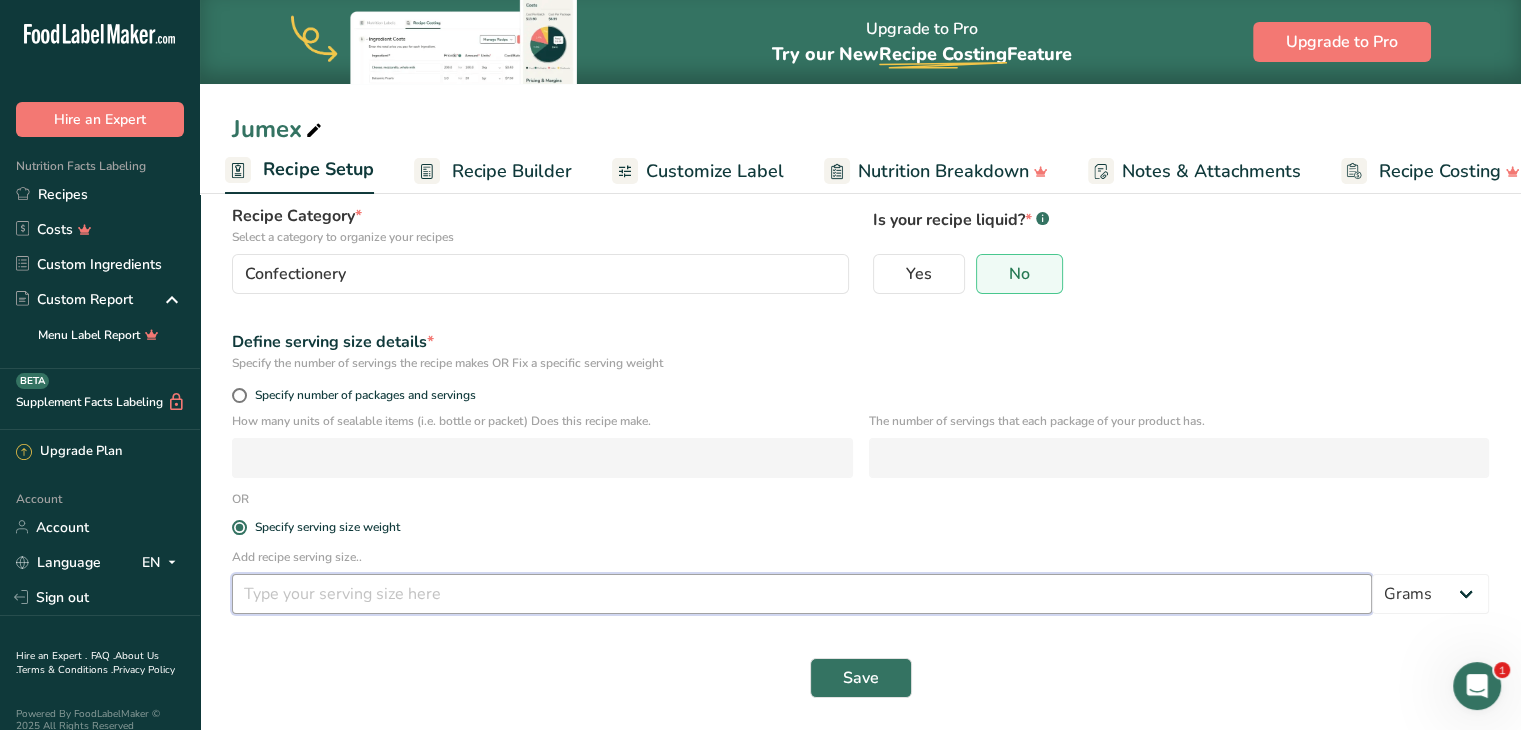 click at bounding box center [802, 594] 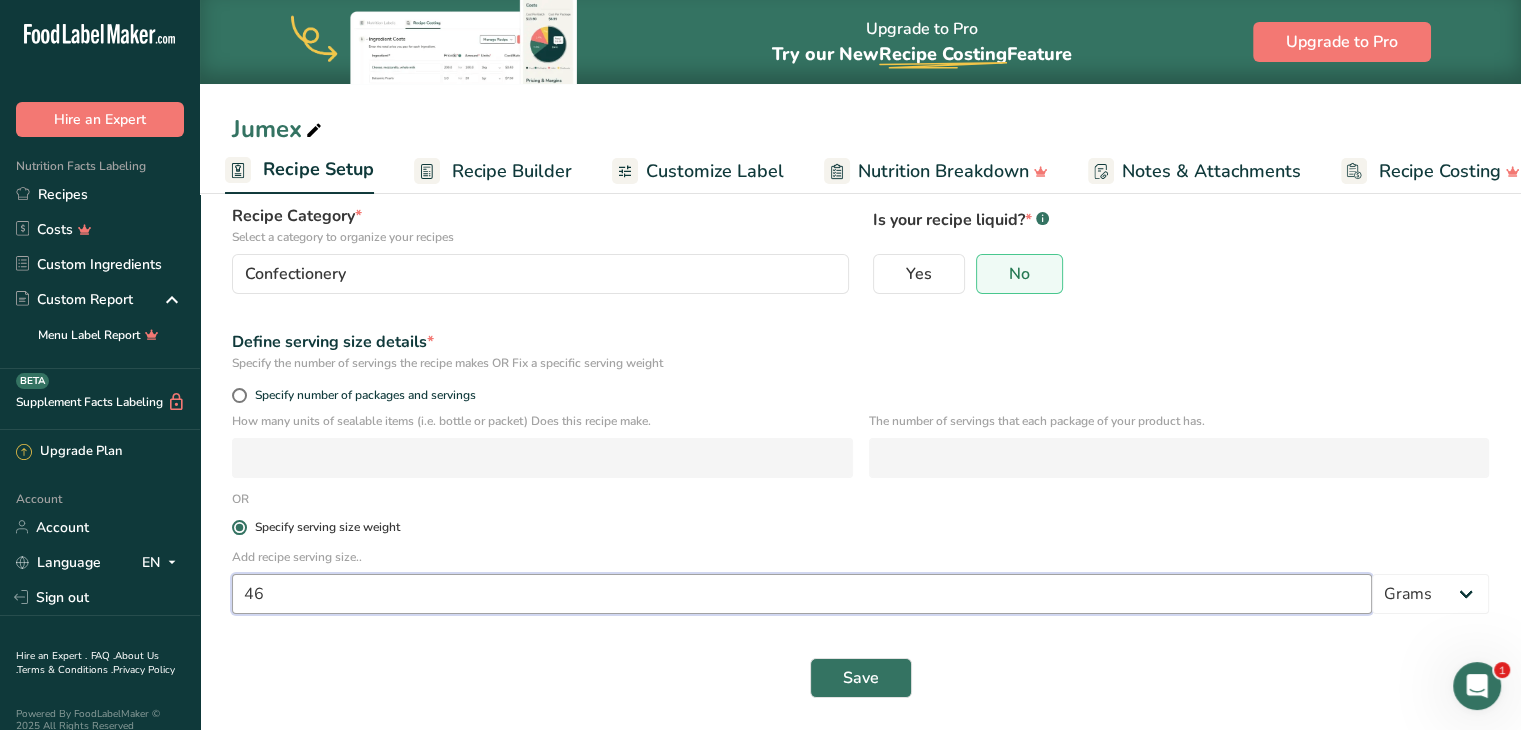 type on "46" 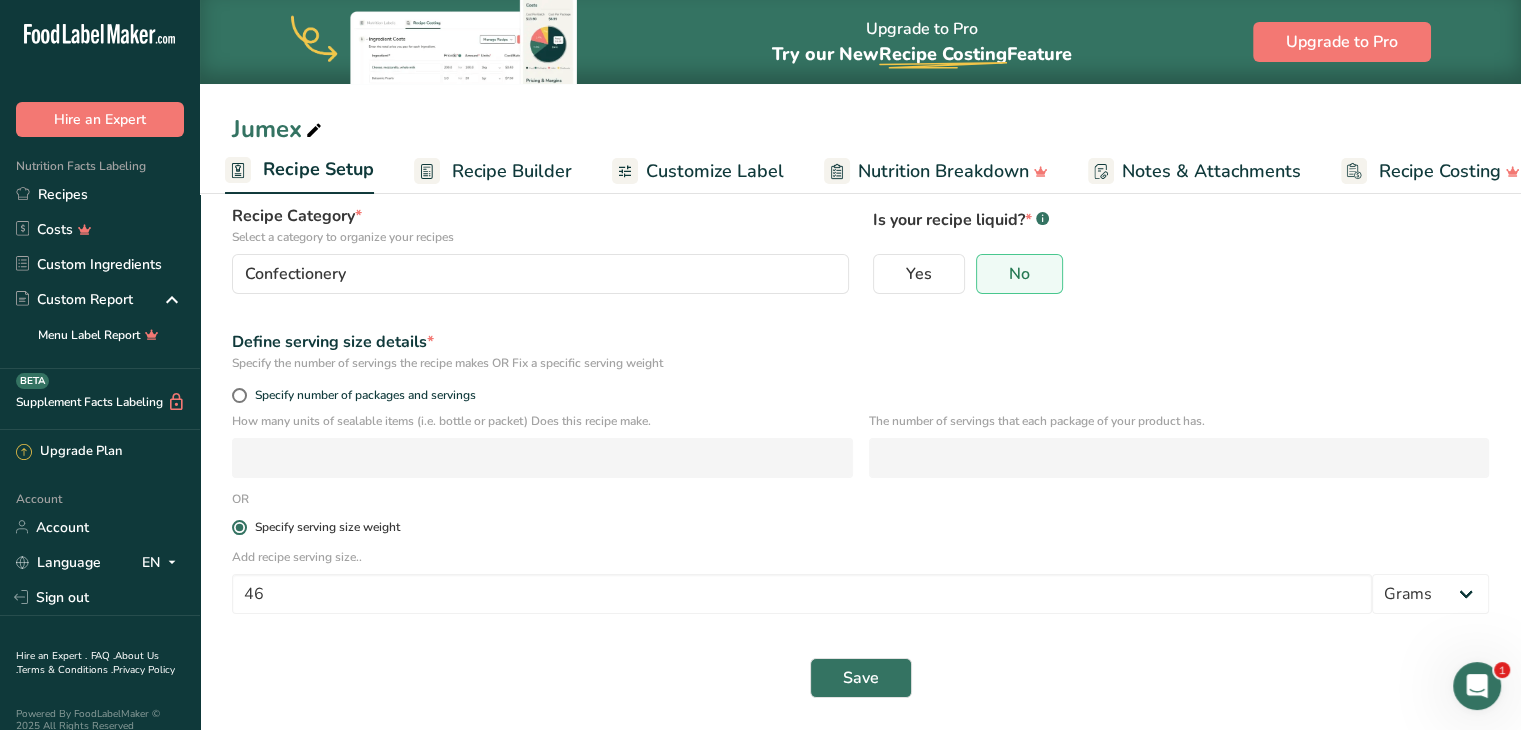 click on "Specify serving size weight" at bounding box center (860, 527) 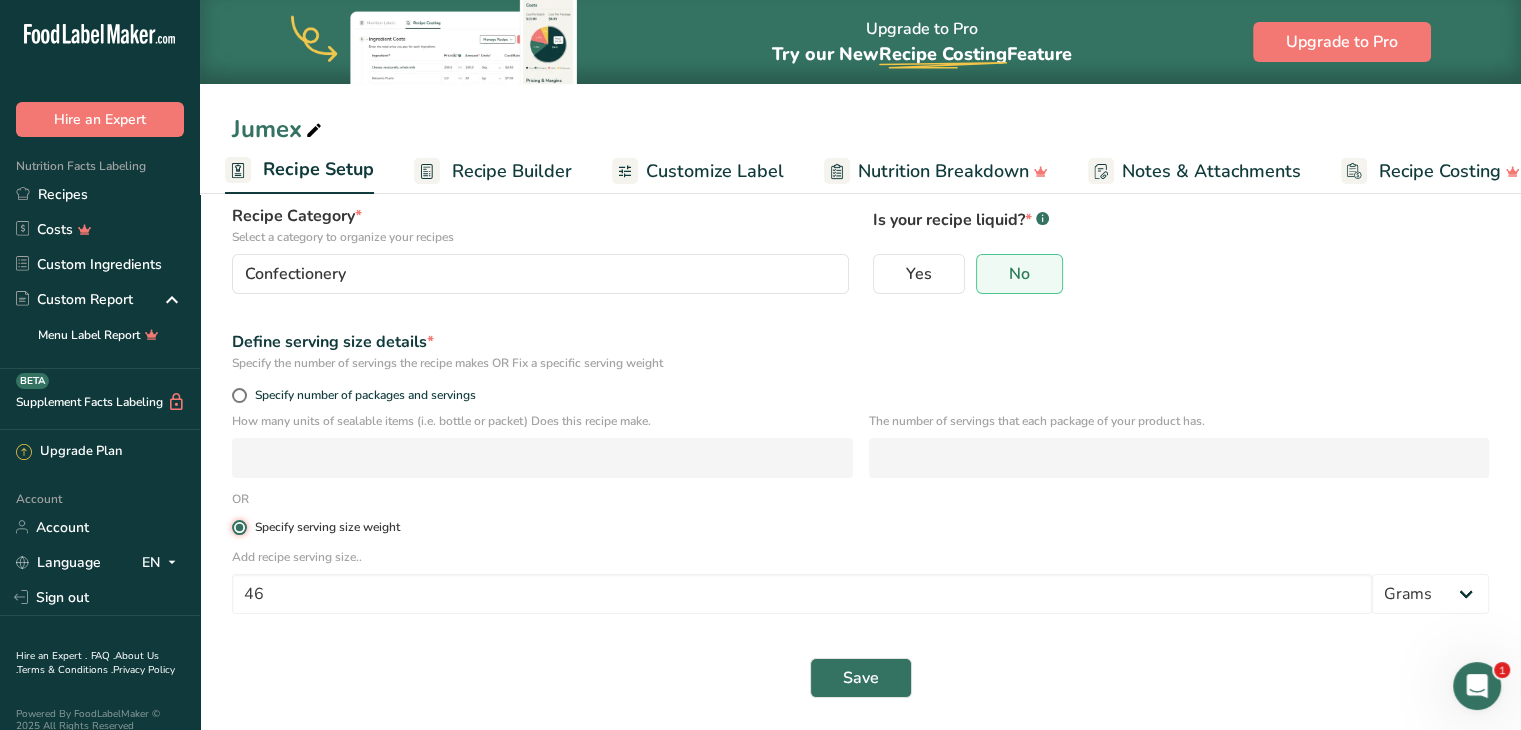click on "Specify serving size weight" at bounding box center [238, 527] 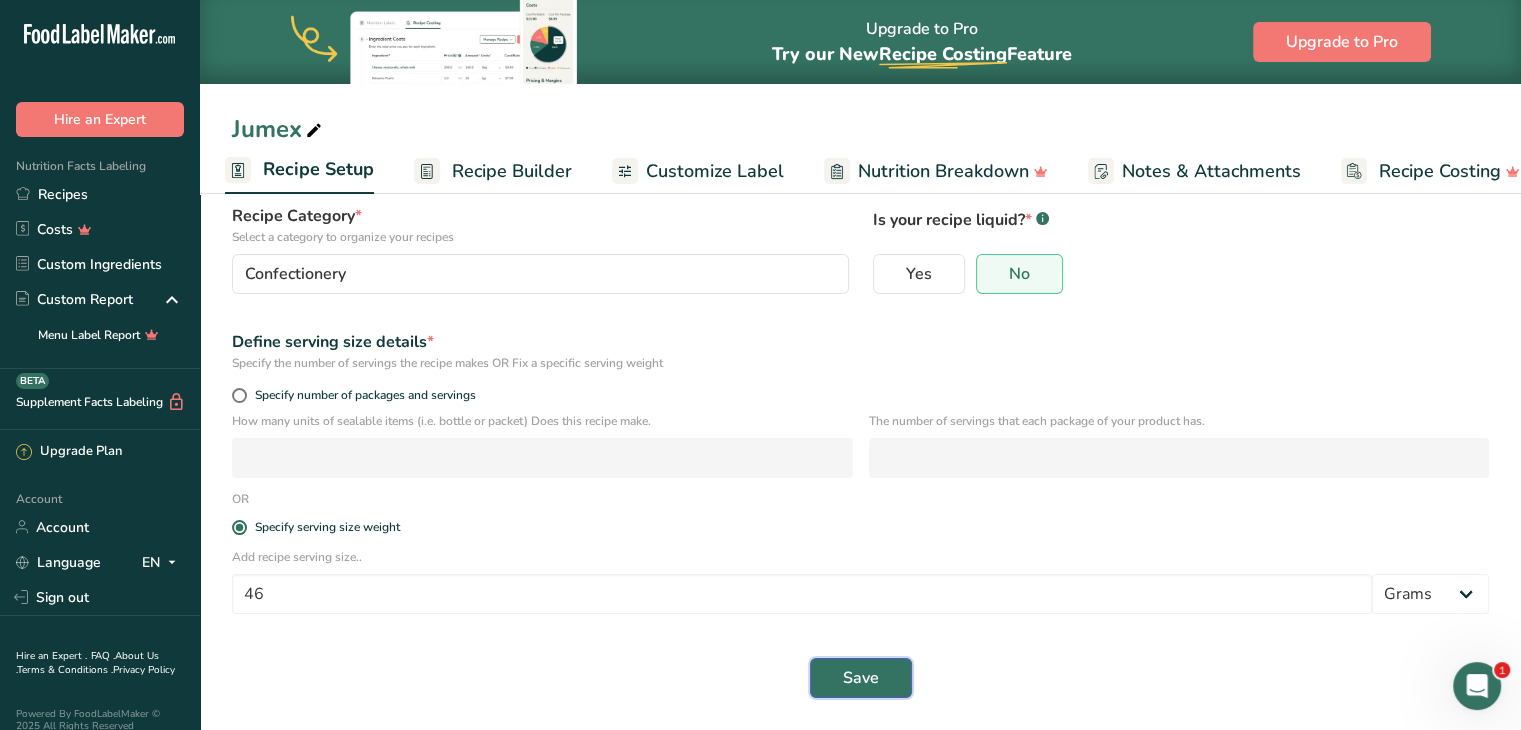 click on "Save" at bounding box center [861, 678] 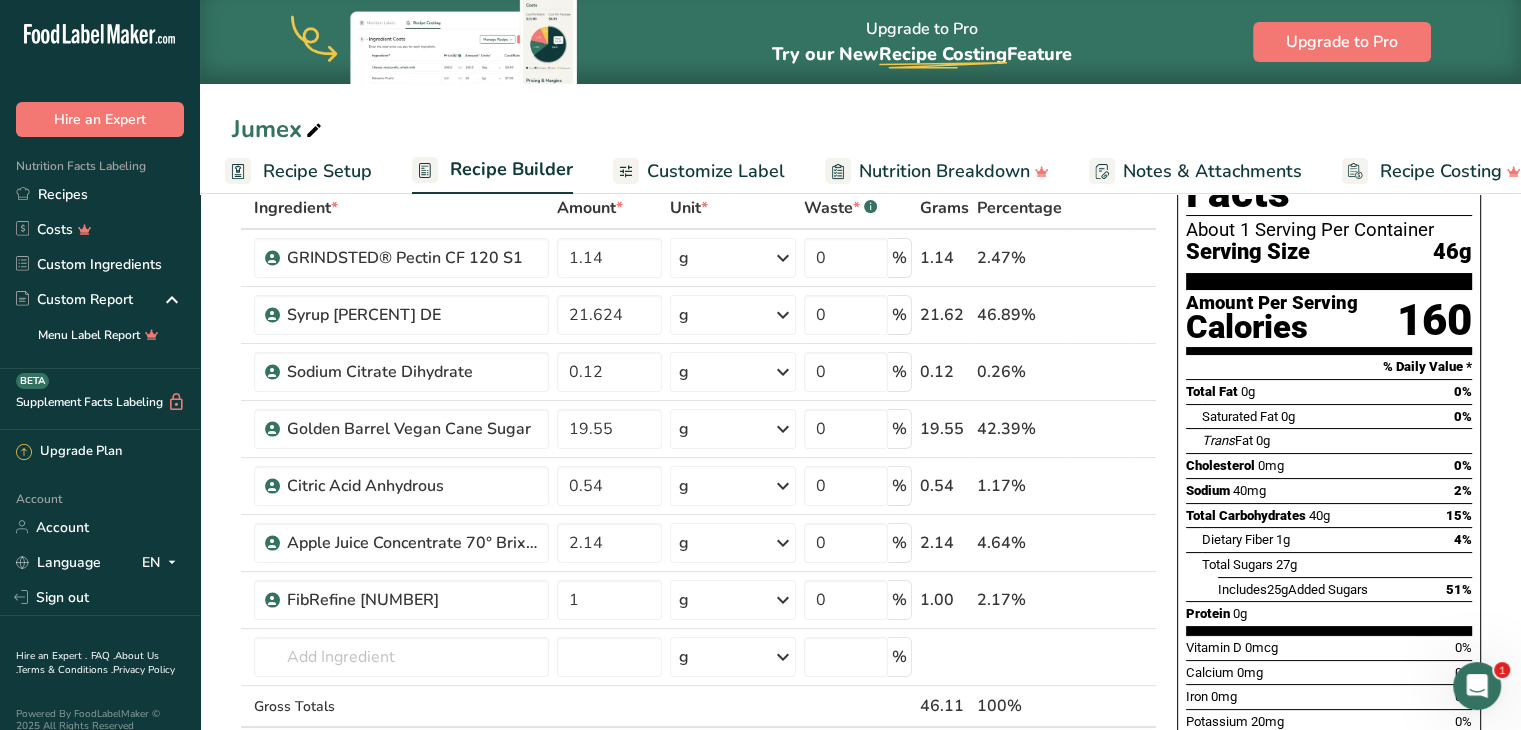 scroll, scrollTop: 0, scrollLeft: 0, axis: both 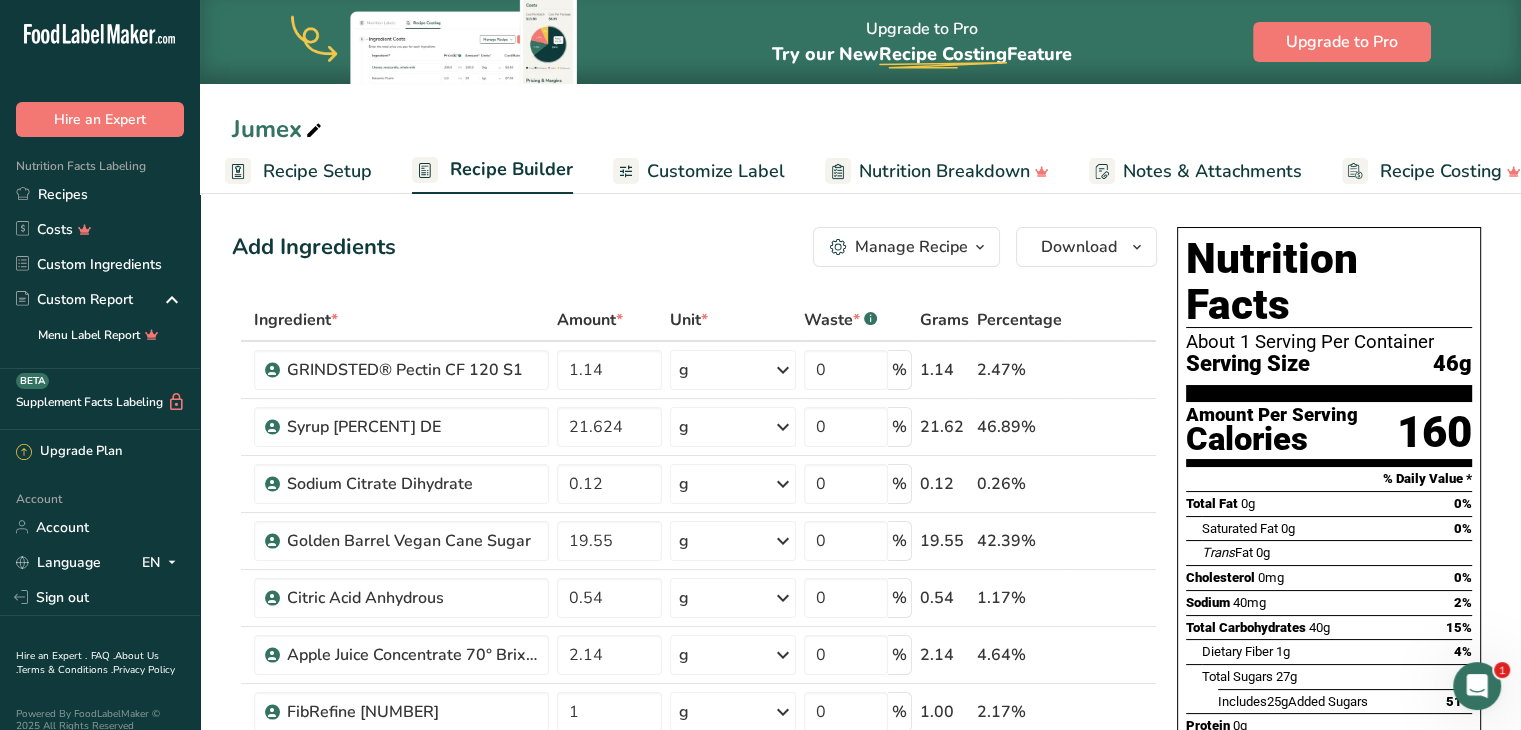 click on "Recipe Setup" at bounding box center [317, 171] 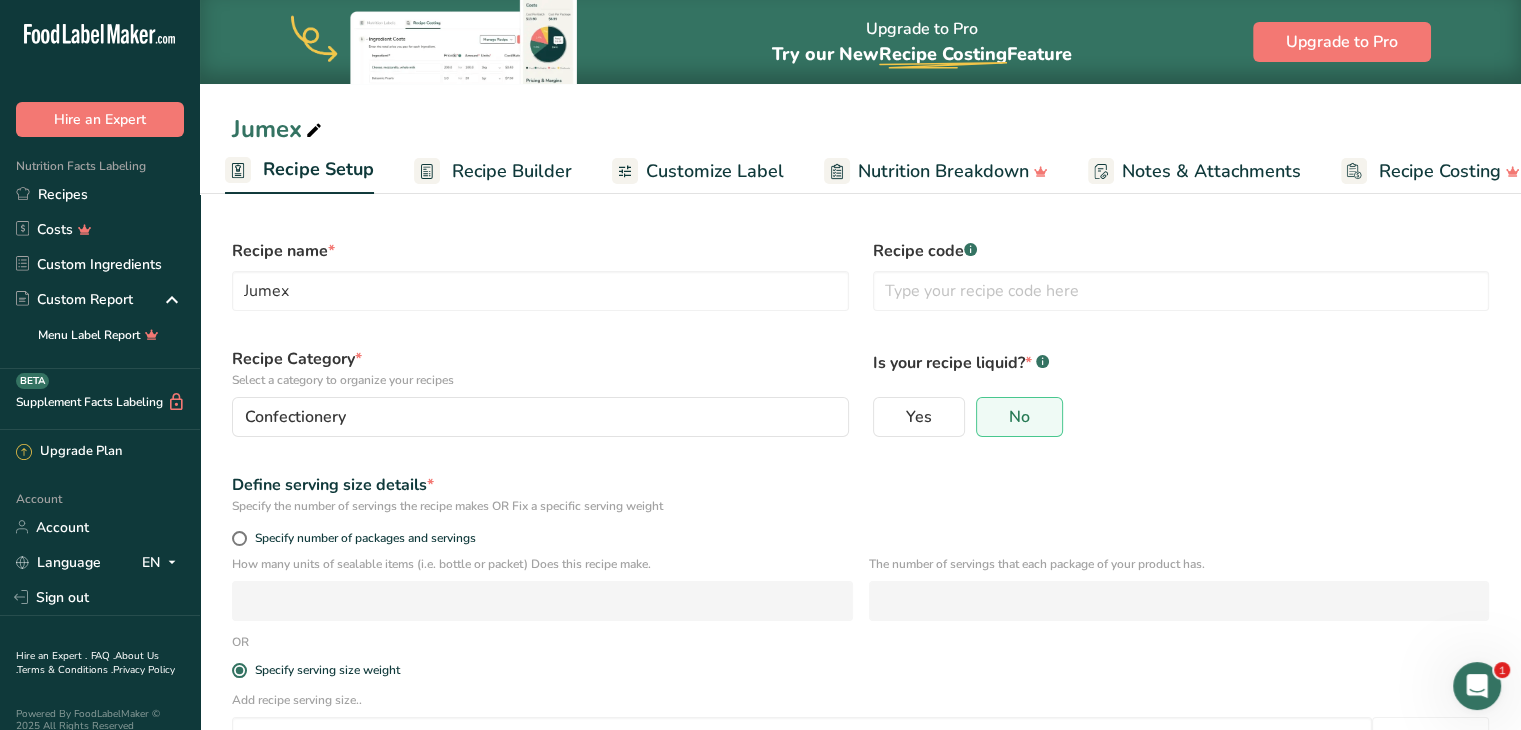 scroll, scrollTop: 144, scrollLeft: 0, axis: vertical 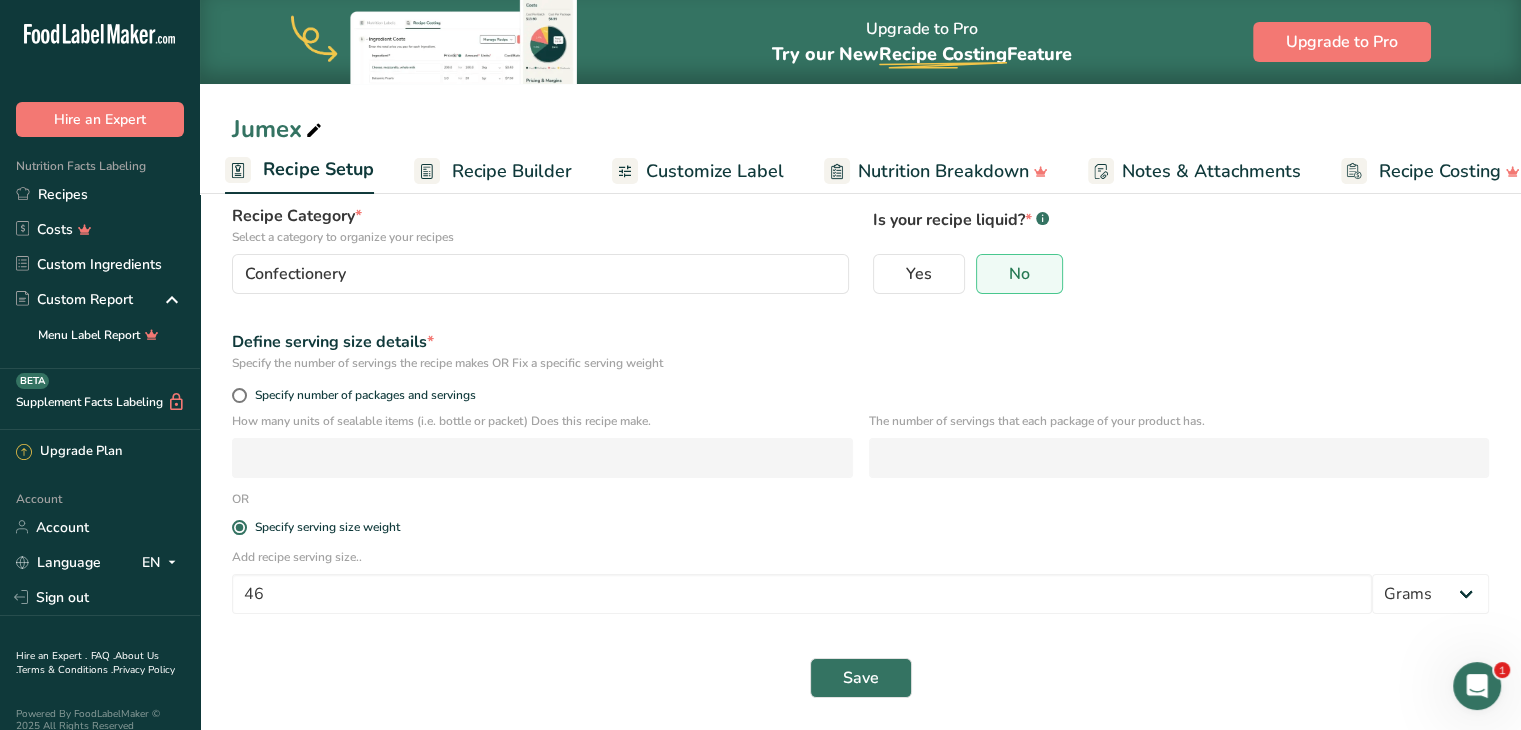 click on "Specify number of packages and servings" at bounding box center [860, 398] 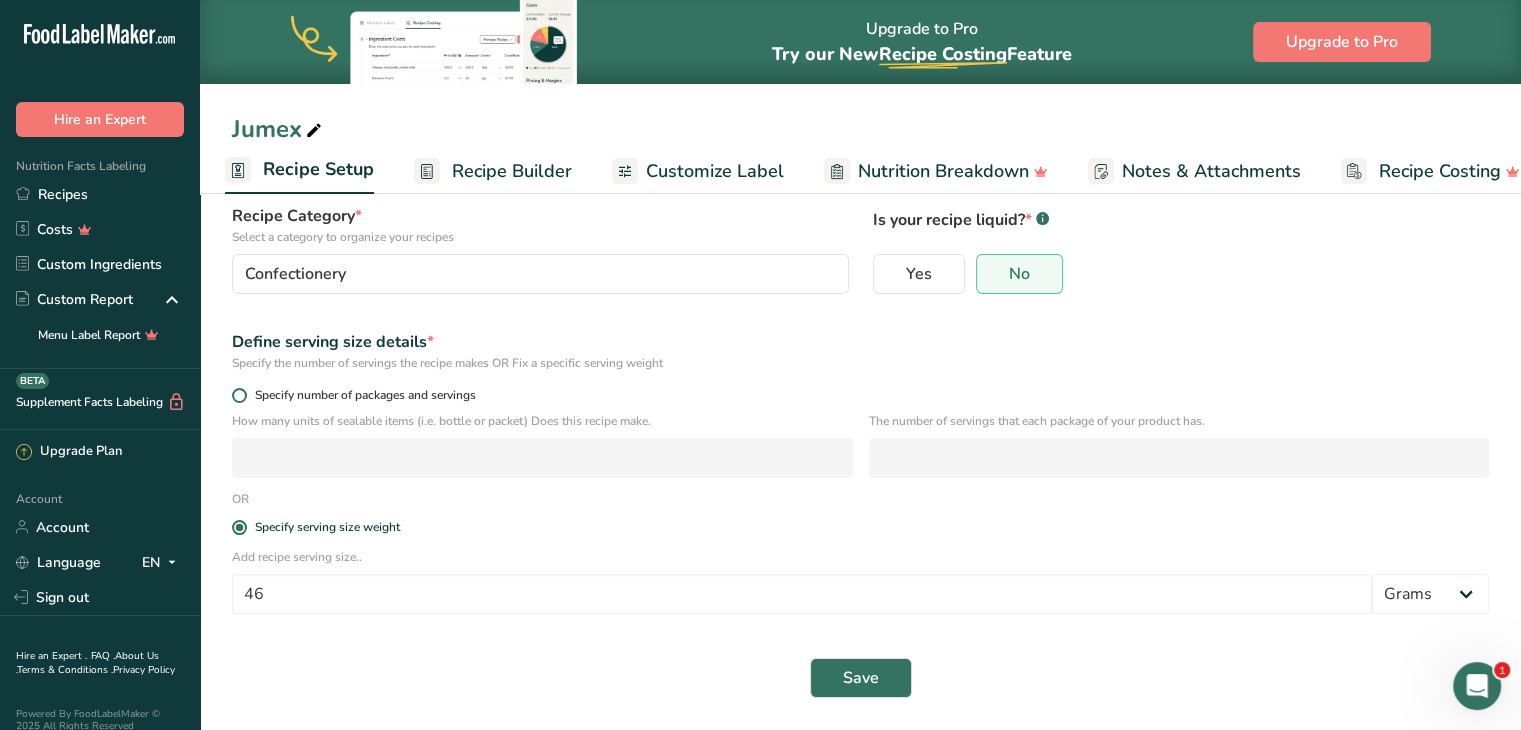 click on "Specify number of packages and servings" at bounding box center [361, 395] 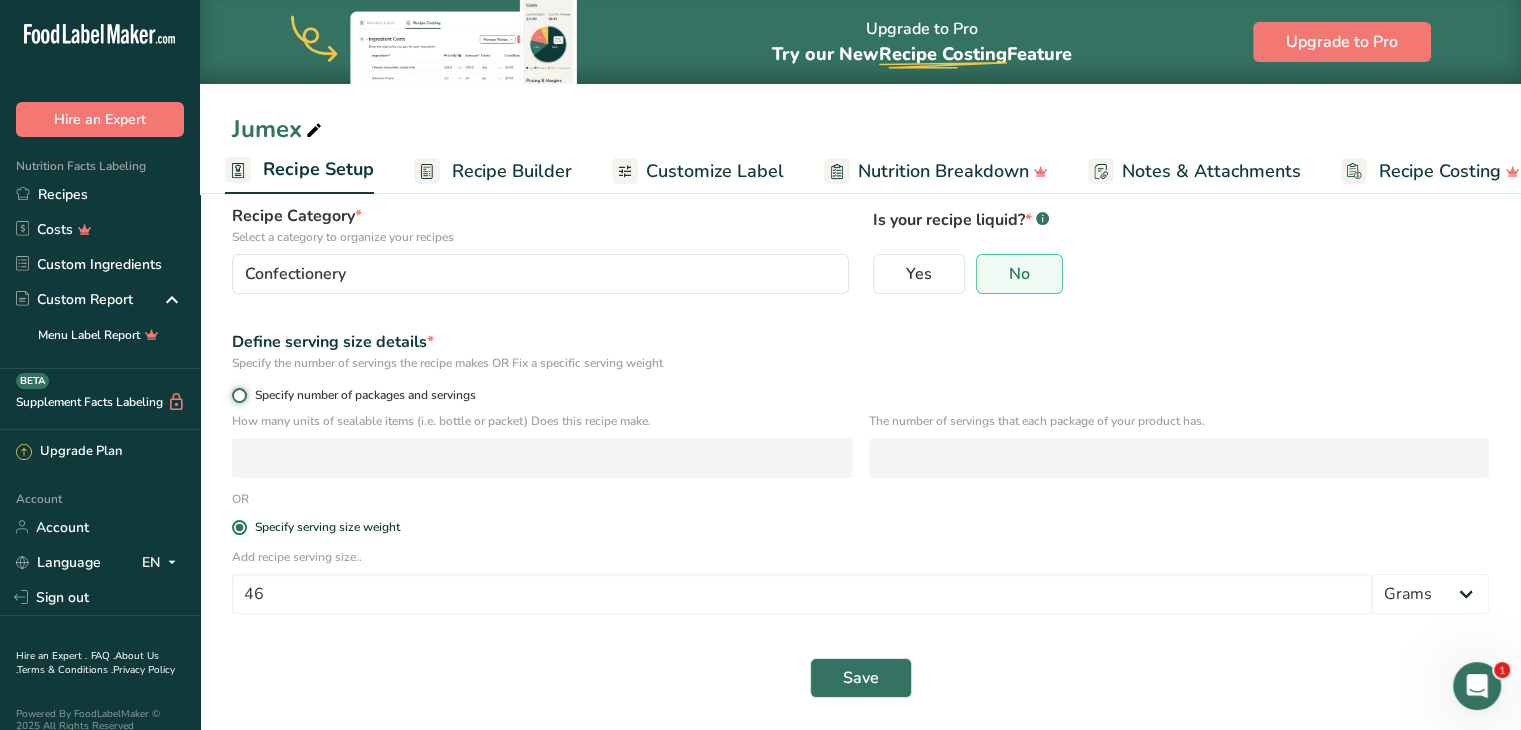 click on "Specify number of packages and servings" at bounding box center [238, 395] 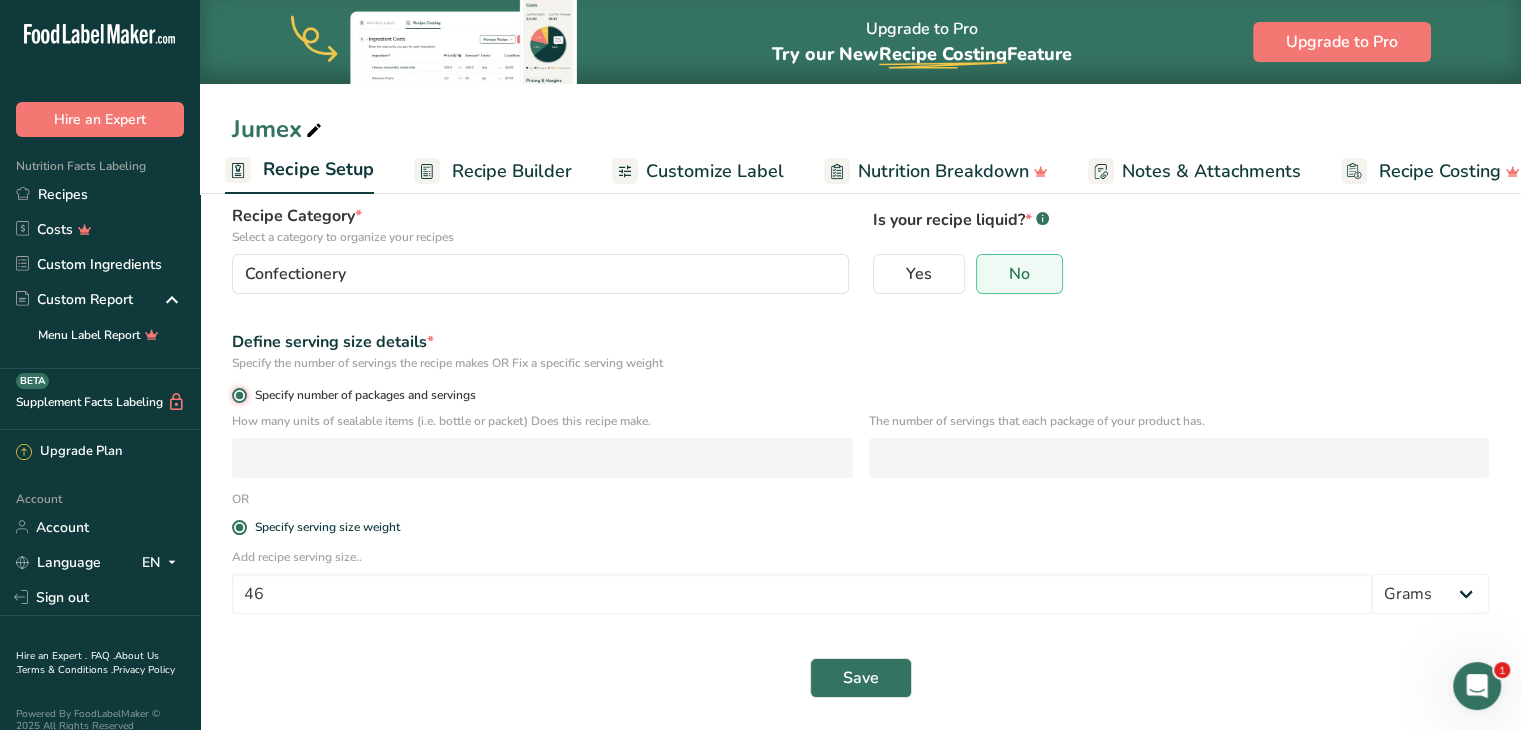 radio on "false" 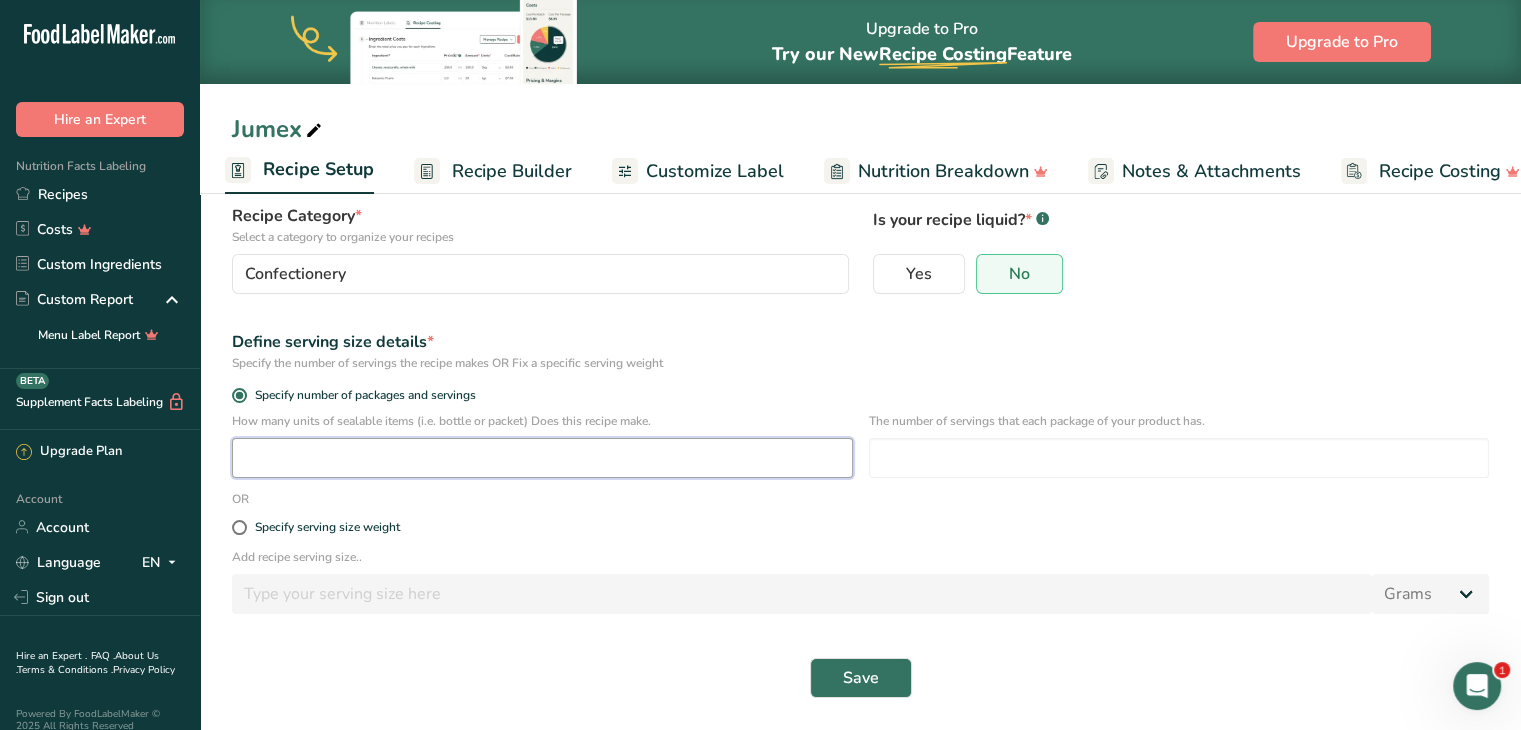 click at bounding box center (542, 458) 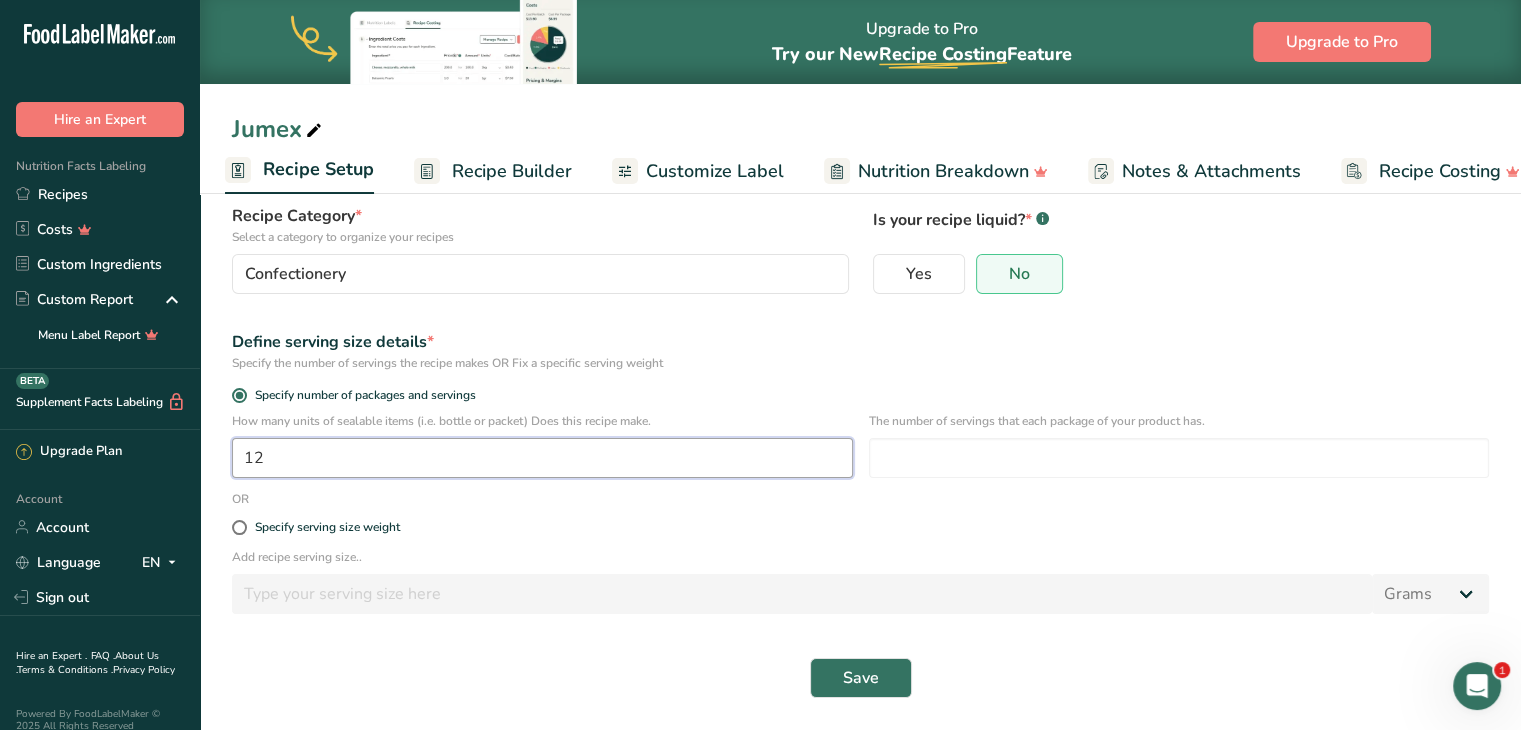 type on "12" 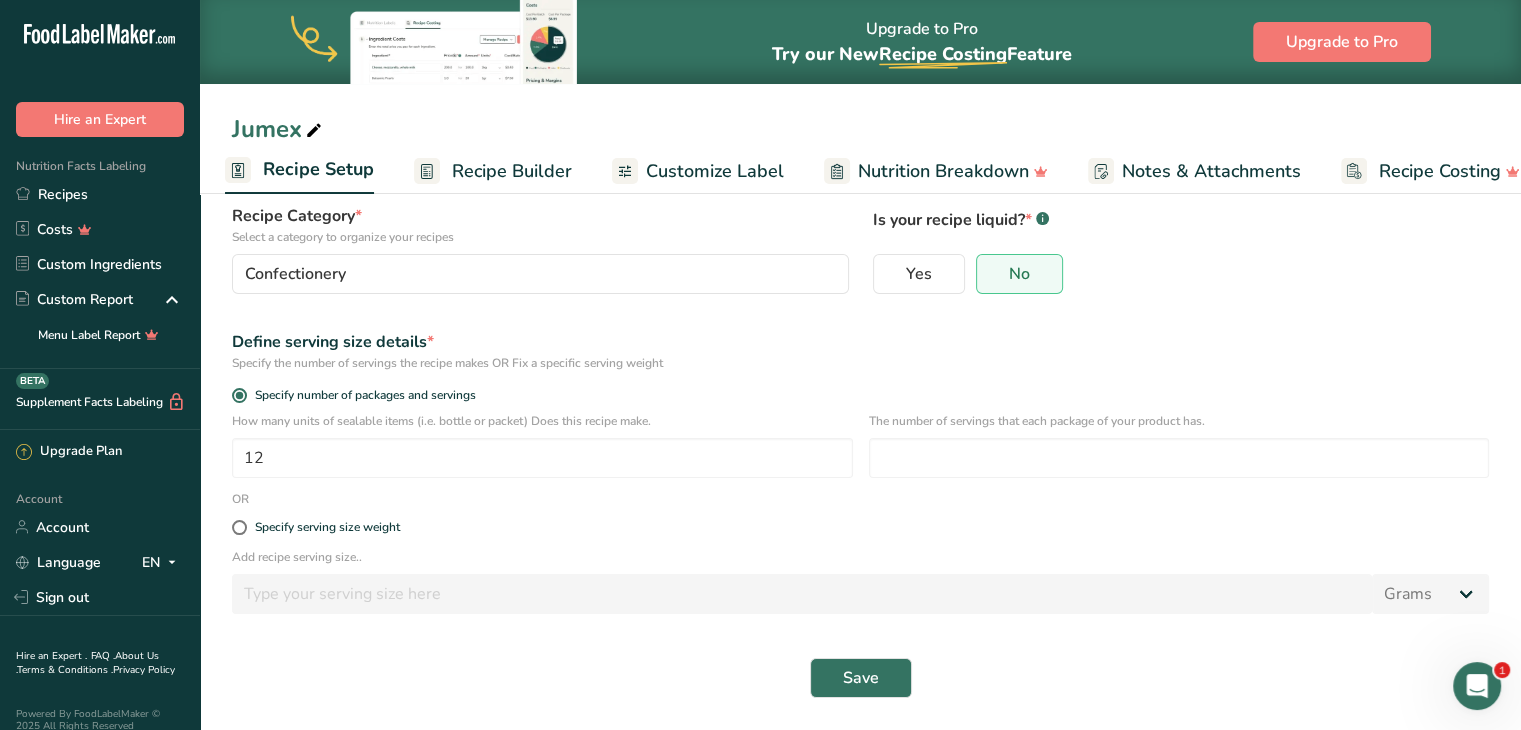 click on "Yes   No" at bounding box center [1181, 274] 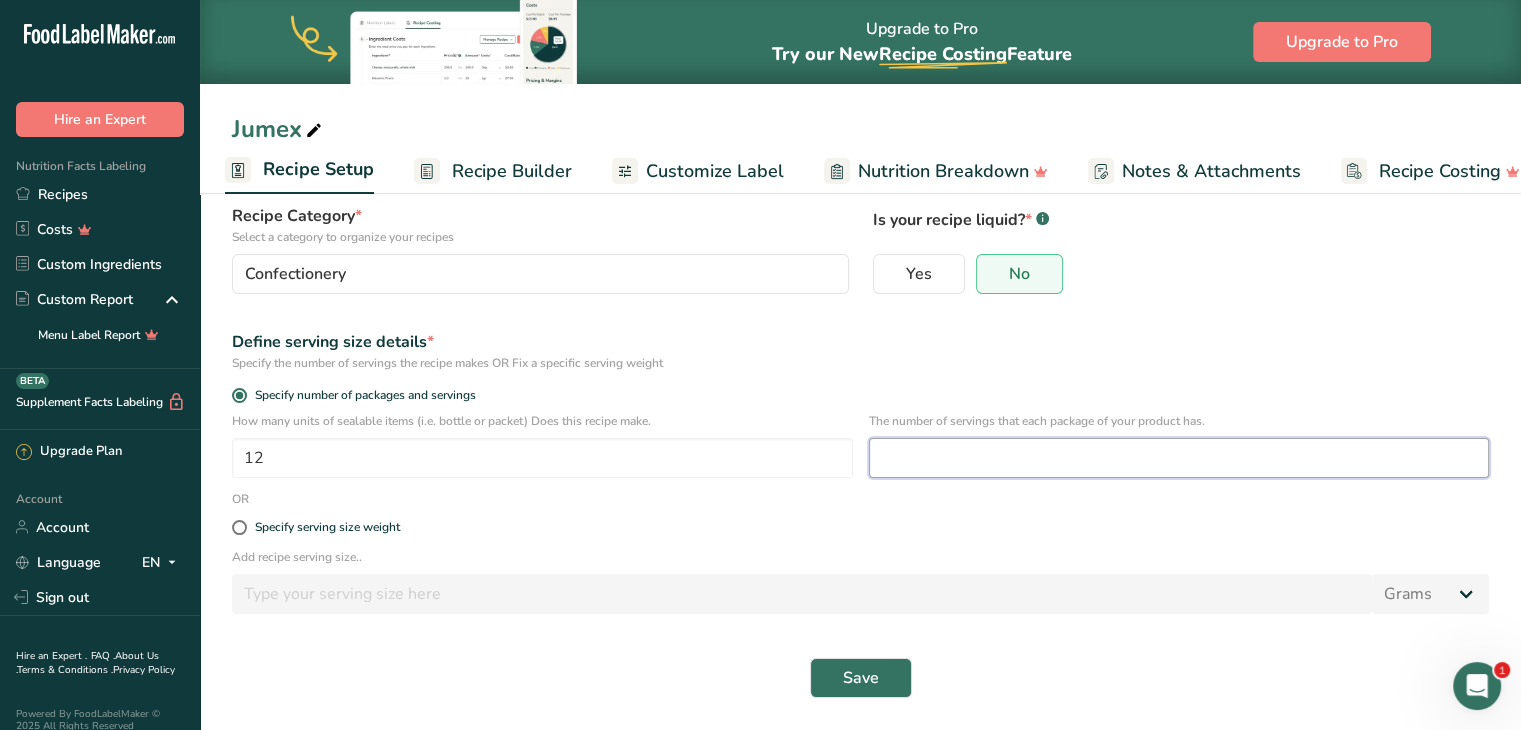 click at bounding box center (1179, 458) 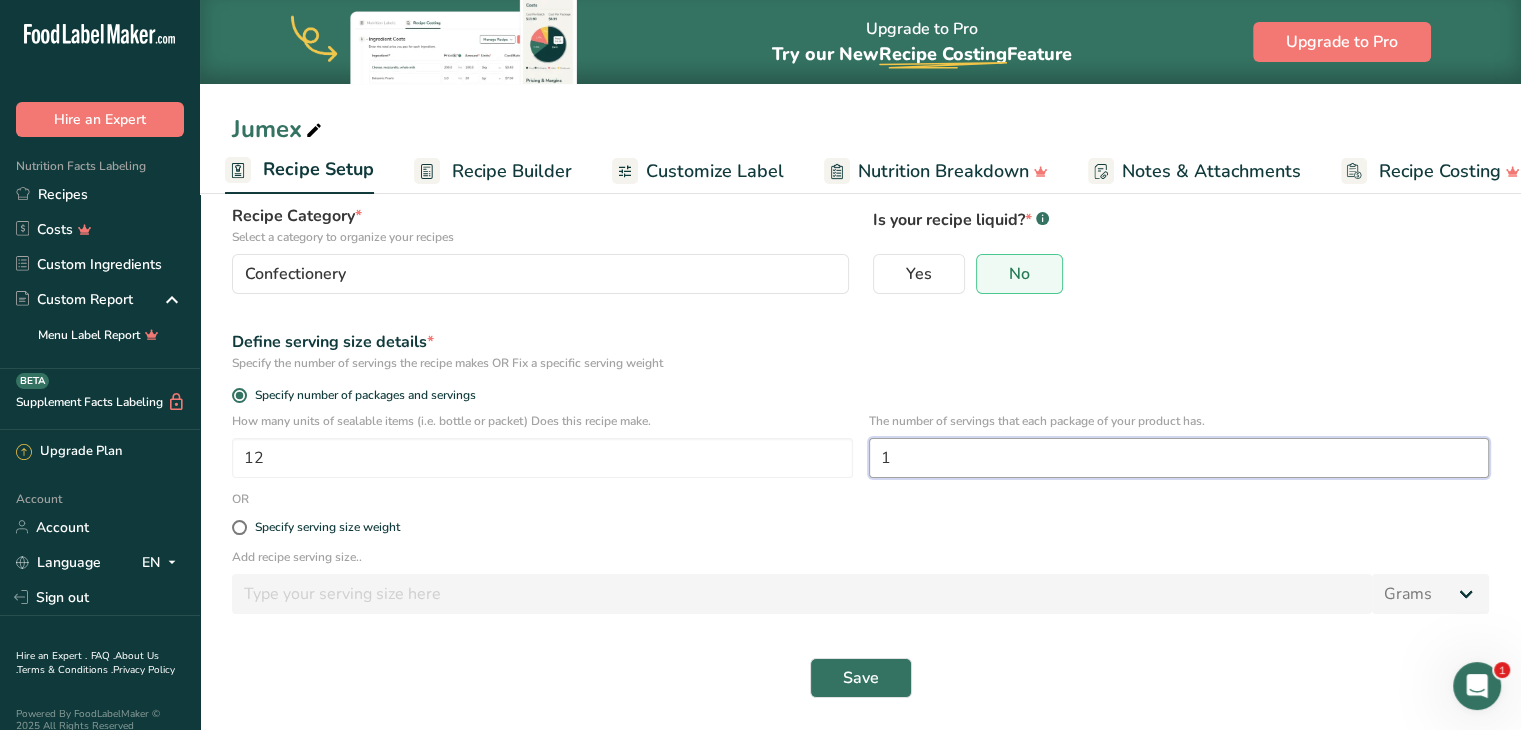 type on "1" 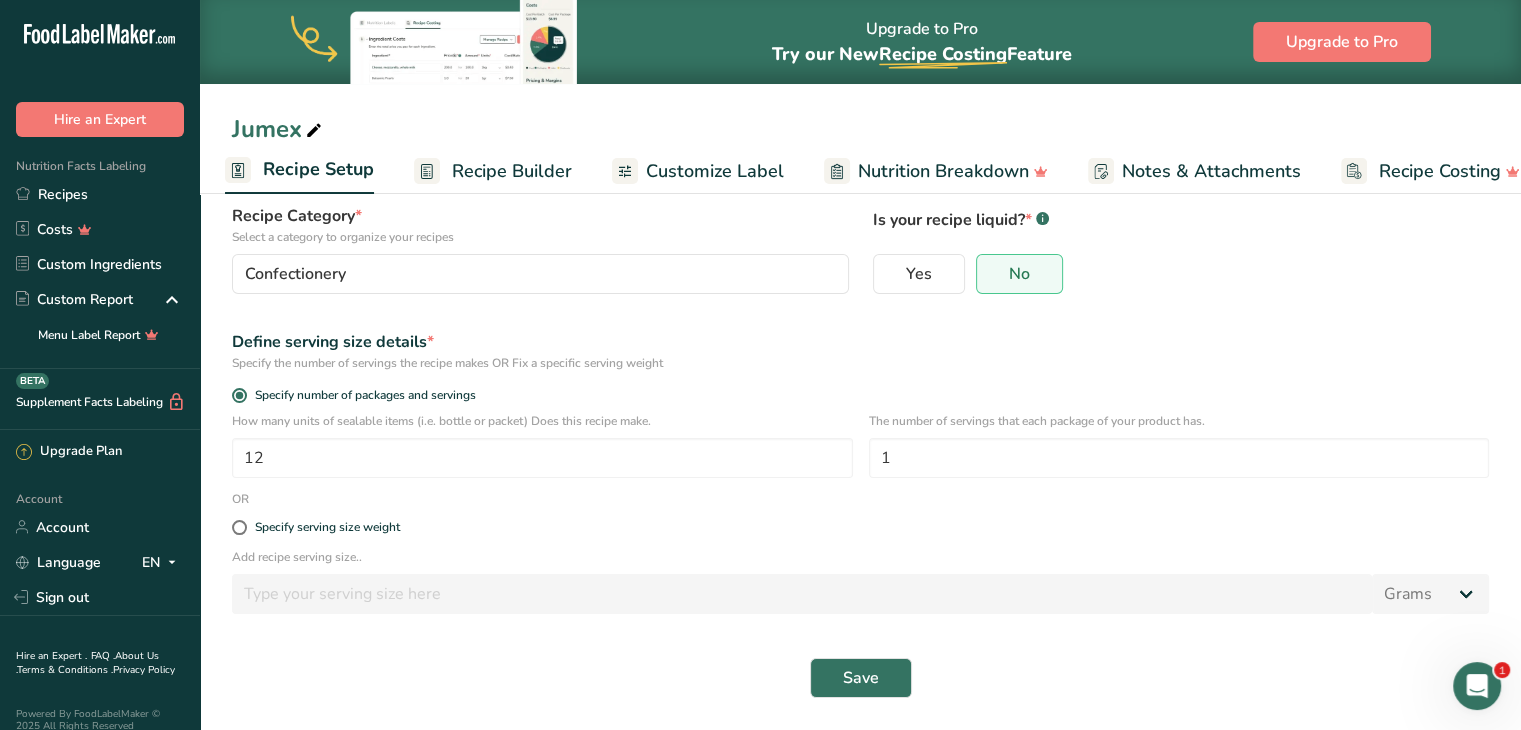 click on "Define serving size details *" at bounding box center (860, 342) 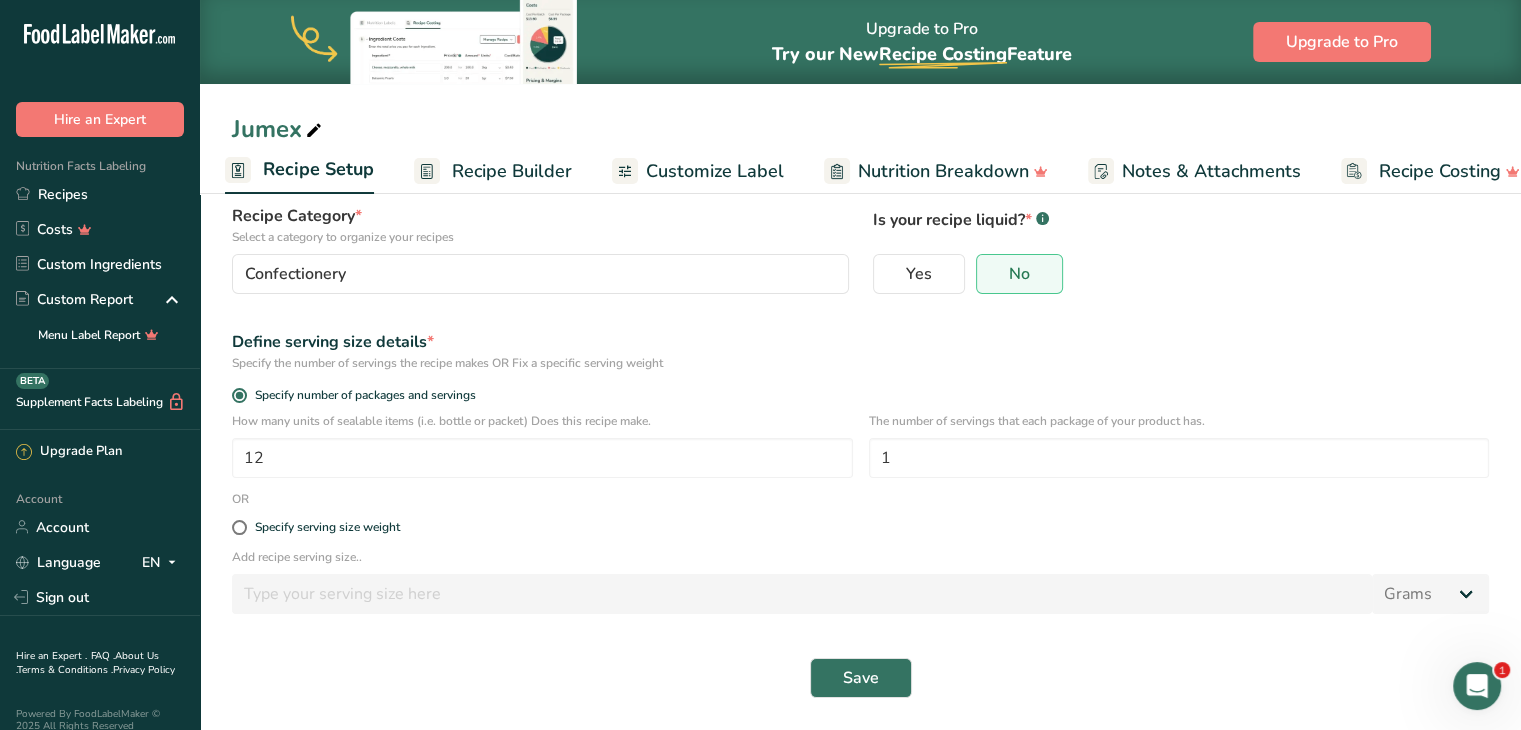 click on "Recipe name *   [BRAND]
Recipe code
.a-a{fill:#347362;}.b-a{fill:#fff;}
Recipe Category *
Select a category to organize your recipes
Confectionery
Standard Categories
Custom Categories
.a-a{fill:#347362;}.b-a{fill:#fff;}
Baked Goods
Beverages
Confectionery
Cooked Meals, Salads, & Sauces
Dairy
Snacks
Add New Category
Is your recipe liquid? *   .a-a{fill:#347362;}.b-a{fill:#fff;}           Yes   No
Define serving size details *
Specify the number of servings the recipe makes OR Fix a specific serving weight
Specify number of packages and servings
12     1
OR" at bounding box center (860, 387) 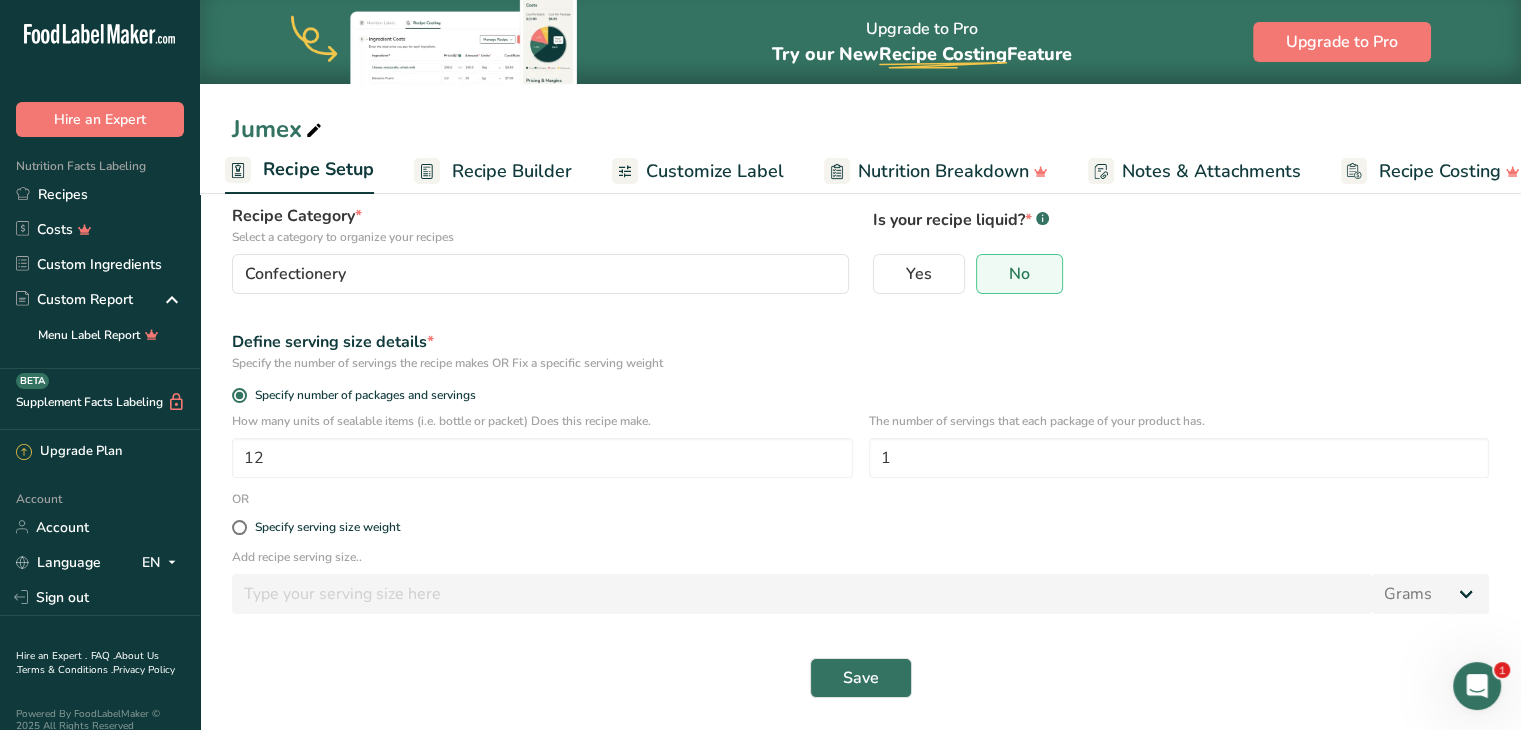 scroll, scrollTop: 0, scrollLeft: 0, axis: both 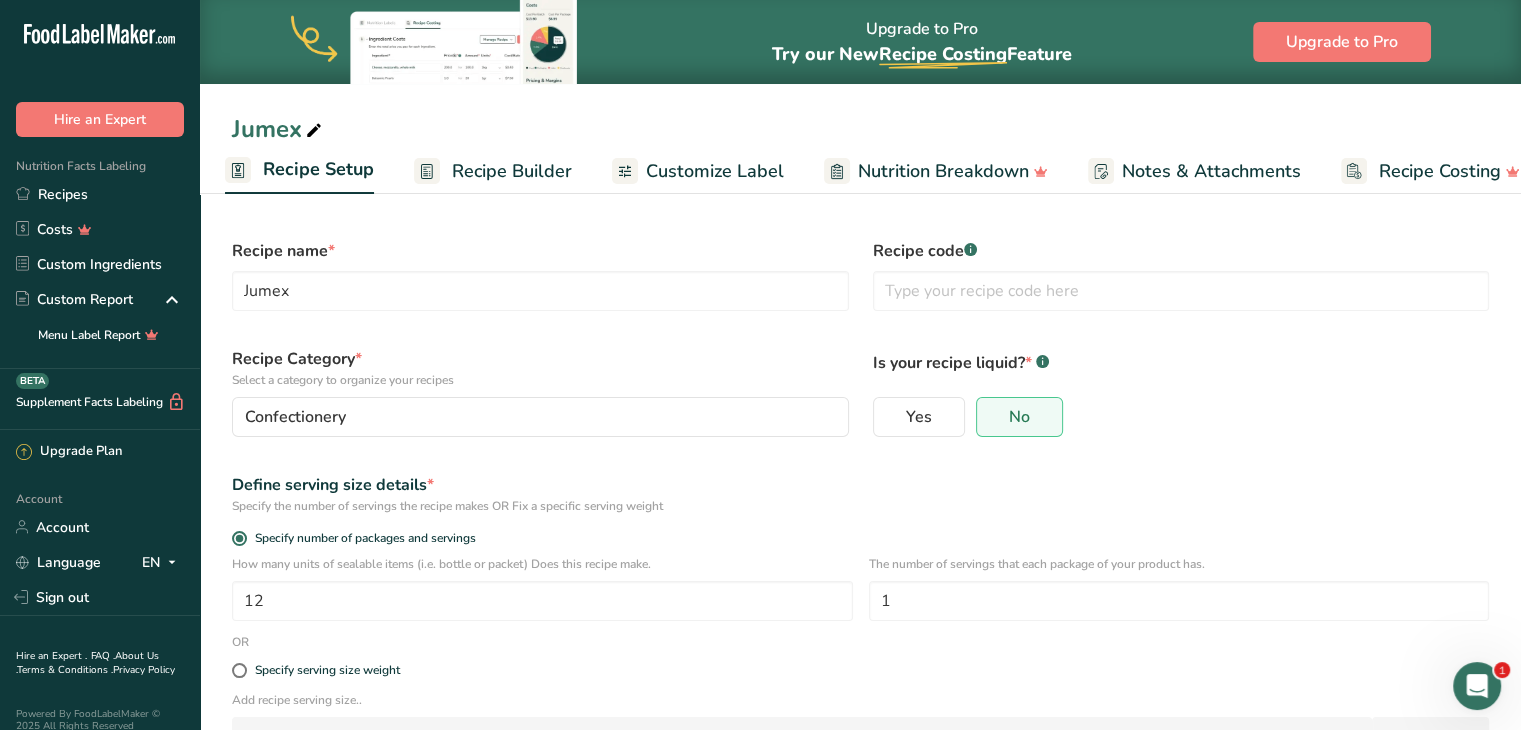 click on "Customize Label" at bounding box center [715, 171] 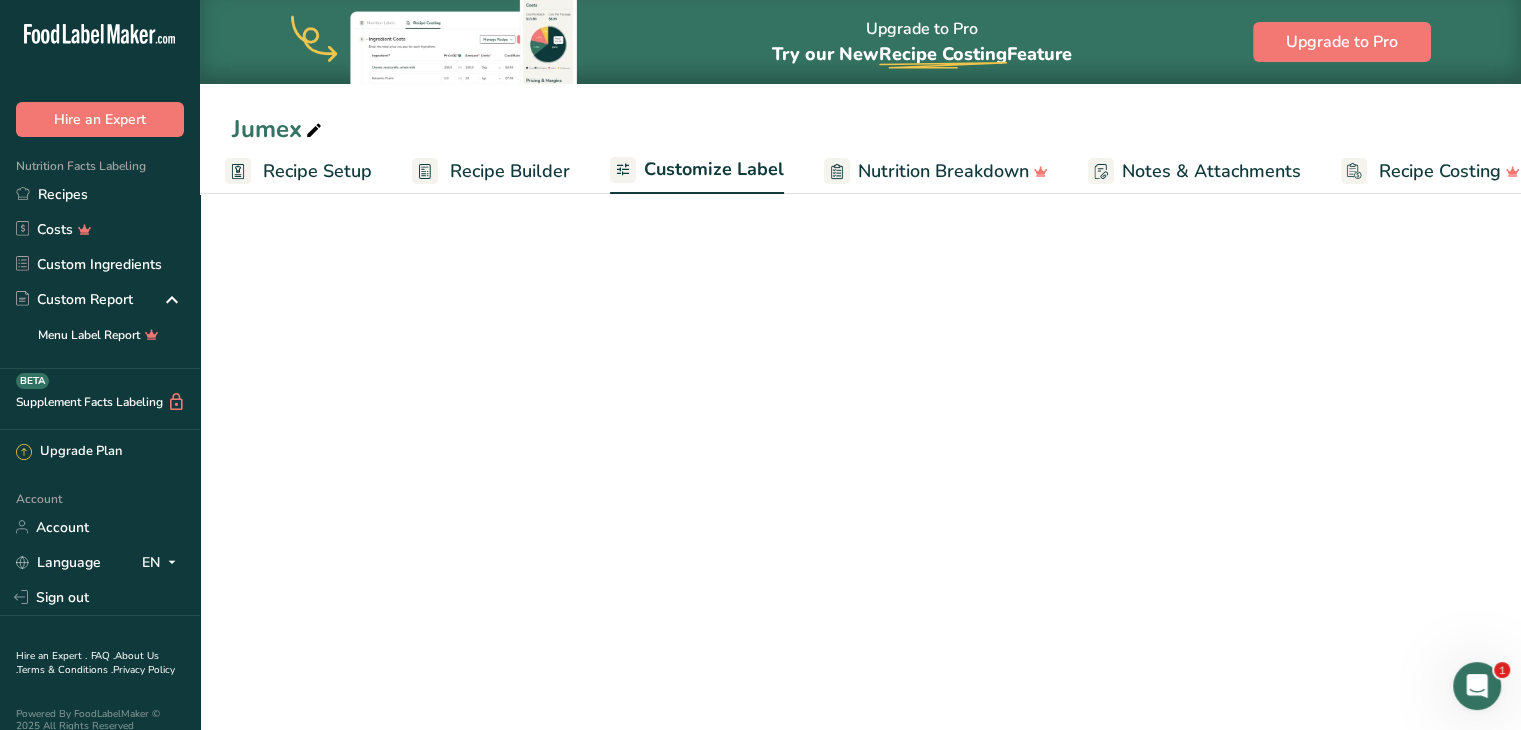 scroll, scrollTop: 0, scrollLeft: 38, axis: horizontal 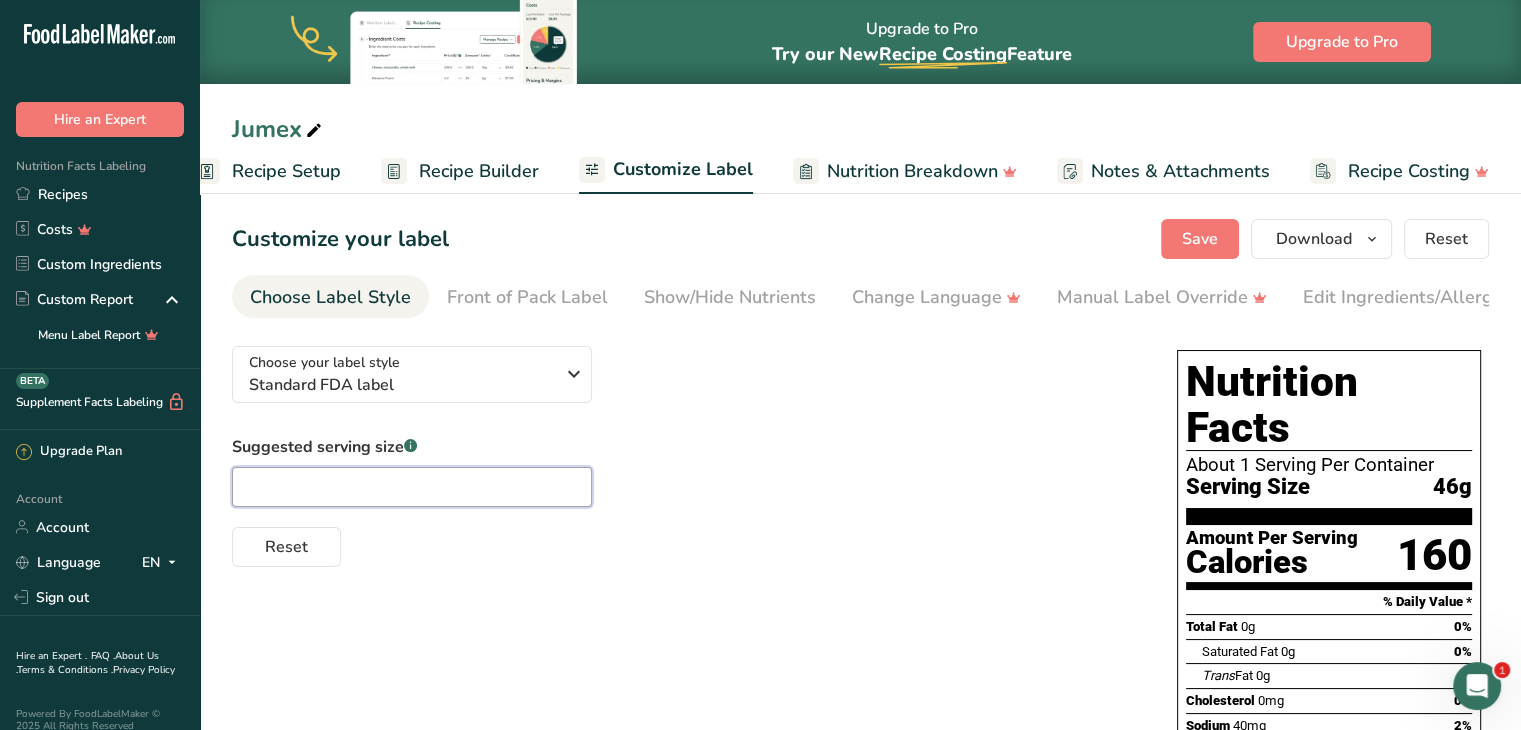 click at bounding box center [412, 487] 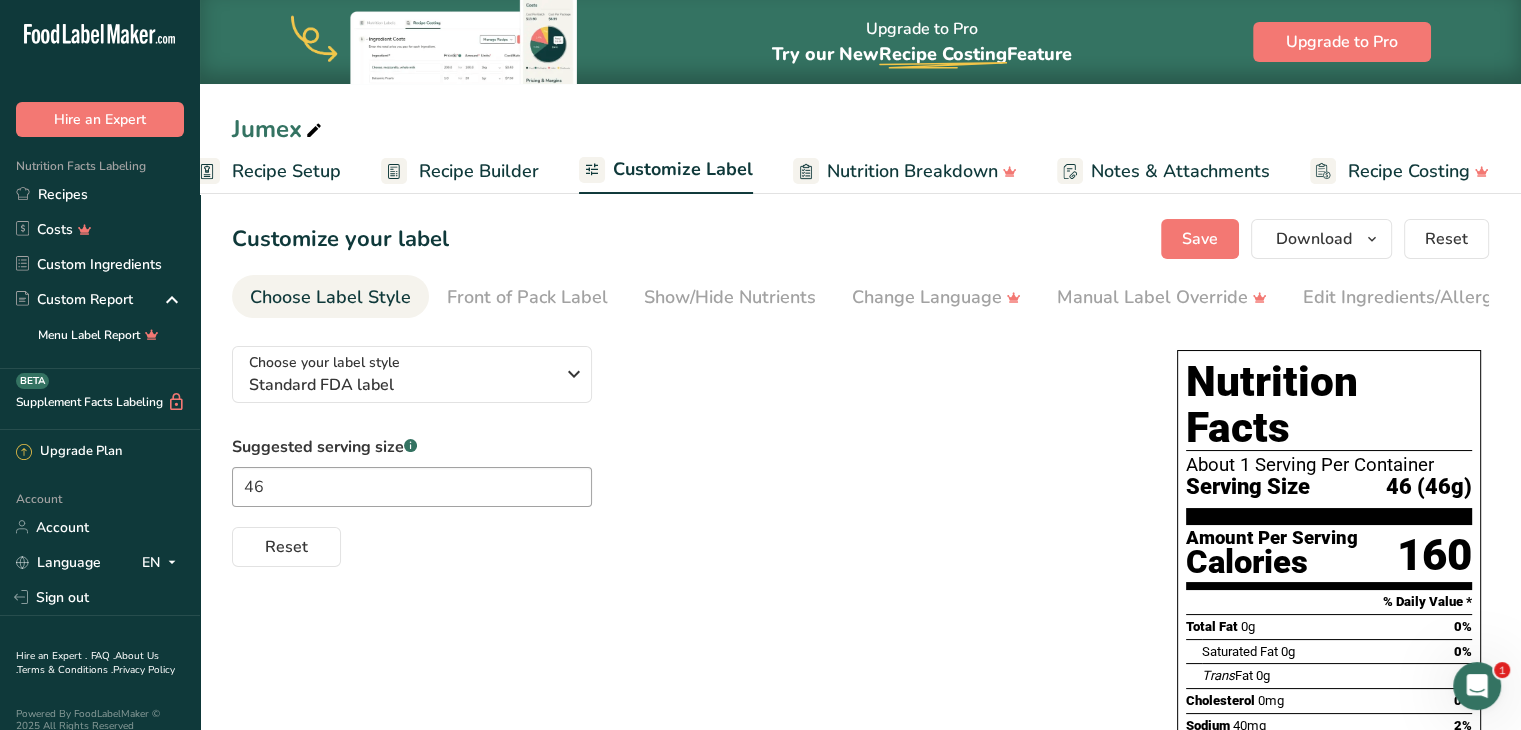 click on "Suggested serving size
.a-a{fill:#347362;}.b-a{fill:#fff;}           [NUMBER]
Reset" at bounding box center [684, 501] 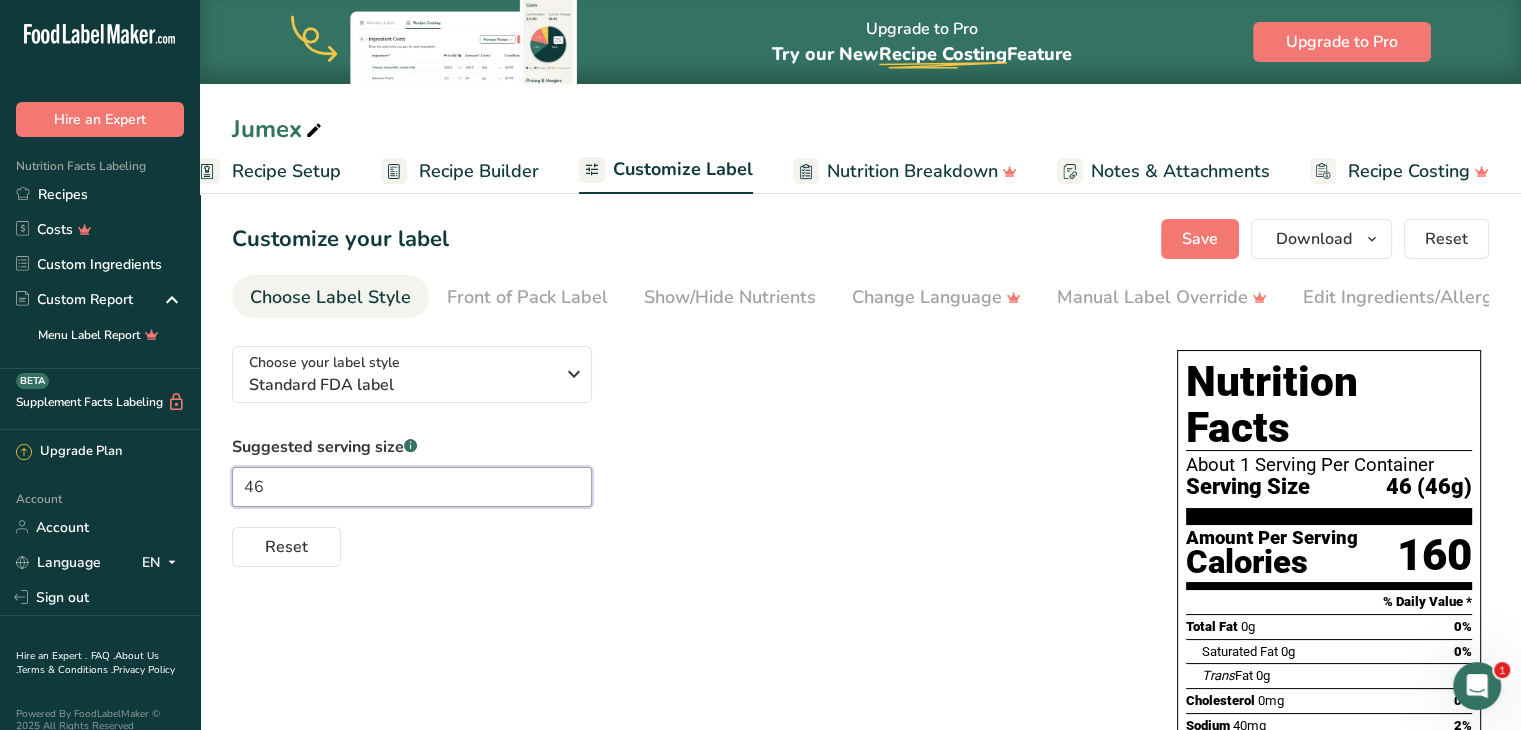 click on "46" at bounding box center (412, 487) 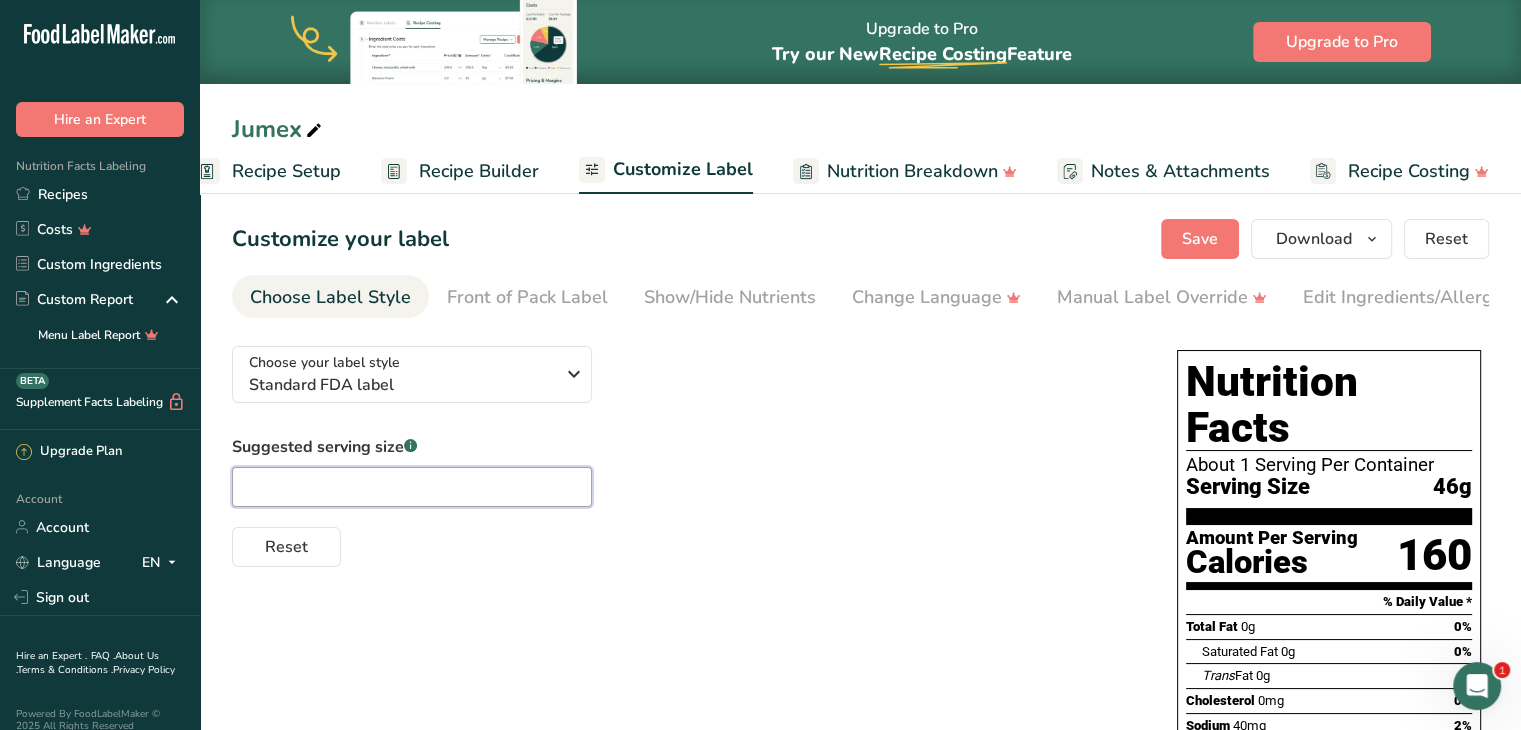 type 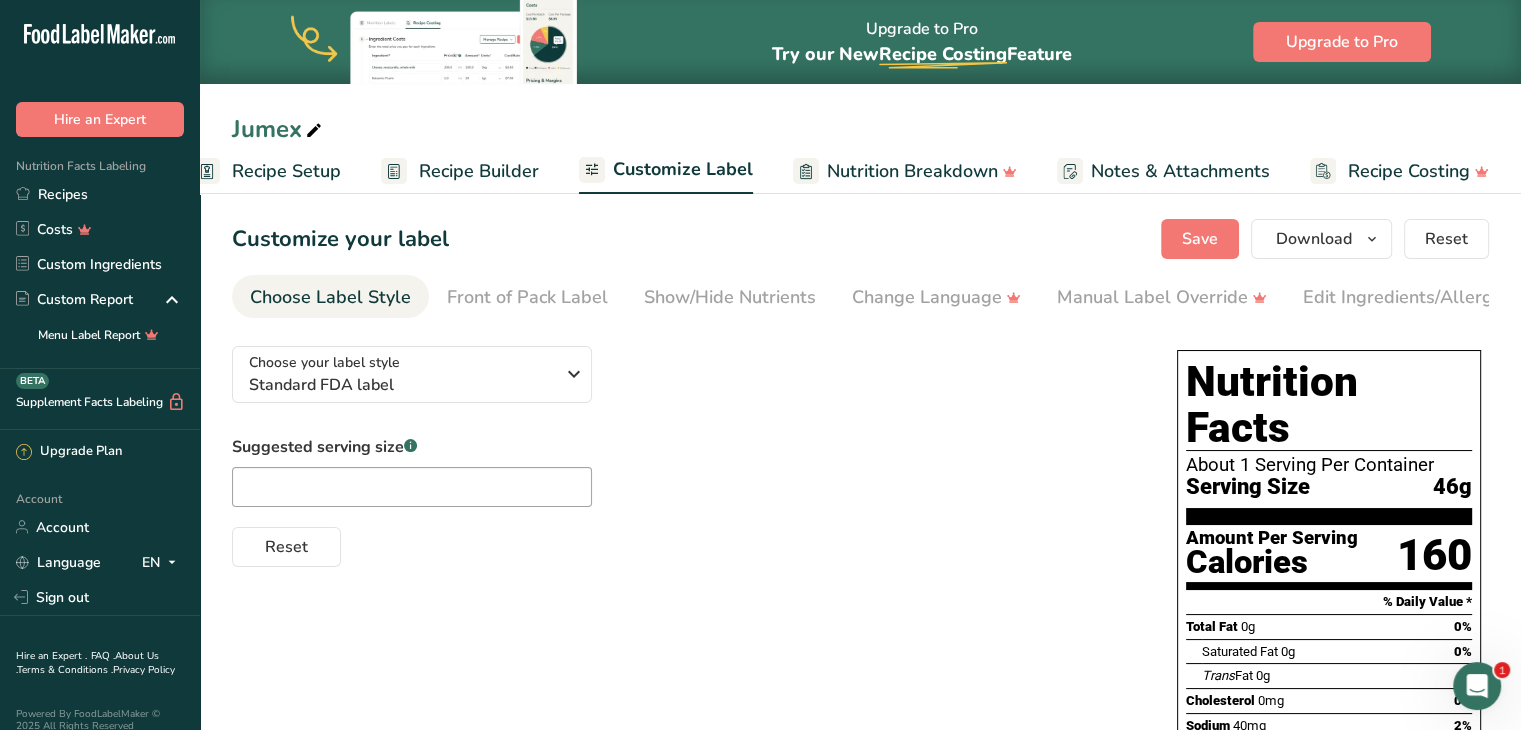 click on "Choose your label style
Standard FDA label
USA (FDA)
Standard FDA label
Tabular FDA label
Linear FDA label
Simplified FDA label
Dual Column FDA label (Per Serving/Per Container)
Dual Column FDA label (As Sold/As Prepared)
Aggregate Standard FDA label
Standard FDA label with Micronutrients listed side-by-side
UK (FSA)
UK Mandatory Label "Back of Pack"
UK Traffic Light Label  "Front of Pack"
Canadian (CFIA)
Canadian Standard label
Canadian Dual Column label" at bounding box center (684, 448) 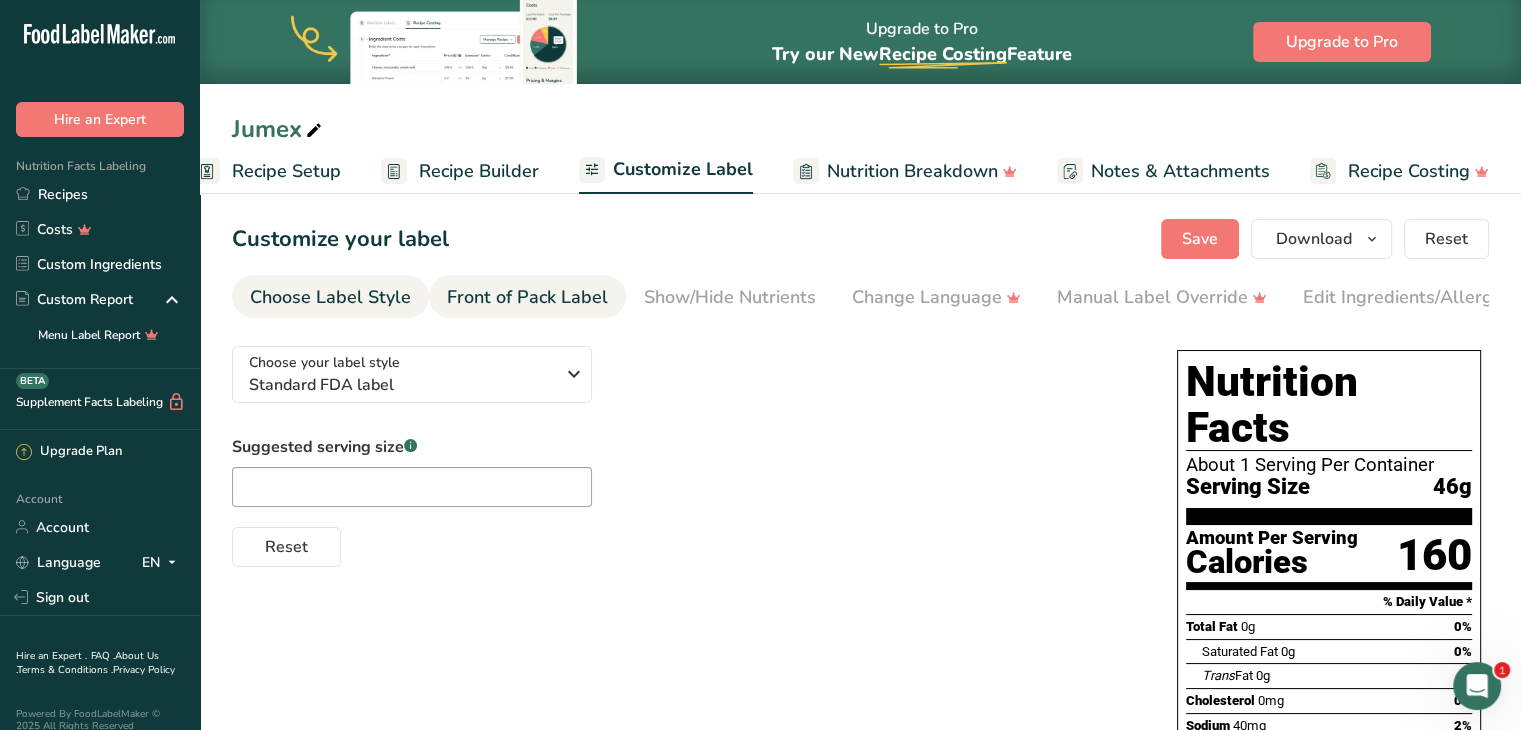 click on "Front of Pack Label" at bounding box center (527, 297) 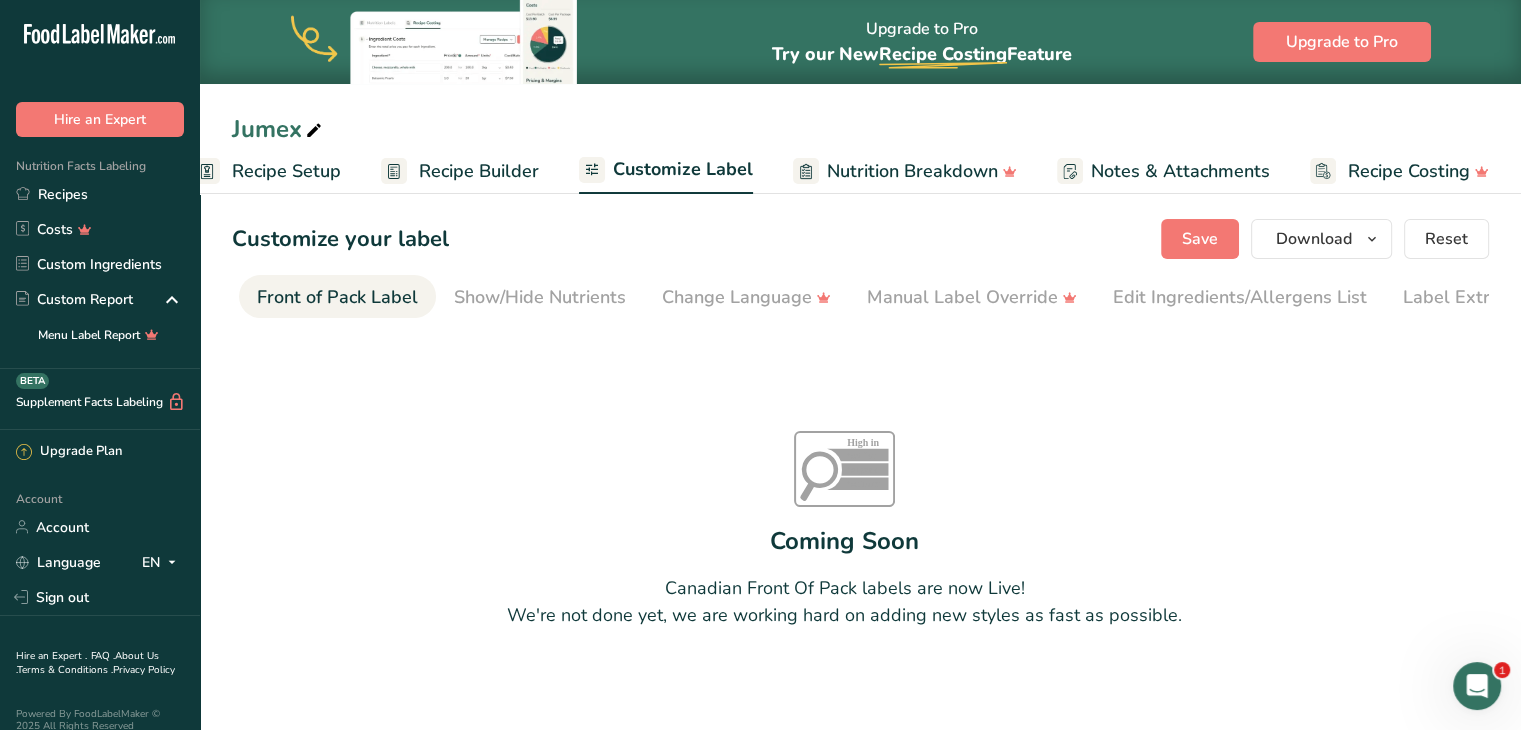 scroll, scrollTop: 0, scrollLeft: 194, axis: horizontal 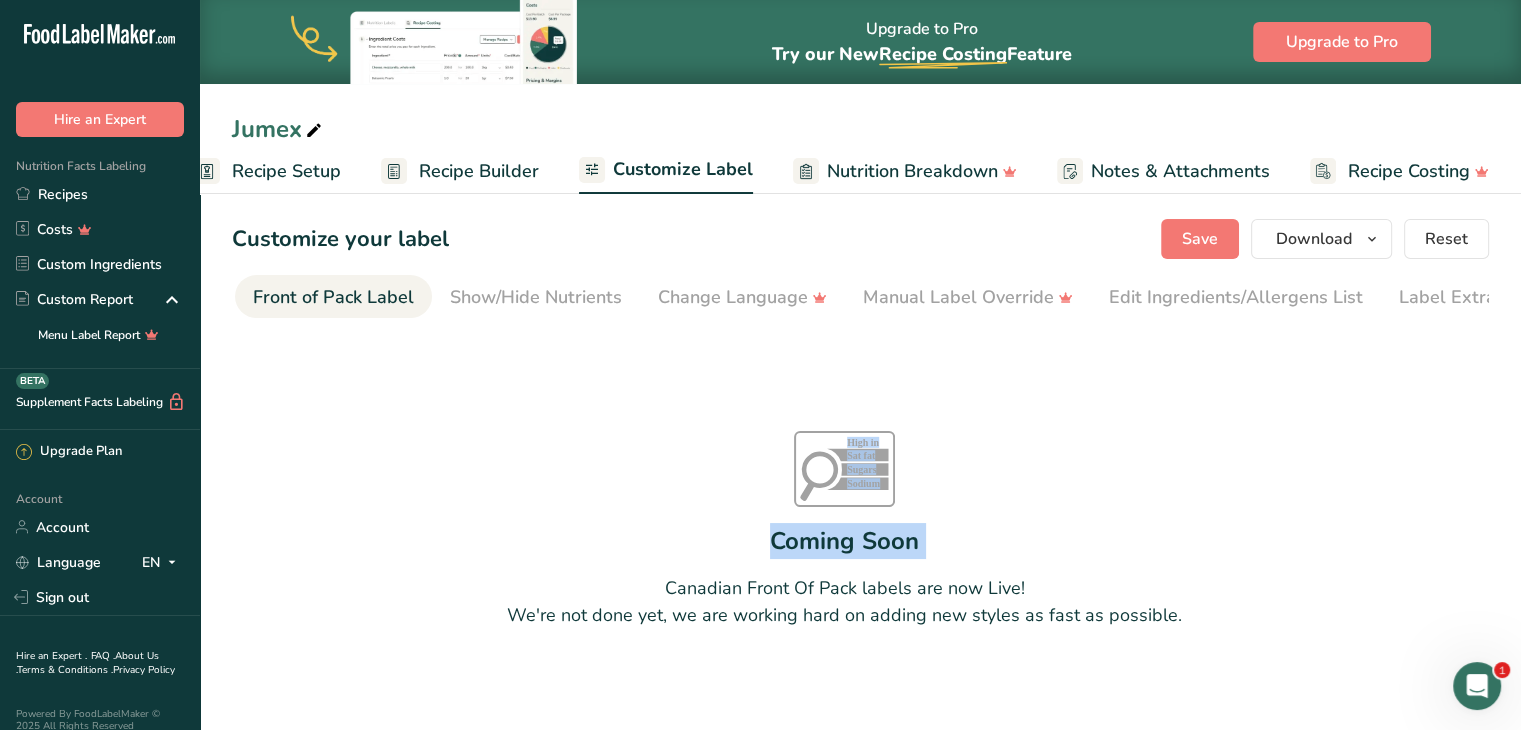 drag, startPoint x: 637, startPoint y: 324, endPoint x: 366, endPoint y: 337, distance: 271.3116 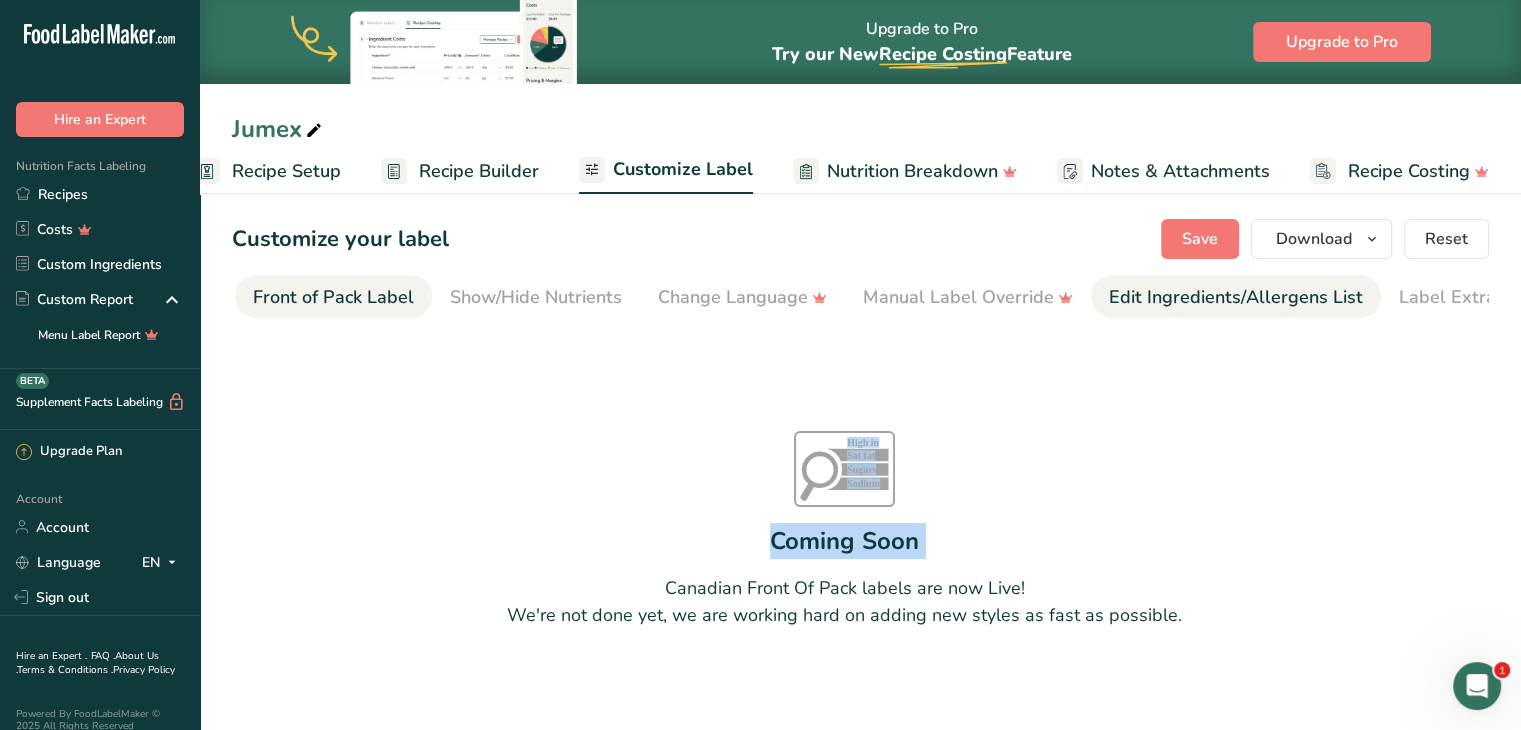 click on "Edit Ingredients/Allergens List" at bounding box center (1236, 297) 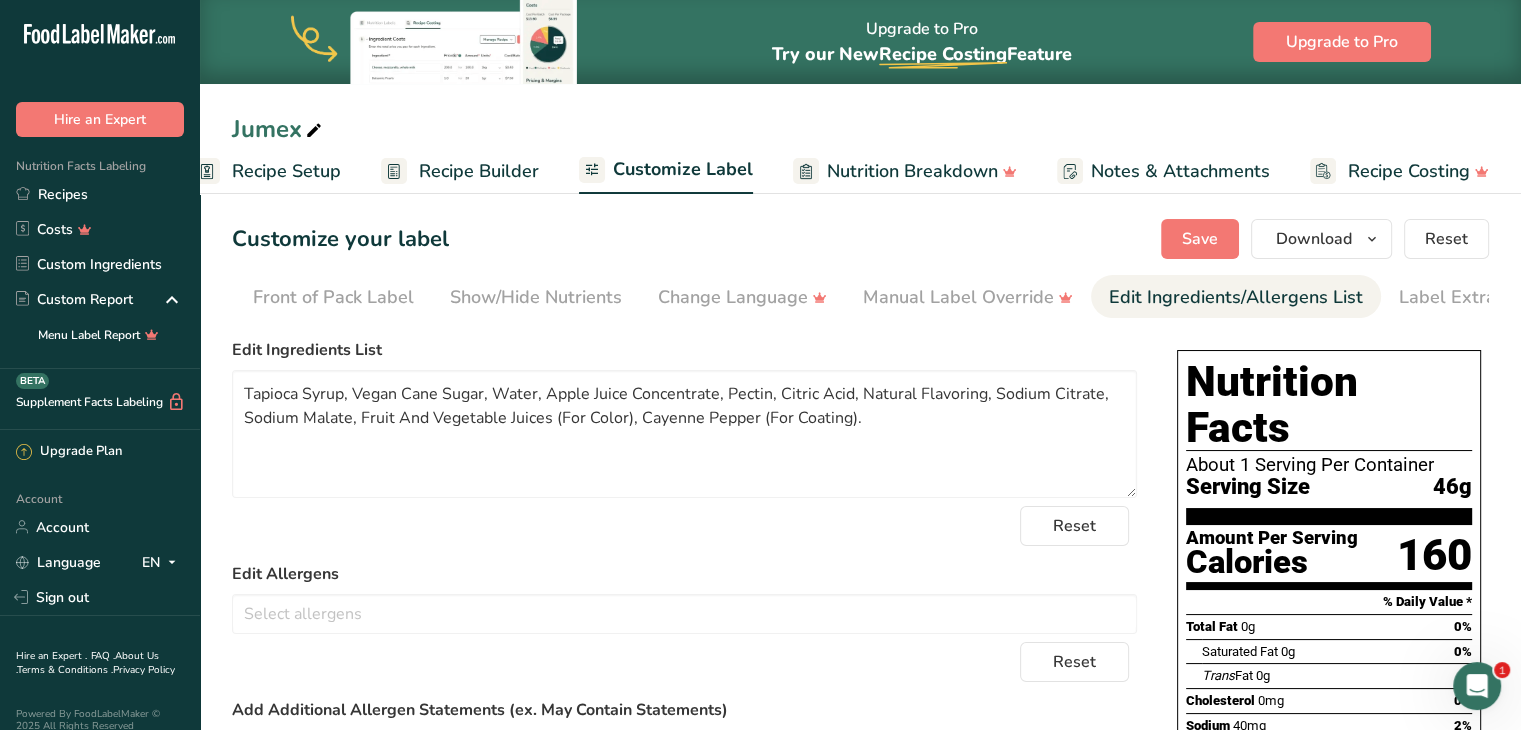 scroll, scrollTop: 0, scrollLeft: 244, axis: horizontal 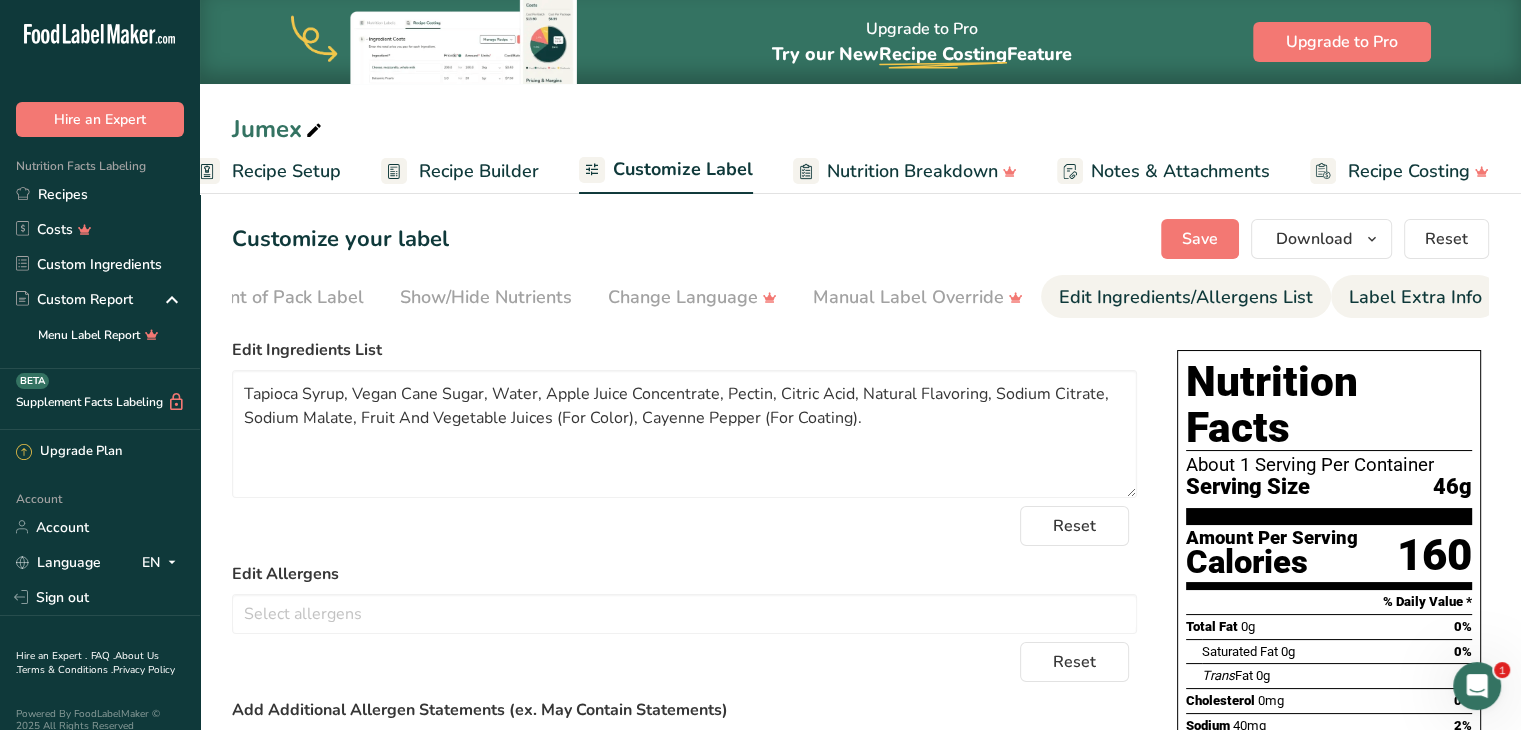 click on "Label Extra Info" at bounding box center [1415, 297] 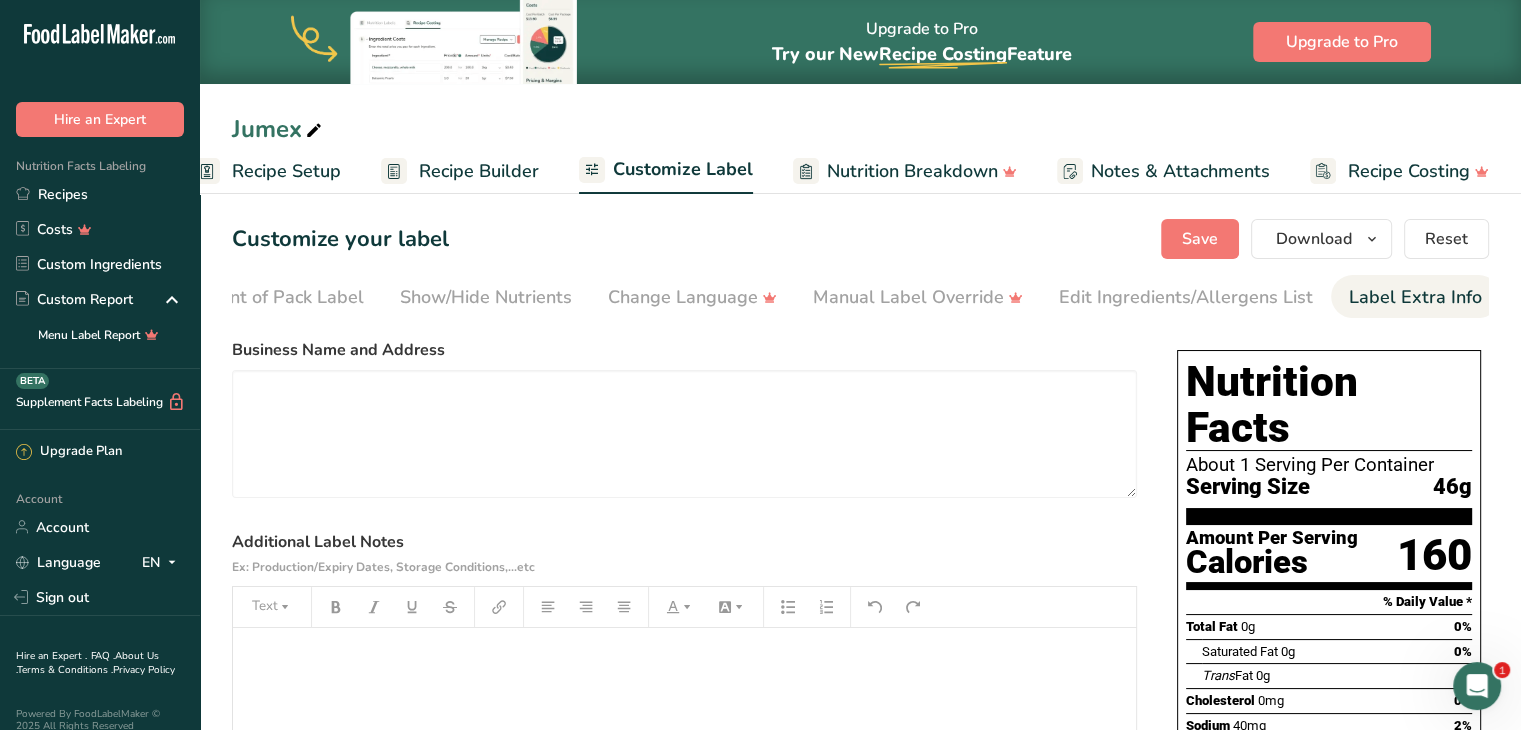 click on "Nutrition Breakdown" at bounding box center (912, 171) 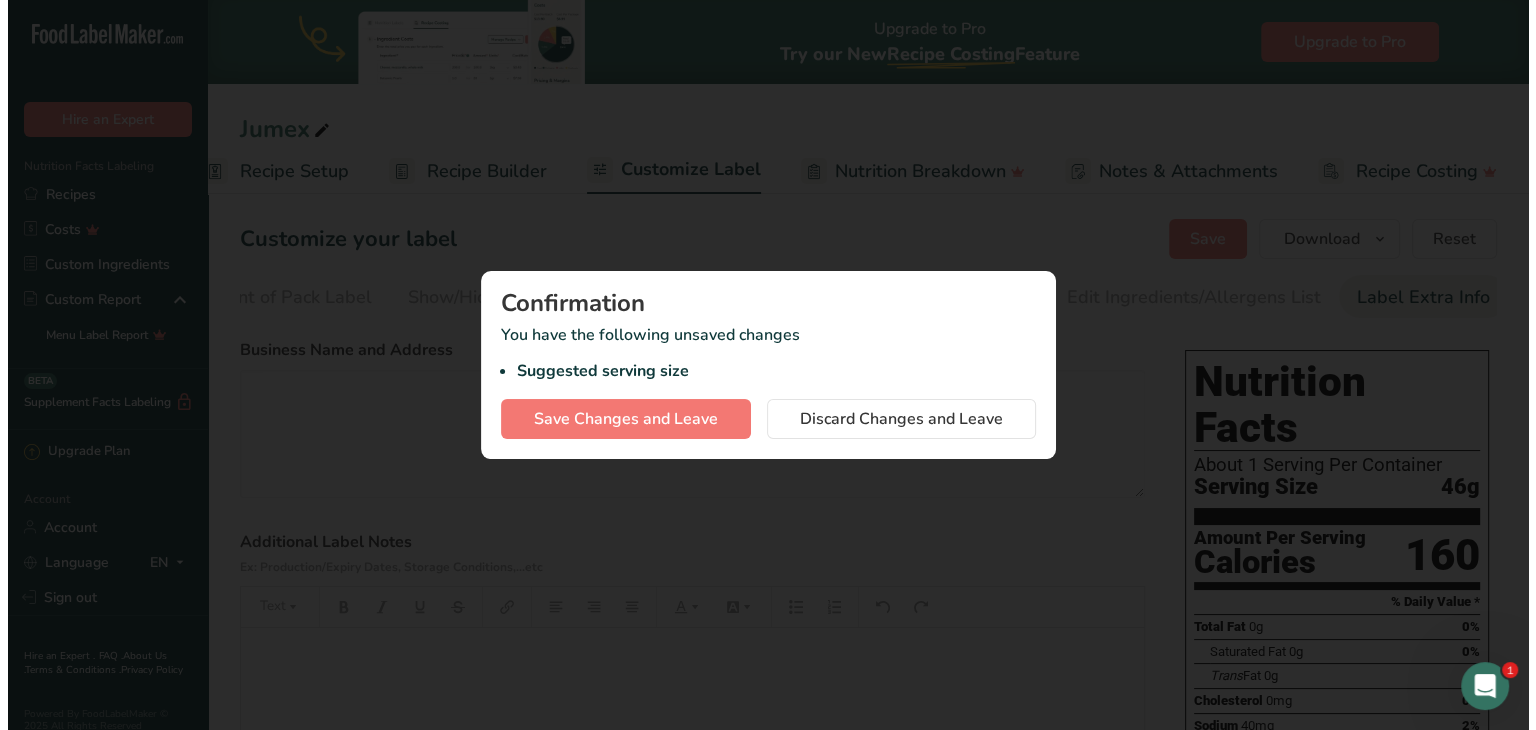 scroll, scrollTop: 0, scrollLeft: 228, axis: horizontal 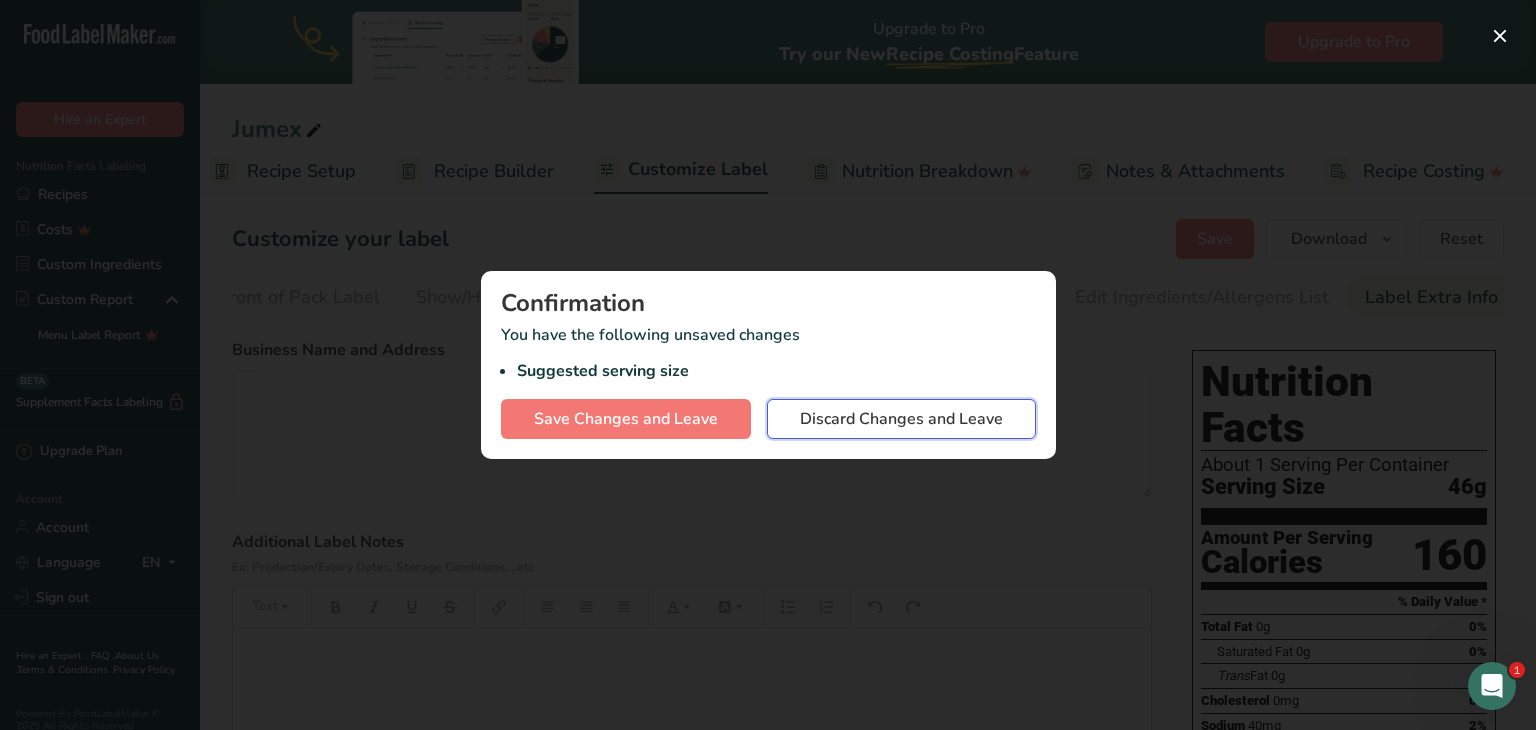 click on "Discard Changes and Leave" at bounding box center (901, 419) 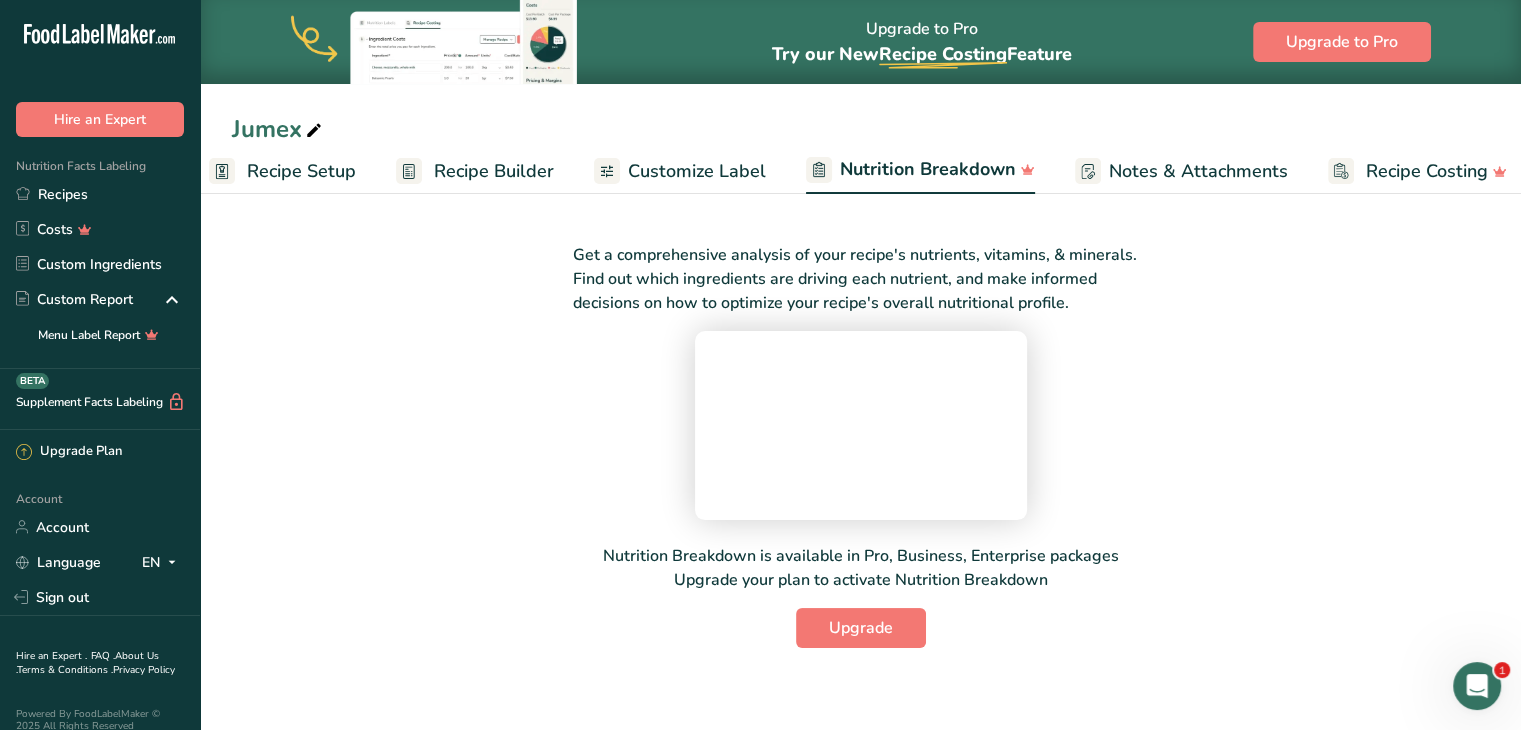 click on "Customize Label" at bounding box center [697, 171] 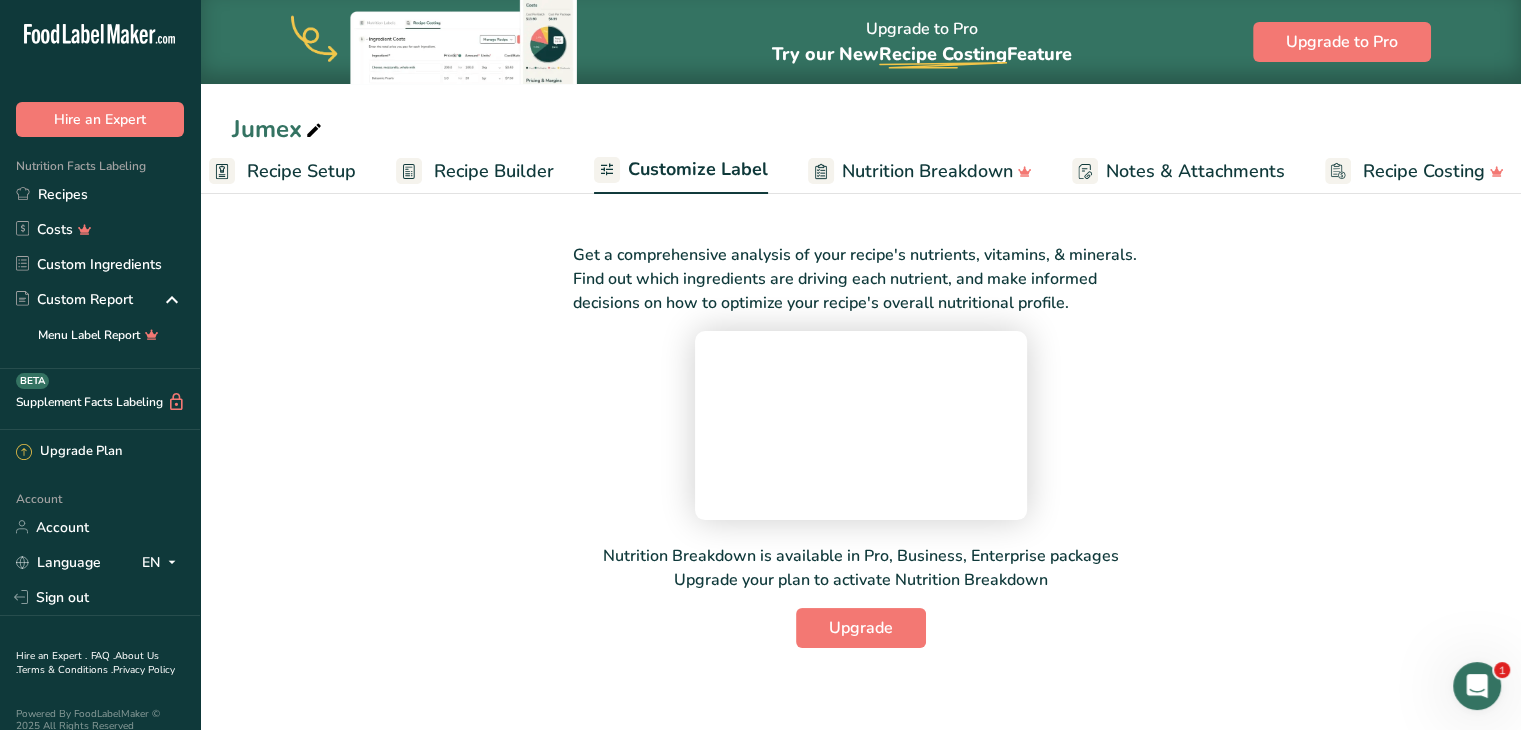 scroll, scrollTop: 0, scrollLeft: 38, axis: horizontal 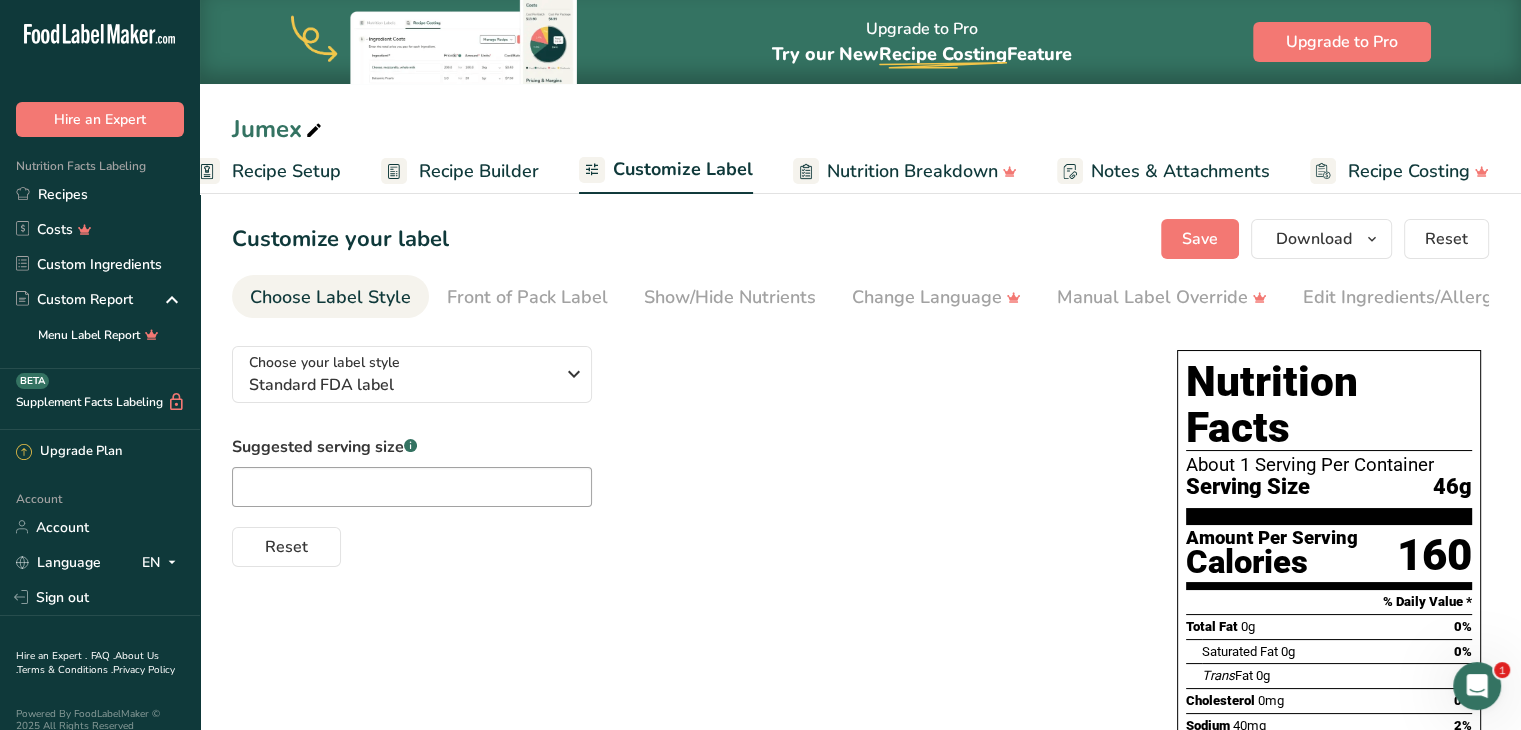 click on "Notes & Attachments" at bounding box center (1180, 171) 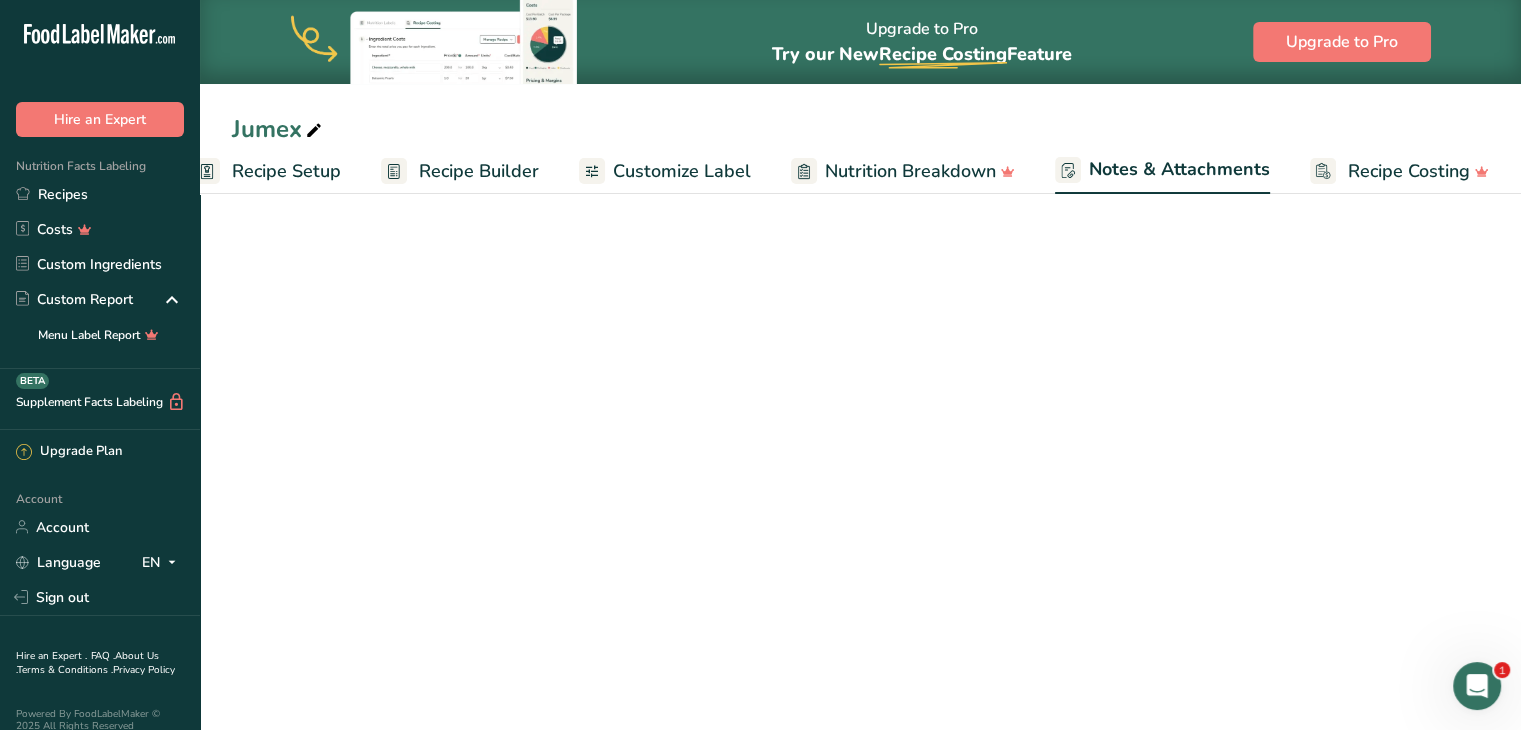 scroll, scrollTop: 0, scrollLeft: 39, axis: horizontal 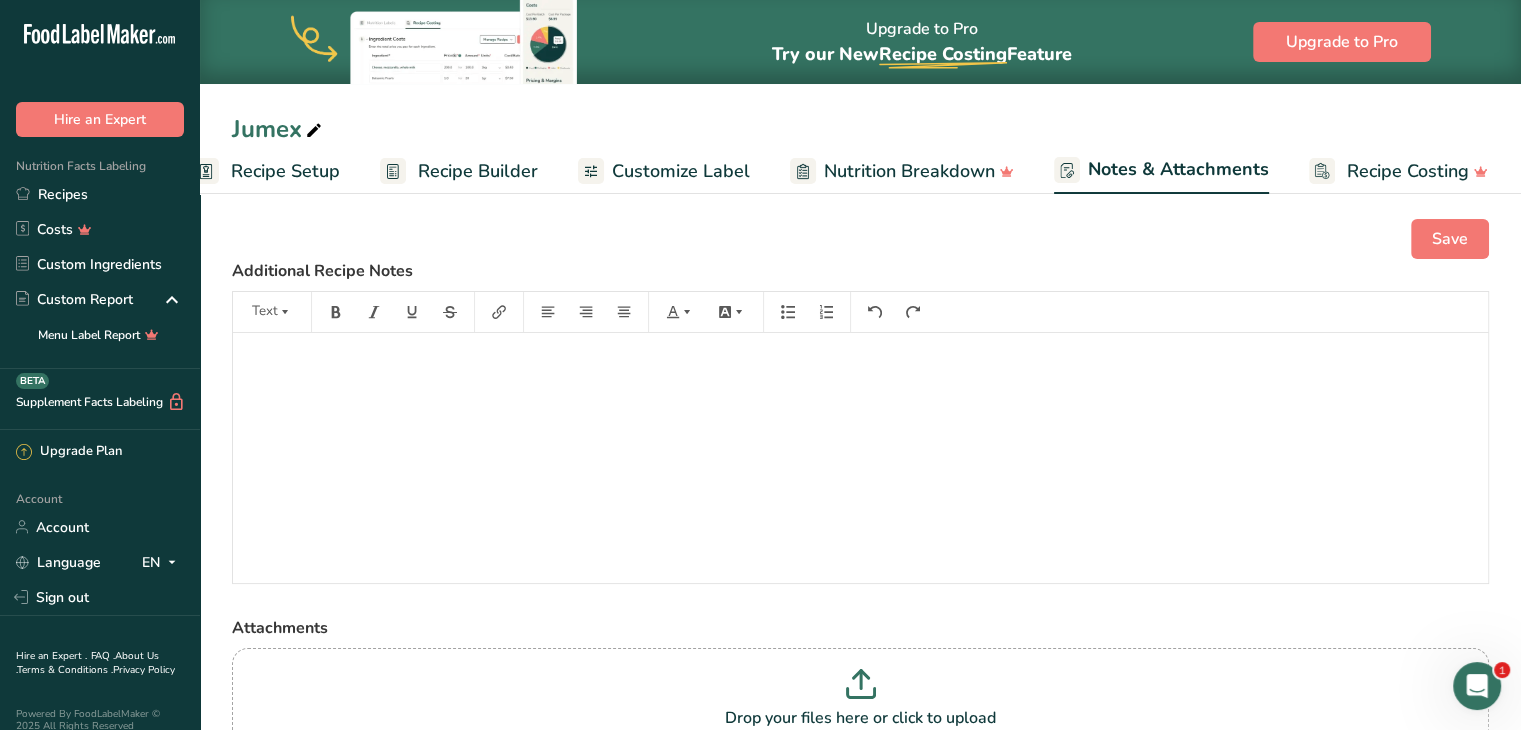 click on "Recipe Costing" at bounding box center (1408, 171) 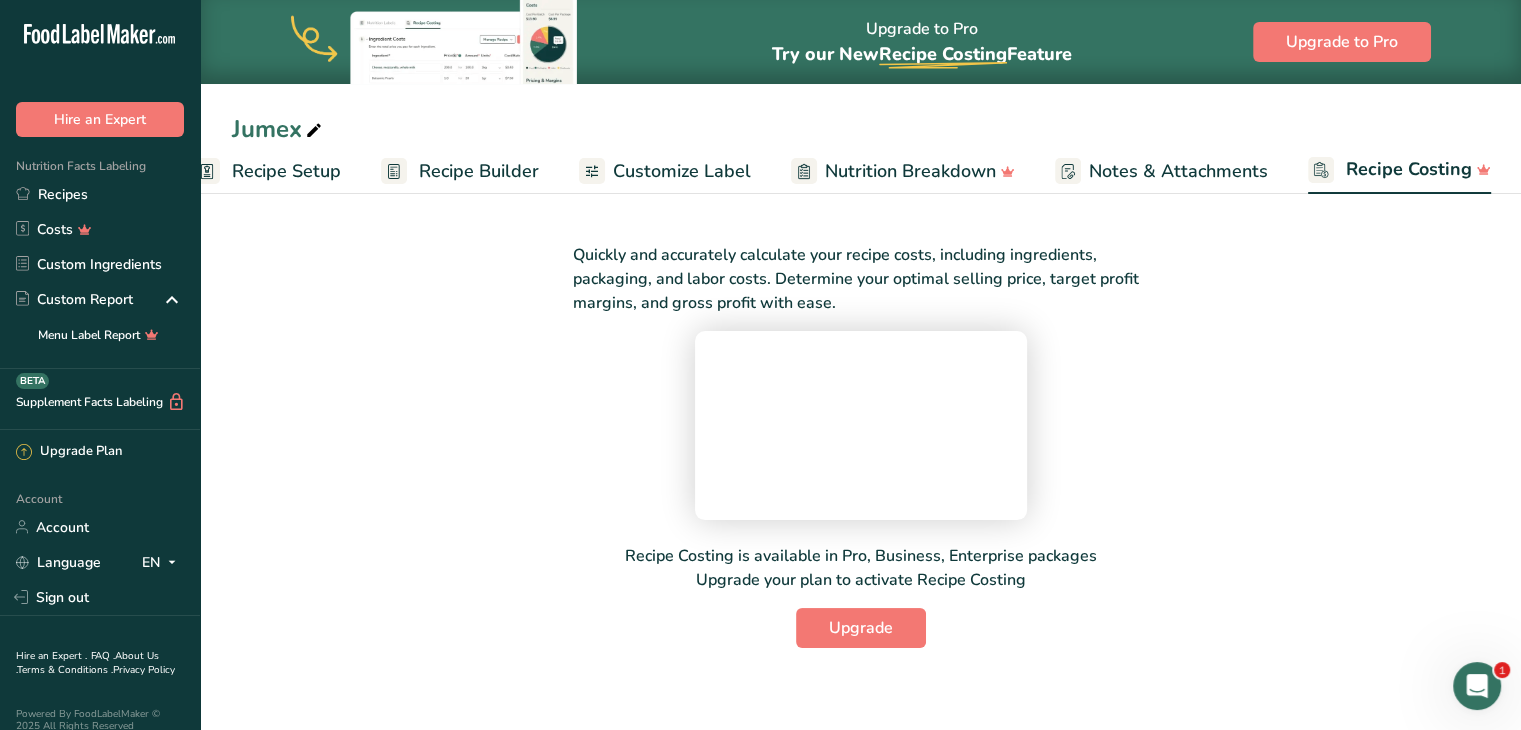 scroll, scrollTop: 0, scrollLeft: 0, axis: both 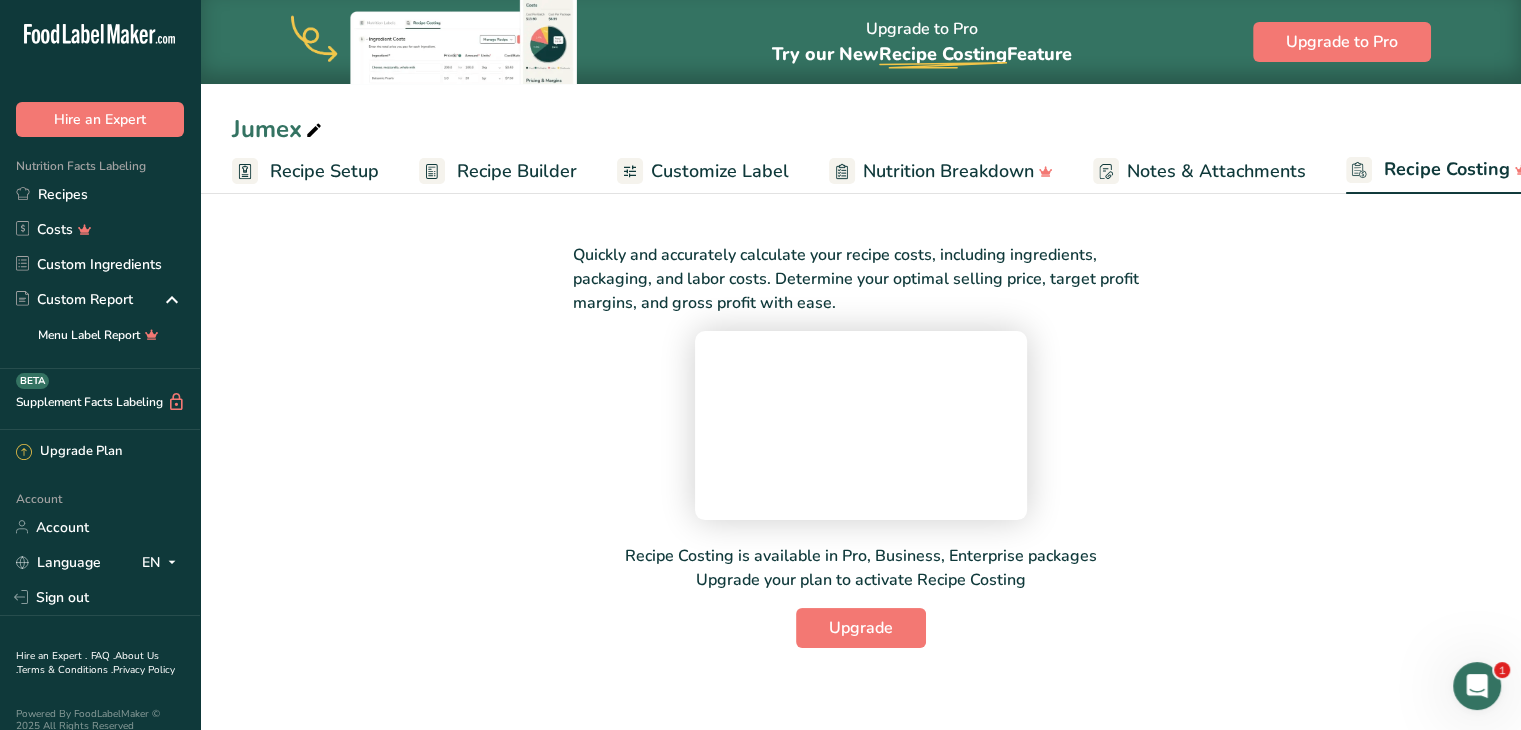 click on "Recipe Setup" at bounding box center [324, 171] 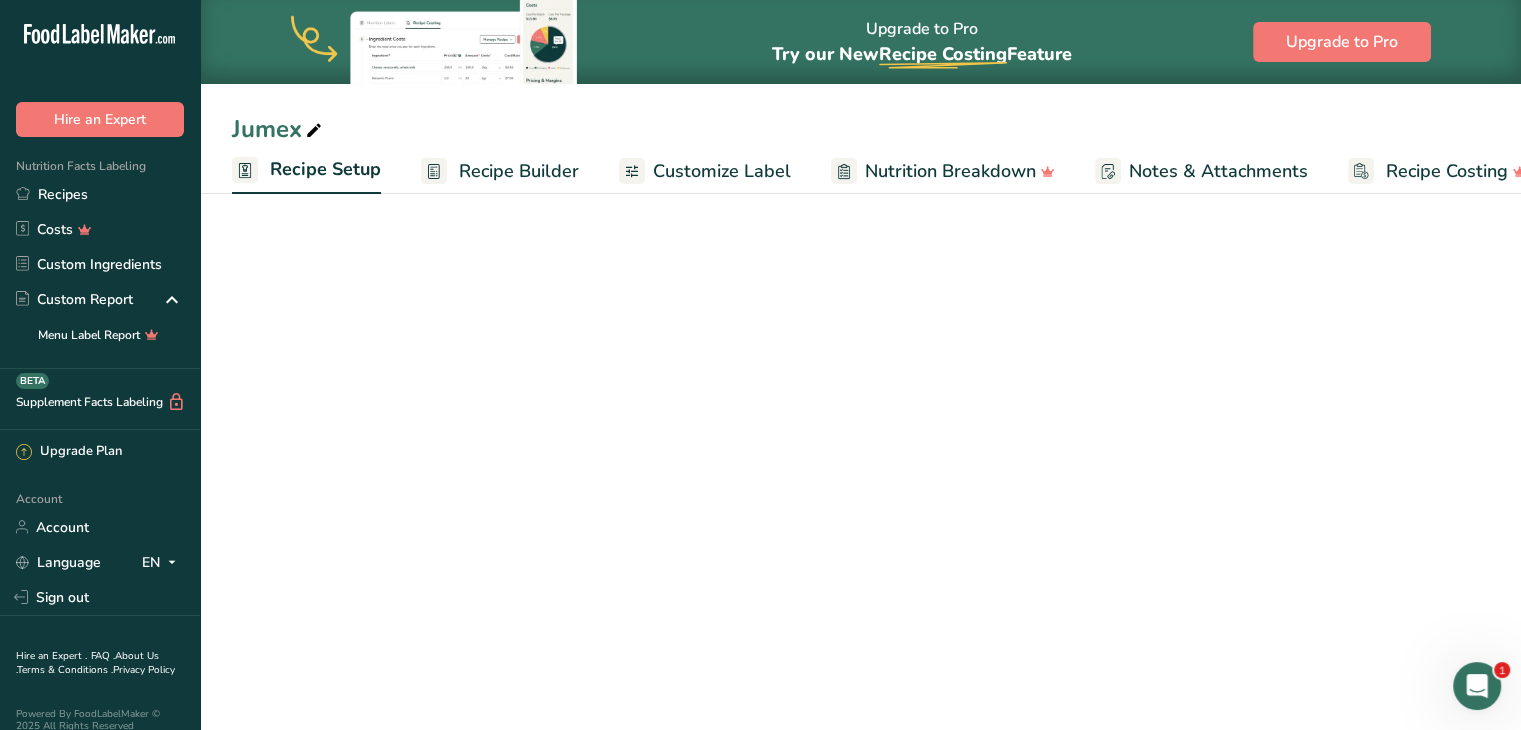 scroll, scrollTop: 0, scrollLeft: 7, axis: horizontal 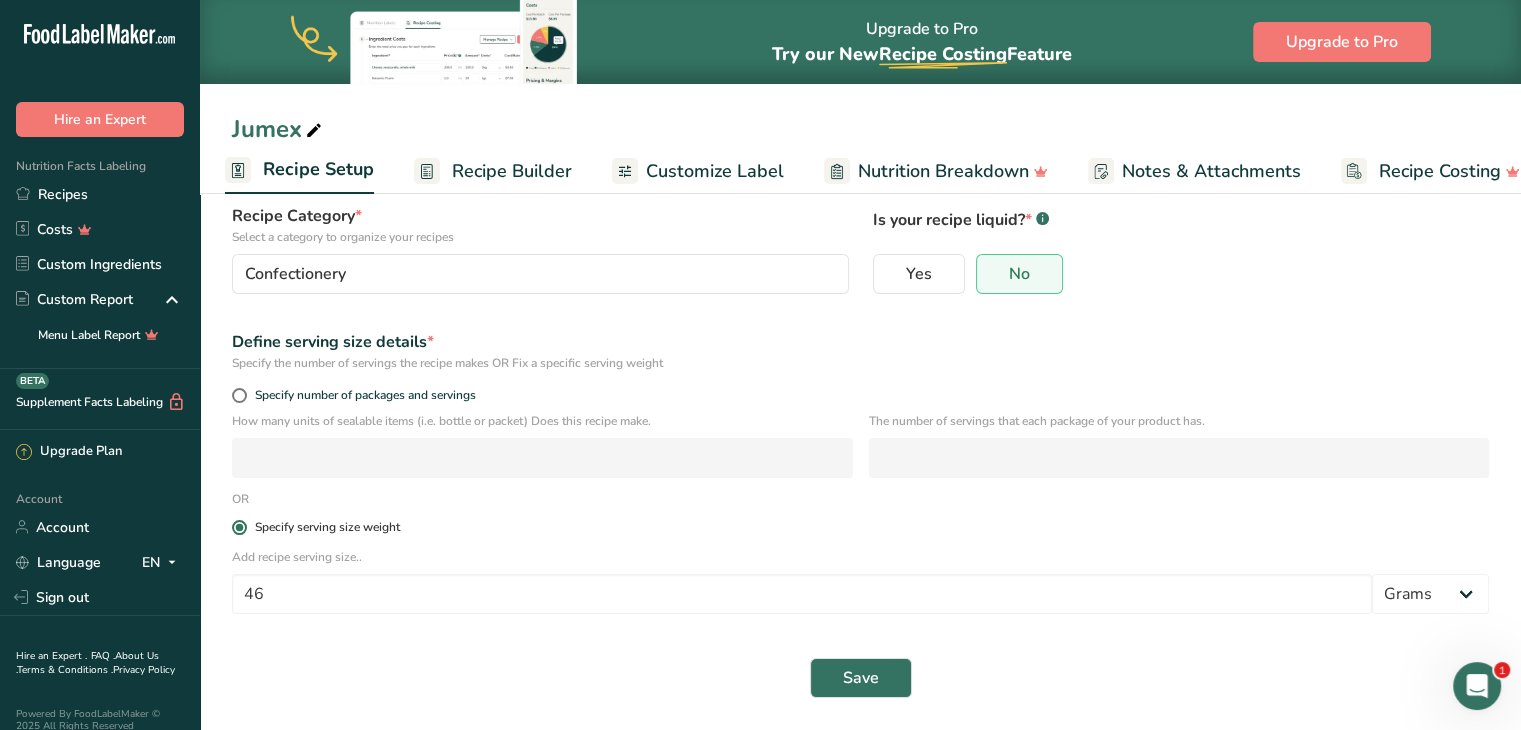 click at bounding box center [239, 527] 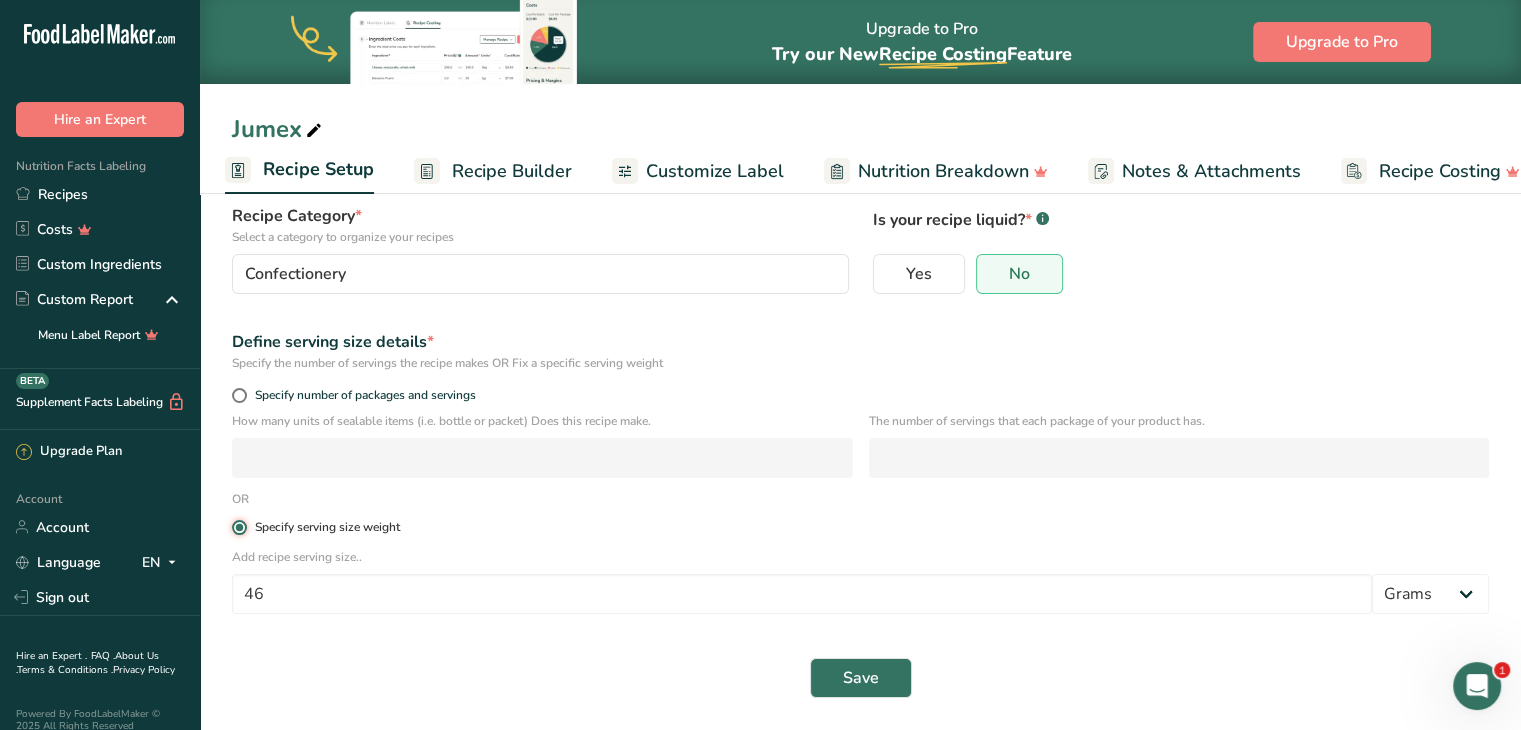 click on "Specify serving size weight" at bounding box center [238, 527] 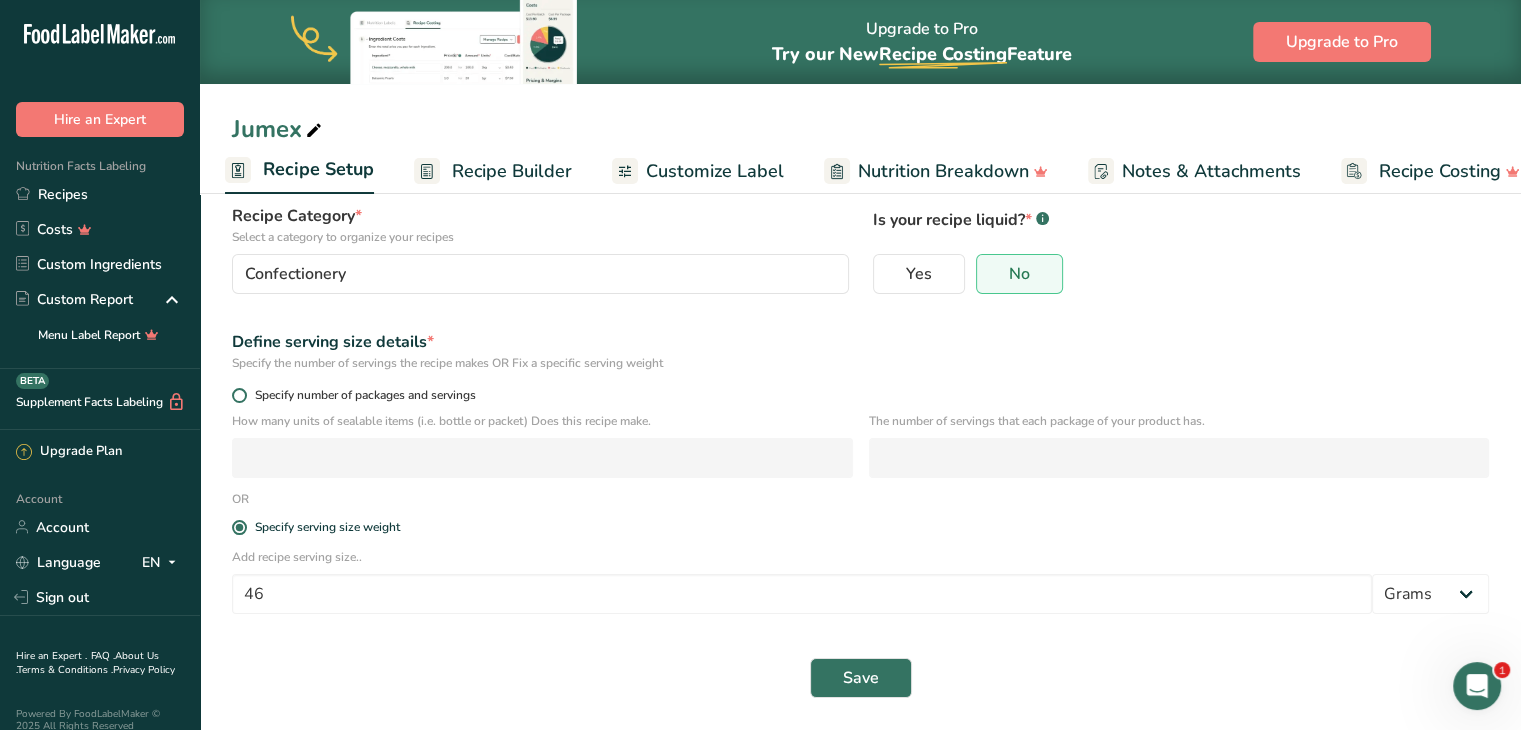 click at bounding box center [239, 395] 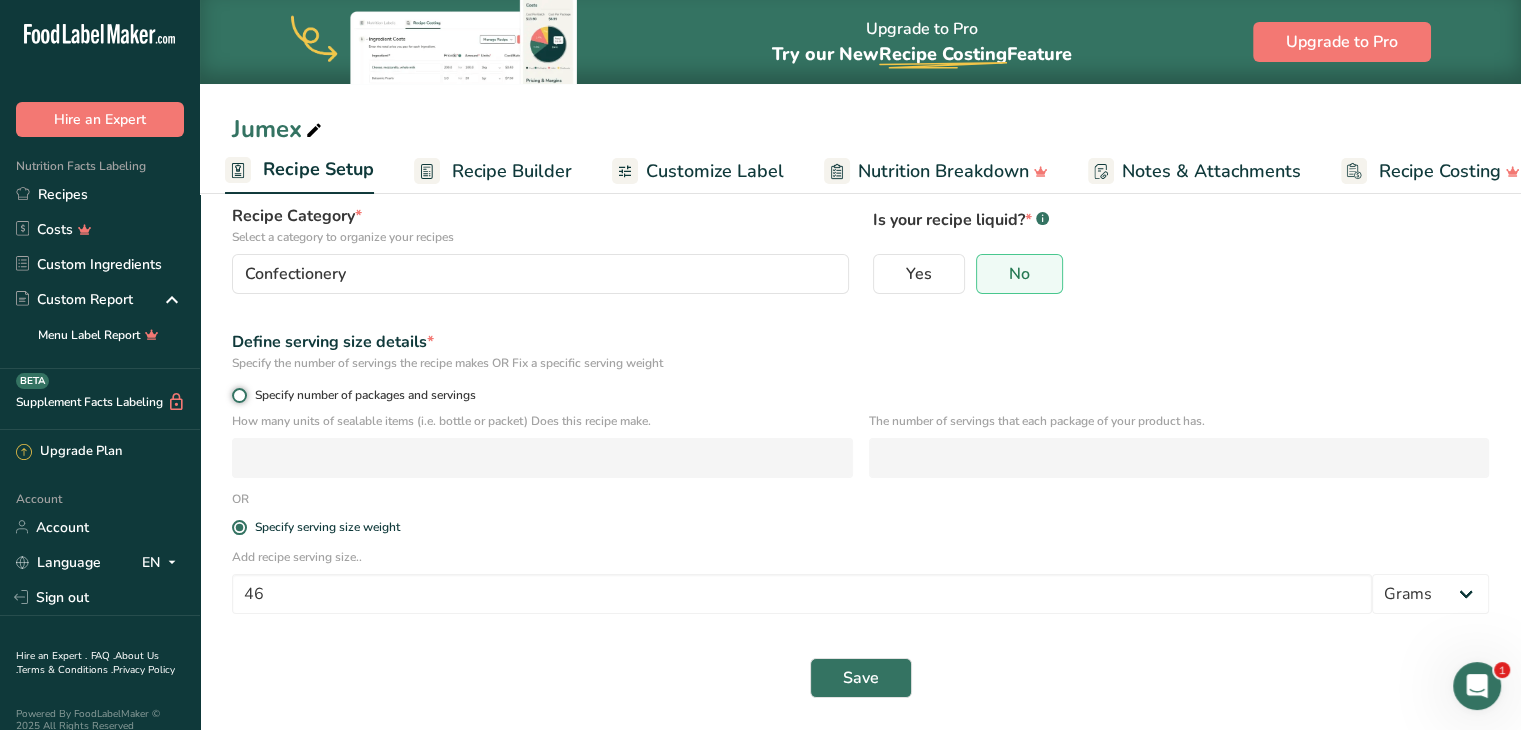 click on "Specify number of packages and servings" at bounding box center [238, 395] 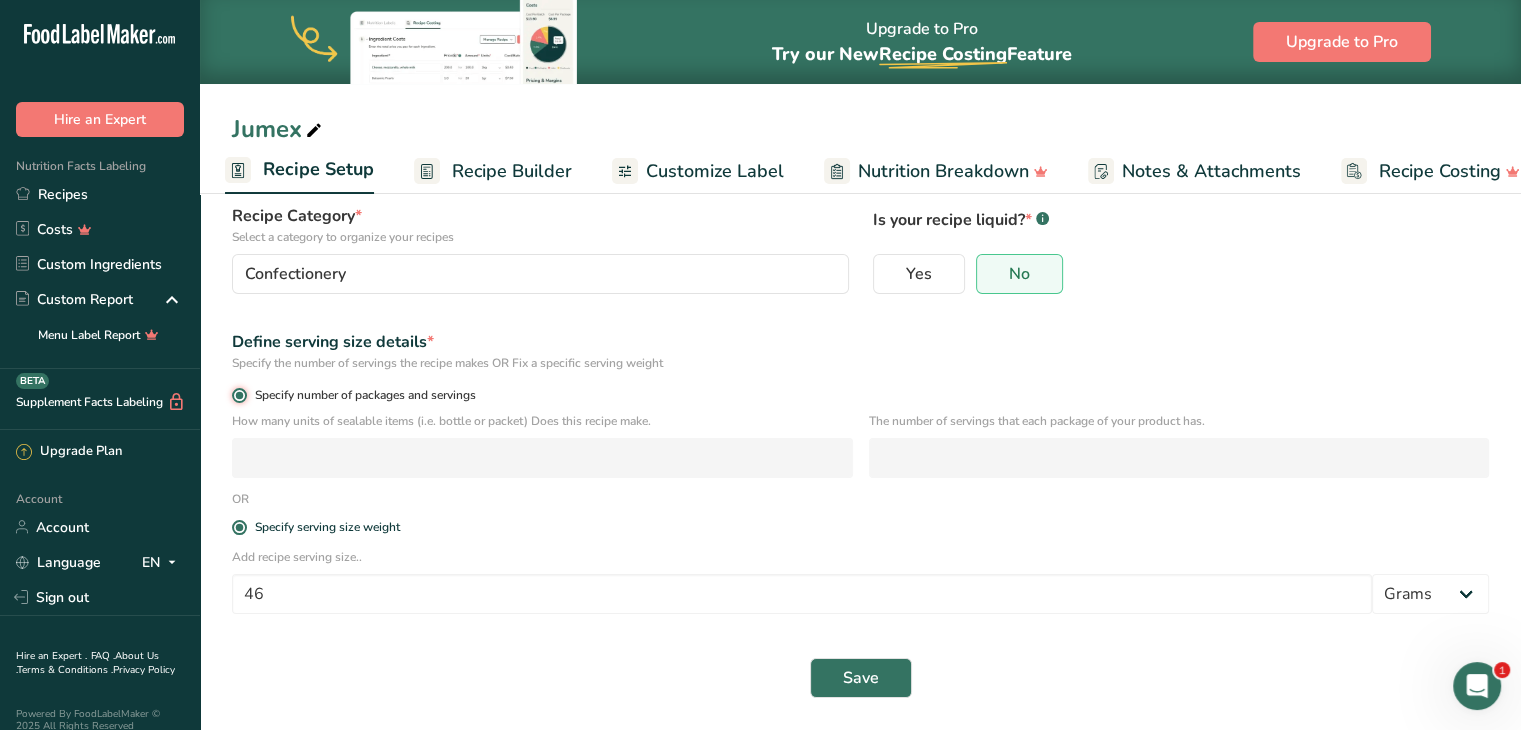 radio on "false" 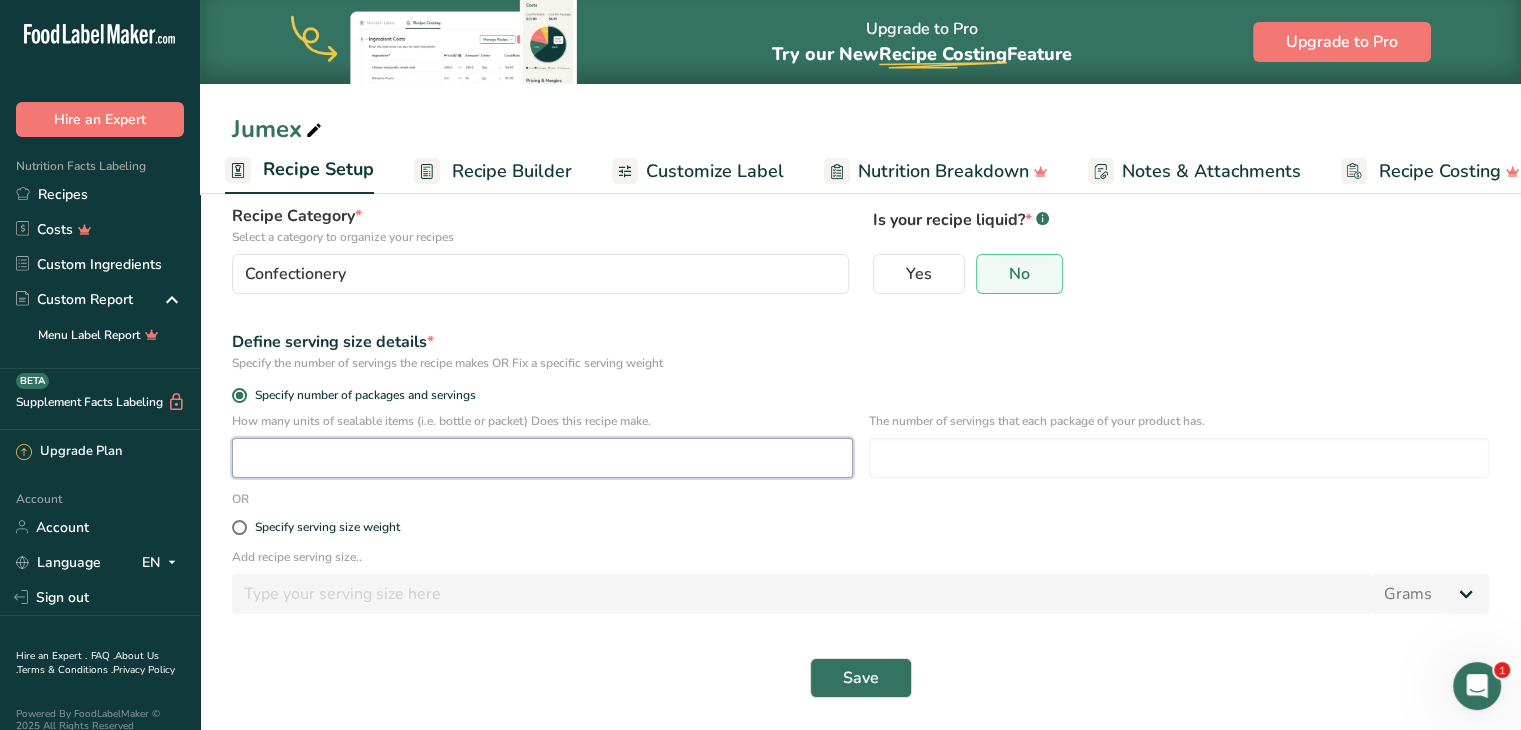 click at bounding box center [542, 458] 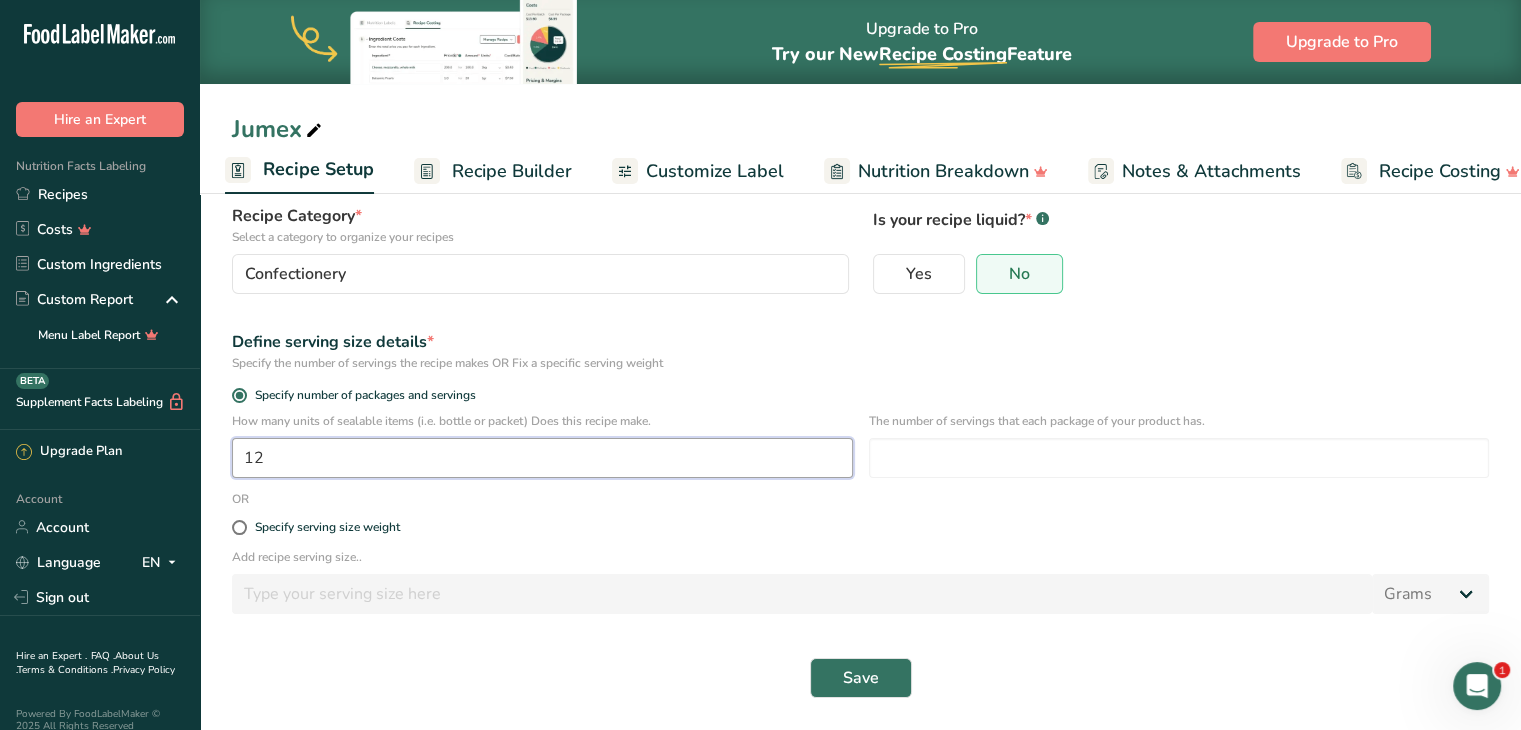 type on "12" 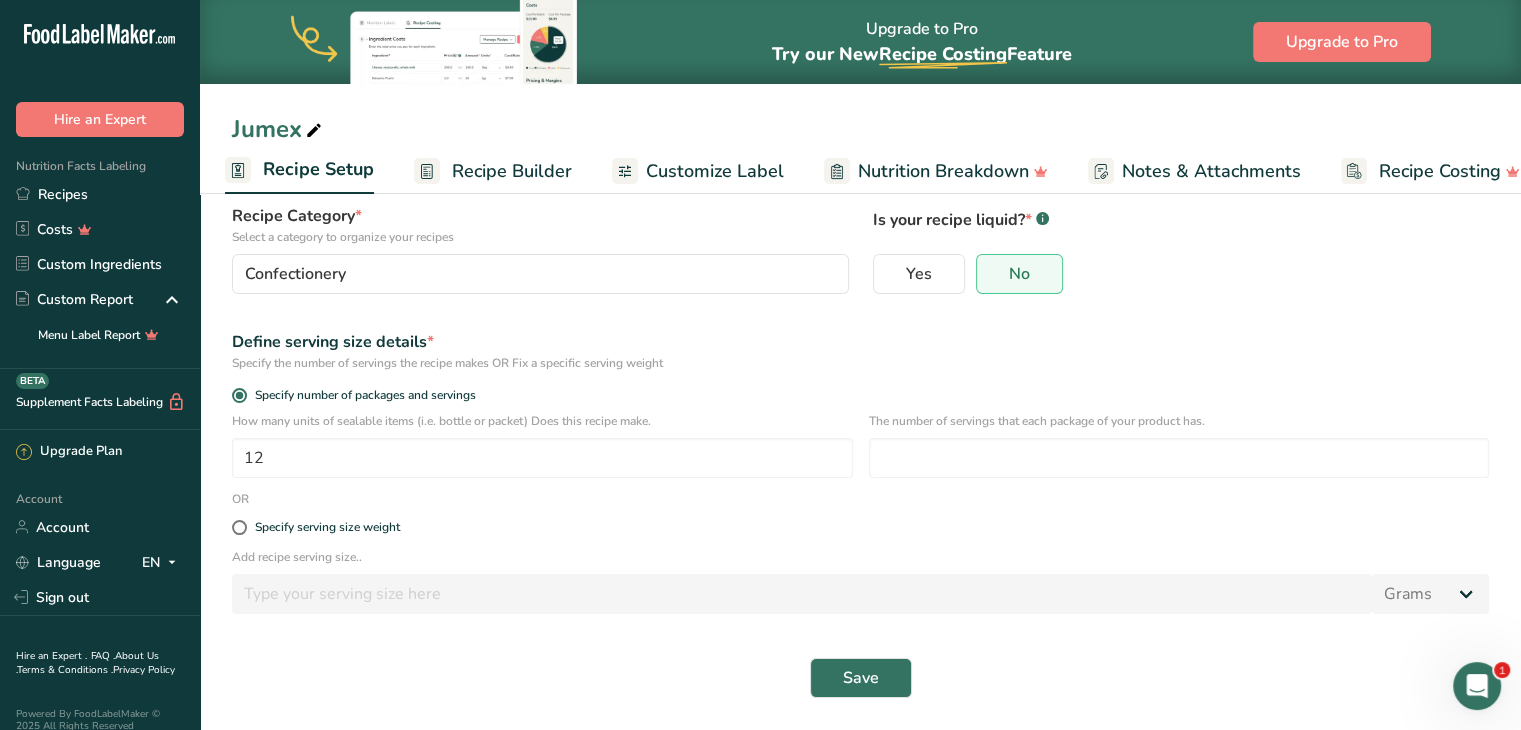 click on "Define serving size details *" at bounding box center (860, 342) 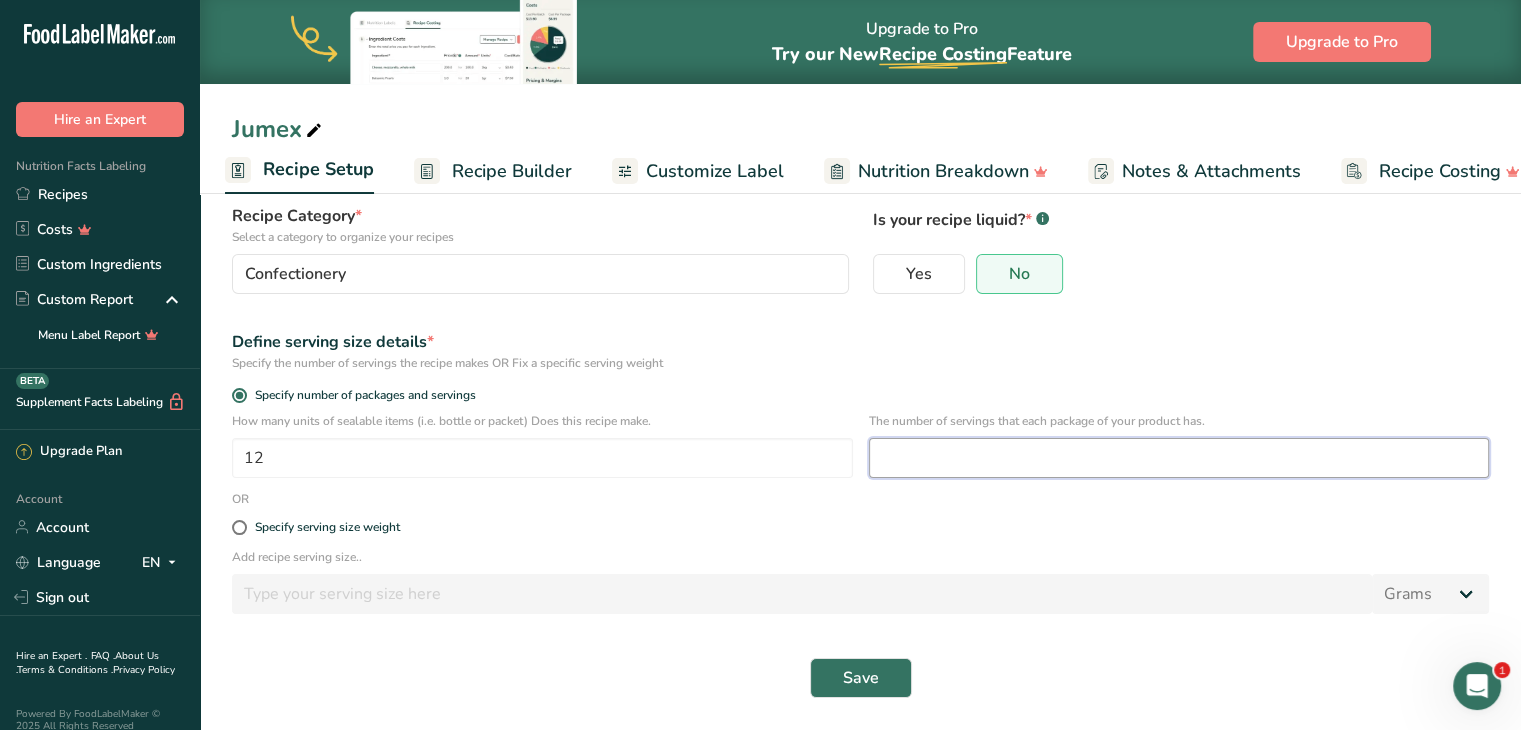 click at bounding box center (1179, 458) 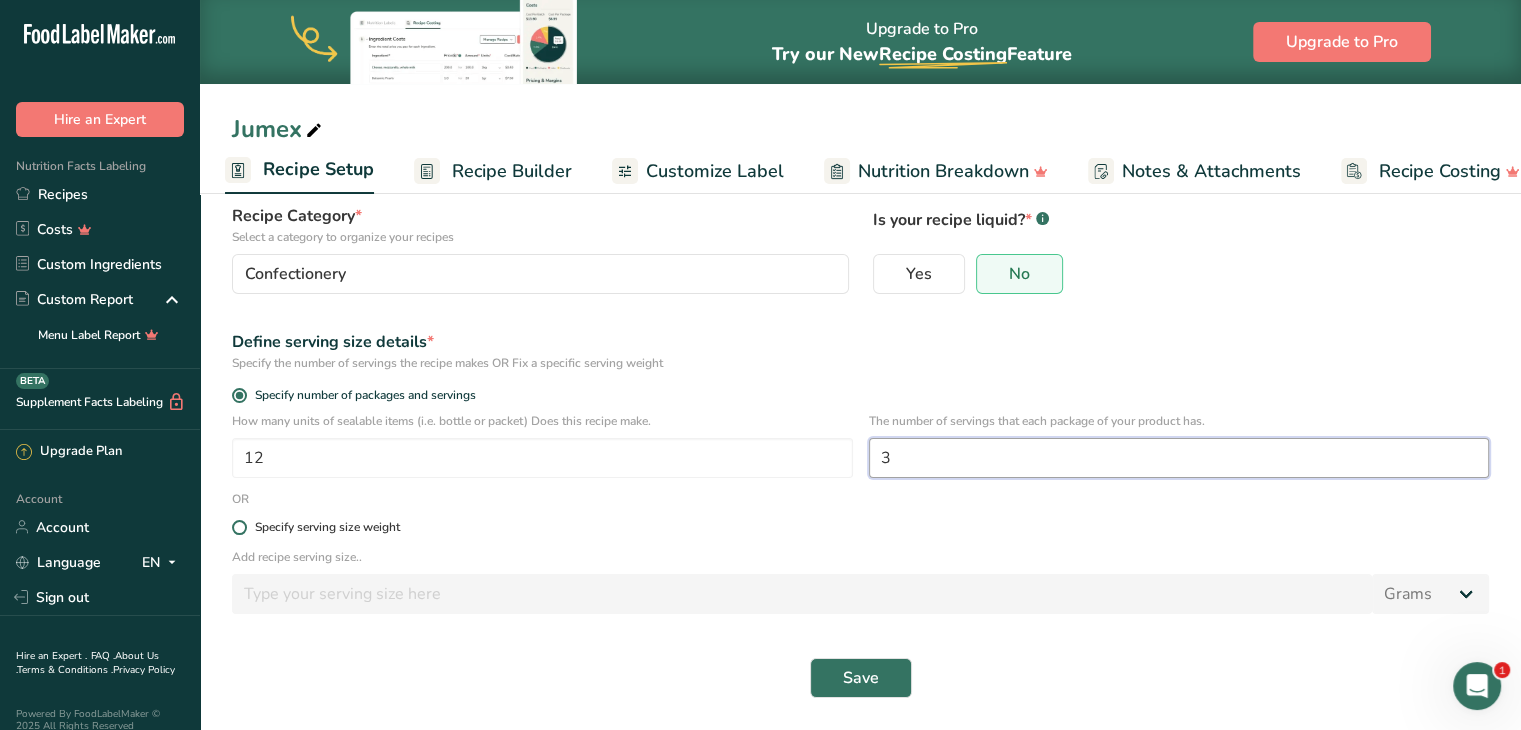 type on "3" 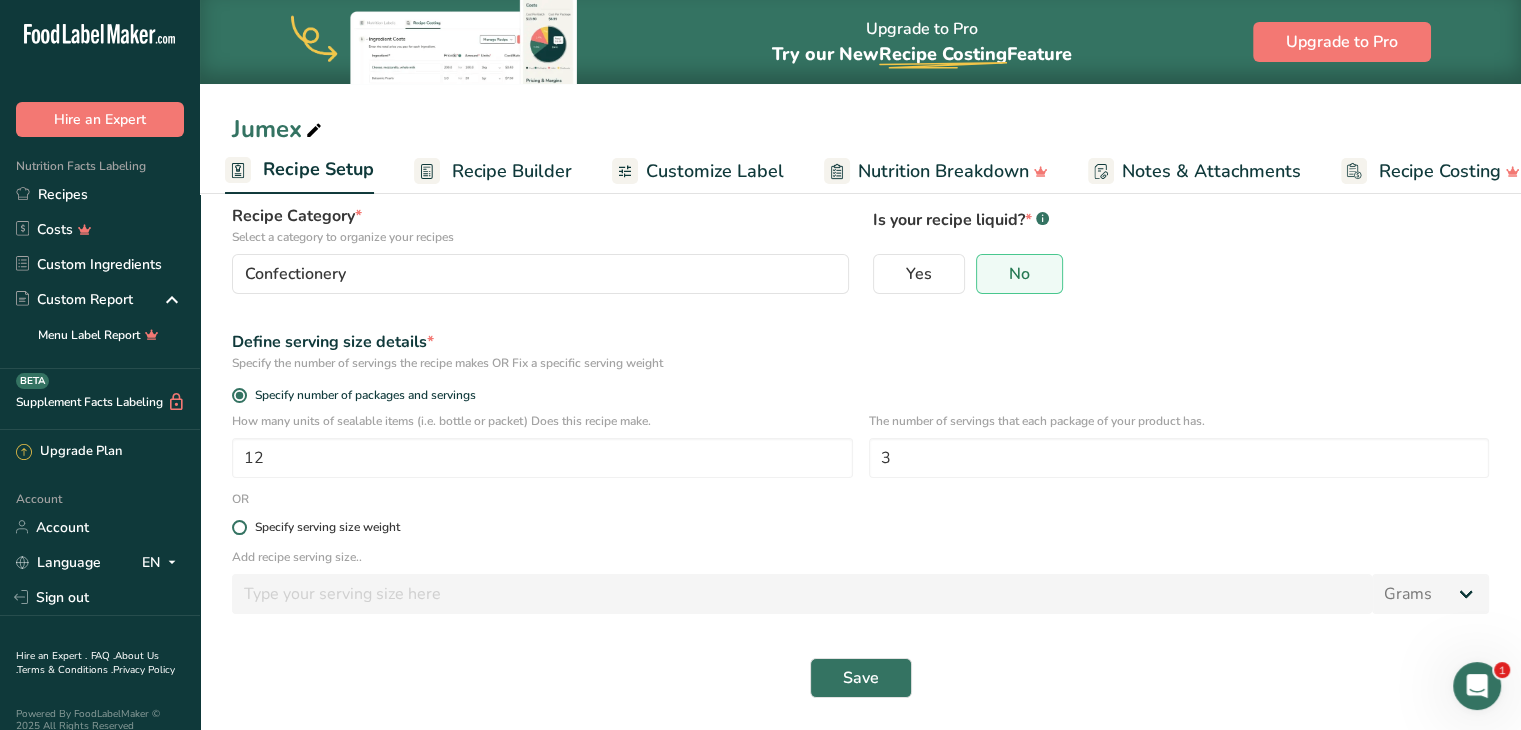click on "Specify serving size weight" at bounding box center (860, 527) 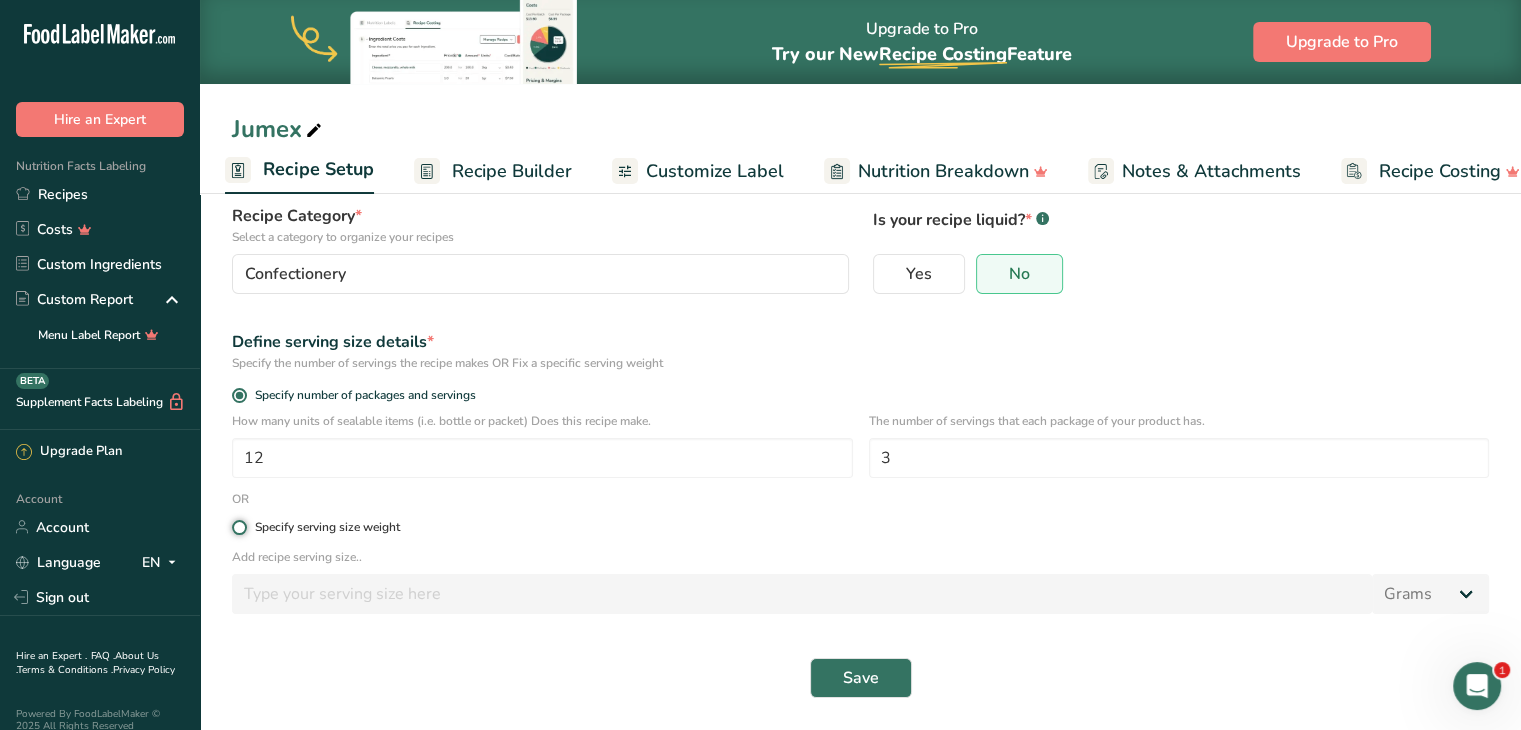 click on "Specify serving size weight" at bounding box center [238, 527] 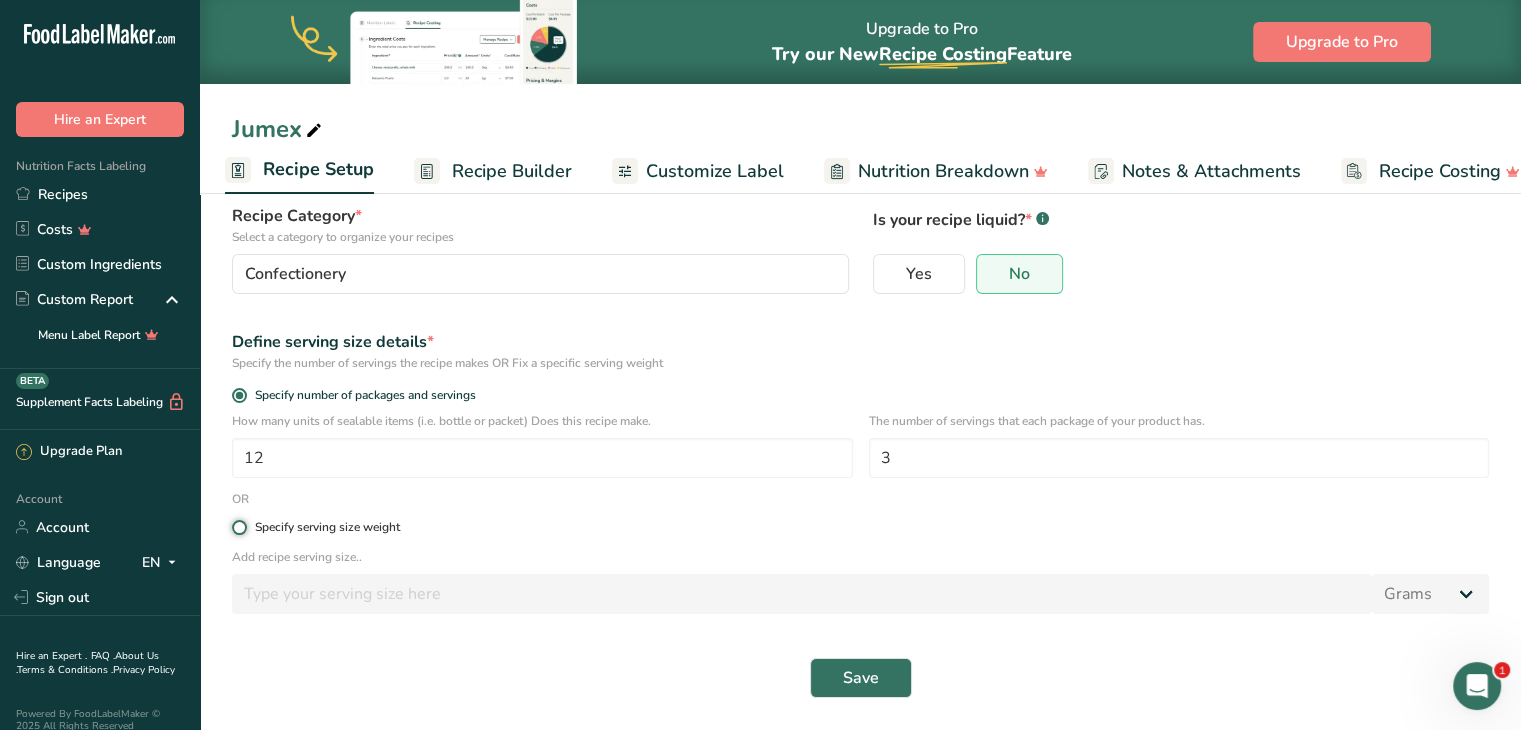 radio on "true" 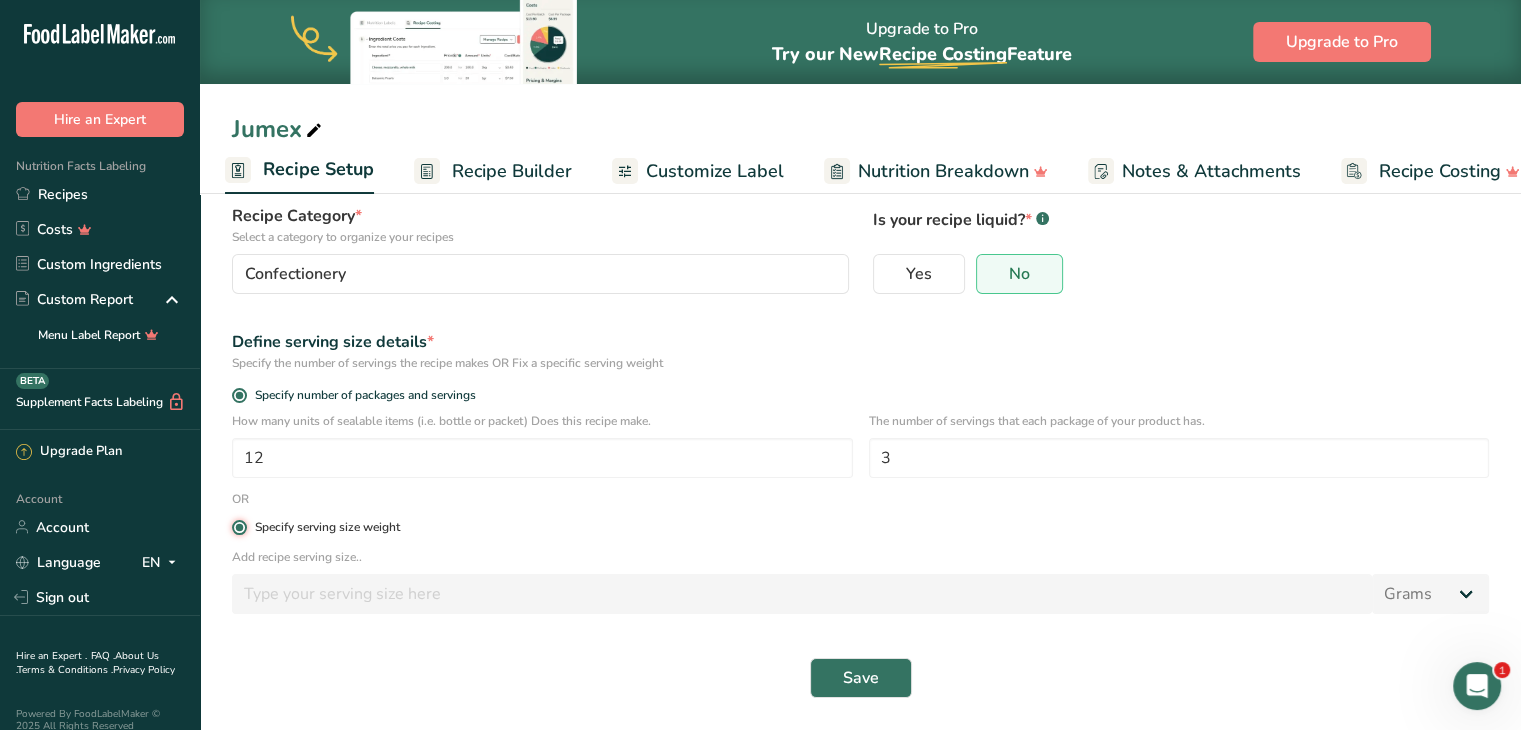 radio on "false" 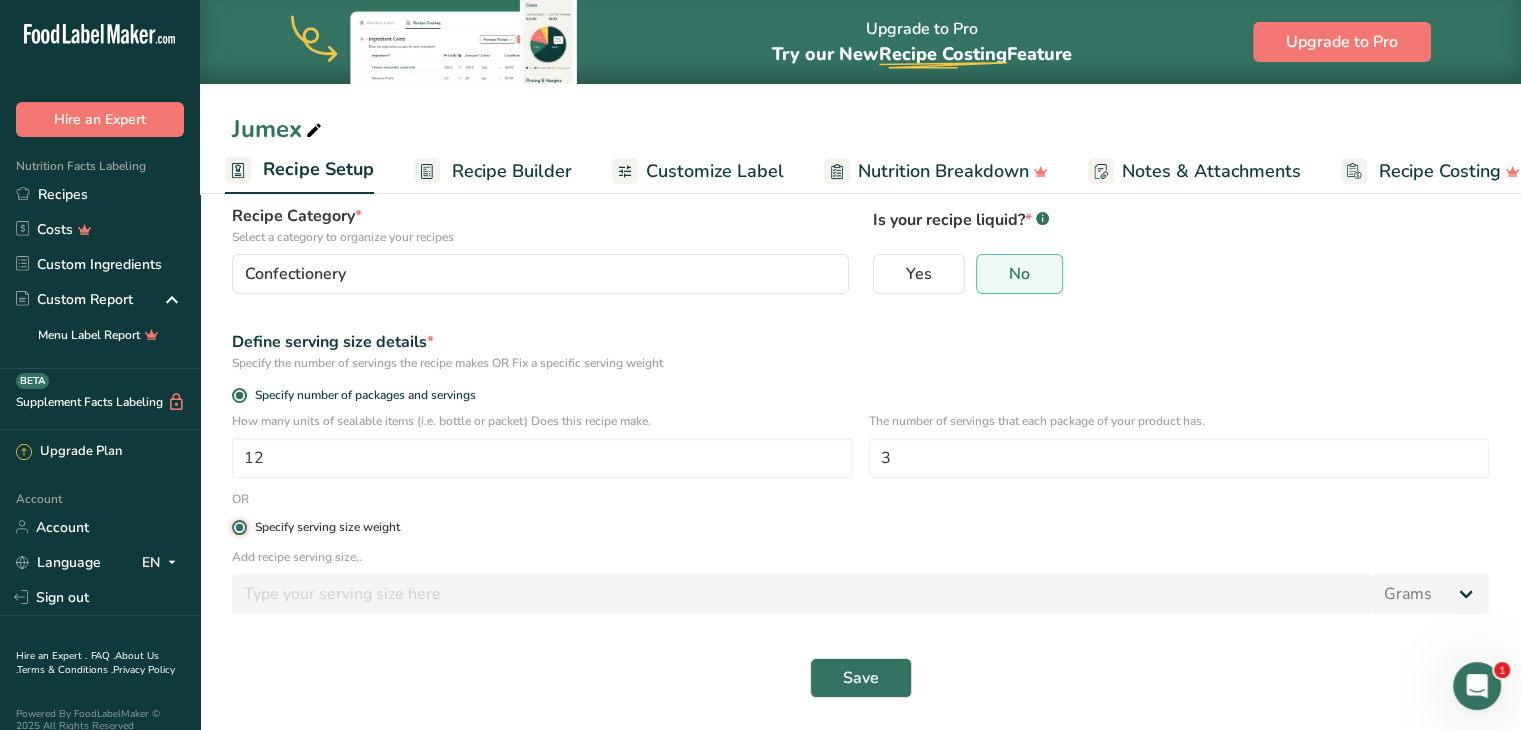 type 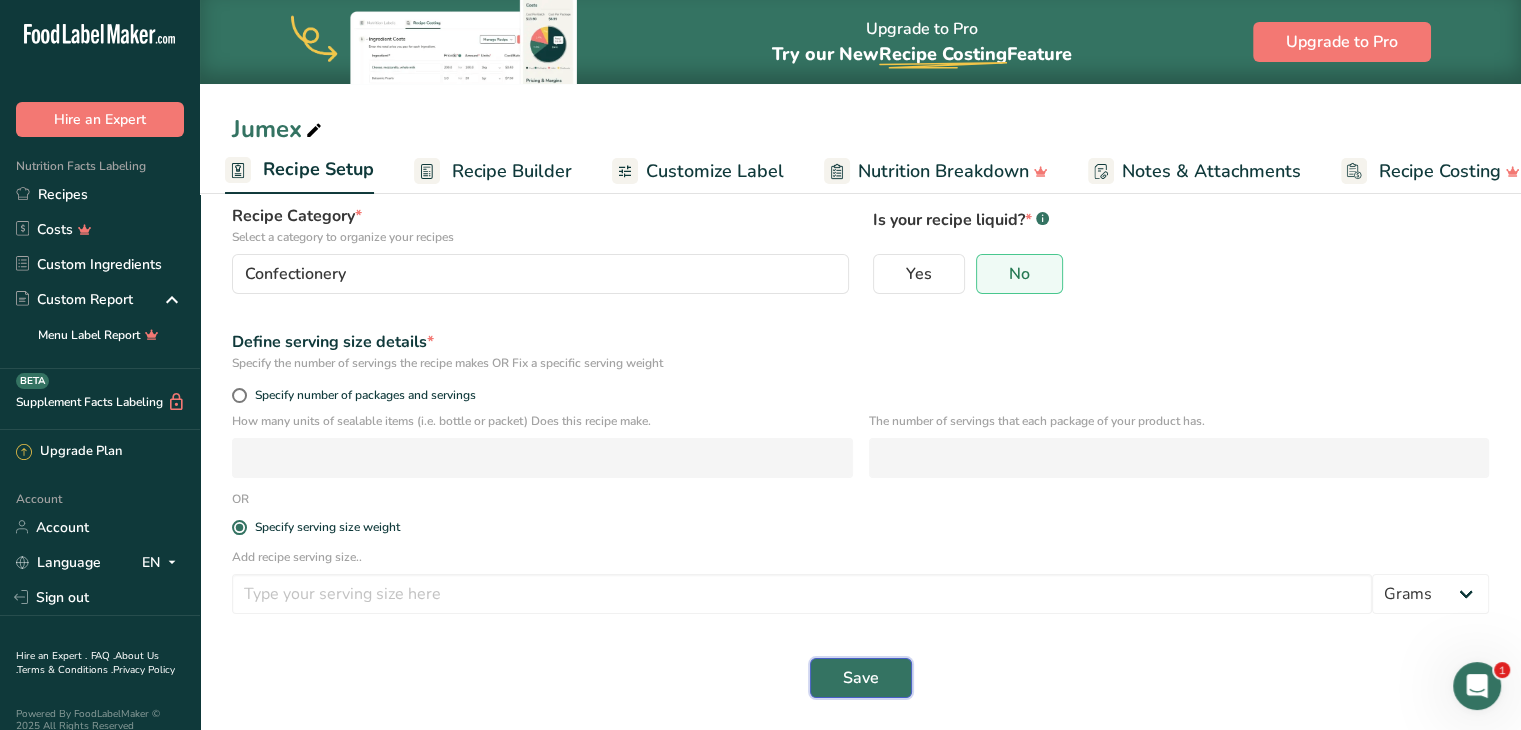 click on "Save" at bounding box center [861, 678] 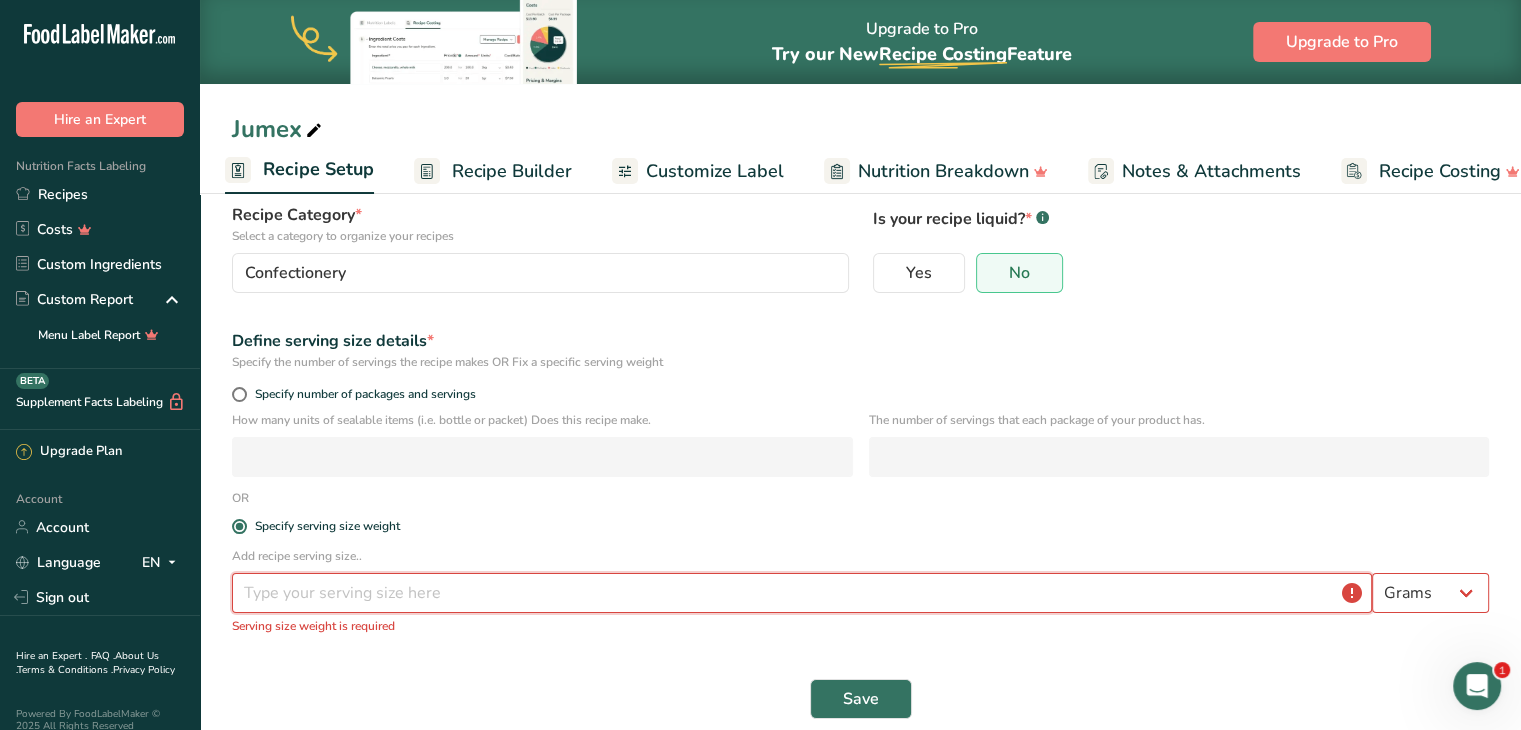 click at bounding box center [802, 593] 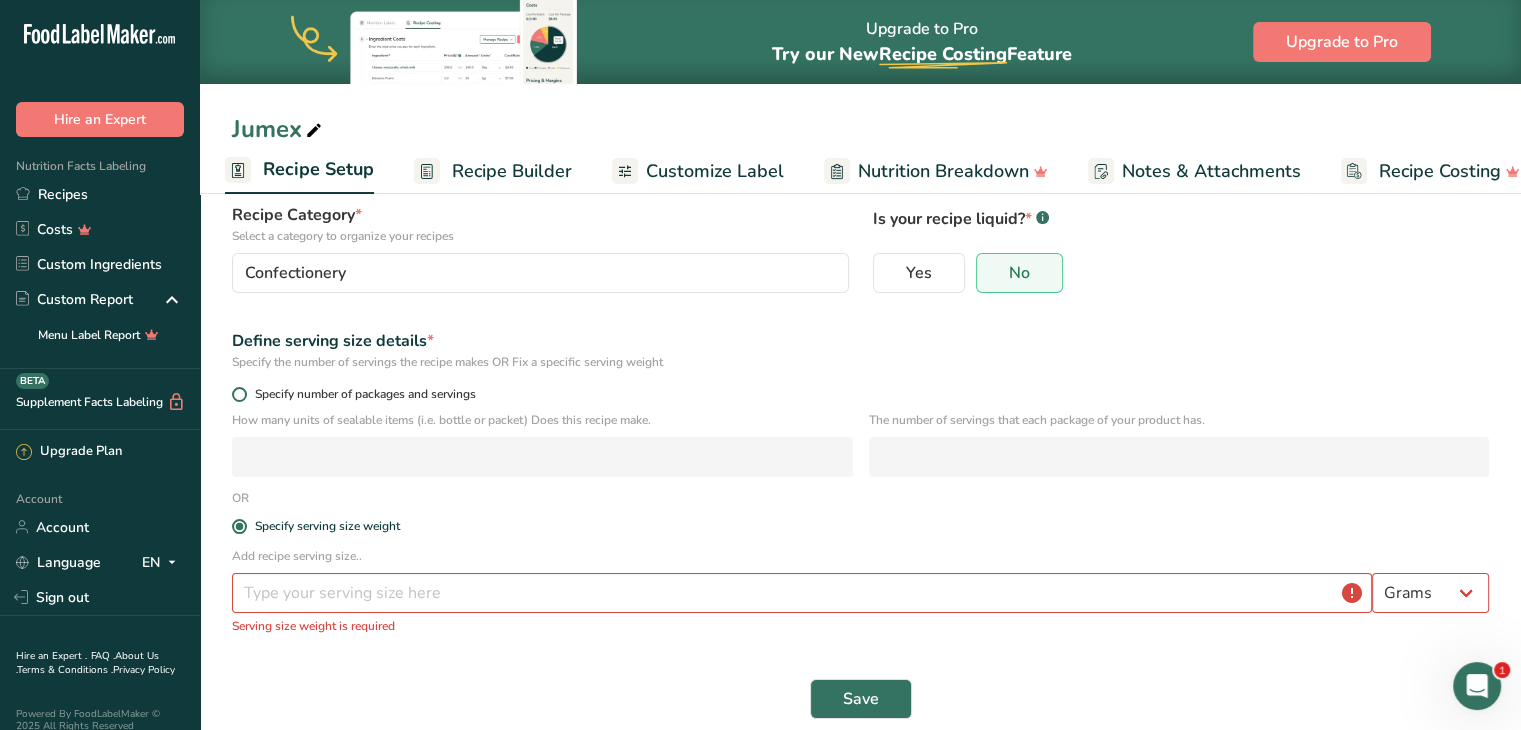 click on "Specify number of packages and servings" at bounding box center [361, 394] 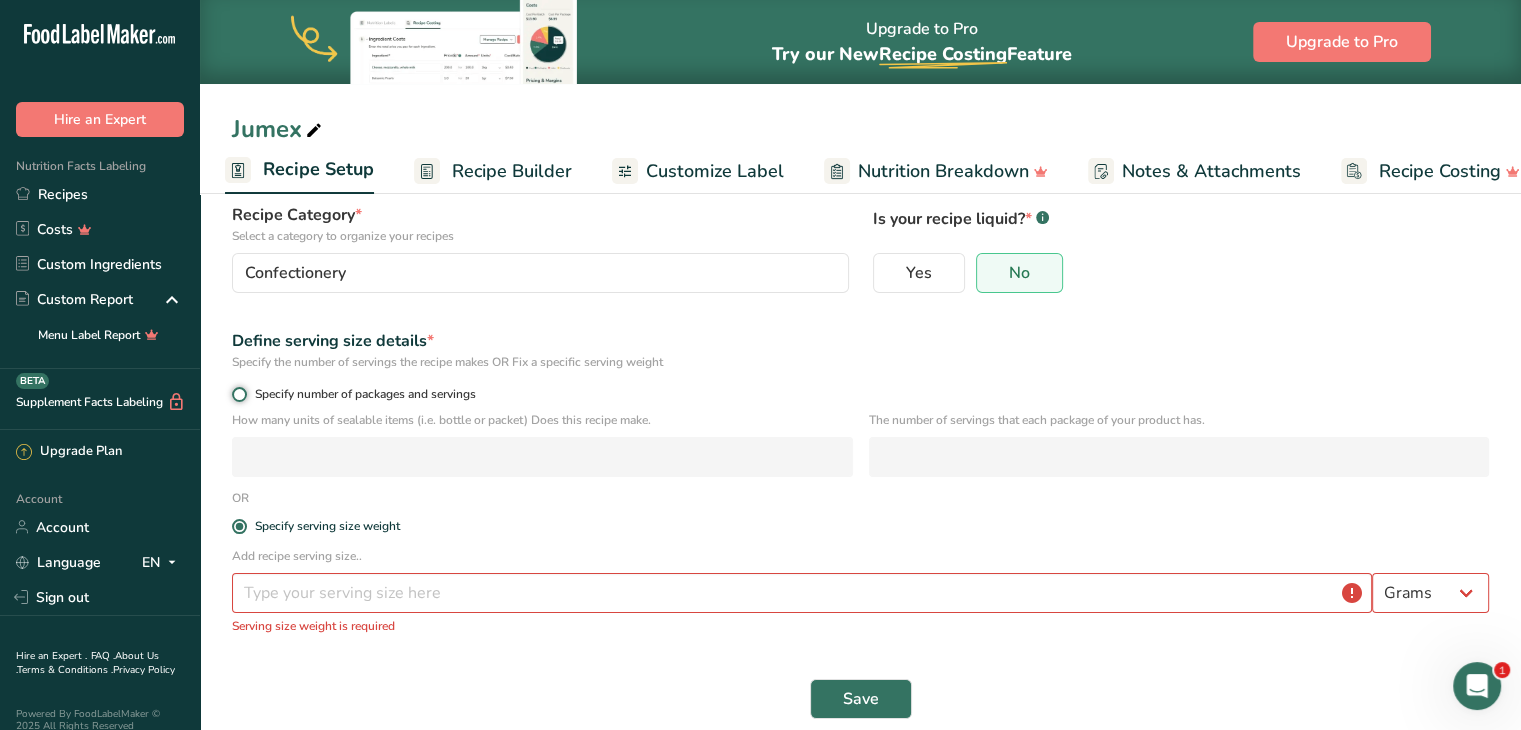 click on "Specify number of packages and servings" at bounding box center (238, 394) 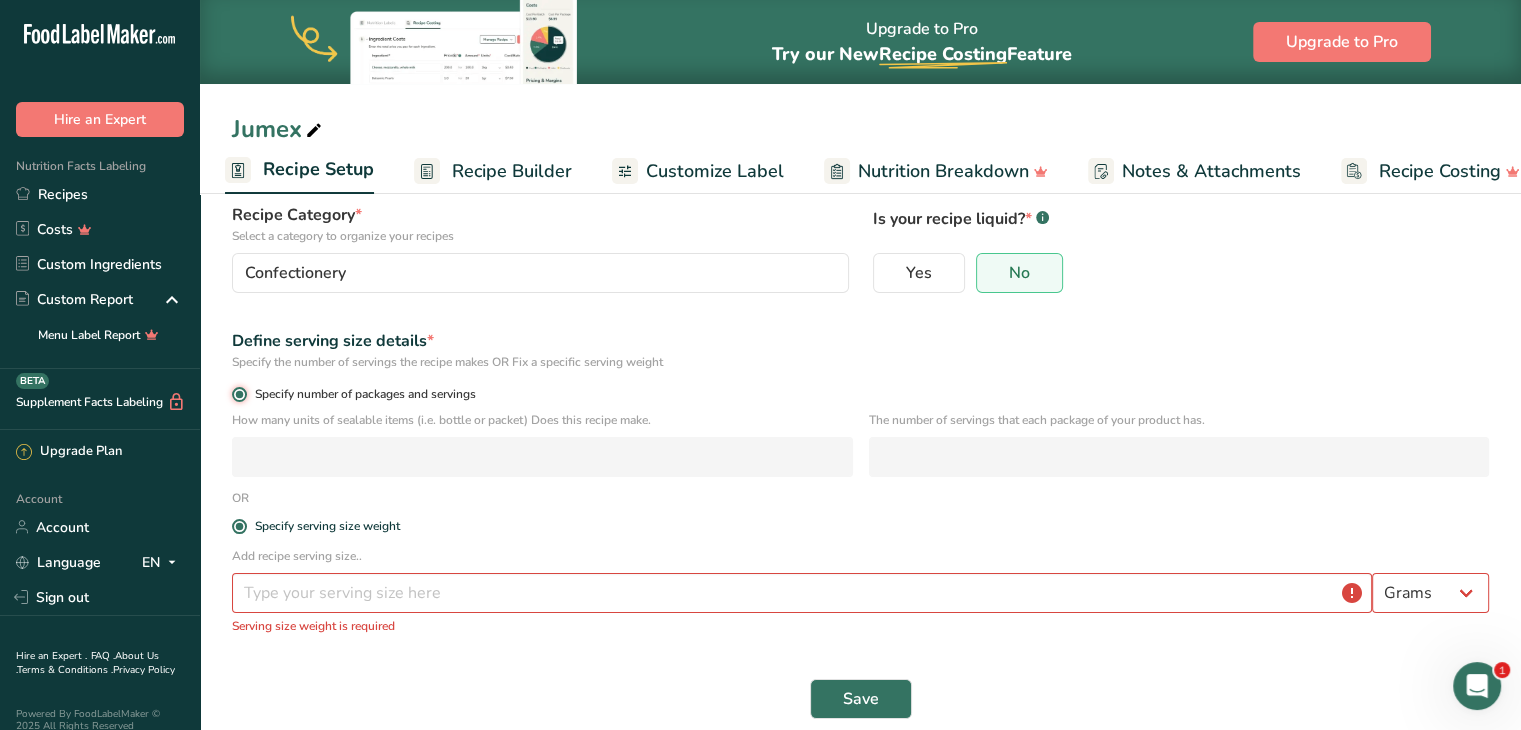 radio on "false" 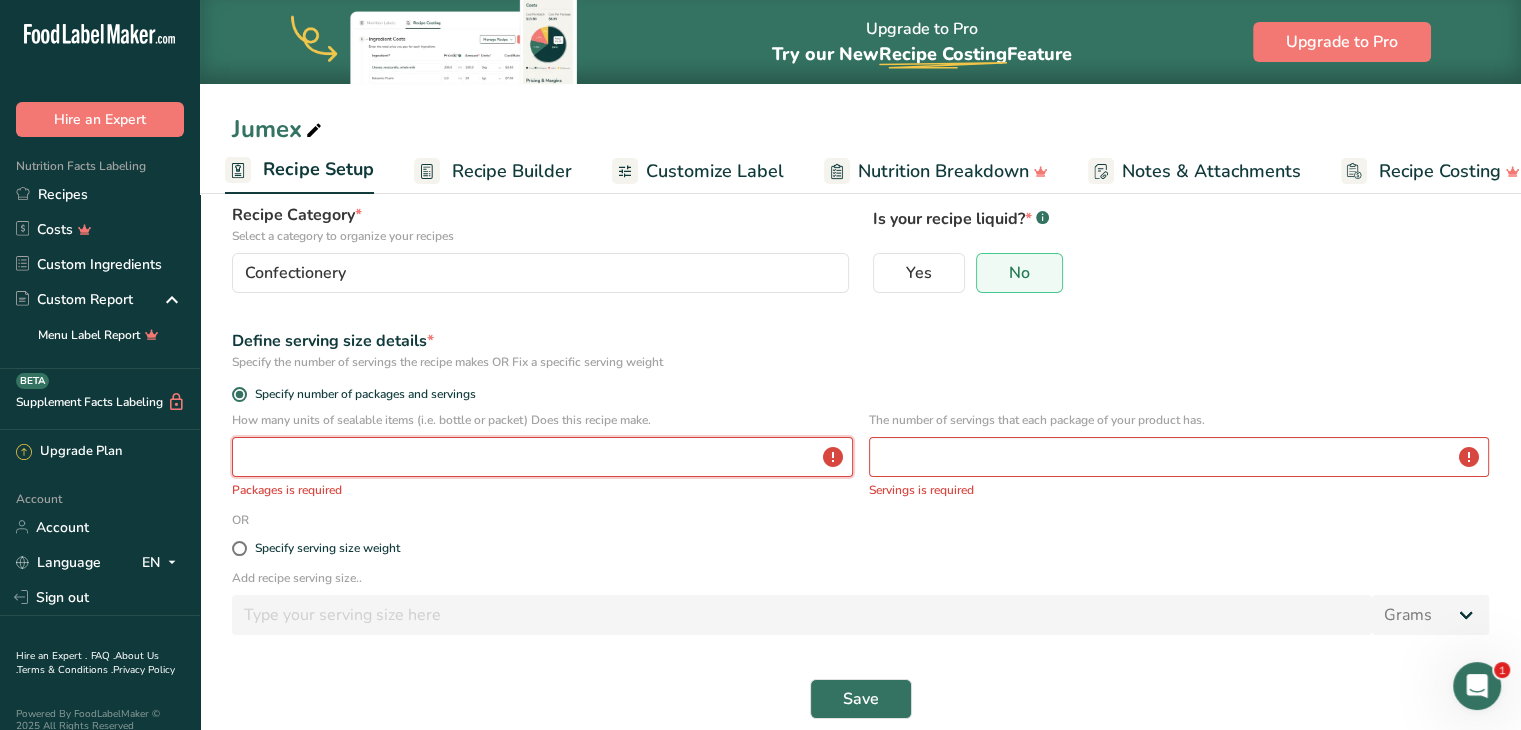 click at bounding box center (542, 457) 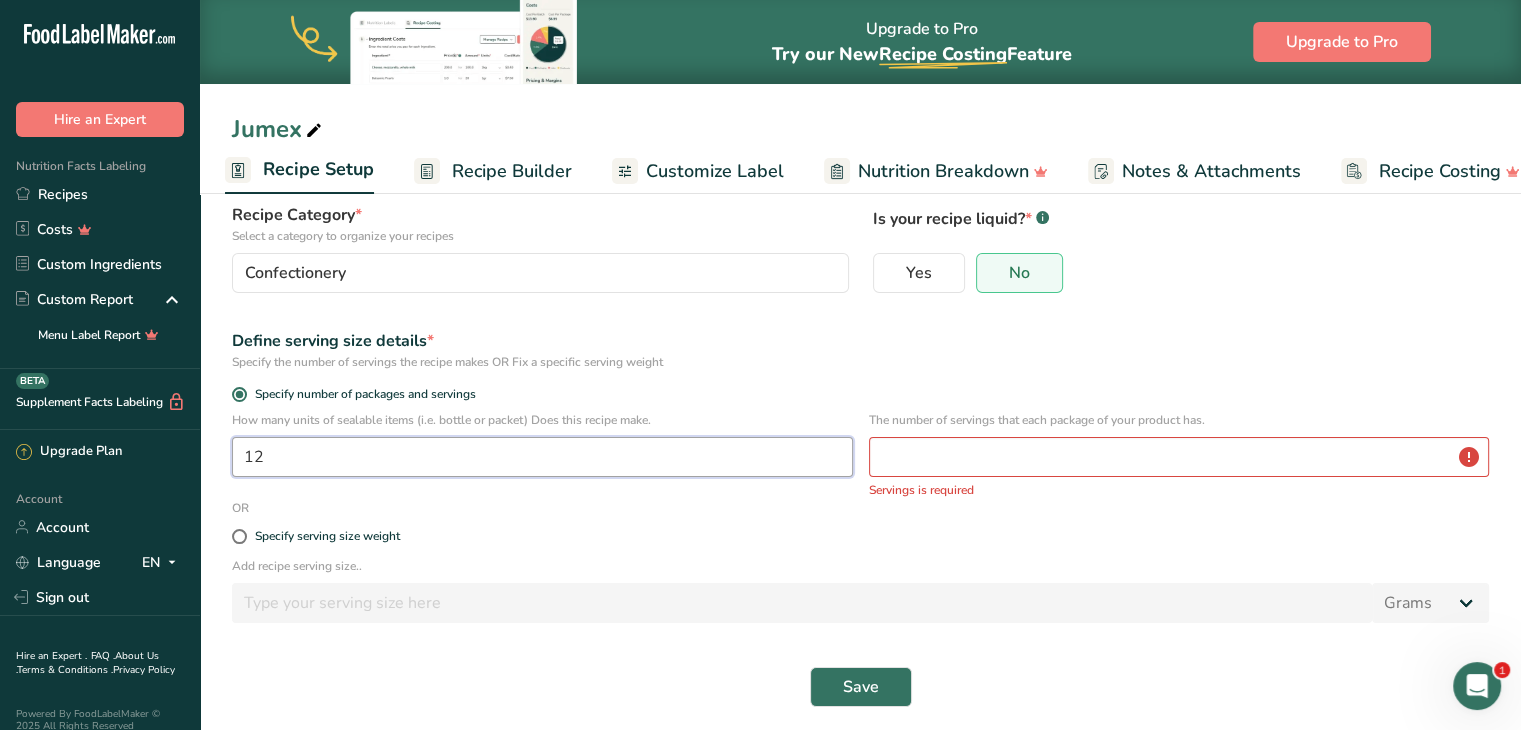 type on "12" 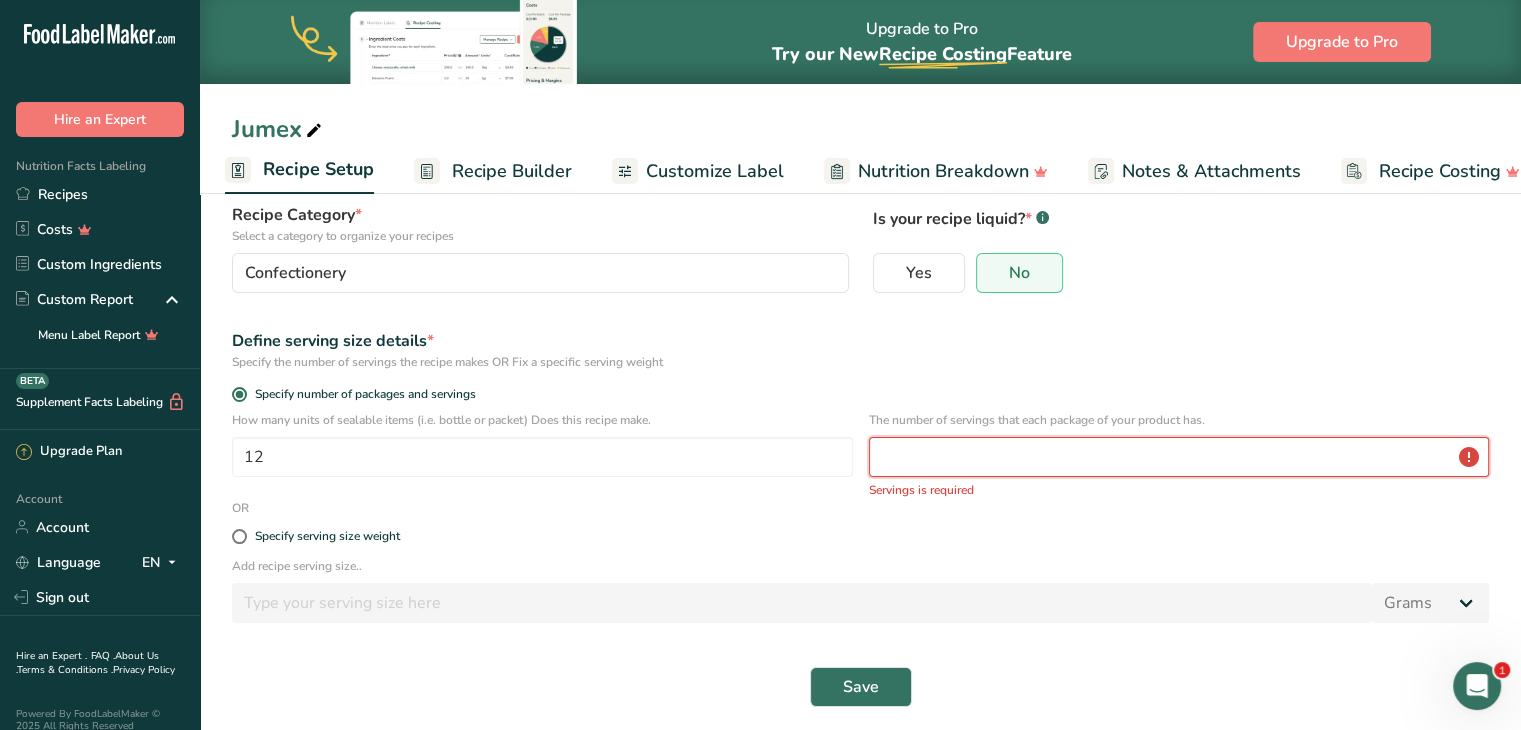 click at bounding box center (1179, 457) 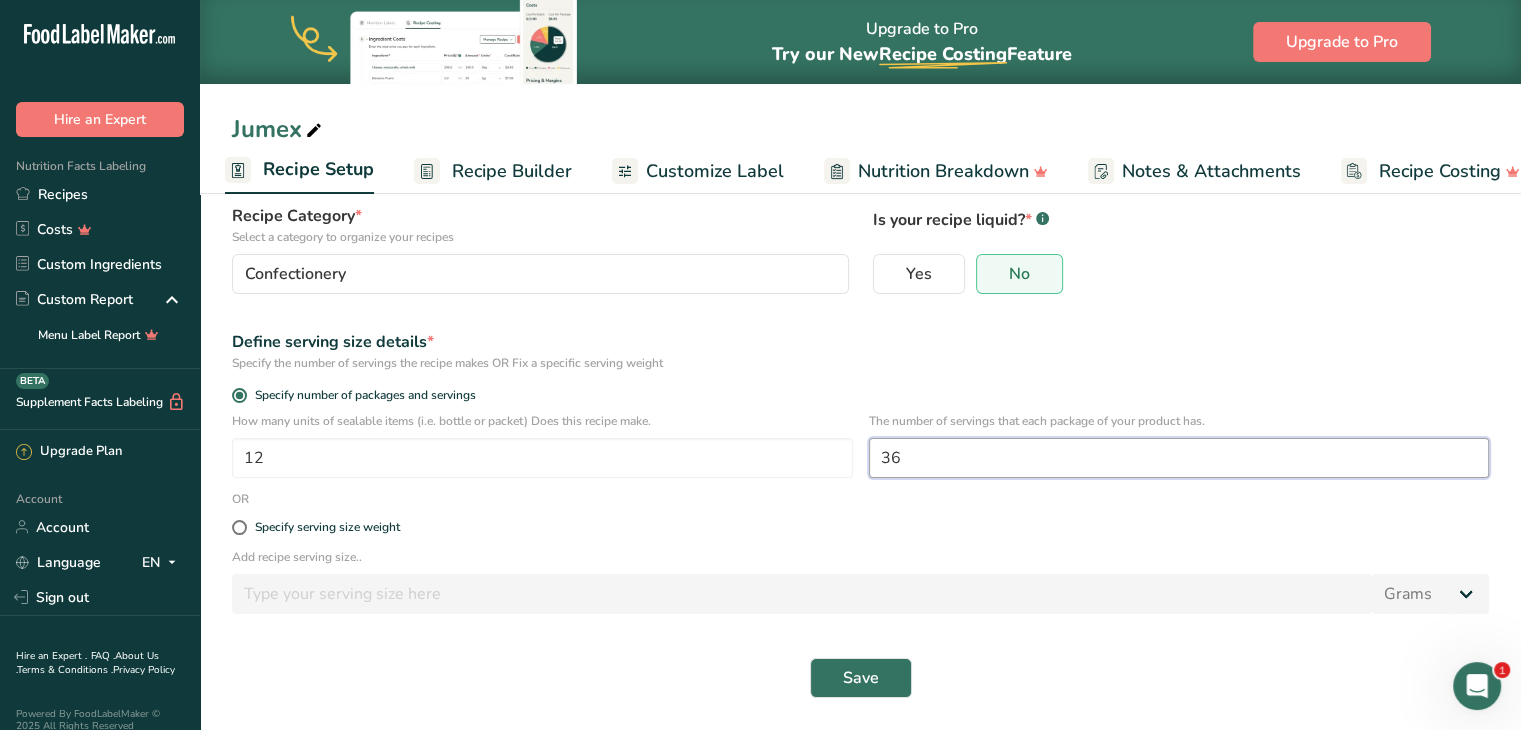 type on "3" 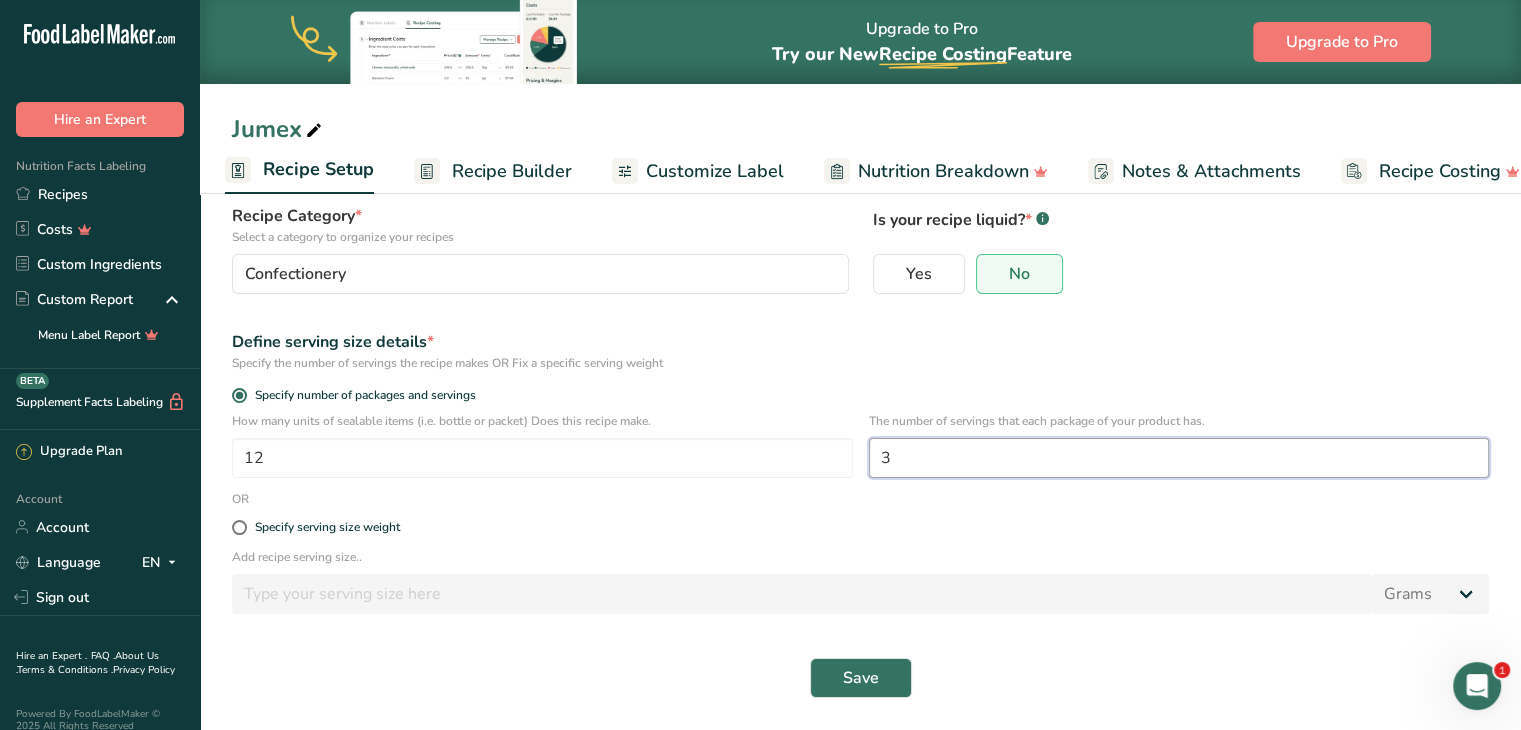 click on "3" at bounding box center [1179, 458] 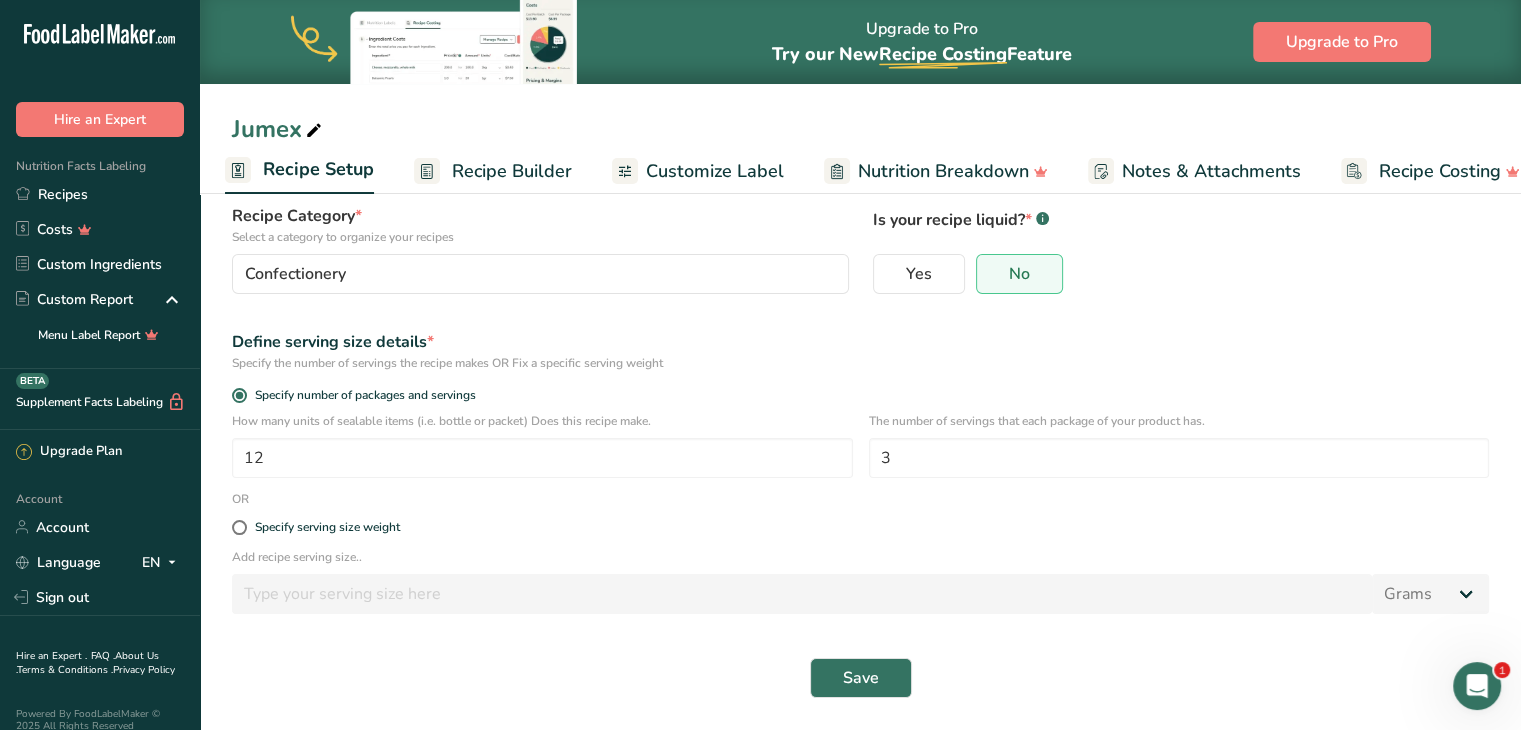 click on "Recipe name *   Jumex
Recipe code
.a-a{fill:#347362;}.b-a{fill:#fff;}
Recipe Category *
Select a category to organize your recipes
Confectionery
Standard Categories
Custom Categories
.a-a{fill:#347362;}.b-a{fill:#fff;}
Baked Goods
Beverages
Confectionery
Cooked Meals, Salads, & Sauces
Dairy
Snacks
Add New Category
Is your recipe liquid? *   .a-a{fill:#347362;}.b-a{fill:#fff;}           Yes   No
Define serving size details *
Specify the number of servings the recipe makes OR Fix a specific serving weight
Specify number of packages and servings
12     3
OR" at bounding box center (860, 397) 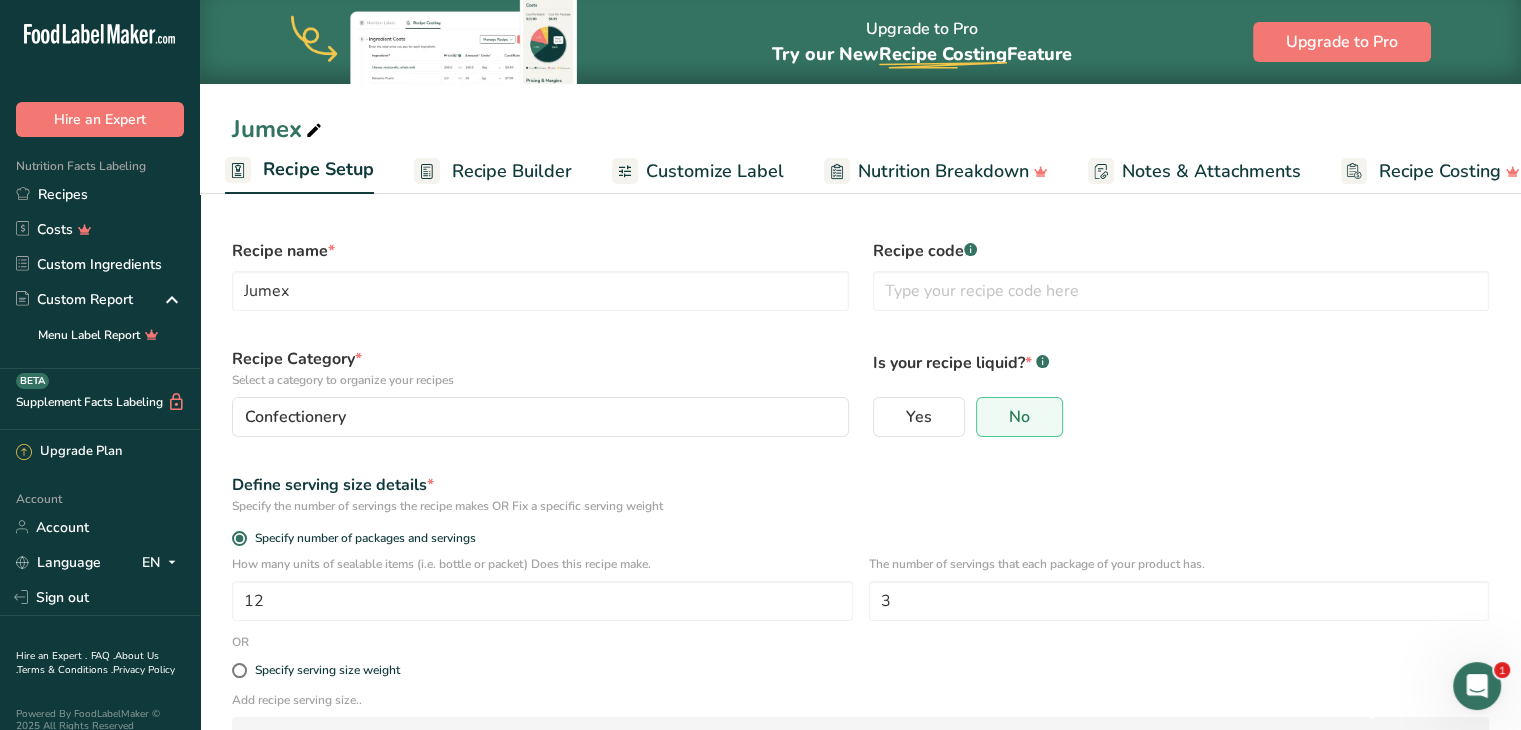 click on "Recipe Builder" at bounding box center (512, 171) 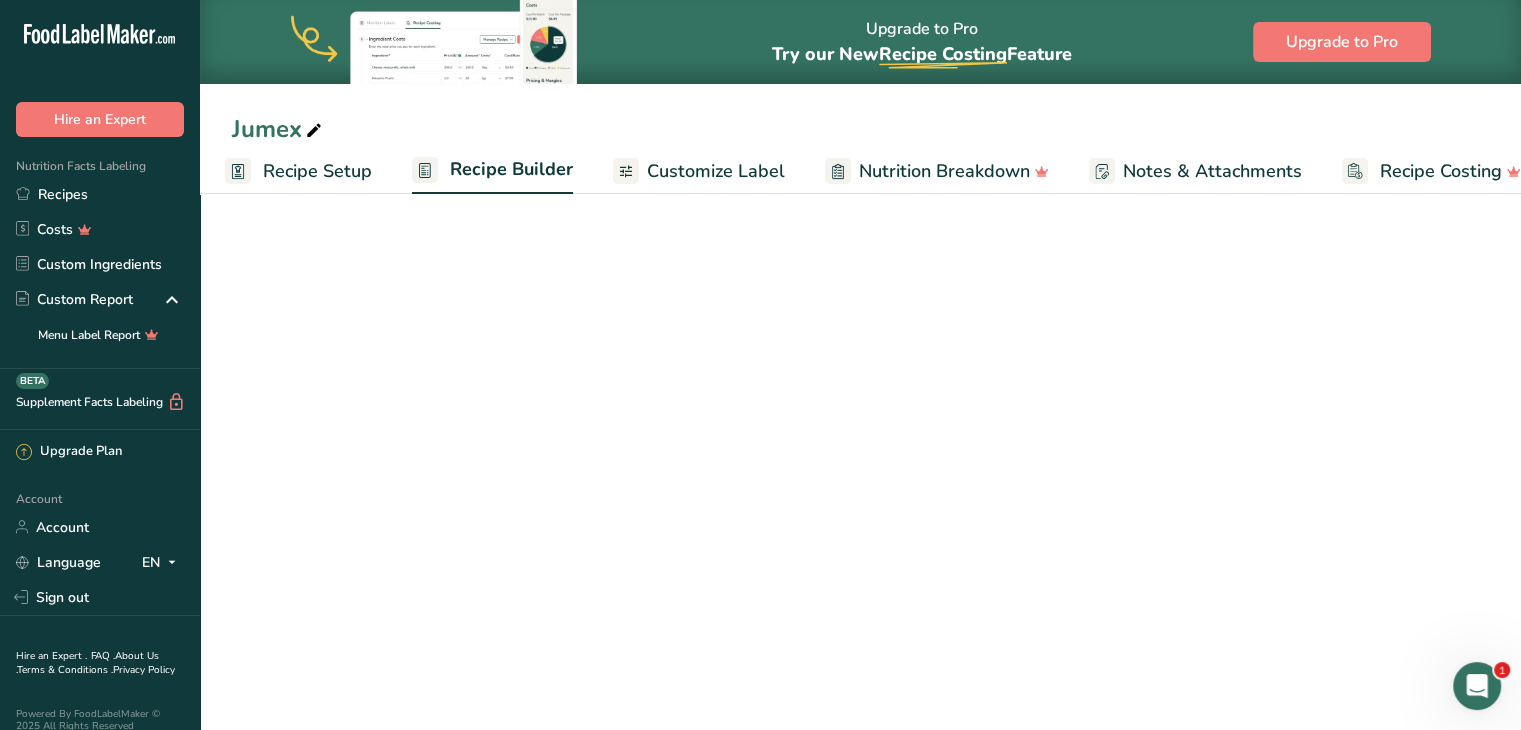 scroll, scrollTop: 0, scrollLeft: 38, axis: horizontal 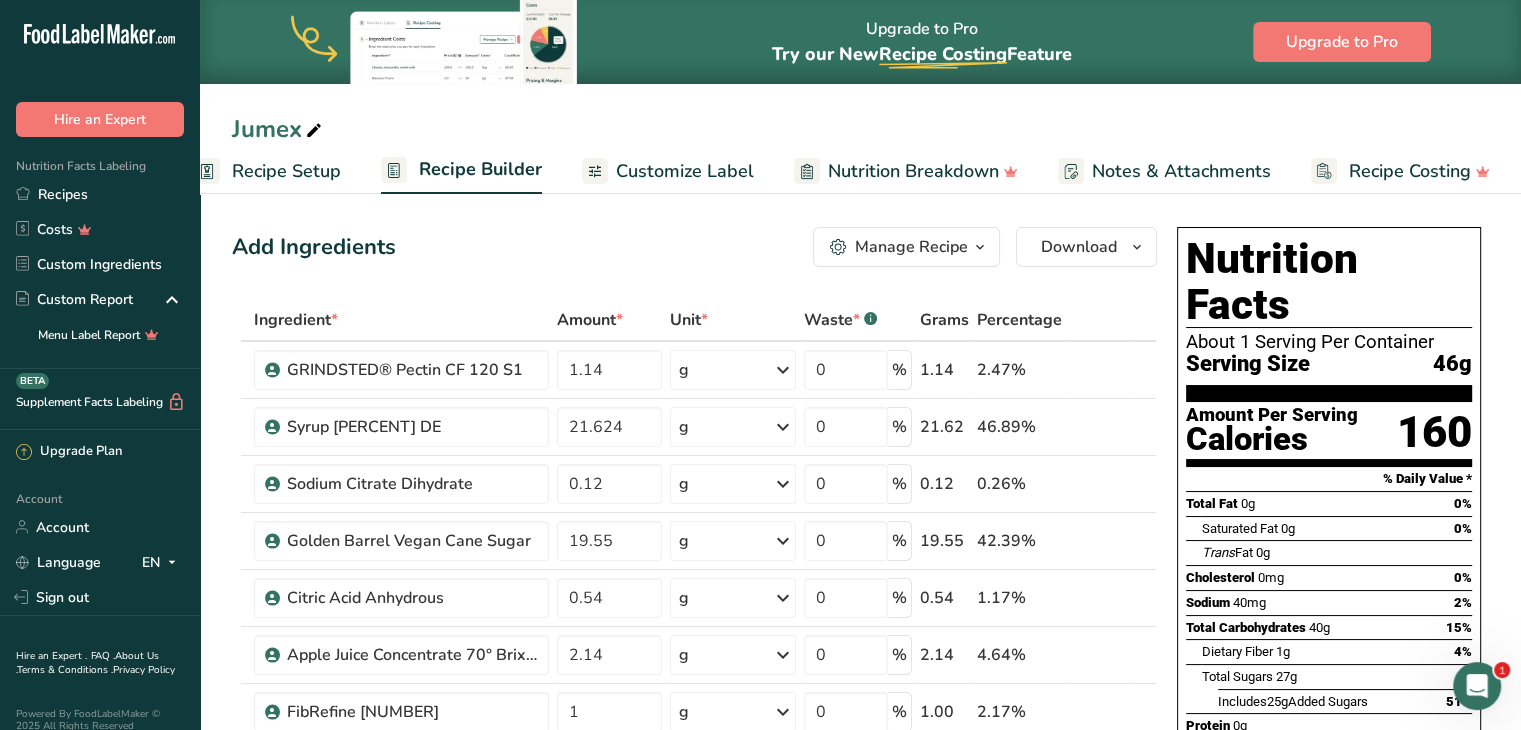 click on "Recipe Setup" at bounding box center (286, 171) 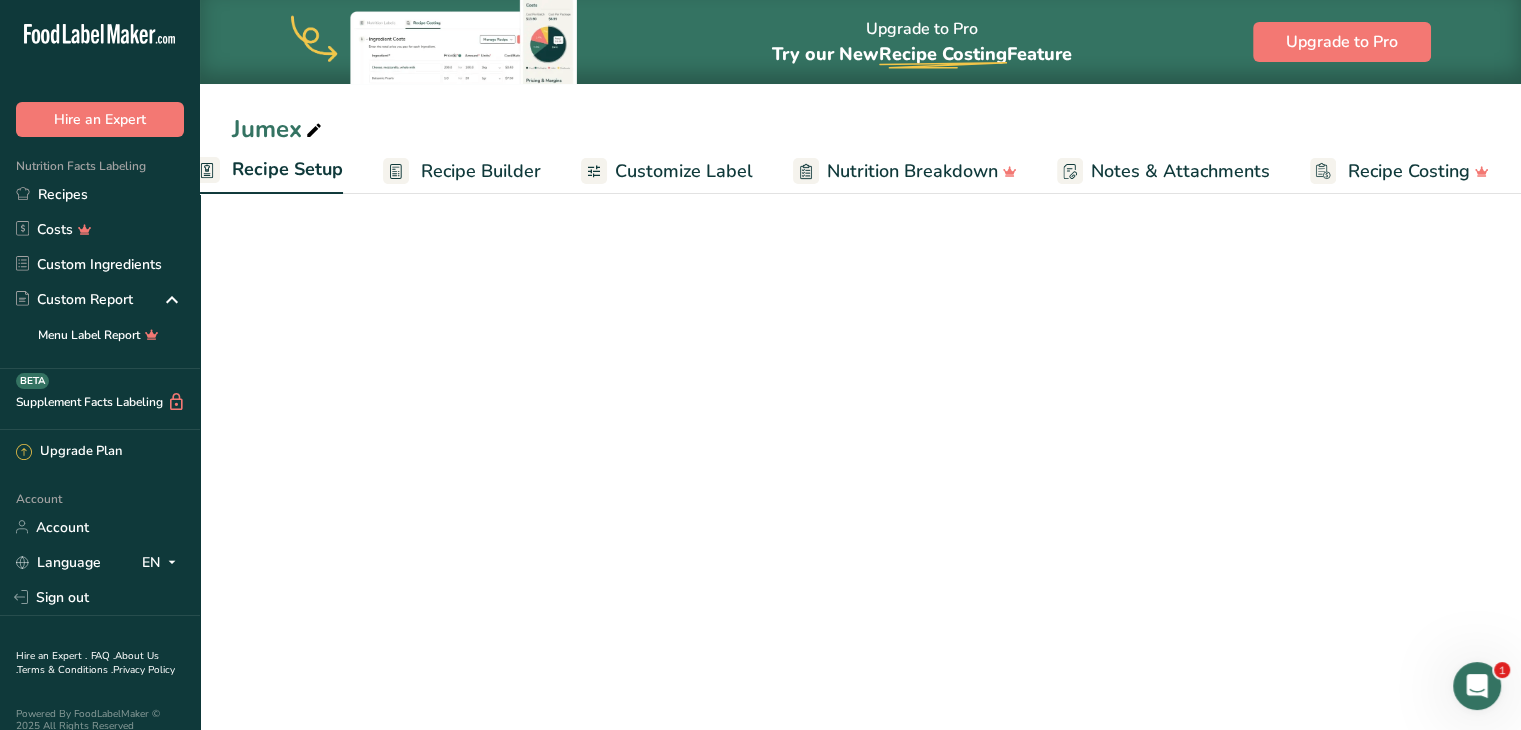 scroll, scrollTop: 0, scrollLeft: 7, axis: horizontal 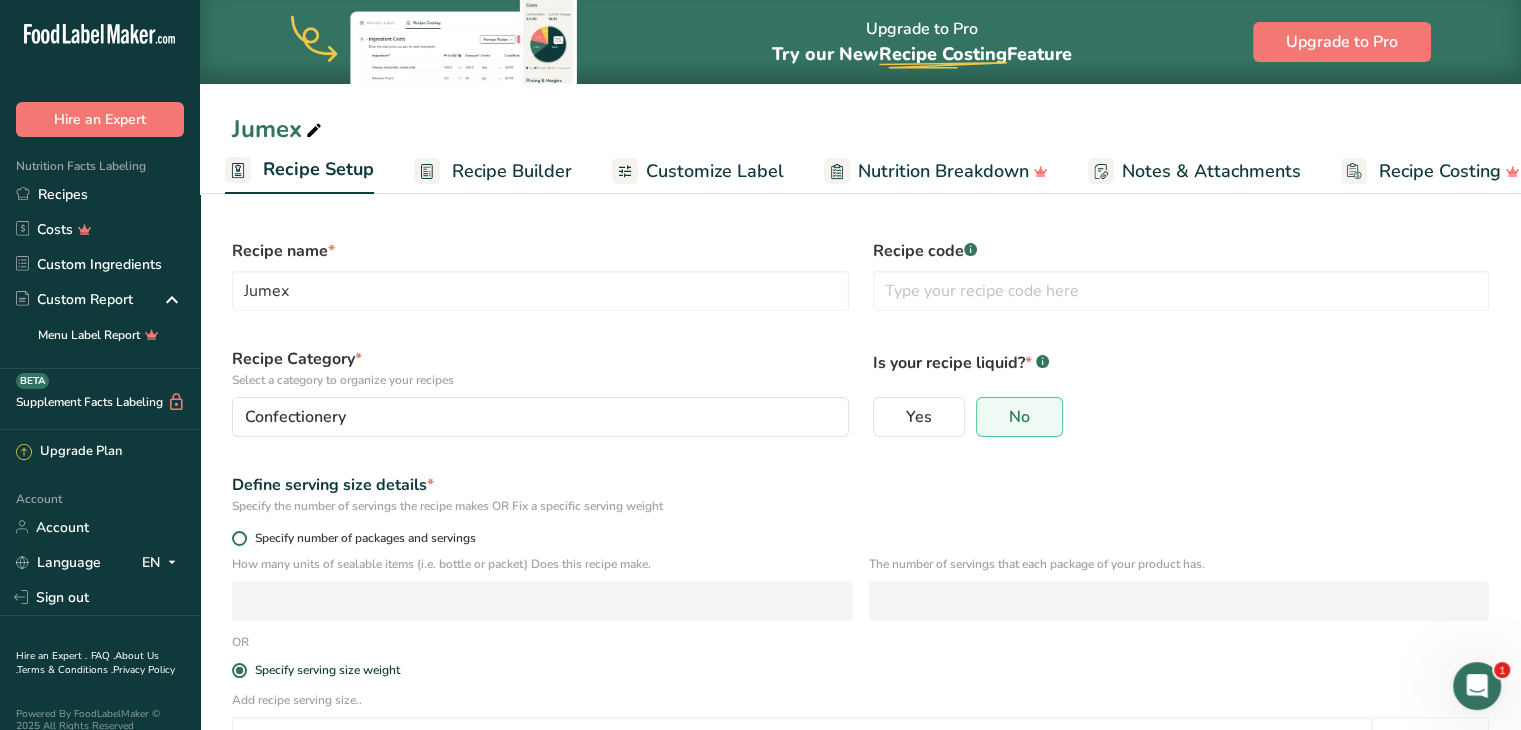 click on "Specify number of packages and servings" at bounding box center [361, 538] 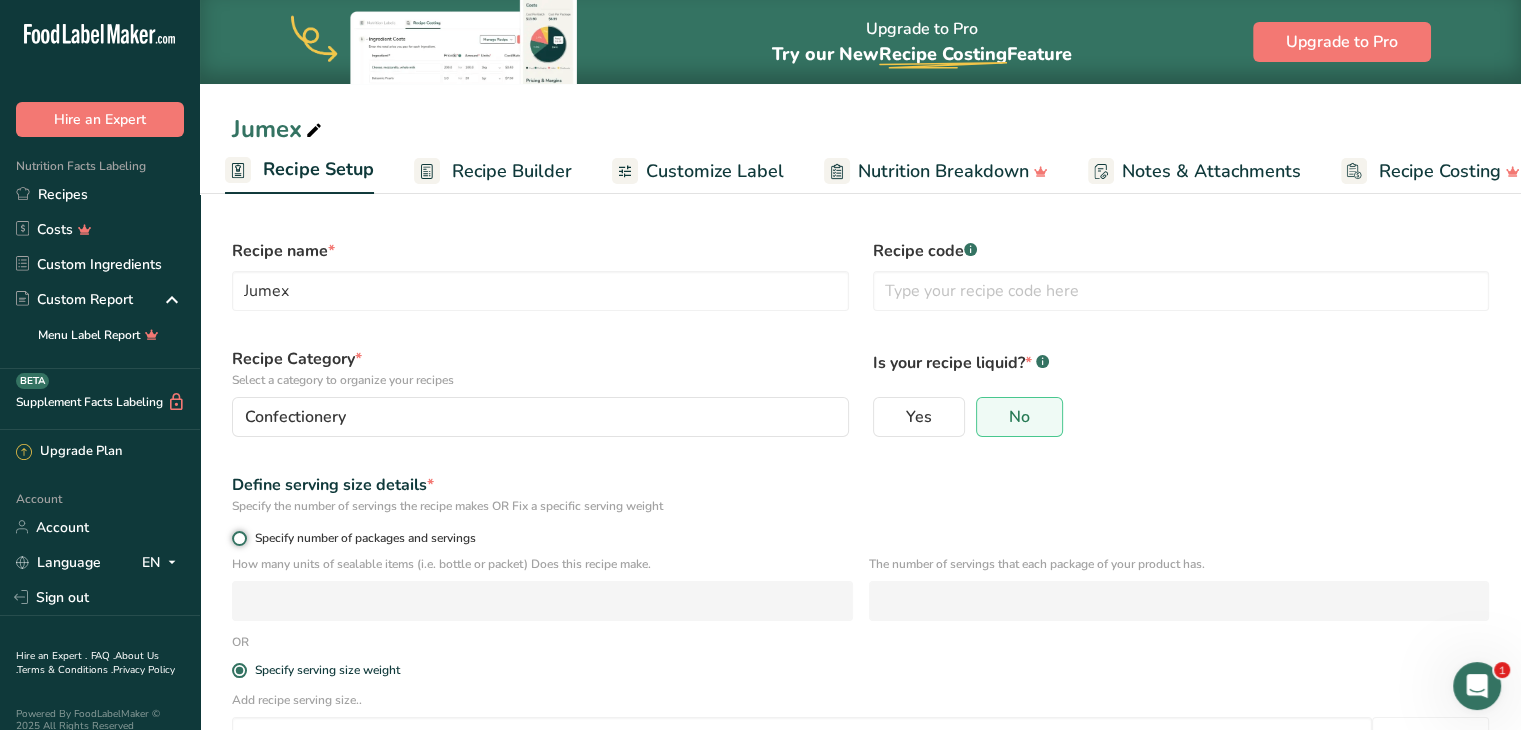 click on "Specify number of packages and servings" at bounding box center (238, 538) 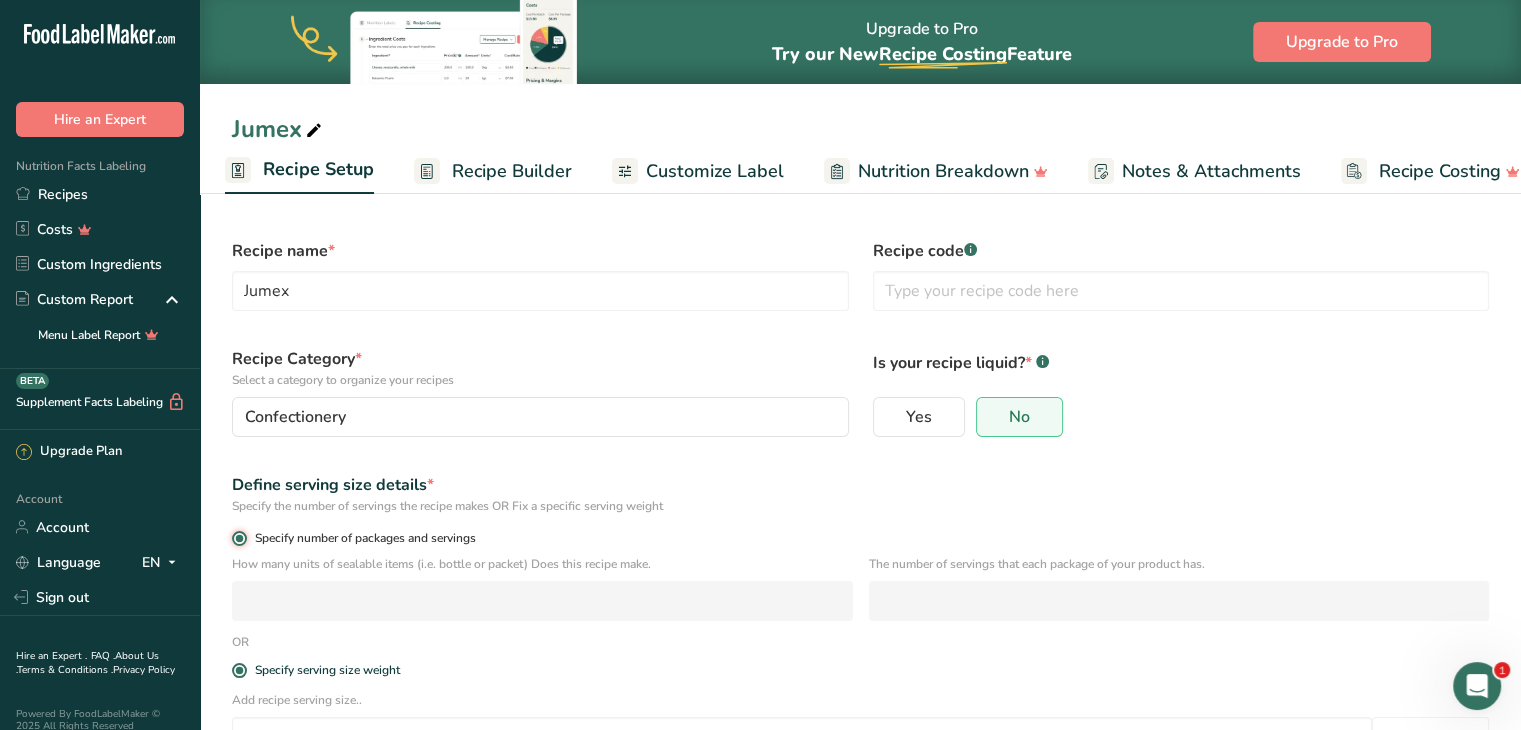 radio on "false" 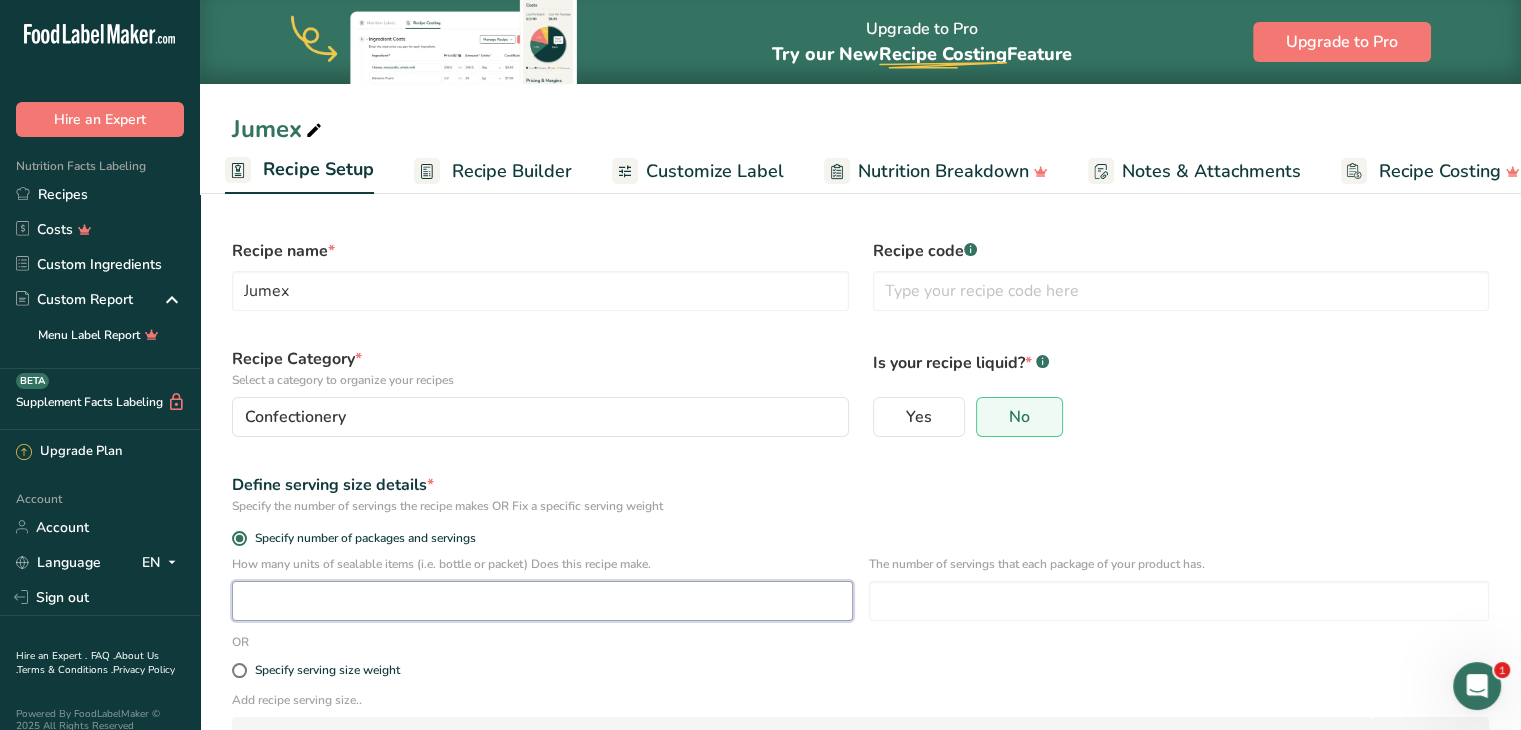 click at bounding box center (542, 601) 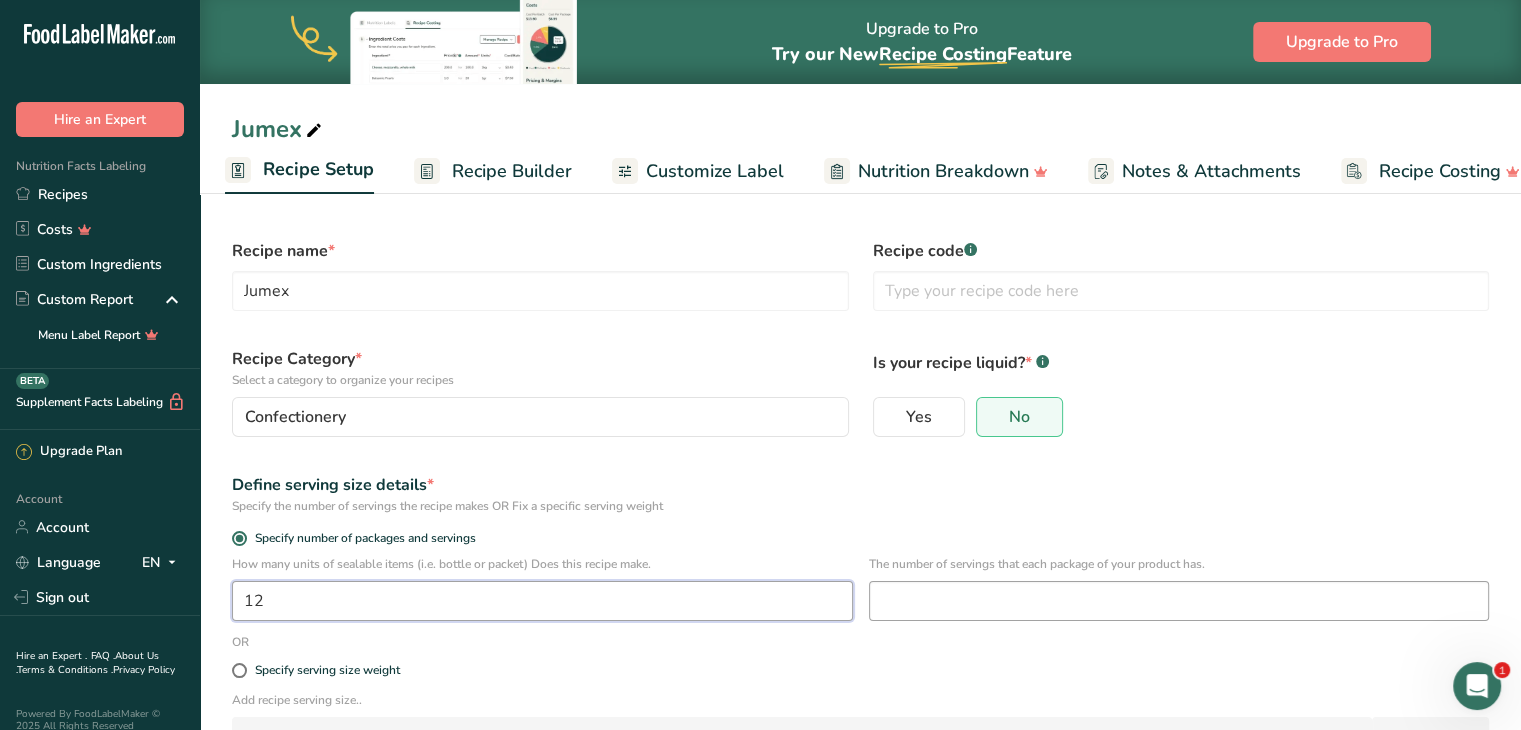 type on "12" 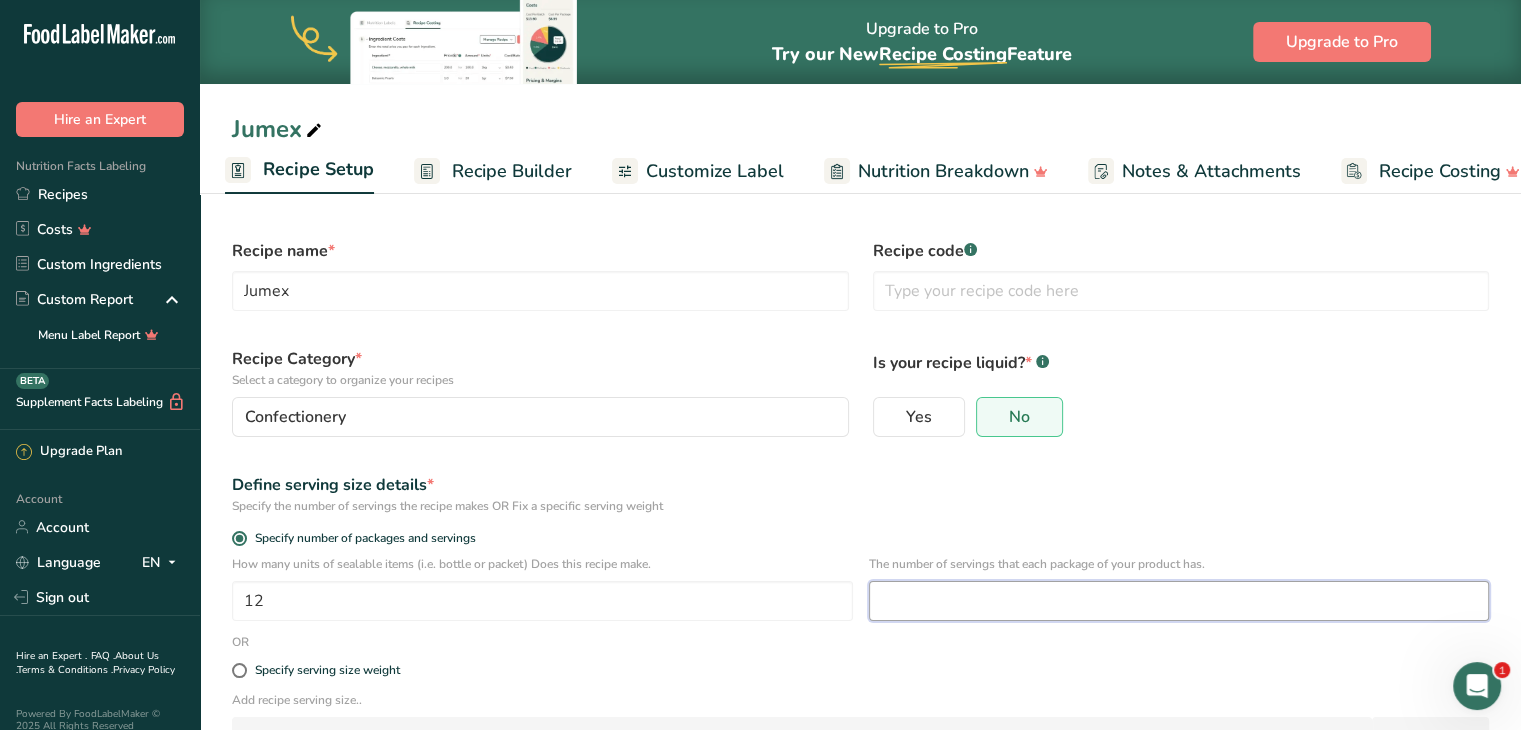 click at bounding box center [1179, 601] 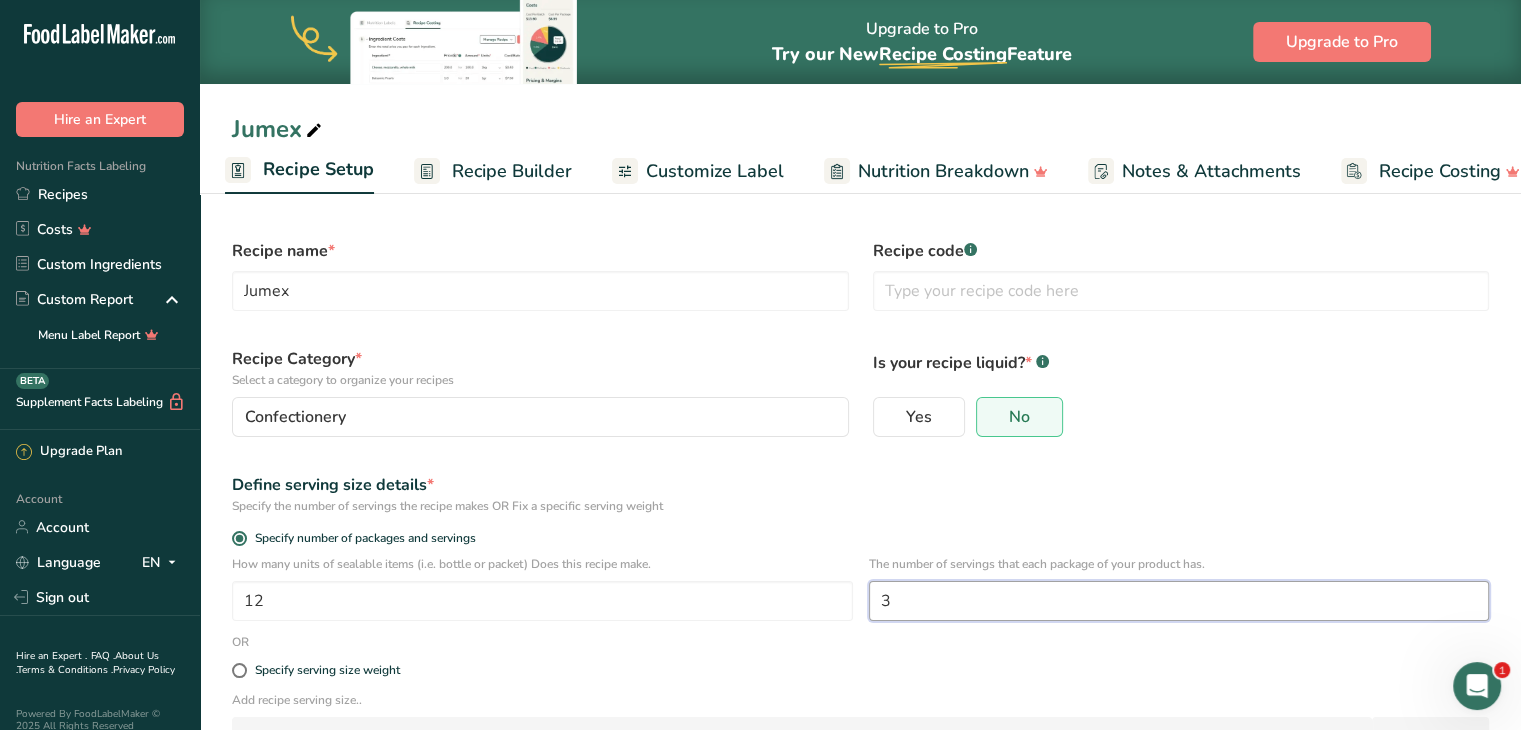 type on "3" 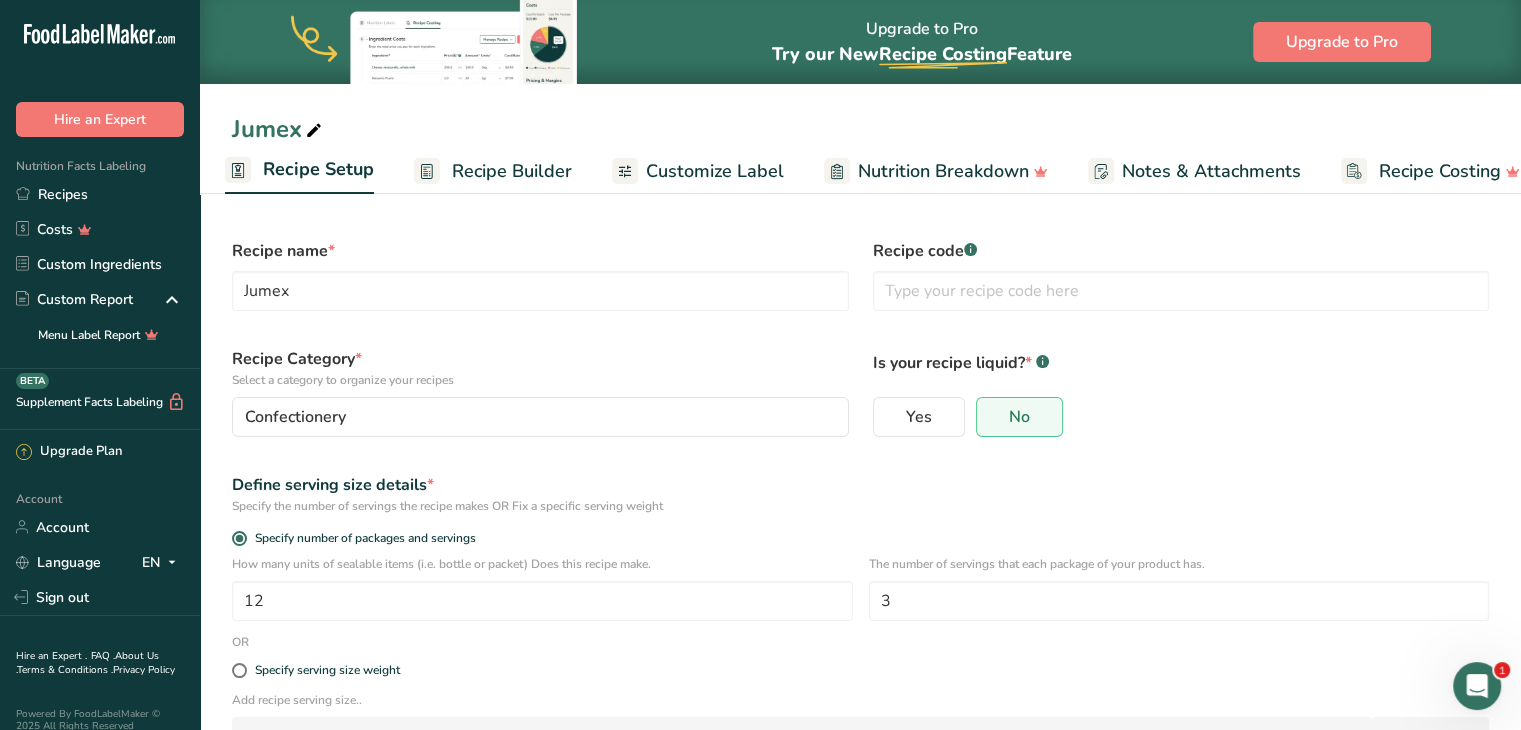 click on "Recipe code
.a-a{fill:#347362;}.b-a{fill:#fff;}" at bounding box center (1181, 275) 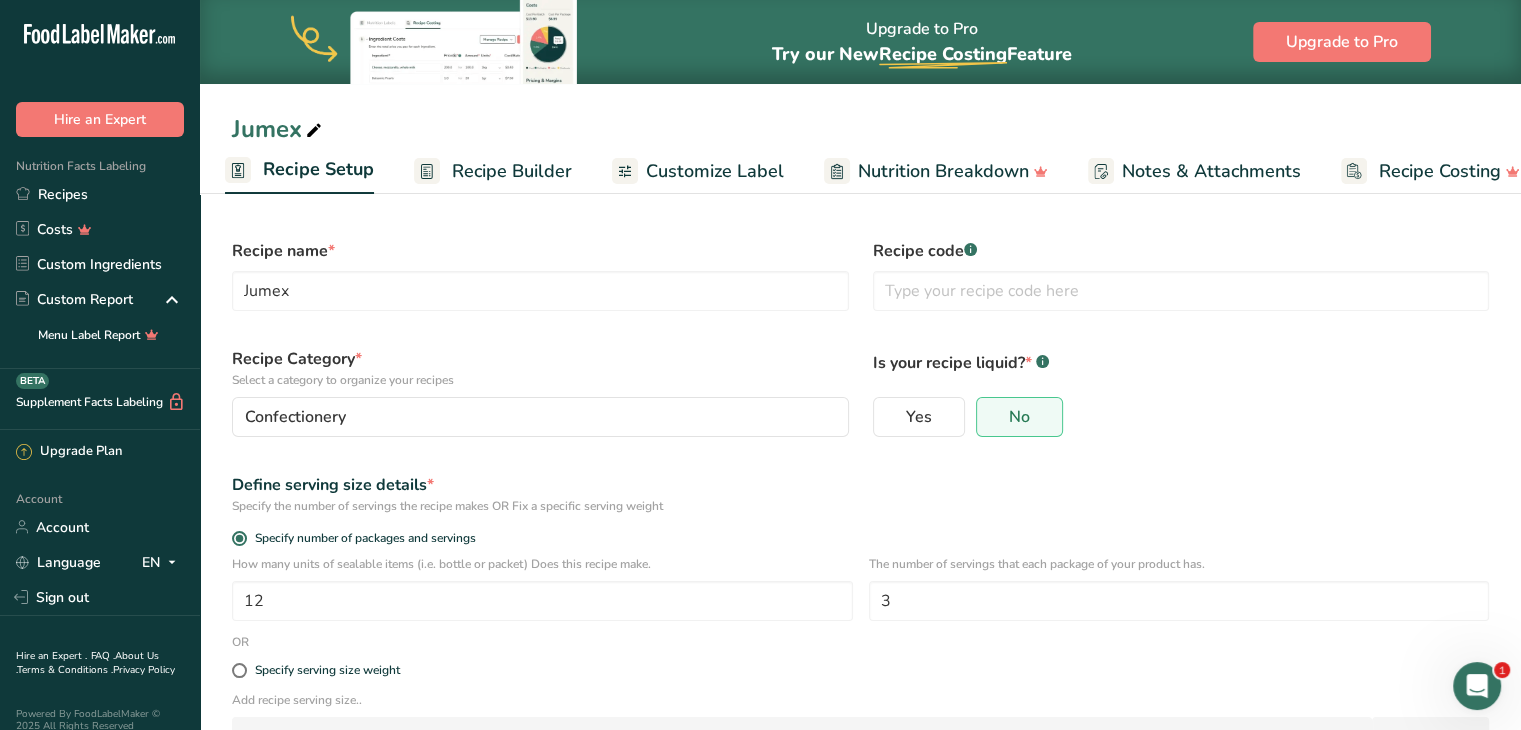 scroll, scrollTop: 144, scrollLeft: 0, axis: vertical 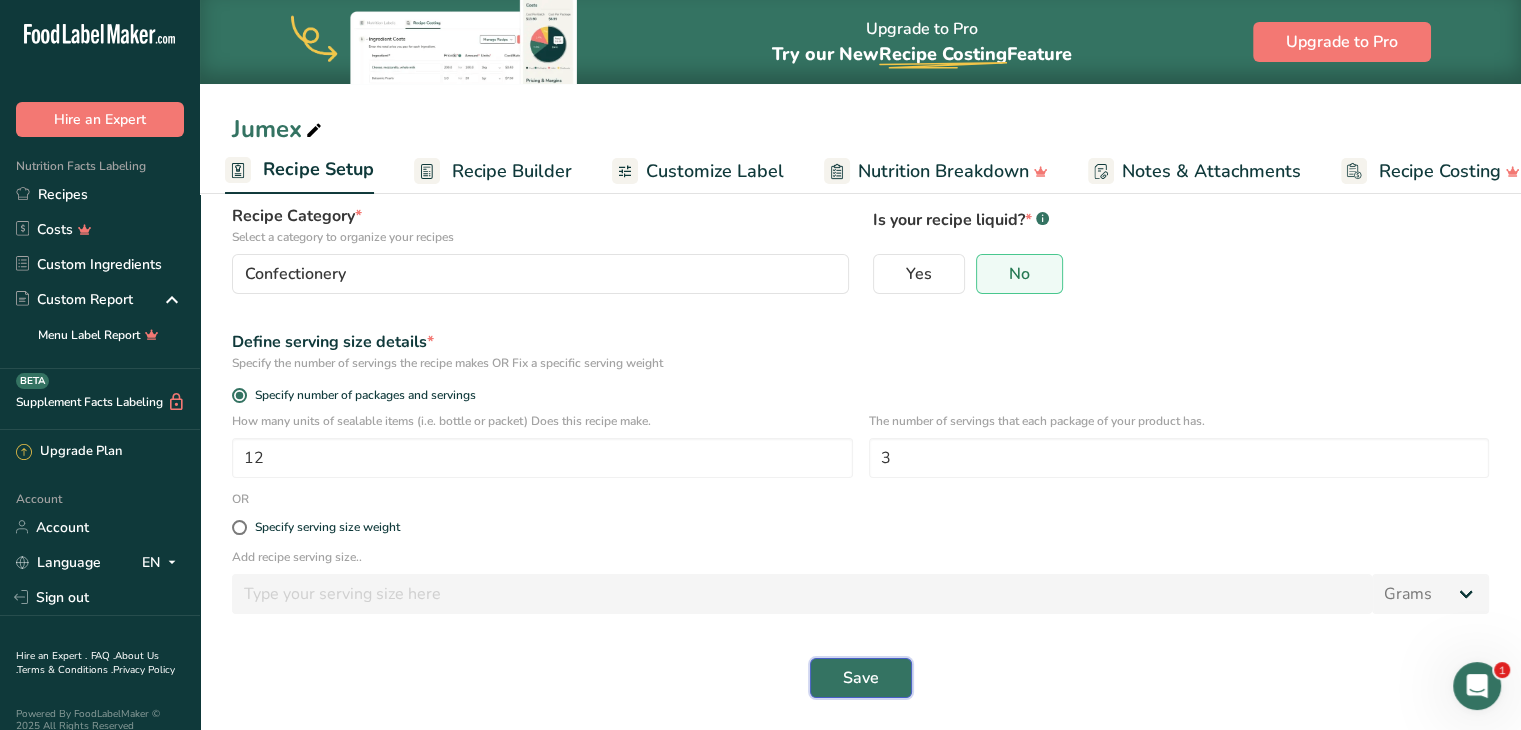click on "Save" at bounding box center (861, 678) 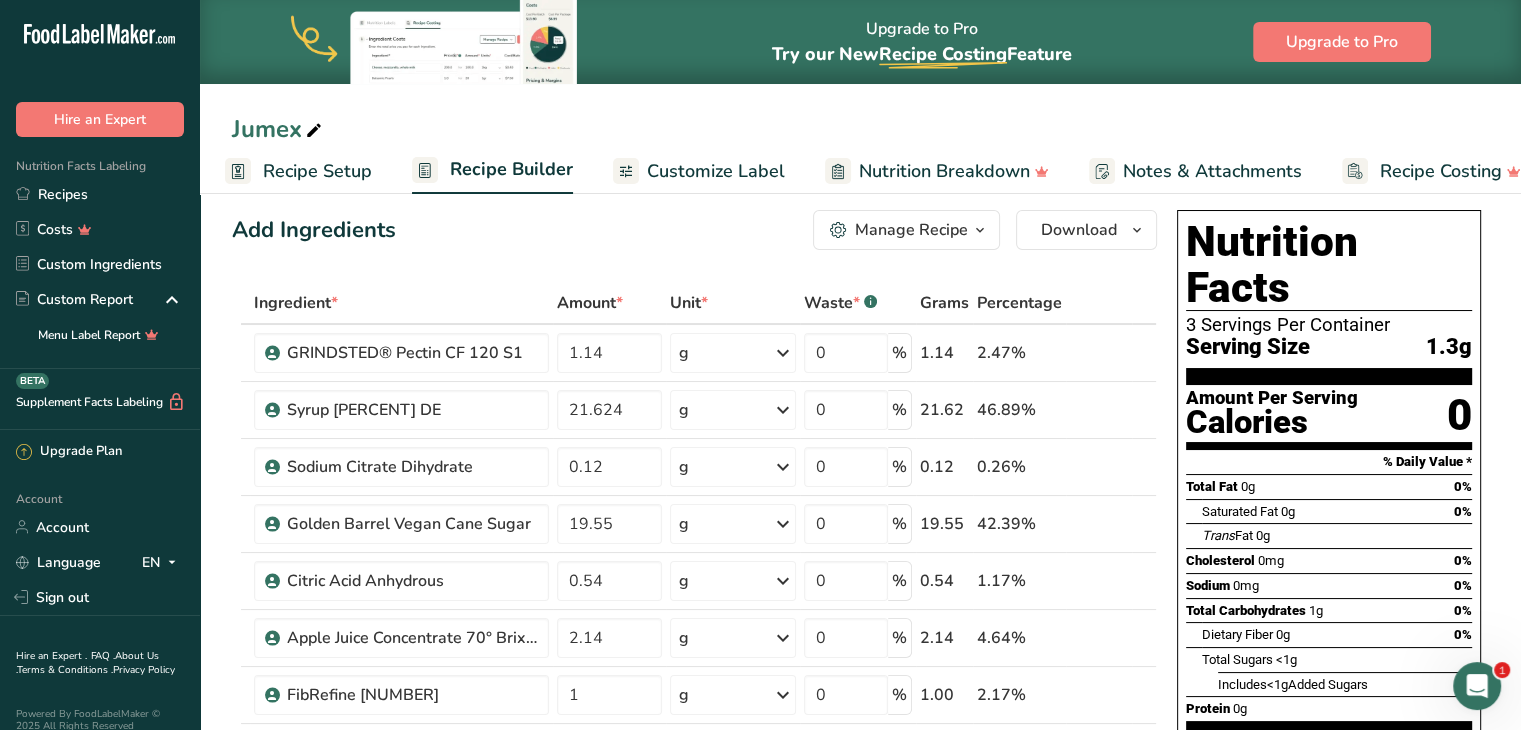 scroll, scrollTop: 12, scrollLeft: 0, axis: vertical 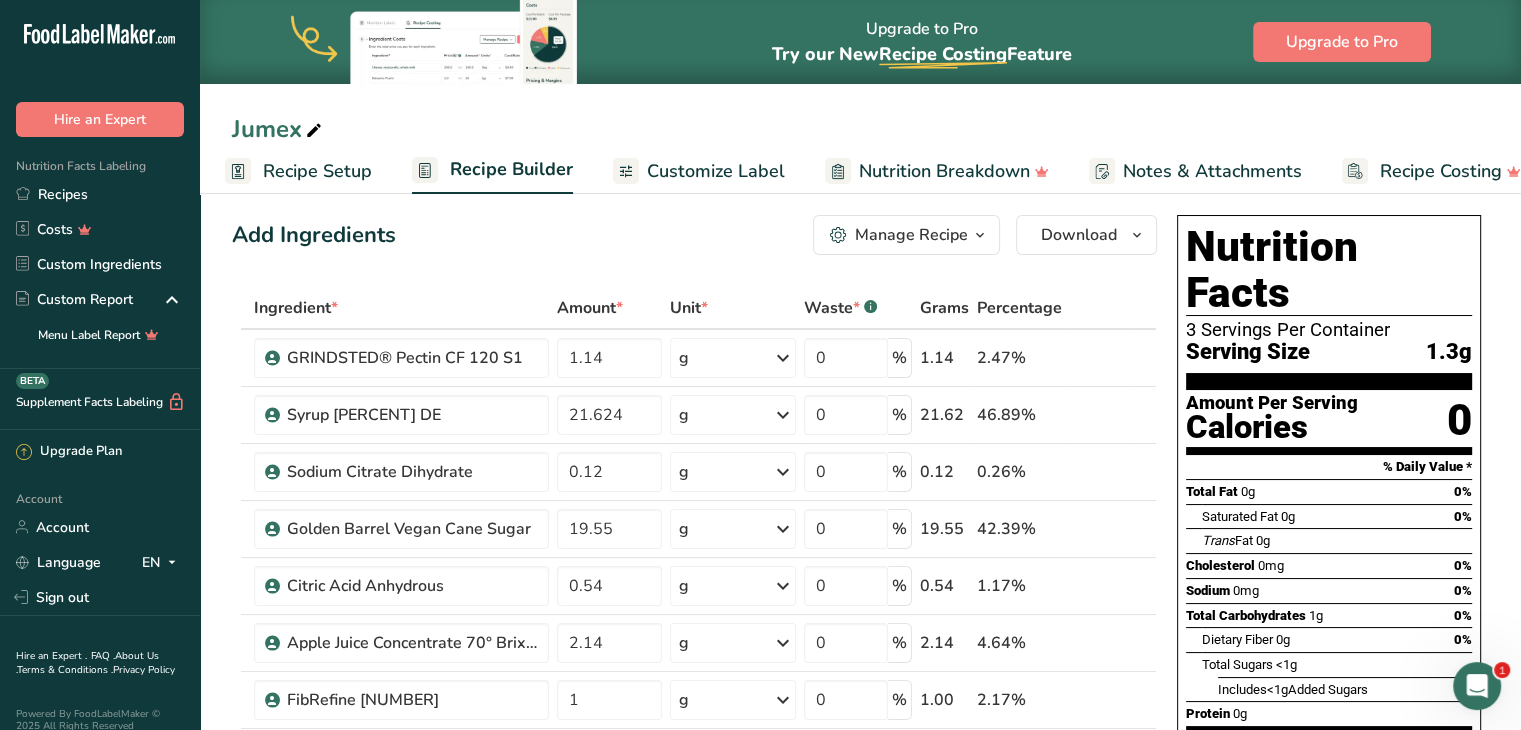 click on "Manage Recipe" at bounding box center (911, 235) 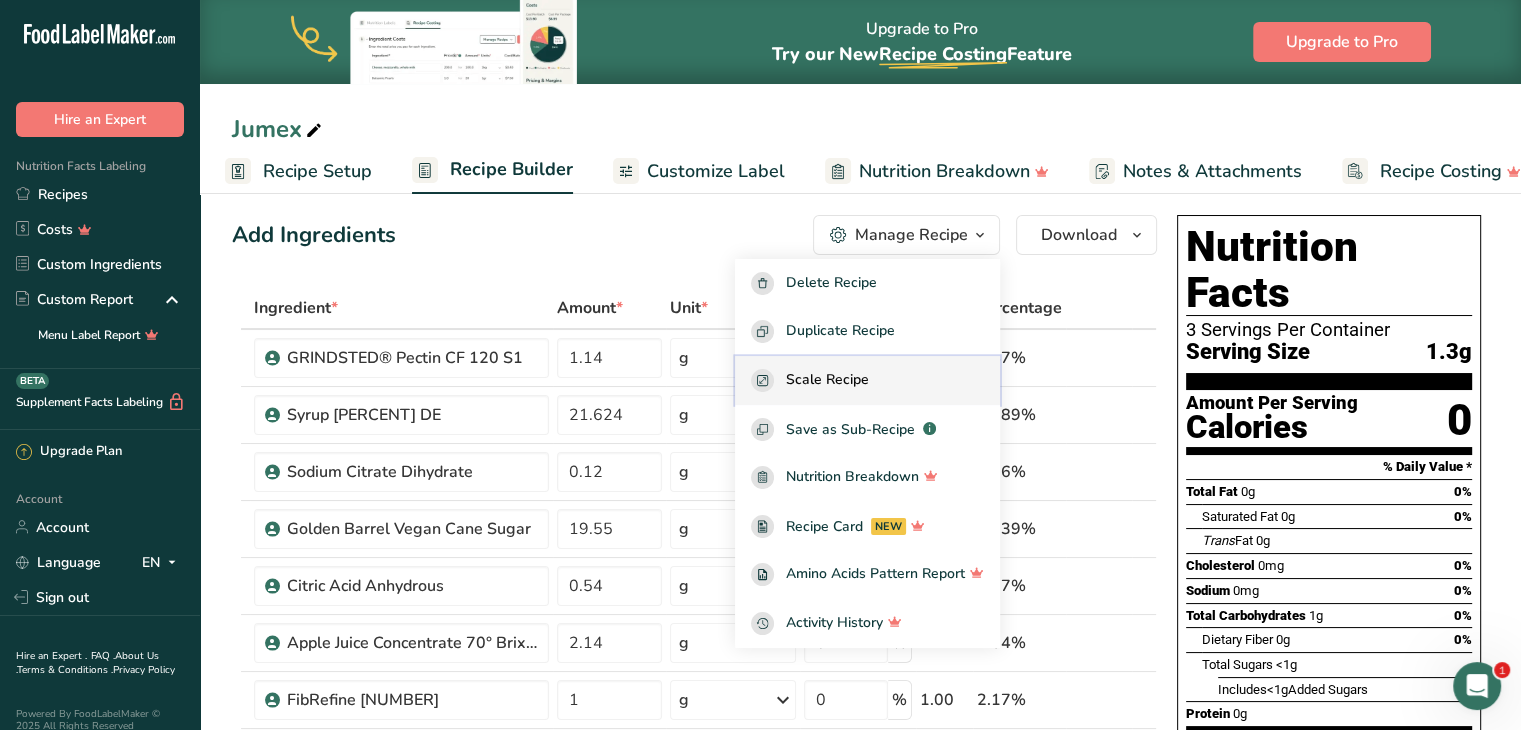 click on "Scale Recipe" at bounding box center [867, 380] 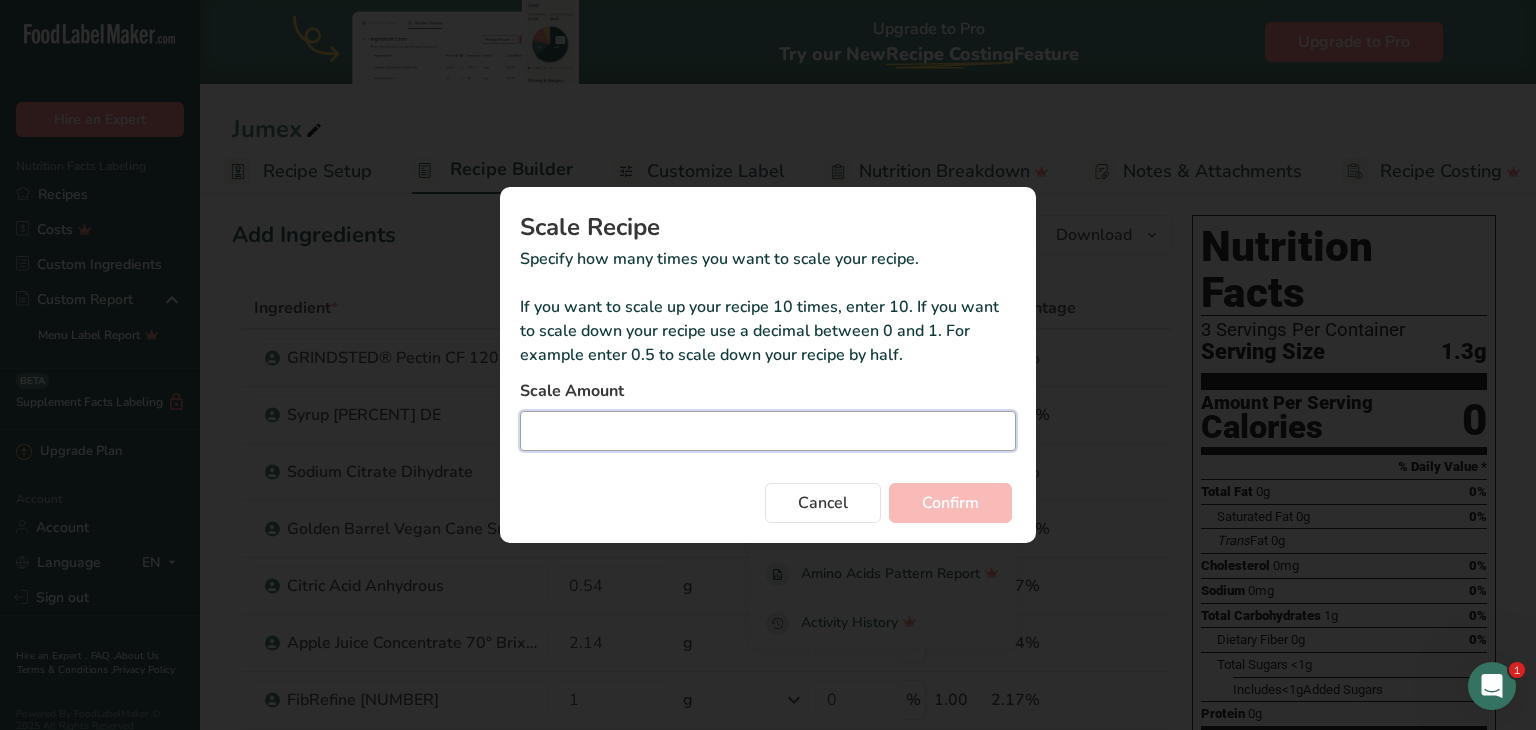click at bounding box center (768, 431) 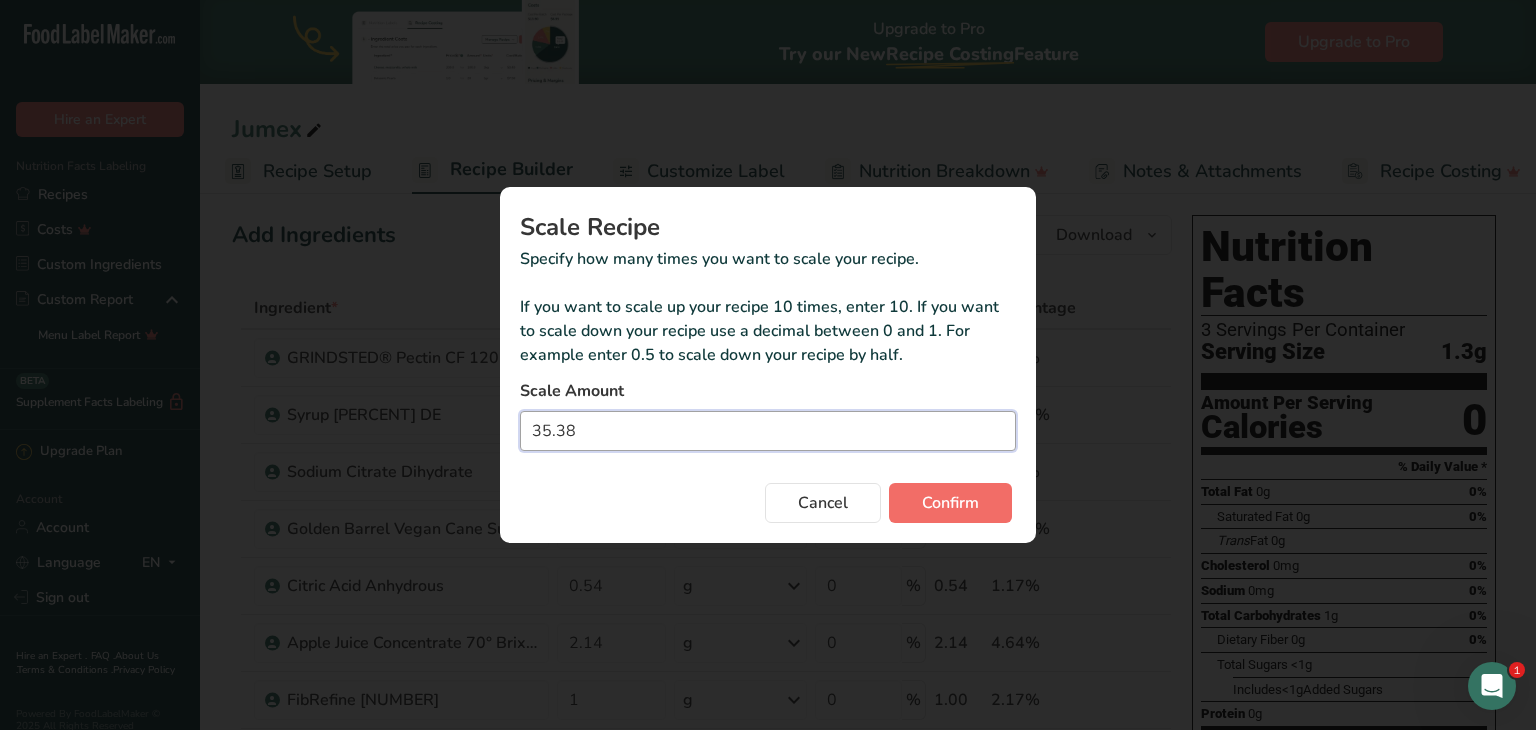 type on "35.38" 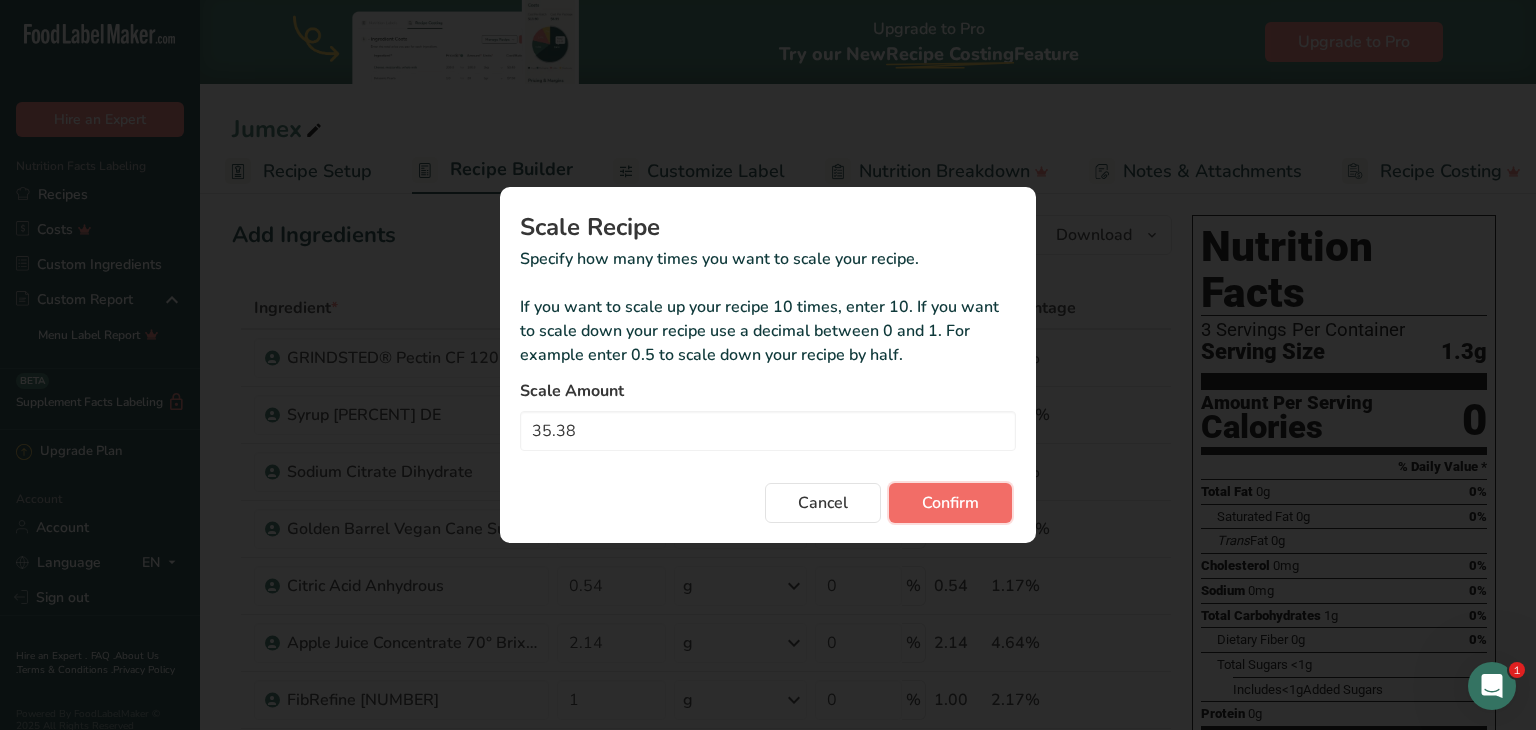 click on "Confirm" at bounding box center (950, 503) 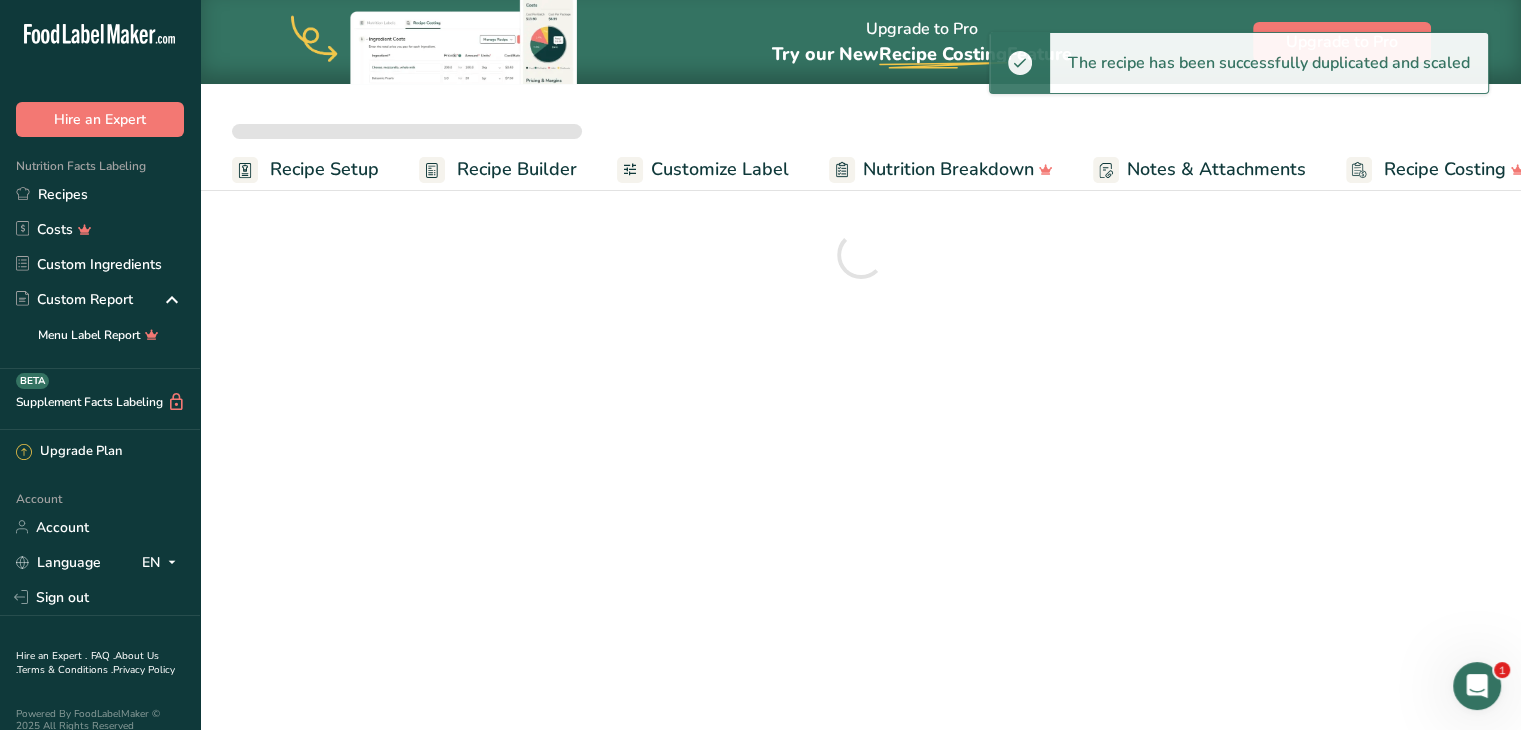 scroll, scrollTop: 0, scrollLeft: 0, axis: both 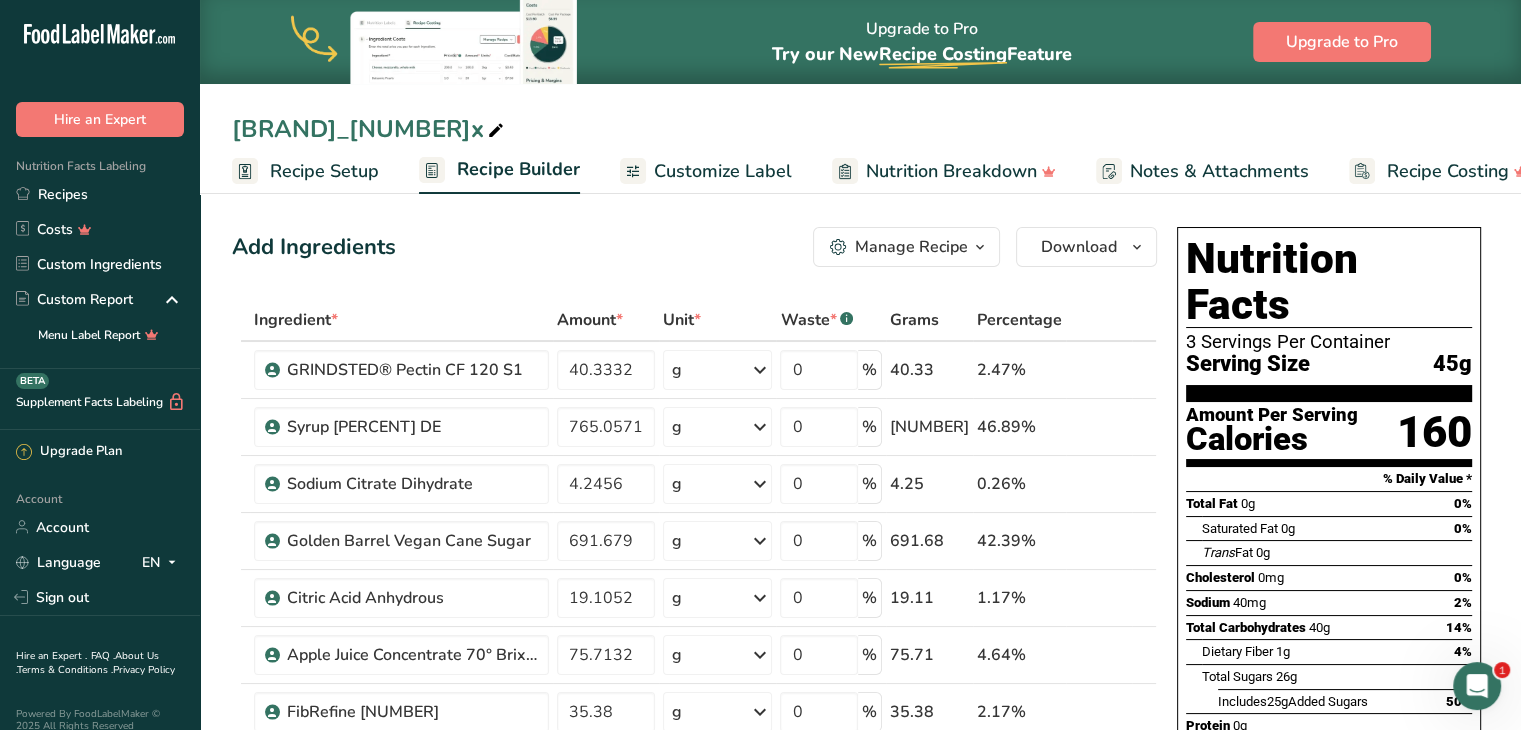 click on "Manage Recipe" at bounding box center [911, 247] 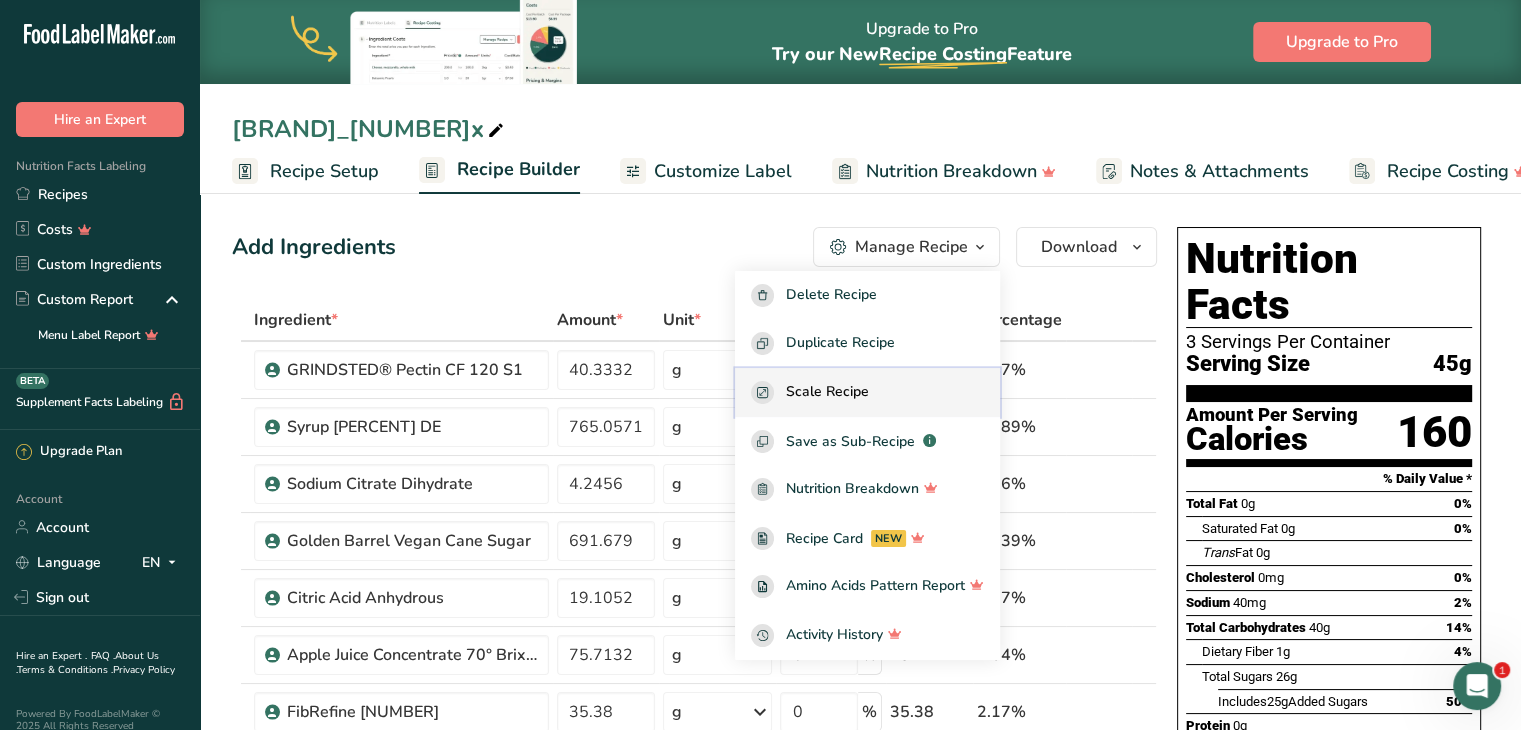 click on "Scale Recipe" at bounding box center (827, 392) 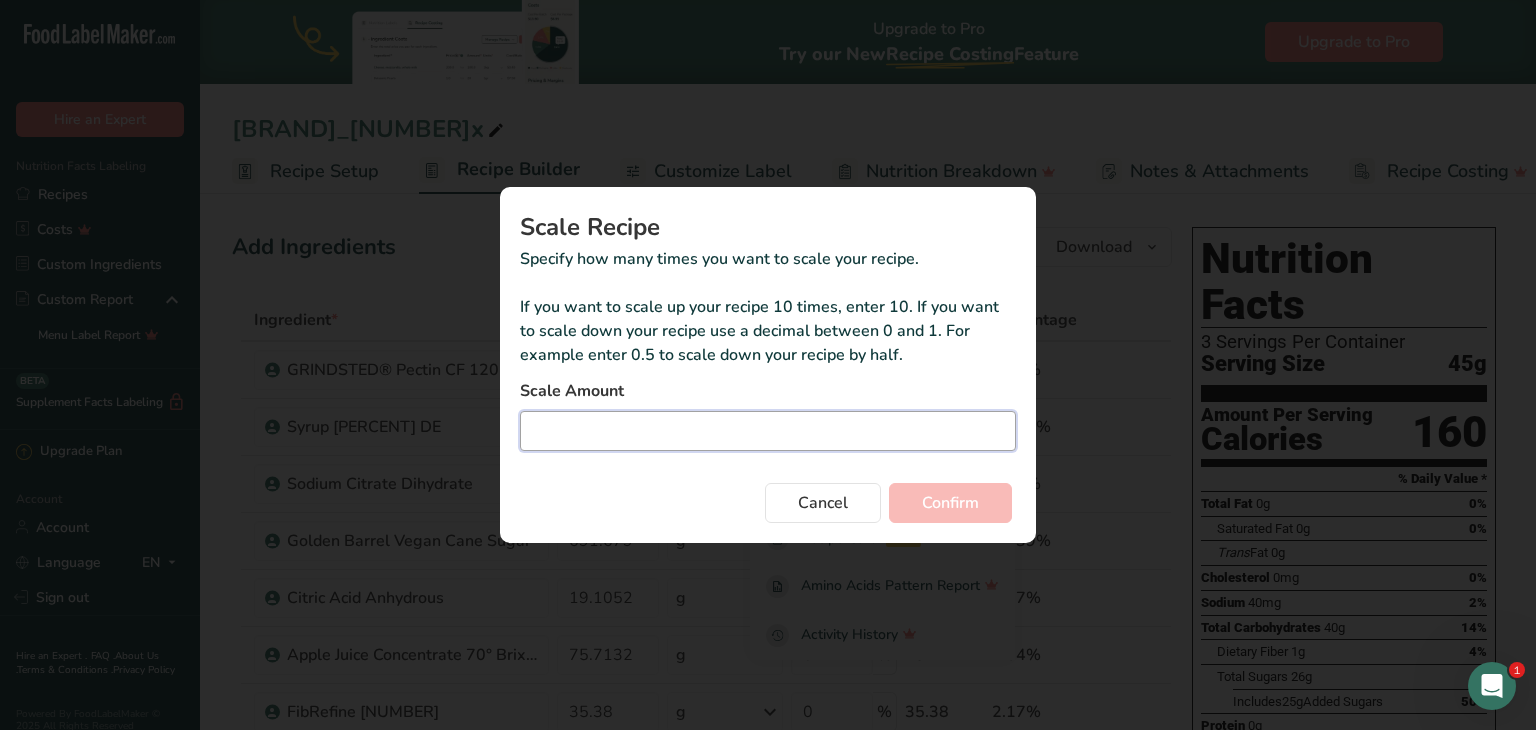 click at bounding box center (768, 431) 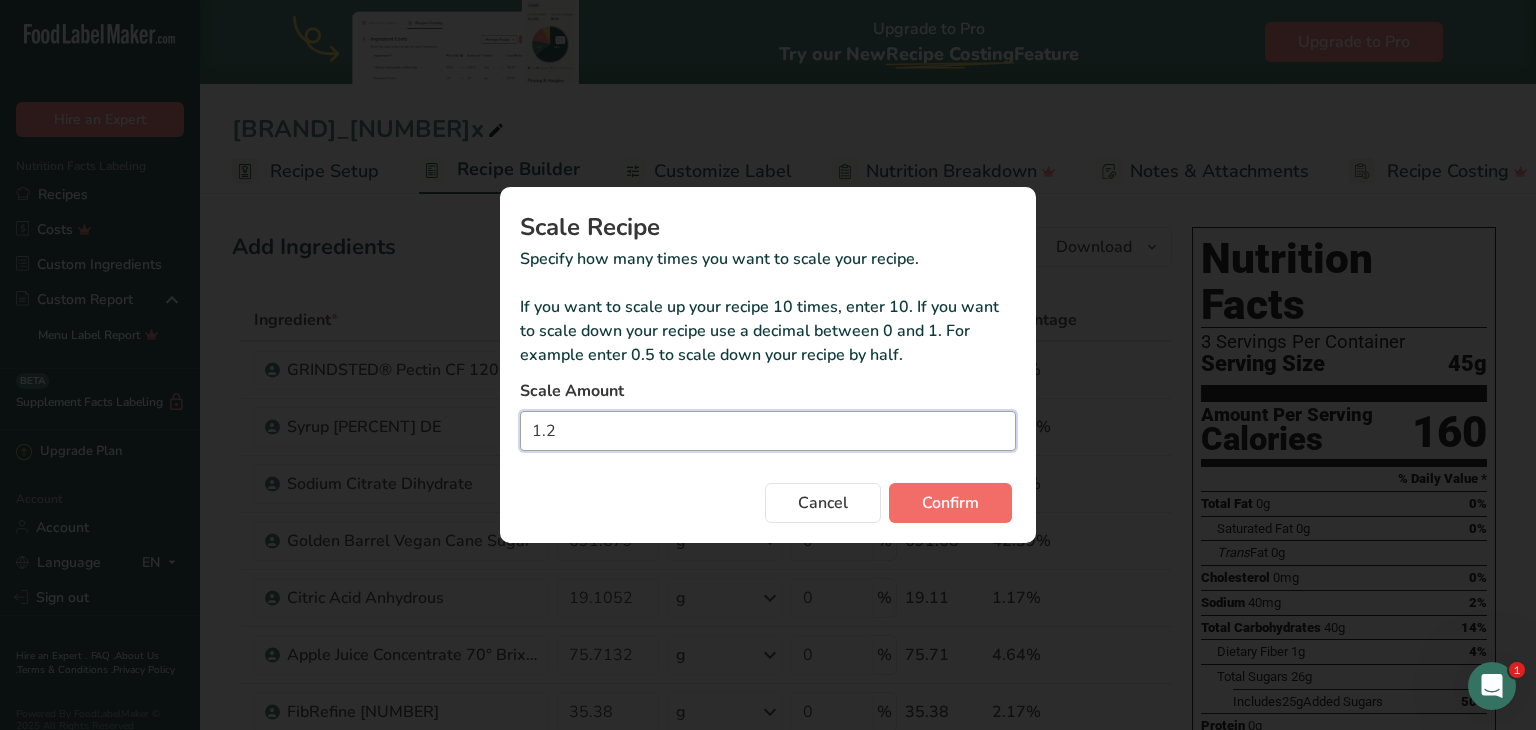 type on "1.2" 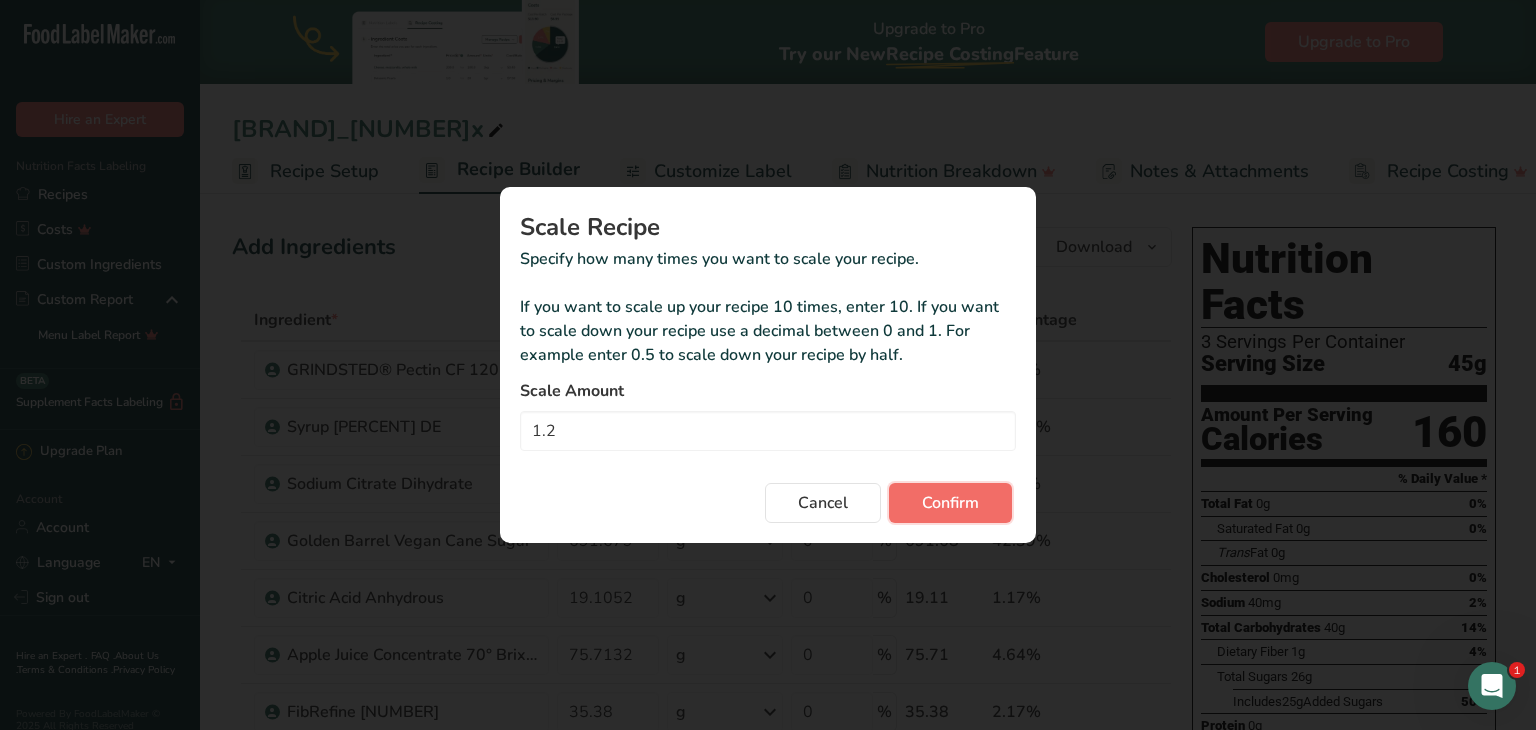 click on "Confirm" at bounding box center (950, 503) 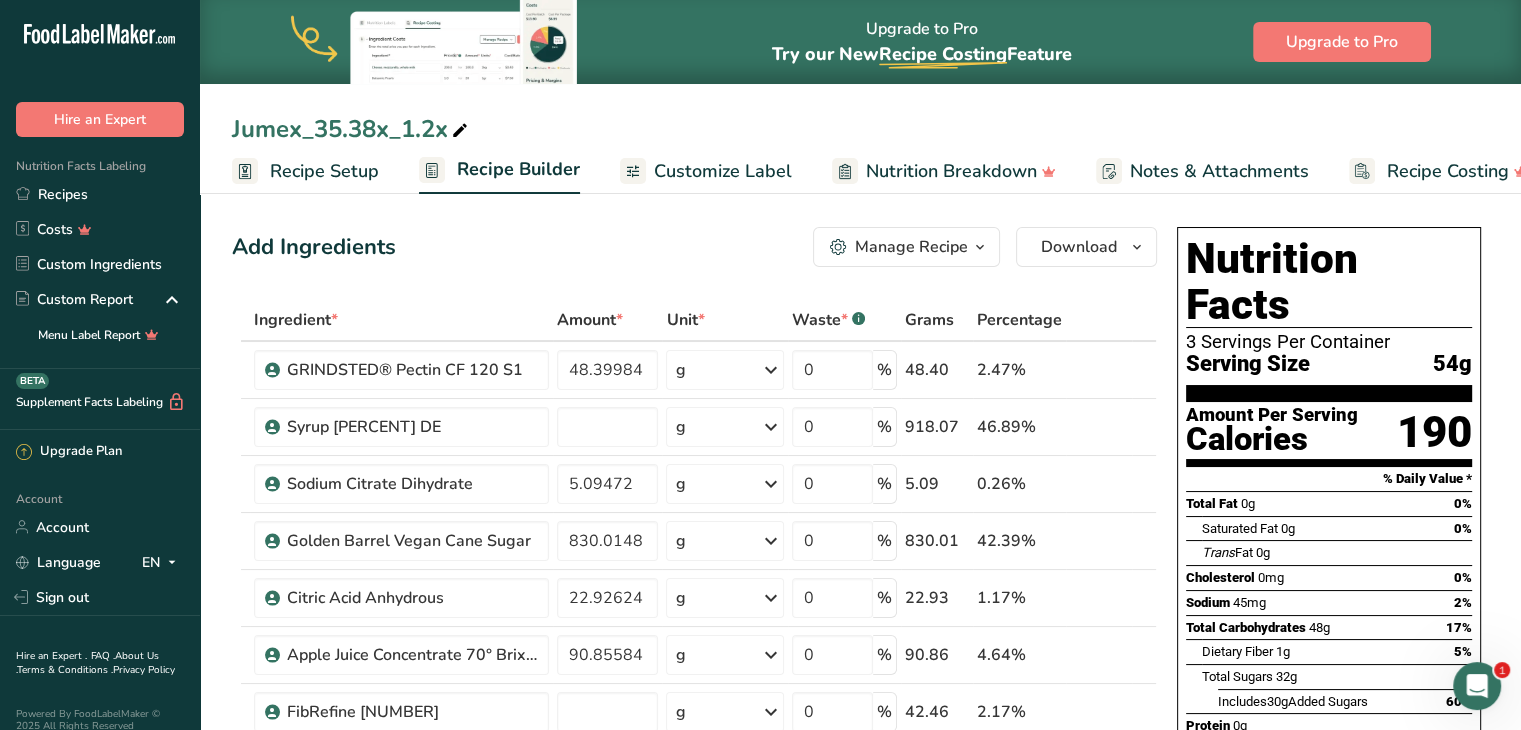 click at bounding box center (460, 131) 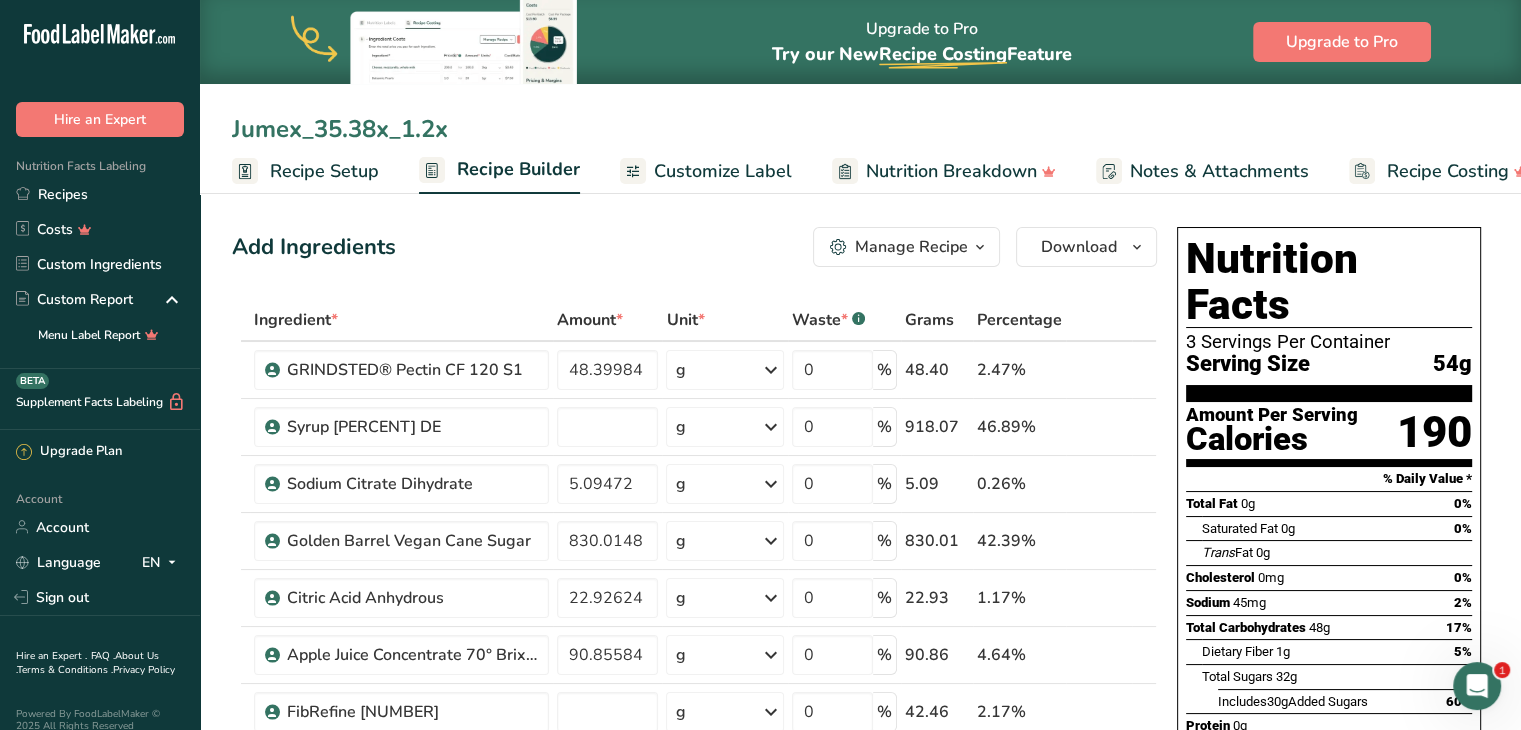 click on "Jumex_35.38x_1.2x" at bounding box center [860, 129] 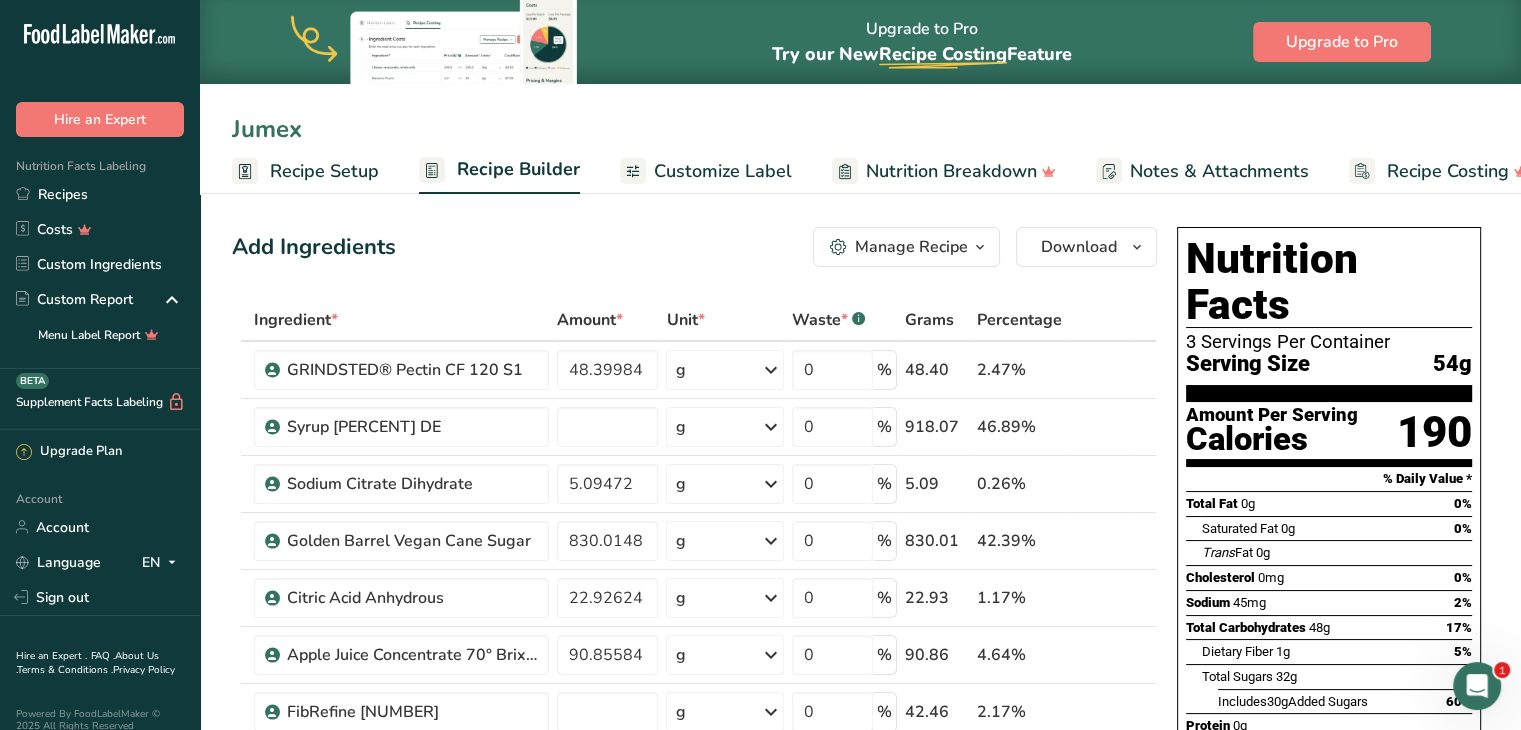type on "Jumex" 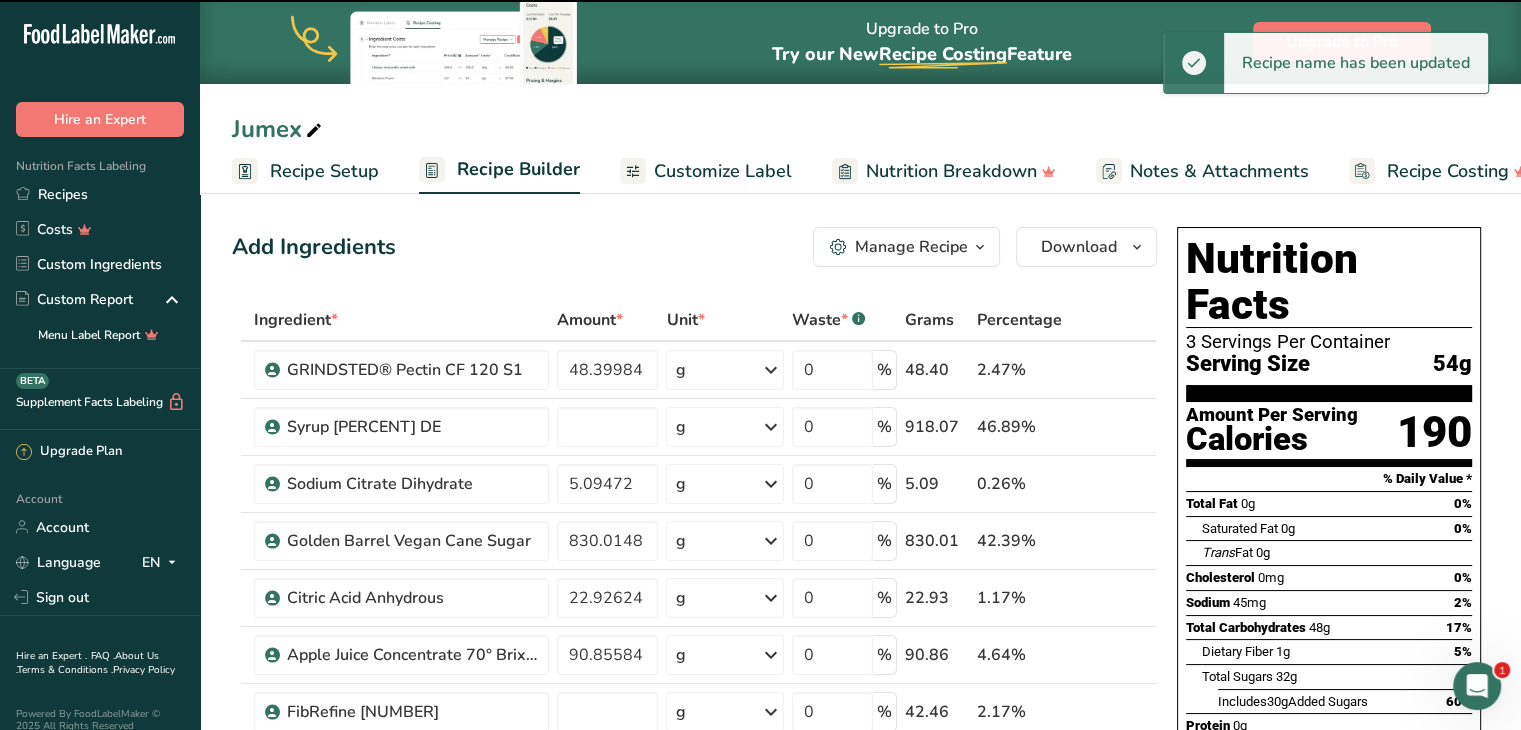 click on "Add Ingredients
Manage Recipe         Delete Recipe           Duplicate Recipe             Scale Recipe             Save as Sub-Recipe   .a-a{fill:#347362;}.b-a{fill:#fff;}                               Nutrition Breakdown                   Recipe Card
NEW
Amino Acids Pattern Report             Activity History
Download
Choose your preferred label style
Standard FDA label
Standard FDA label
The most common format for nutrition facts labels in compliance with the FDA's typeface, style and requirements
Tabular FDA label
A label format compliant with the FDA regulations presented in a tabular (horizontal) display.
Linear FDA label
A simple linear display for small sized packages.
Simplified FDA label" at bounding box center [694, 247] 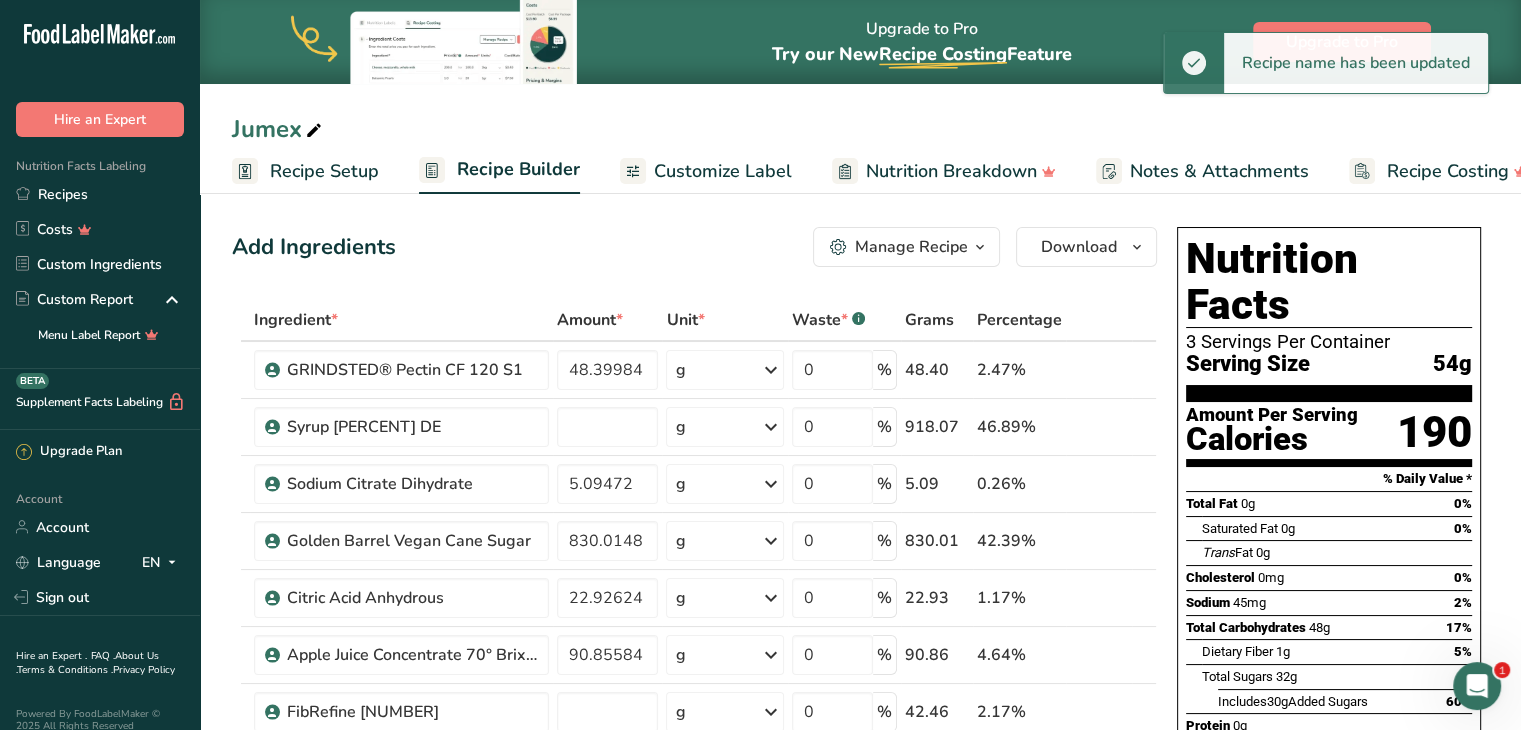 click on "Manage Recipe" at bounding box center (911, 247) 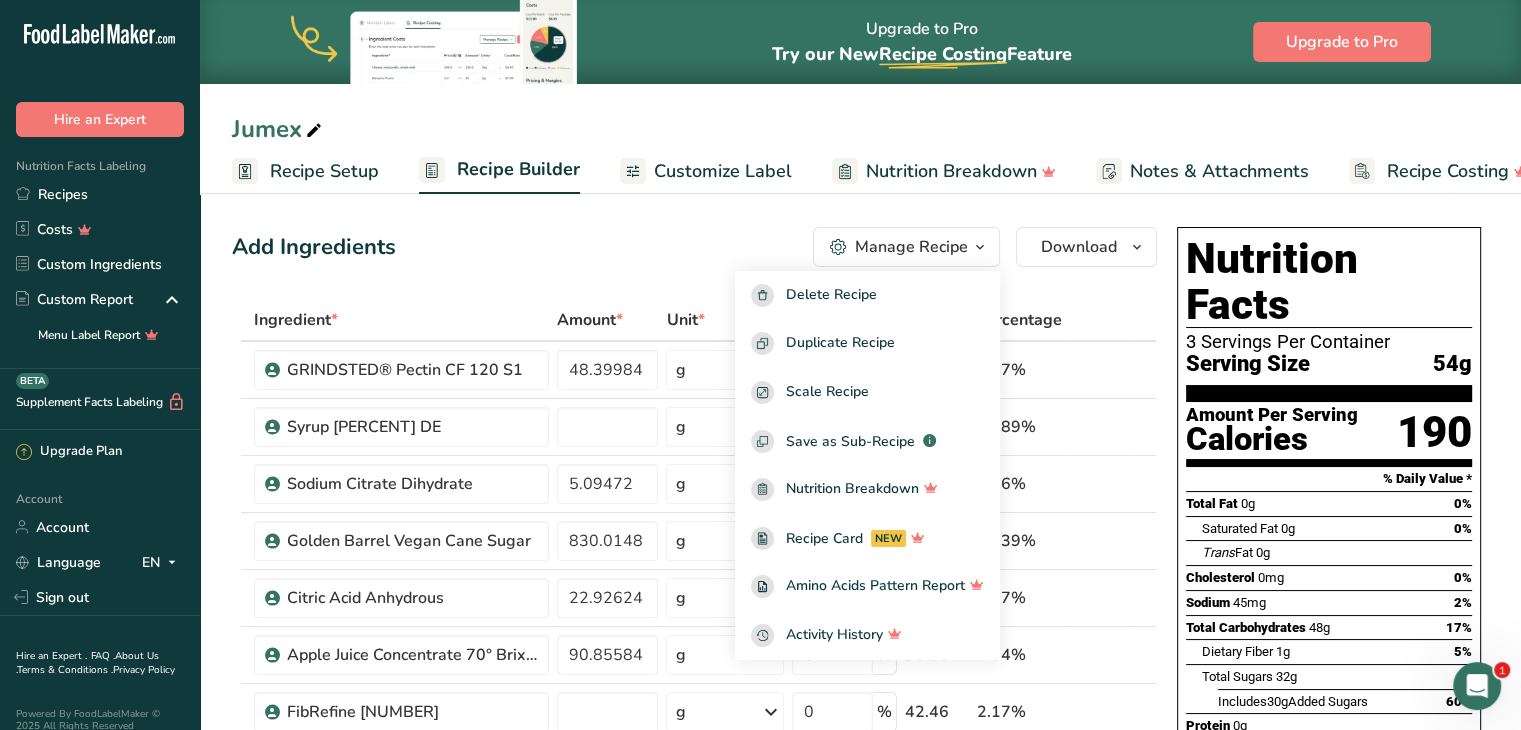 click on "Add Ingredients
Manage Recipe         Delete Recipe           Duplicate Recipe             Scale Recipe             Save as Sub-Recipe   .a-a{fill:#347362;}.b-a{fill:#fff;}                               Nutrition Breakdown                   Recipe Card
NEW
Amino Acids Pattern Report             Activity History
Download
Choose your preferred label style
Standard FDA label
Standard FDA label
The most common format for nutrition facts labels in compliance with the FDA's typeface, style and requirements
Tabular FDA label
A label format compliant with the FDA regulations presented in a tabular (horizontal) display.
Linear FDA label
A simple linear display for small sized packages.
Simplified FDA label" at bounding box center [694, 247] 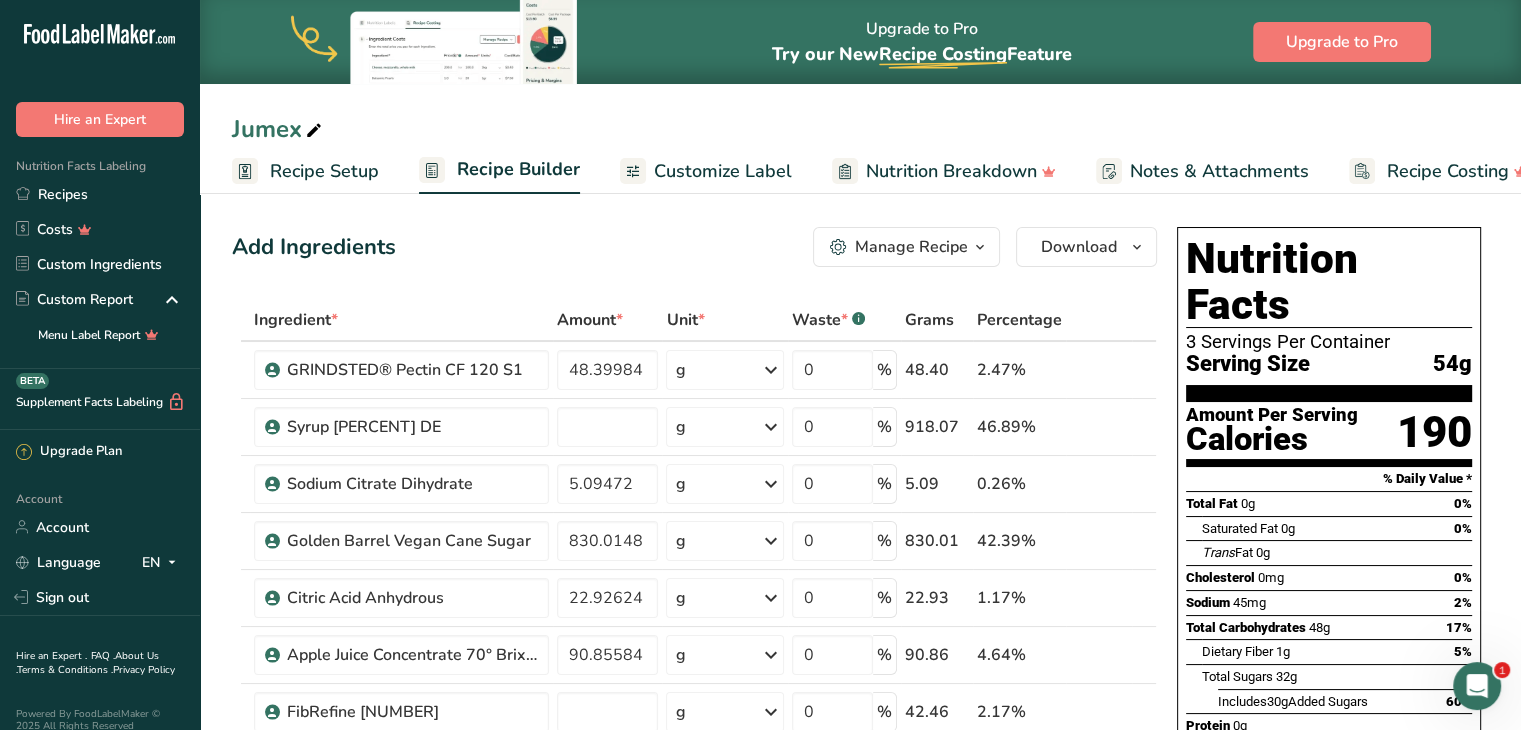 click on "Manage Recipe" at bounding box center (911, 247) 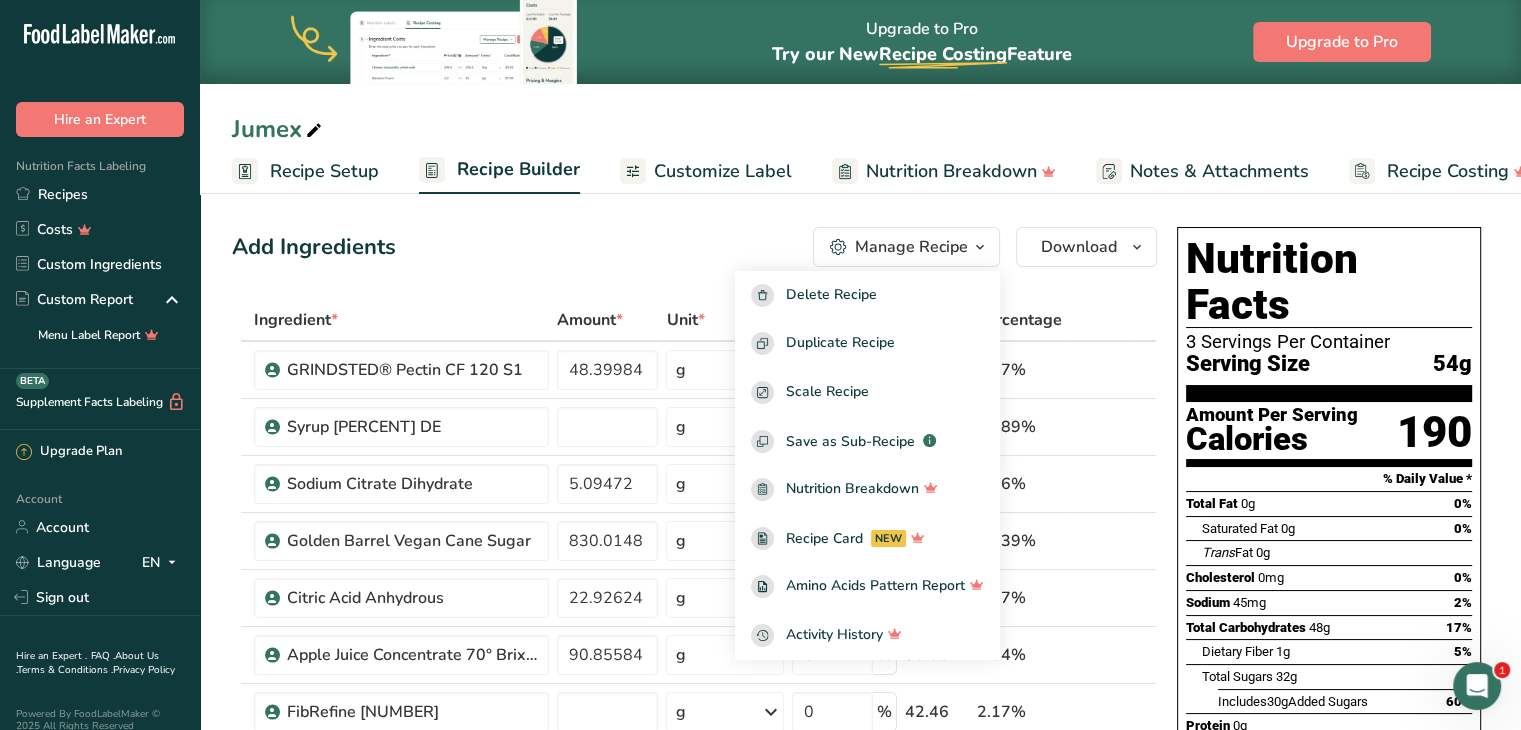 click on "Add Ingredients
Manage Recipe         Delete Recipe           Duplicate Recipe             Scale Recipe             Save as Sub-Recipe   .a-a{fill:#347362;}.b-a{fill:#fff;}                               Nutrition Breakdown                   Recipe Card
NEW
Amino Acids Pattern Report             Activity History
Download
Choose your preferred label style
Standard FDA label
Standard FDA label
The most common format for nutrition facts labels in compliance with the FDA's typeface, style and requirements
Tabular FDA label
A label format compliant with the FDA regulations presented in a tabular (horizontal) display.
Linear FDA label
A simple linear display for small sized packages.
Simplified FDA label" at bounding box center [694, 247] 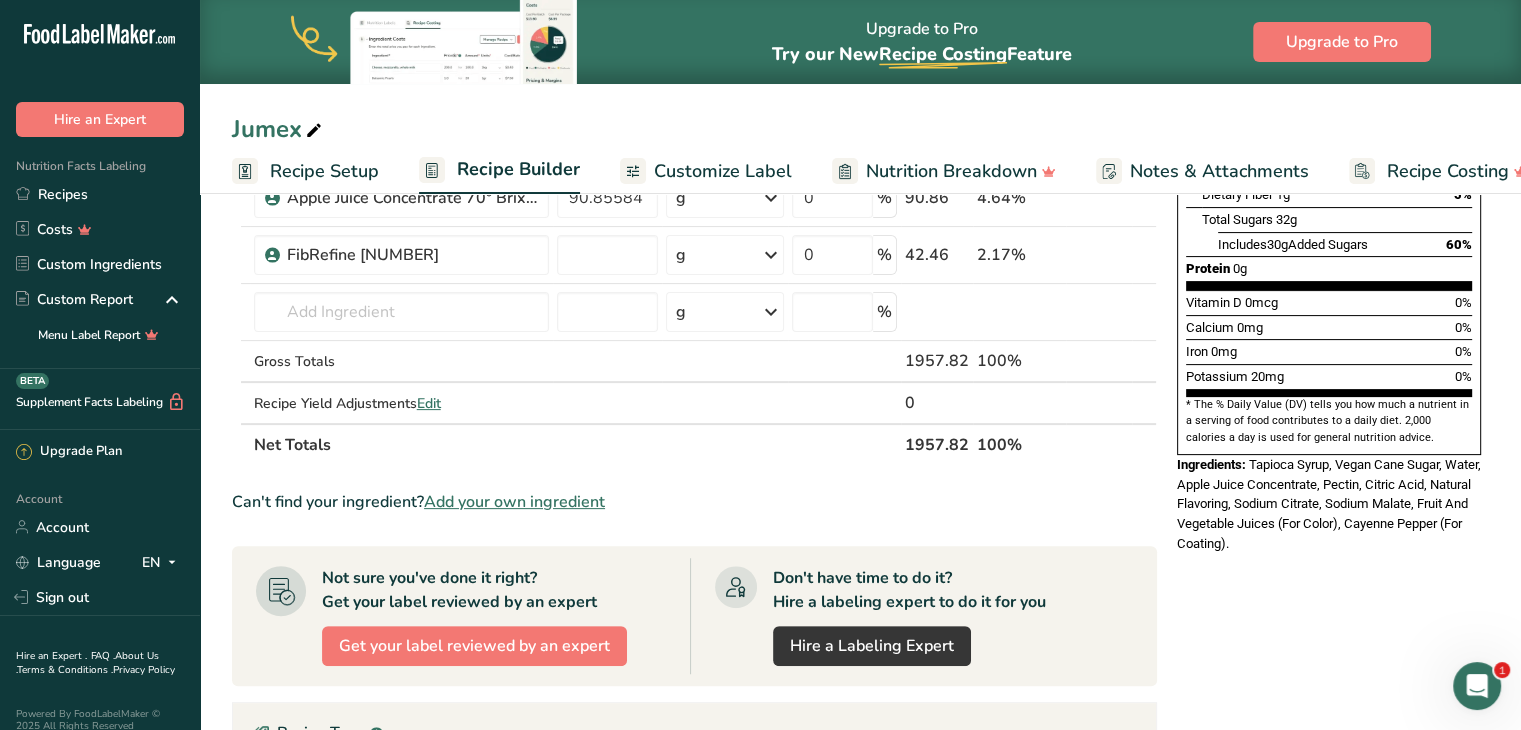 scroll, scrollTop: 0, scrollLeft: 0, axis: both 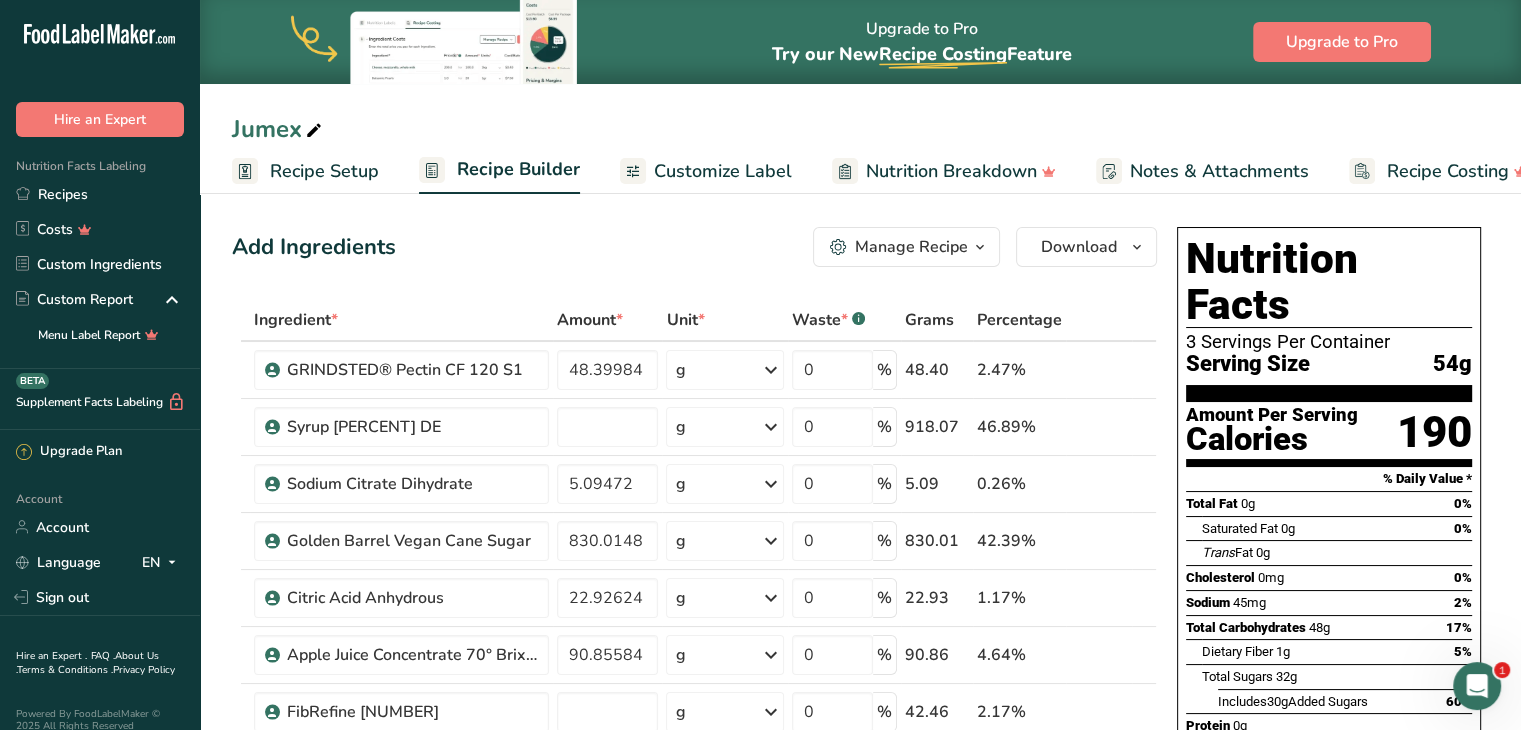 click on "Recipe Setup" at bounding box center (324, 171) 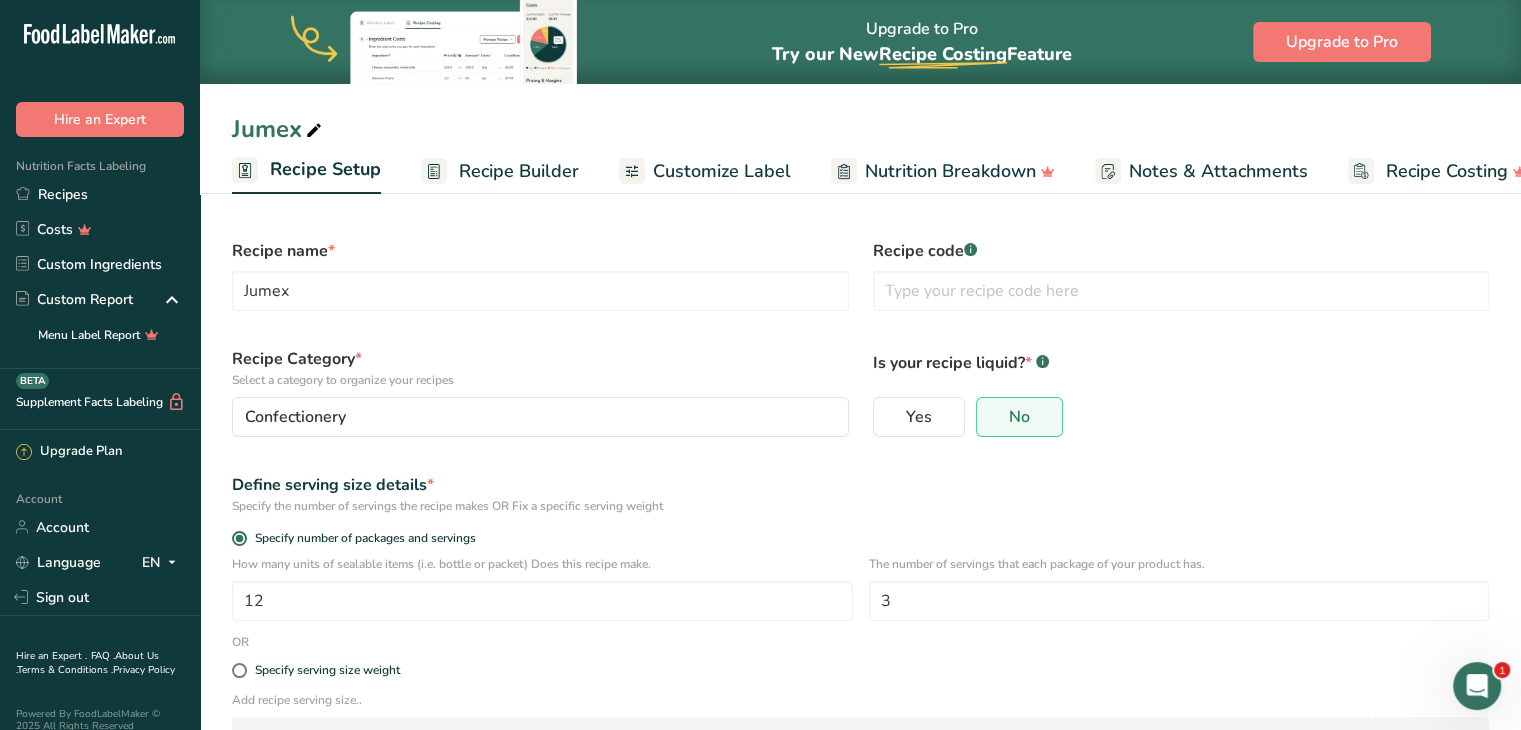 scroll, scrollTop: 144, scrollLeft: 0, axis: vertical 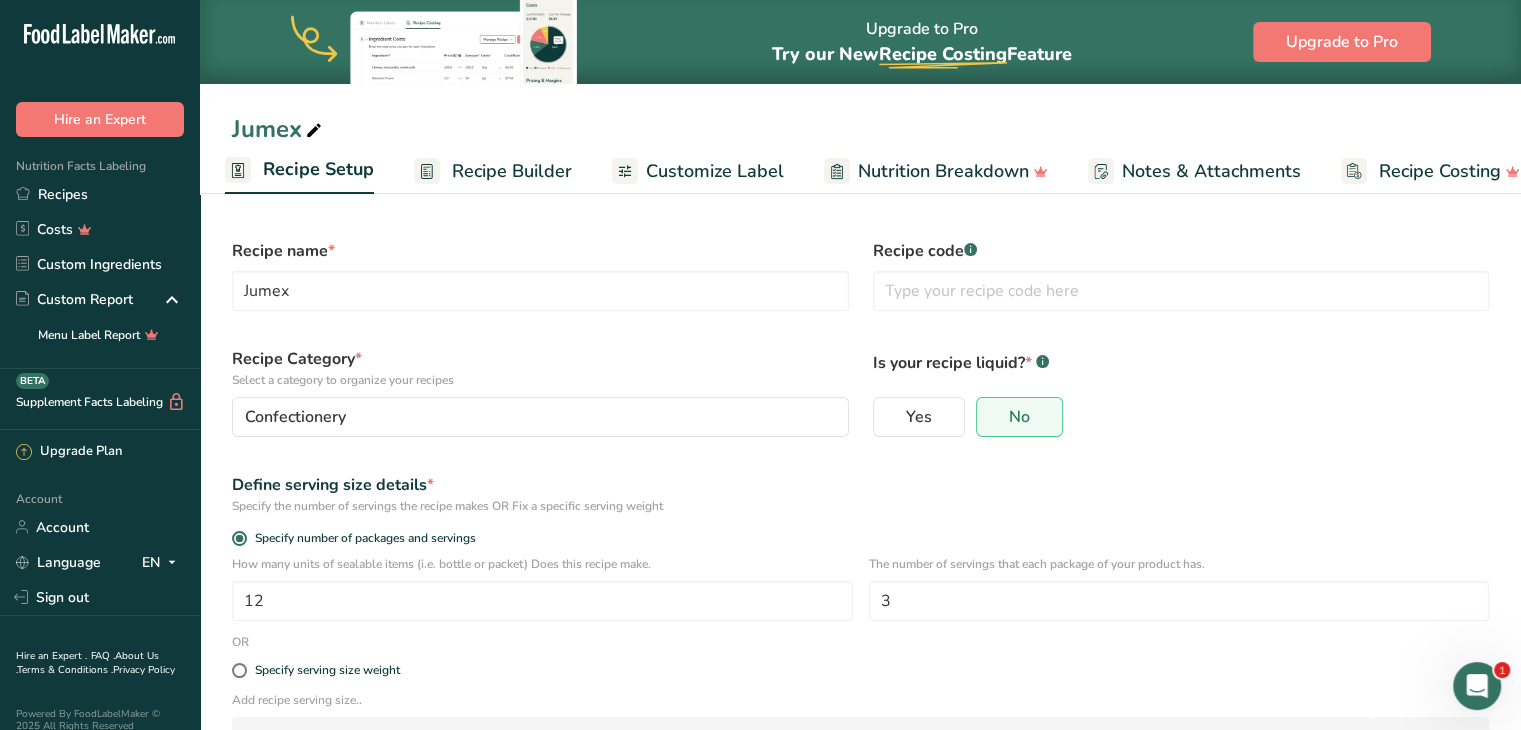 click on "Recipe Builder" at bounding box center (512, 171) 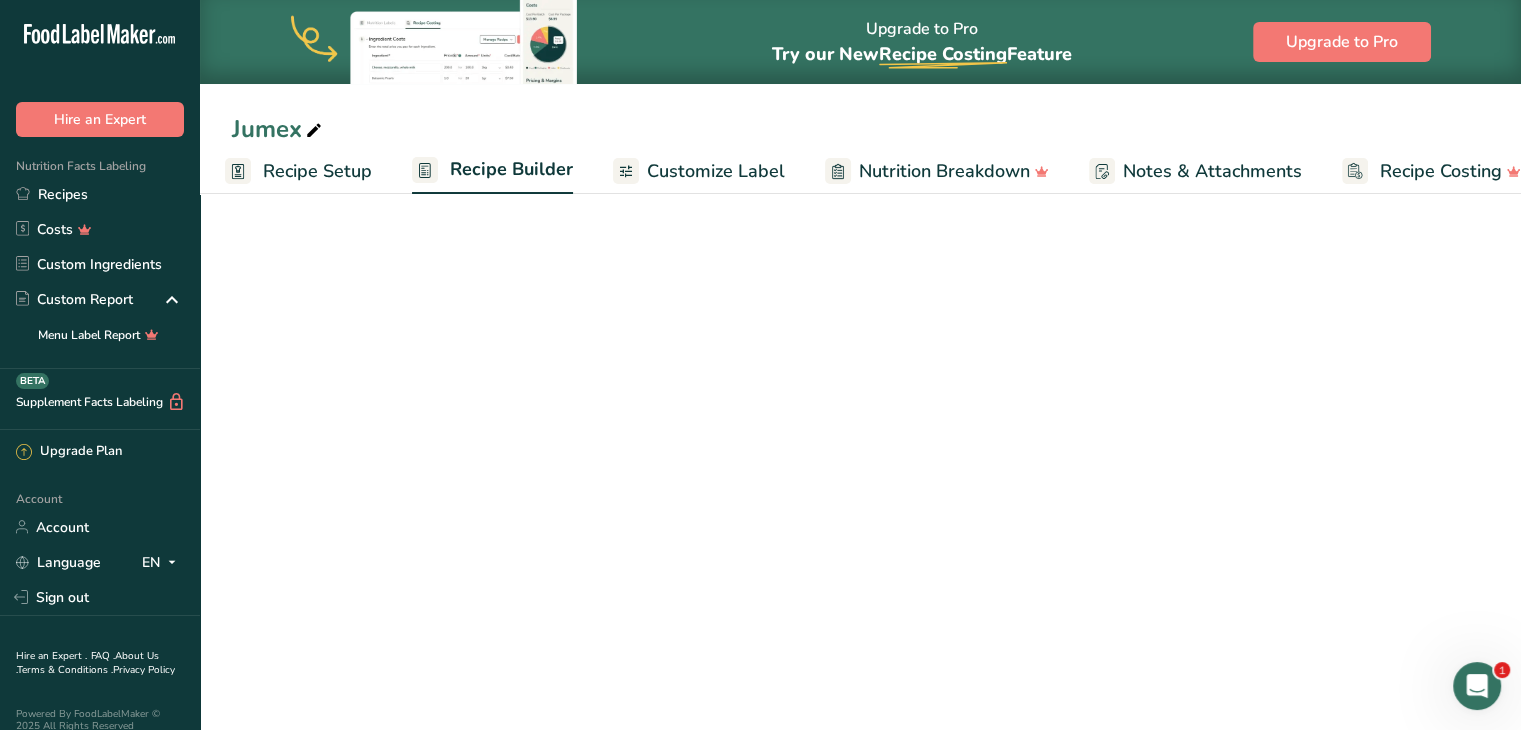 scroll, scrollTop: 0, scrollLeft: 38, axis: horizontal 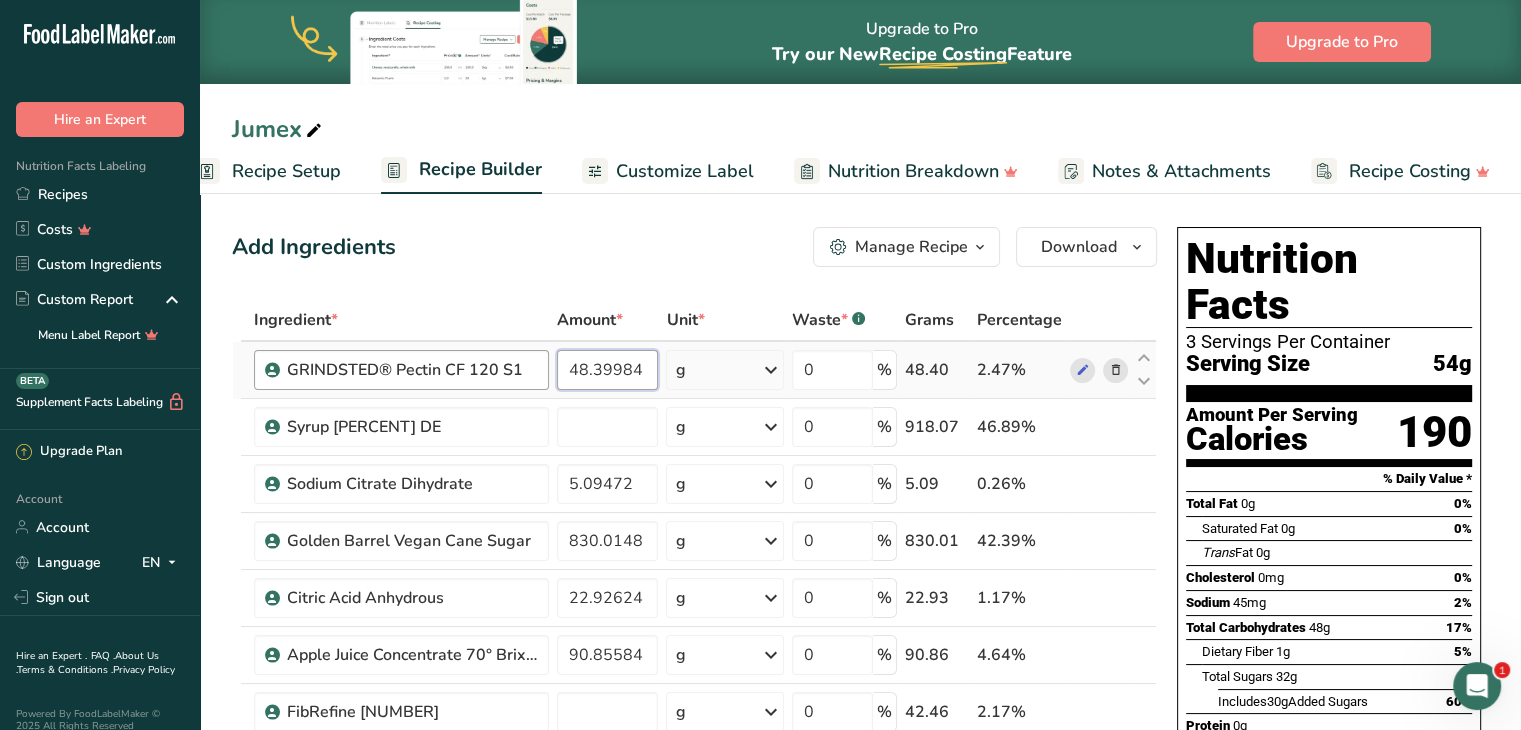 drag, startPoint x: 644, startPoint y: 369, endPoint x: 457, endPoint y: 376, distance: 187.13097 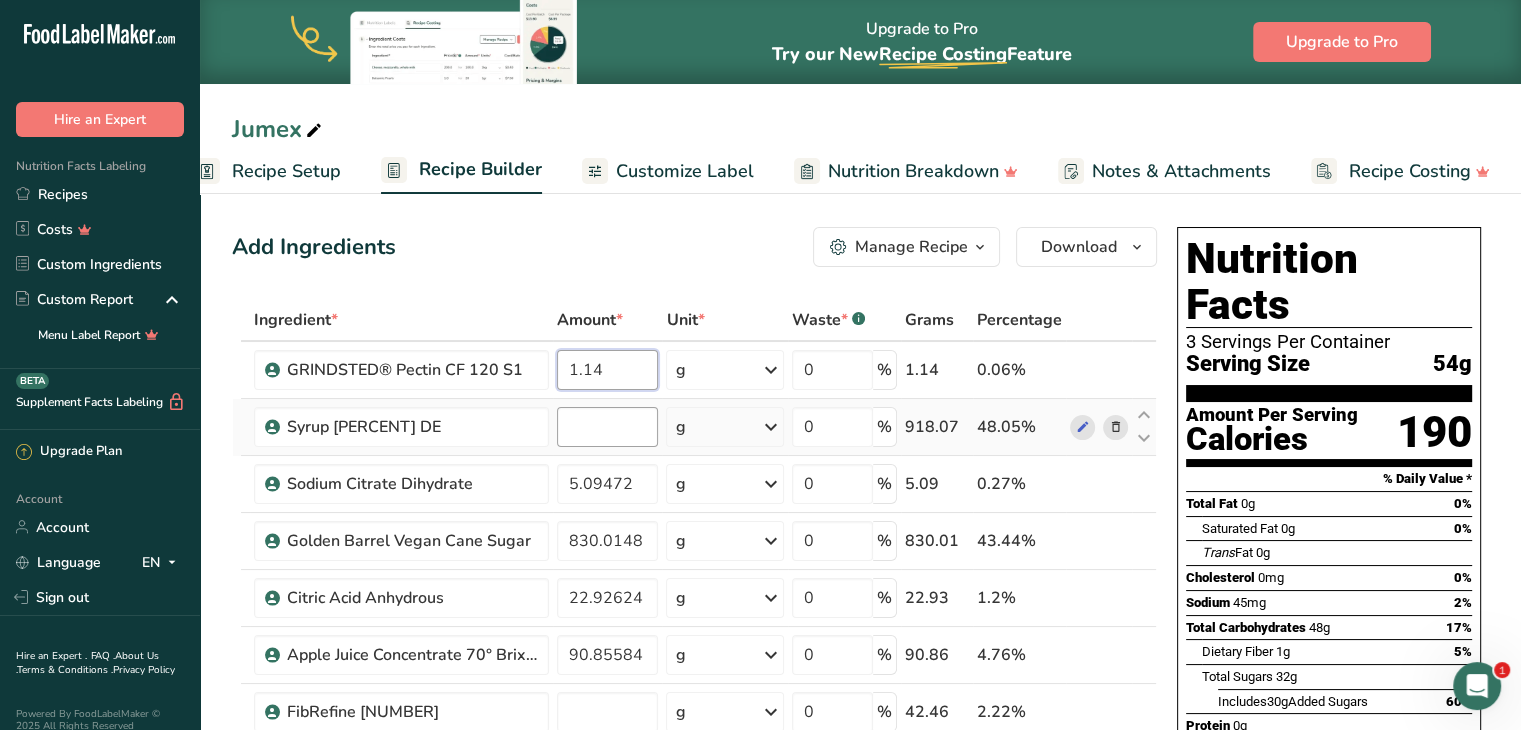type on "1.14" 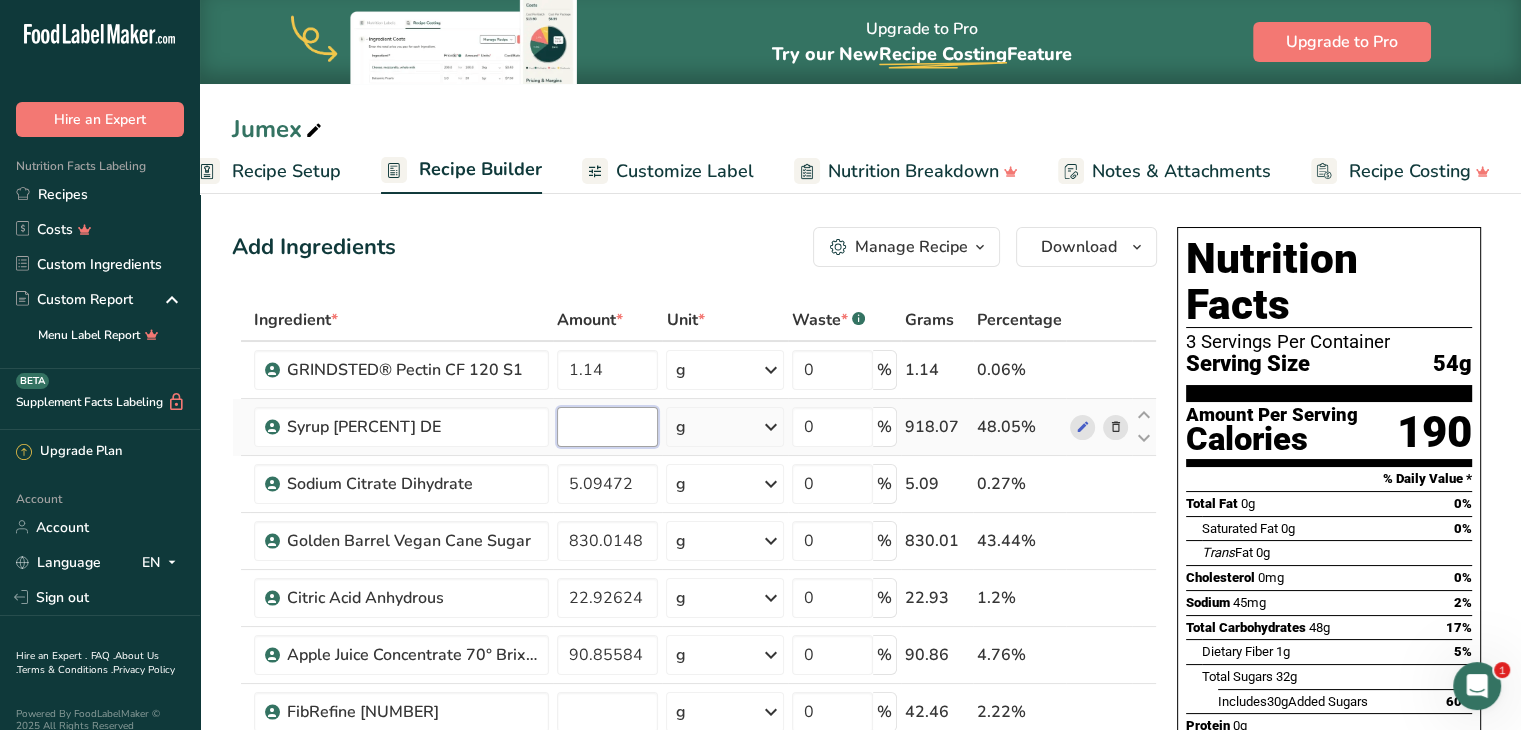 click on "Ingredient *
Amount *
Unit *
Waste *   .a-a{fill:#347362;}.b-a{fill:#fff;}          Grams
Percentage
GRINDSTED® Pectin CF 120 S1
1.14
g
Weight Units
g
kg
mg
See more
Volume Units
l
mL
fl oz
See more
0
%
1.14
0.06%
Tapioca Syrup 42 DE
918.068544
g
Weight Units
g
kg
mg
See more
Volume Units
l
mL
fl oz
See more
0
%
918.07
48.05%
5.09472
g" at bounding box center [694, 611] 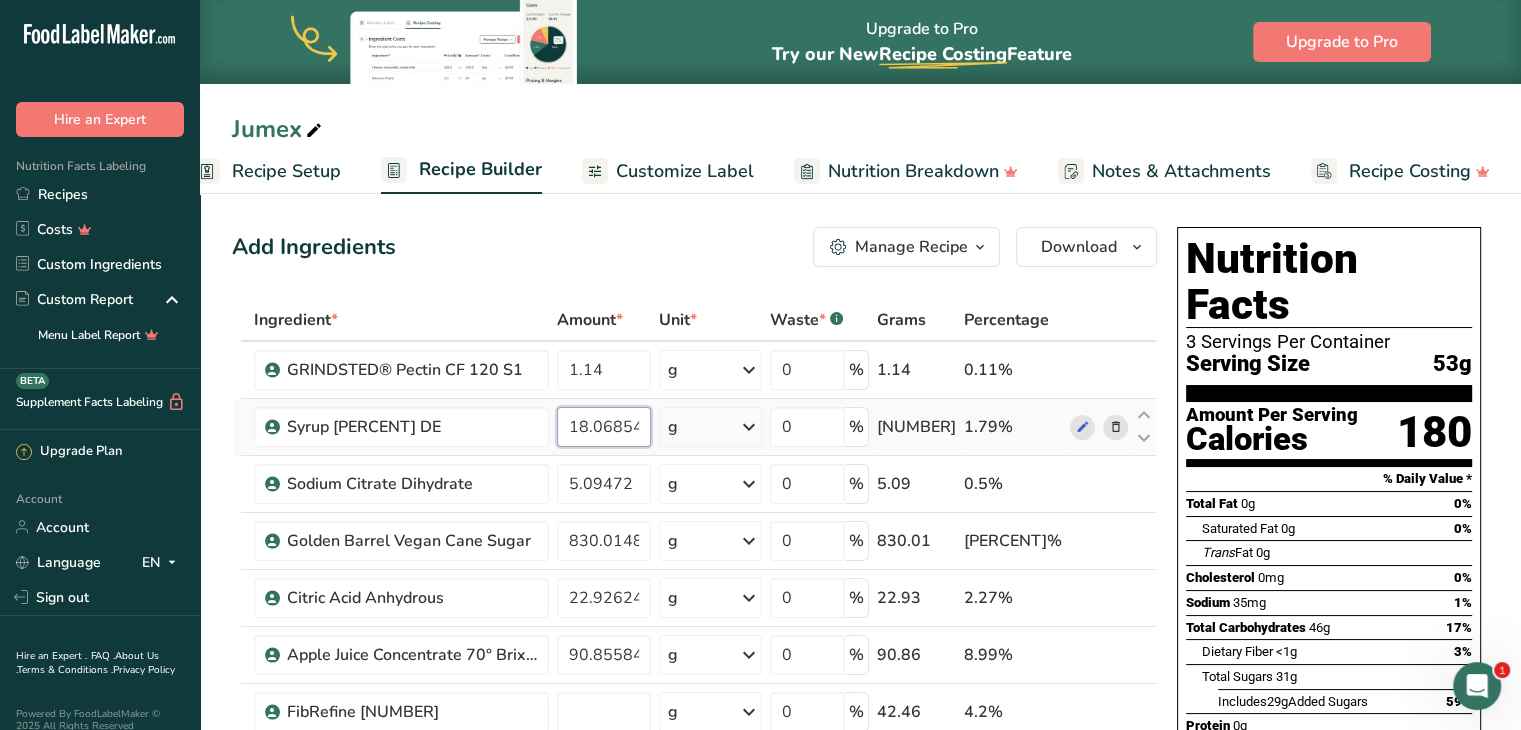 drag, startPoint x: 652, startPoint y: 429, endPoint x: 240, endPoint y: 404, distance: 412.7578 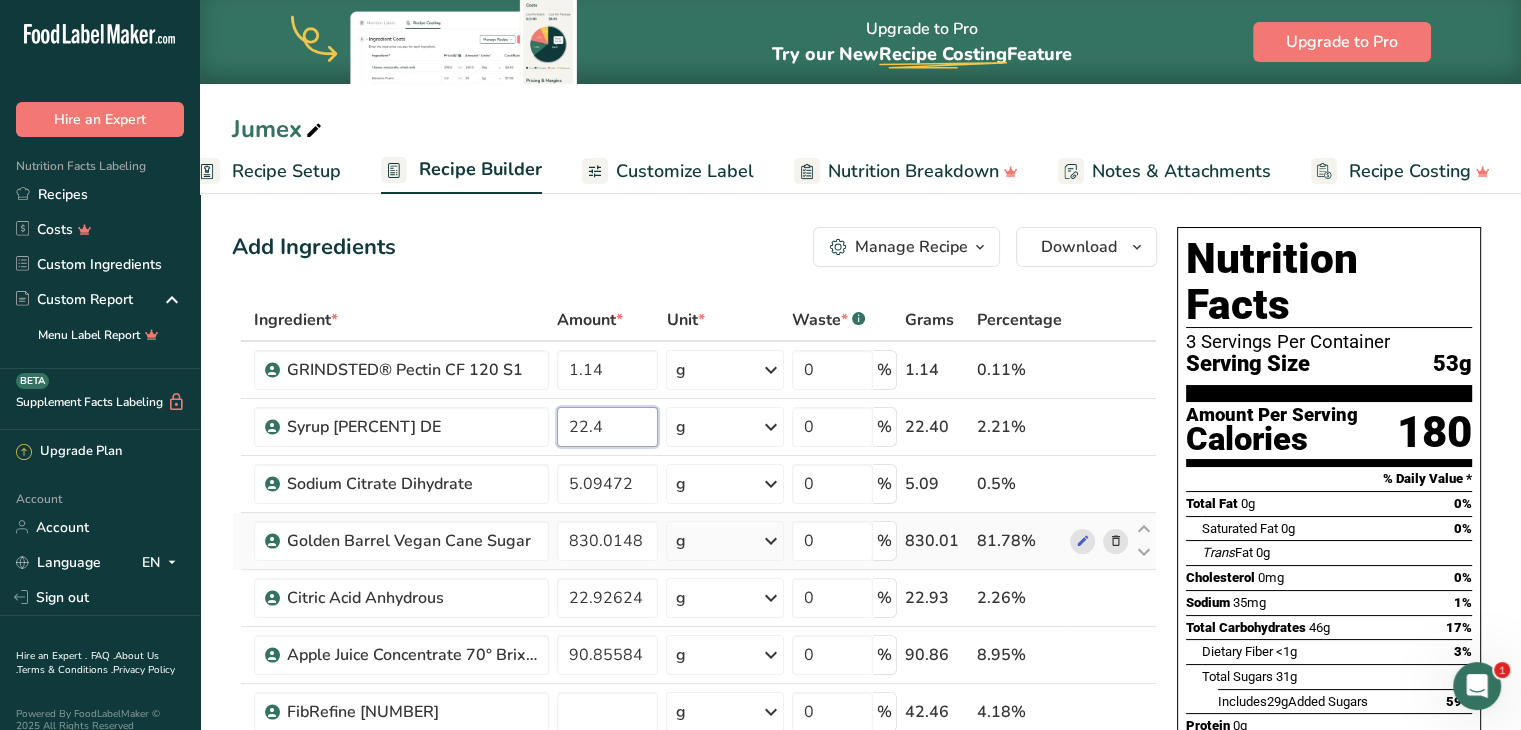 type on "22.4" 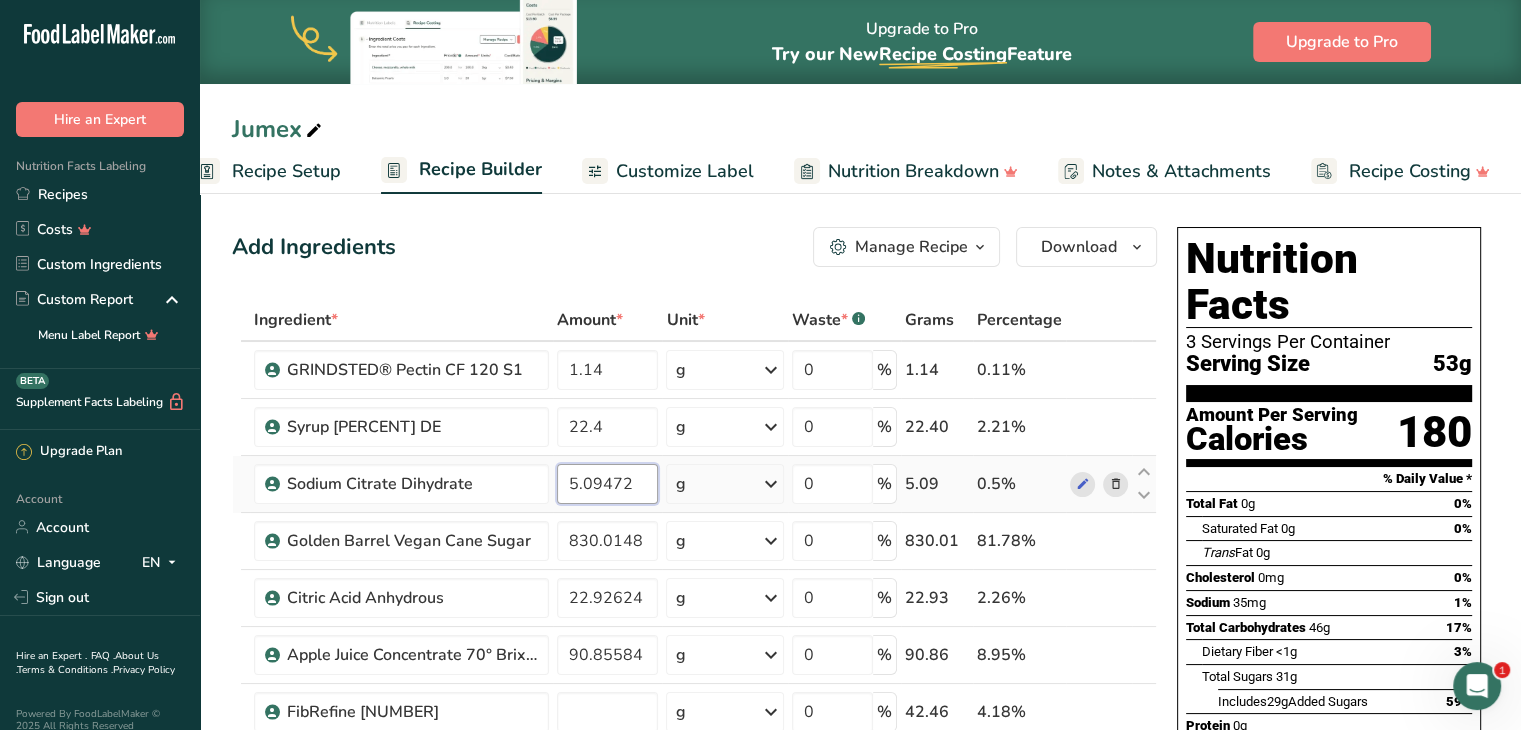 click on "Ingredient *
Amount *
Unit *
Waste *   .a-a{fill:#347362;}.b-a{fill:#fff;}          Grams
Percentage
GRINDSTED® Pectin CF 120 S1
1.14
g
Weight Units
g
kg
mg
See more
Volume Units
l
mL
fl oz
See more
0
%
1.14
0.11%
Tapioca Syrup 42 DE
22.4
g
Weight Units
g
kg
mg
See more
Volume Units
l
mL
fl oz
See more
0
%
22.40
2.21%
Sodium Citrate Dihydrate" at bounding box center (694, 611) 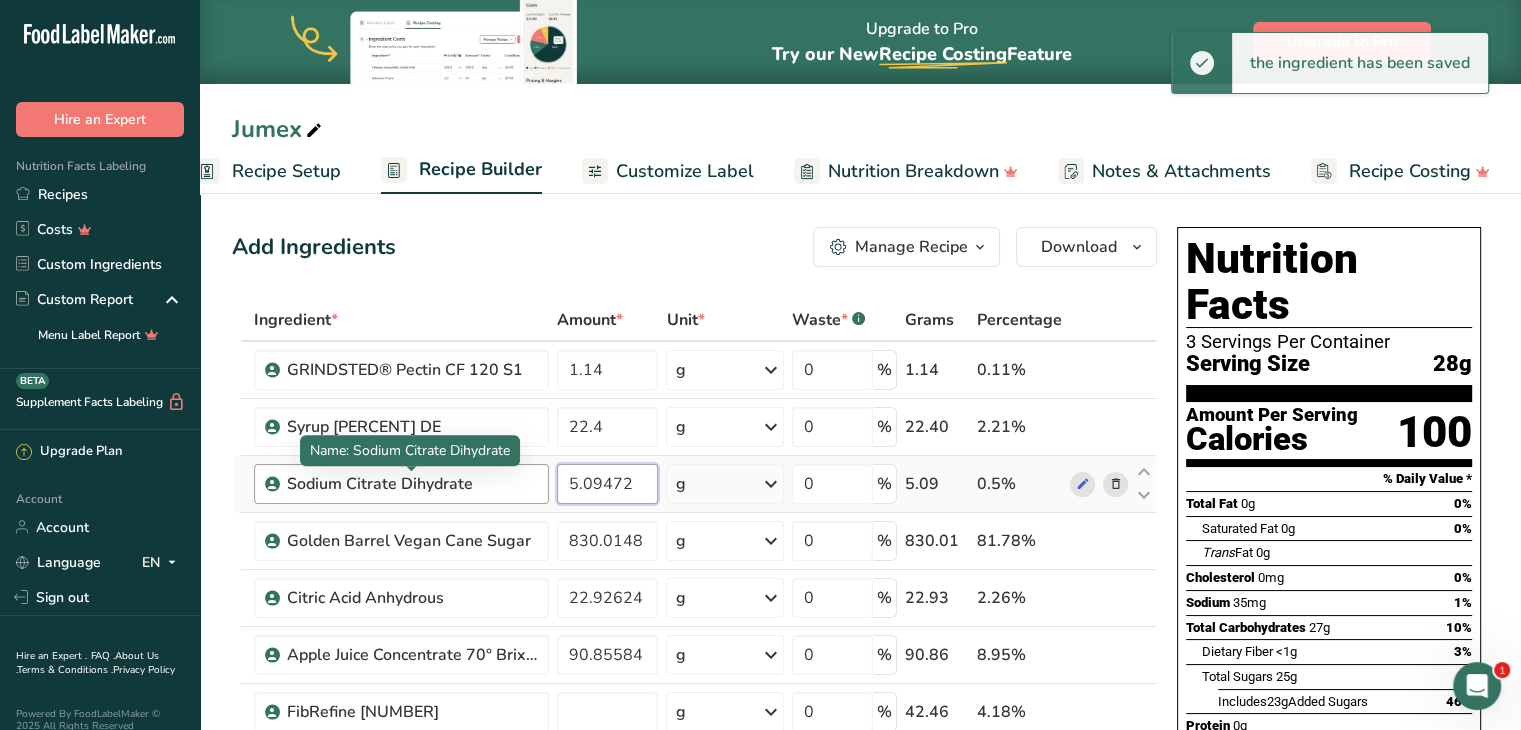 drag, startPoint x: 636, startPoint y: 484, endPoint x: 372, endPoint y: 491, distance: 264.09277 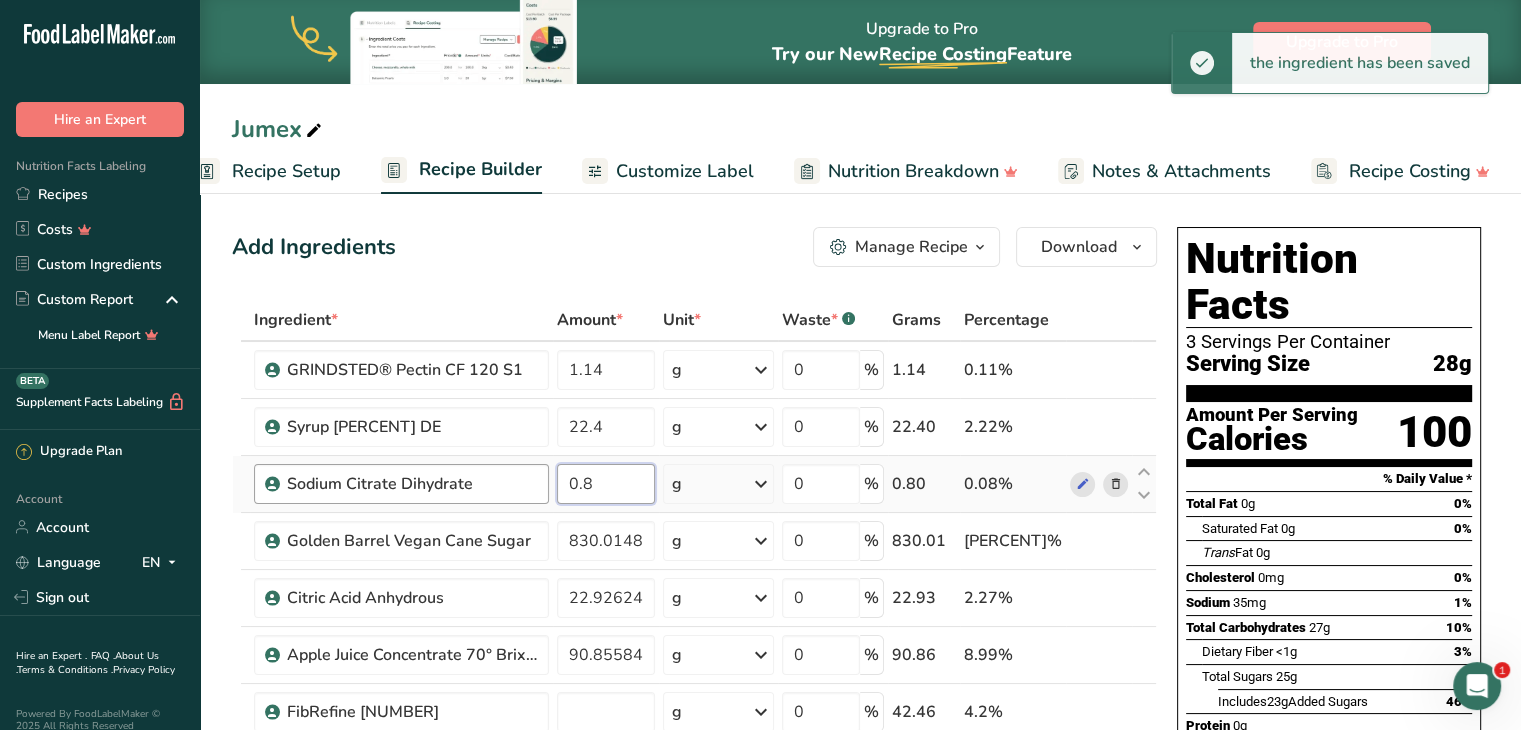 type on "0.8" 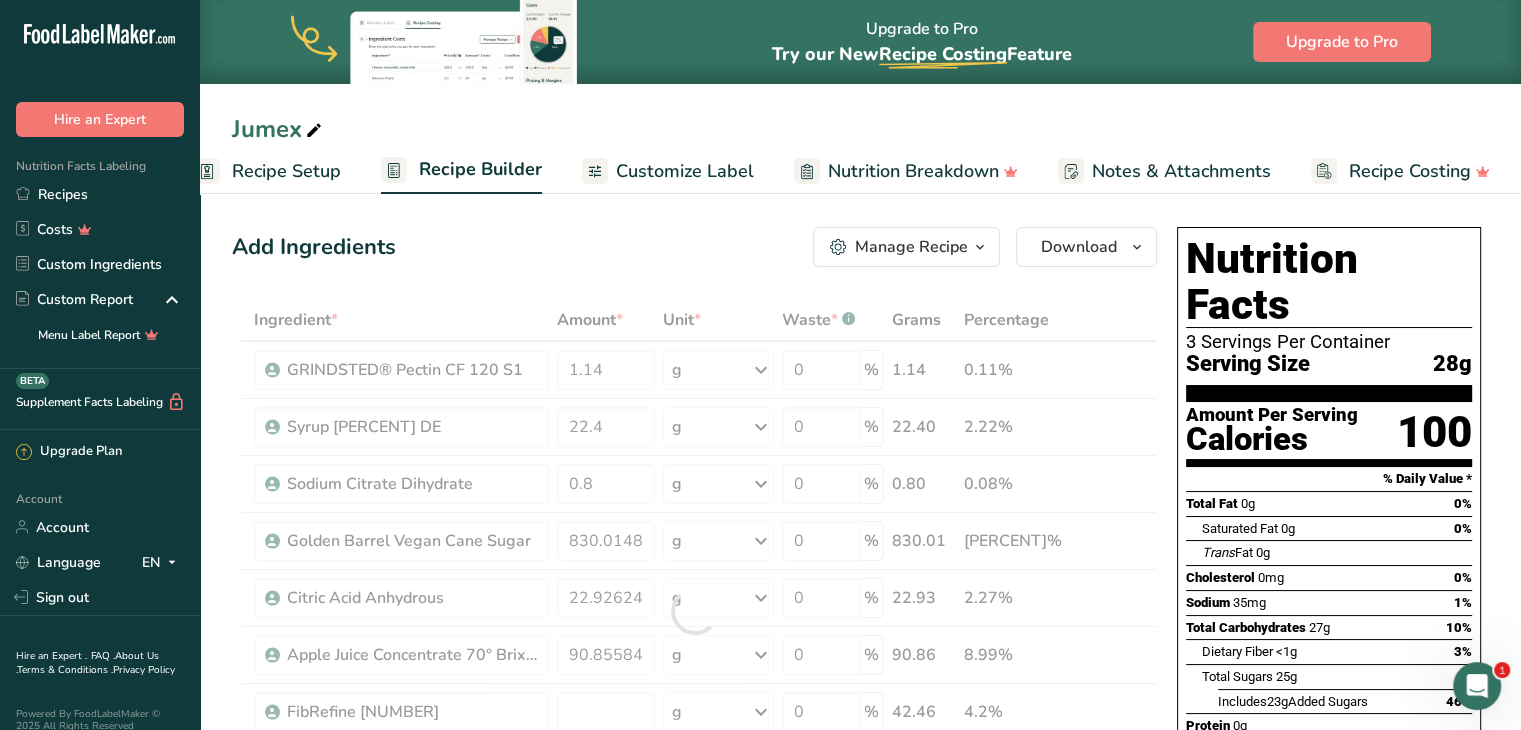 click on "Add Ingredients
Manage Recipe         Delete Recipe           Duplicate Recipe             Scale Recipe             Save as Sub-Recipe   .a-a{fill:#347362;}.b-a{fill:#fff;}                               Nutrition Breakdown                   Recipe Card
NEW
Amino Acids Pattern Report             Activity History
Download
Choose your preferred label style
Standard FDA label
Standard FDA label
The most common format for nutrition facts labels in compliance with the FDA's typeface, style and requirements
Tabular FDA label
A label format compliant with the FDA regulations presented in a tabular (horizontal) display.
Linear FDA label
A simple linear display for small sized packages.
Simplified FDA label" at bounding box center (694, 247) 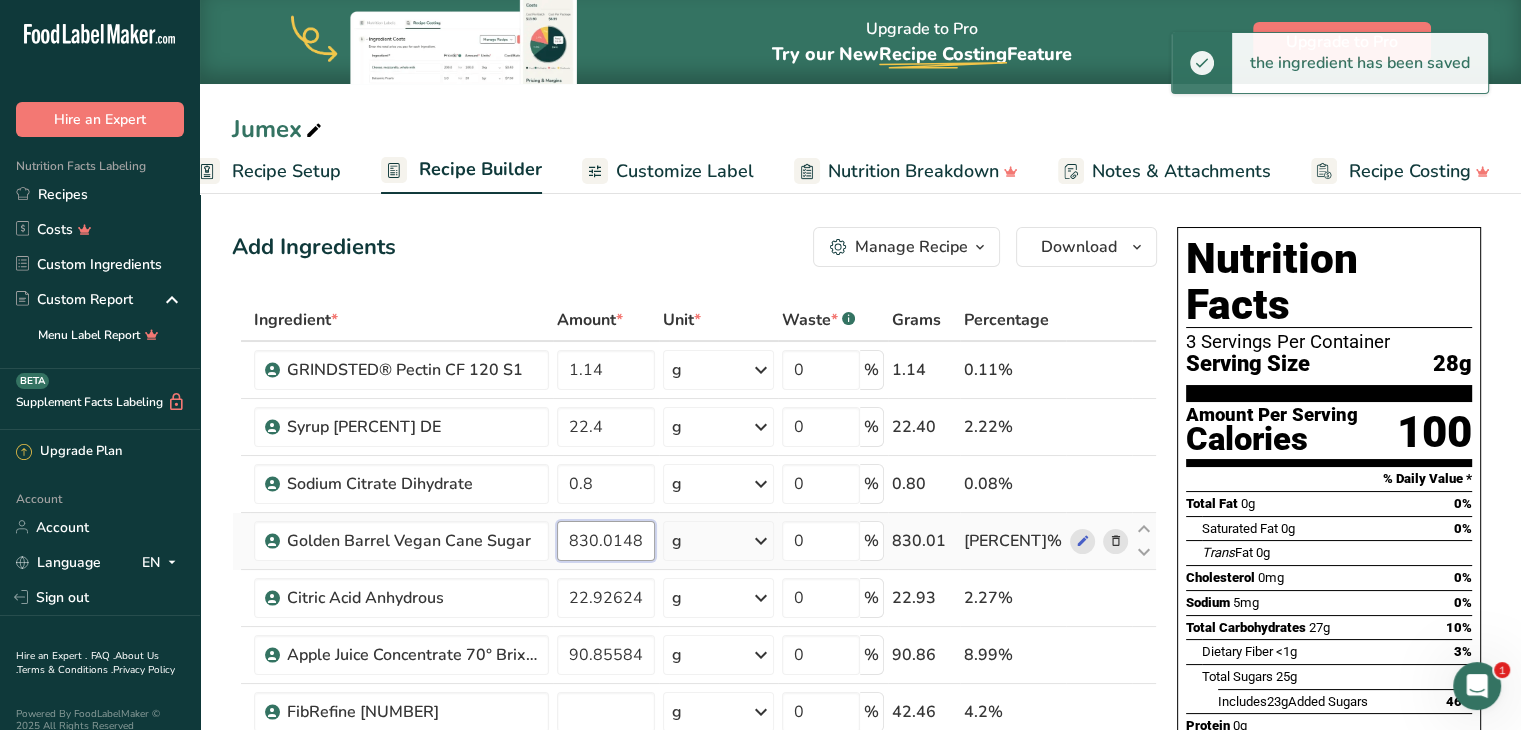 click on "830.0148" at bounding box center (606, 541) 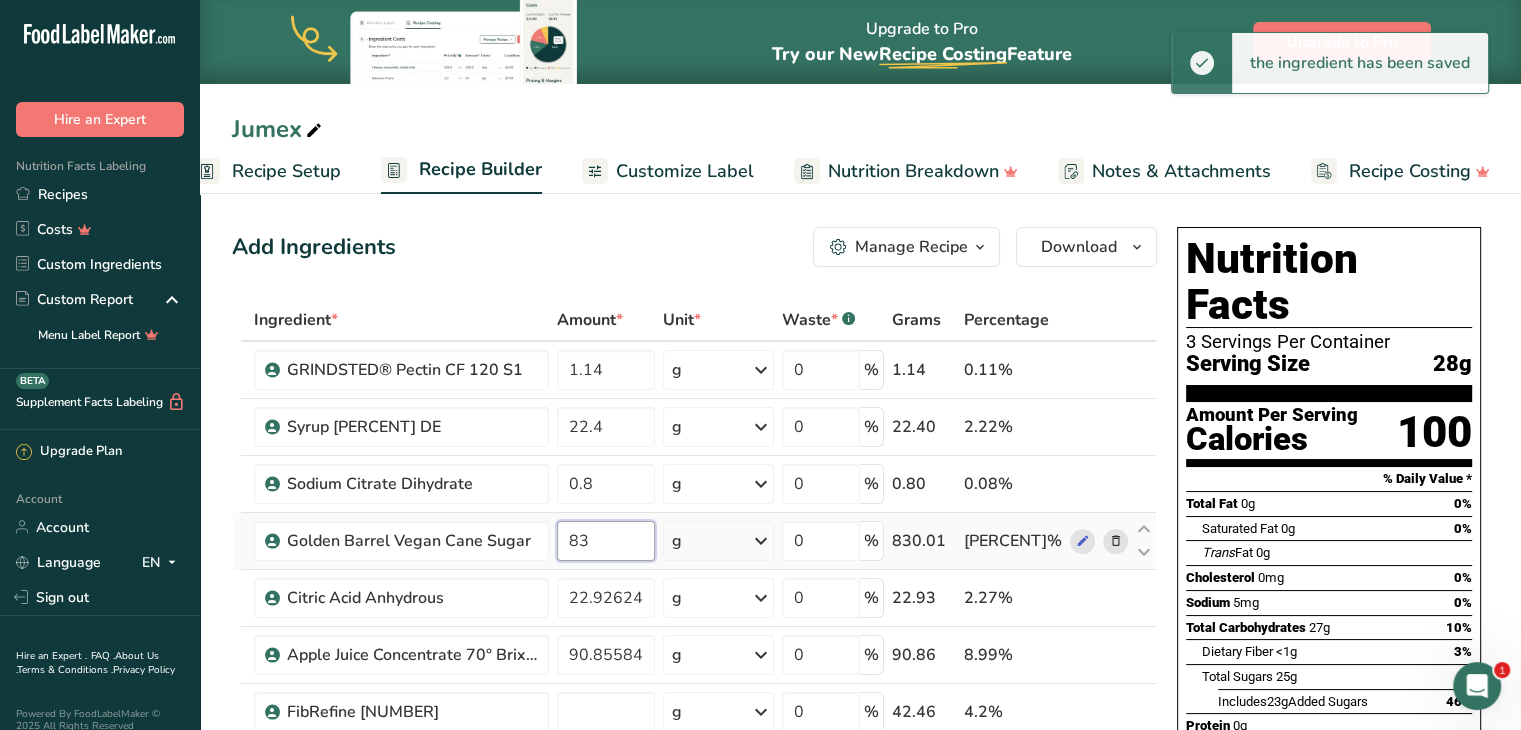 type on "8" 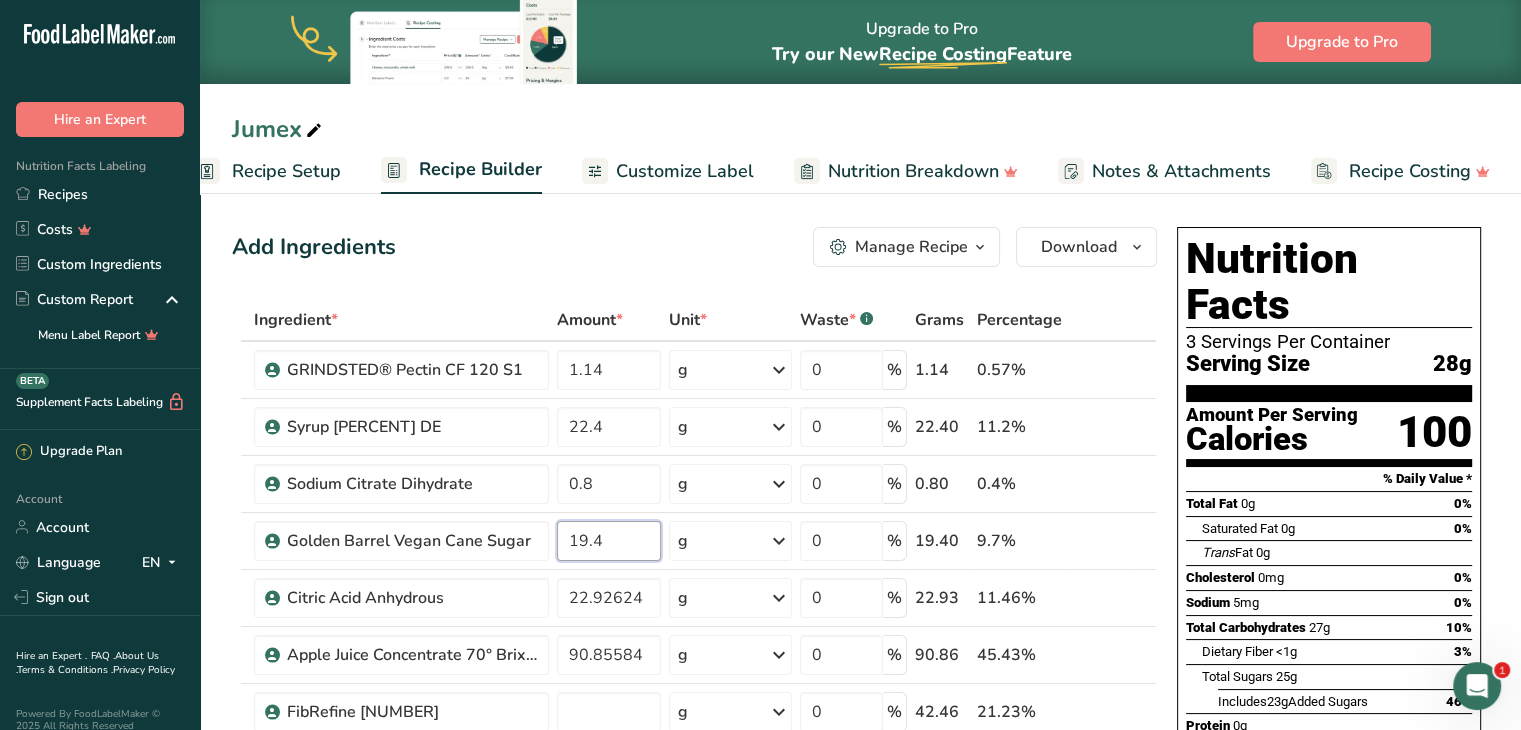 type on "19.4" 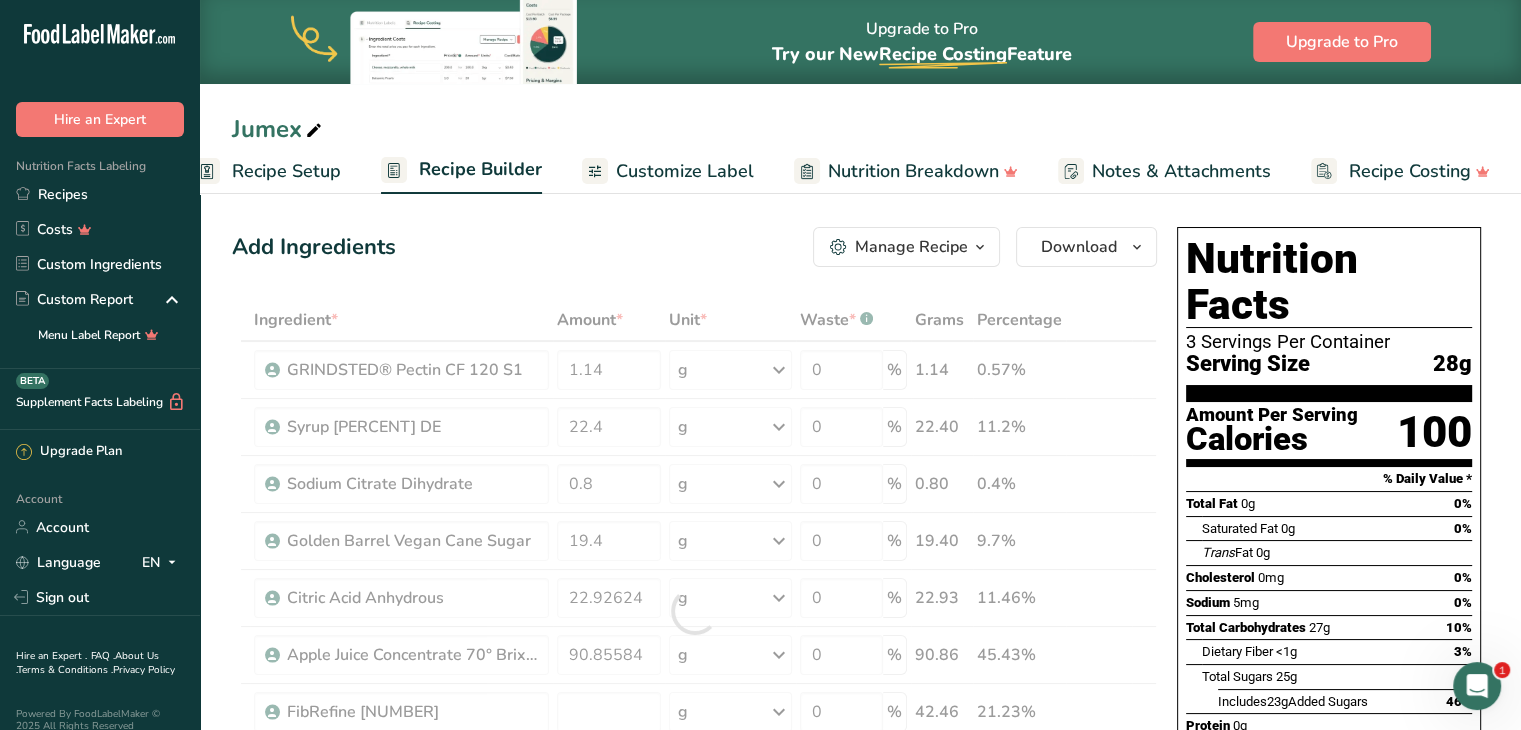 click on "Add Ingredients
Manage Recipe         Delete Recipe           Duplicate Recipe             Scale Recipe             Save as Sub-Recipe   .a-a{fill:#347362;}.b-a{fill:#fff;}                               Nutrition Breakdown                   Recipe Card
NEW
Amino Acids Pattern Report             Activity History
Download
Choose your preferred label style
Standard FDA label
Standard FDA label
The most common format for nutrition facts labels in compliance with the FDA's typeface, style and requirements
Tabular FDA label
A label format compliant with the FDA regulations presented in a tabular (horizontal) display.
Linear FDA label
A simple linear display for small sized packages.
Simplified FDA label" at bounding box center (694, 247) 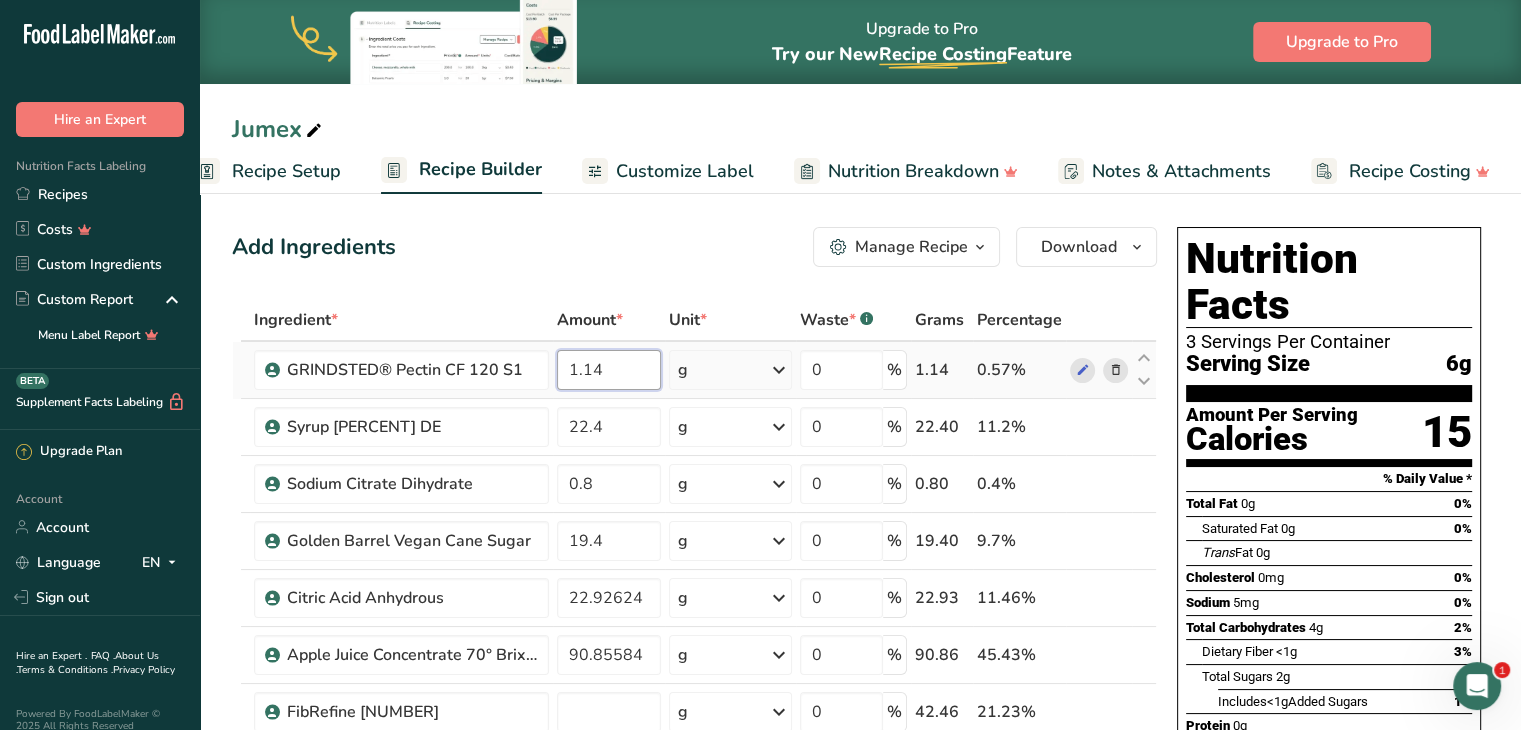 click on "1.14" at bounding box center (609, 370) 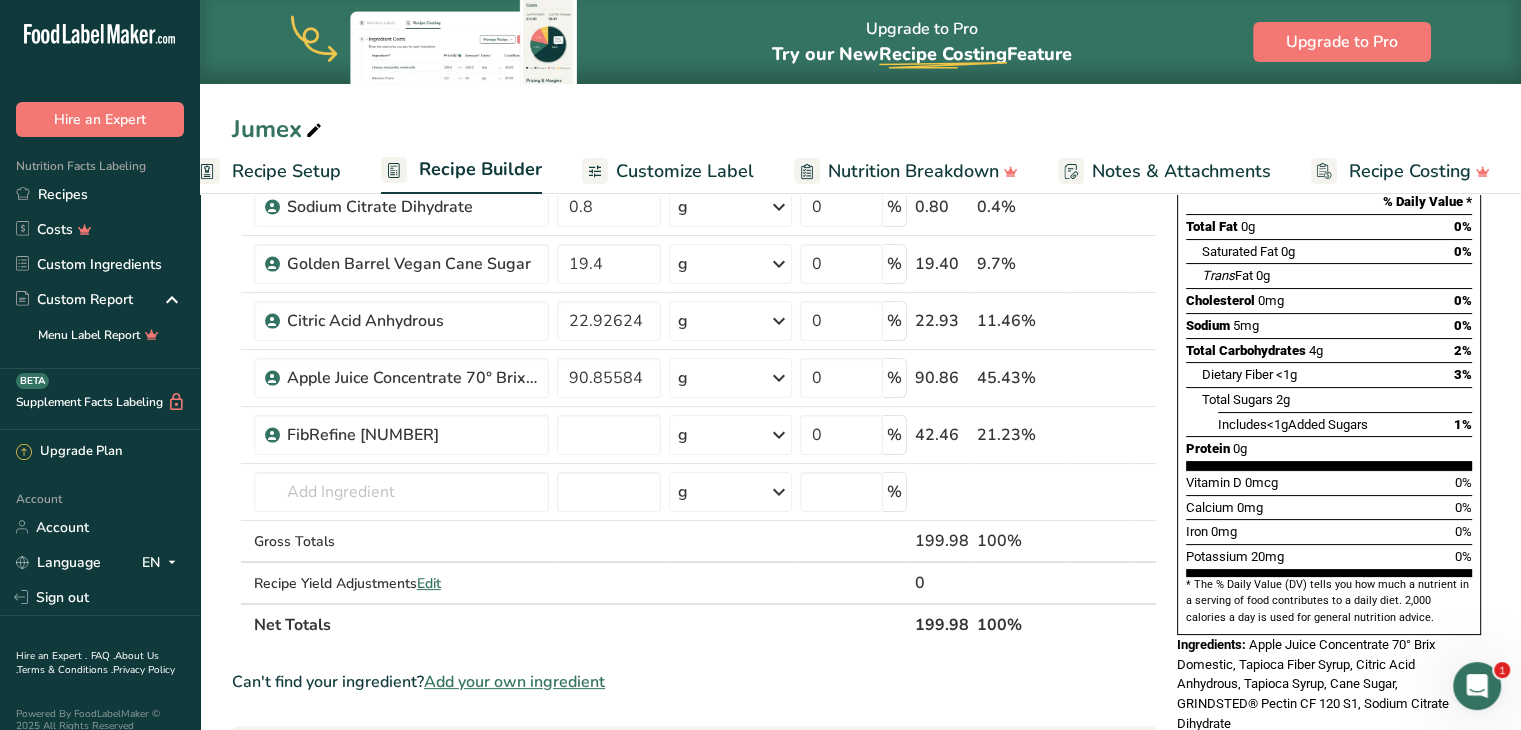 scroll, scrollTop: 281, scrollLeft: 0, axis: vertical 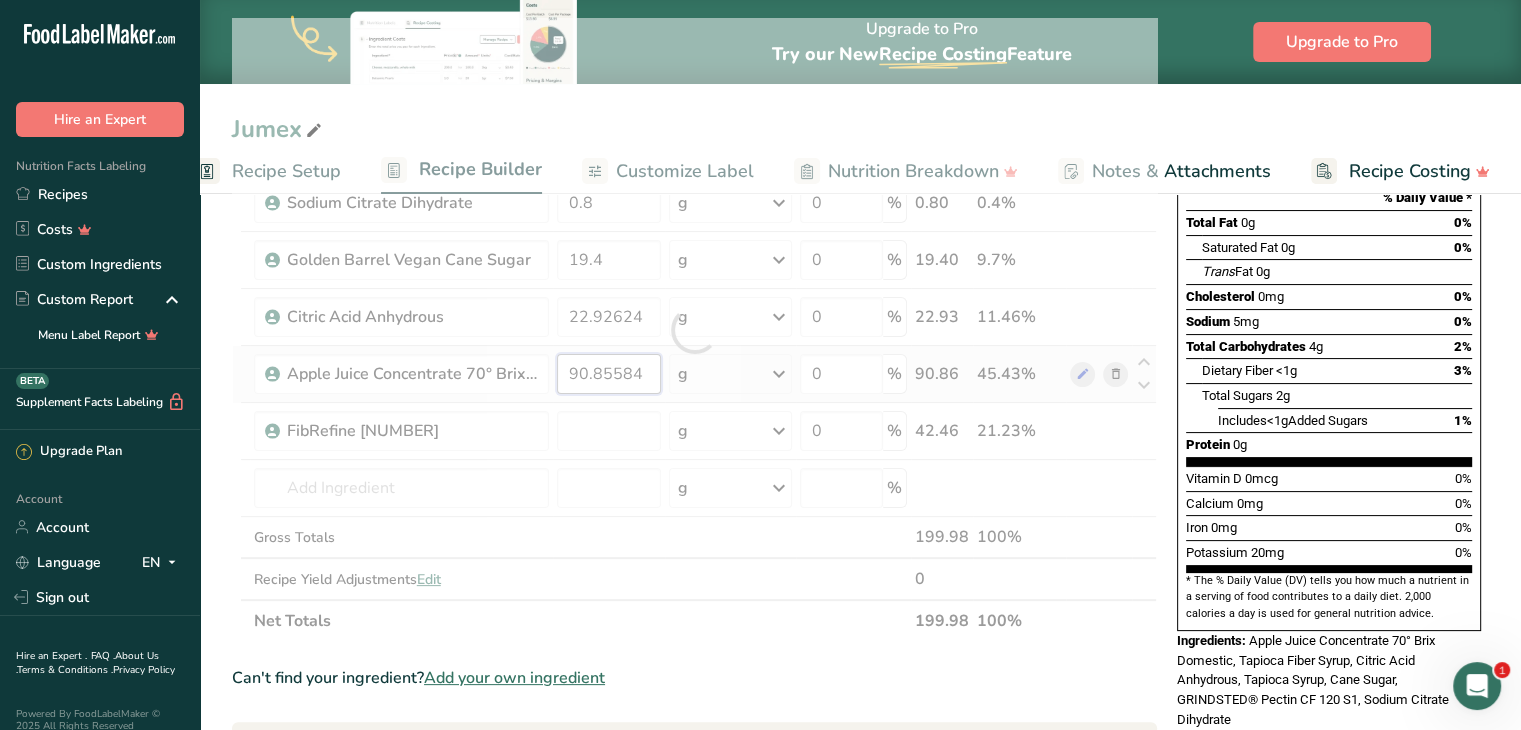 click on "Ingredient *
Amount *
Unit *
Waste *   .a-a{fill:#347362;}.b-a{fill:#fff;}          Grams
Percentage
GRINDSTED® Pectin CF 120 S1
[NUMBER]
g
Weight Units
g
kg
mg
See more
Volume Units
l
mL
fl oz
See more
0
%
[NUMBER]
[PERCENT]
Tapioca Syrup 42 DE
[NUMBER]
g
Weight Units
g
kg
mg
See more
Volume Units
l
mL
fl oz
See more
0
%
[NUMBER]
[PERCENT]
Sodium Citrate Dihydrate" at bounding box center (694, 330) 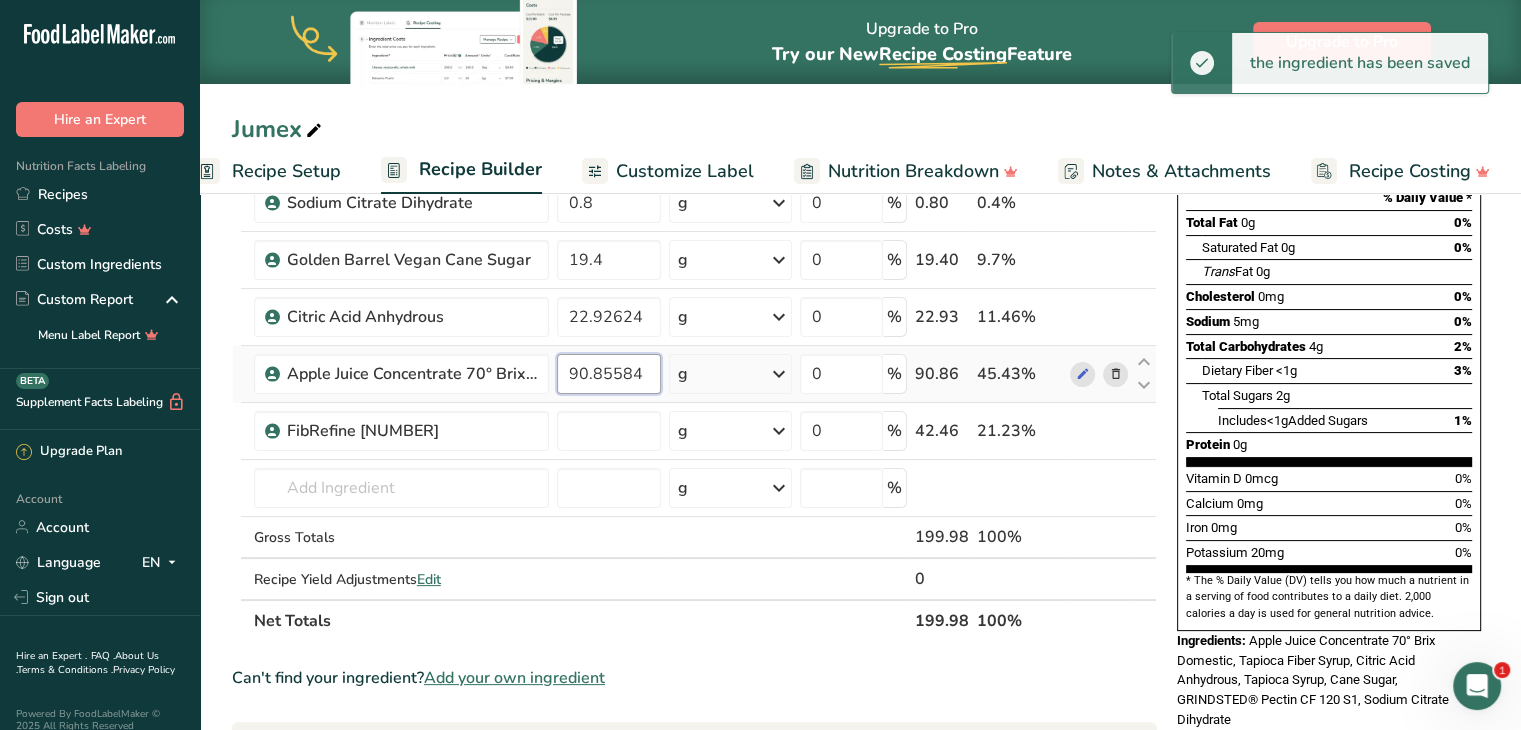 click on "90.85584" at bounding box center (609, 374) 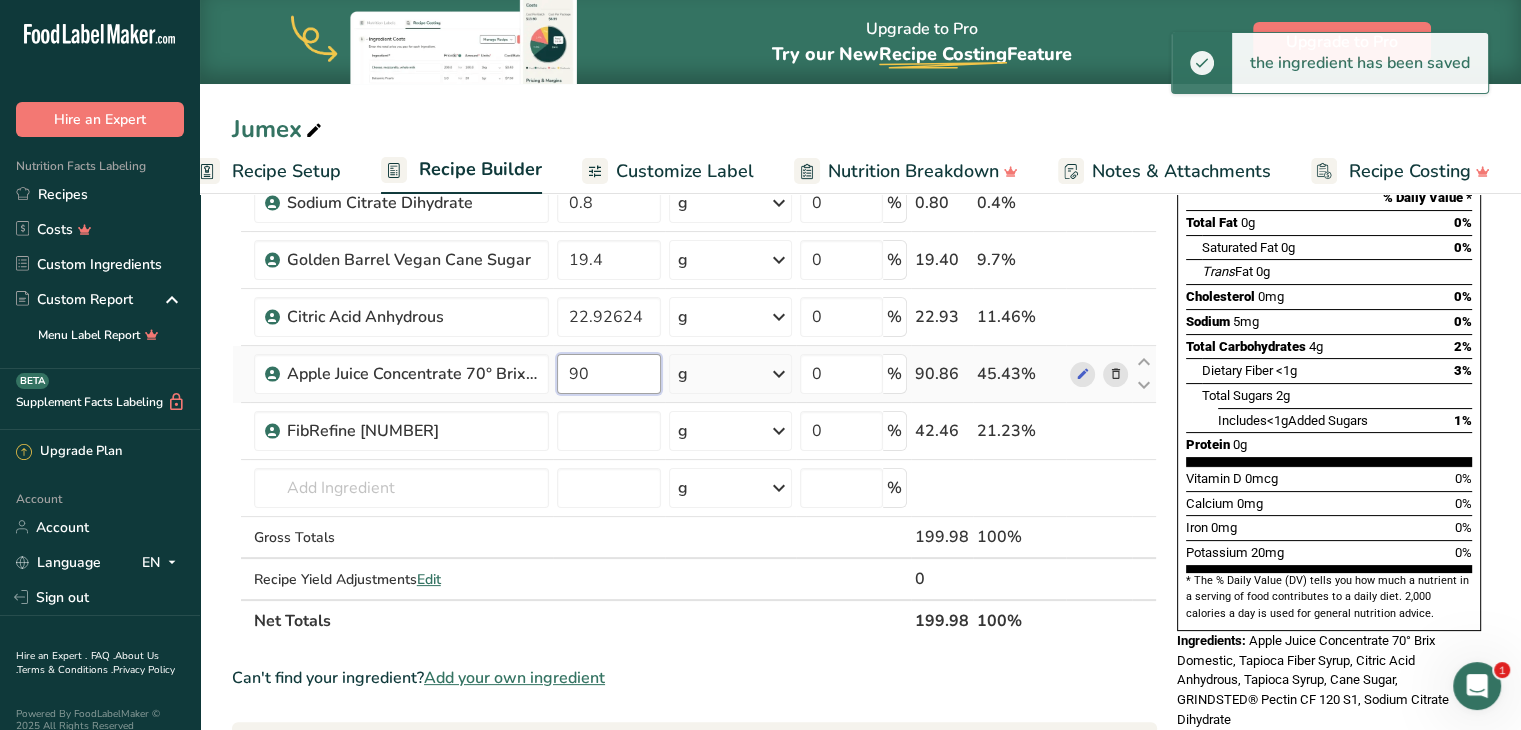 type on "9" 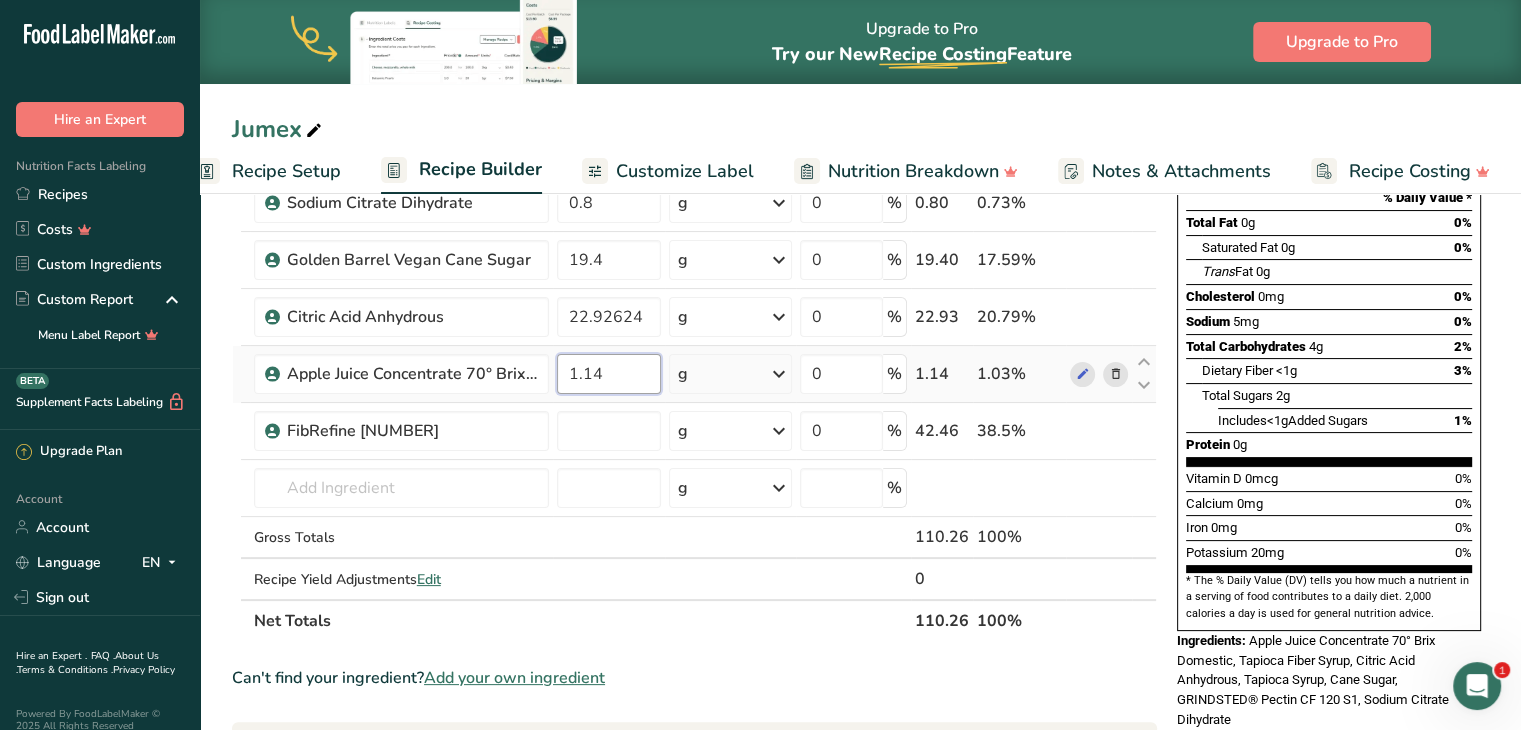 type on "1.14" 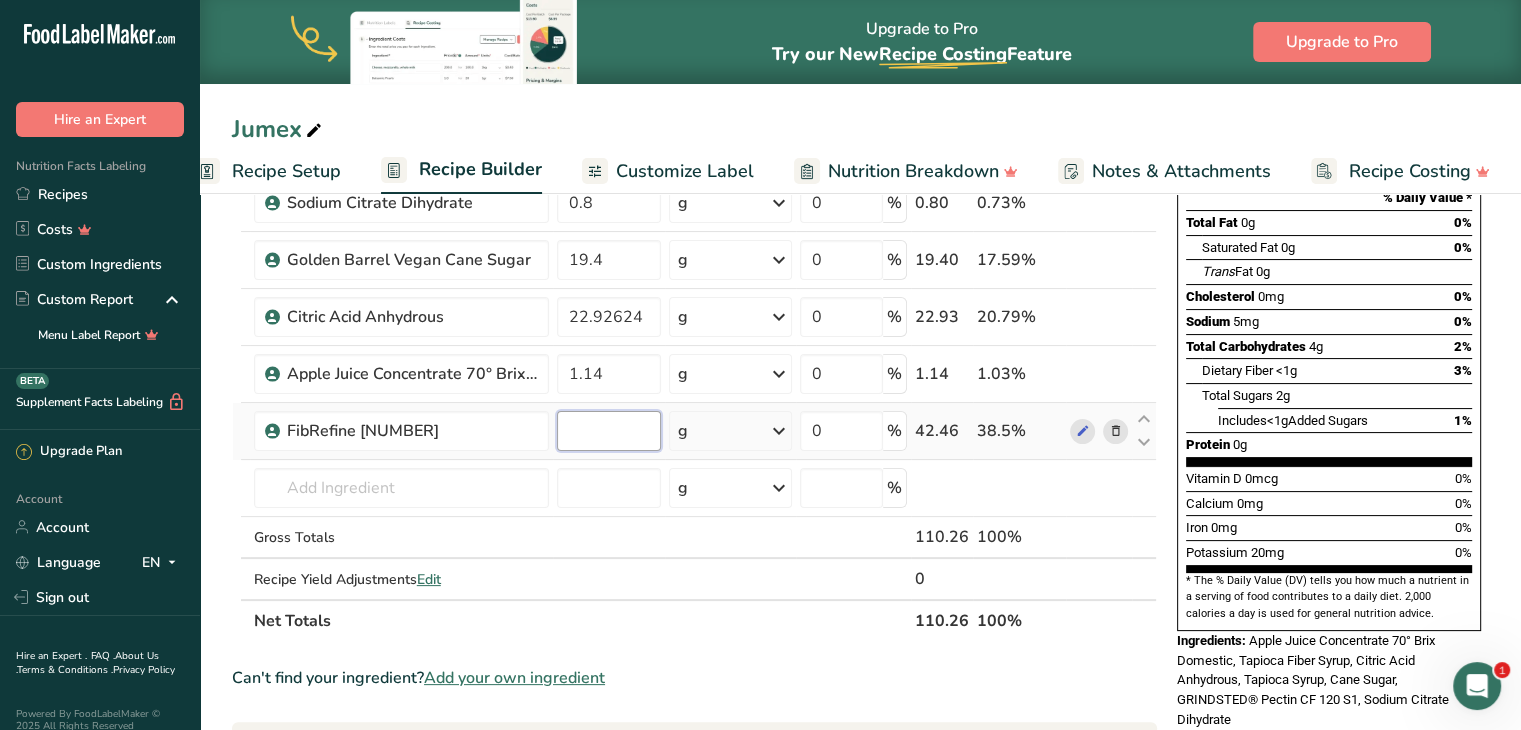 click on "Ingredient *
Amount *
Unit *
Waste *   .a-a{fill:#347362;}.b-a{fill:#fff;}          Grams
Percentage
GRINDSTED® Pectin CF 120 S1
1.14
g
Weight Units
g
kg
mg
See more
Volume Units
l
mL
fl oz
See more
0
%
1.14
1.03%
Tapioca Syrup 42 DE
22.4
g
Weight Units
g
kg
mg
See more
Volume Units
l
mL
fl oz
See more
0
%
22.40
20.32%
Sodium Citrate Dihydrate" at bounding box center (694, 330) 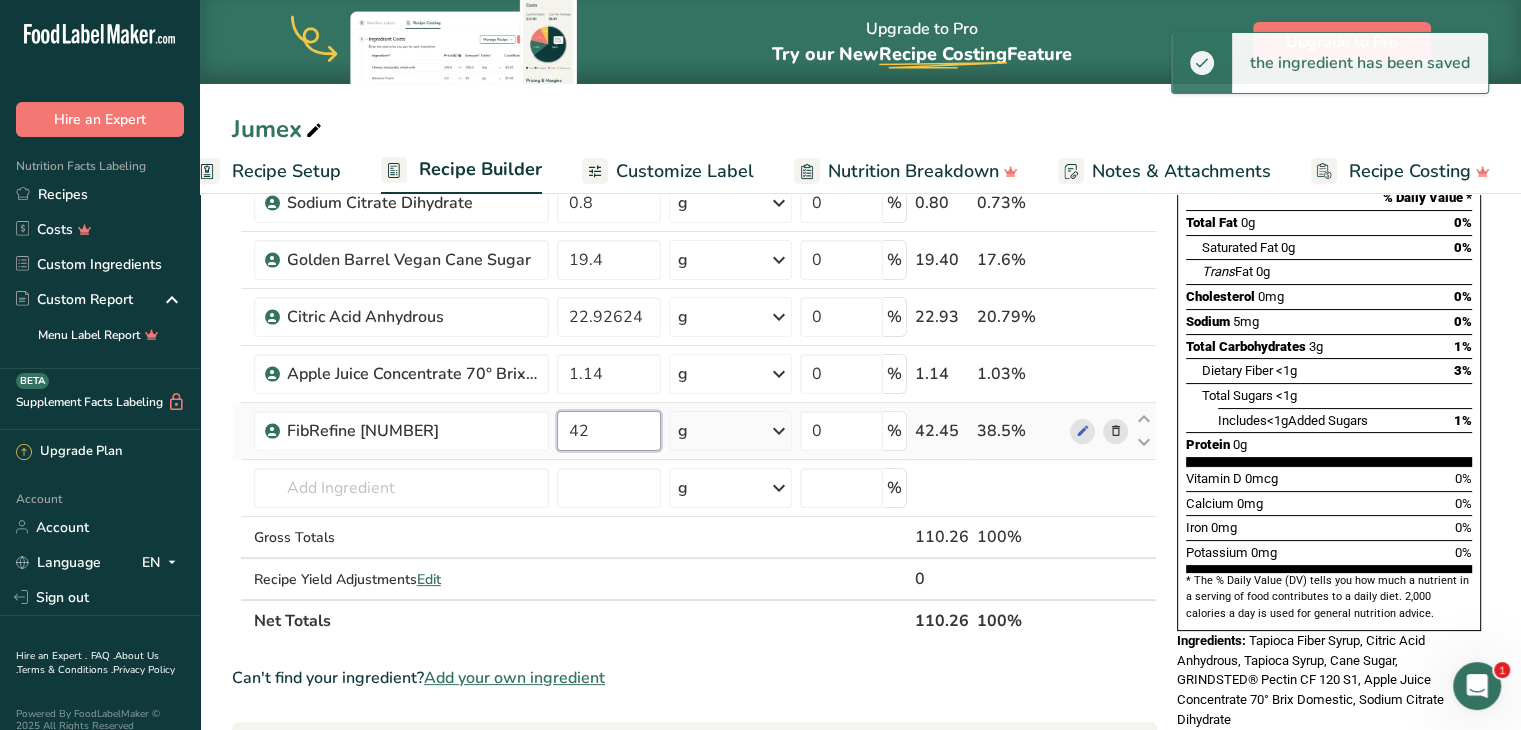 type on "4" 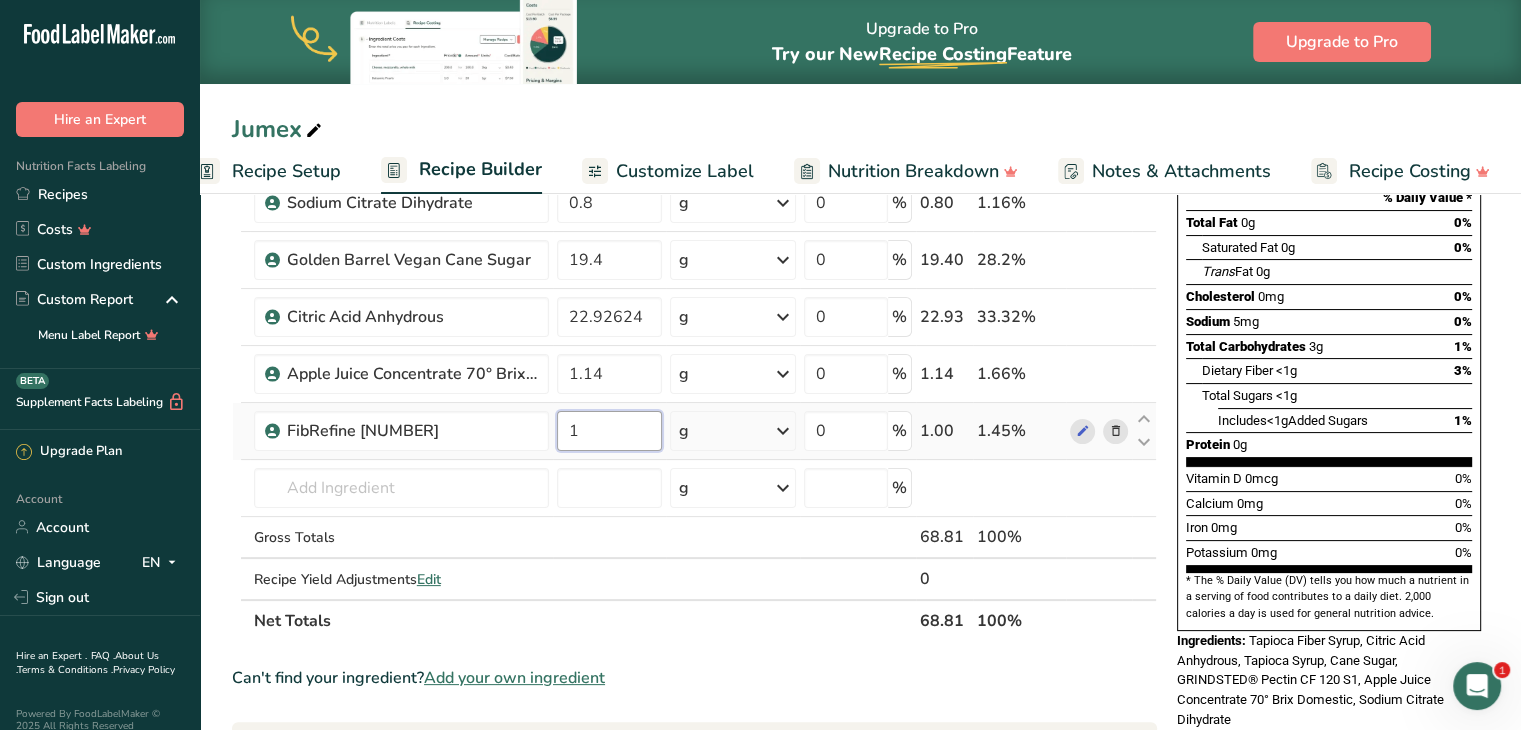 type on "1" 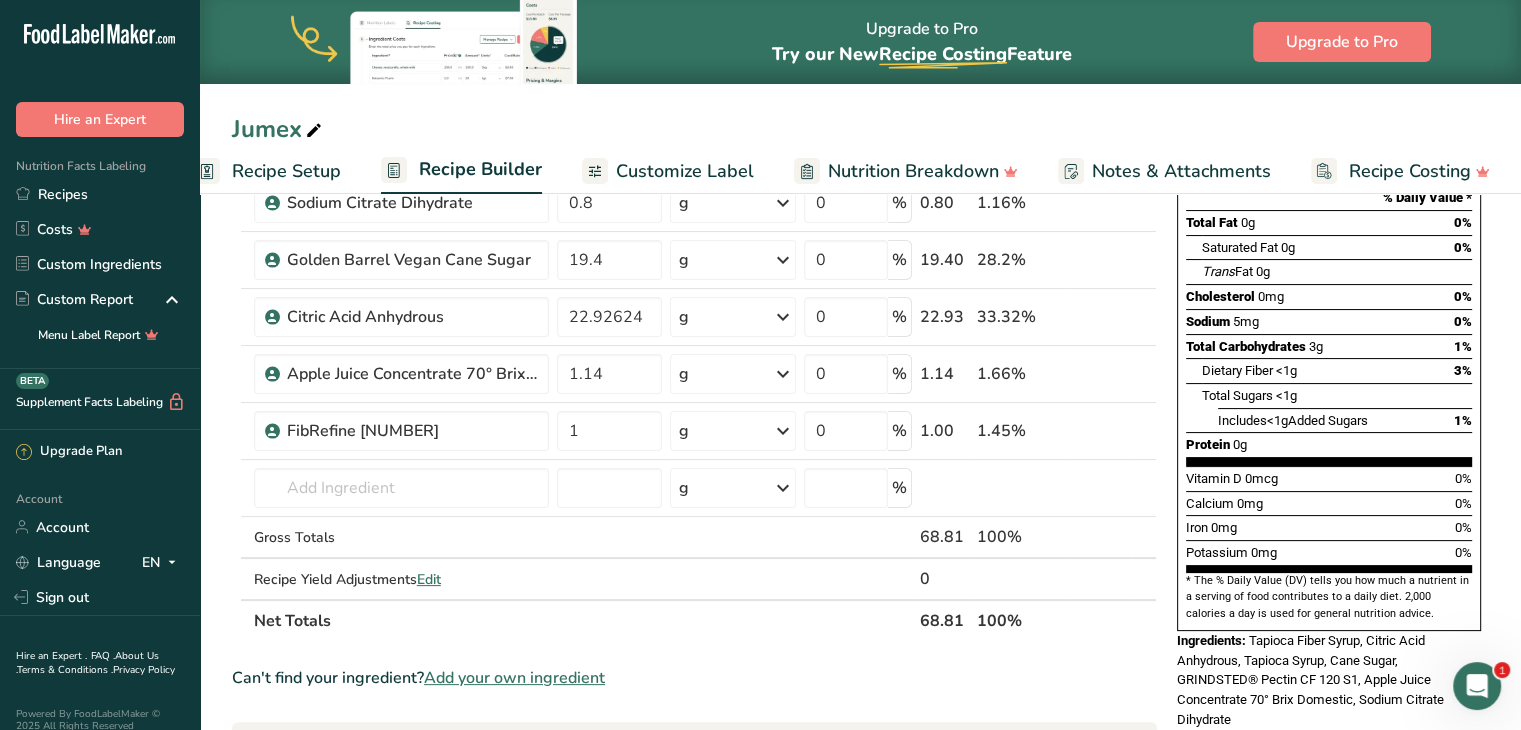 click on "Ingredient *
Amount *
Unit *
Waste *   .a-a{fill:#347362;}.b-a{fill:#fff;}          Grams
Percentage
GRINDSTED® Pectin CF 120 S1
1.14
g
Weight Units
g
kg
mg
See more
Volume Units
l
mL
fl oz
See more
0
%
1.14
1.66%
Tapioca Syrup 42 DE
22.4
g
Weight Units
g
kg
mg
See more
Volume Units
l
mL
fl oz
See more
0
%
22.40
32.56%
0.8
g" at bounding box center (694, 632) 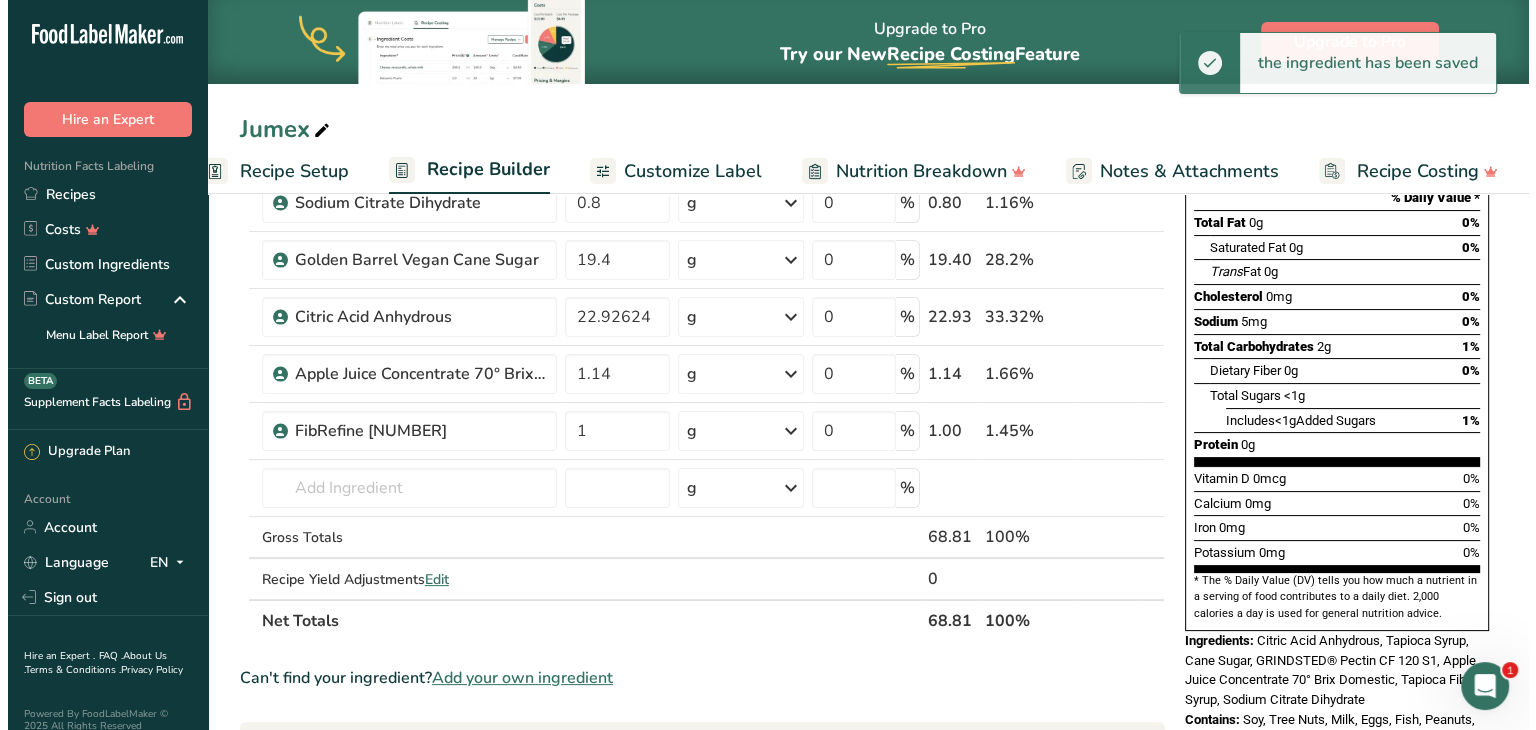 scroll, scrollTop: 0, scrollLeft: 0, axis: both 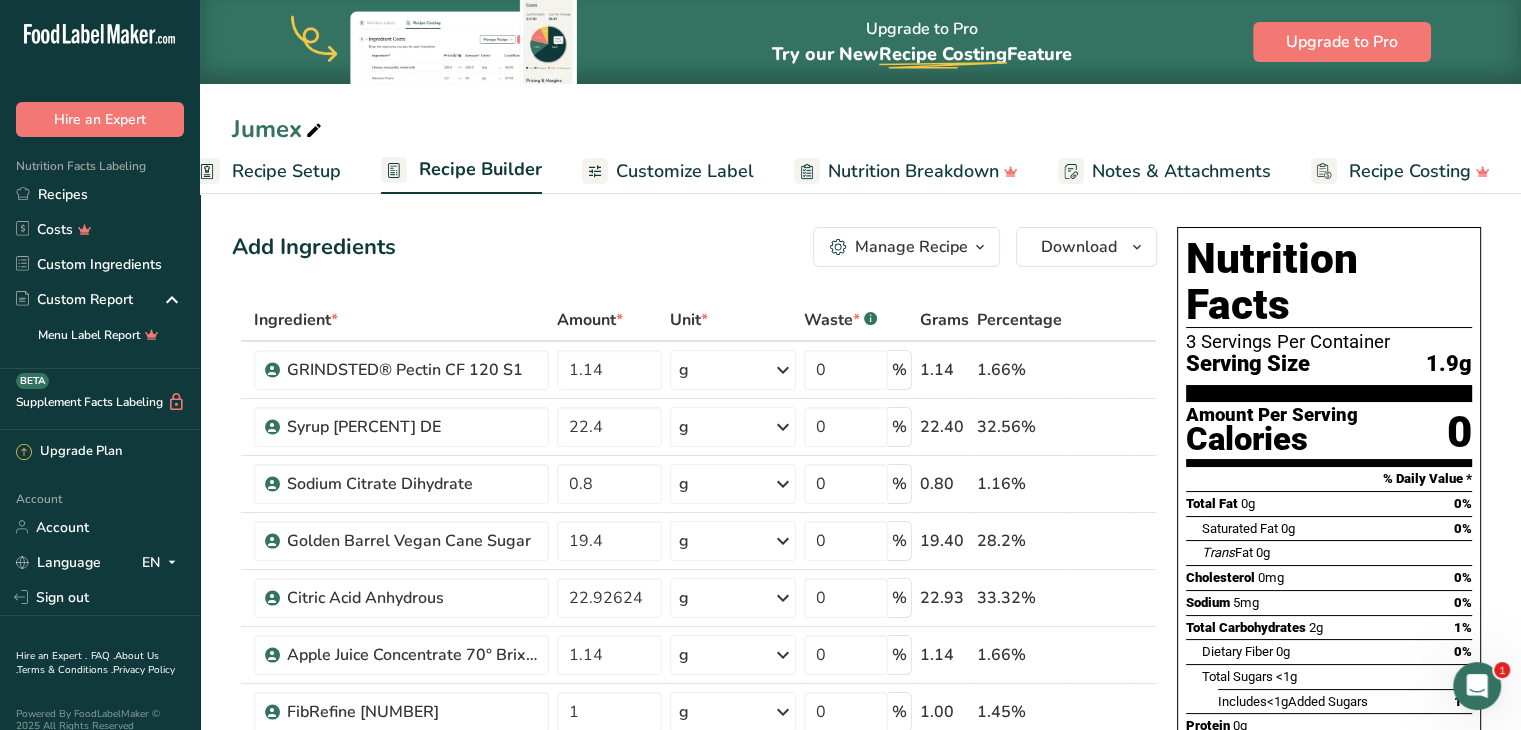 click on "Manage Recipe" at bounding box center (911, 247) 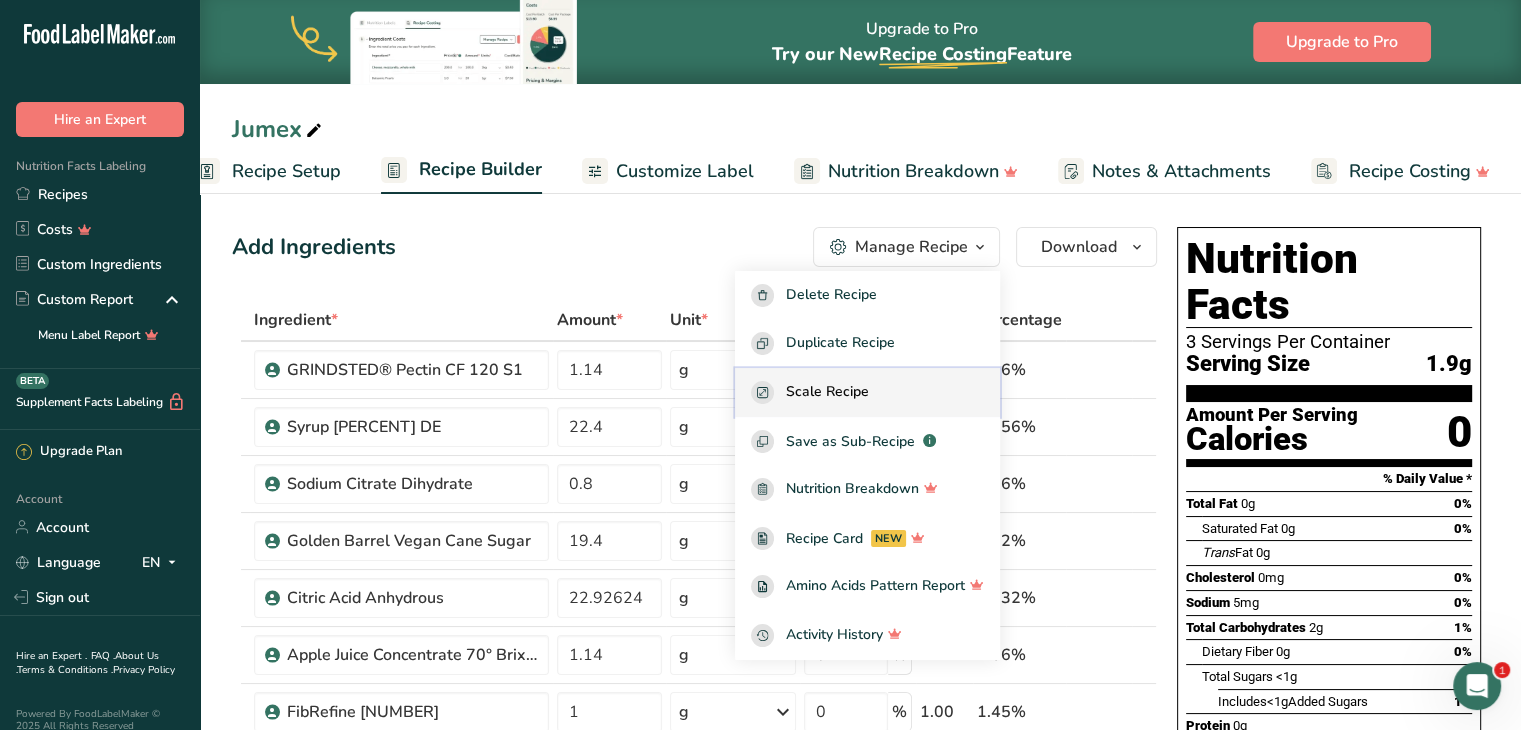 click on "Scale Recipe" at bounding box center (827, 392) 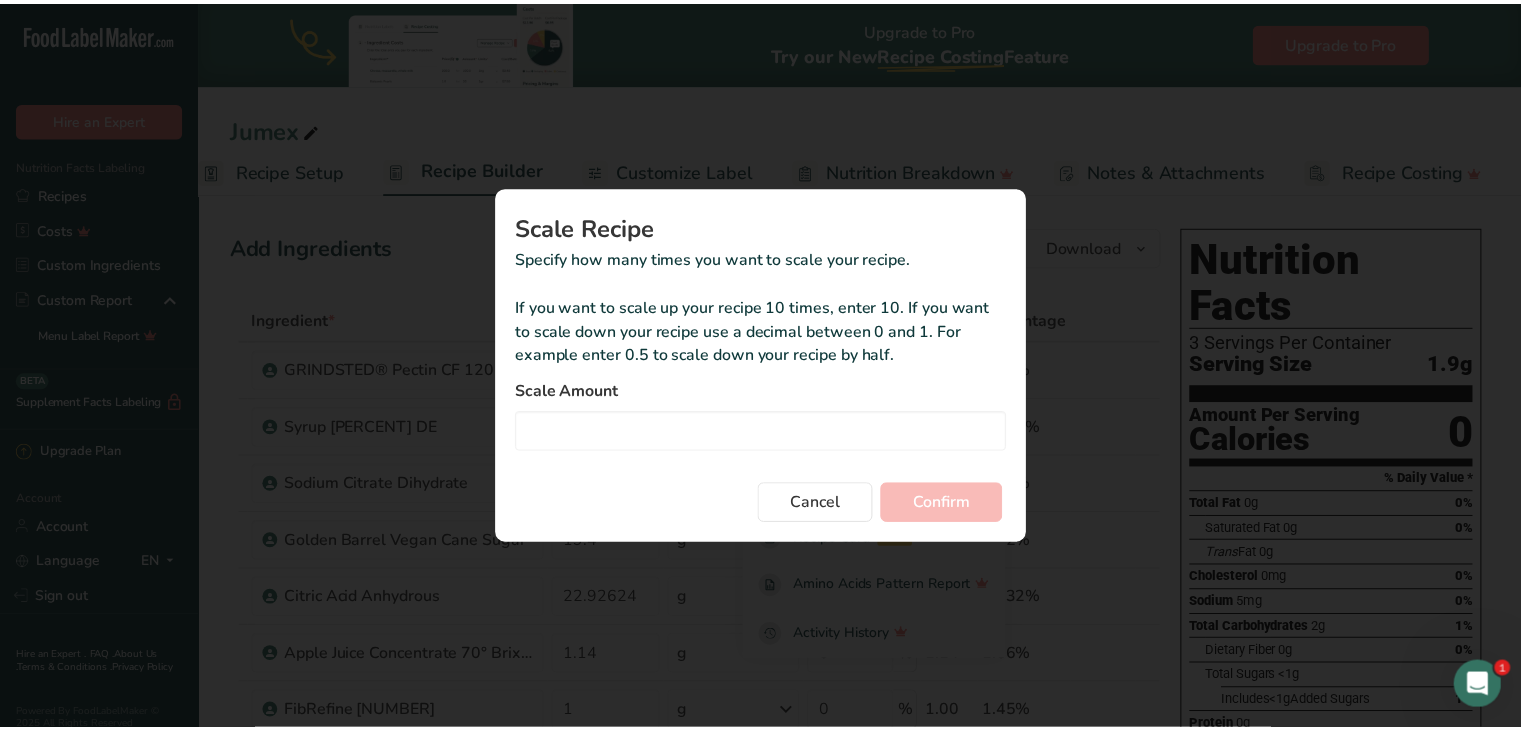 scroll, scrollTop: 0, scrollLeft: 23, axis: horizontal 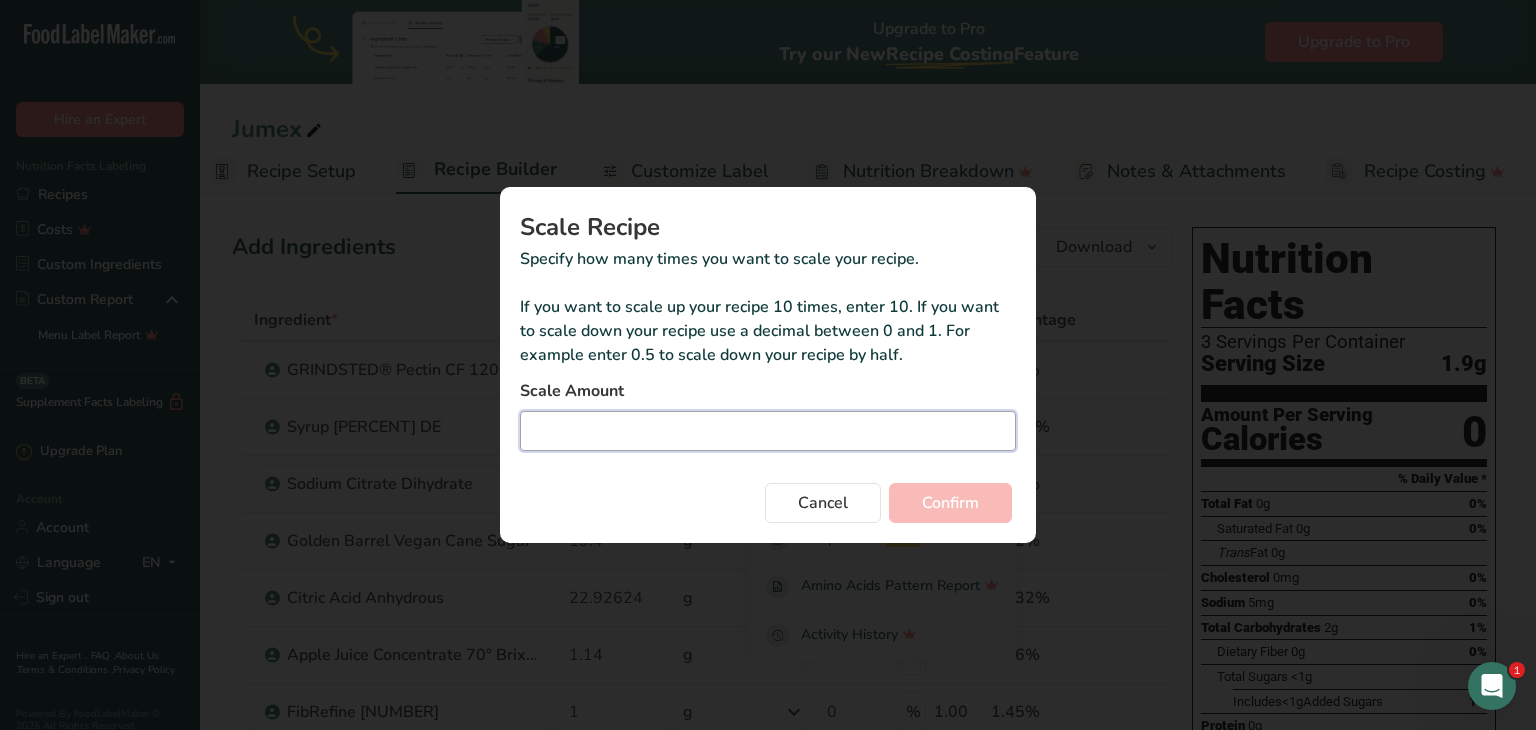 click at bounding box center (768, 431) 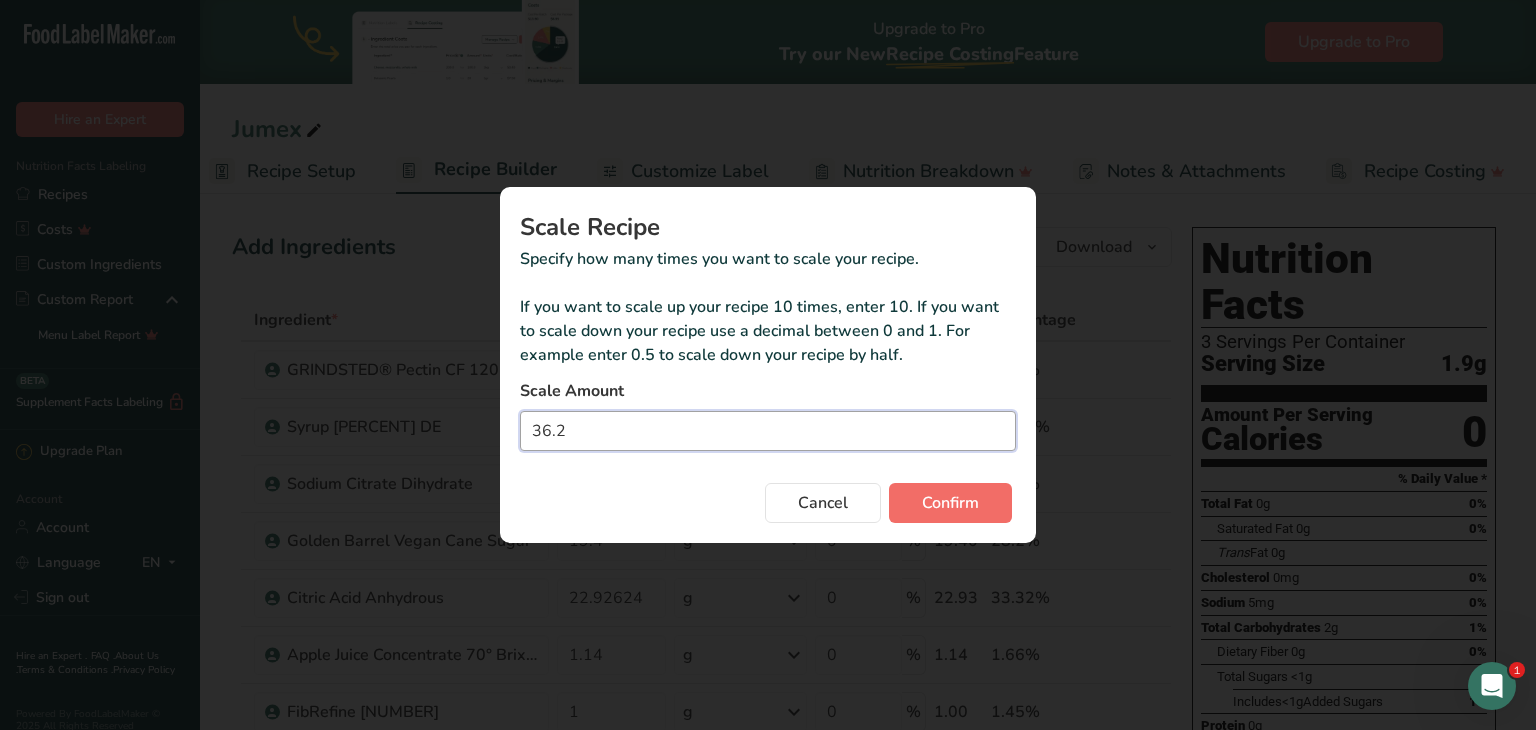 type on "36.2" 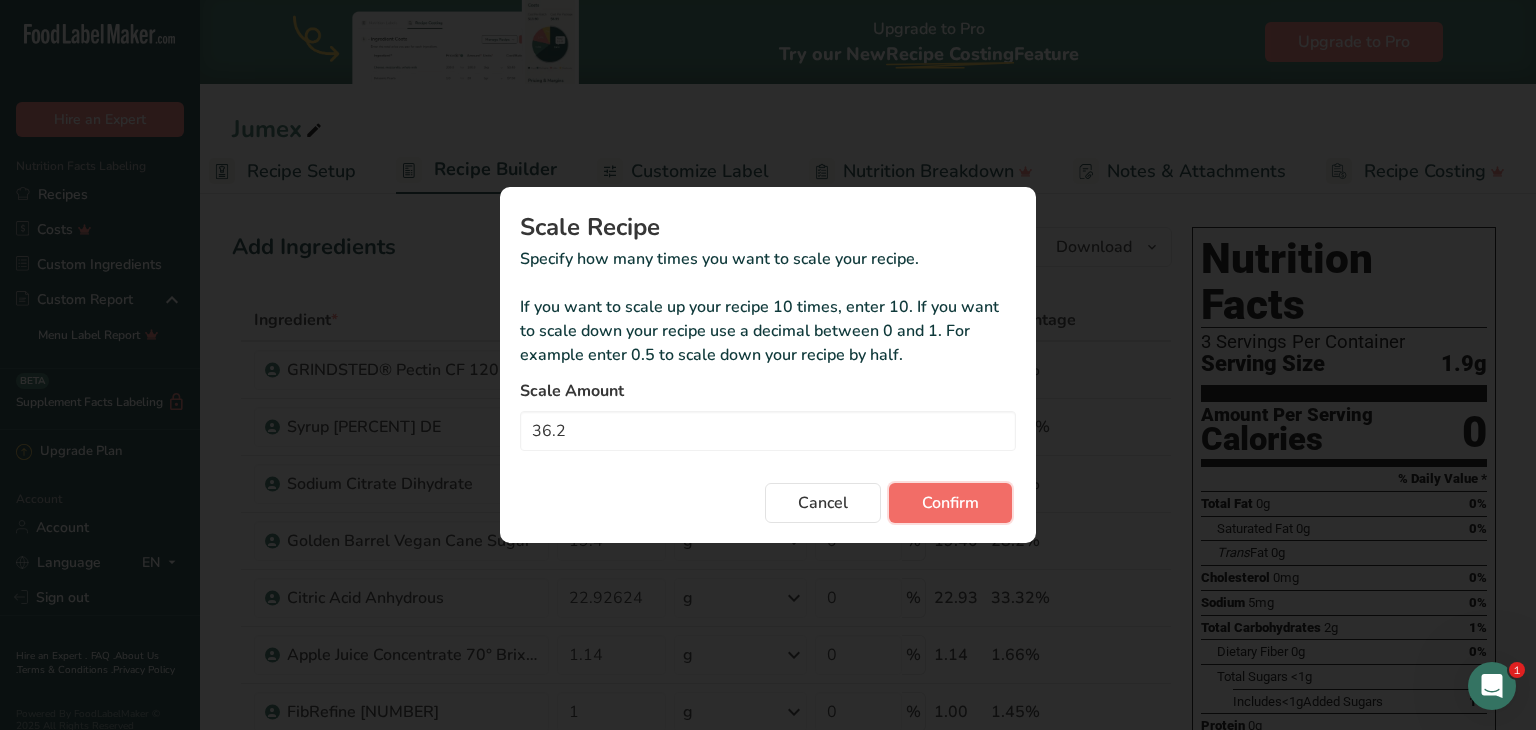 click on "Confirm" at bounding box center [950, 503] 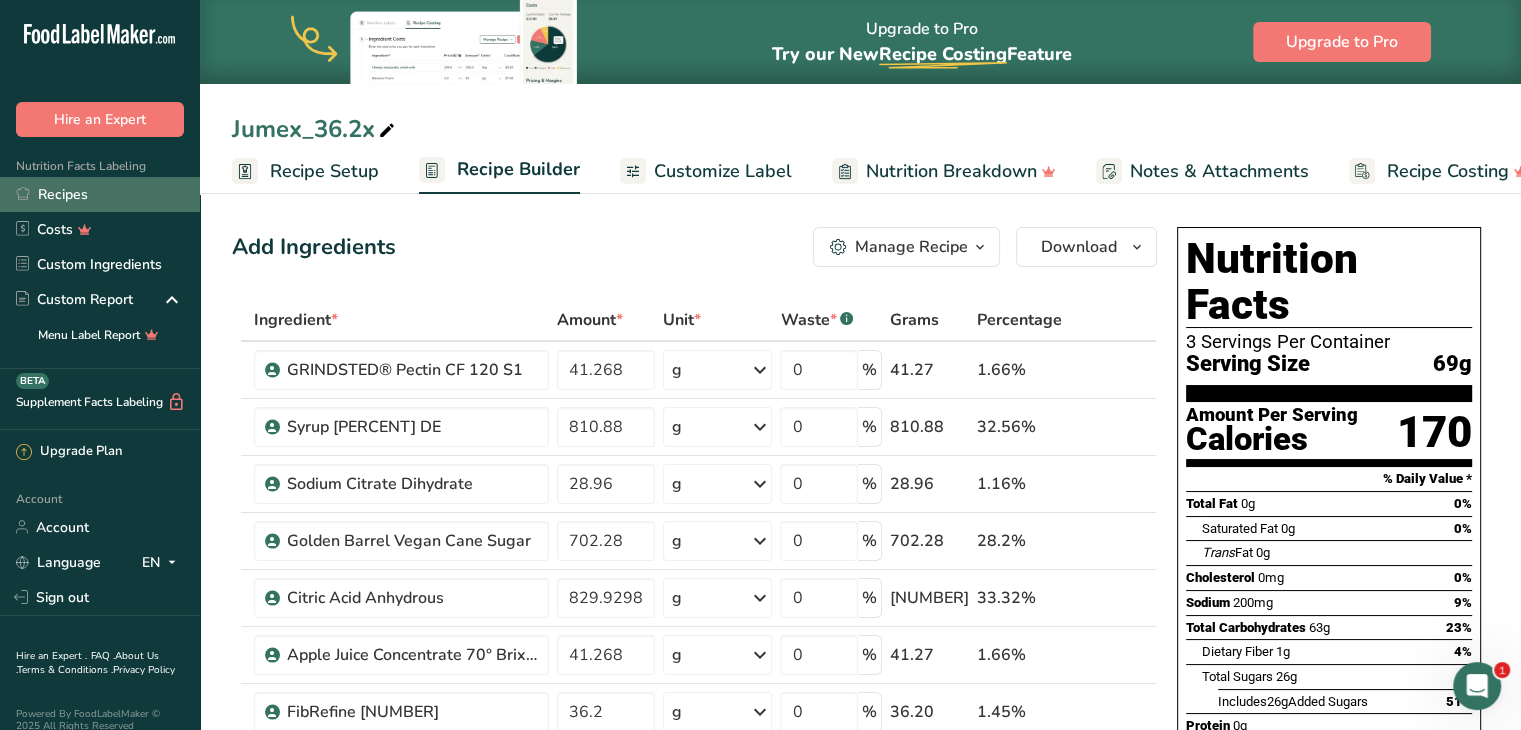 click on "Recipes" at bounding box center (100, 194) 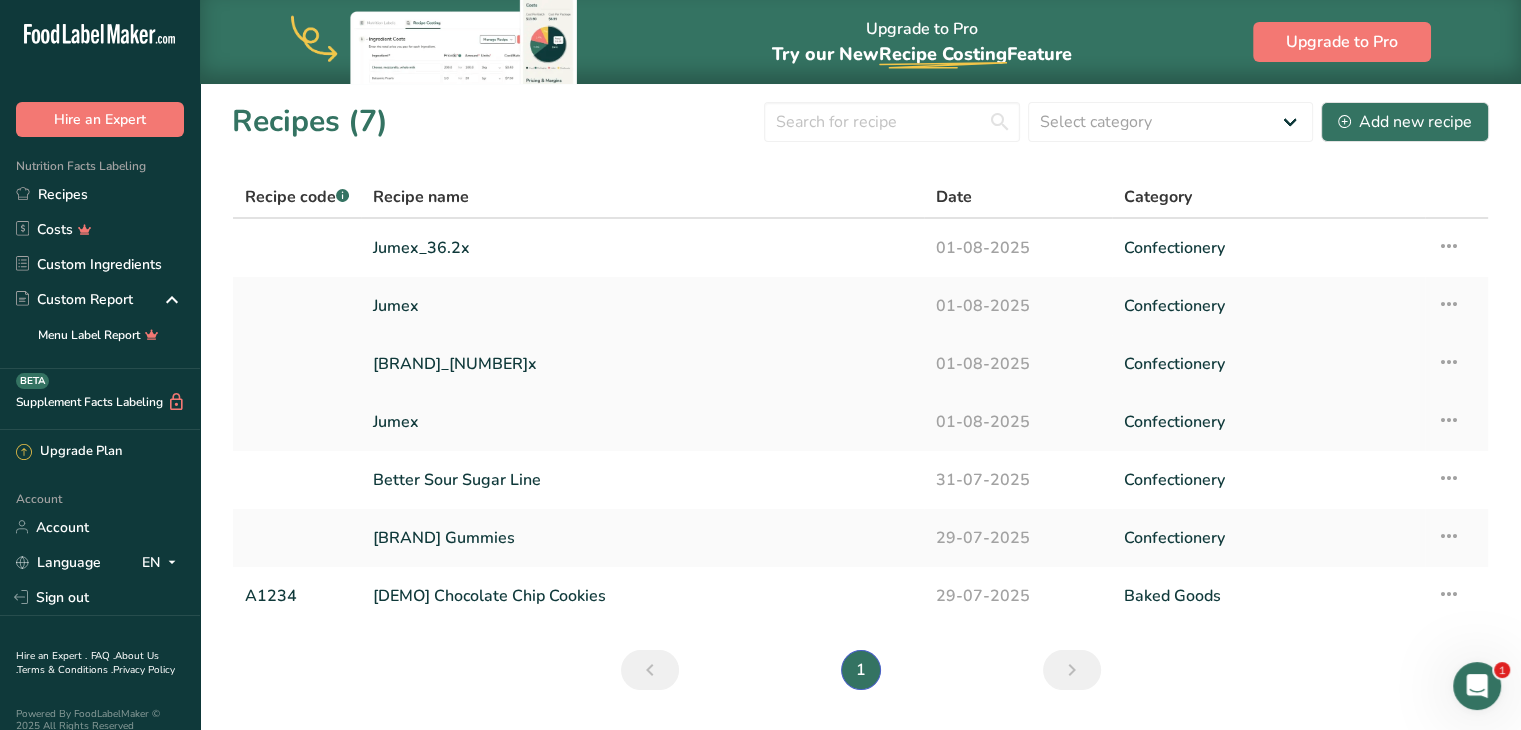 click at bounding box center [1449, 362] 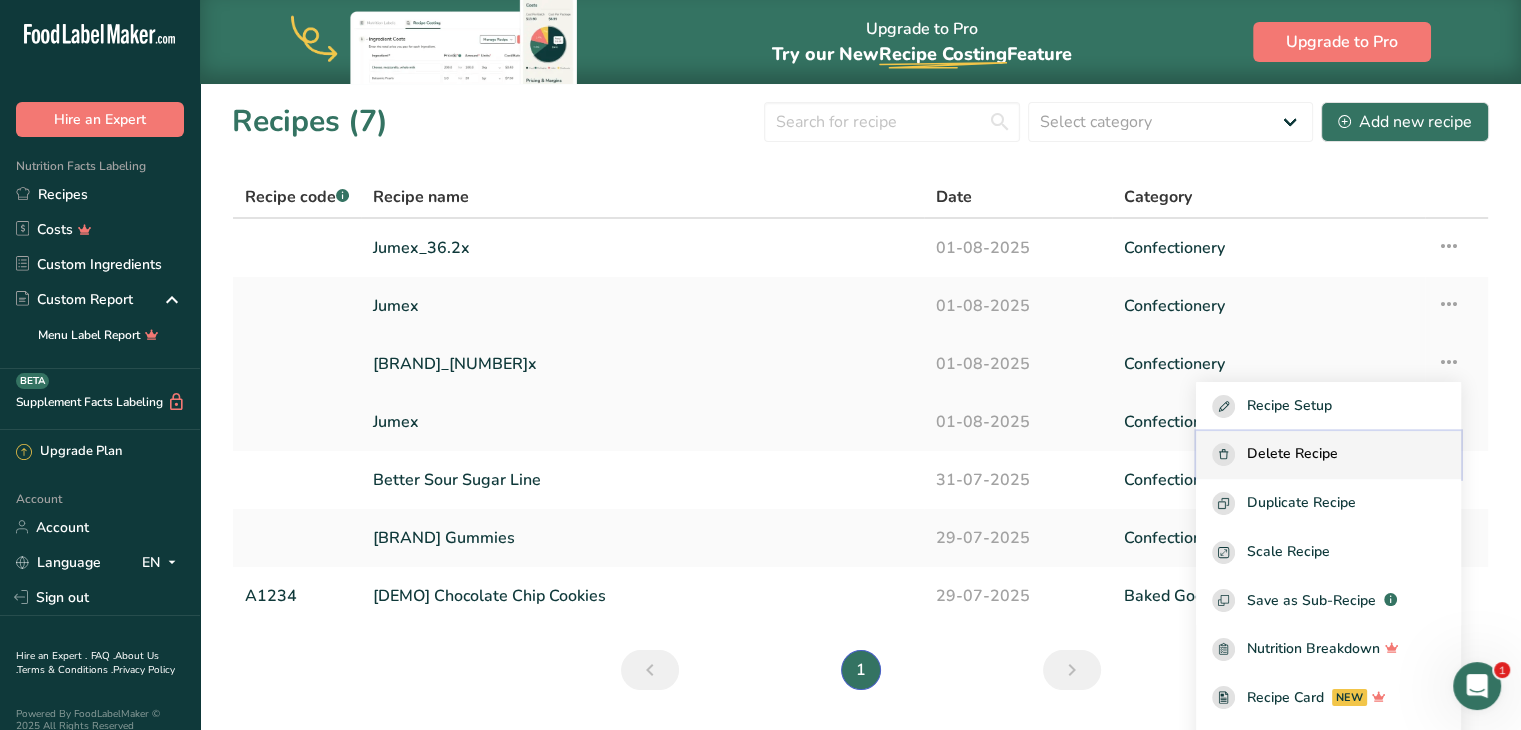 click on "Delete Recipe" at bounding box center (1292, 454) 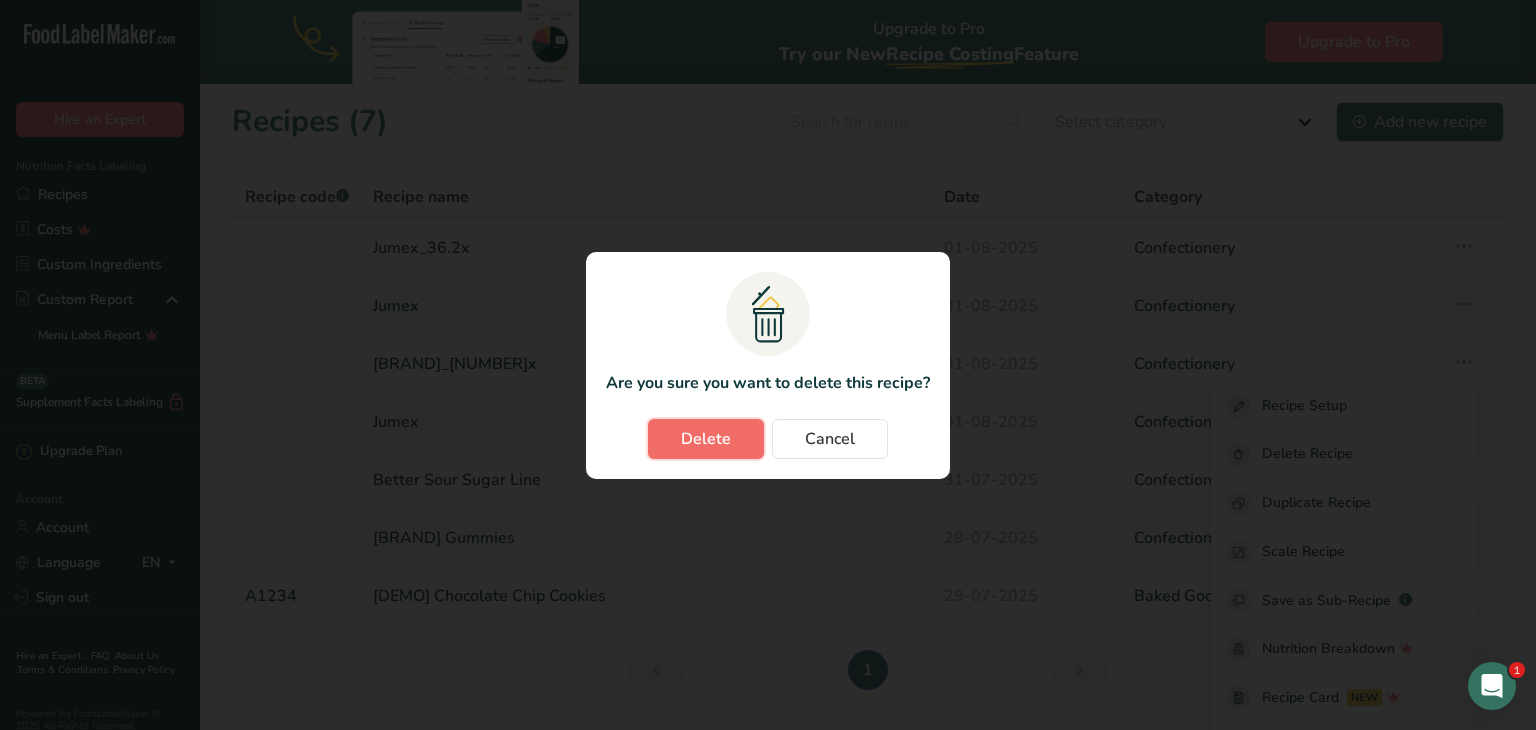 click on "Delete" at bounding box center (706, 439) 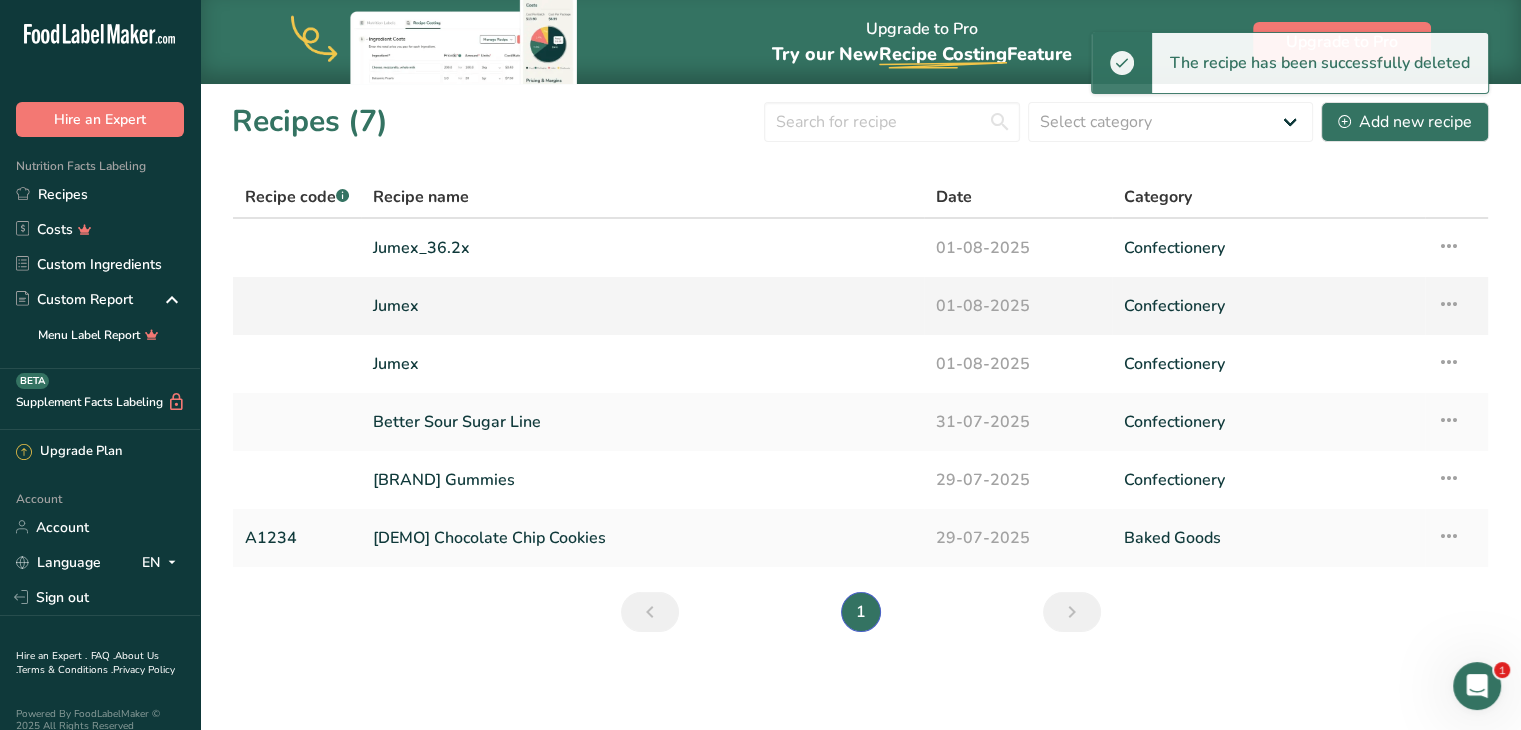 click at bounding box center (1449, 304) 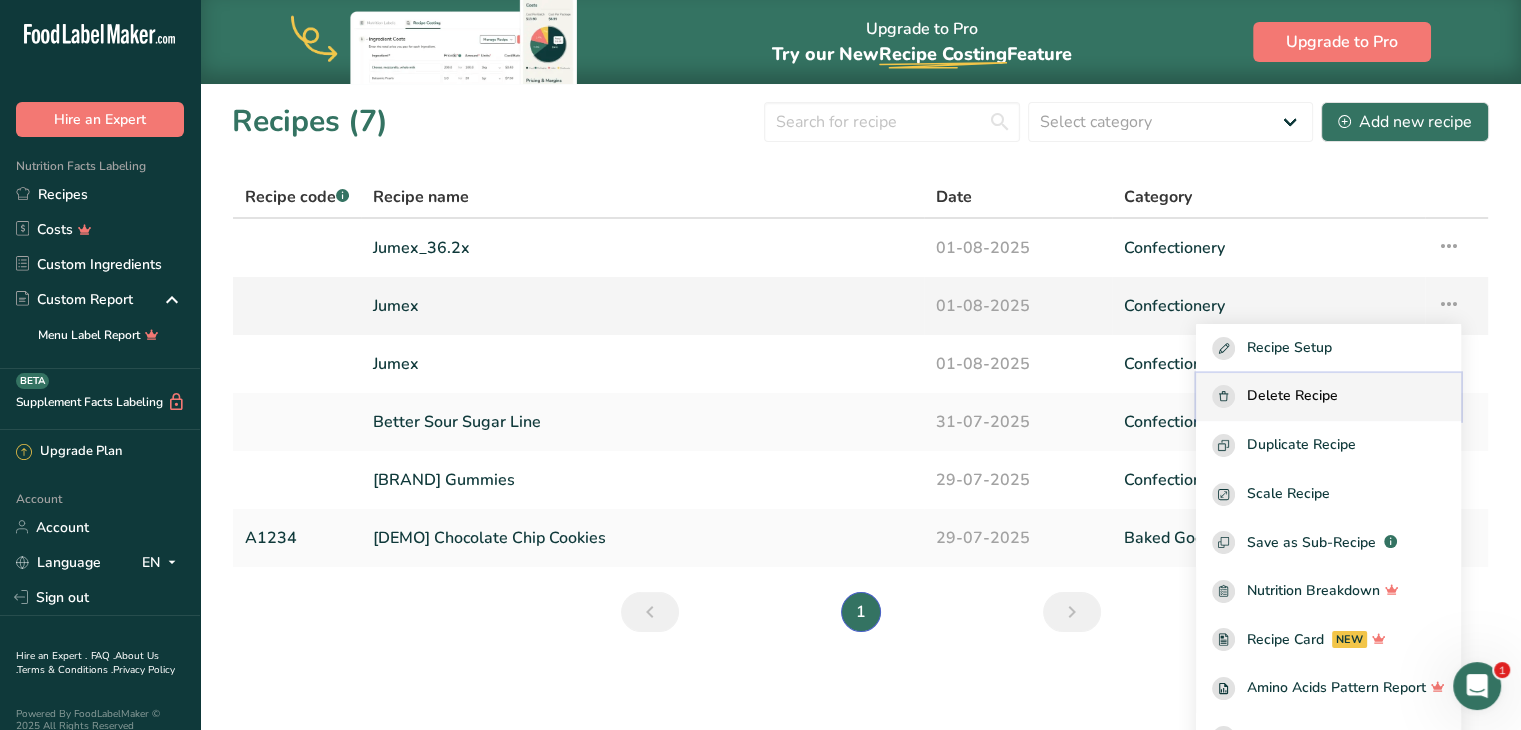 click on "Delete Recipe" at bounding box center (1328, 397) 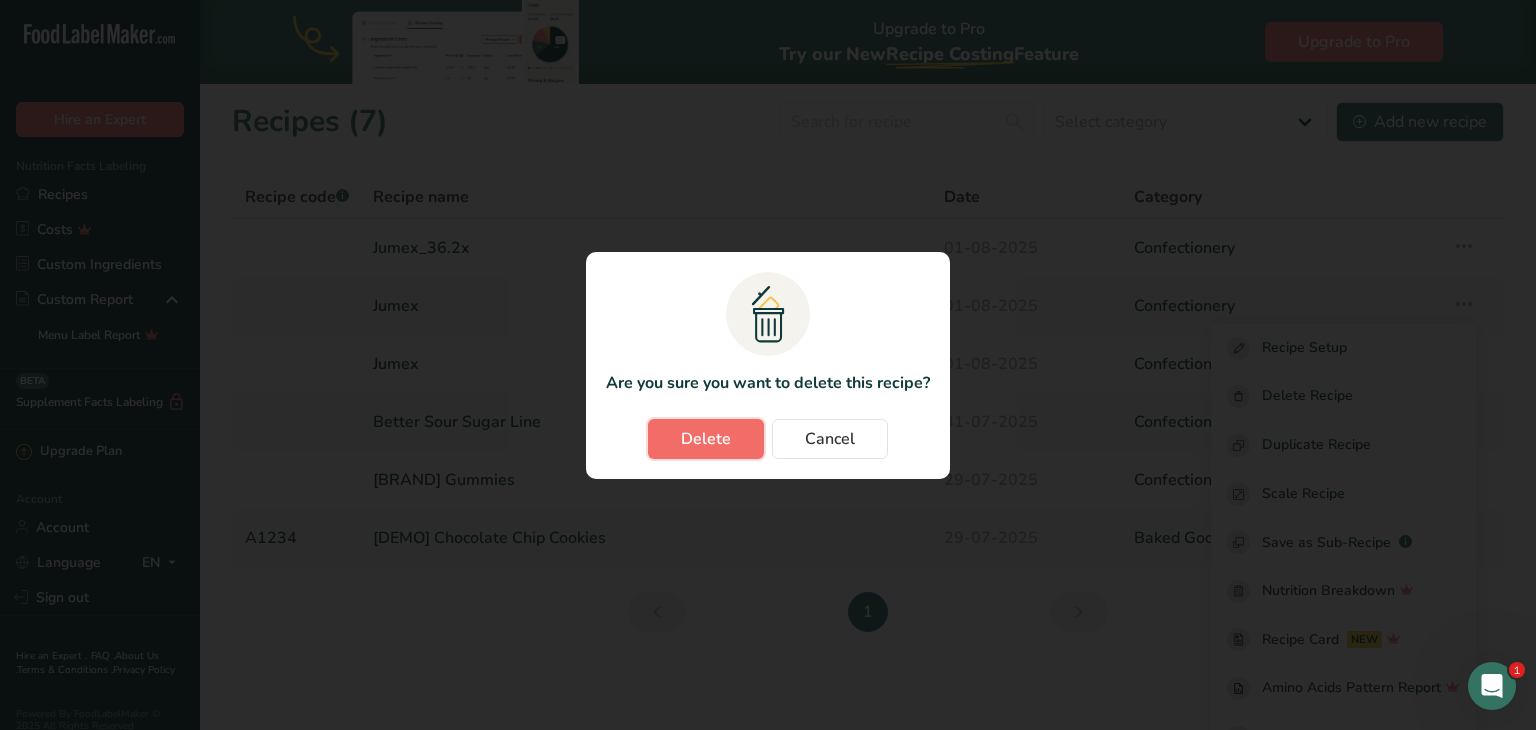 click on "Delete" at bounding box center [706, 439] 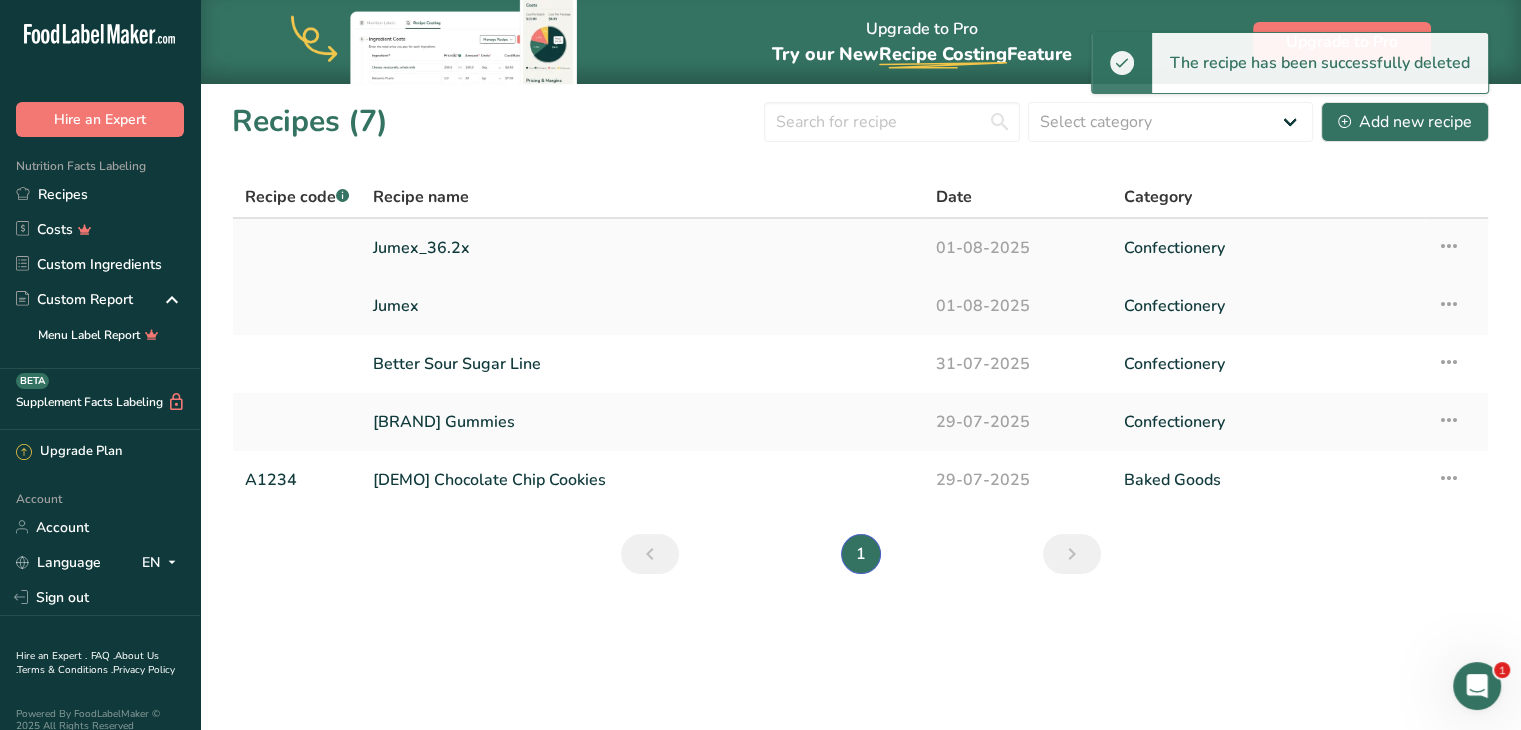 click at bounding box center (1449, 246) 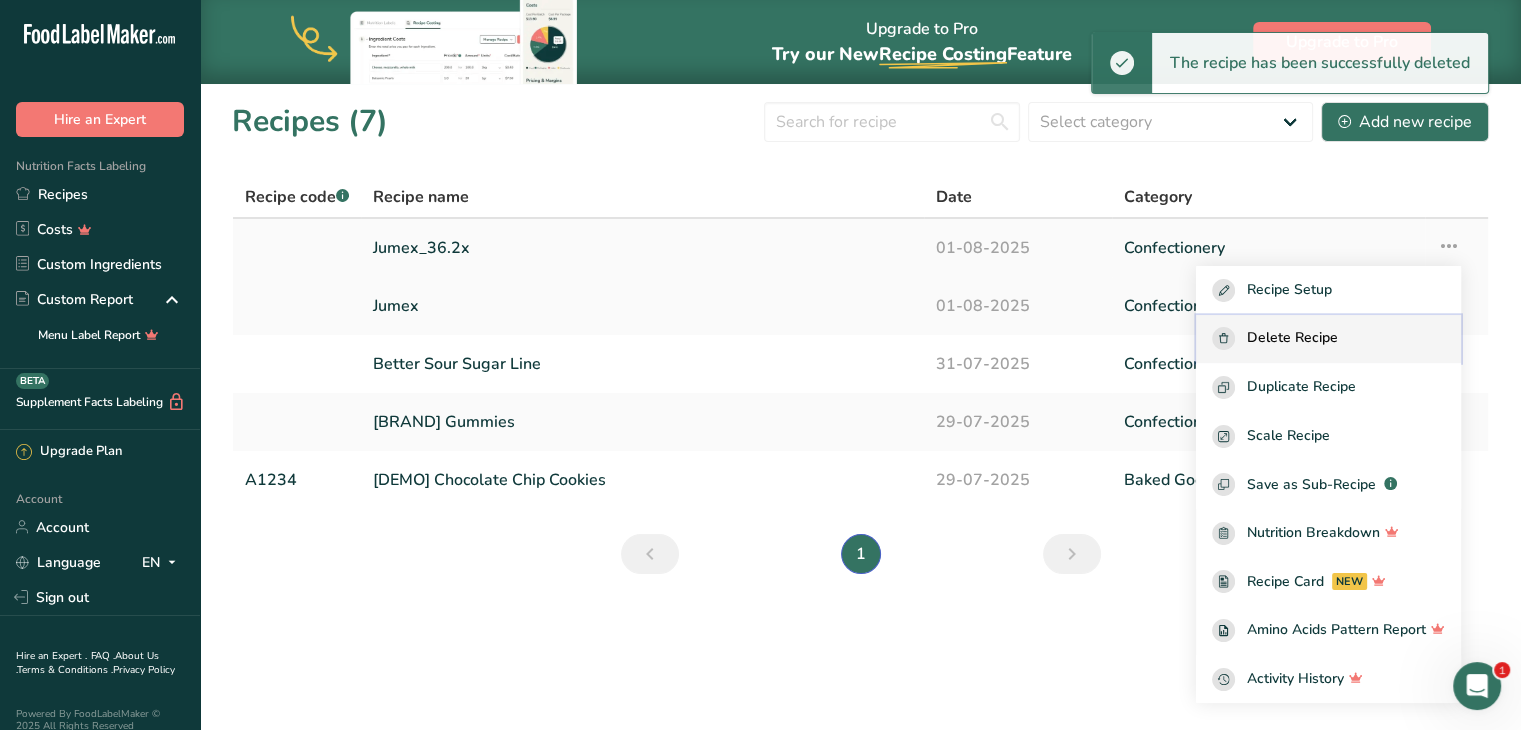 click on "Delete Recipe" at bounding box center (1292, 338) 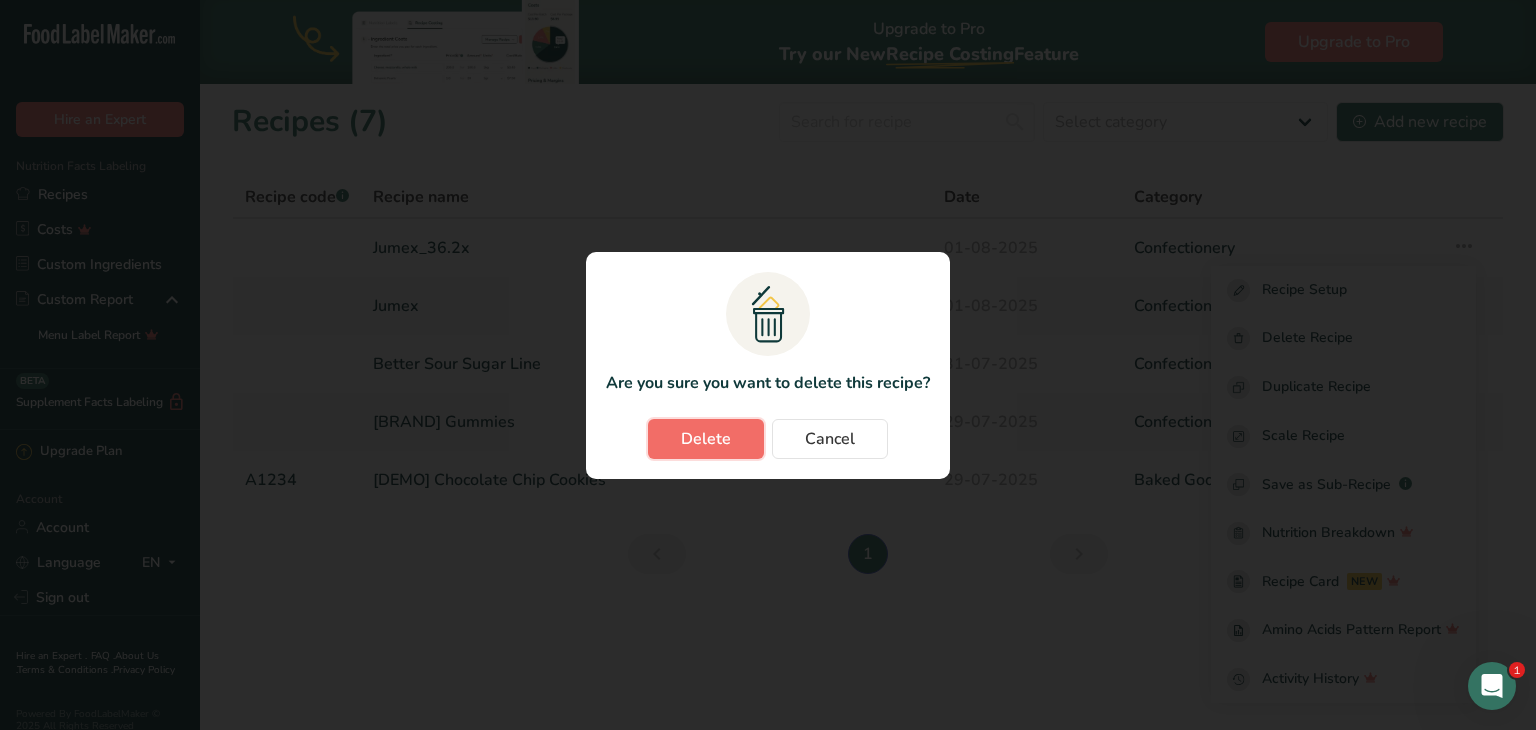 click on "Delete" at bounding box center [706, 439] 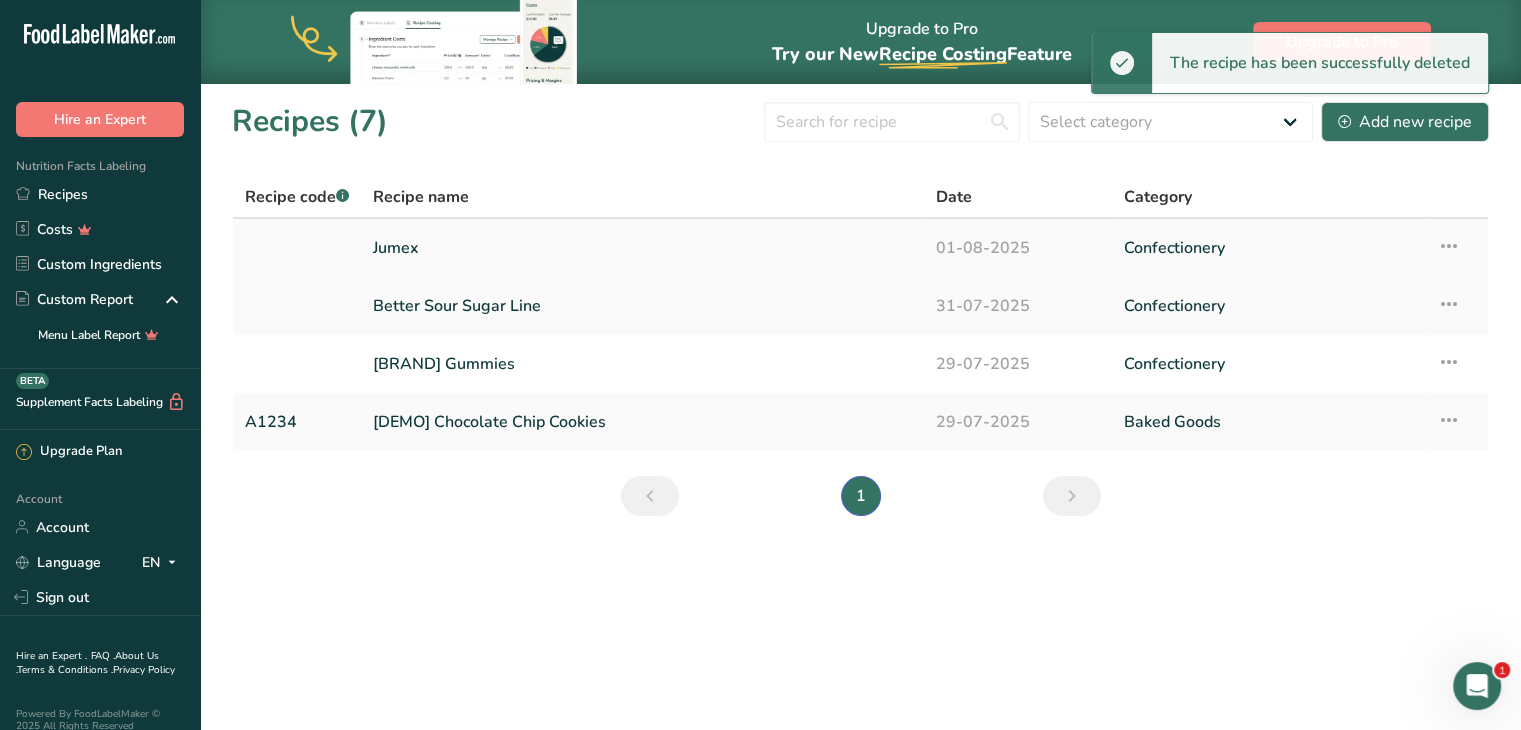 click on "Jumex" at bounding box center (642, 248) 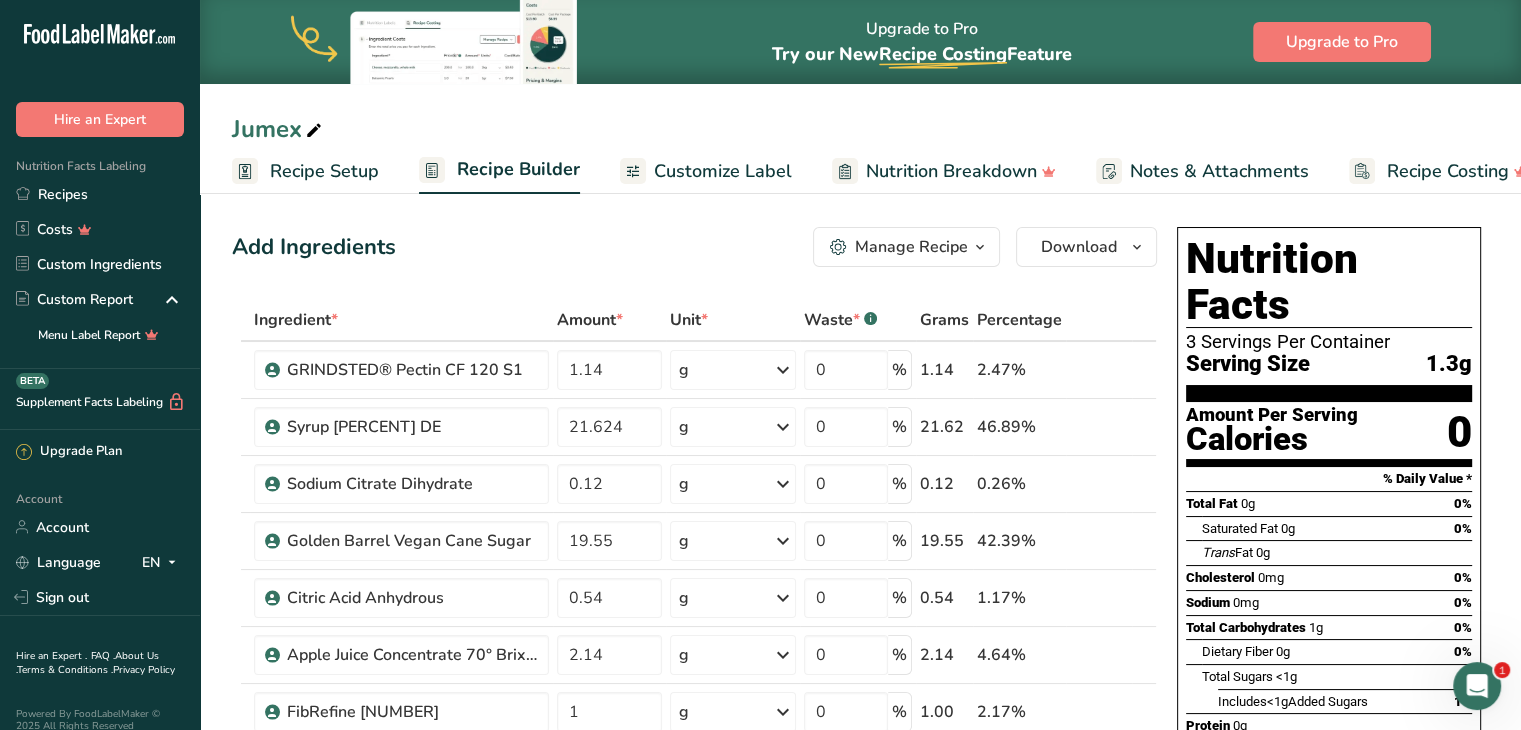 click on "Manage Recipe" at bounding box center [911, 247] 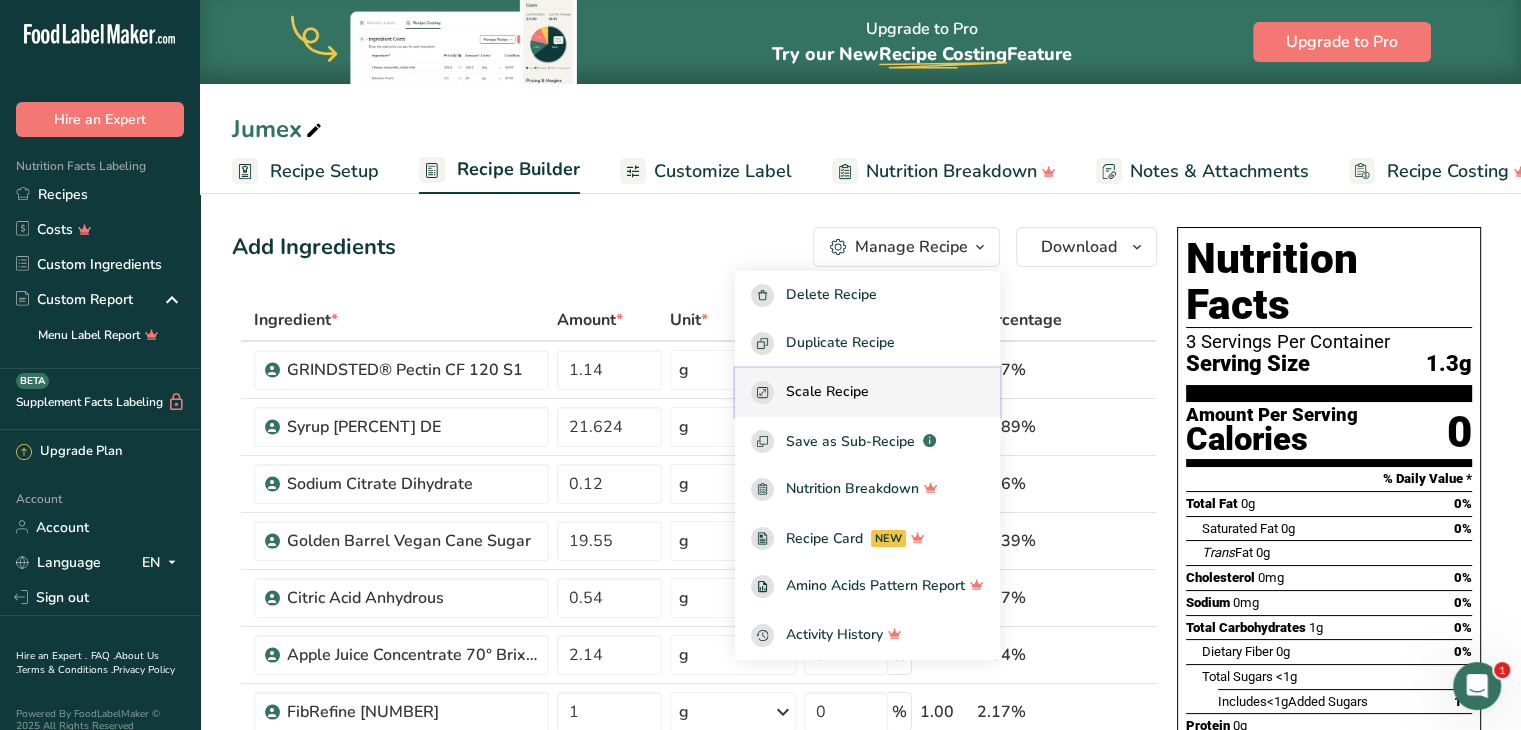 click on "Scale Recipe" at bounding box center (827, 392) 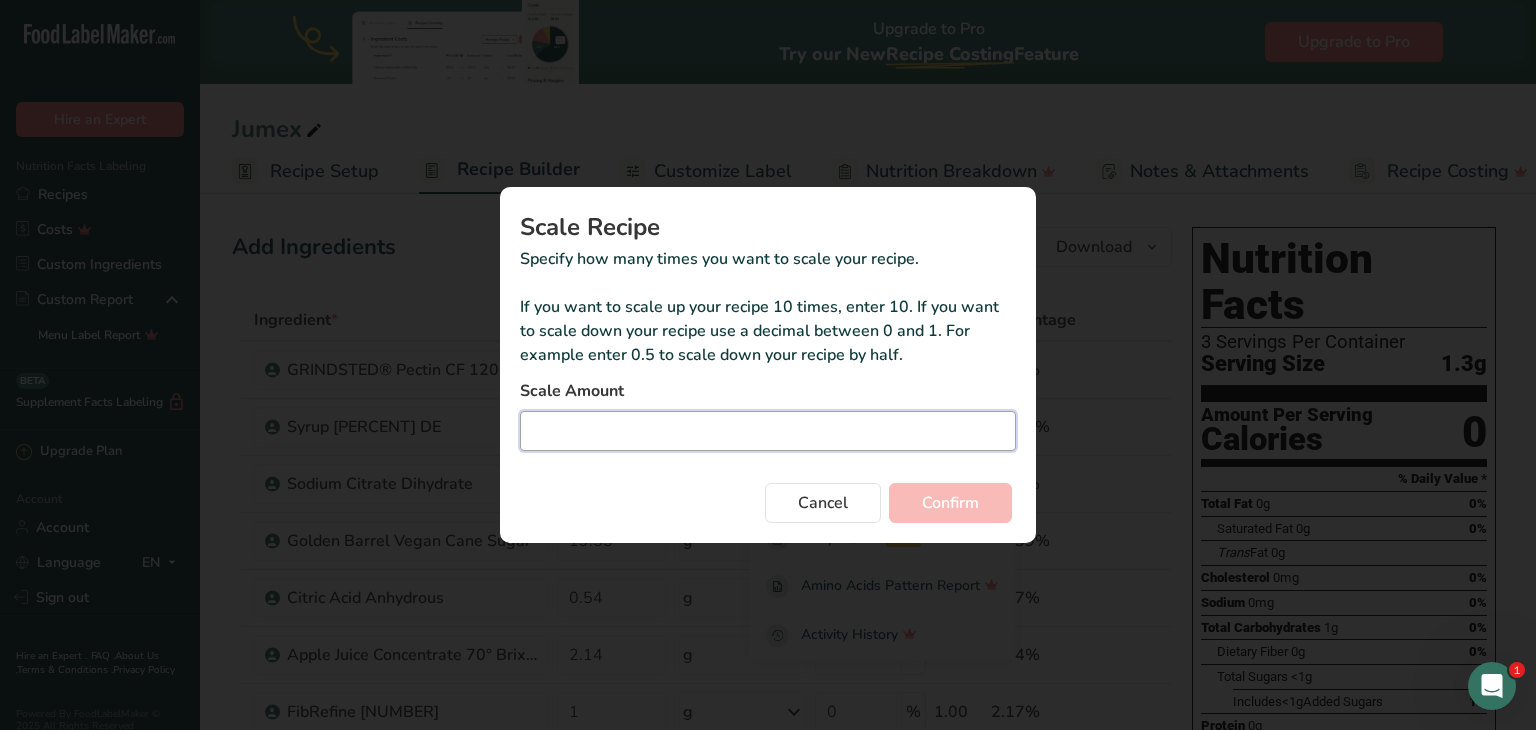 click at bounding box center [768, 431] 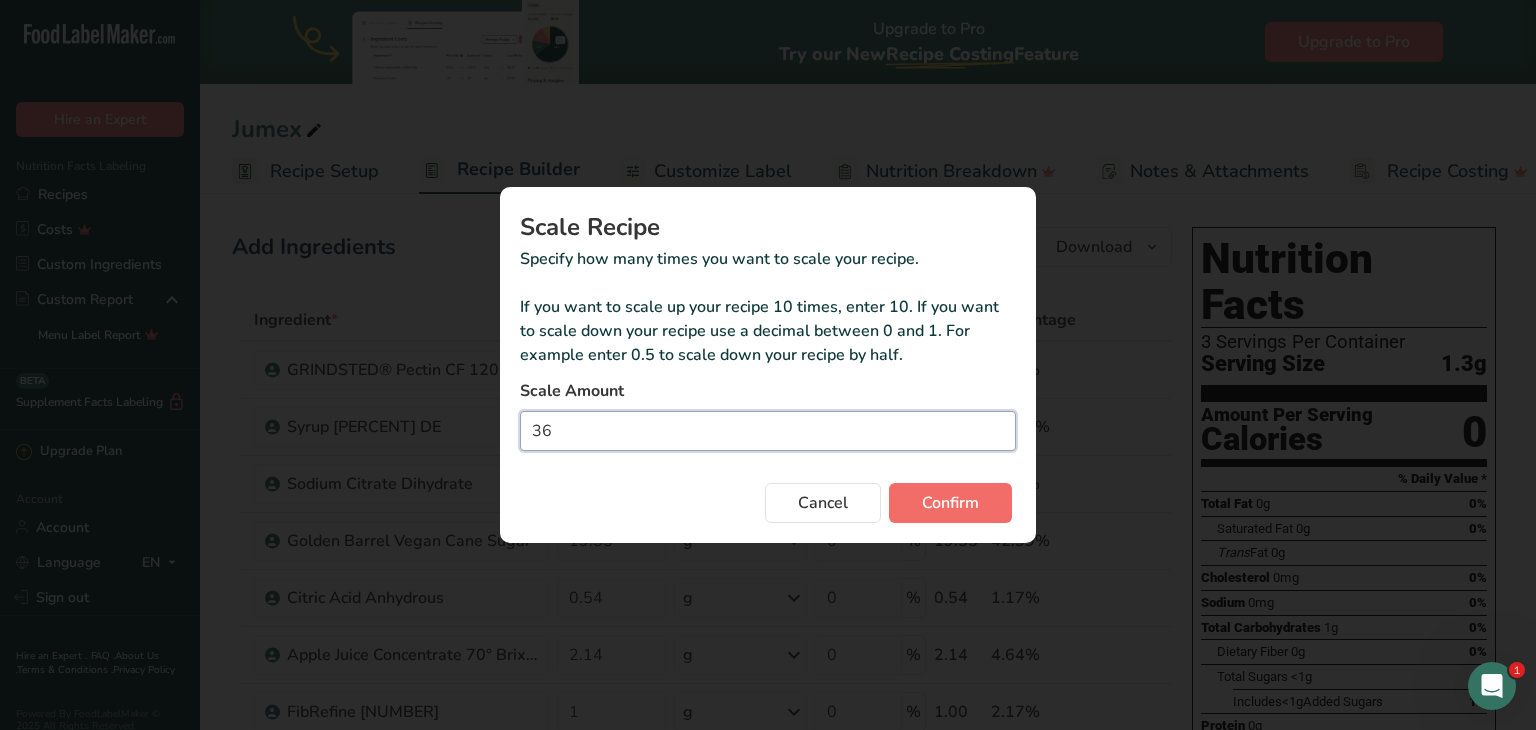 type on "36" 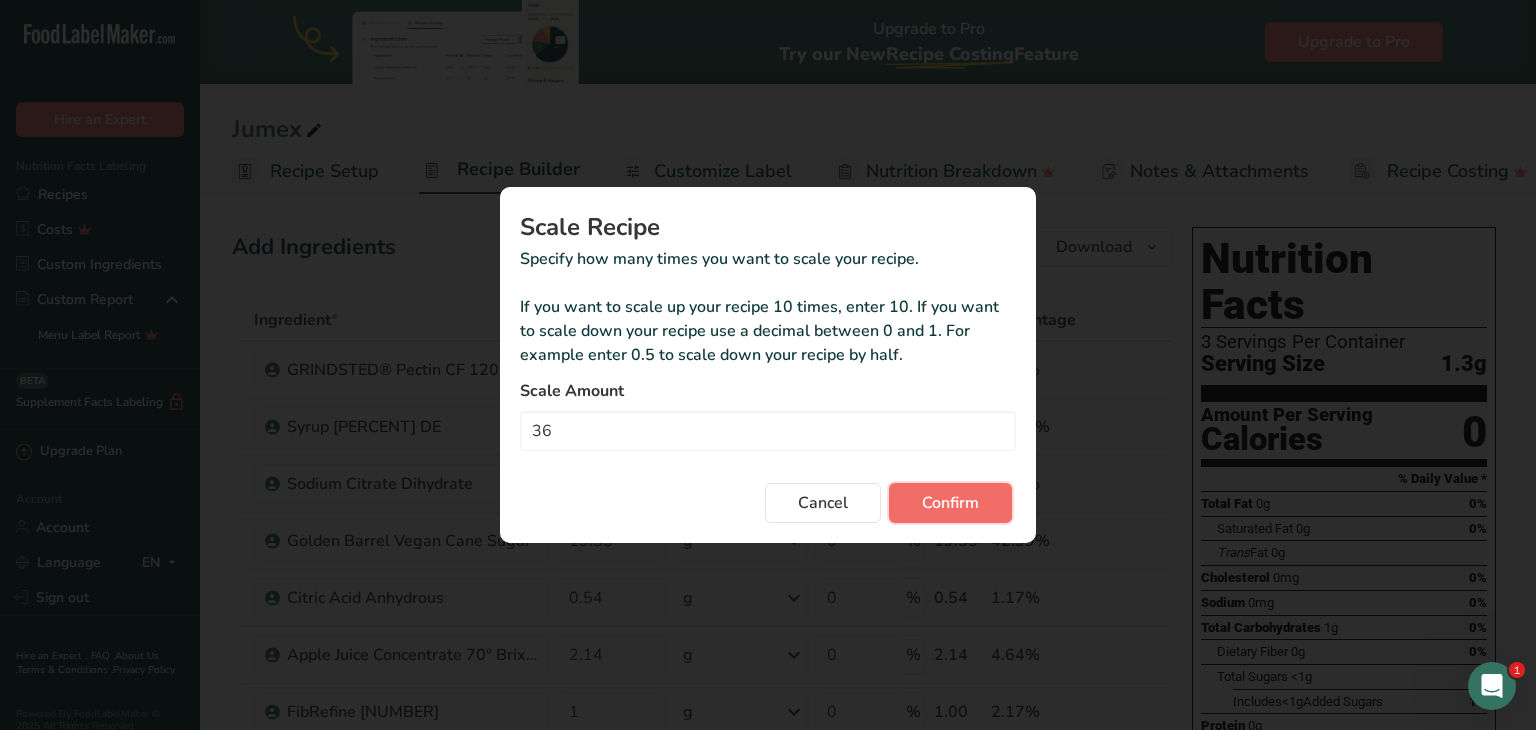 click on "Confirm" at bounding box center [950, 503] 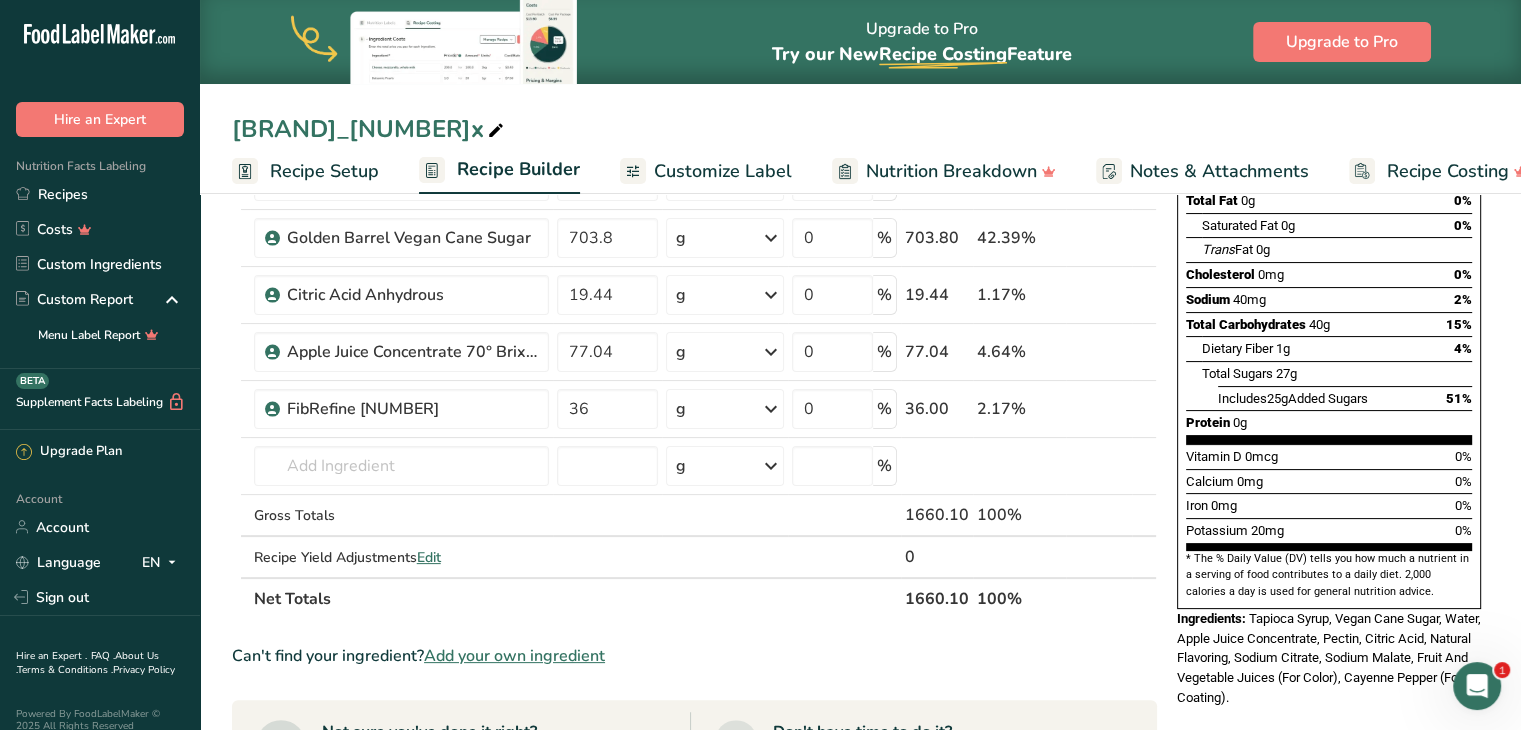 scroll, scrollTop: 305, scrollLeft: 0, axis: vertical 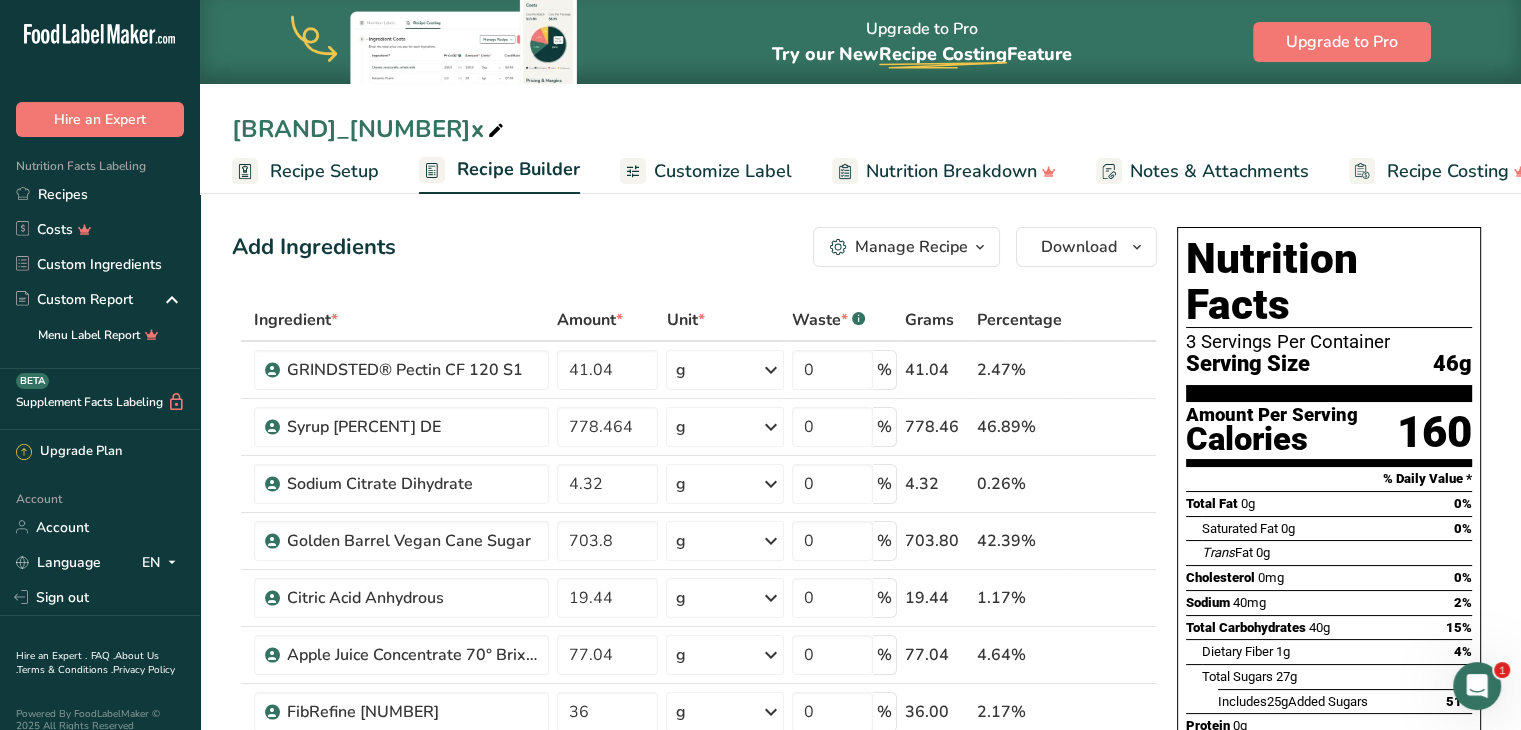 click on "Nutrition Breakdown" at bounding box center [951, 171] 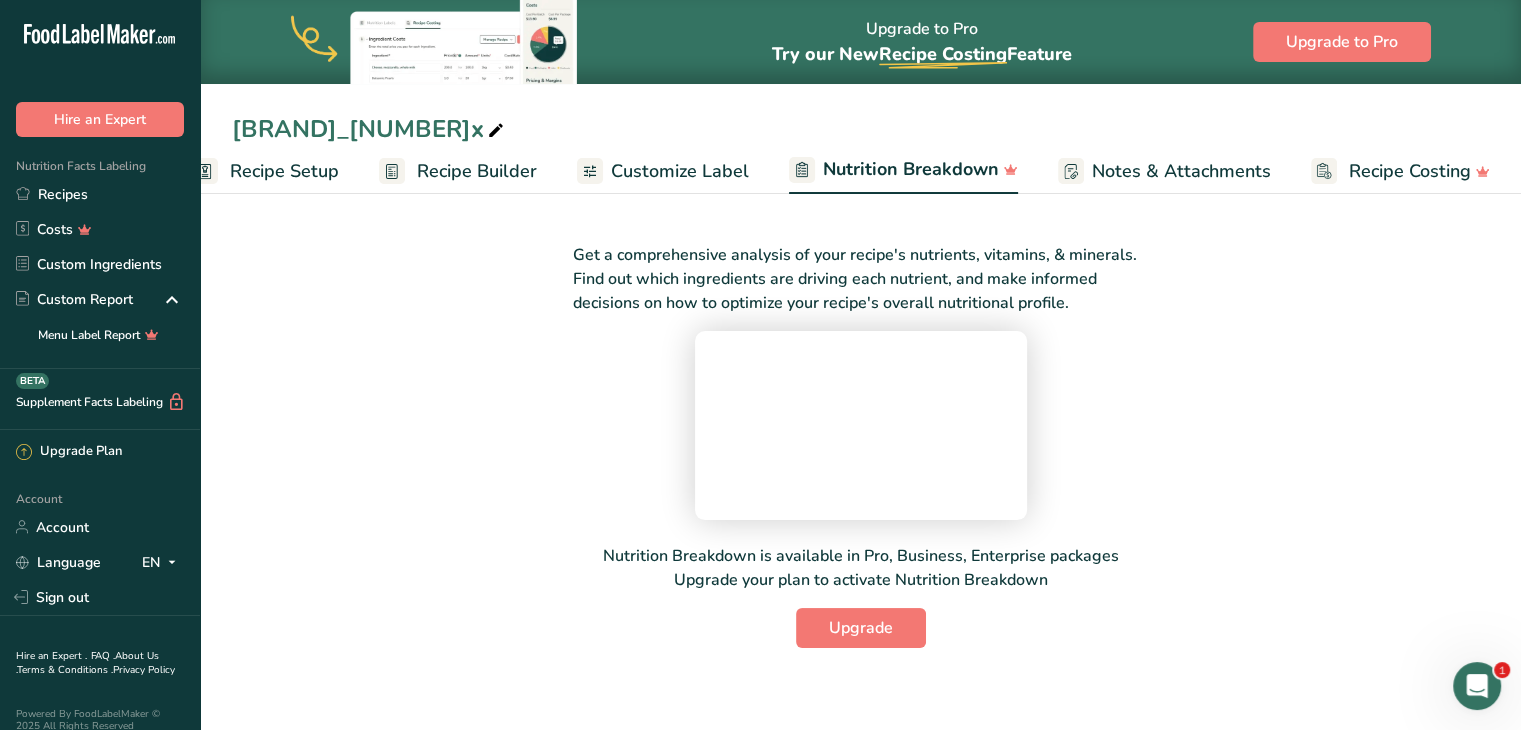 click on "Customize Label" at bounding box center (663, 171) 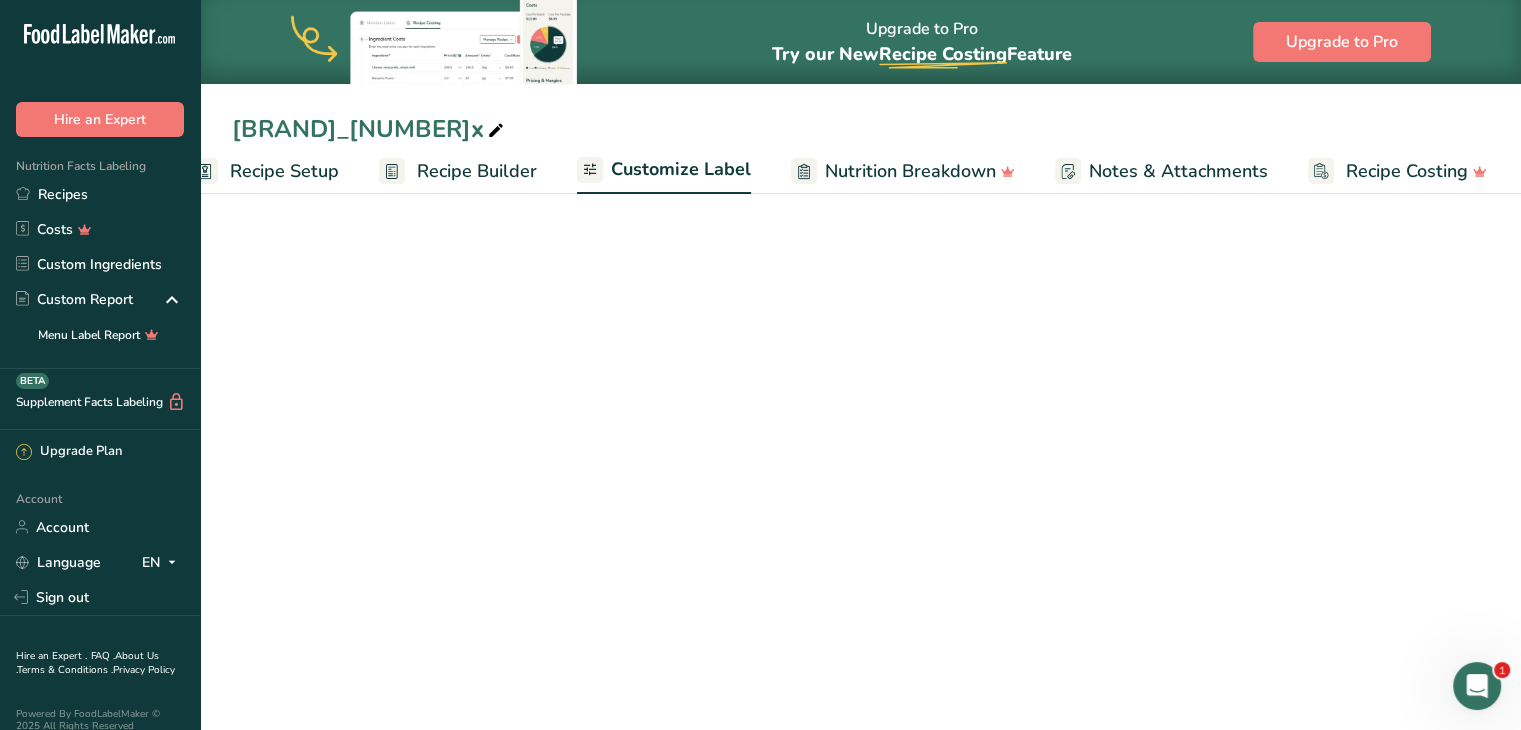 scroll, scrollTop: 0, scrollLeft: 38, axis: horizontal 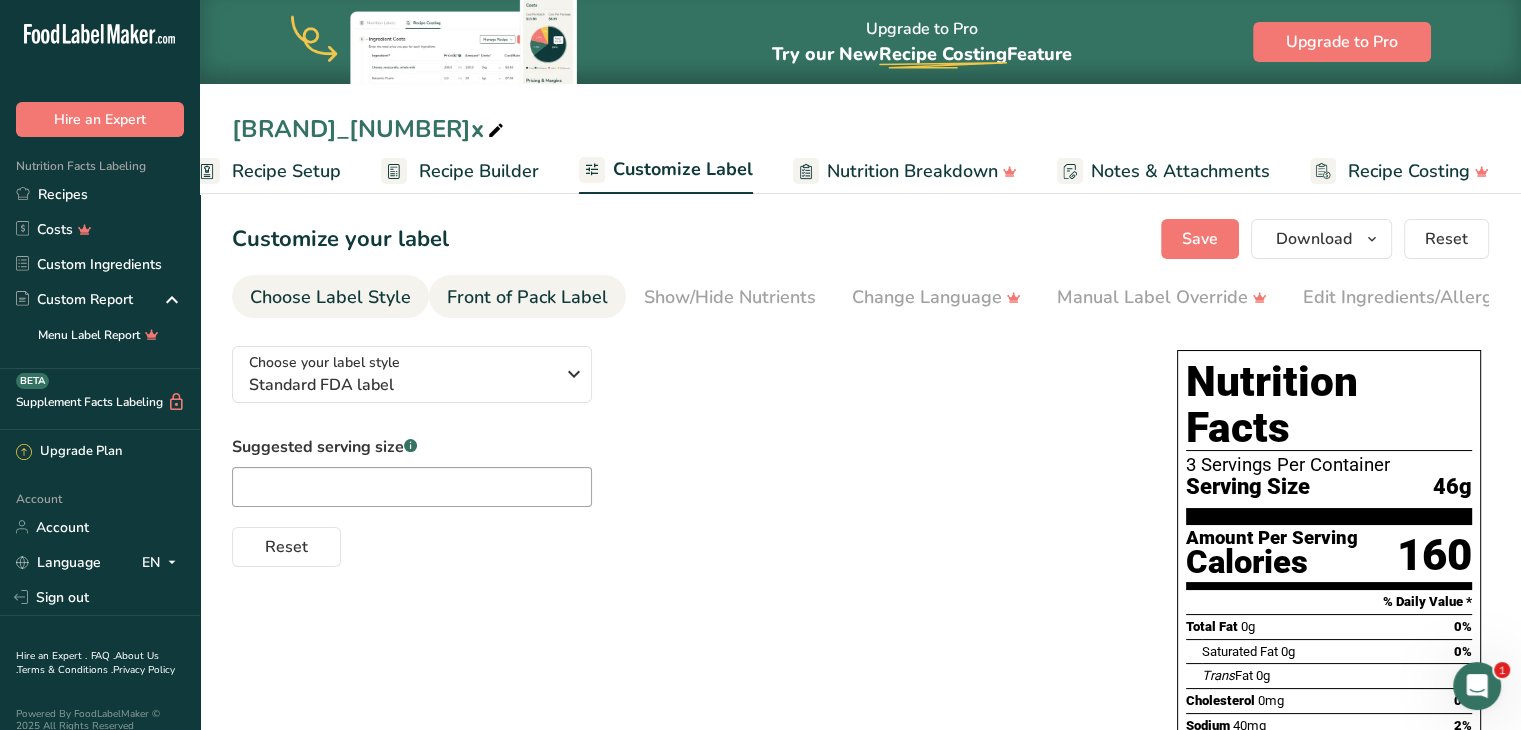 click on "Front of Pack Label" at bounding box center [527, 297] 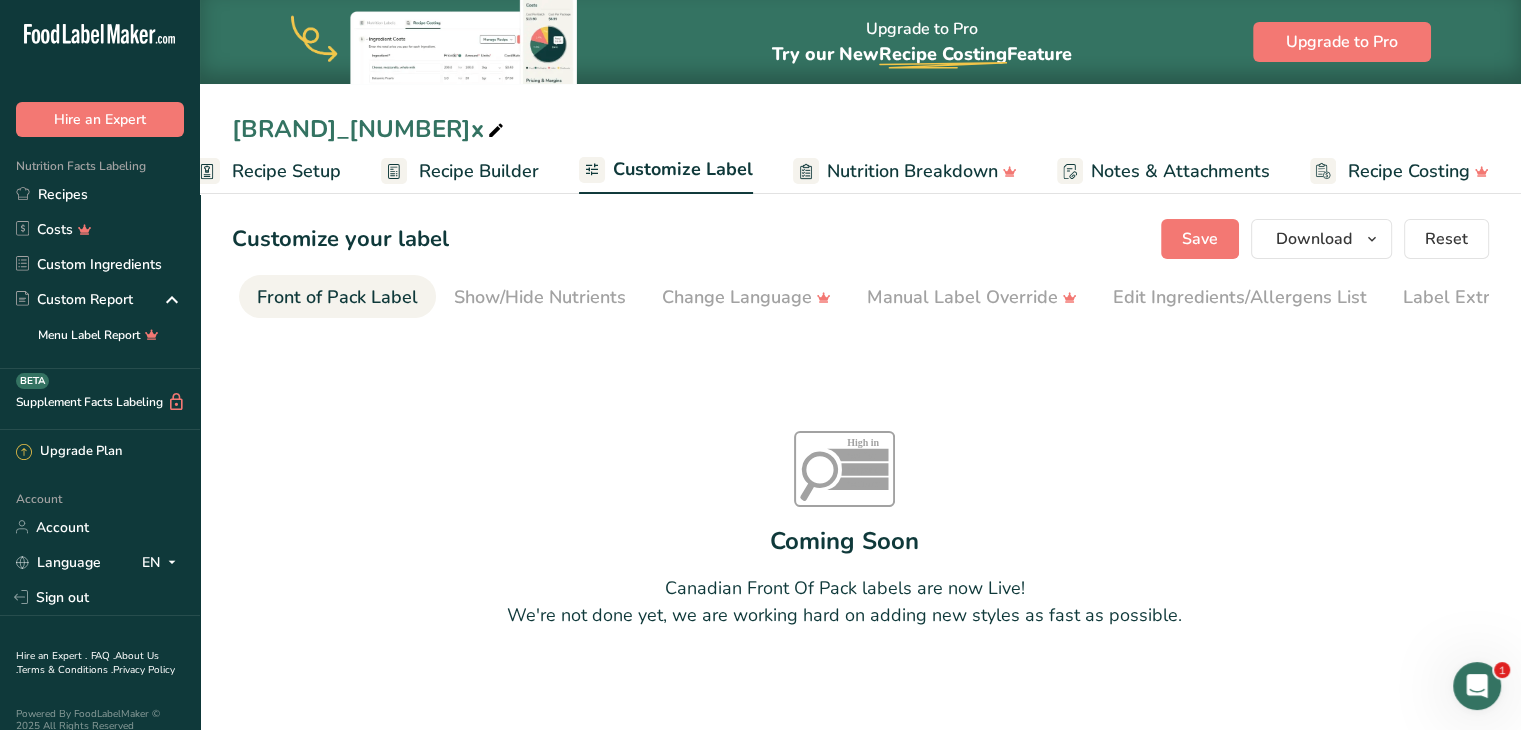 scroll, scrollTop: 0, scrollLeft: 194, axis: horizontal 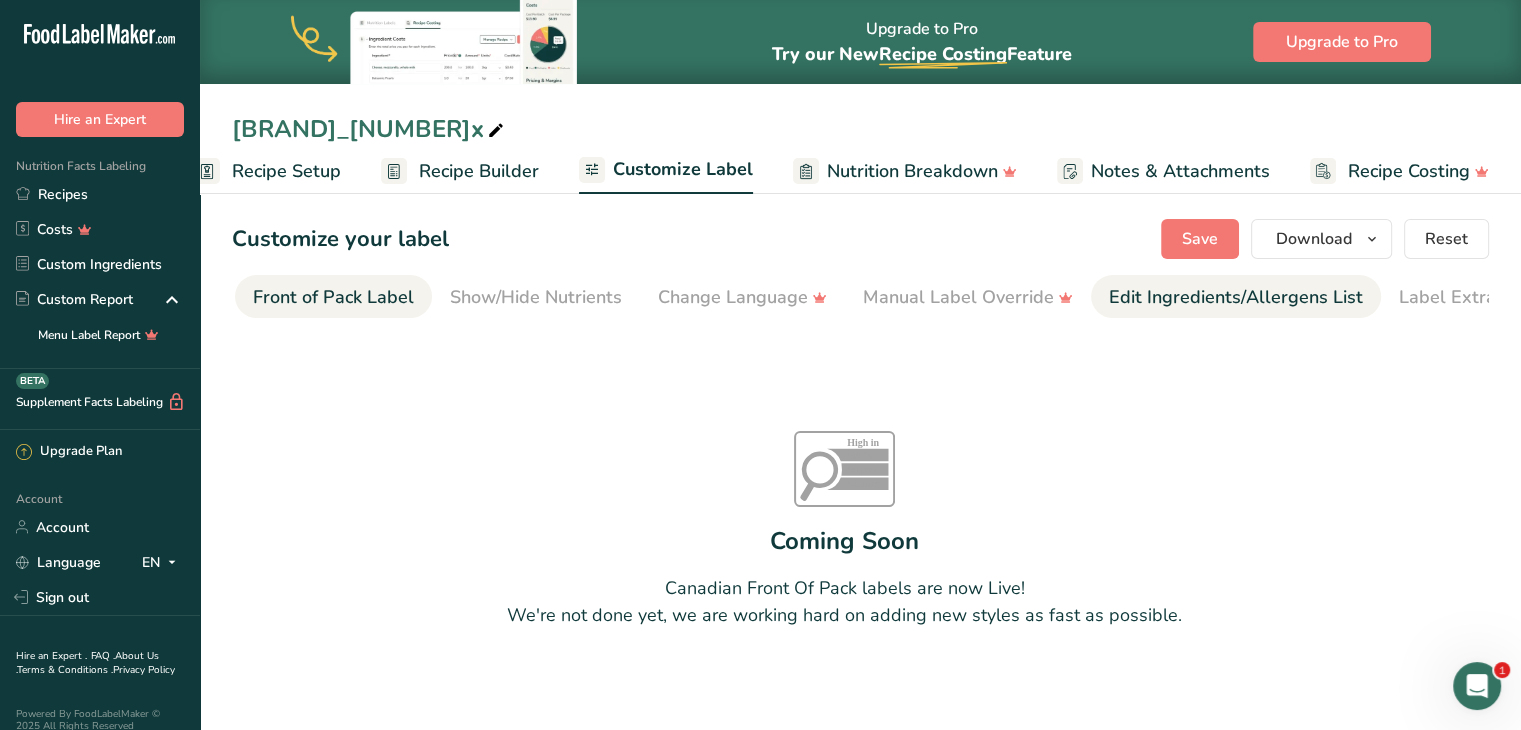 click on "Edit Ingredients/Allergens List" at bounding box center [1236, 297] 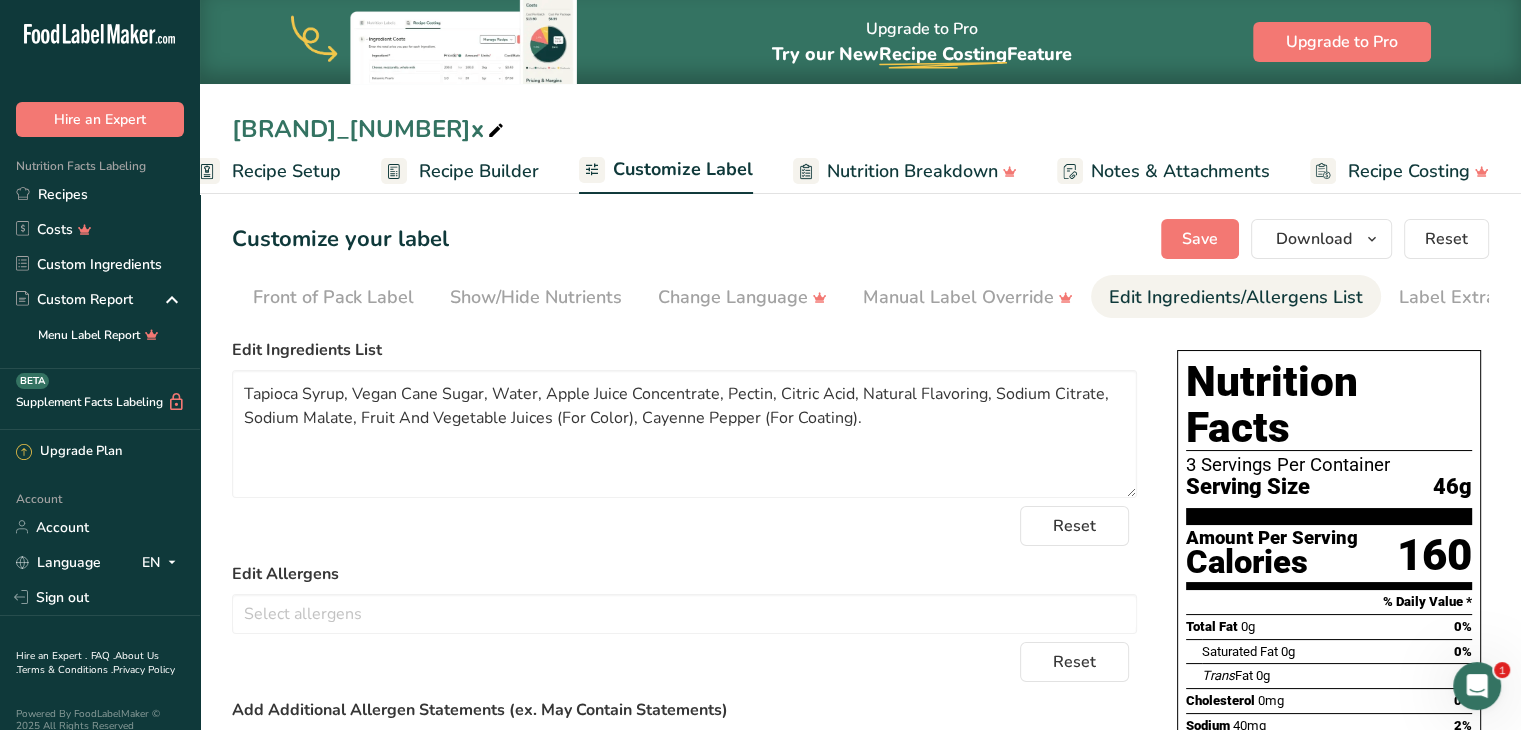 scroll, scrollTop: 0, scrollLeft: 244, axis: horizontal 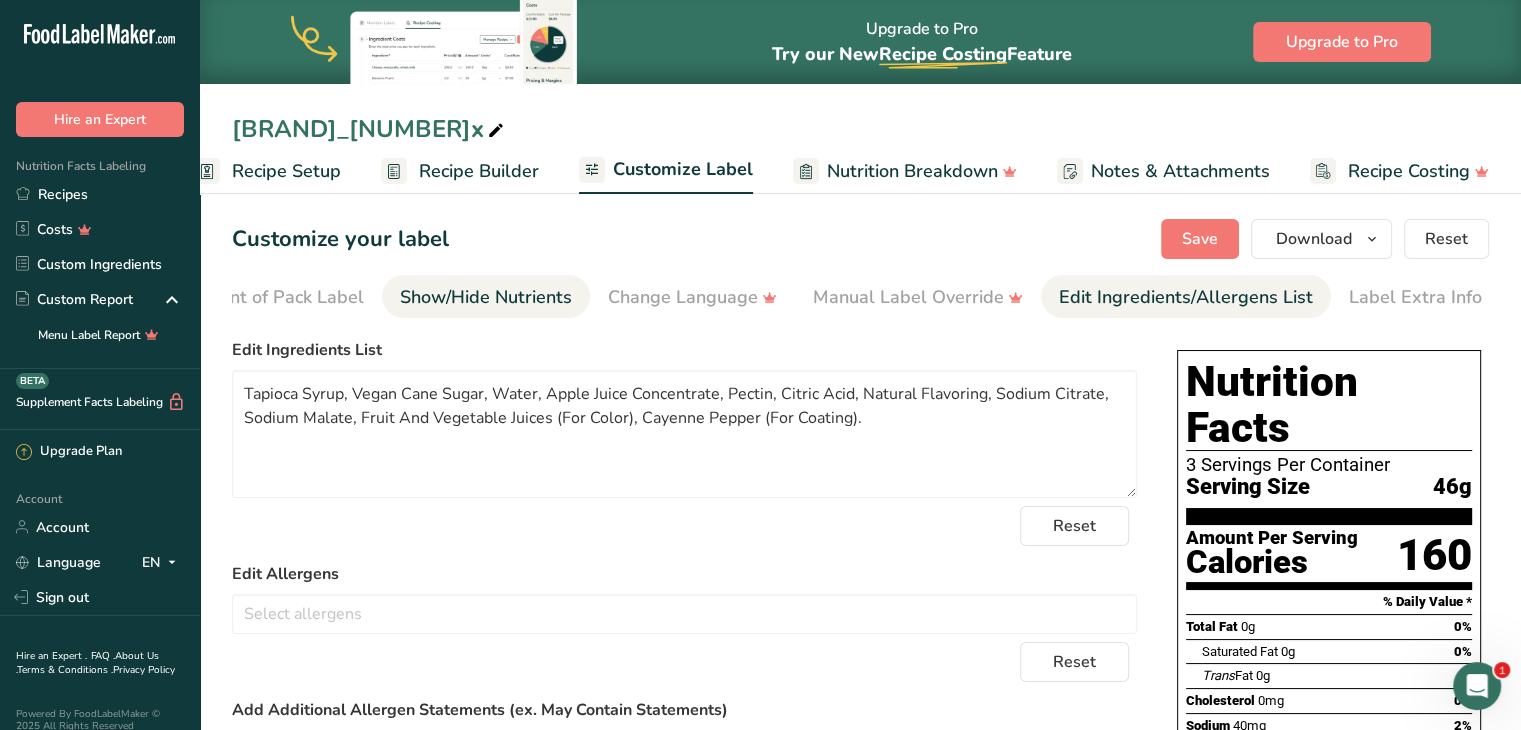click on "Show/Hide Nutrients" at bounding box center (486, 297) 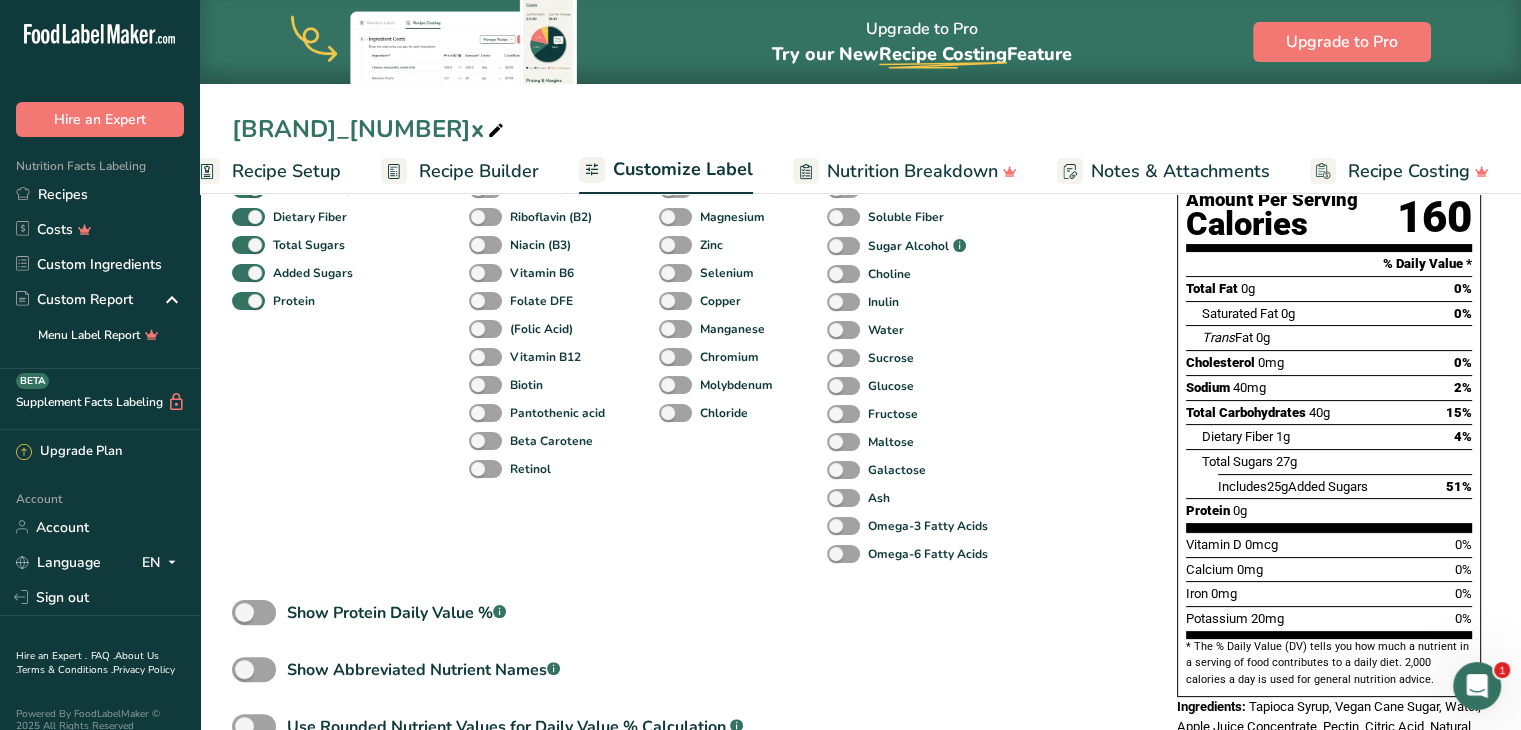 scroll, scrollTop: 448, scrollLeft: 0, axis: vertical 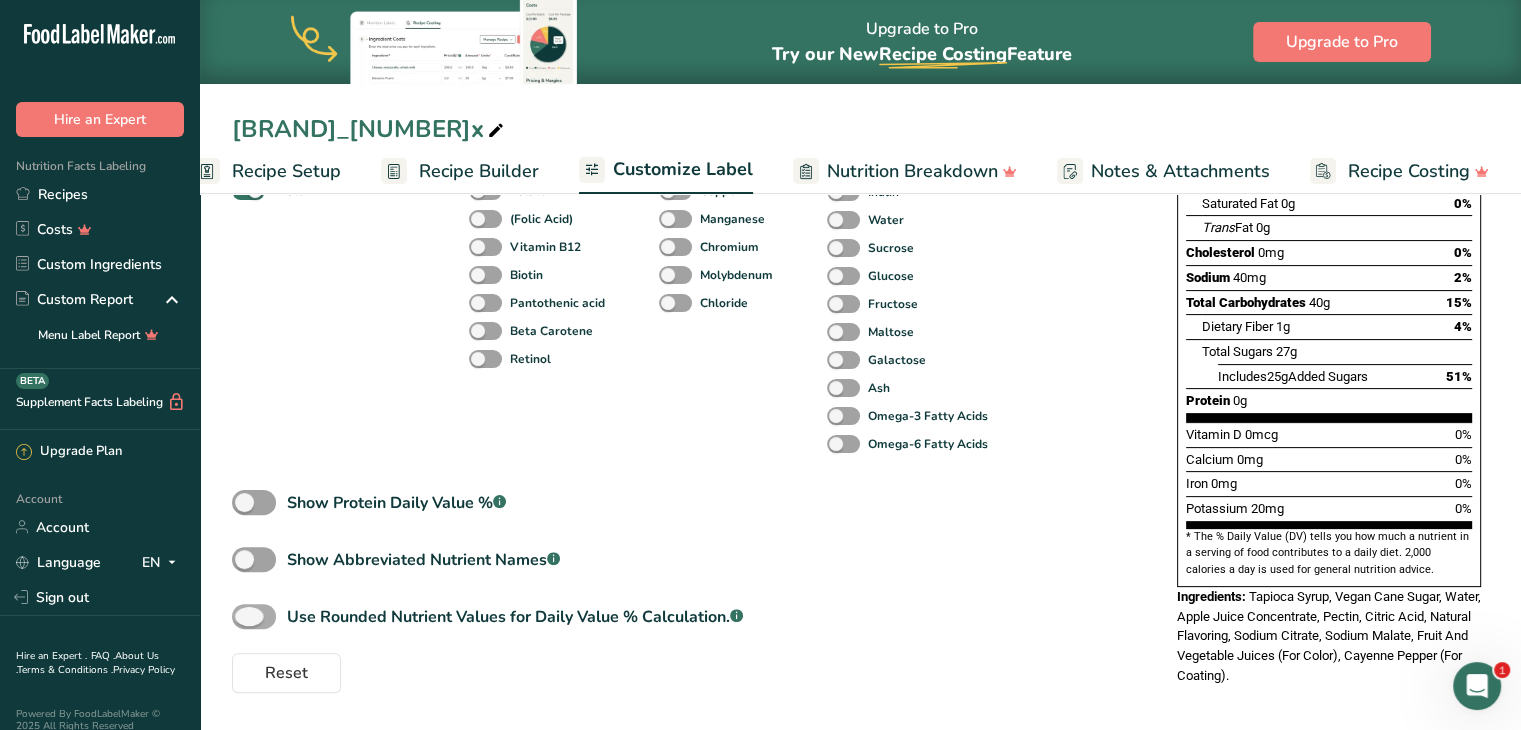 click on "Use Rounded Nutrient Values for Daily Value % Calculation.
.a-a{fill:#347362;}.b-a{fill:#fff;}" at bounding box center (515, 617) 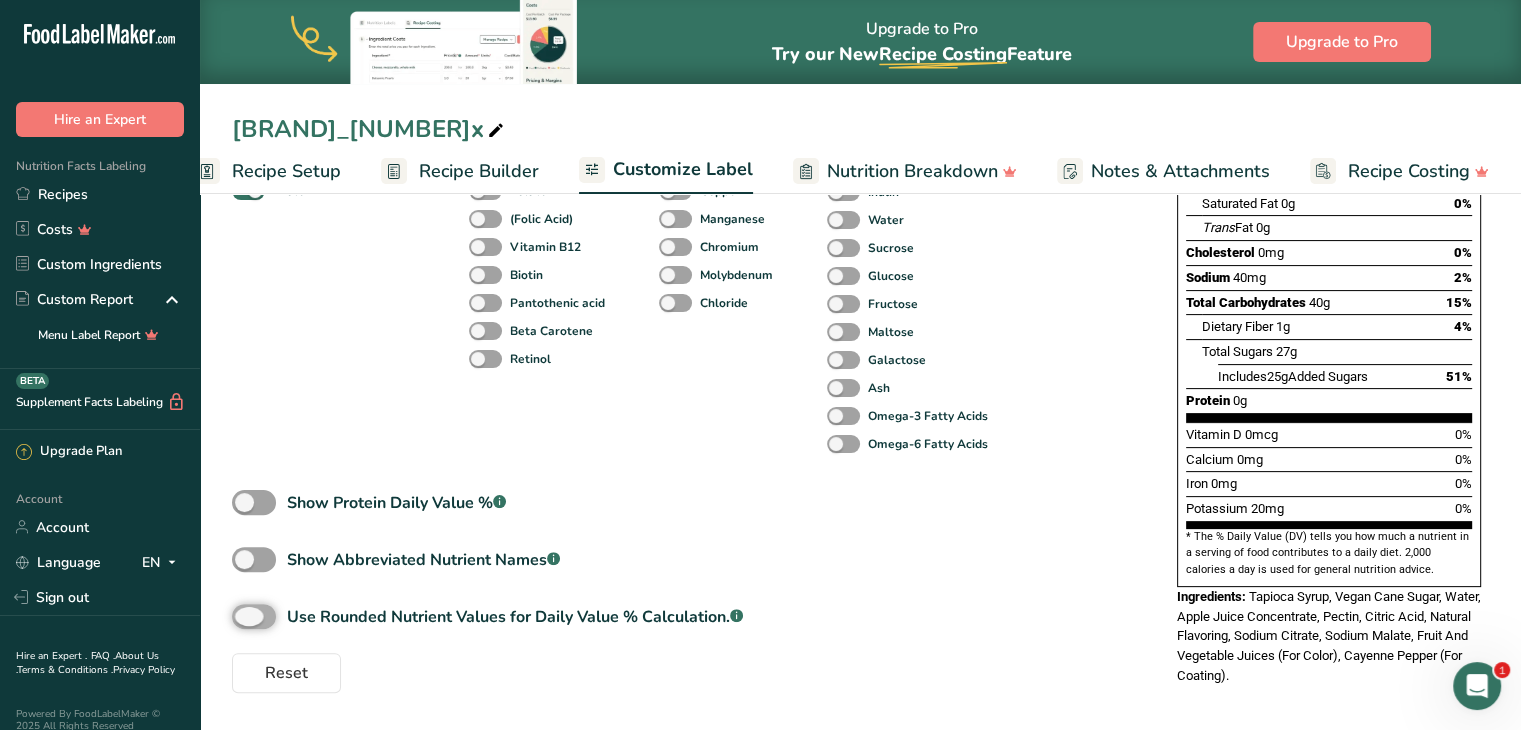 click on "Use Rounded Nutrient Values for Daily Value % Calculation.
.a-a{fill:#347362;}.b-a{fill:#fff;}" at bounding box center [238, 616] 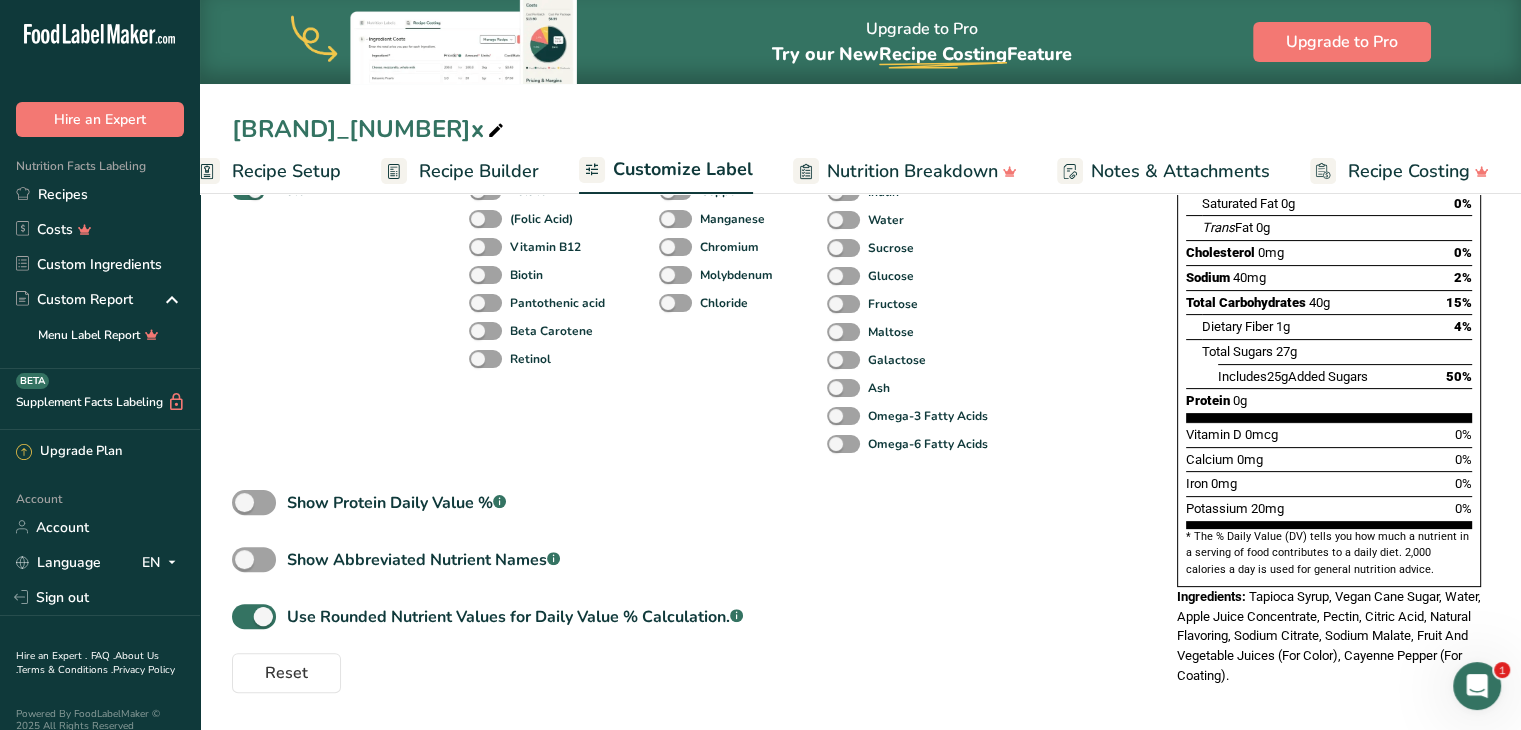 drag, startPoint x: 1482, startPoint y: 430, endPoint x: 1491, endPoint y: 346, distance: 84.48077 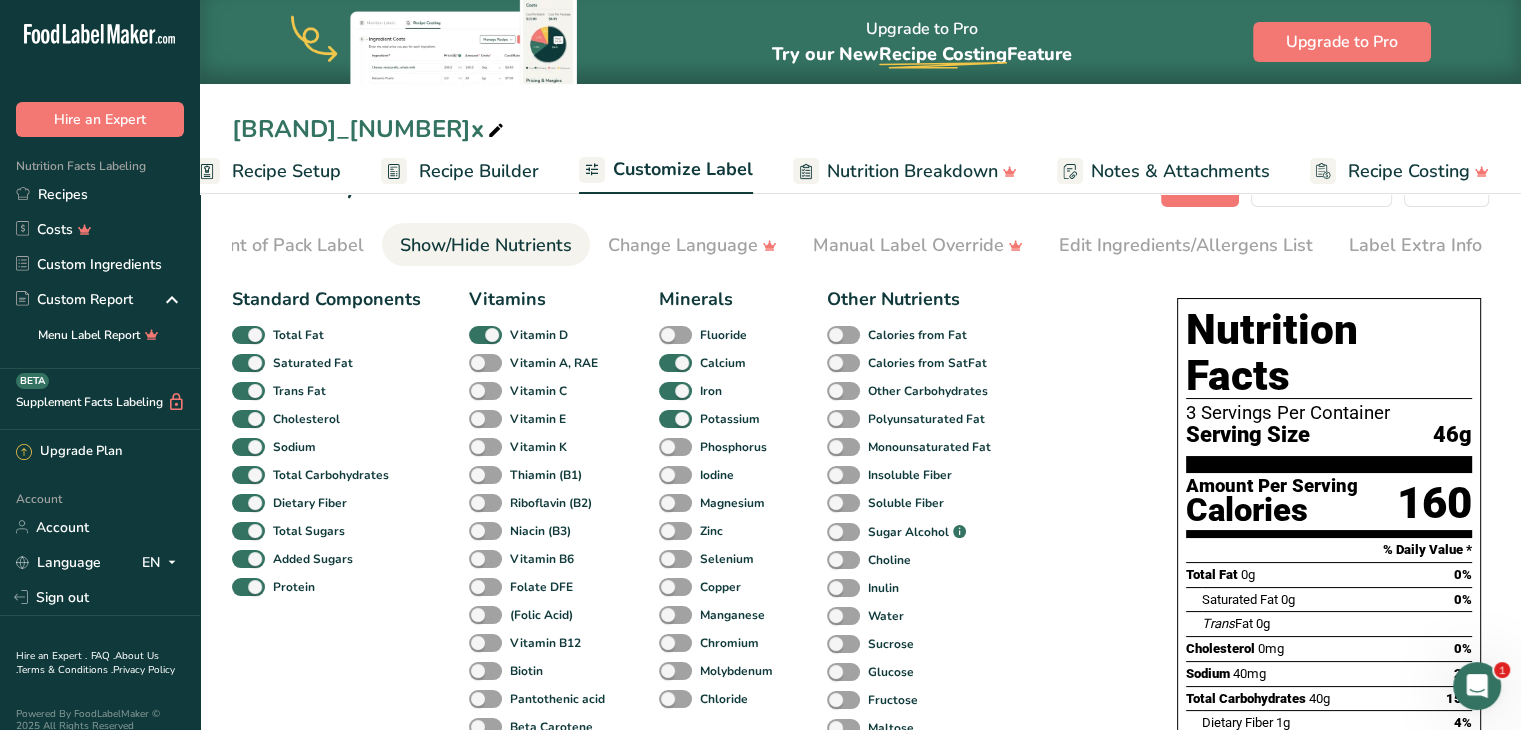 scroll, scrollTop: 0, scrollLeft: 0, axis: both 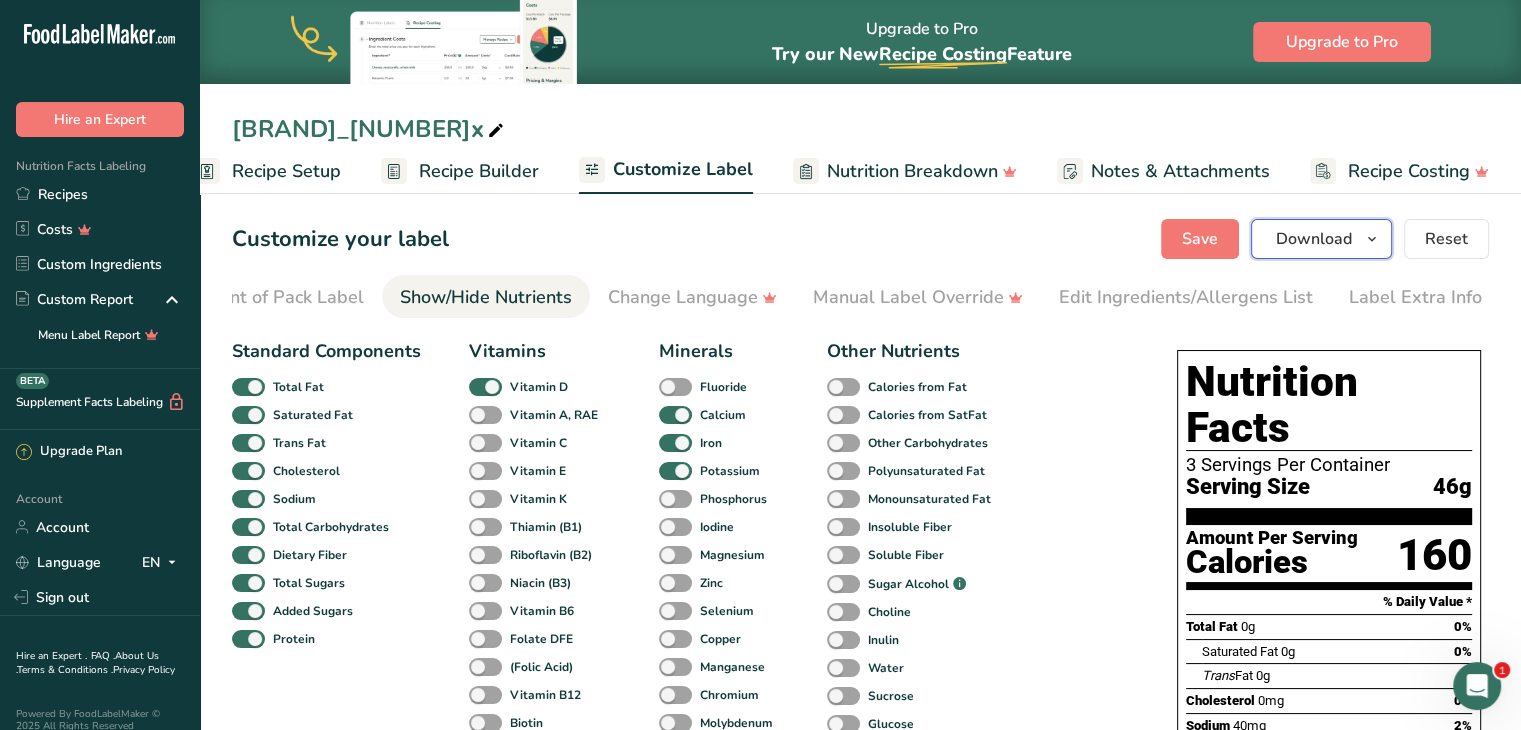 click on "Download" at bounding box center [1314, 239] 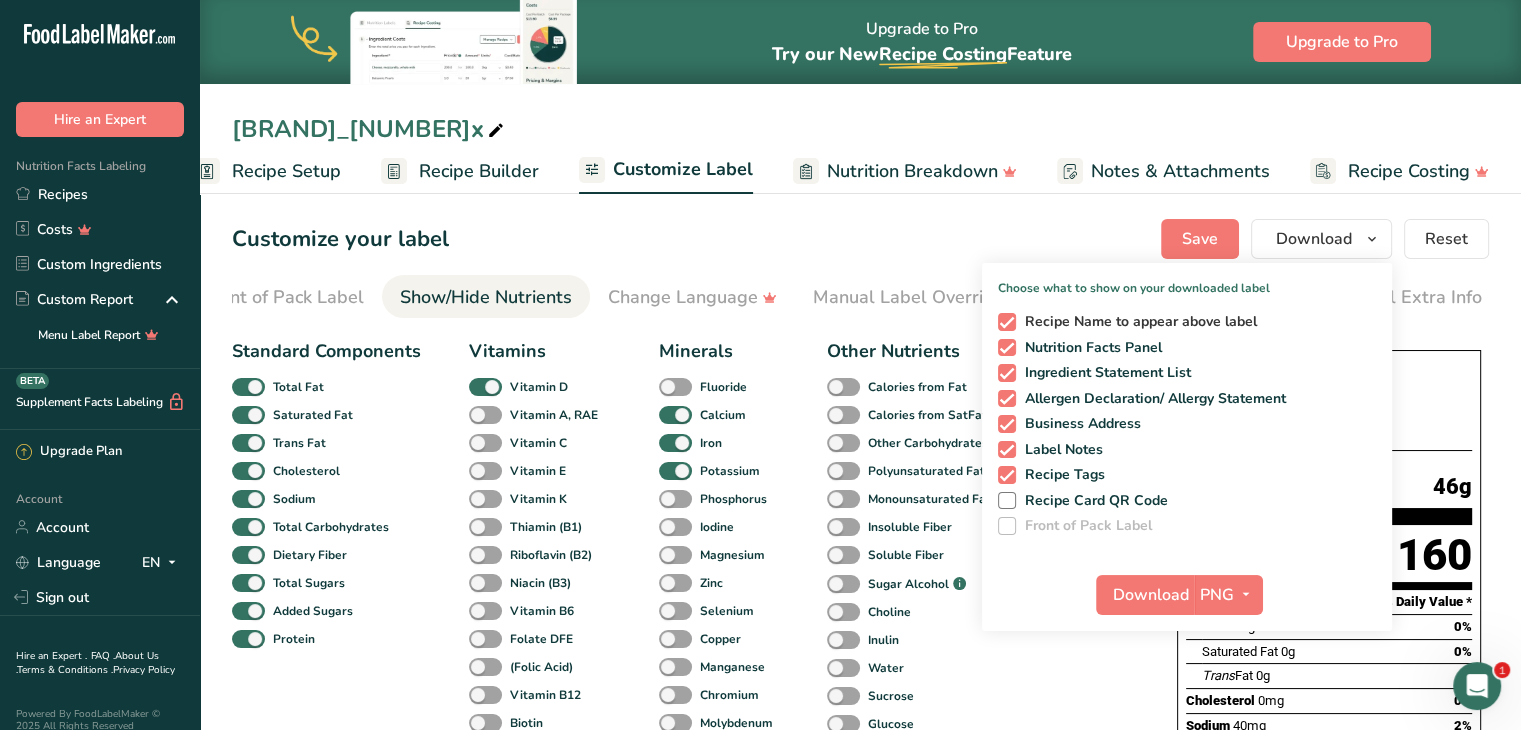 click on "Recipe Name to appear above label" at bounding box center (1137, 322) 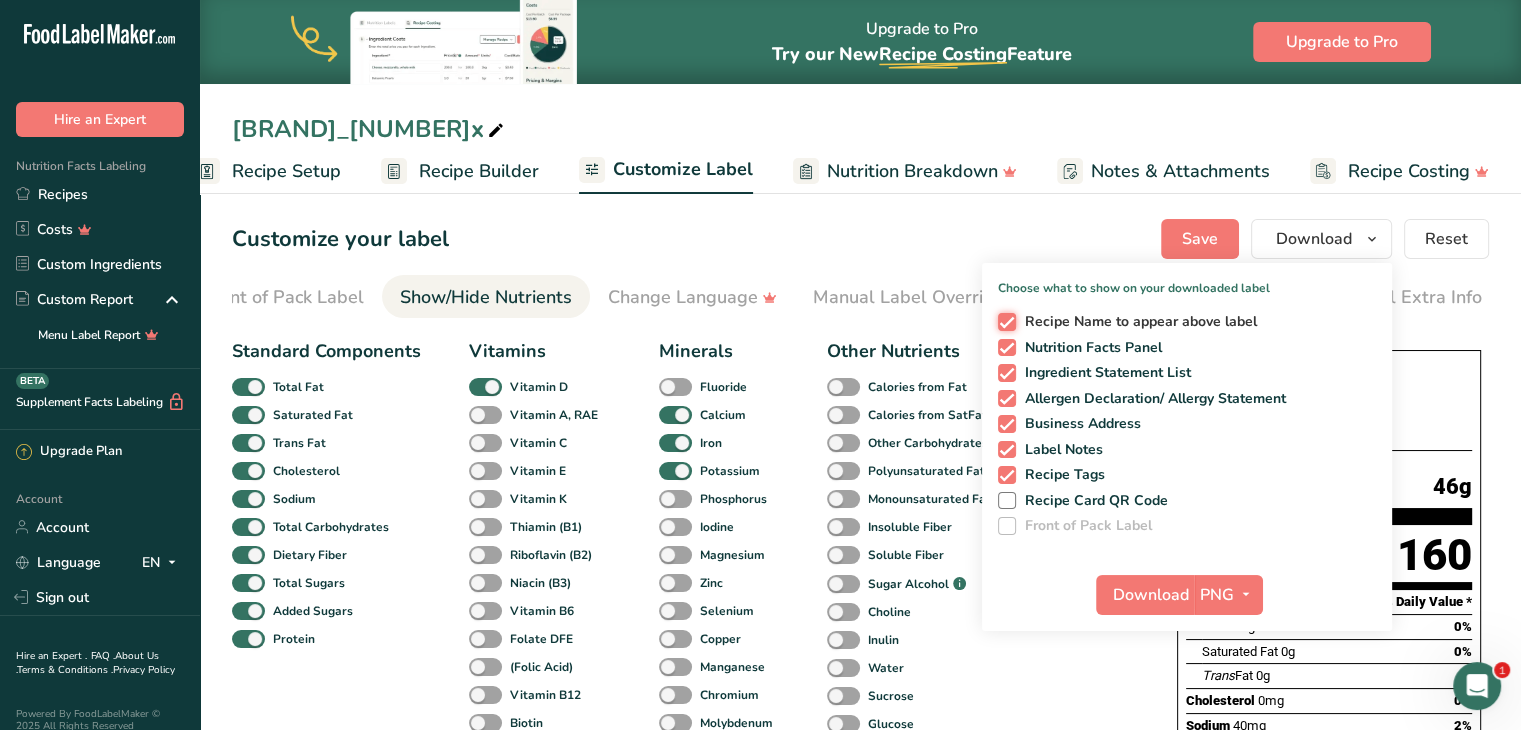 click on "Recipe Name to appear above label" at bounding box center (1004, 321) 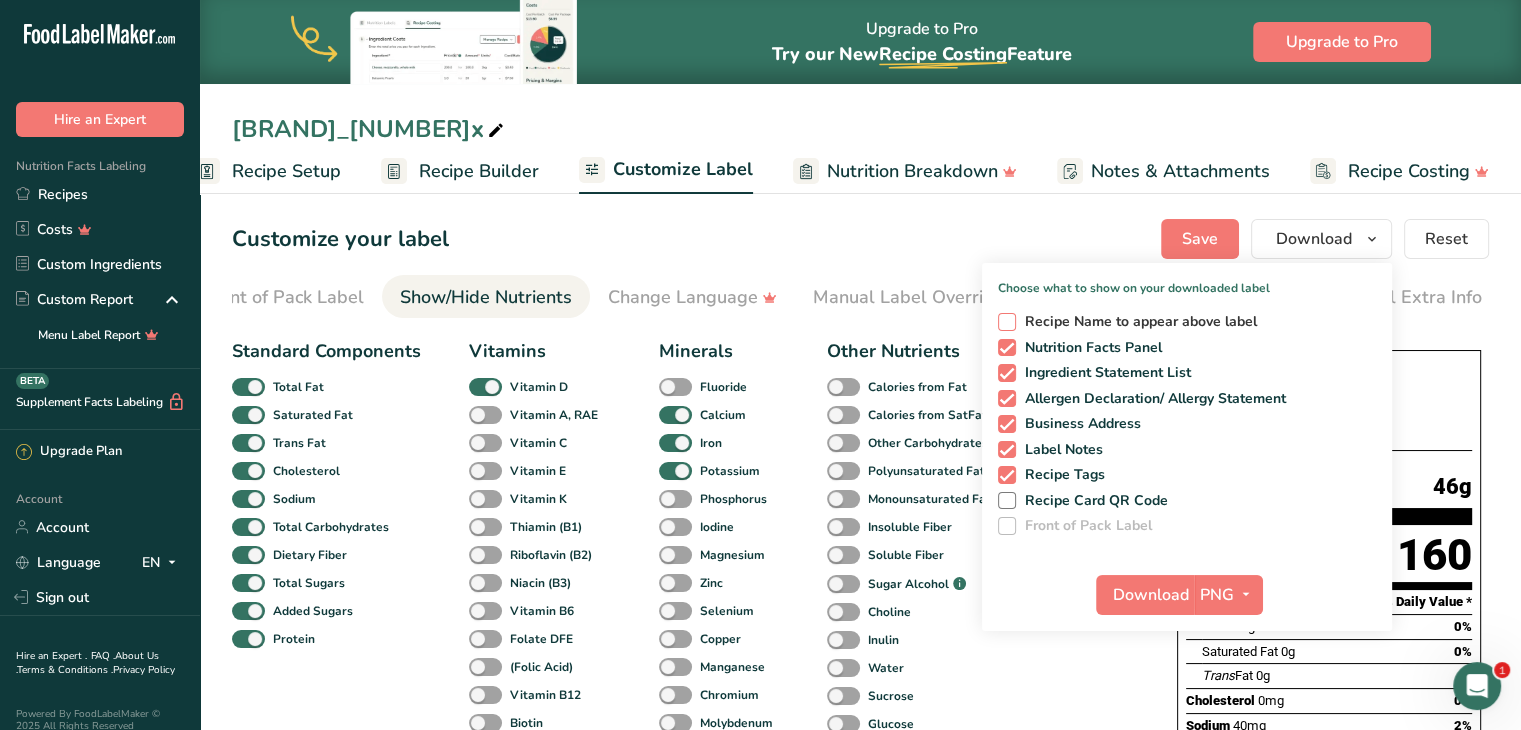 click on "Recipe Name to appear above label" at bounding box center [1137, 322] 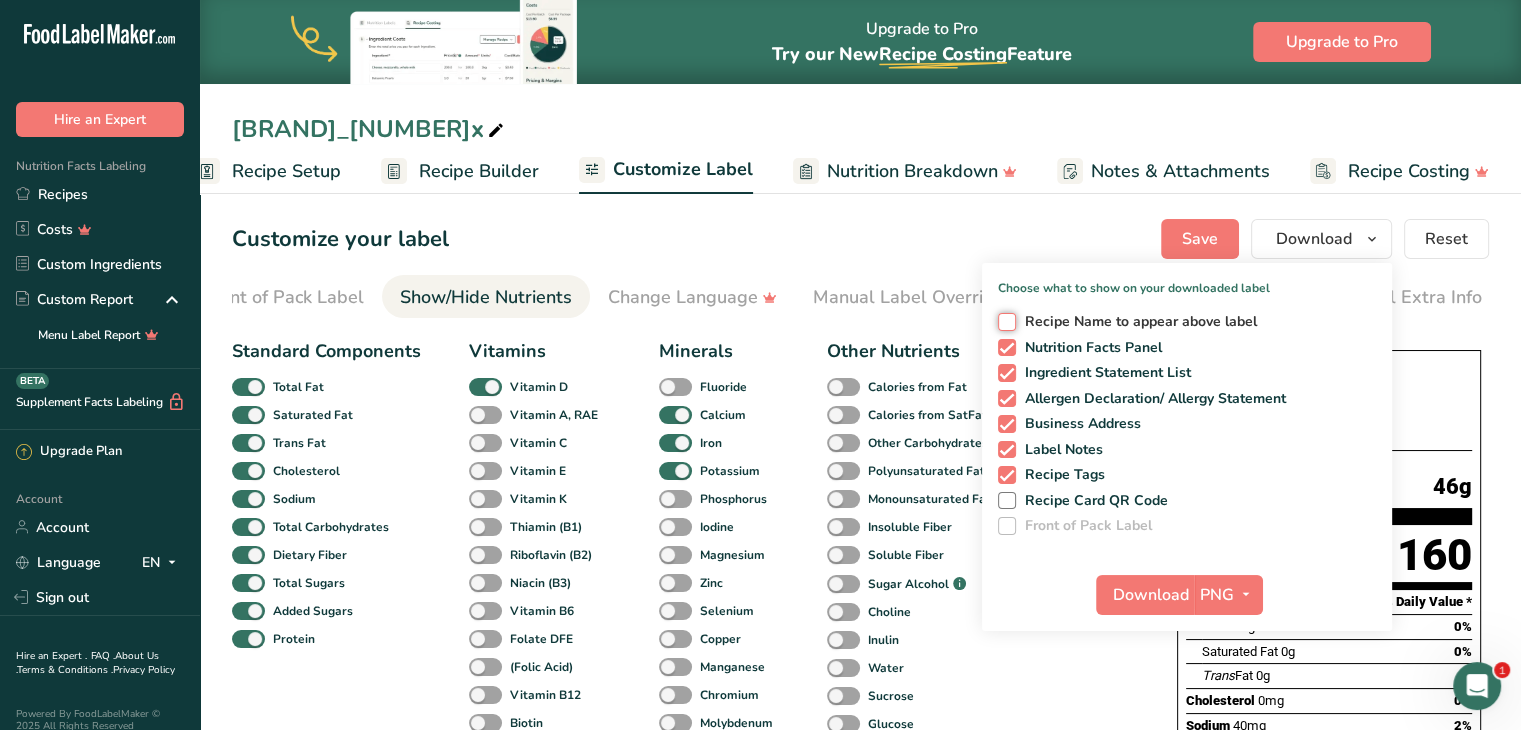 click on "Recipe Name to appear above label" at bounding box center [1004, 321] 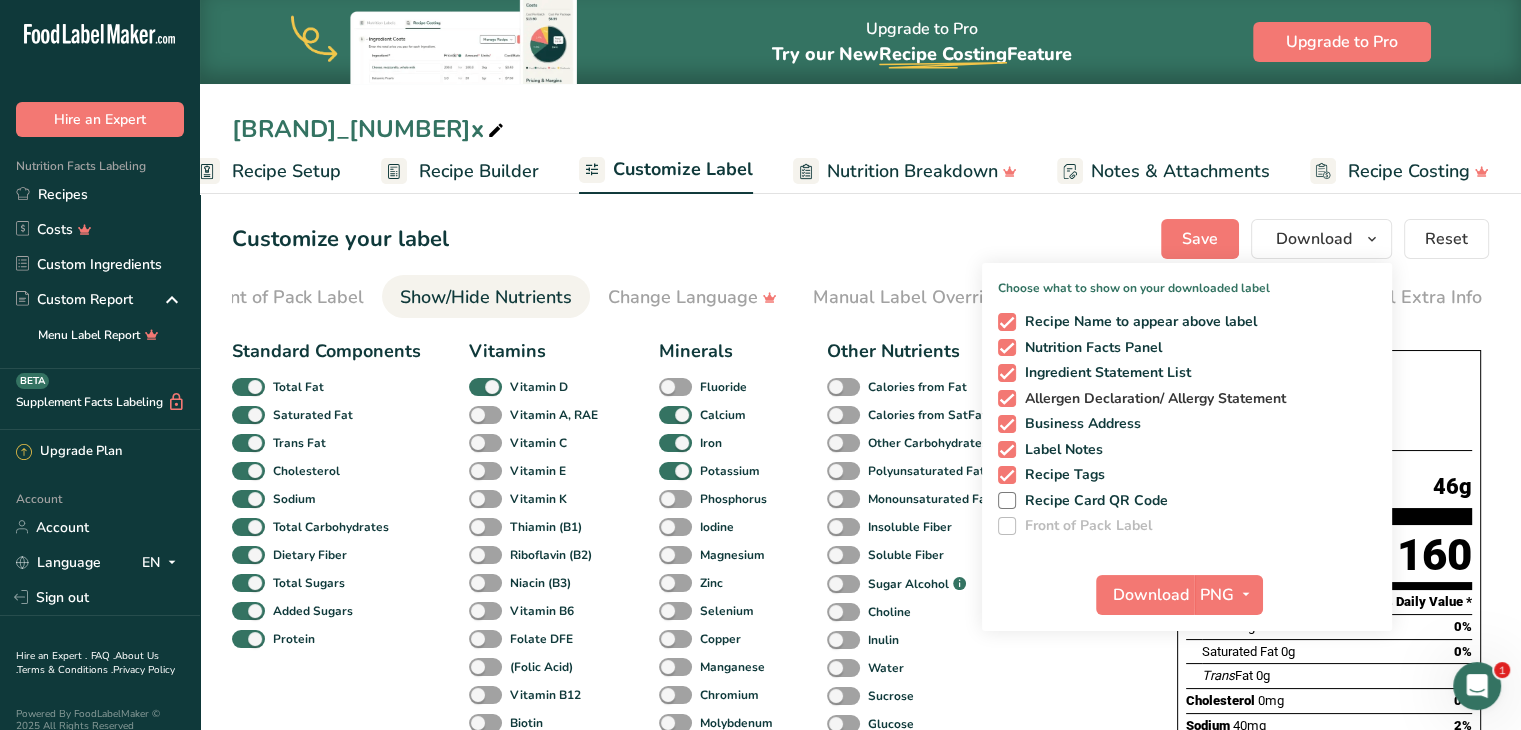 click at bounding box center [1007, 399] 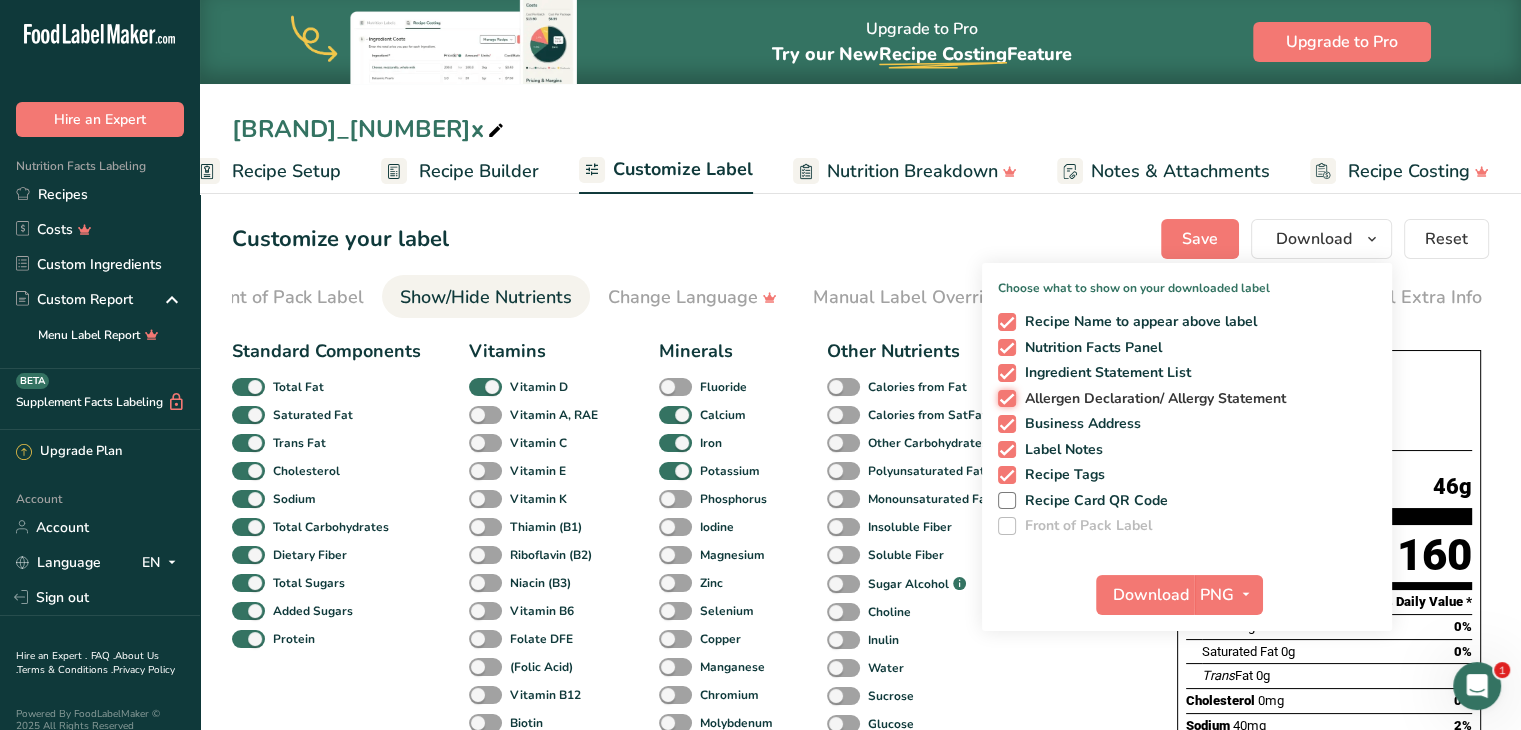click on "Allergen Declaration/ Allergy Statement" at bounding box center (1004, 398) 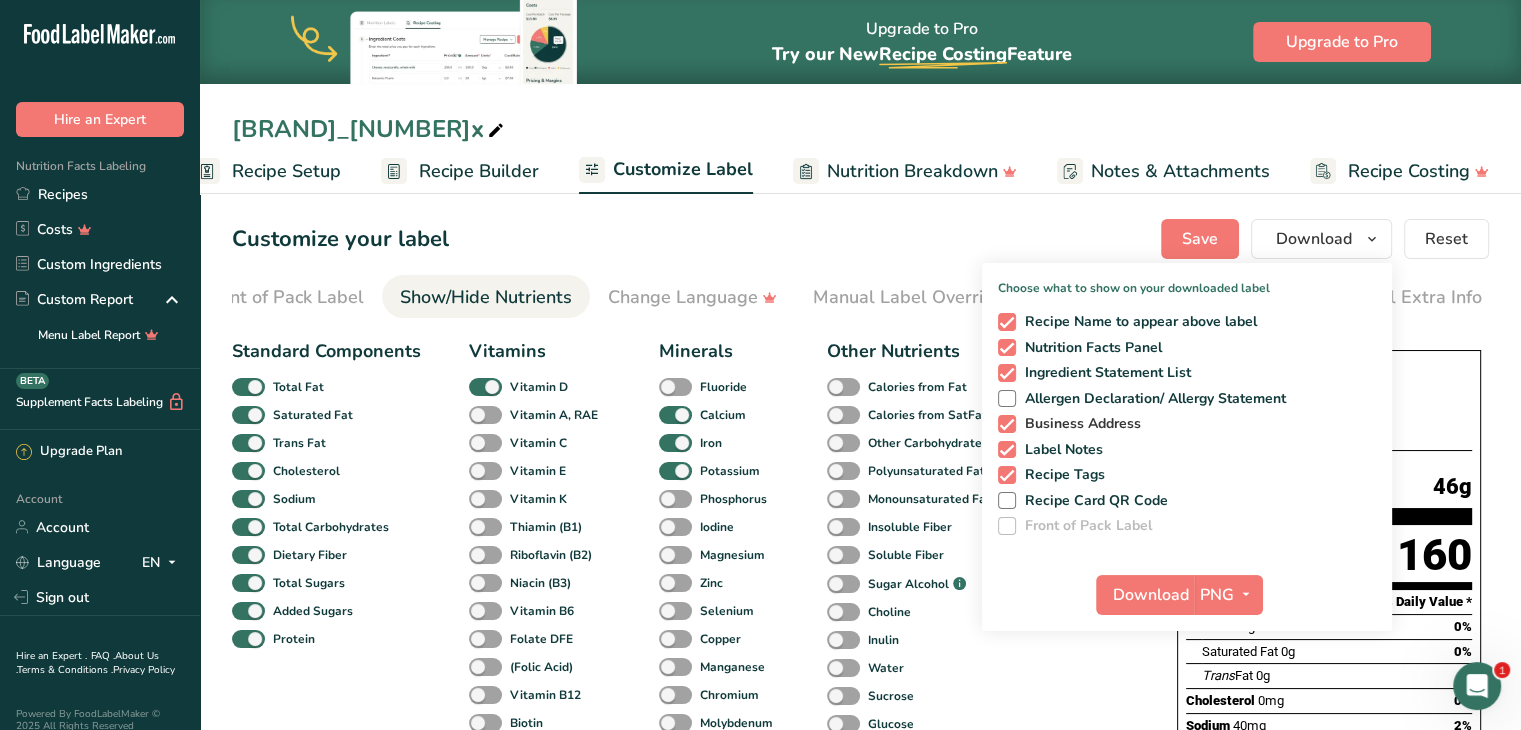 click at bounding box center [1007, 424] 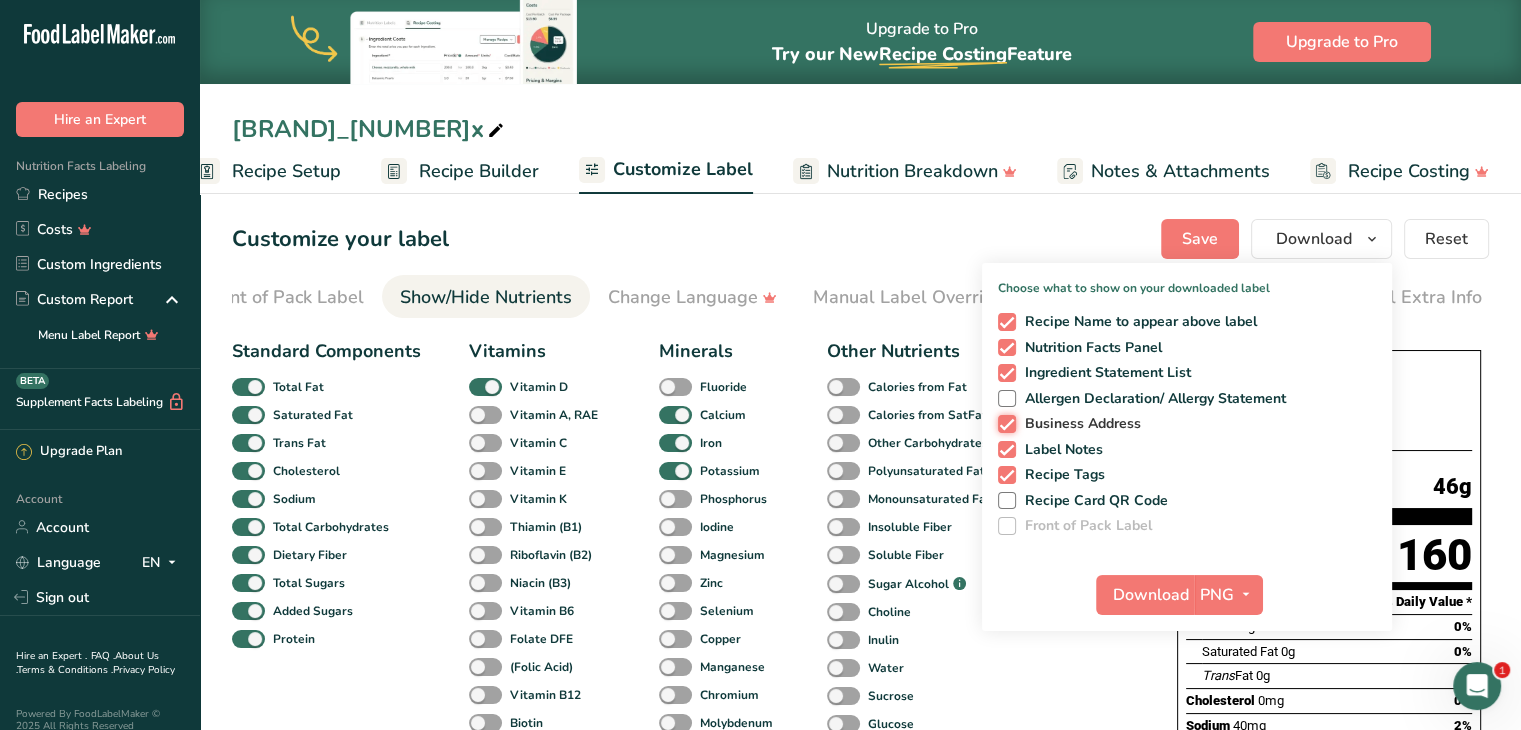click on "Business Address" at bounding box center [1004, 423] 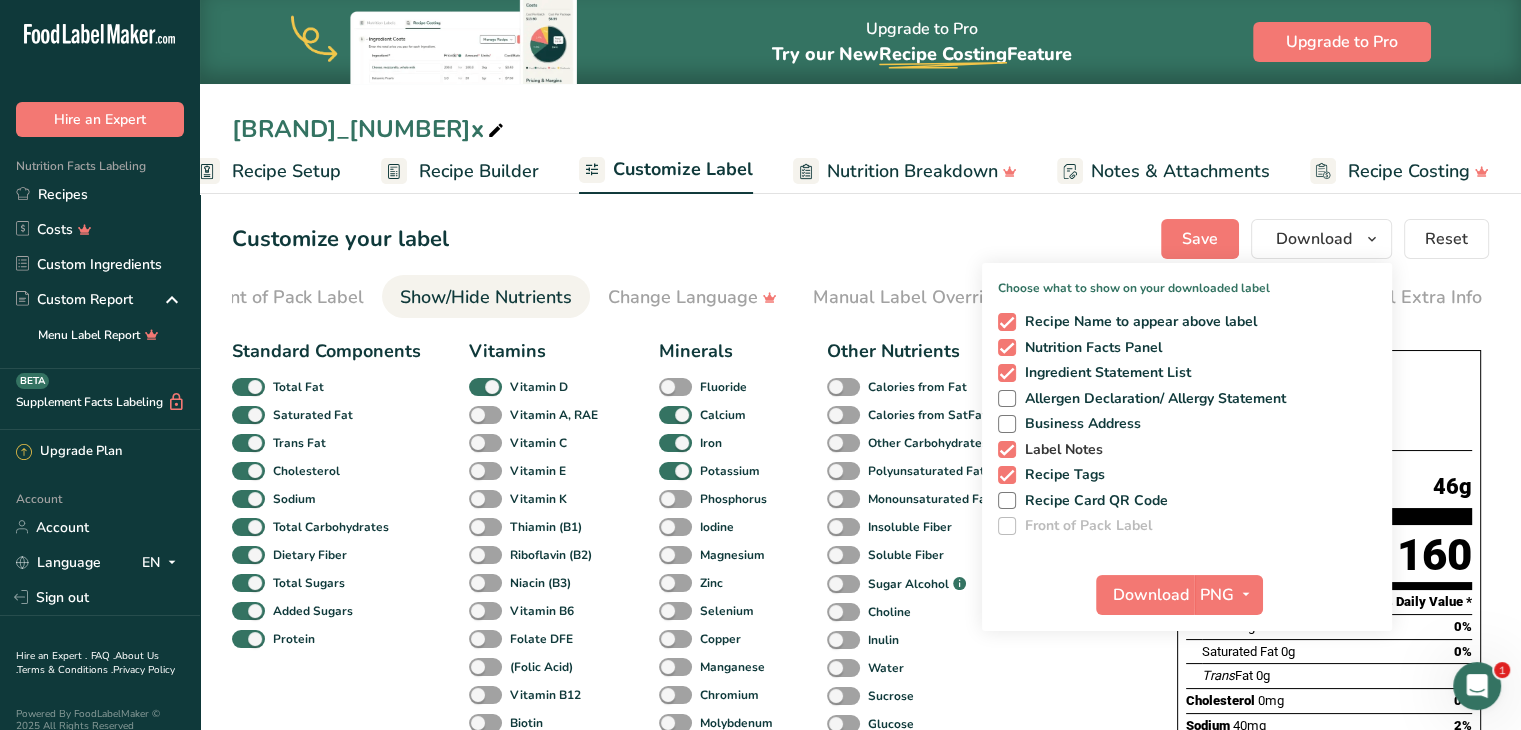 click at bounding box center [1007, 450] 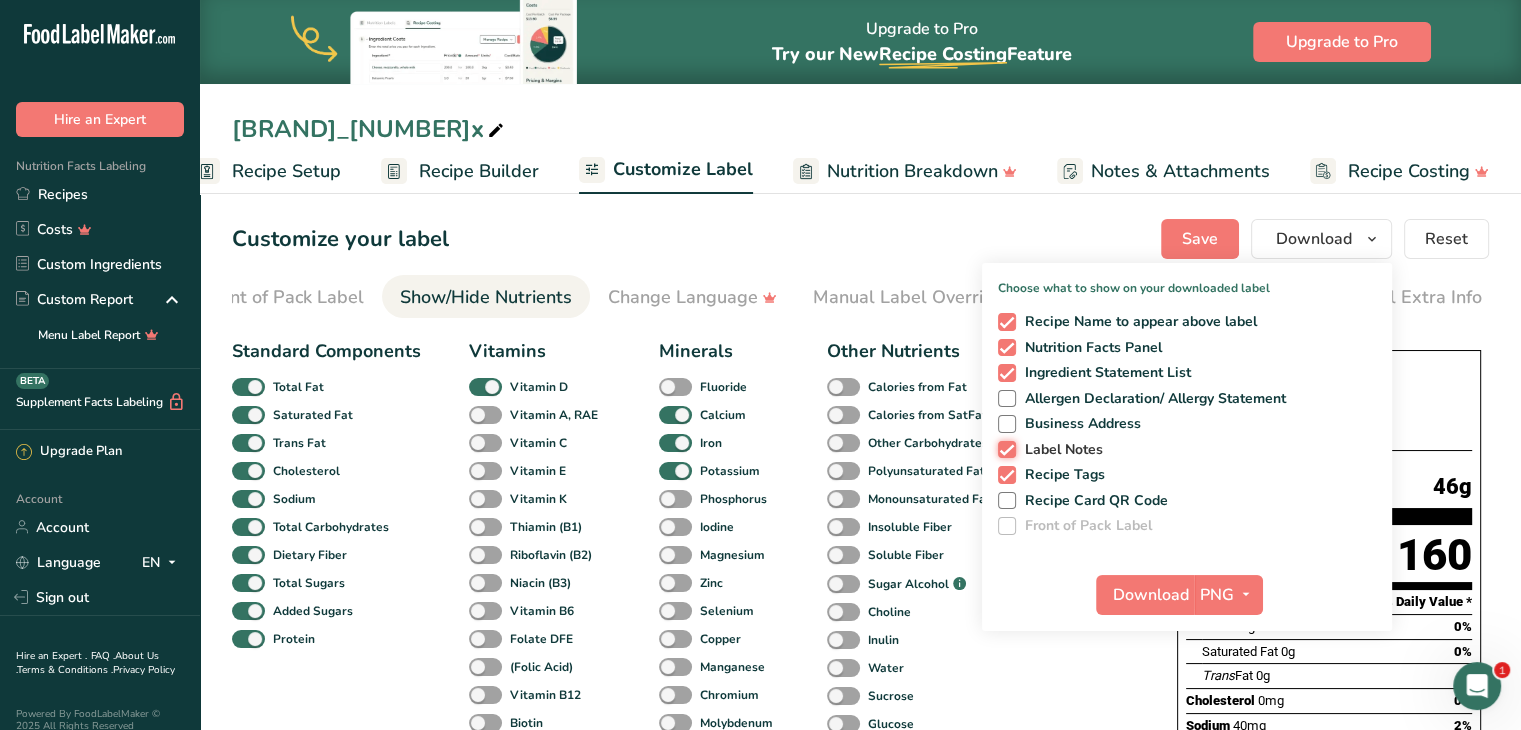 click on "Label Notes" at bounding box center [1004, 449] 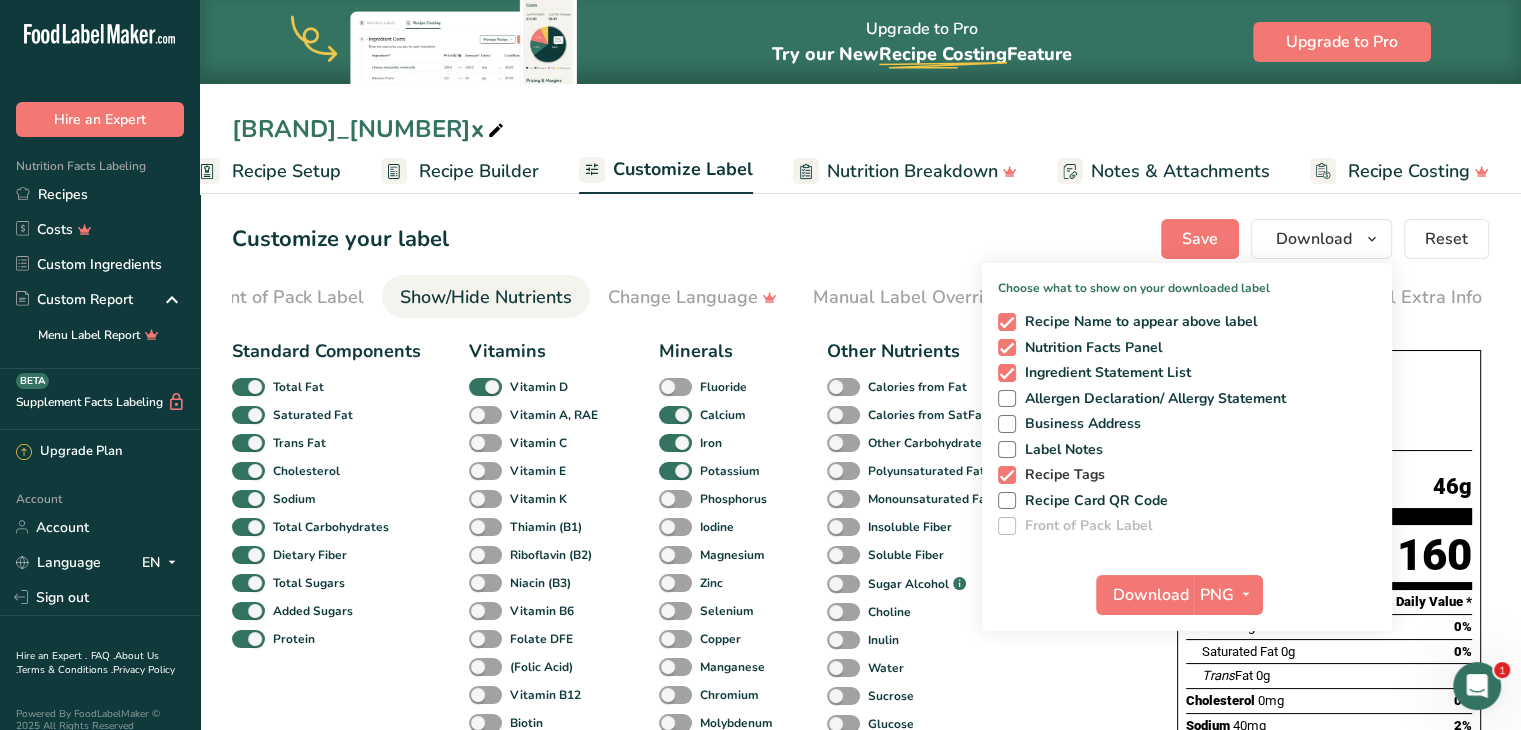 click at bounding box center [1007, 475] 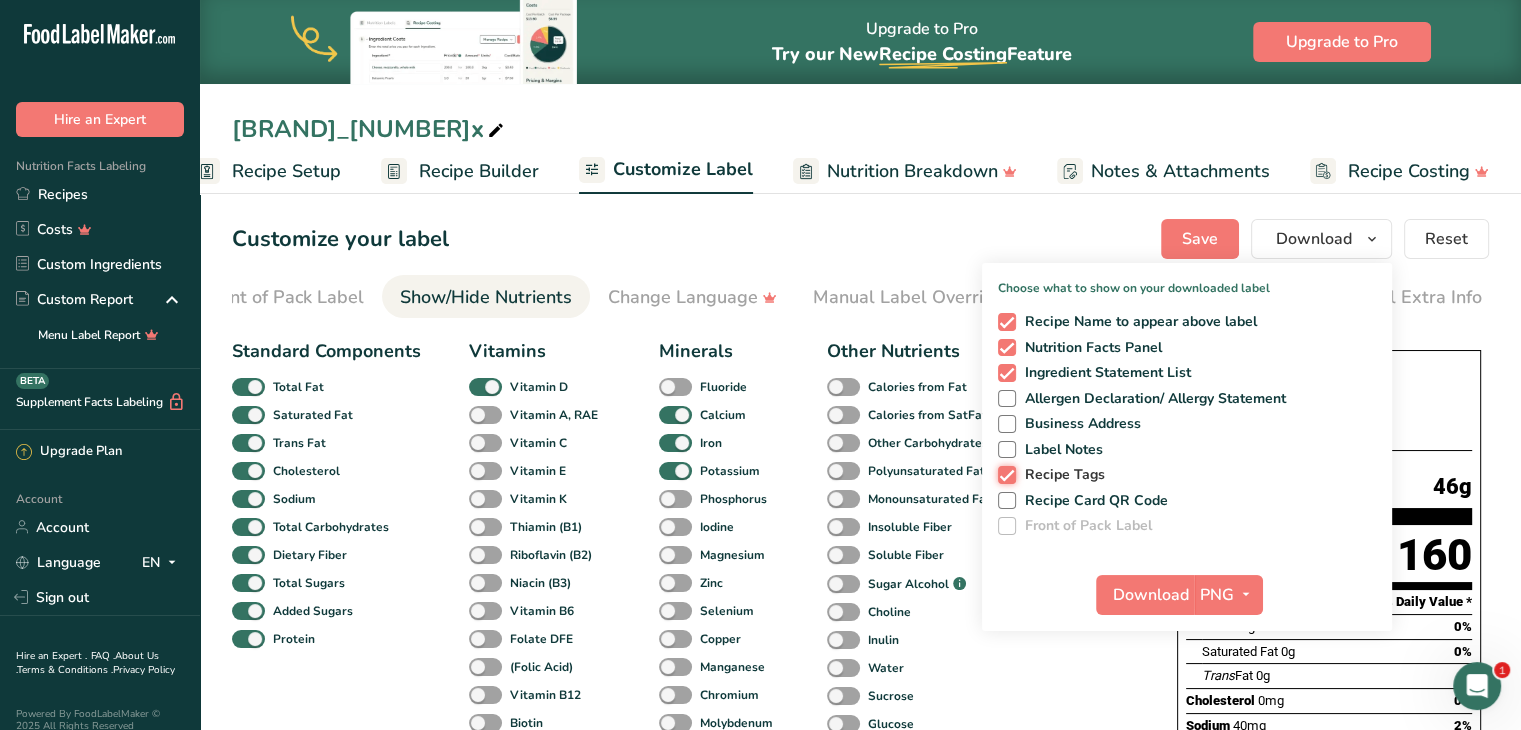 click on "Recipe Tags" at bounding box center [1004, 474] 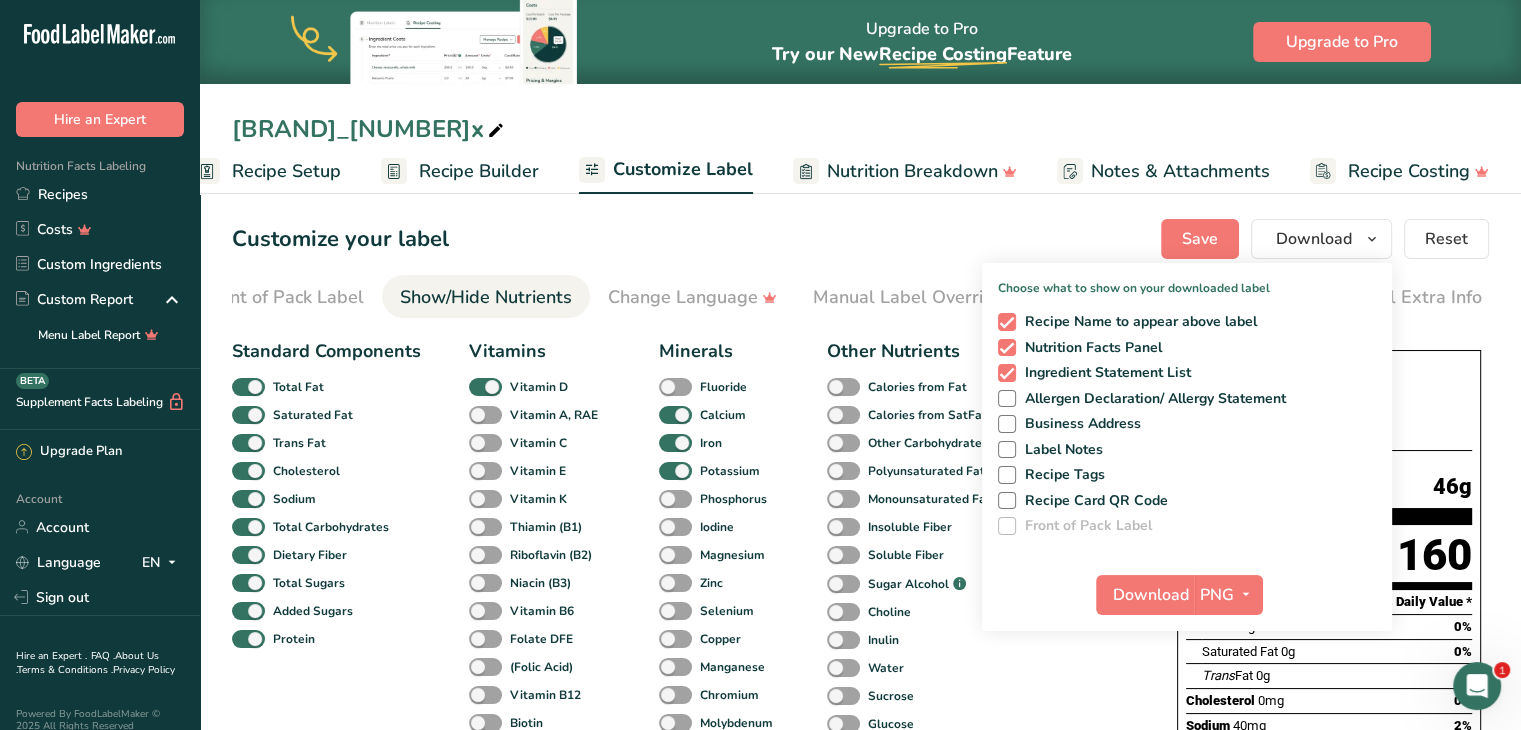 click on "Customize your label
Save
Download
Choose what to show on your downloaded label
Recipe Name to appear above label
Nutrition Facts Panel
Ingredient Statement List
Allergen Declaration/ Allergy Statement
Business Address
Label Notes
Recipe Tags
Recipe Card QR Code
Front of Pack Label
Download
PNG
PNG
BMP
SVG
PDF
TXT
Reset" at bounding box center (860, 239) 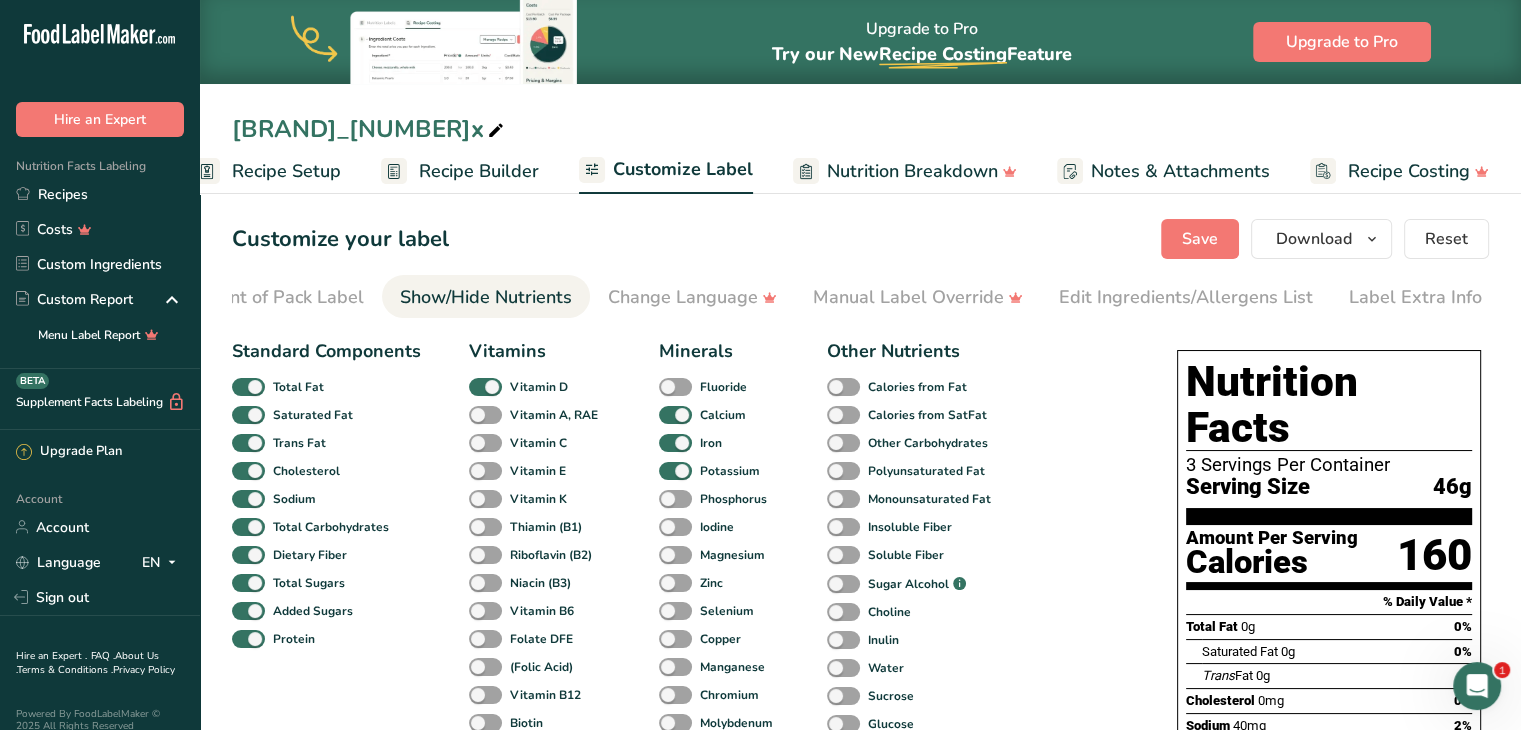 click at bounding box center [496, 131] 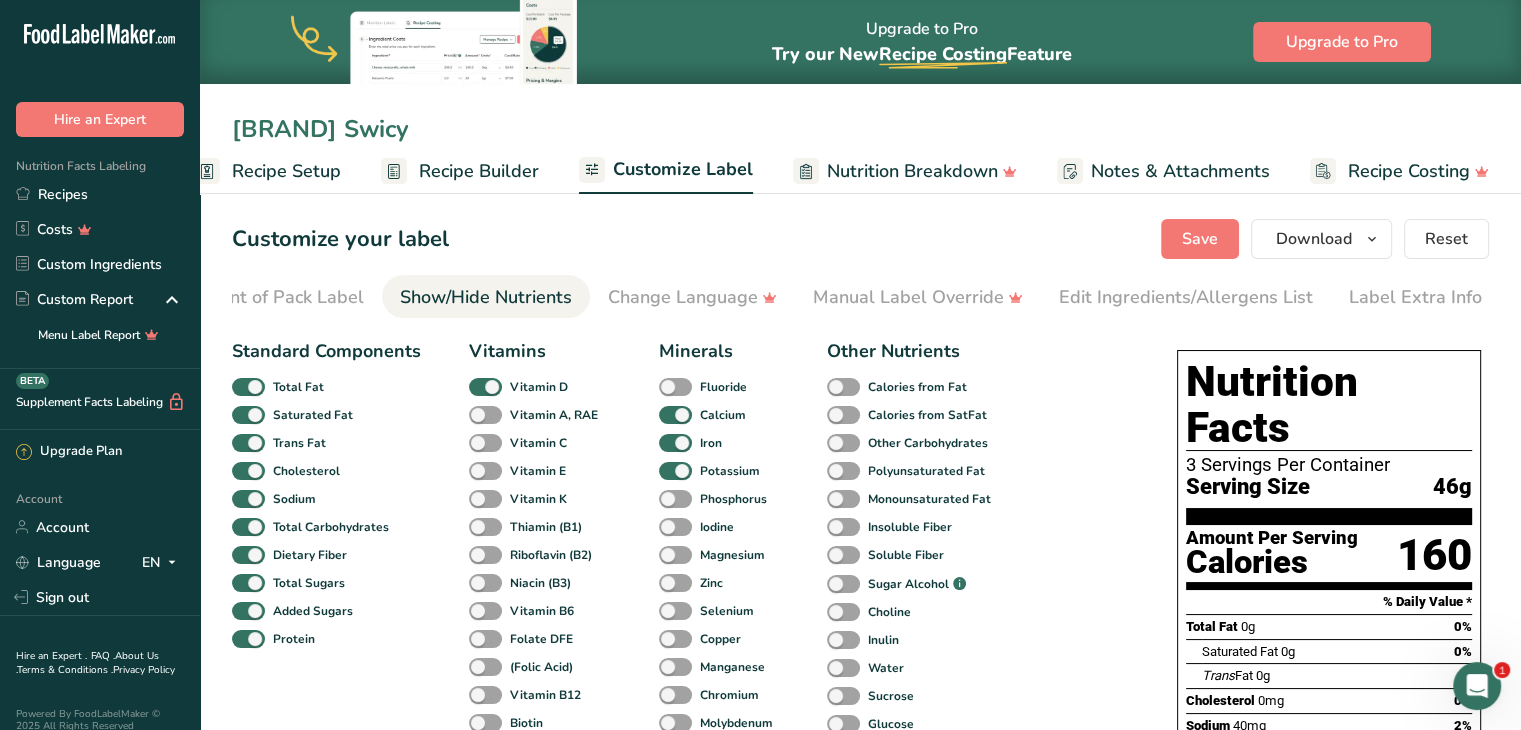 type on "[BRAND] Swicy" 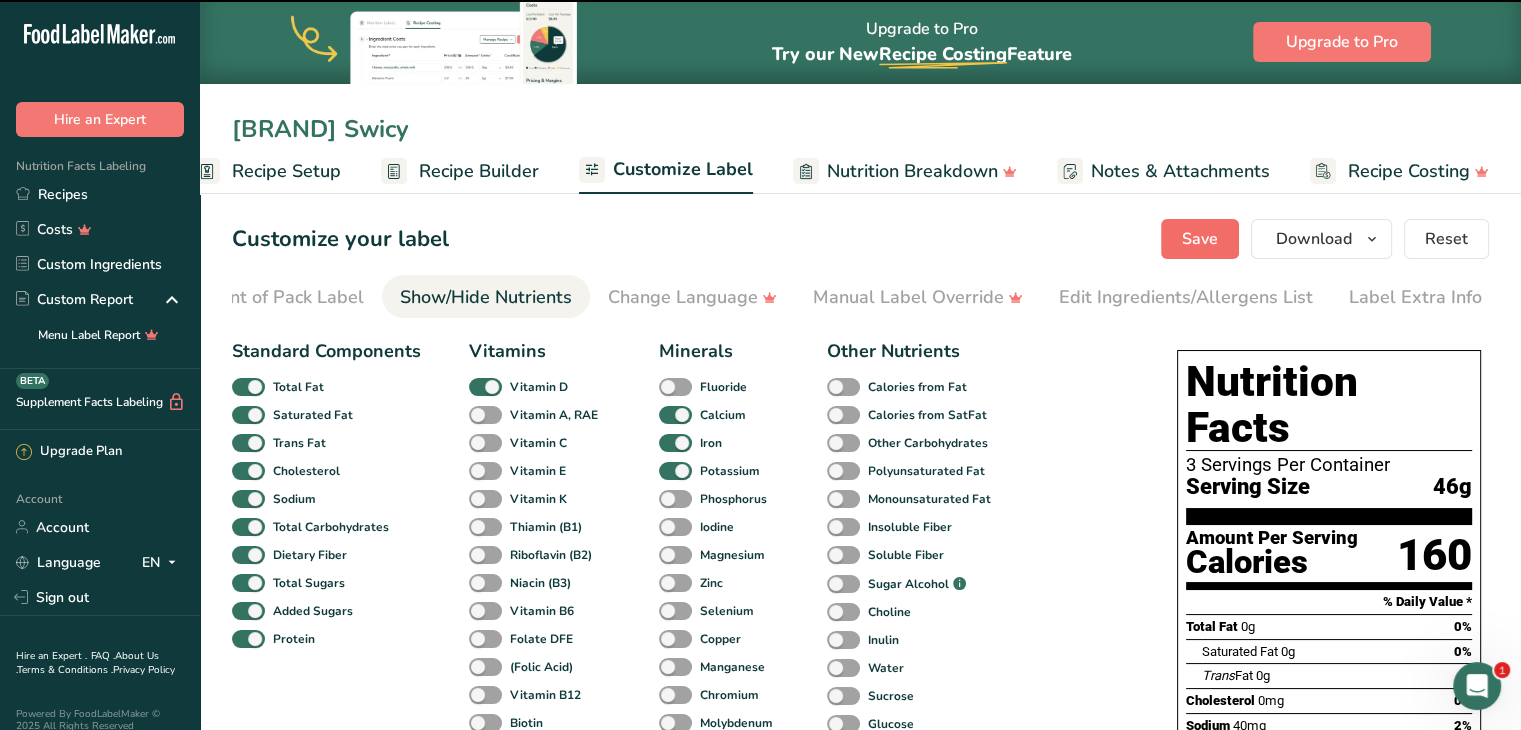 checkbox on "false" 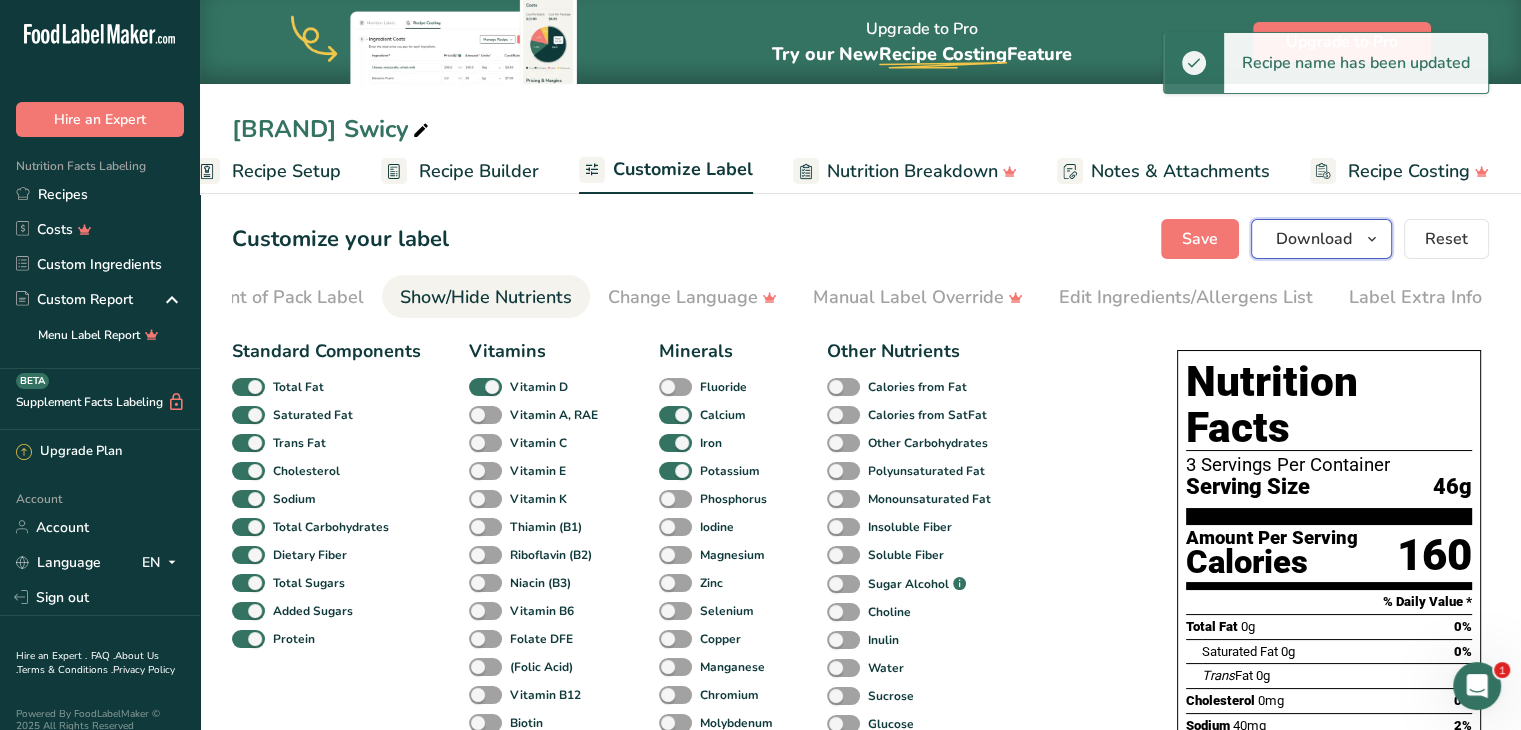click on "Download" at bounding box center (1314, 239) 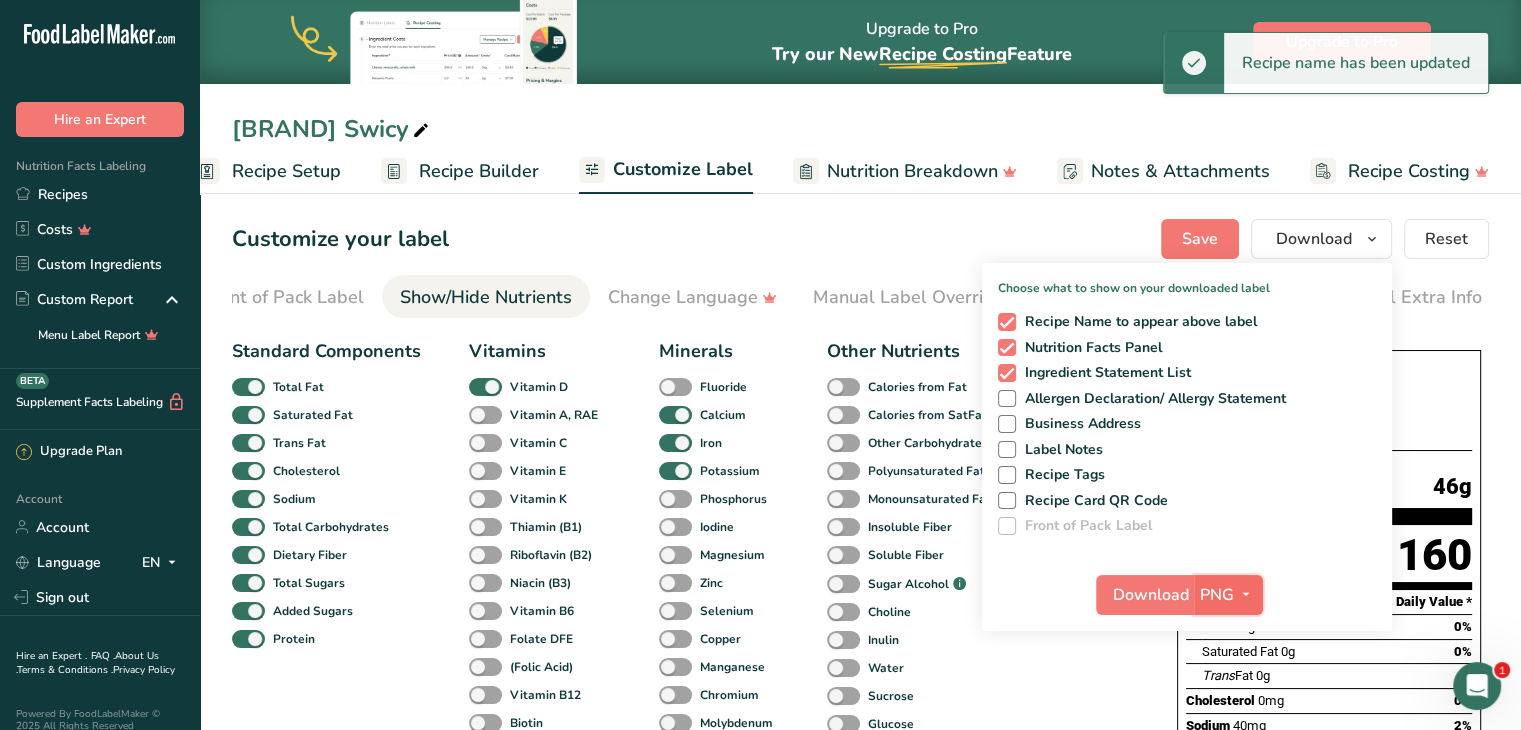 click on "PNG" at bounding box center (1217, 595) 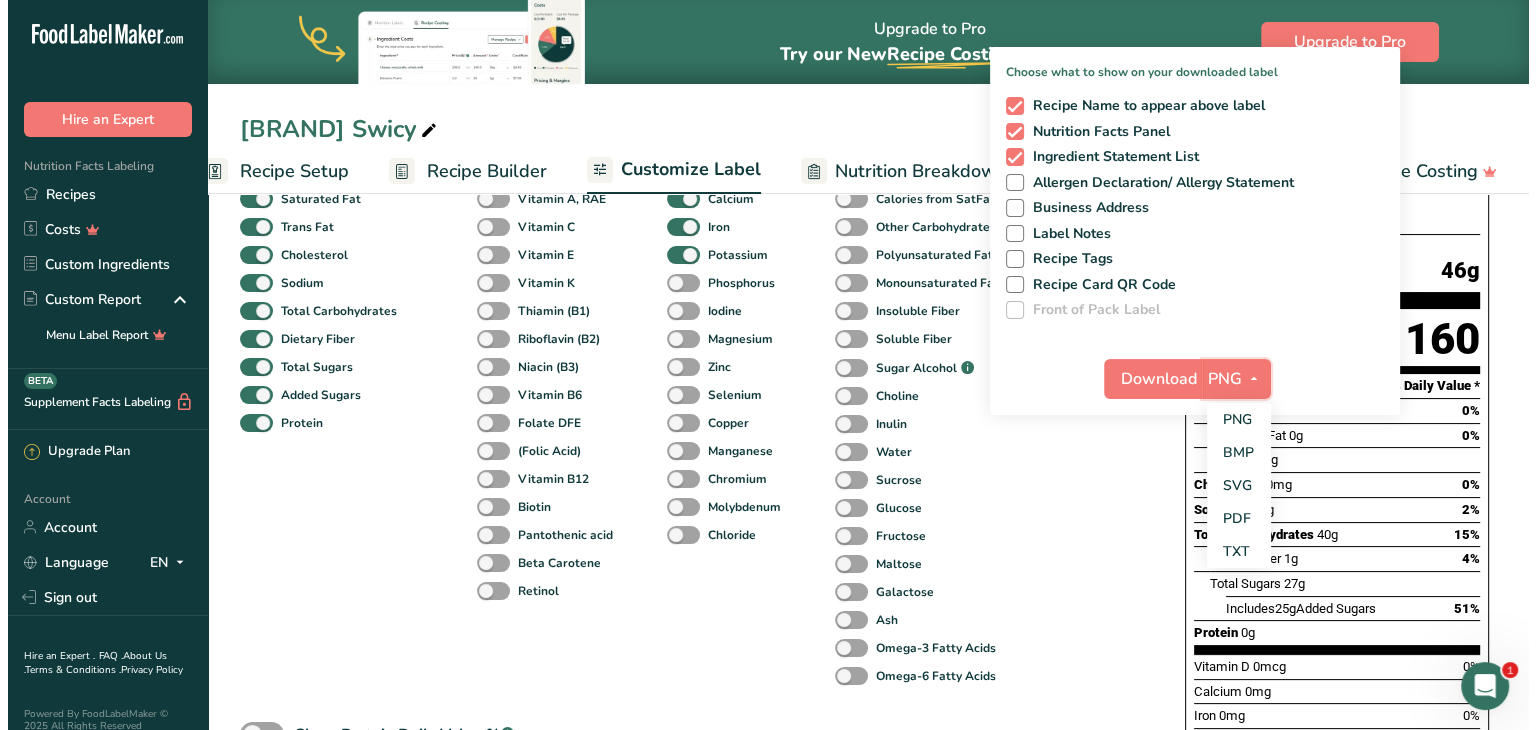 scroll, scrollTop: 220, scrollLeft: 0, axis: vertical 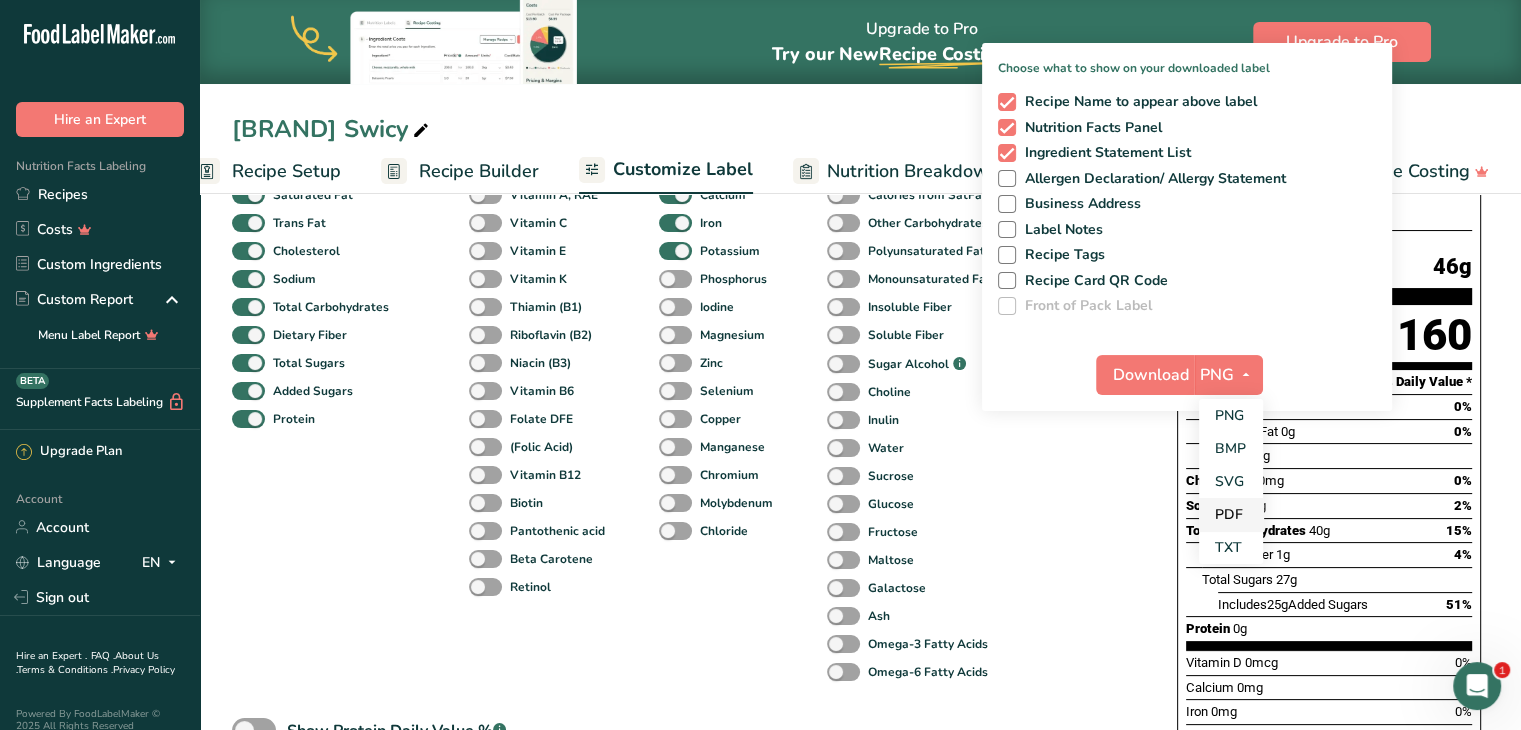 click on "PDF" at bounding box center [1231, 514] 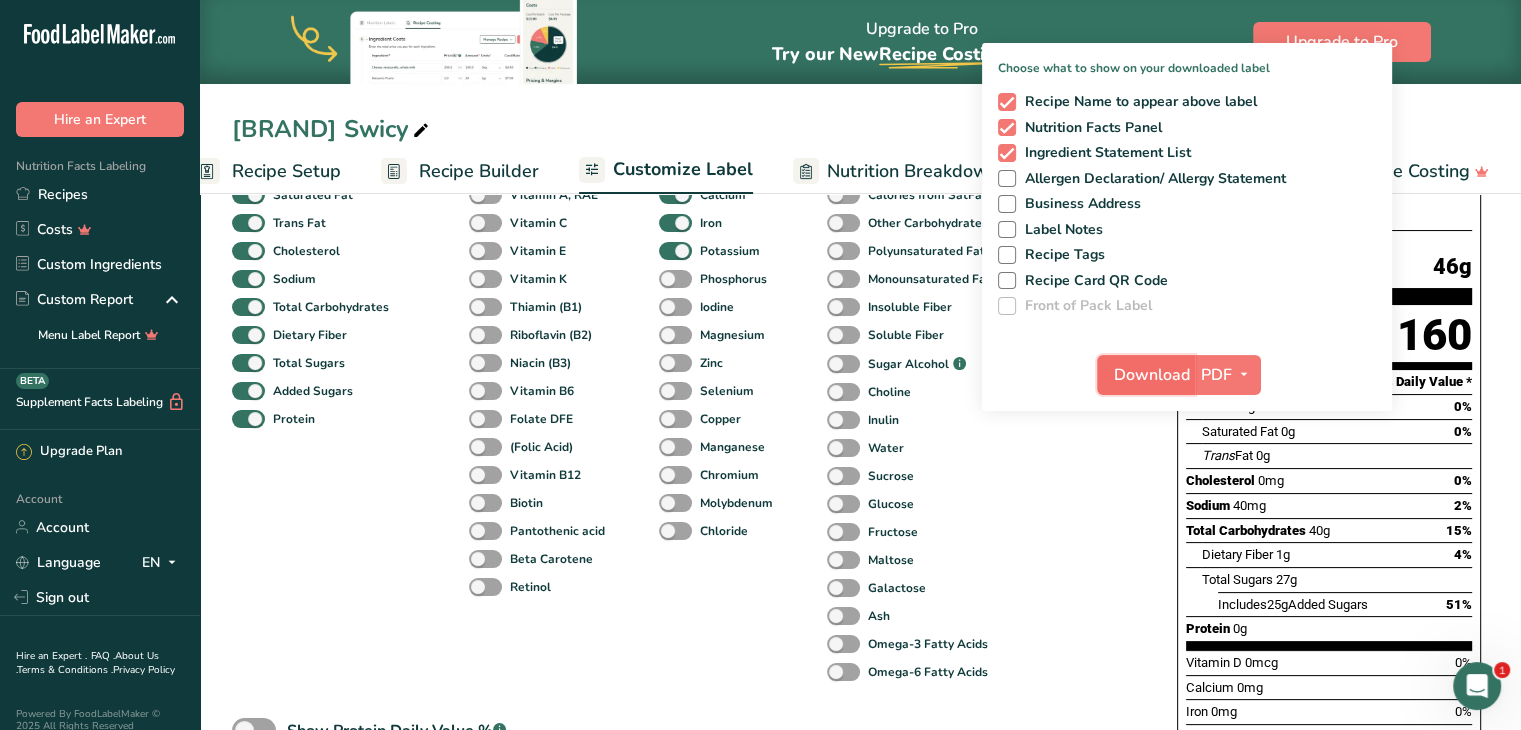 click on "Download" at bounding box center [1152, 375] 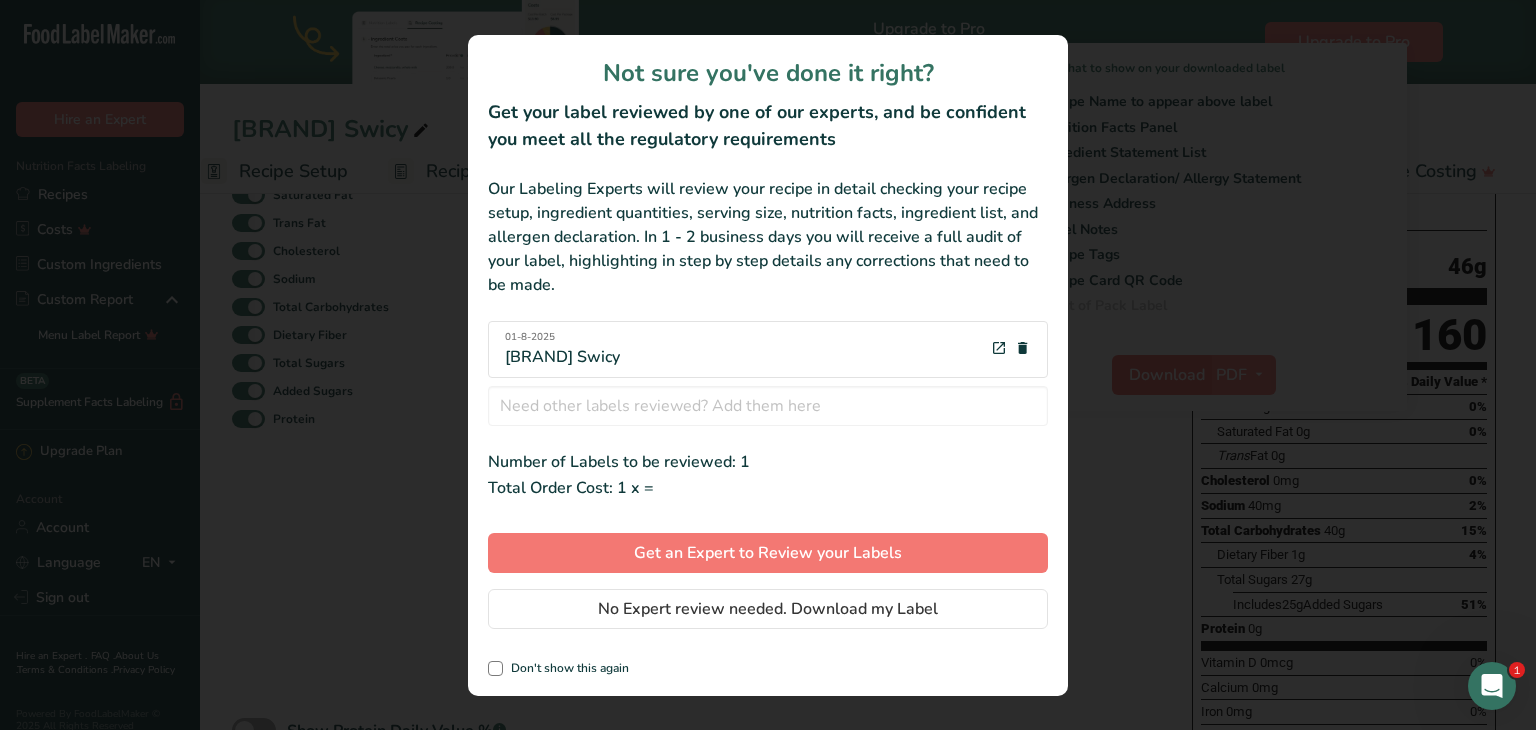 scroll, scrollTop: 0, scrollLeft: 228, axis: horizontal 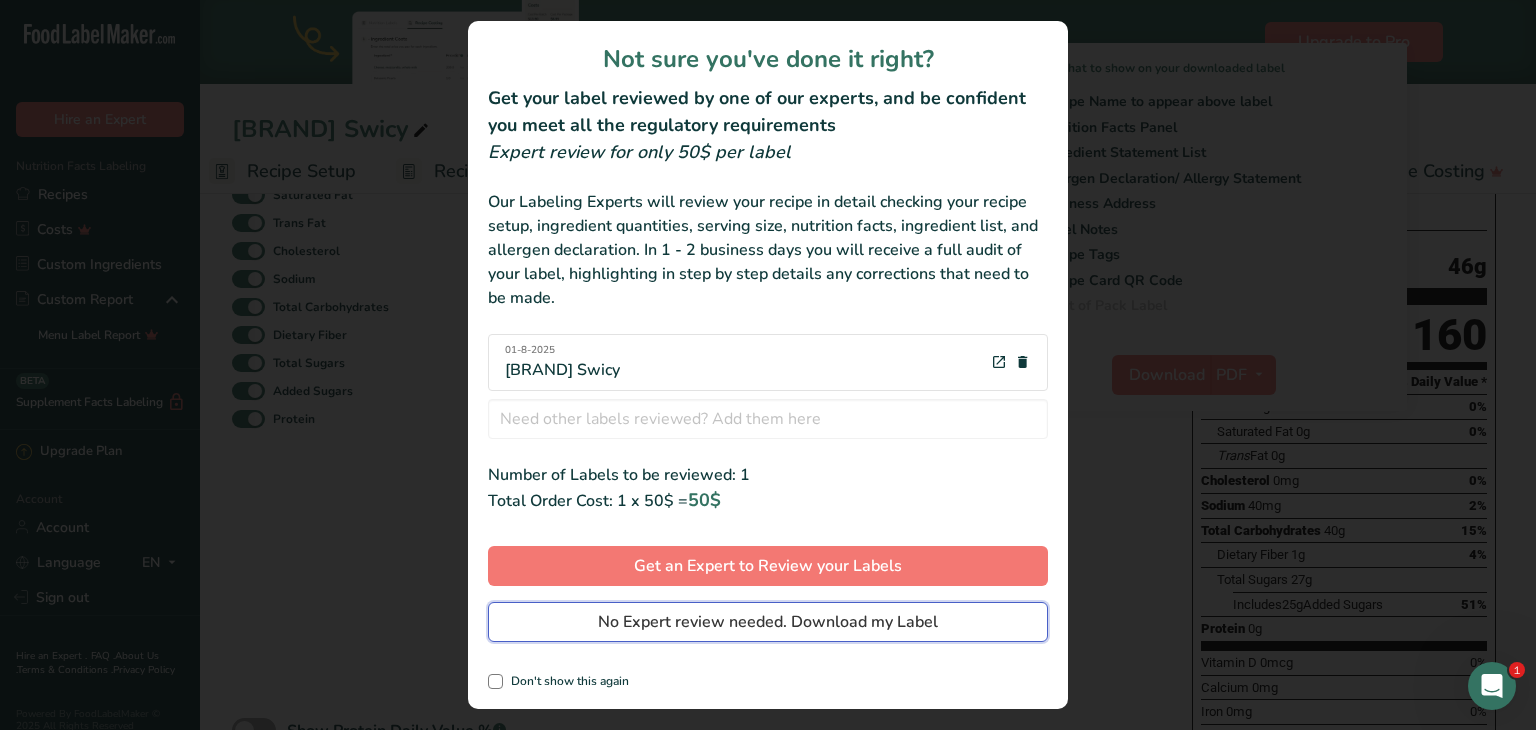 click on "No Expert review needed. Download my Label" at bounding box center (768, 622) 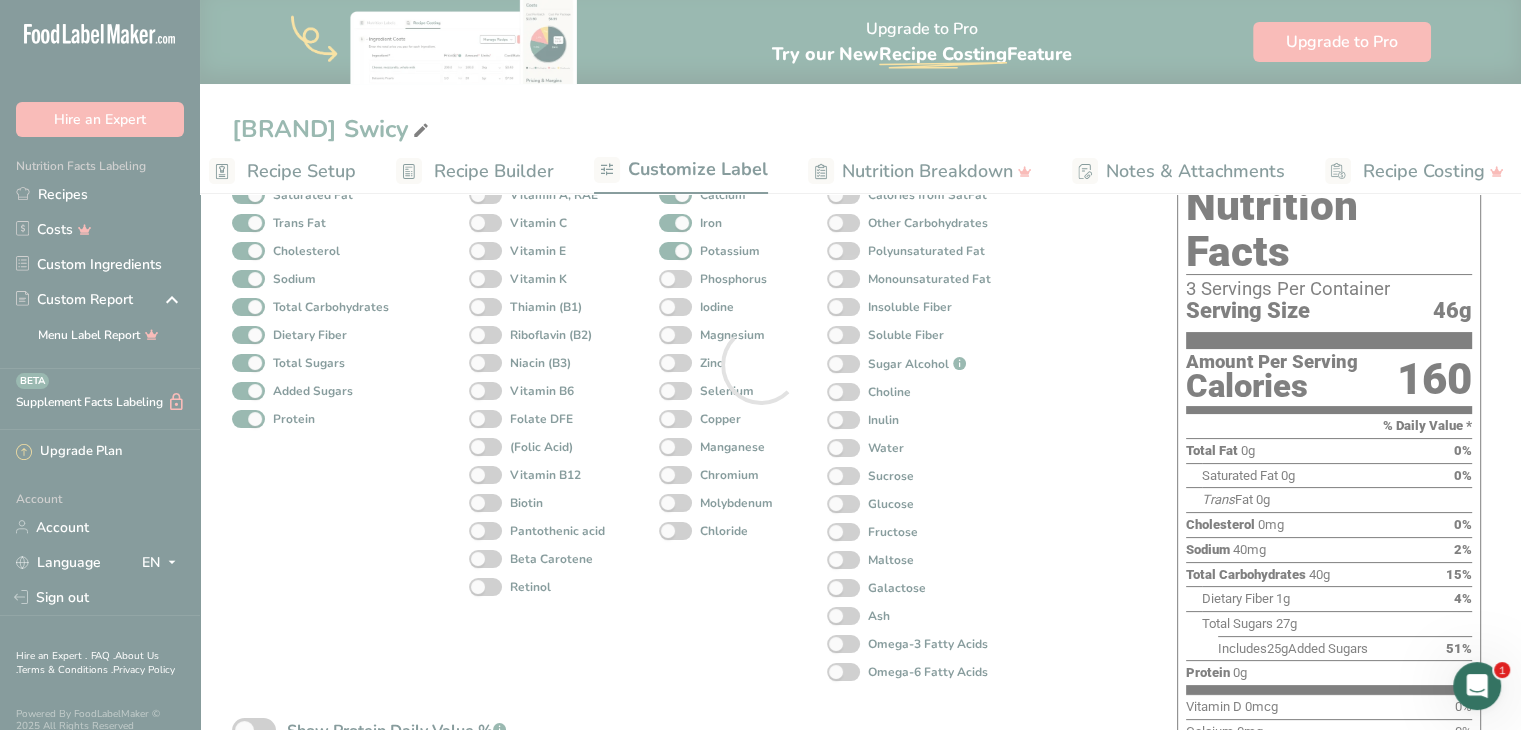 scroll, scrollTop: 0, scrollLeft: 0, axis: both 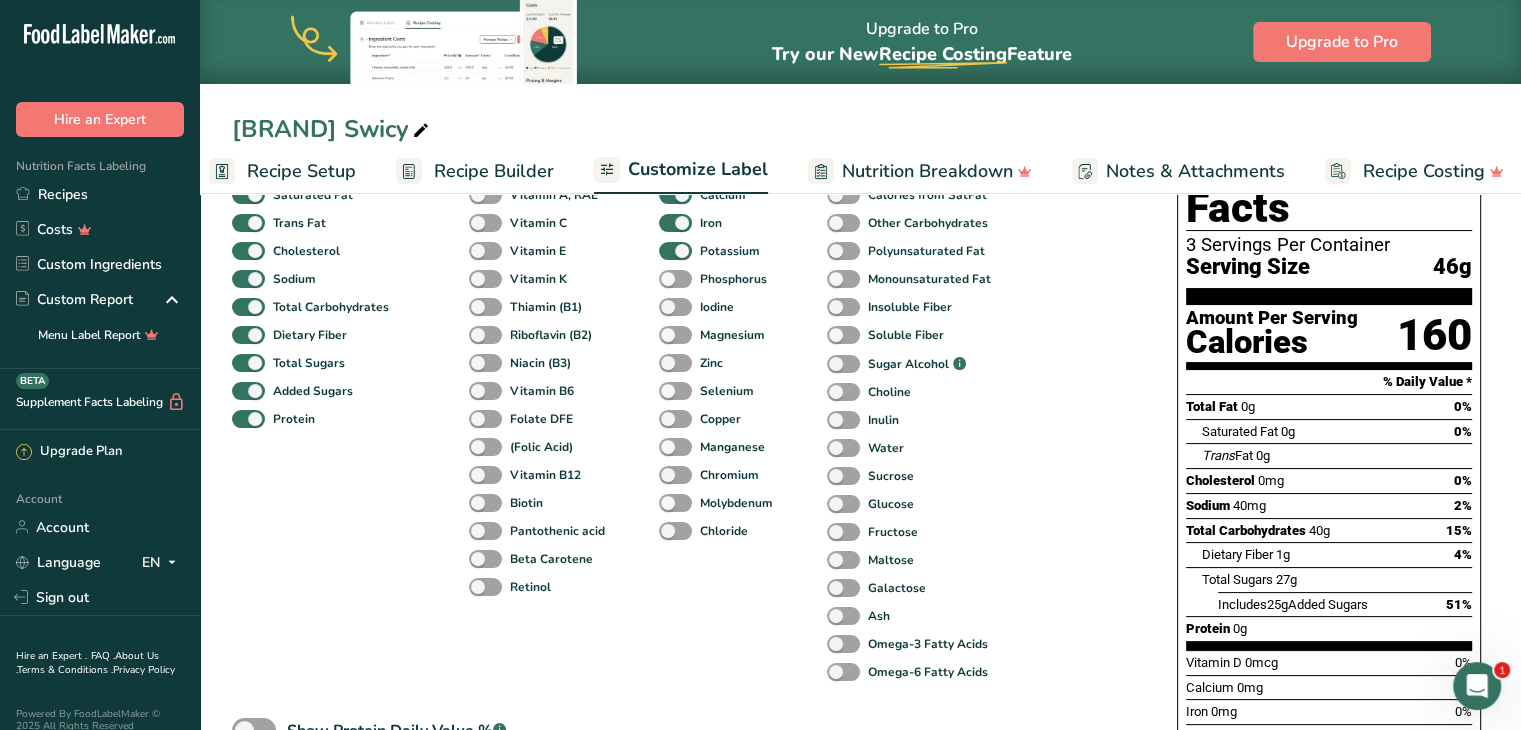 click at bounding box center (421, 131) 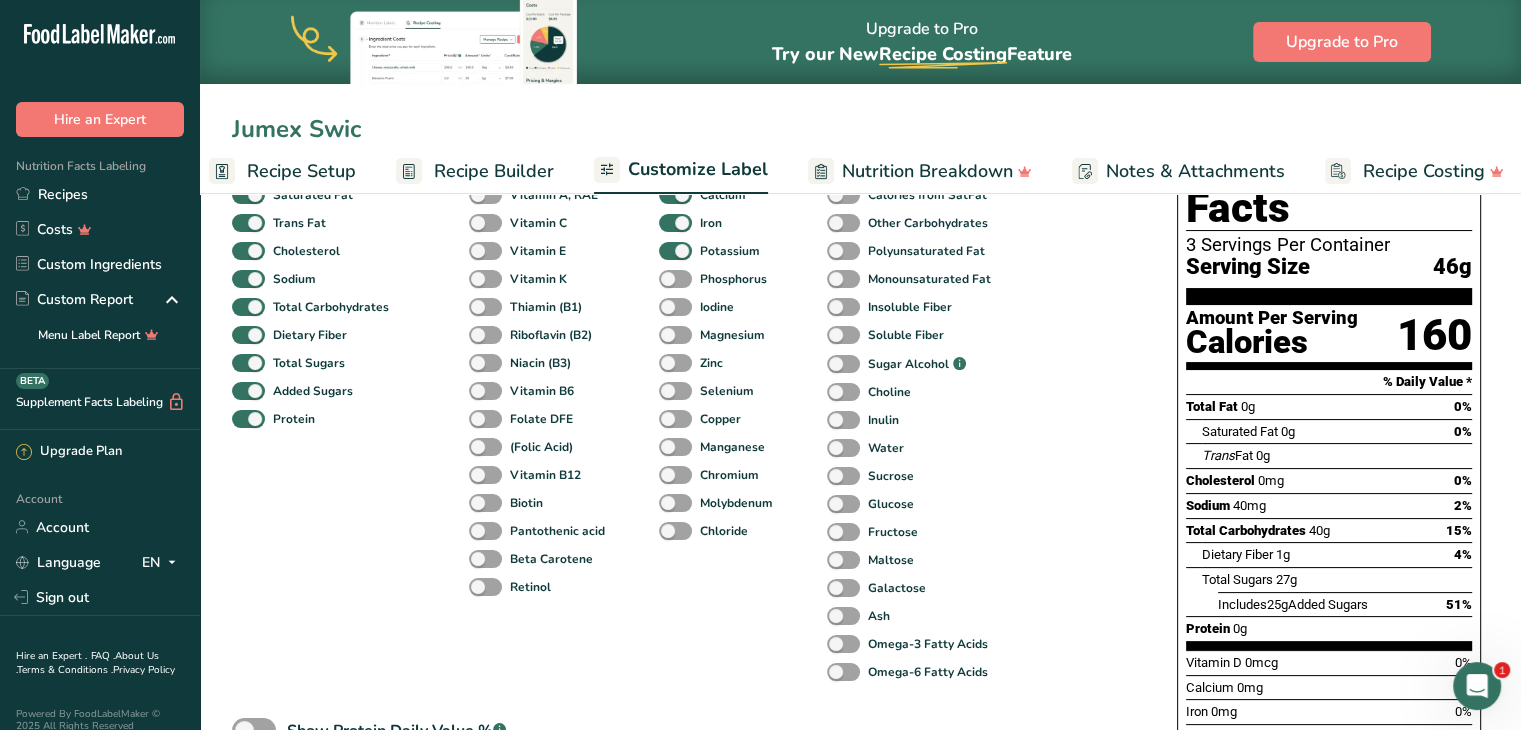 type on "[BRAND] Swicy" 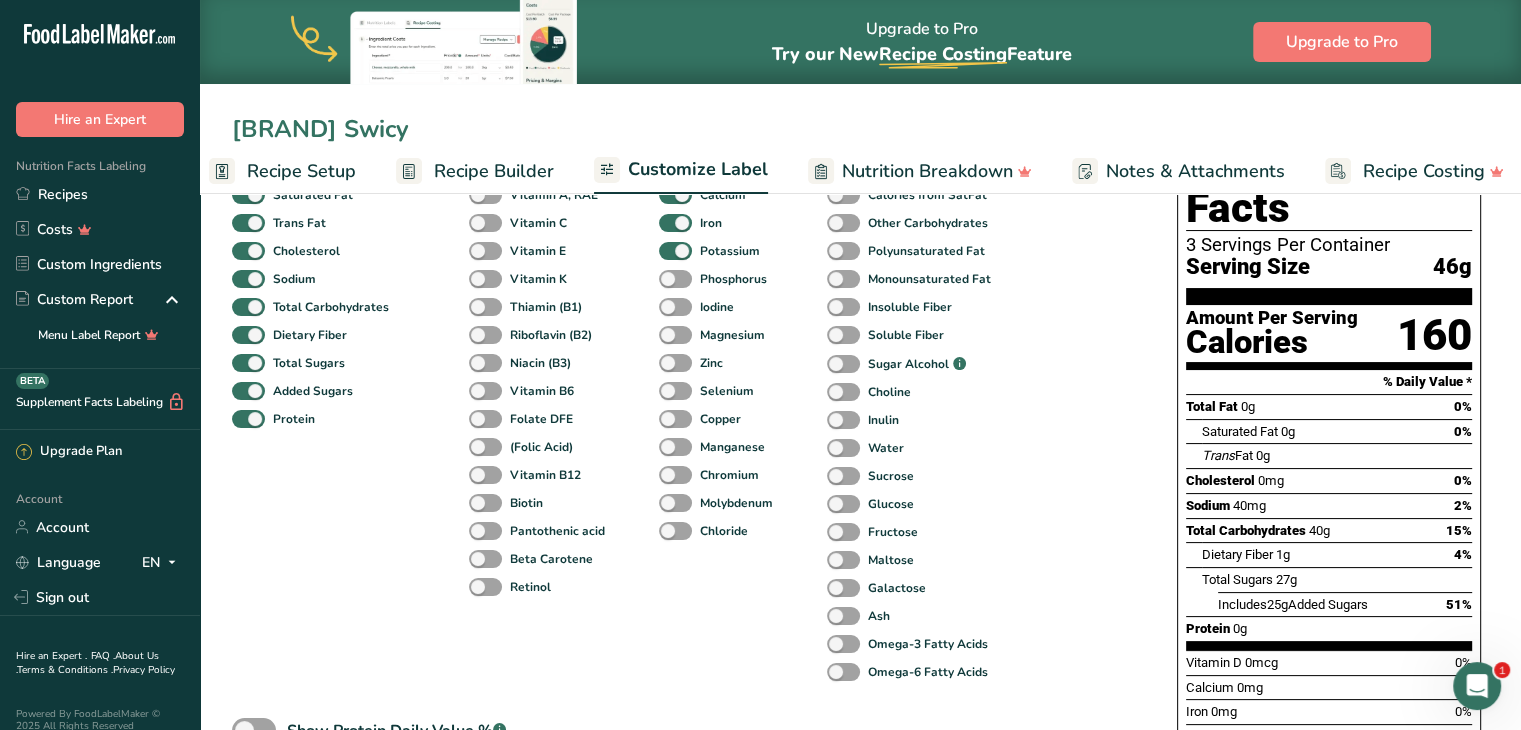 click on "Recipe Setup" at bounding box center (301, 171) 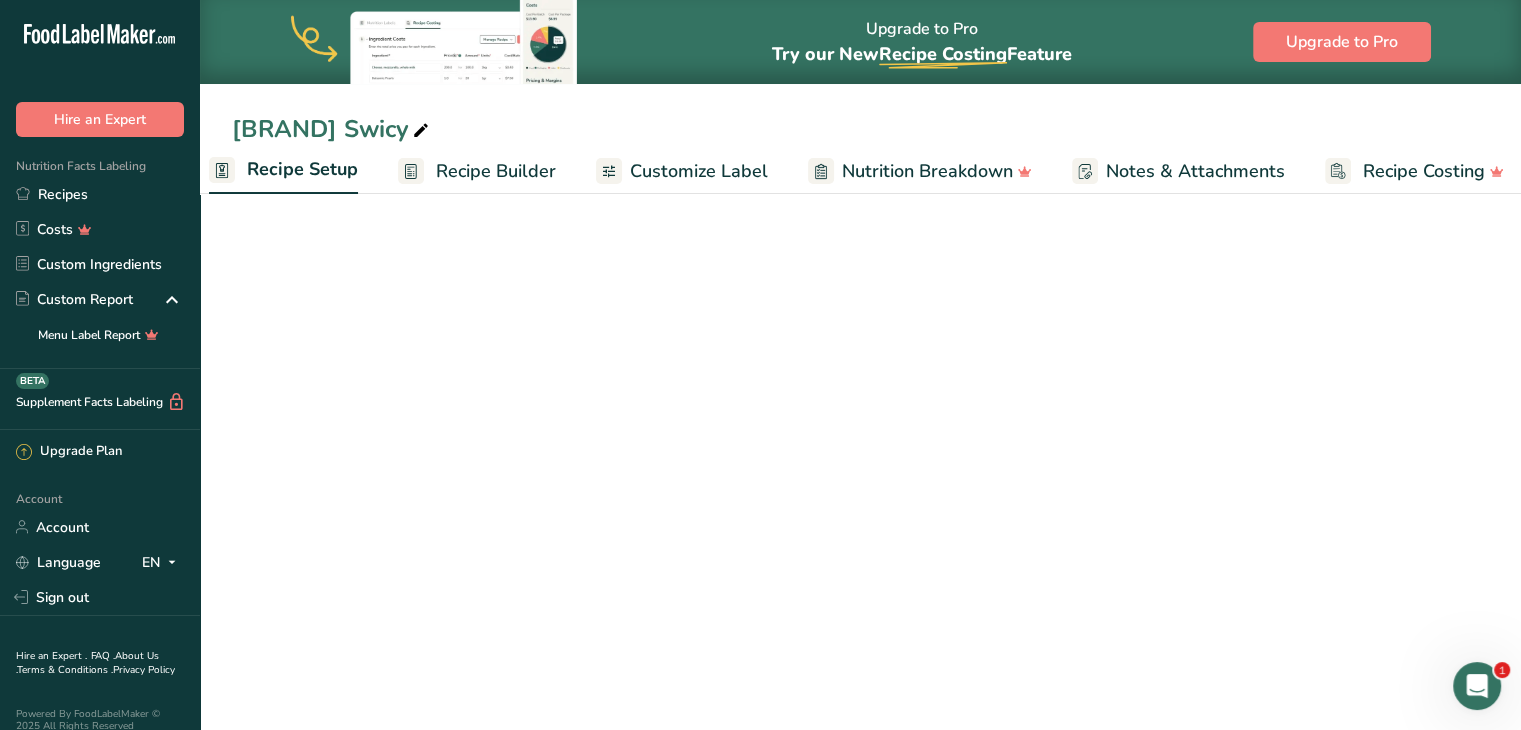 scroll, scrollTop: 0, scrollLeft: 7, axis: horizontal 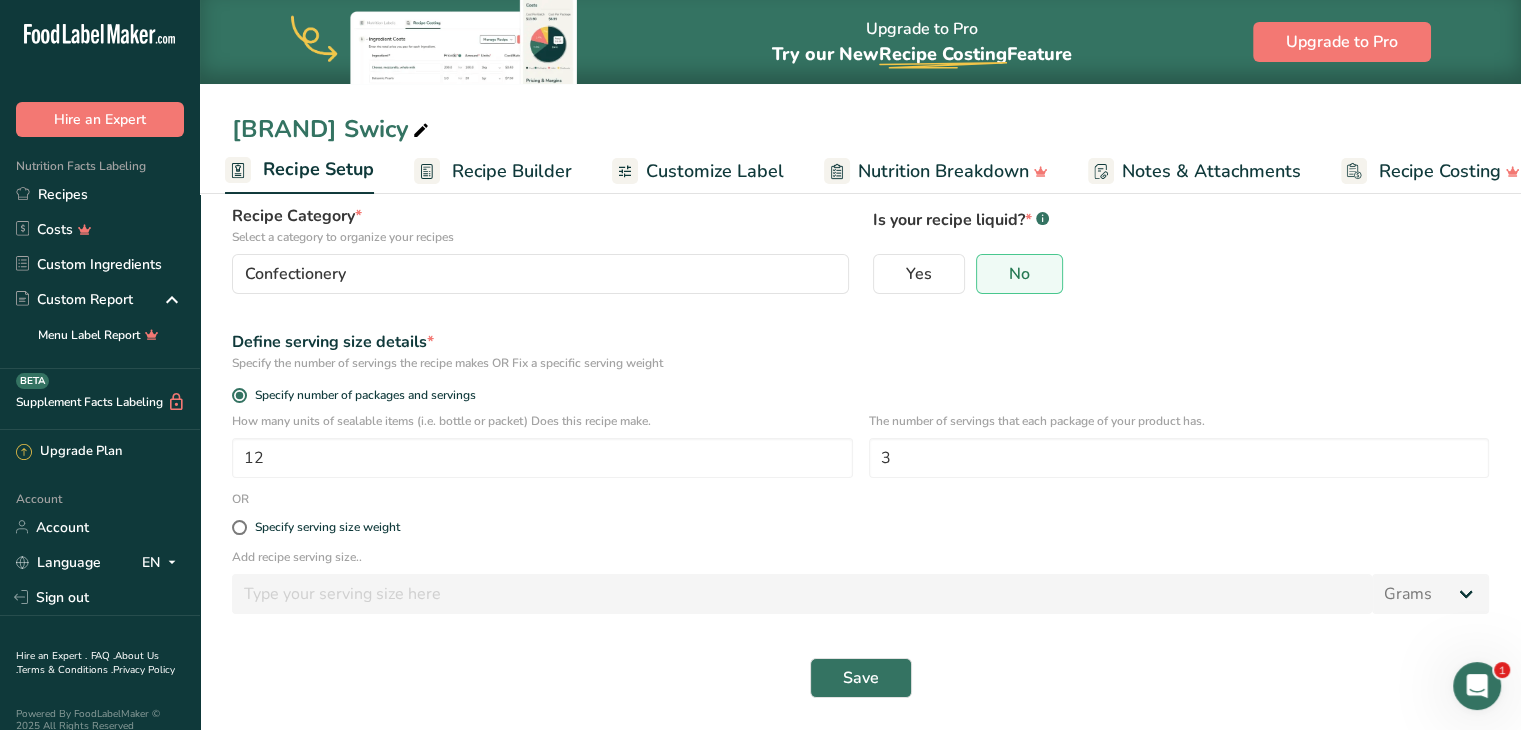 click on "Nutrition Breakdown" at bounding box center (943, 171) 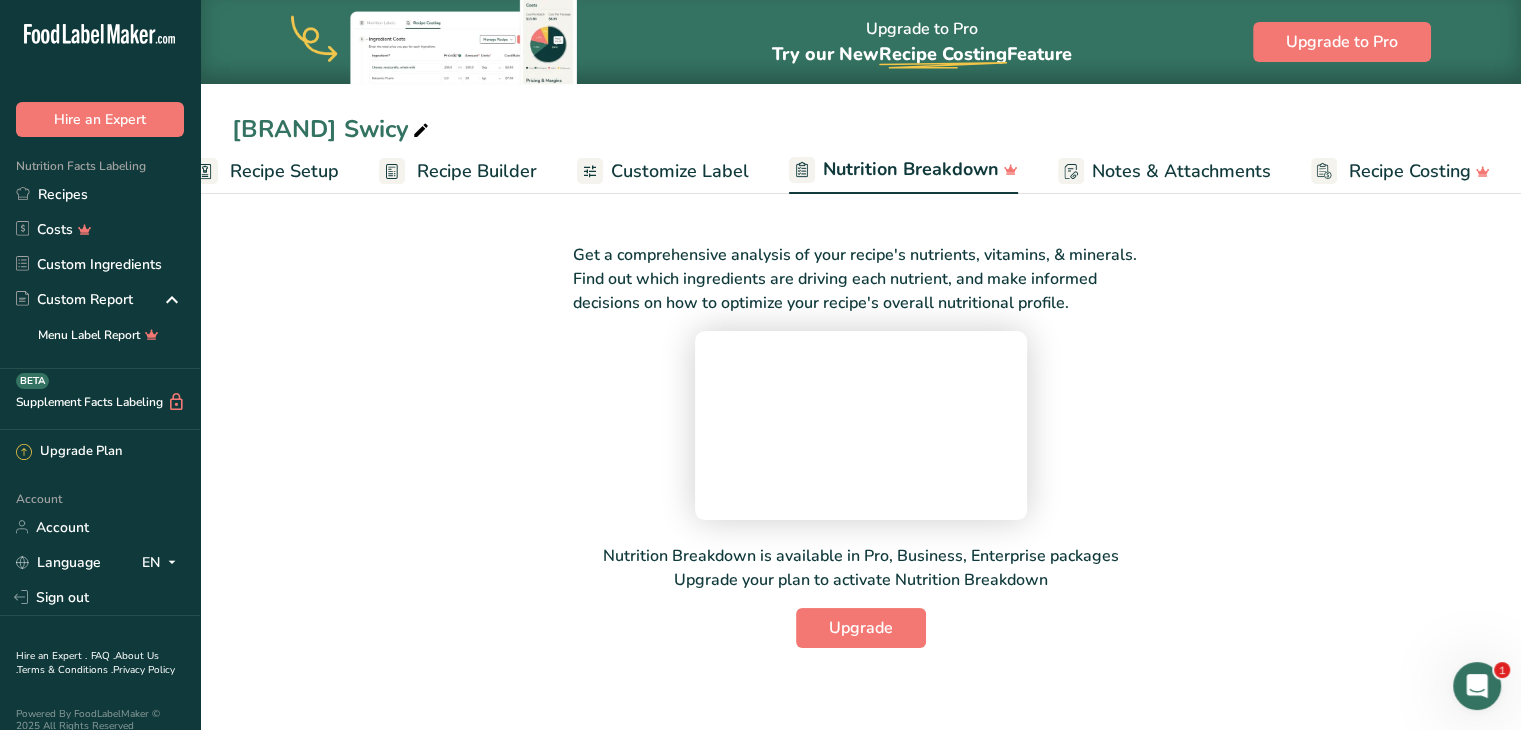 scroll, scrollTop: 0, scrollLeft: 0, axis: both 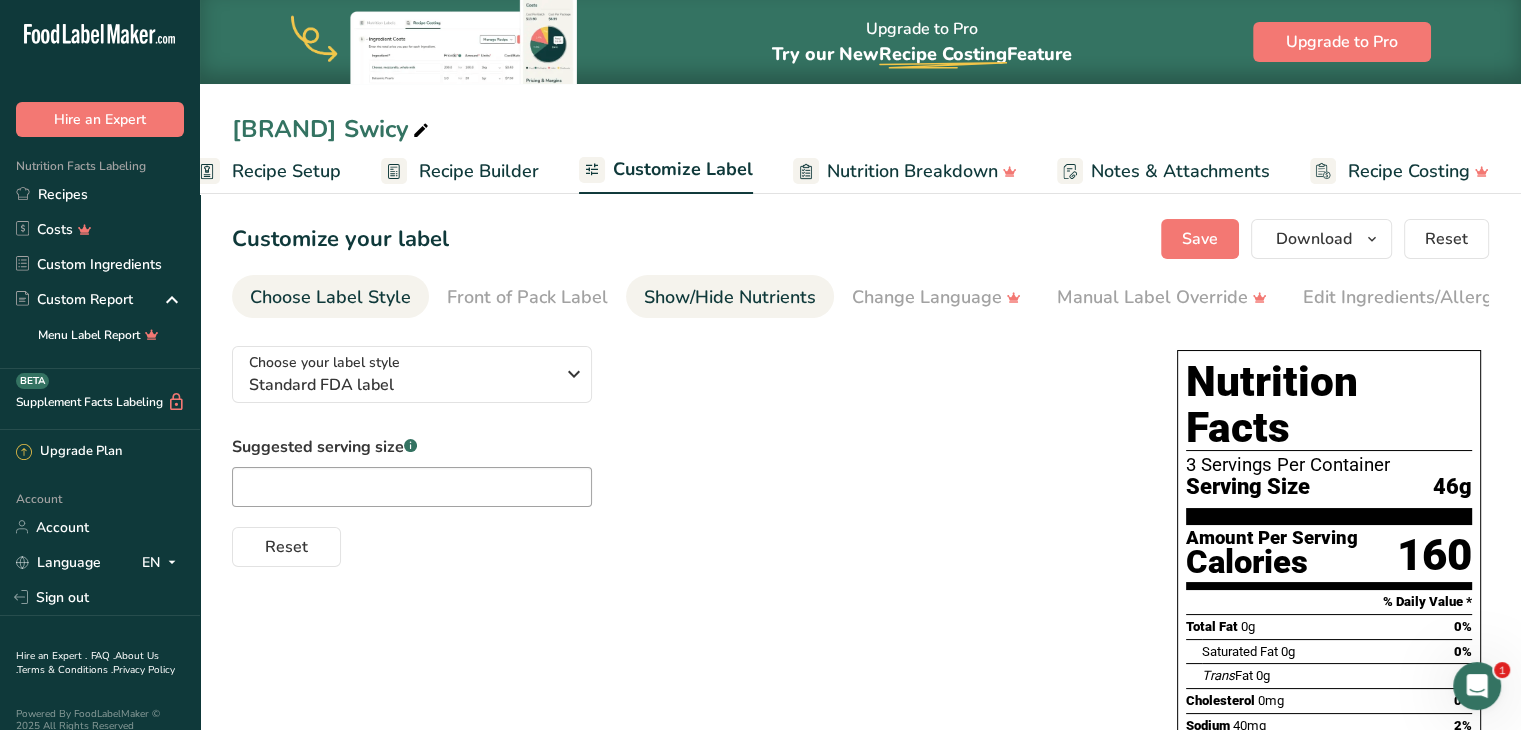click on "Show/Hide Nutrients" at bounding box center [730, 297] 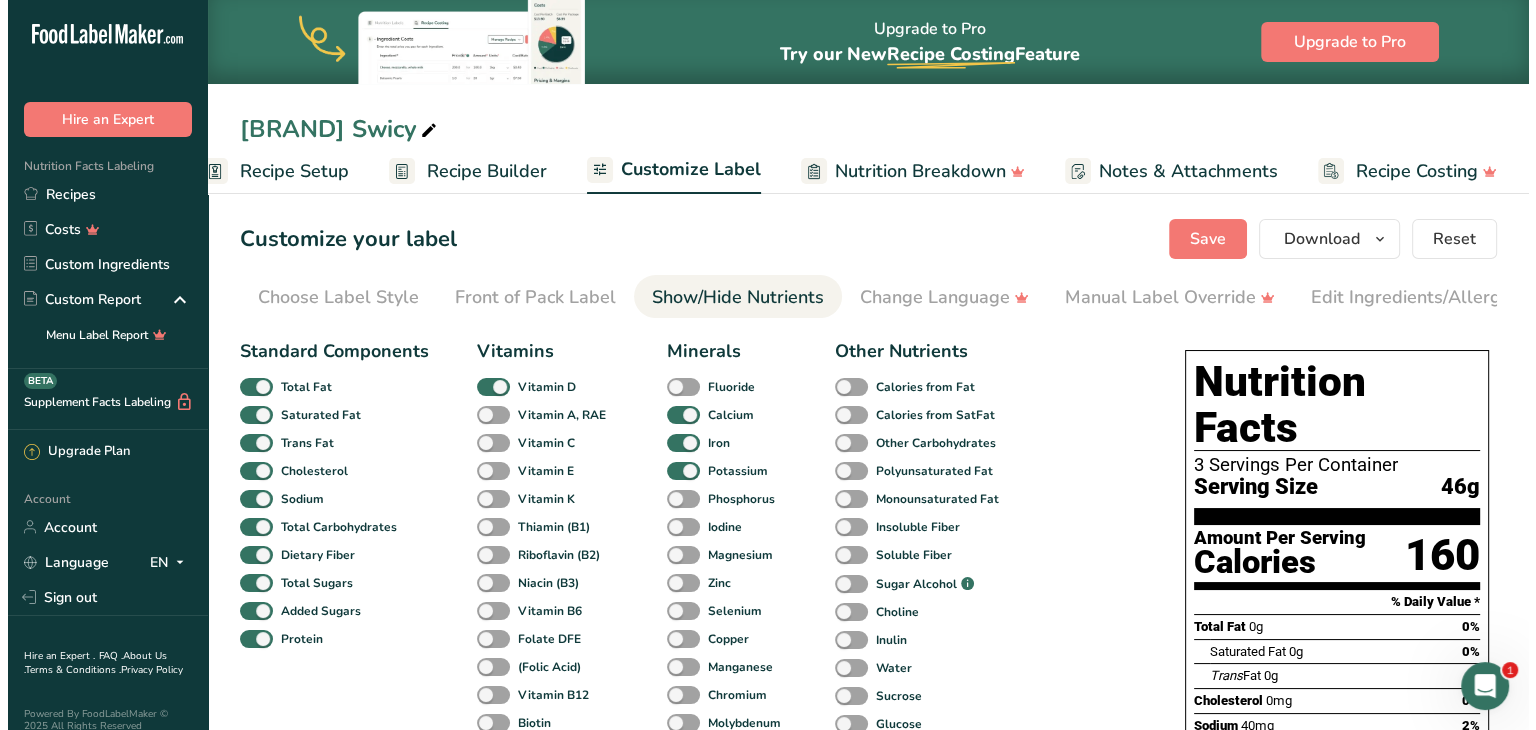 scroll, scrollTop: 0, scrollLeft: 244, axis: horizontal 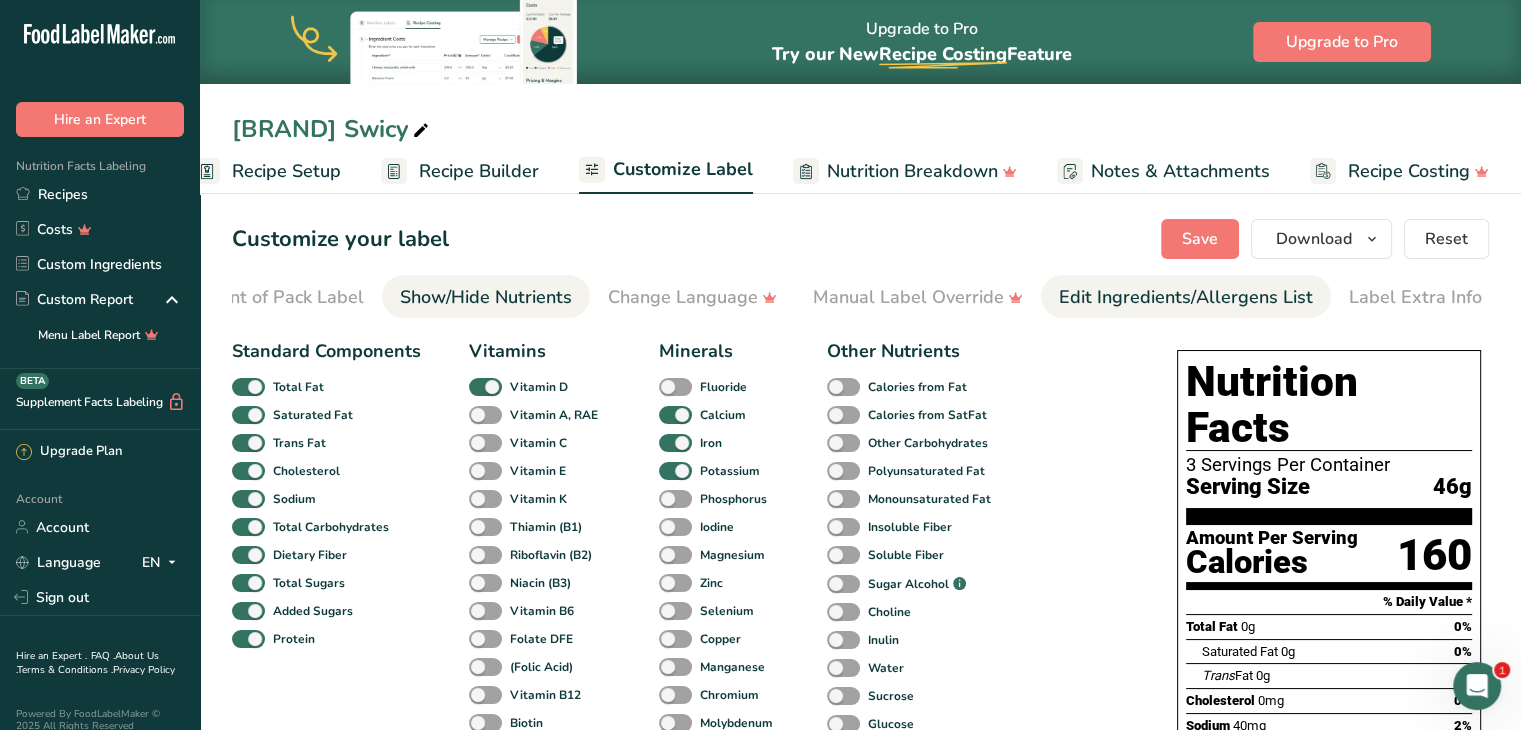 click on "Edit Ingredients/Allergens List" at bounding box center (1186, 297) 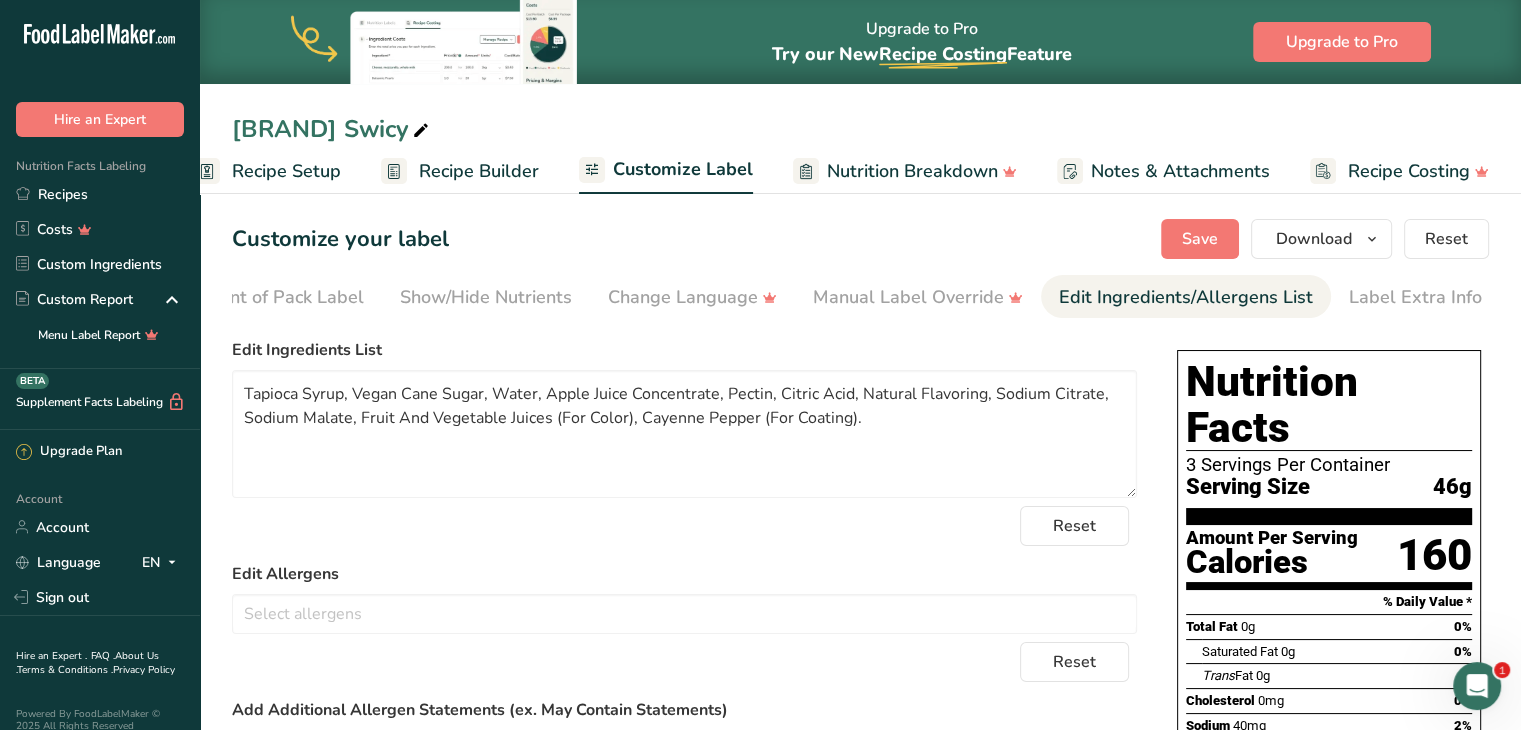click on "Recipe Builder" at bounding box center (479, 171) 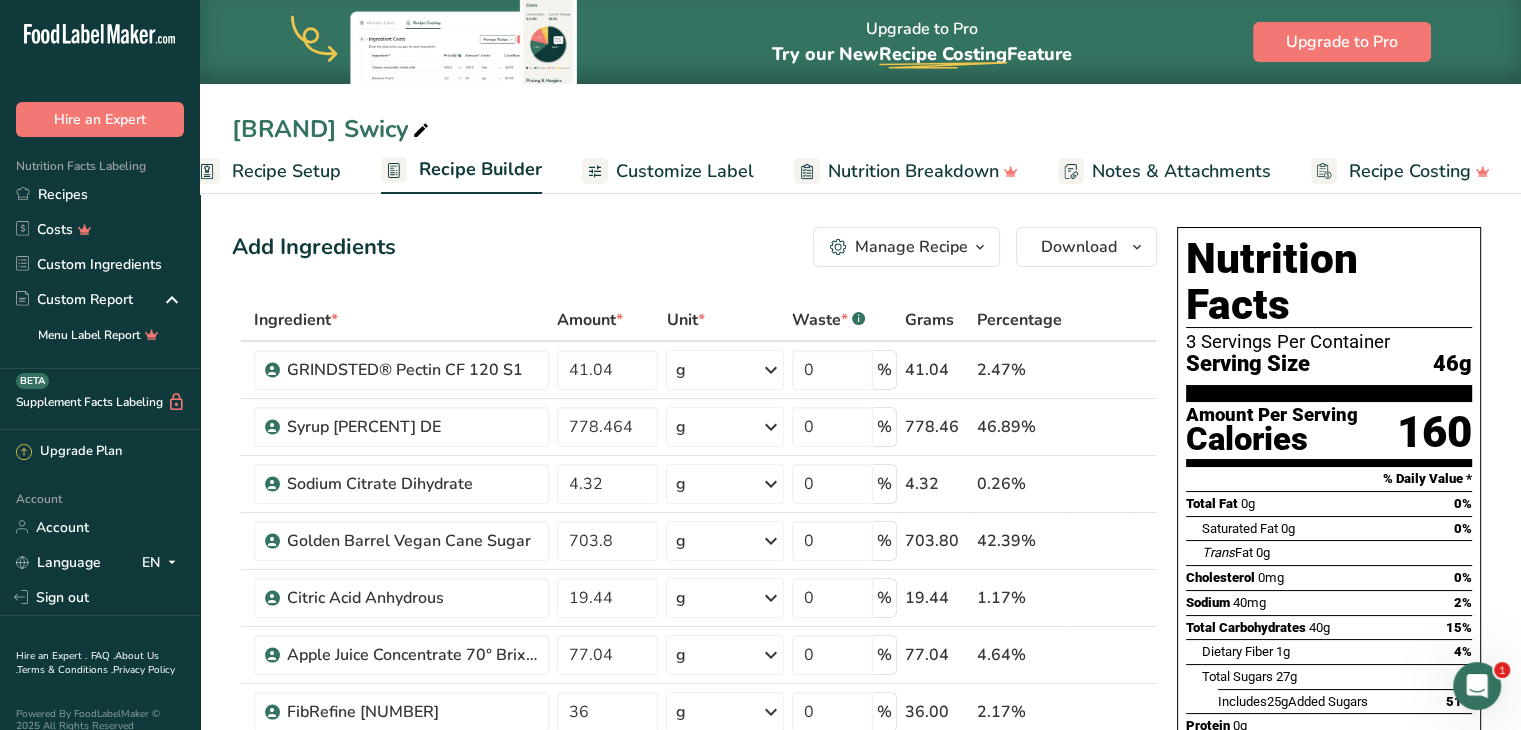click on "Manage Recipe" at bounding box center [906, 247] 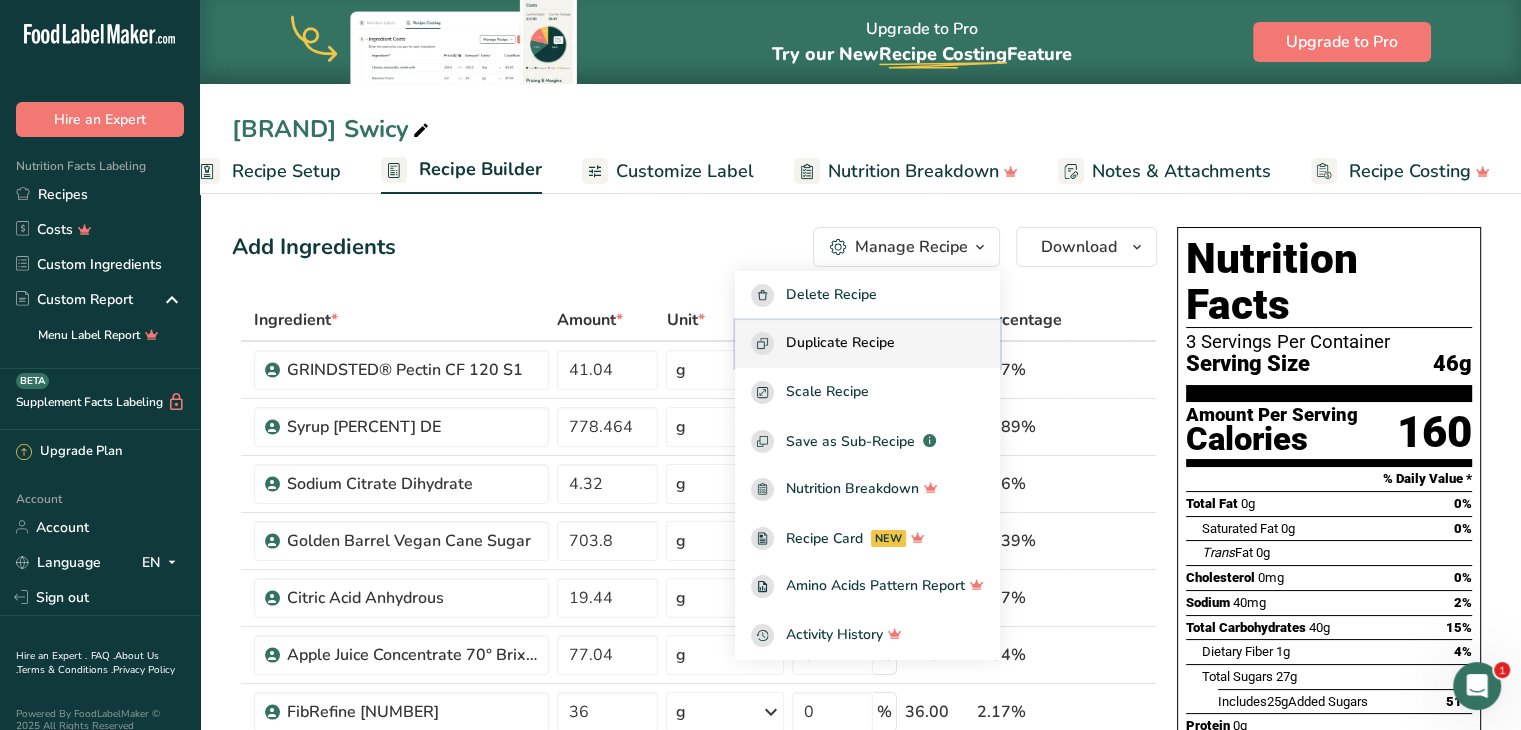 click on "Duplicate Recipe" at bounding box center (840, 343) 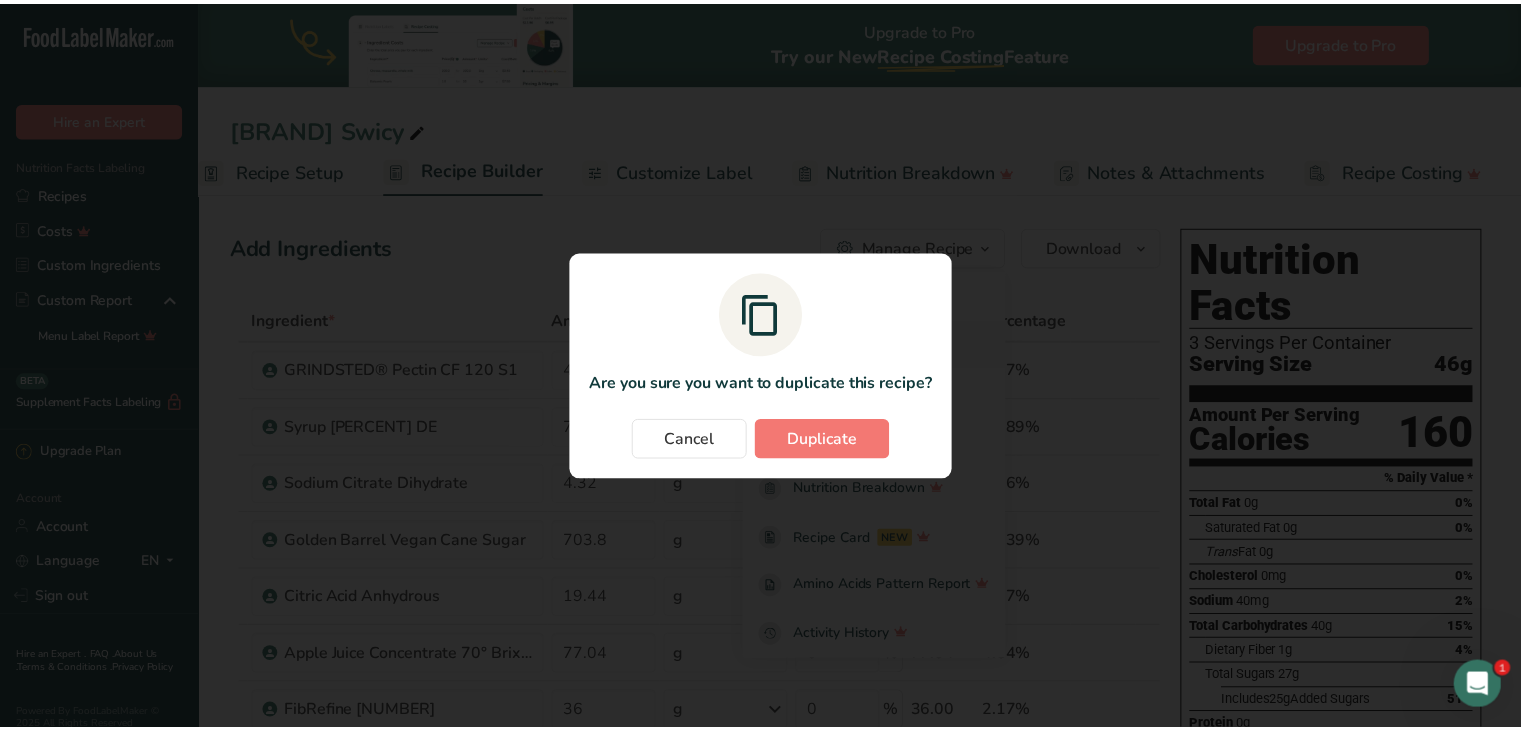 scroll, scrollTop: 0, scrollLeft: 23, axis: horizontal 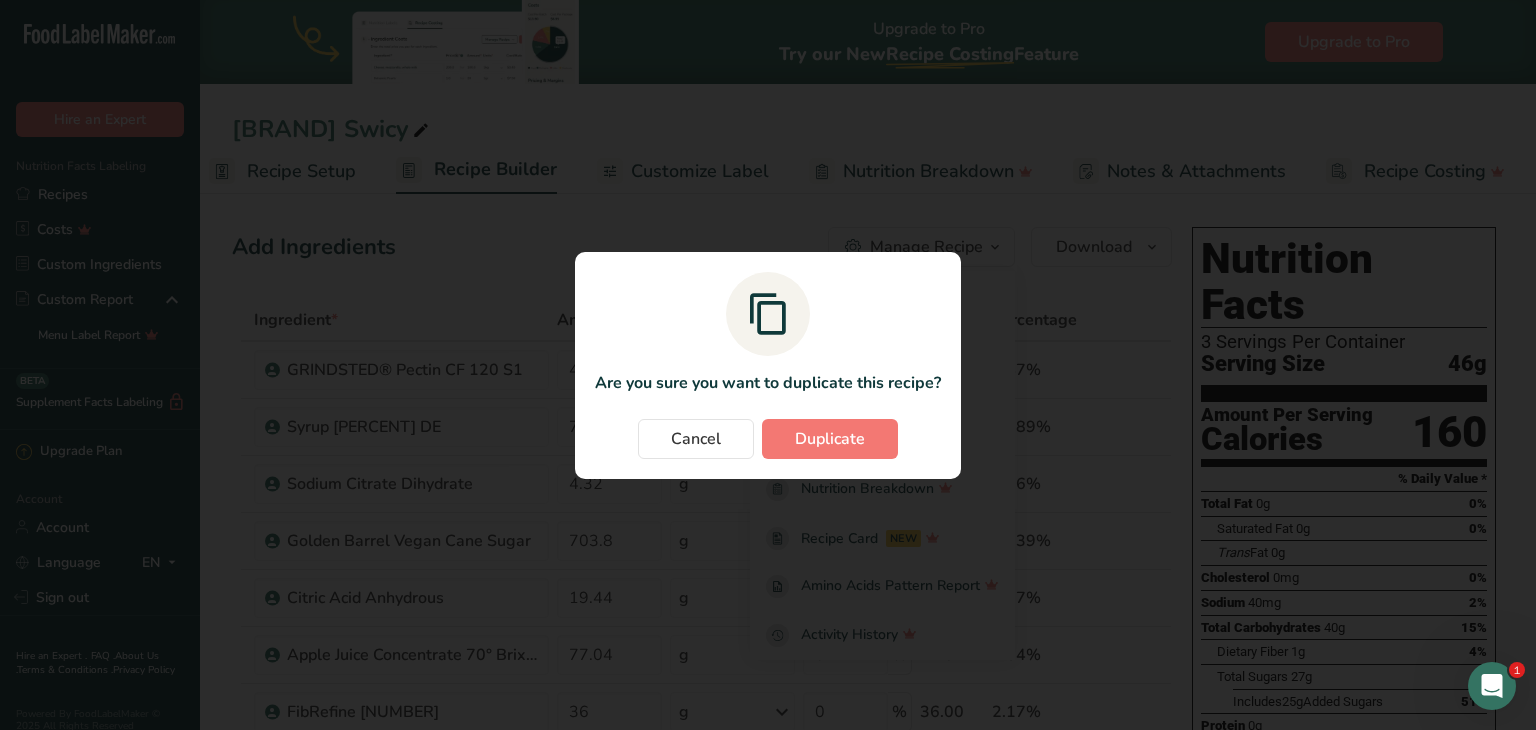 click on "Are you sure you want to duplicate this recipe?
Cancel
Duplicate" at bounding box center (768, 365) 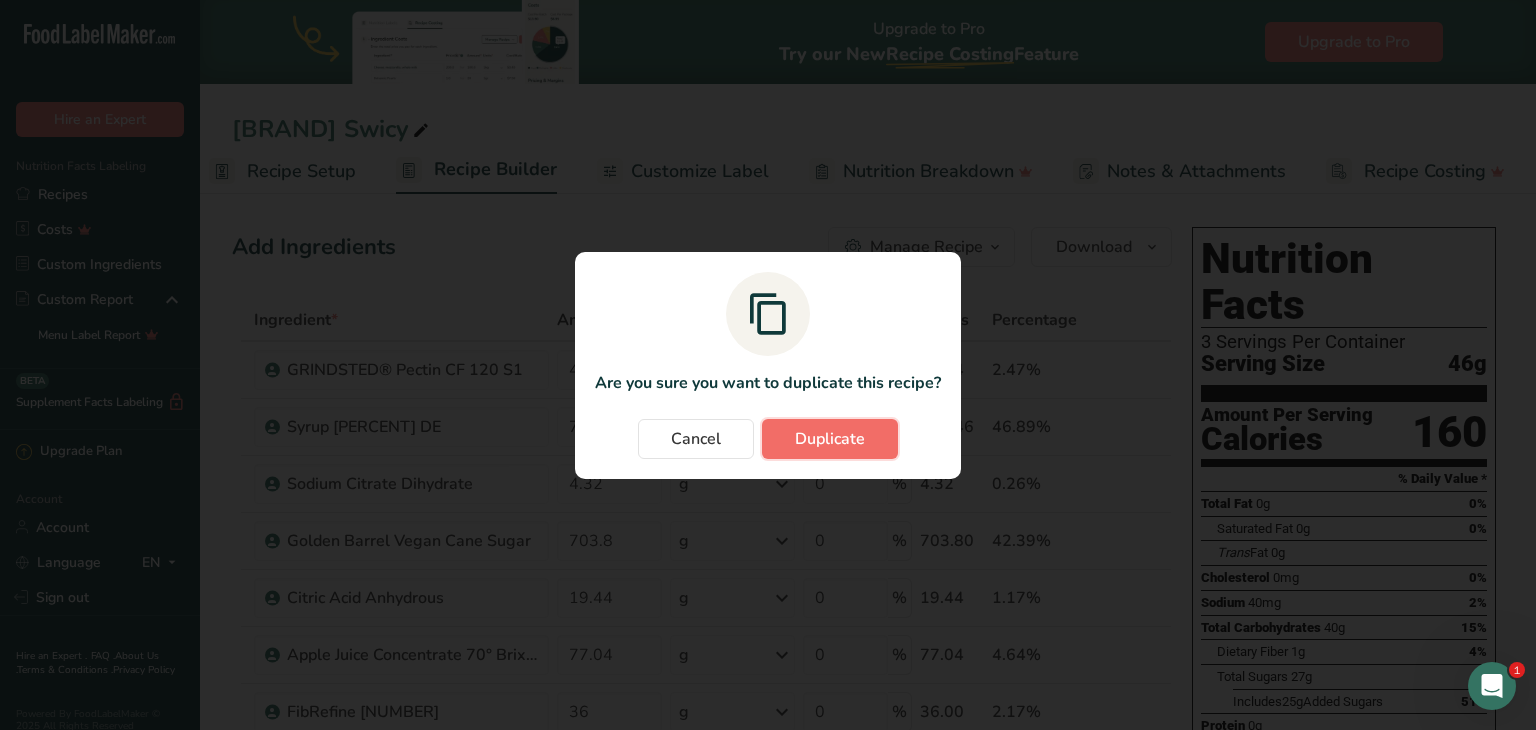 click on "Duplicate" at bounding box center [830, 439] 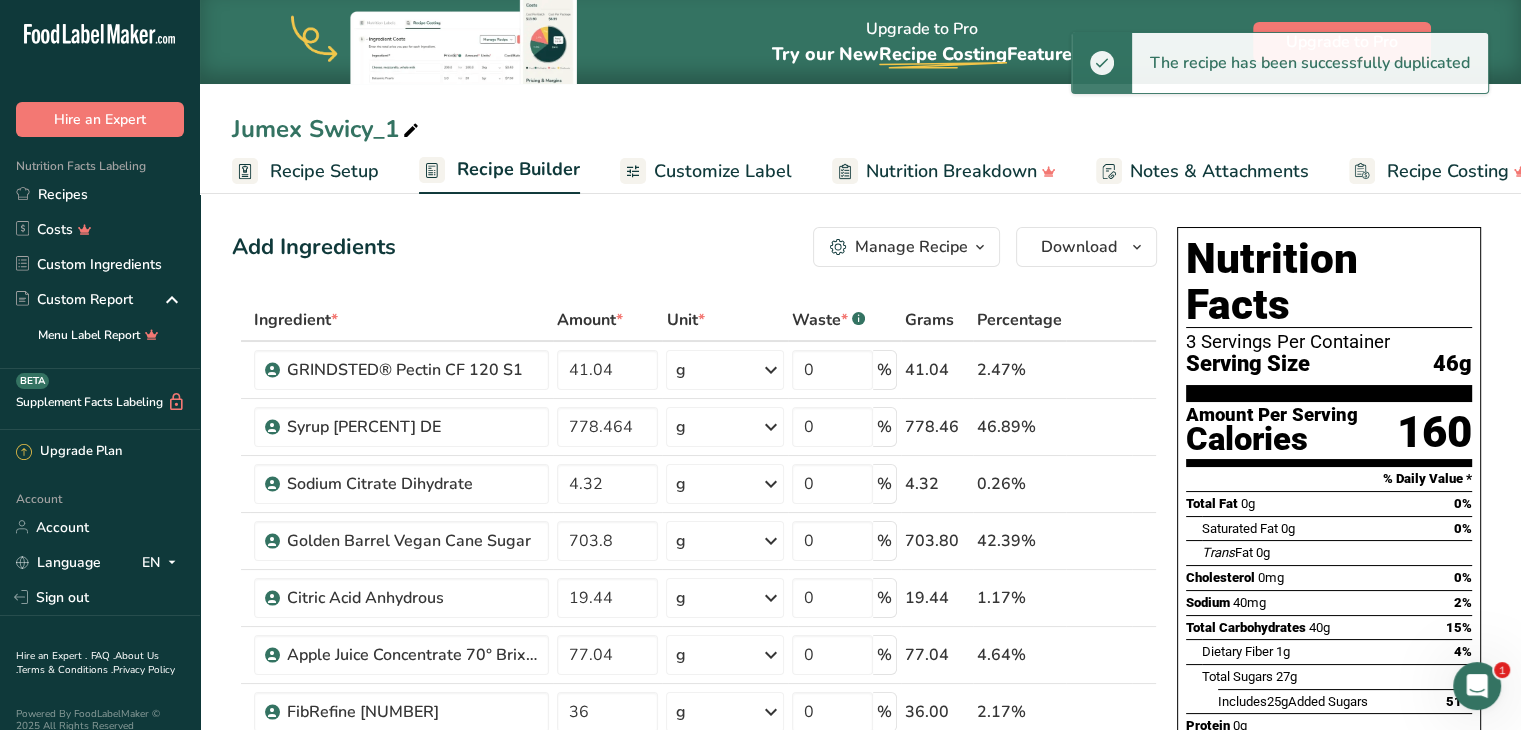 click at bounding box center [411, 131] 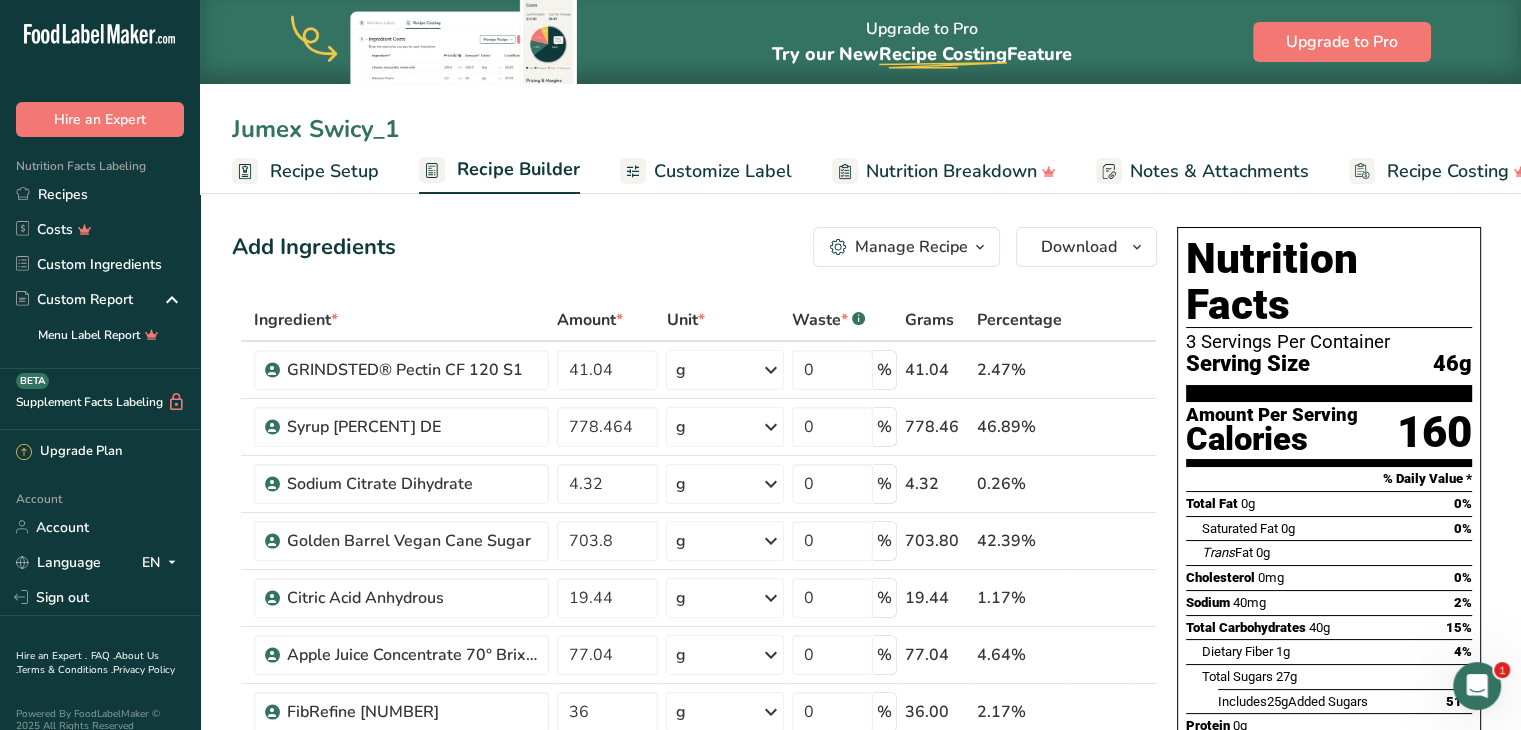 click on "Jumex Swicy_1" at bounding box center [860, 129] 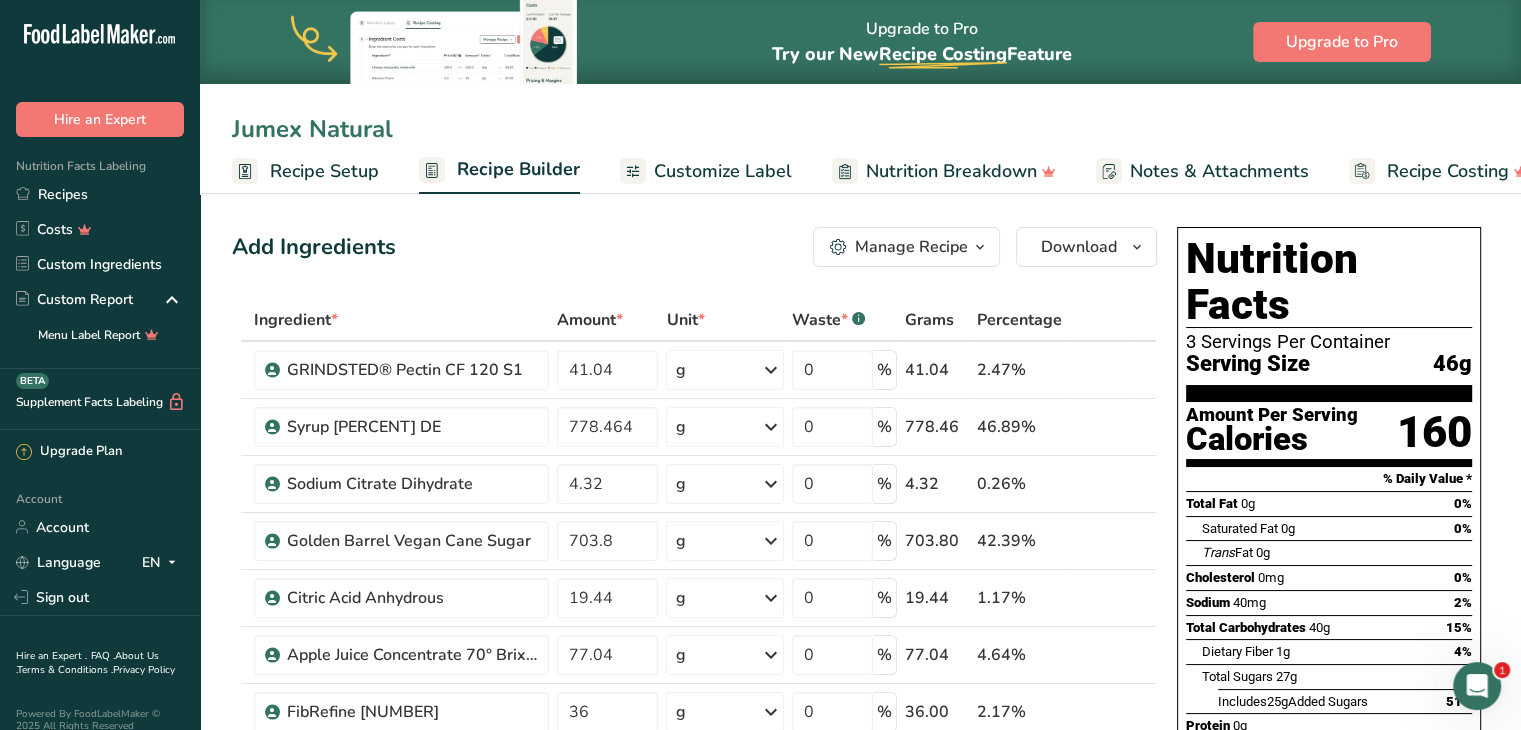 type on "Jumex Natural" 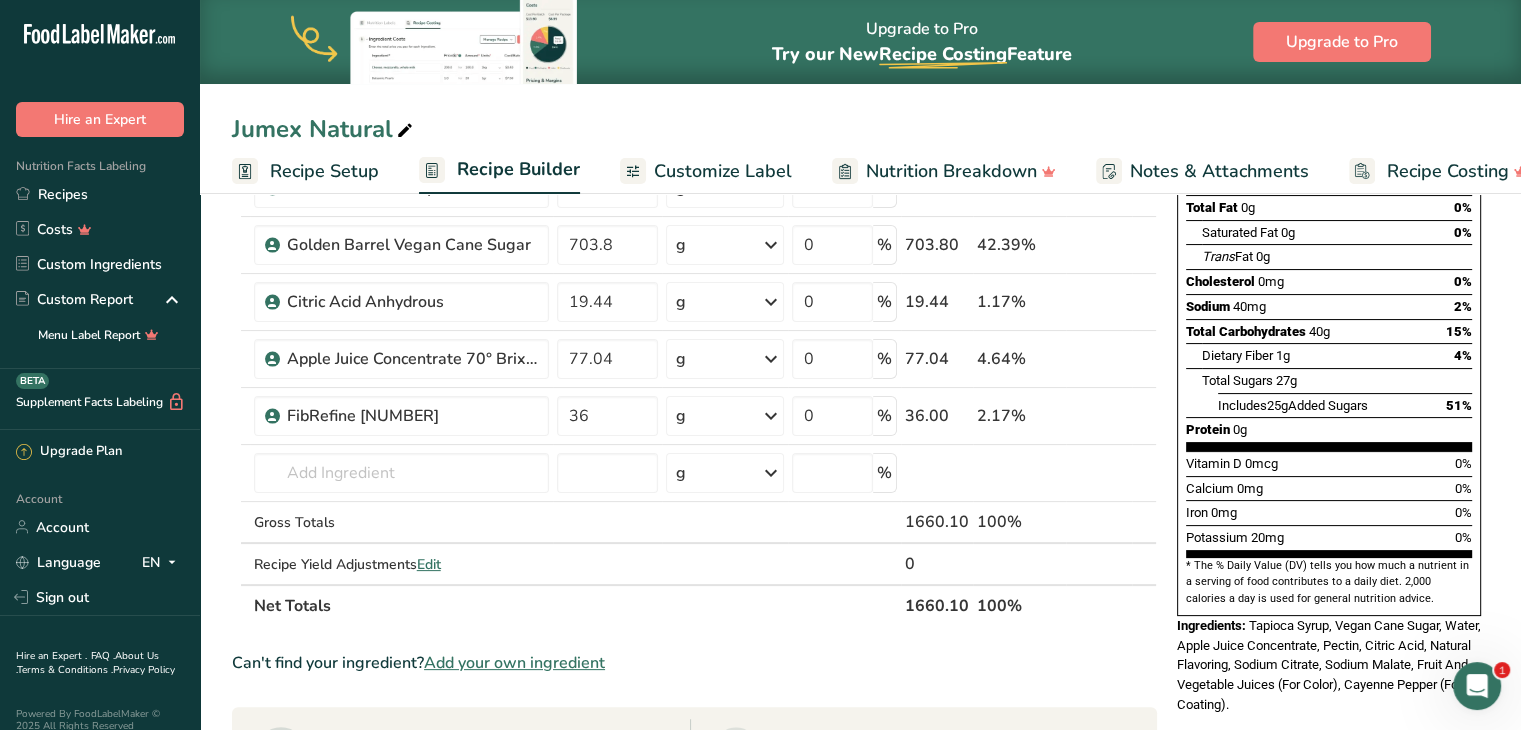 scroll, scrollTop: 0, scrollLeft: 0, axis: both 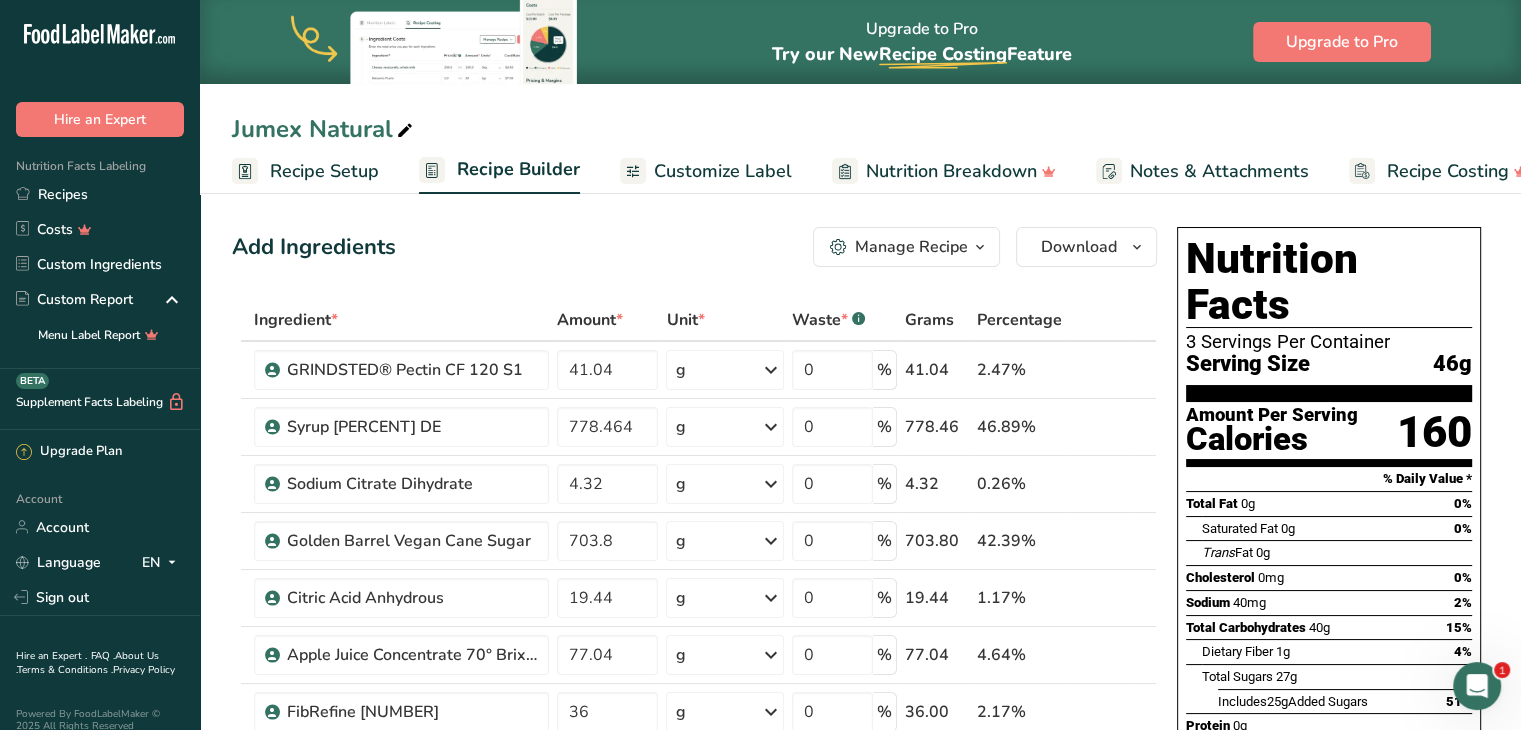 click on "Customize Label" at bounding box center (723, 171) 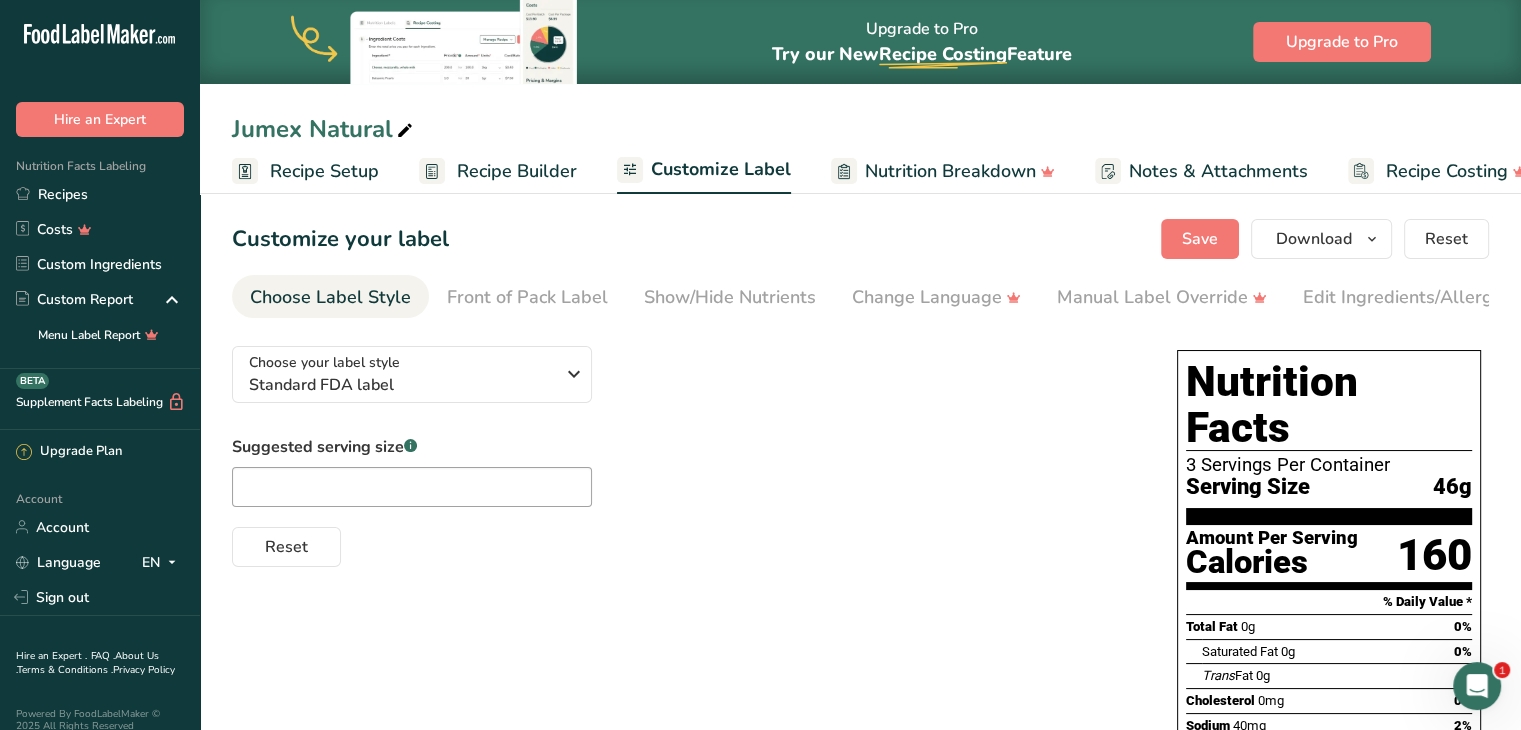 scroll, scrollTop: 0, scrollLeft: 38, axis: horizontal 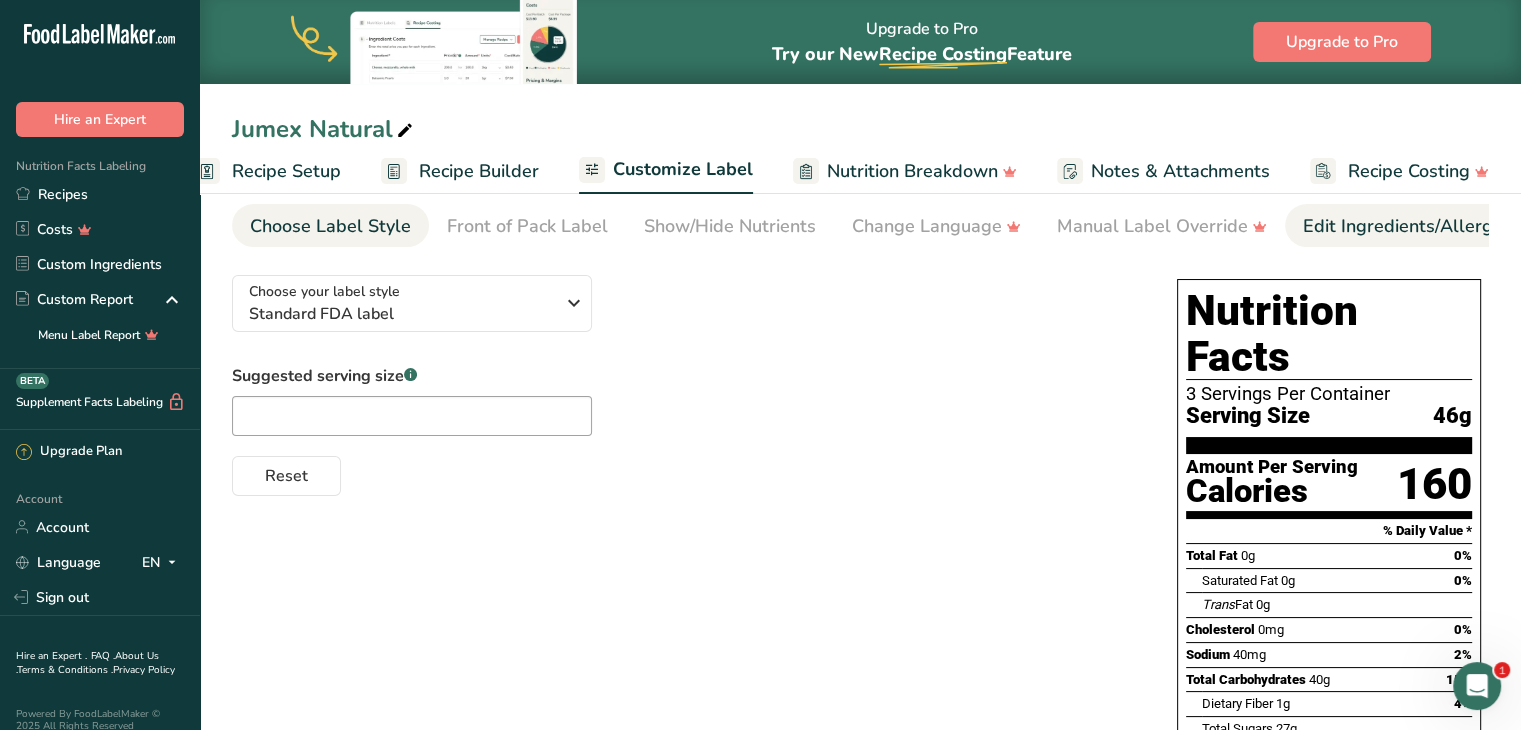 click on "Edit Ingredients/Allergens List" at bounding box center (1430, 226) 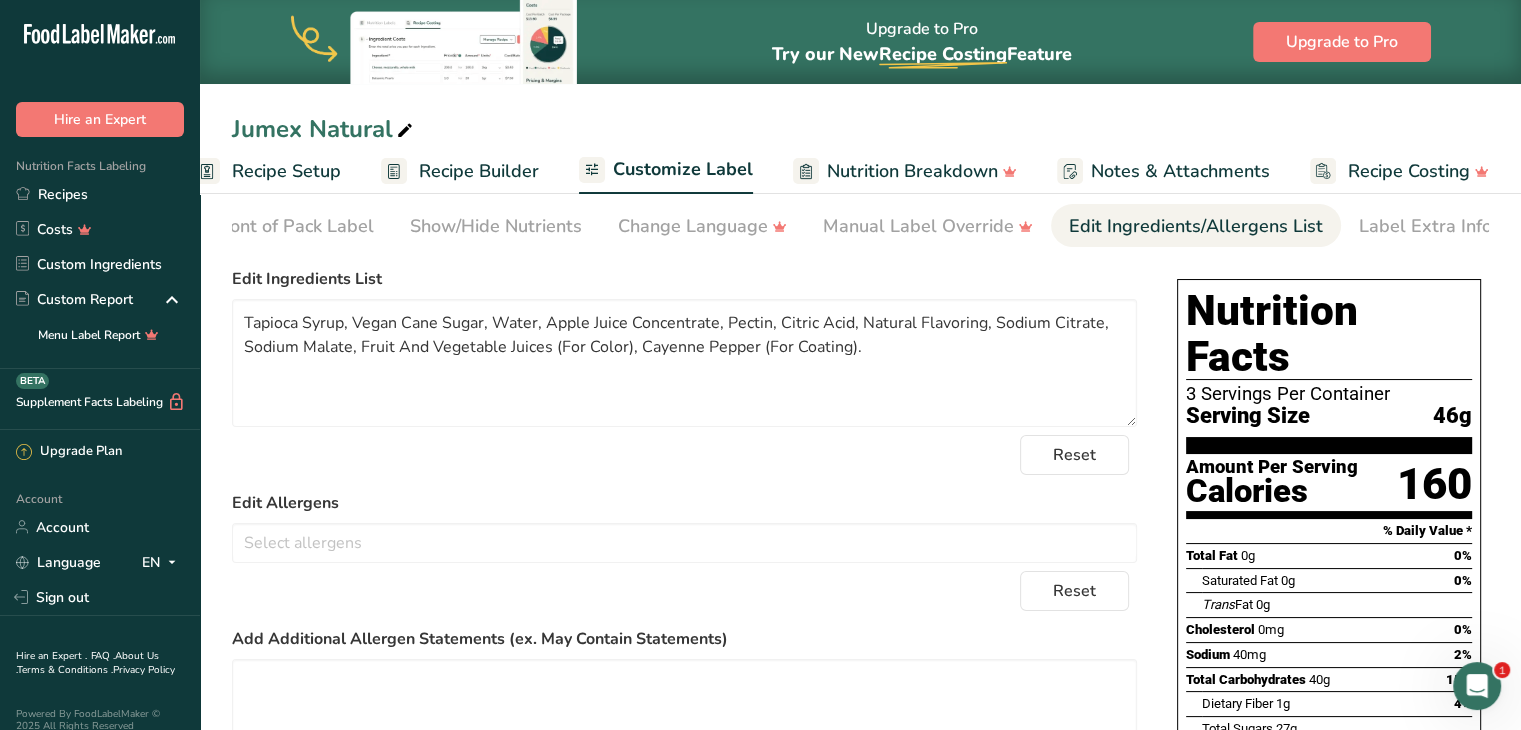 scroll, scrollTop: 0, scrollLeft: 244, axis: horizontal 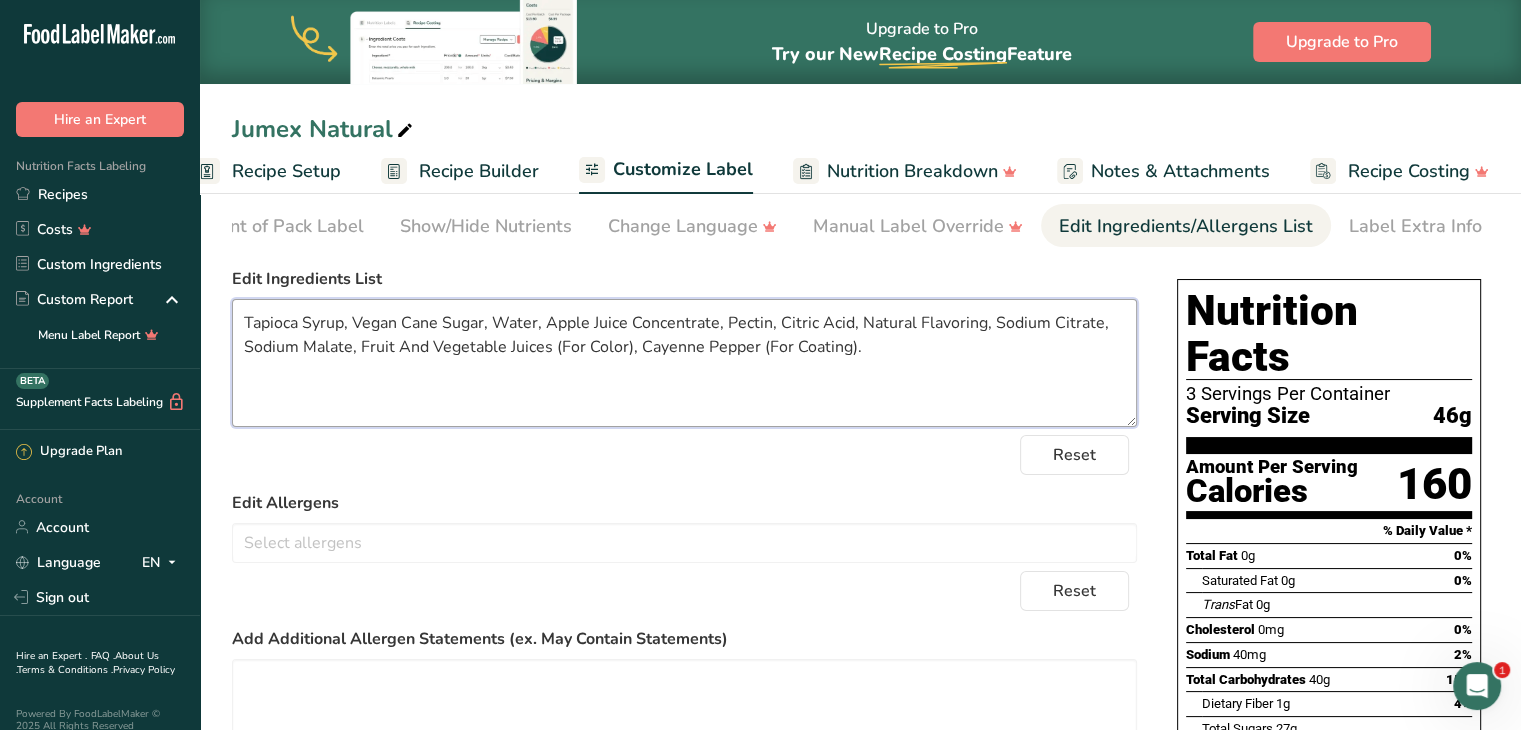click on "Tapioca Syrup, Vegan Cane Sugar, Water, Apple Juice Concentrate, Pectin, Citric Acid, Natural Flavoring, Sodium Citrate, Sodium Malate, Fruit And Vegetable Juices (For Color), Cayenne Pepper (For Coating)." at bounding box center (684, 363) 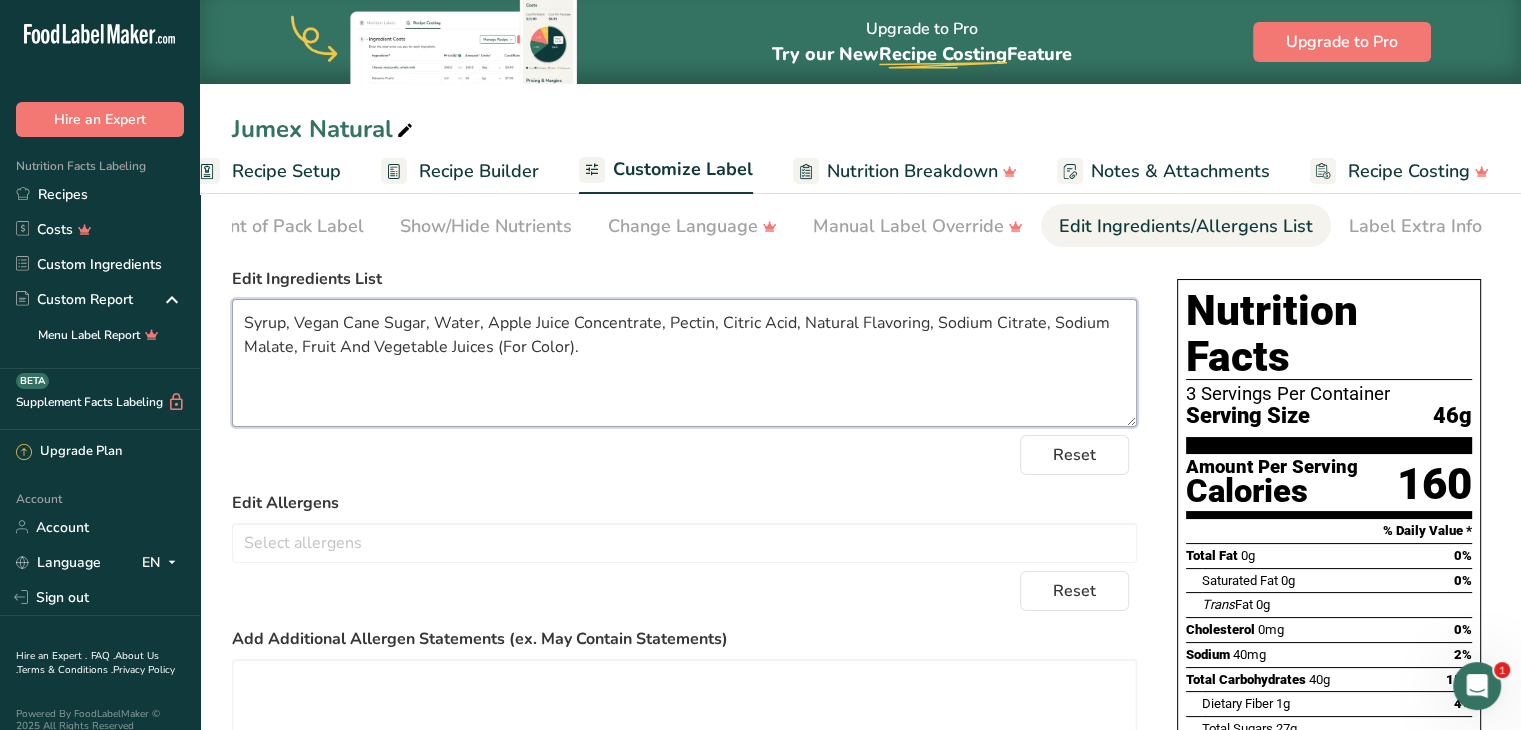 type on "Syrup, Vegan Cane Sugar, Water, Apple Juice Concentrate, Pectin, Citric Acid, Natural Flavoring, Sodium Citrate, Sodium Malate, Fruit And Vegetable Juices (For Color)." 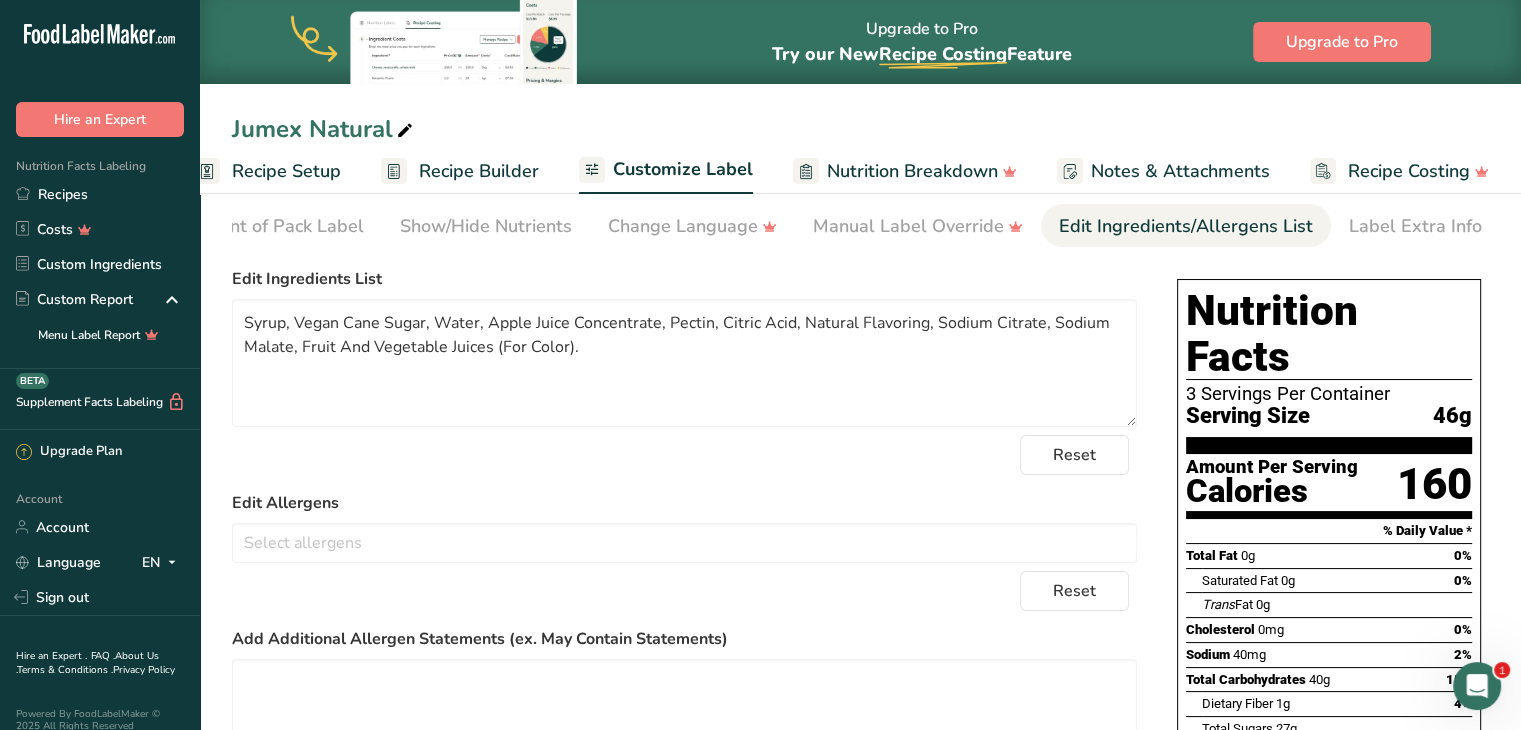 click on "Reset" at bounding box center (684, 455) 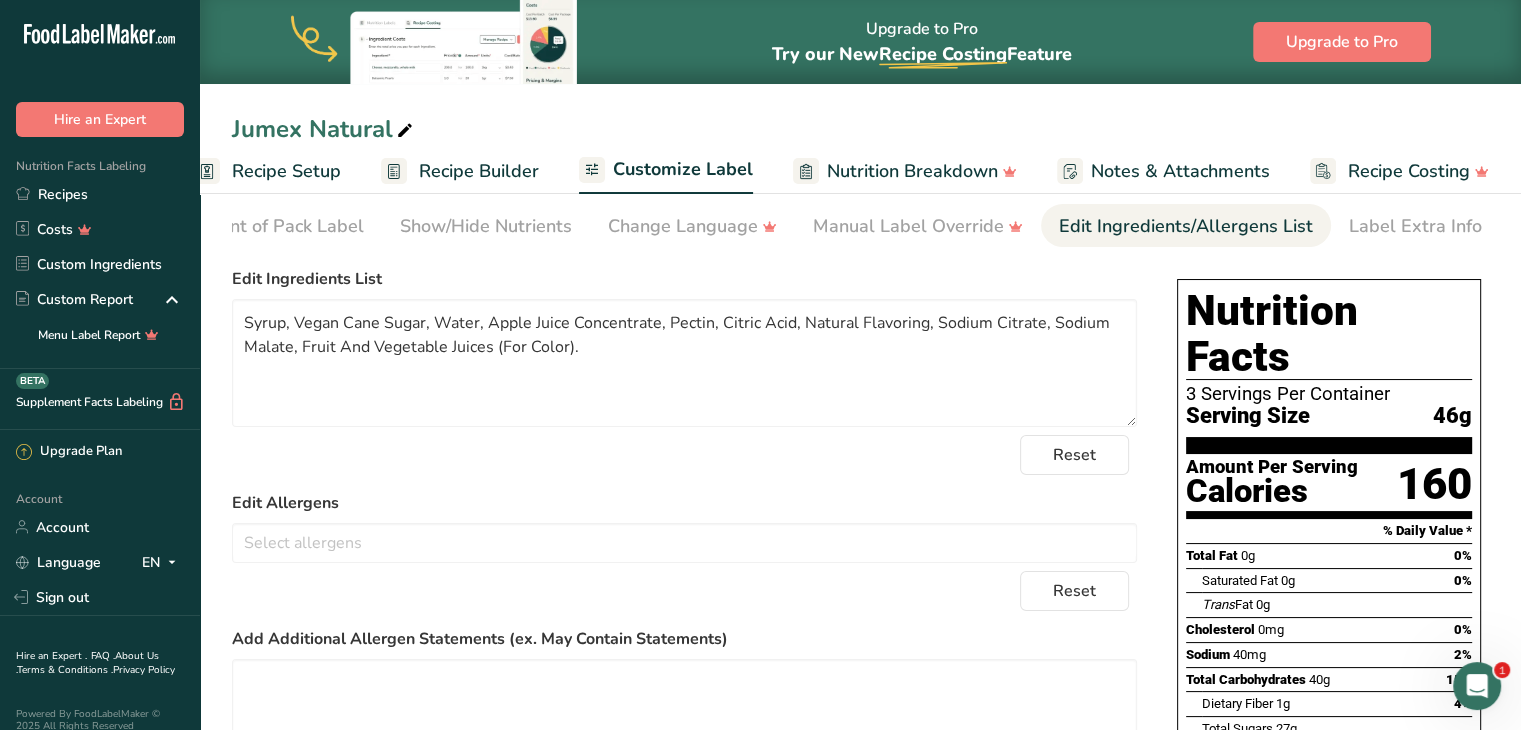 scroll, scrollTop: 0, scrollLeft: 0, axis: both 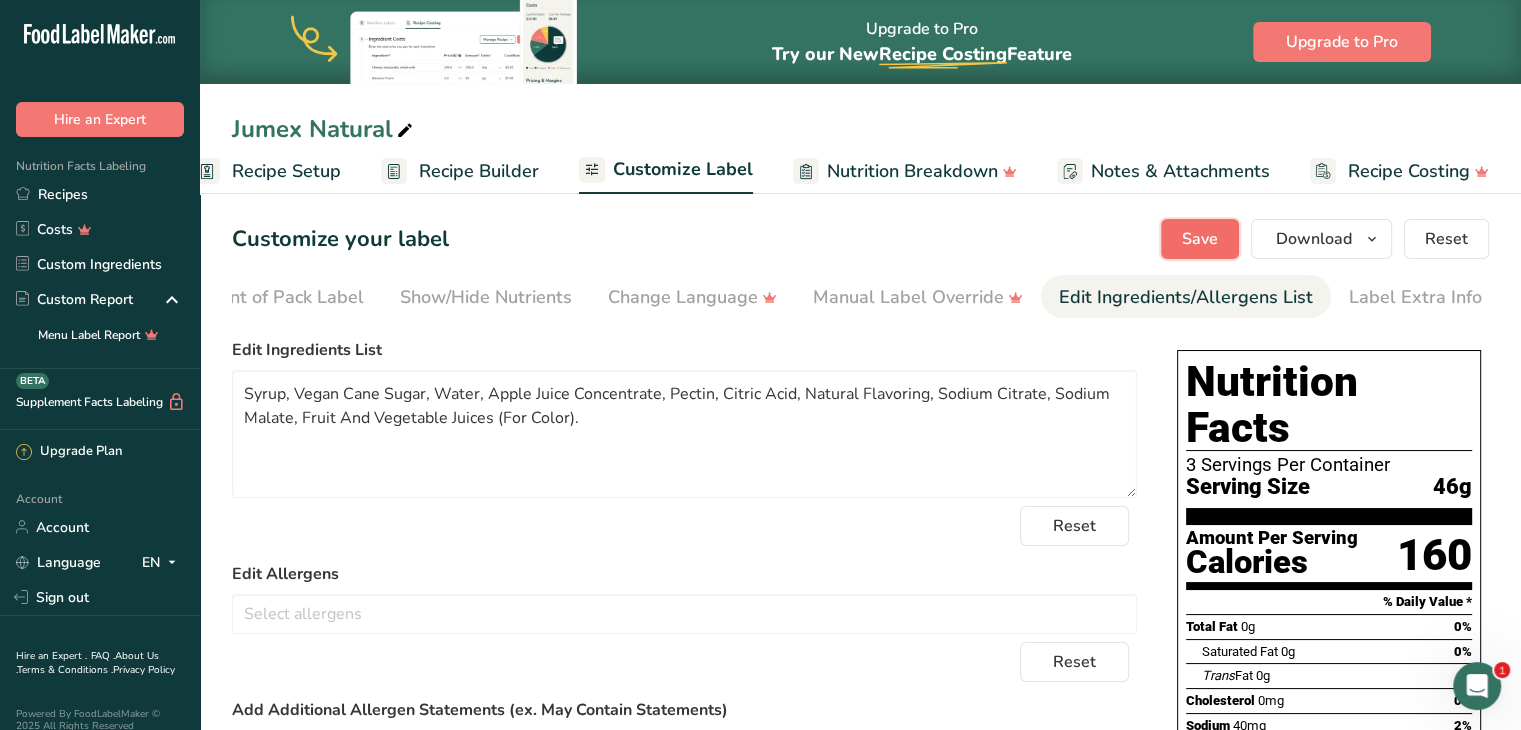 click on "Save" at bounding box center [1200, 239] 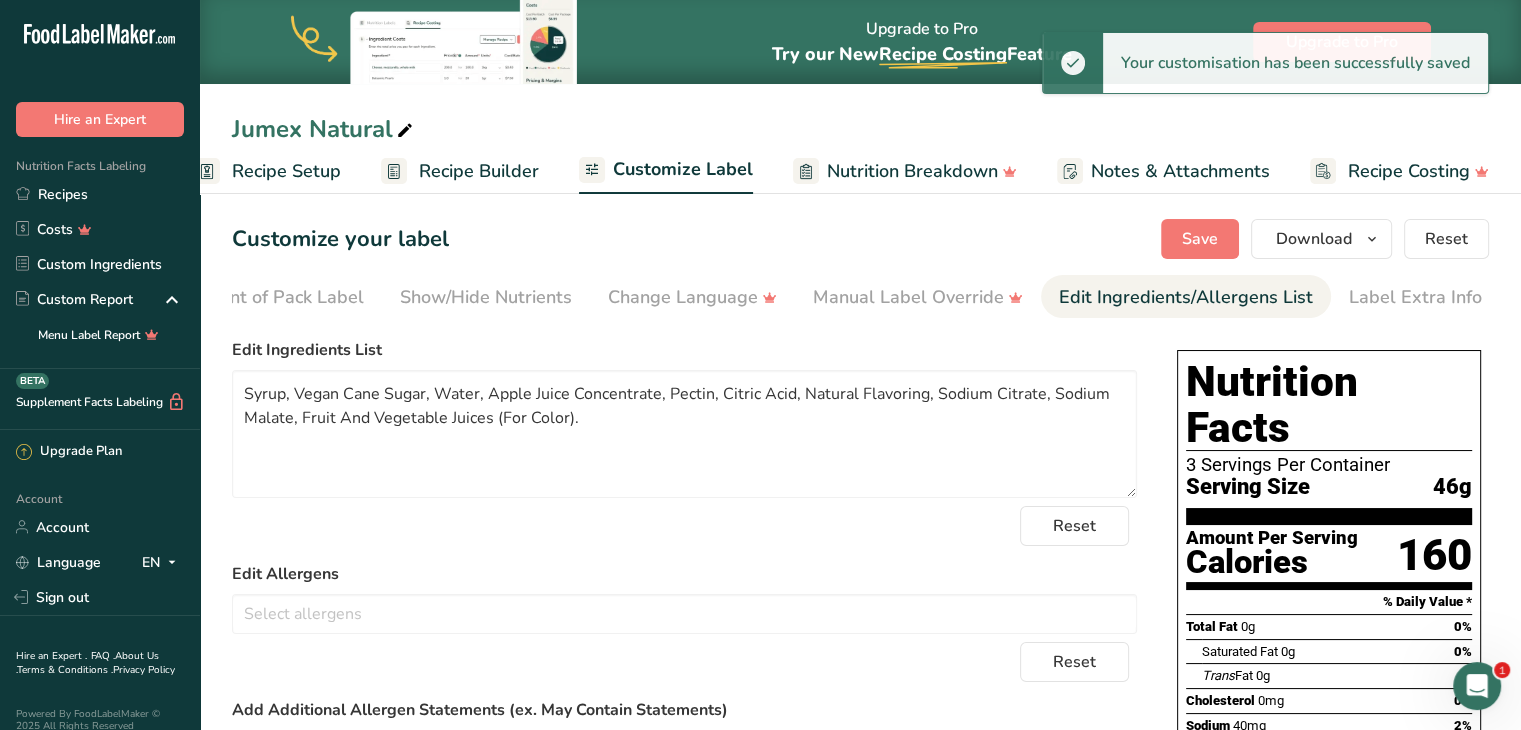 click on "Nutrition Breakdown" at bounding box center (912, 171) 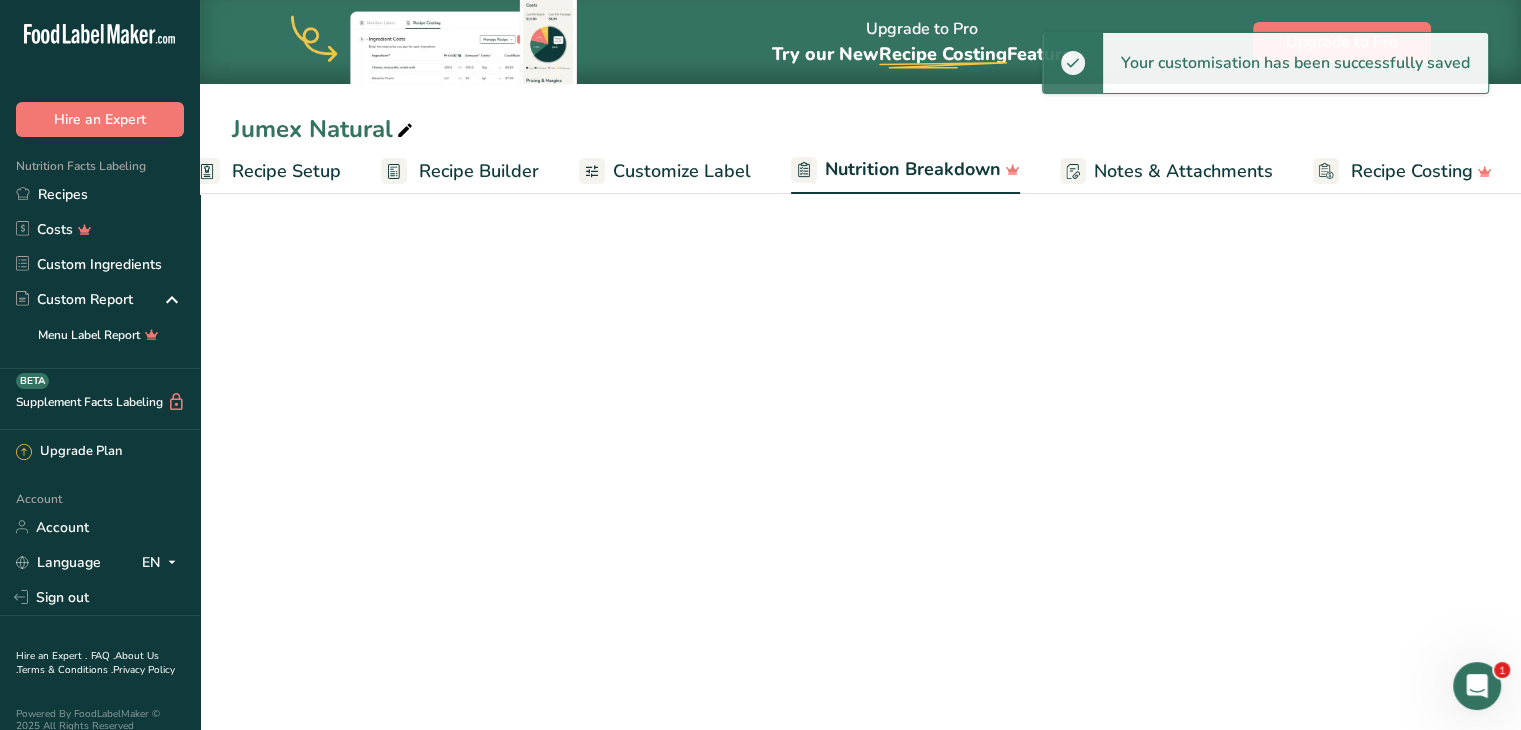 scroll, scrollTop: 0, scrollLeft: 40, axis: horizontal 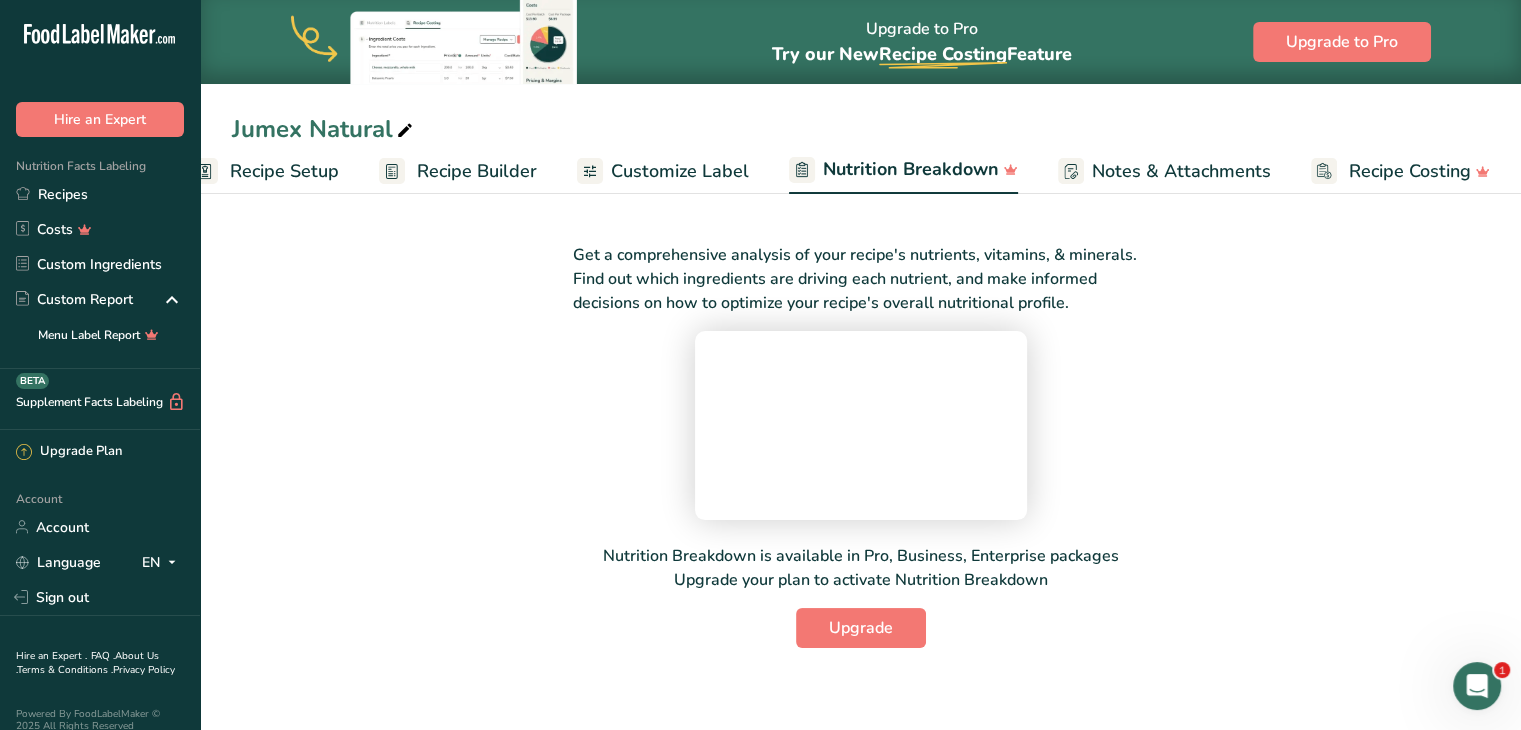 click on "Customize Label" at bounding box center (663, 171) 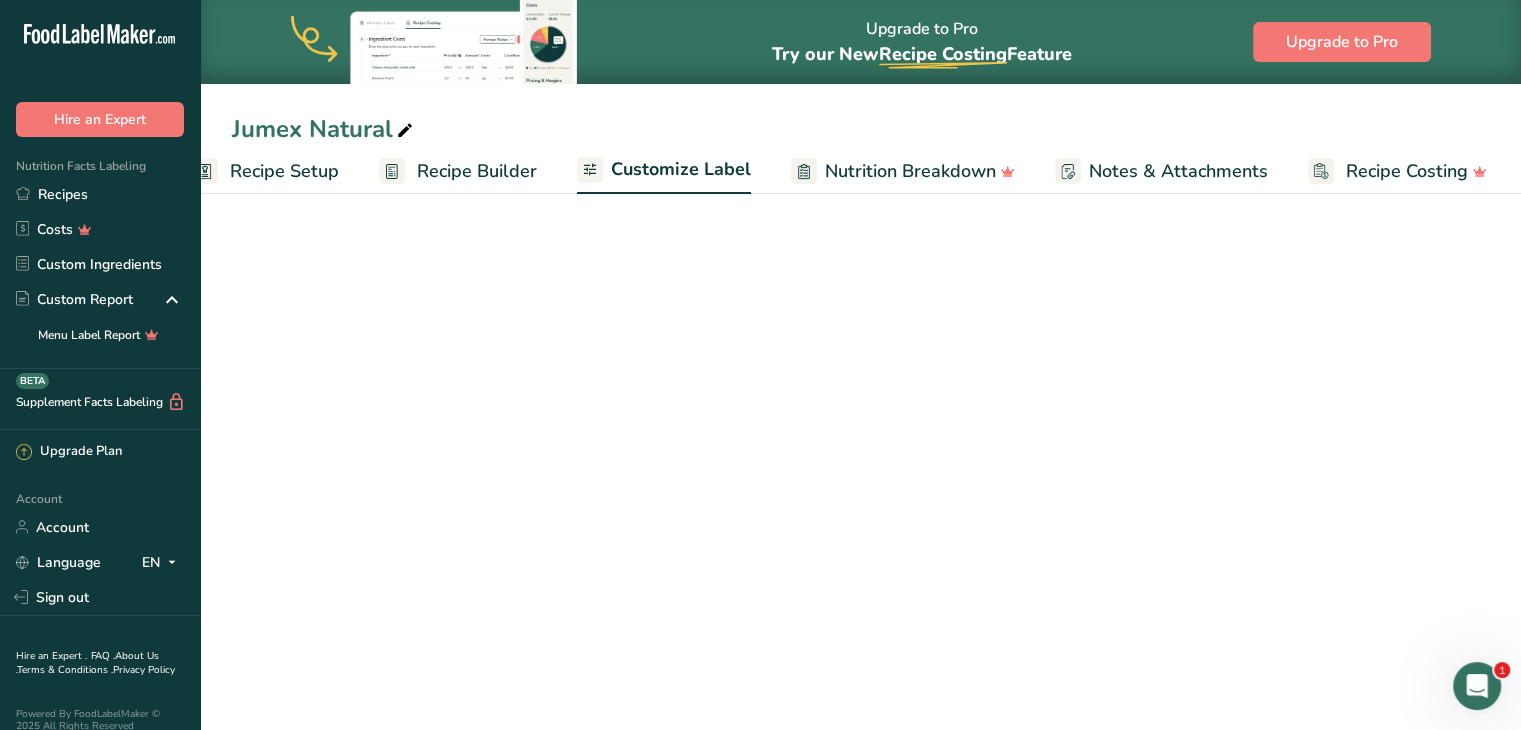 scroll, scrollTop: 0, scrollLeft: 38, axis: horizontal 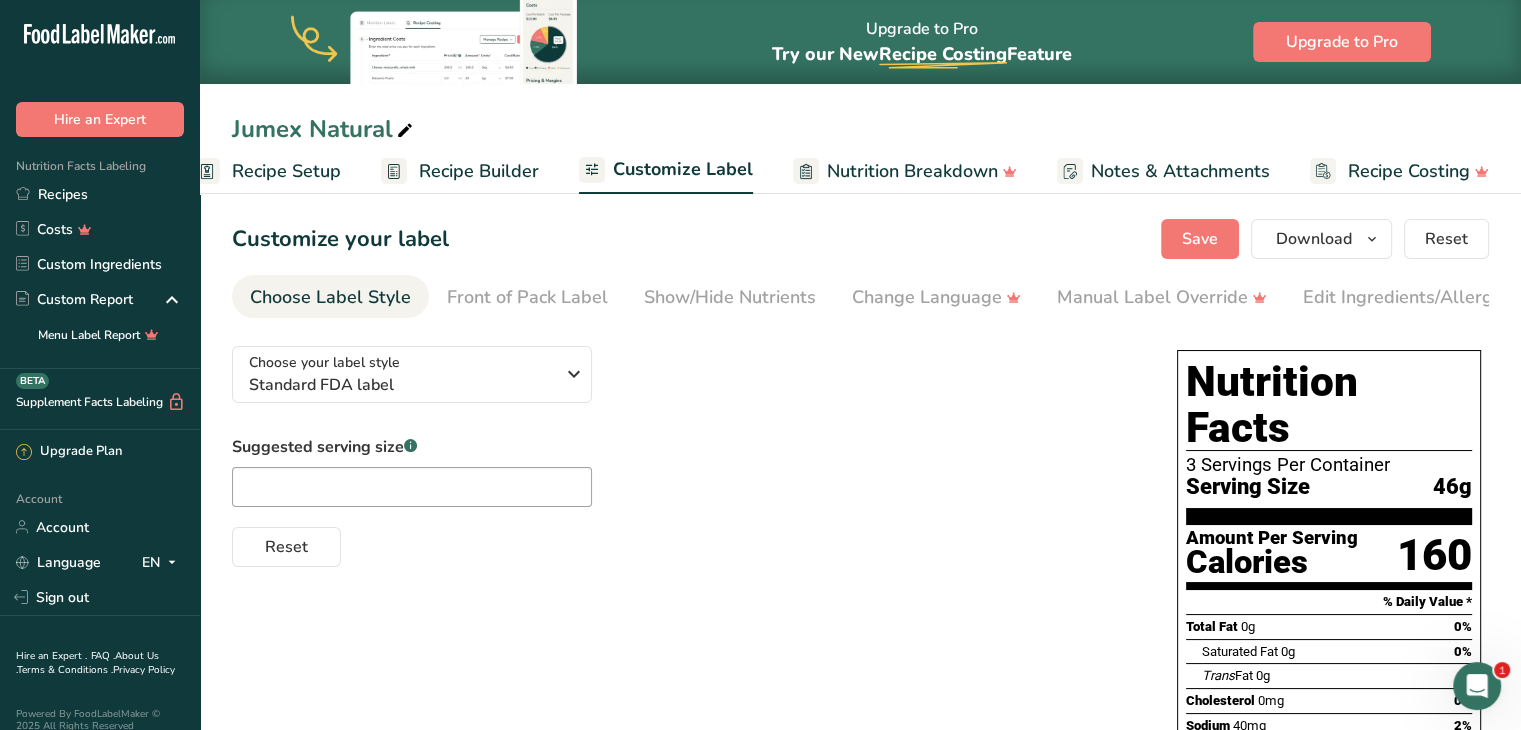 drag, startPoint x: 649, startPoint y: 209, endPoint x: 405, endPoint y: 297, distance: 259.38388 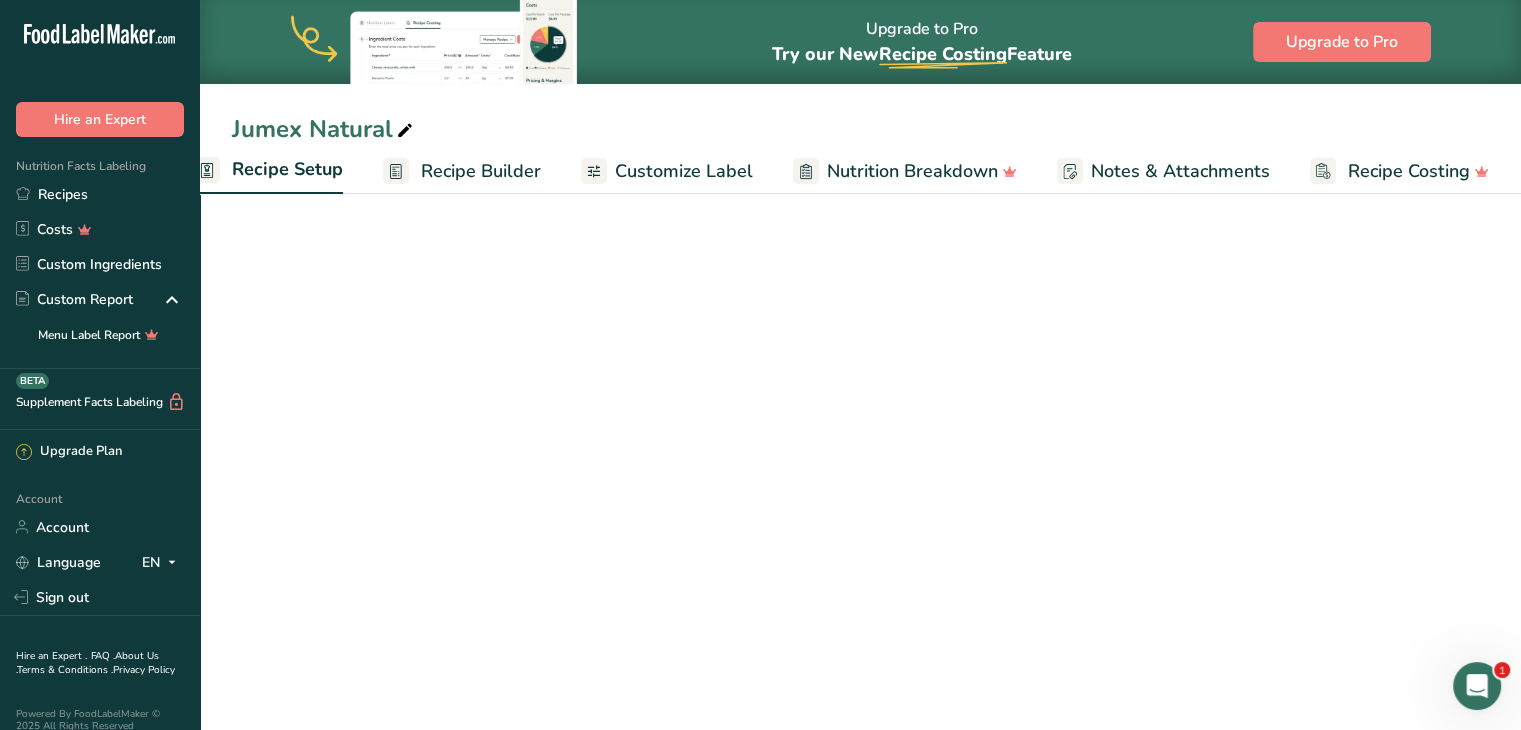 scroll, scrollTop: 0, scrollLeft: 7, axis: horizontal 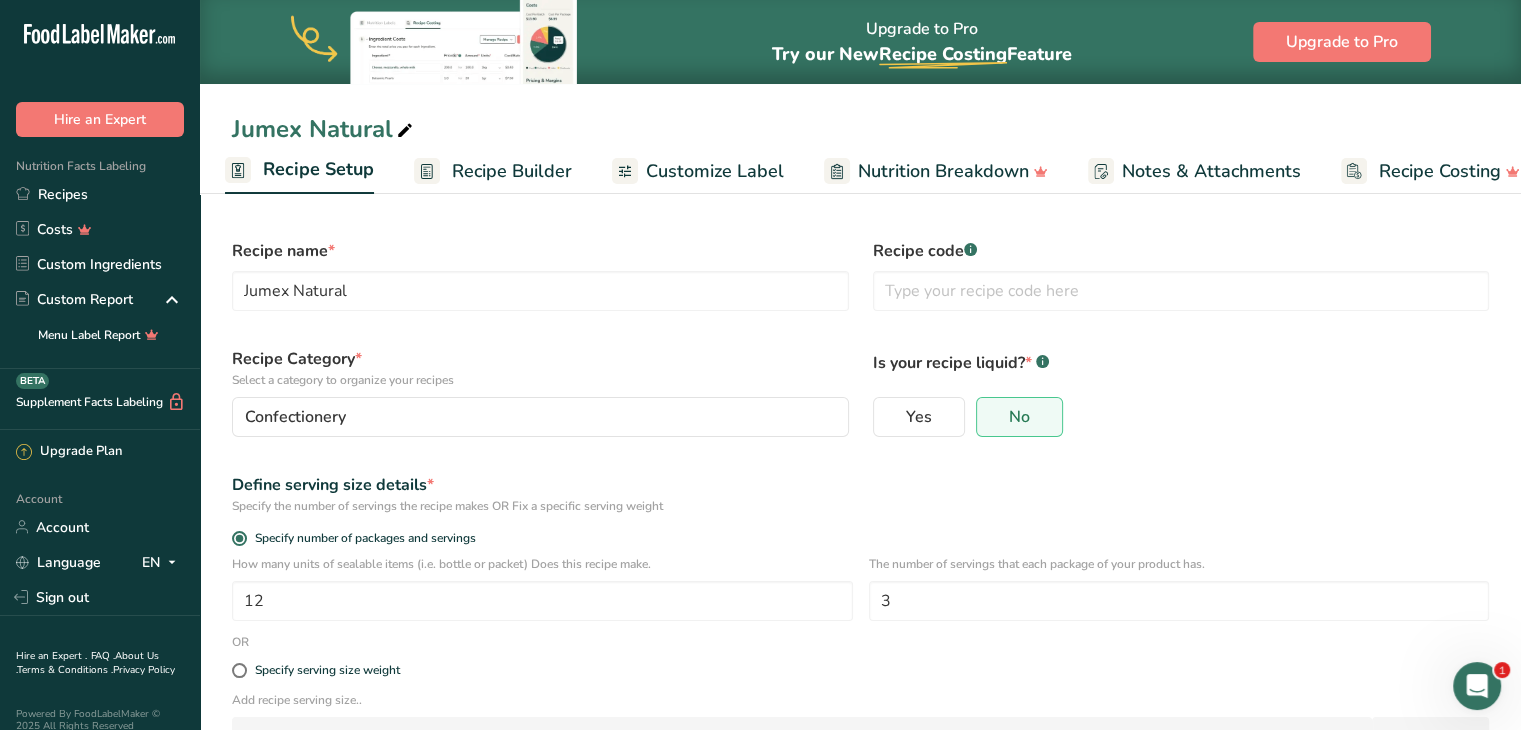click on "Recipe Builder" at bounding box center [512, 171] 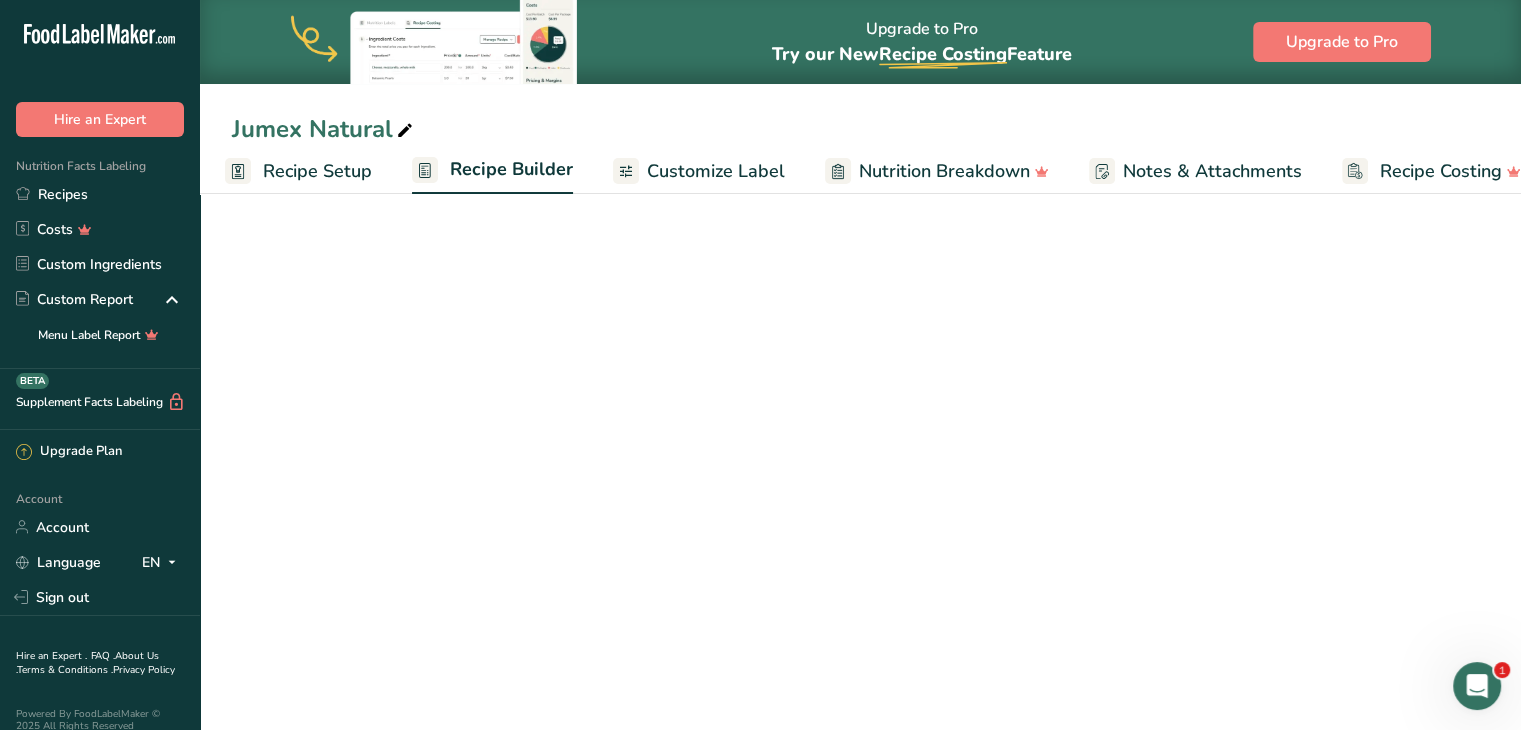 scroll, scrollTop: 0, scrollLeft: 38, axis: horizontal 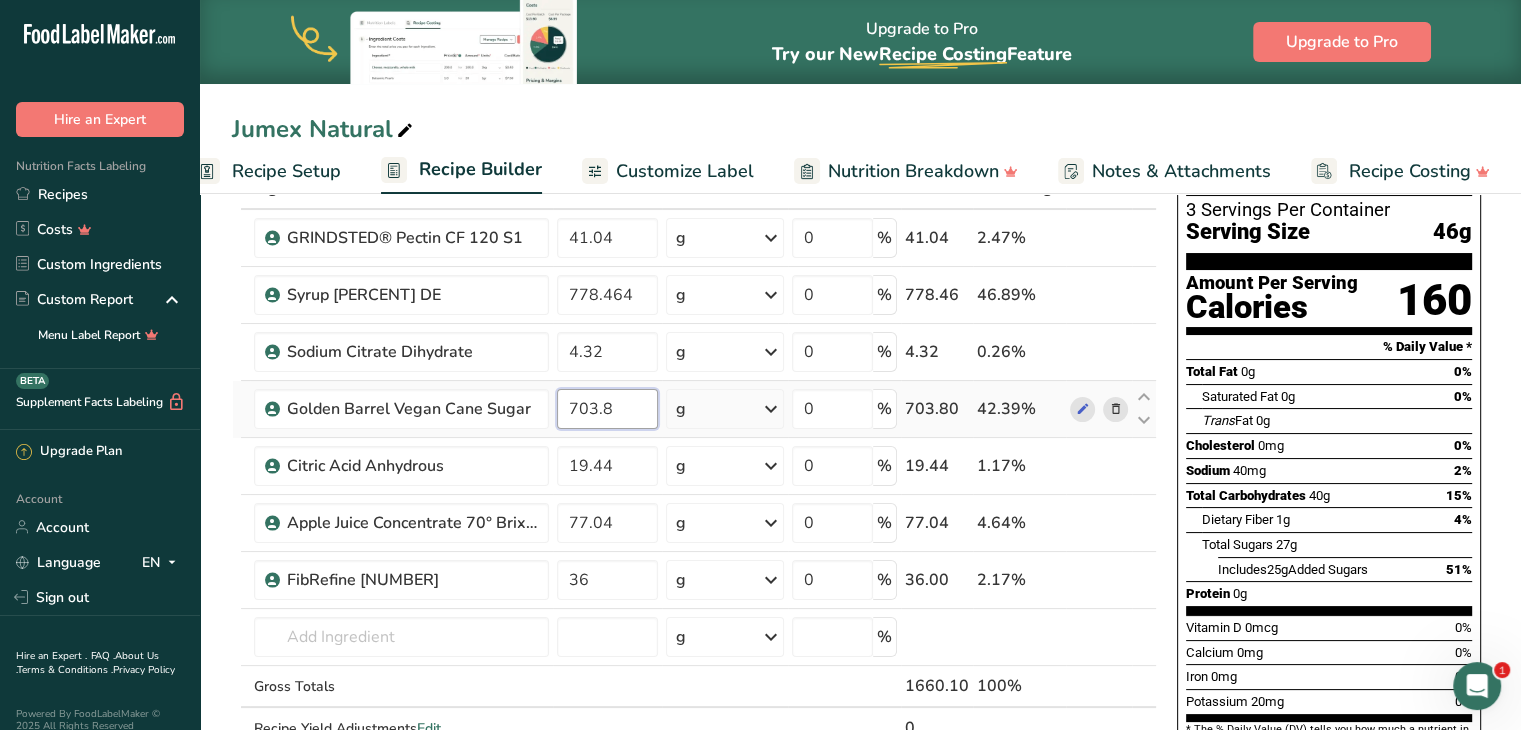 click on "703.8" at bounding box center (608, 409) 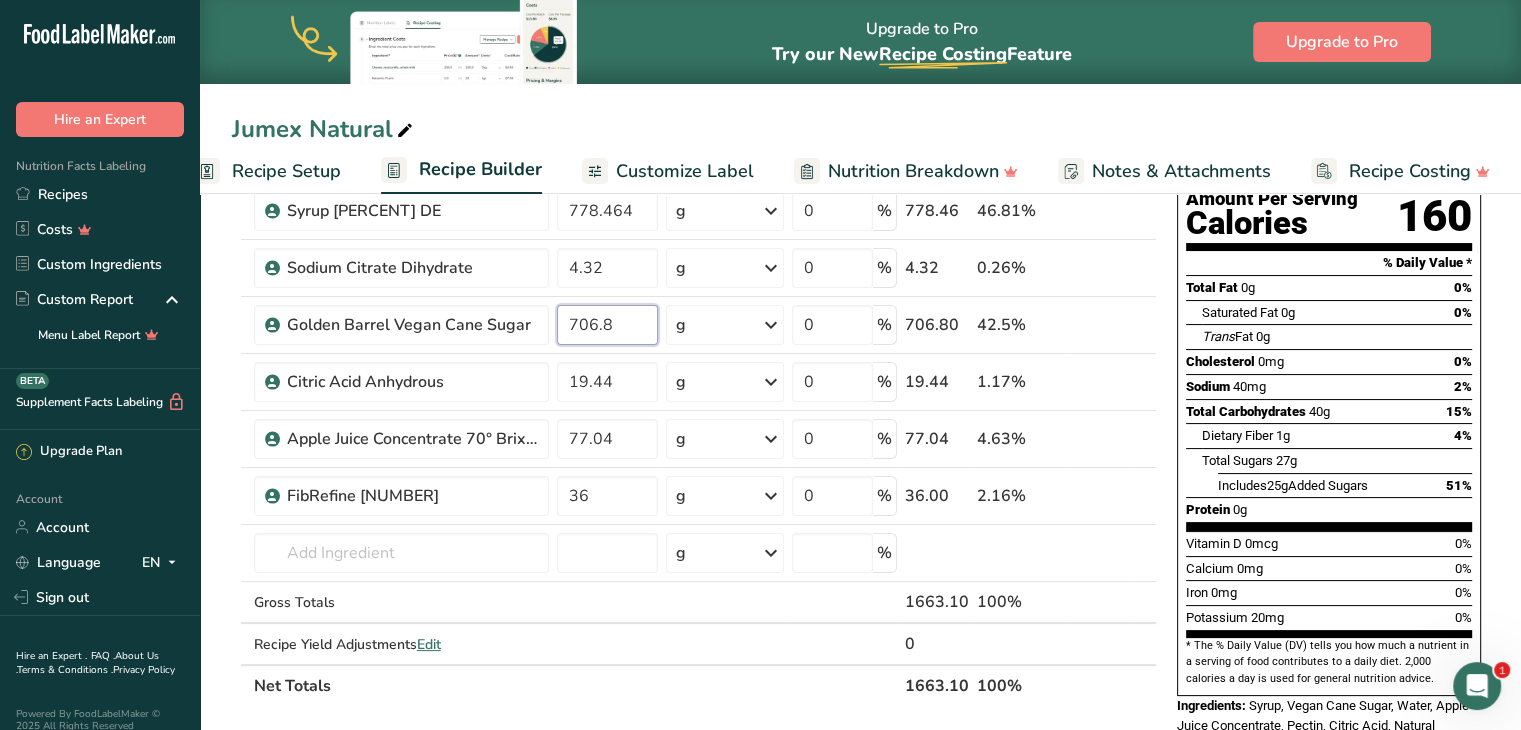 scroll, scrollTop: 213, scrollLeft: 0, axis: vertical 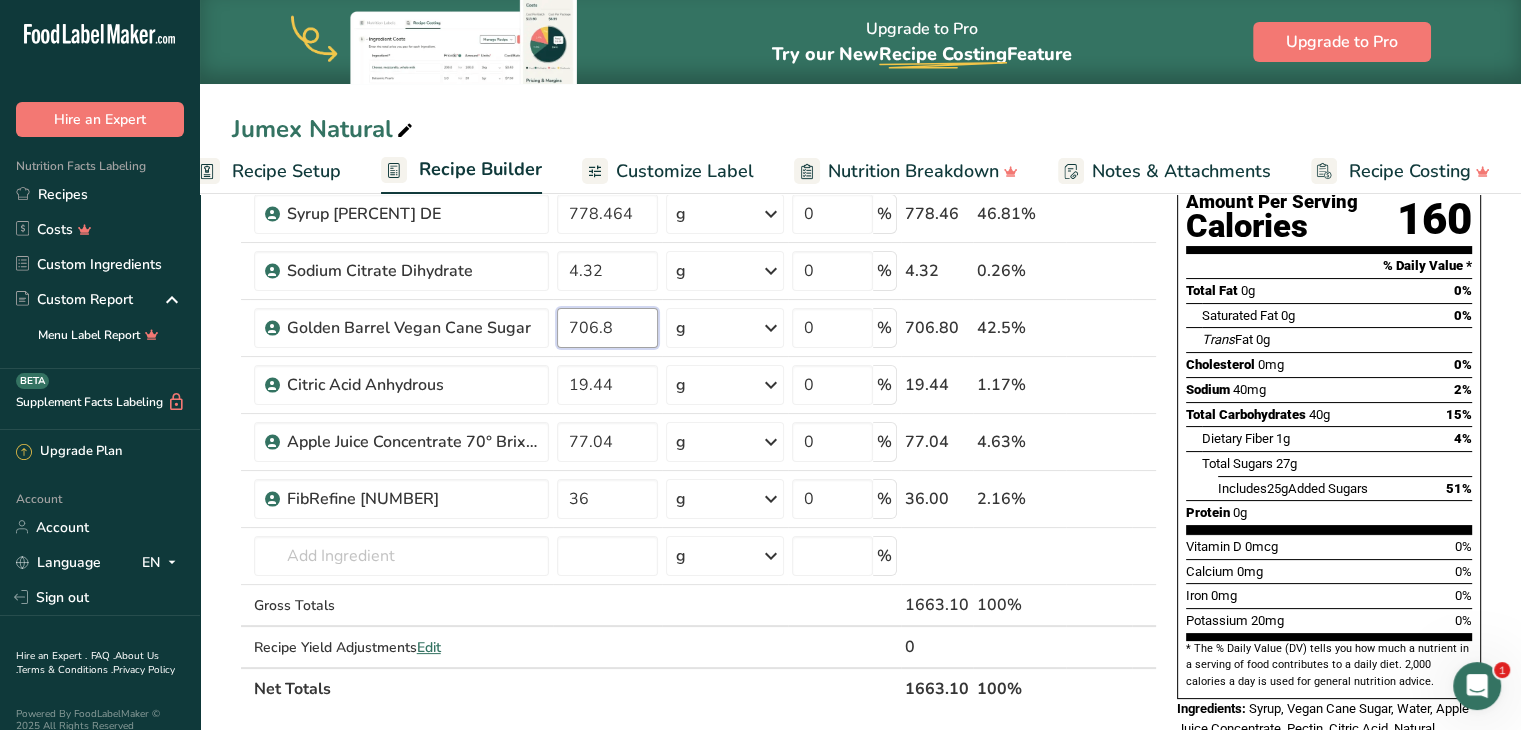 type on "706.8" 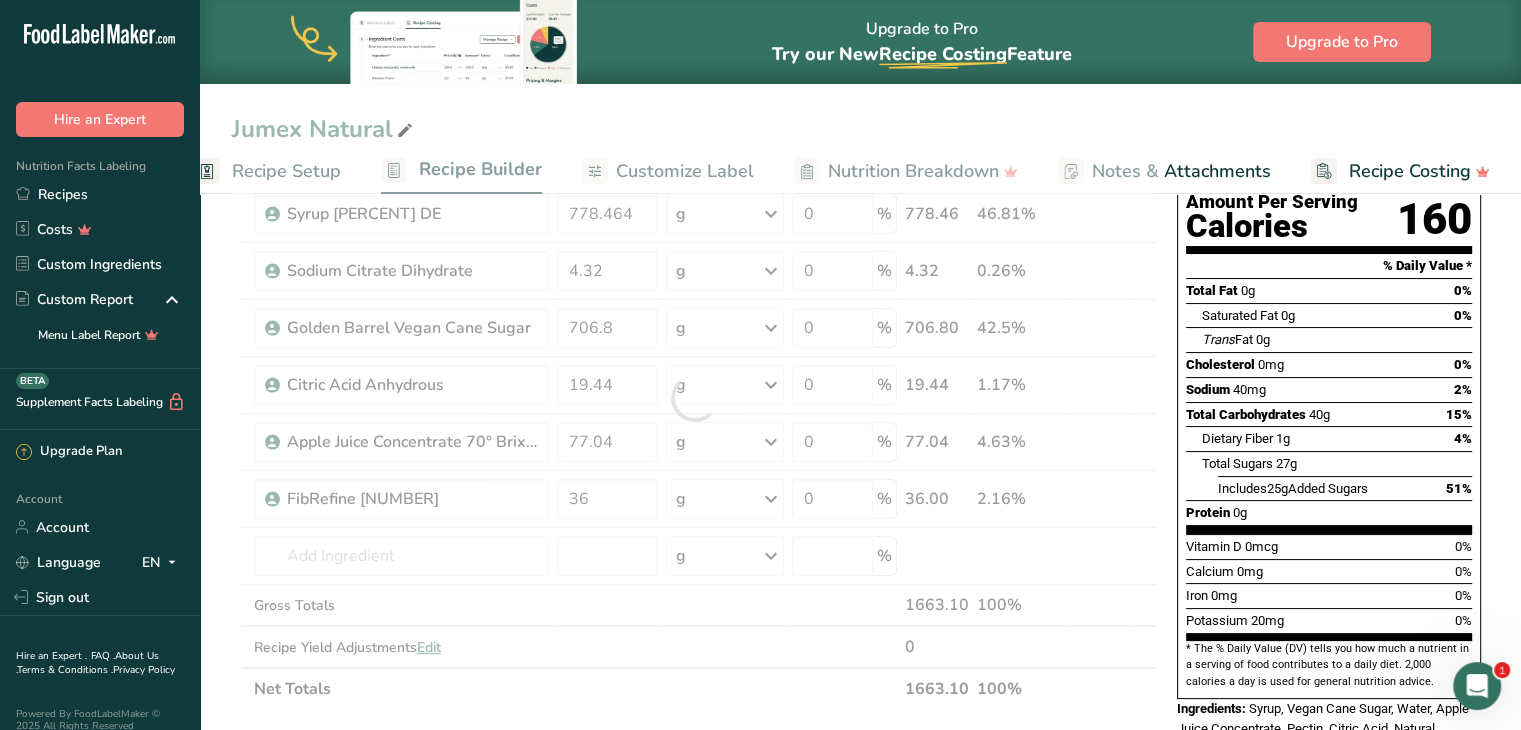 click on "Ingredient *
Amount *
Unit *
Waste *   .a-a{fill:#347362;}.b-a{fill:#fff;}          Grams
Percentage
GRINDSTED® Pectin CF 120 S1
[NUMBER]
g
Weight Units
g
kg
mg
See more
Volume Units
l
mL
fl oz
See more
0
%
[NUMBER]
[PERCENT]
Tapioca Syrup 42 DE
[NUMBER]
g
Weight Units
g
kg
mg
See more
Volume Units
l
mL
fl oz
See more
0
%
[NUMBER]
[PERCENT]
Sodium Citrate Dihydrate" at bounding box center [694, 398] 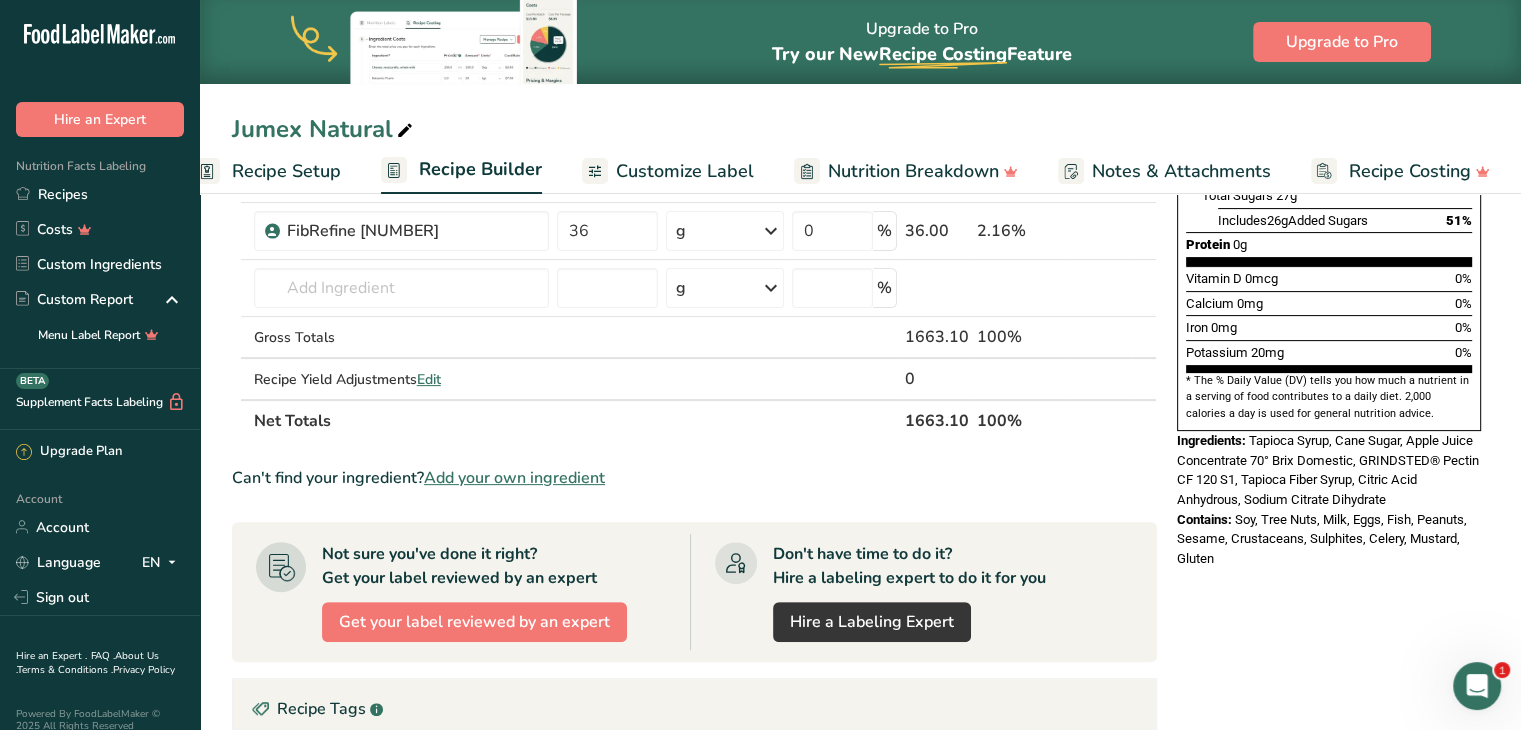 scroll, scrollTop: 0, scrollLeft: 0, axis: both 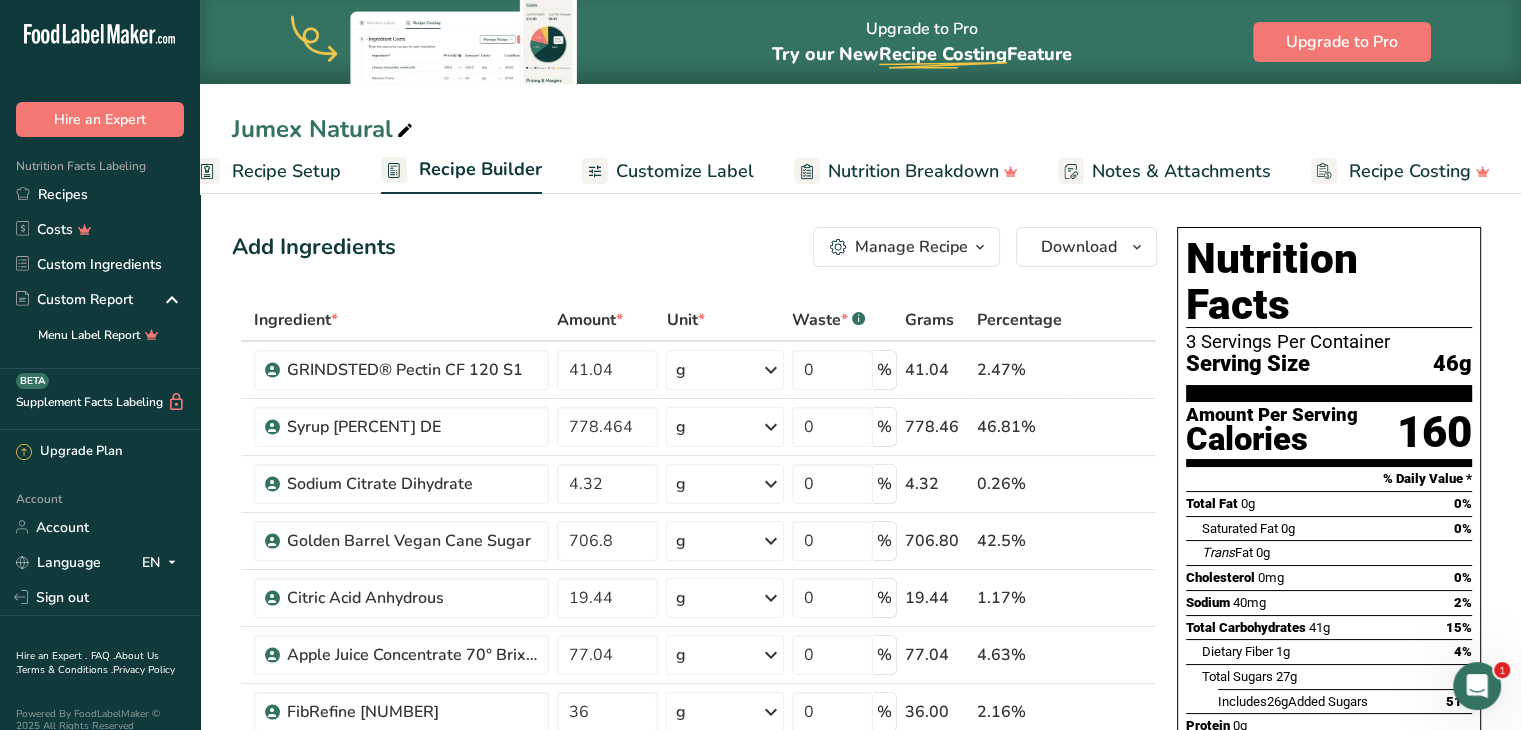 click on "Customize Label" at bounding box center (685, 171) 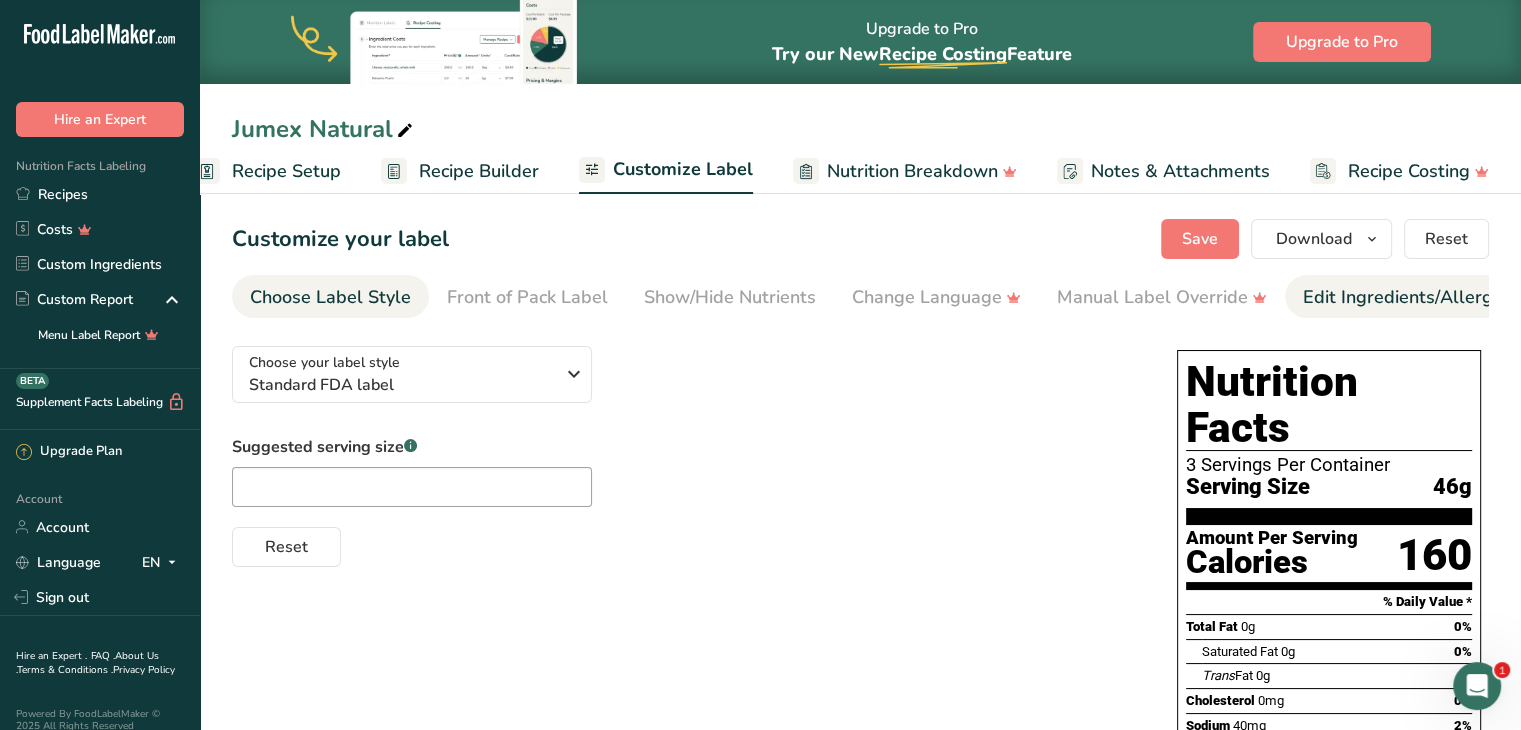 click on "Edit Ingredients/Allergens List" at bounding box center (1430, 297) 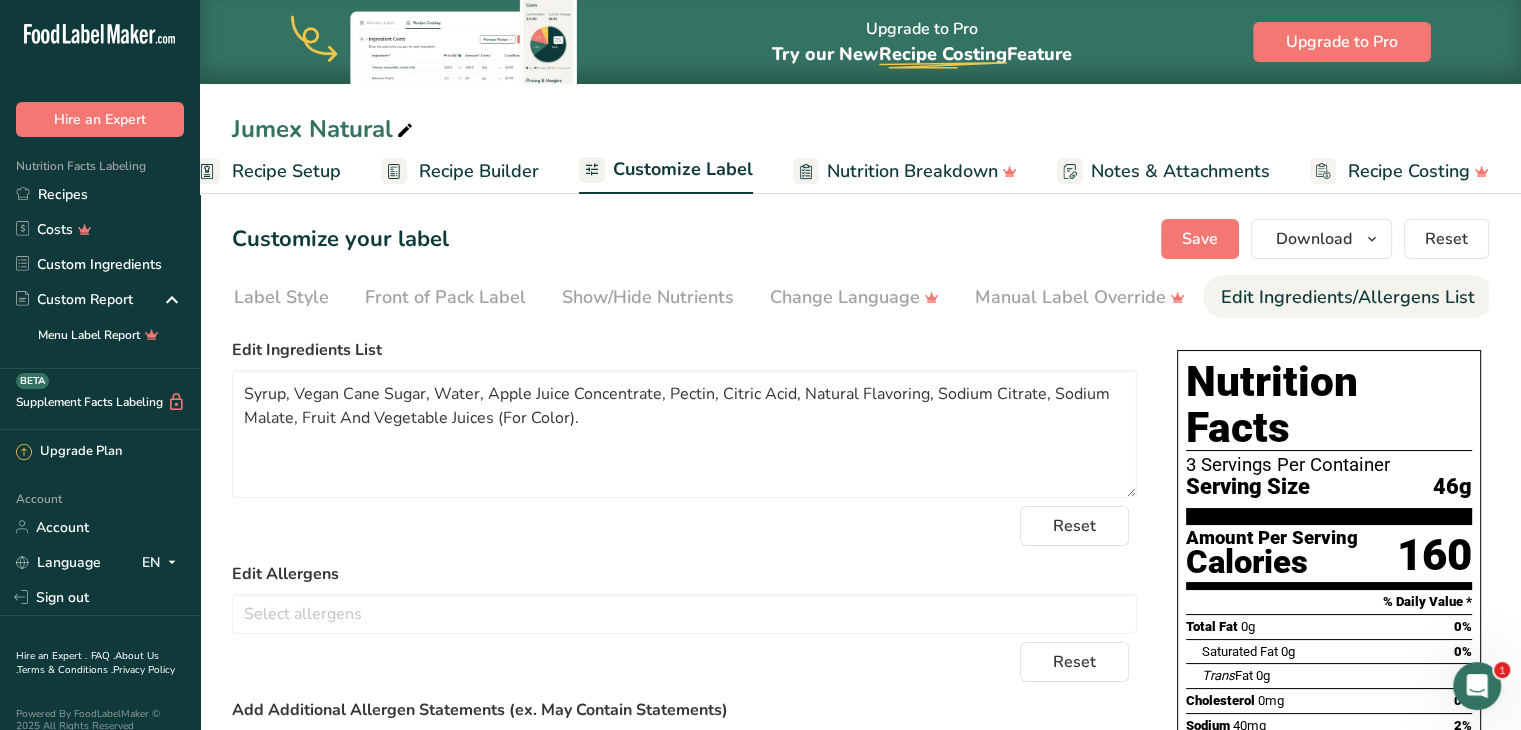 scroll, scrollTop: 0, scrollLeft: 244, axis: horizontal 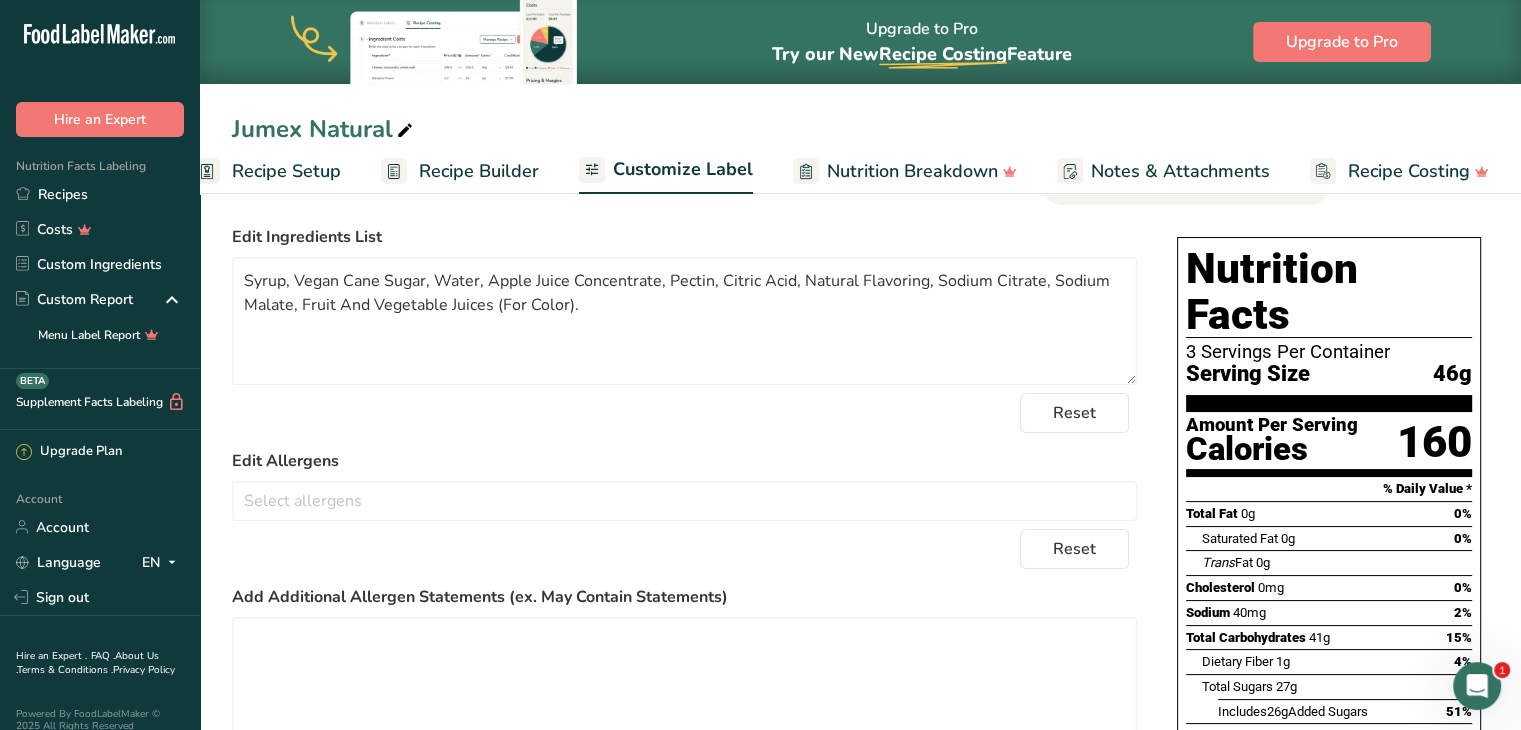 click on "Recipe Builder" at bounding box center (479, 171) 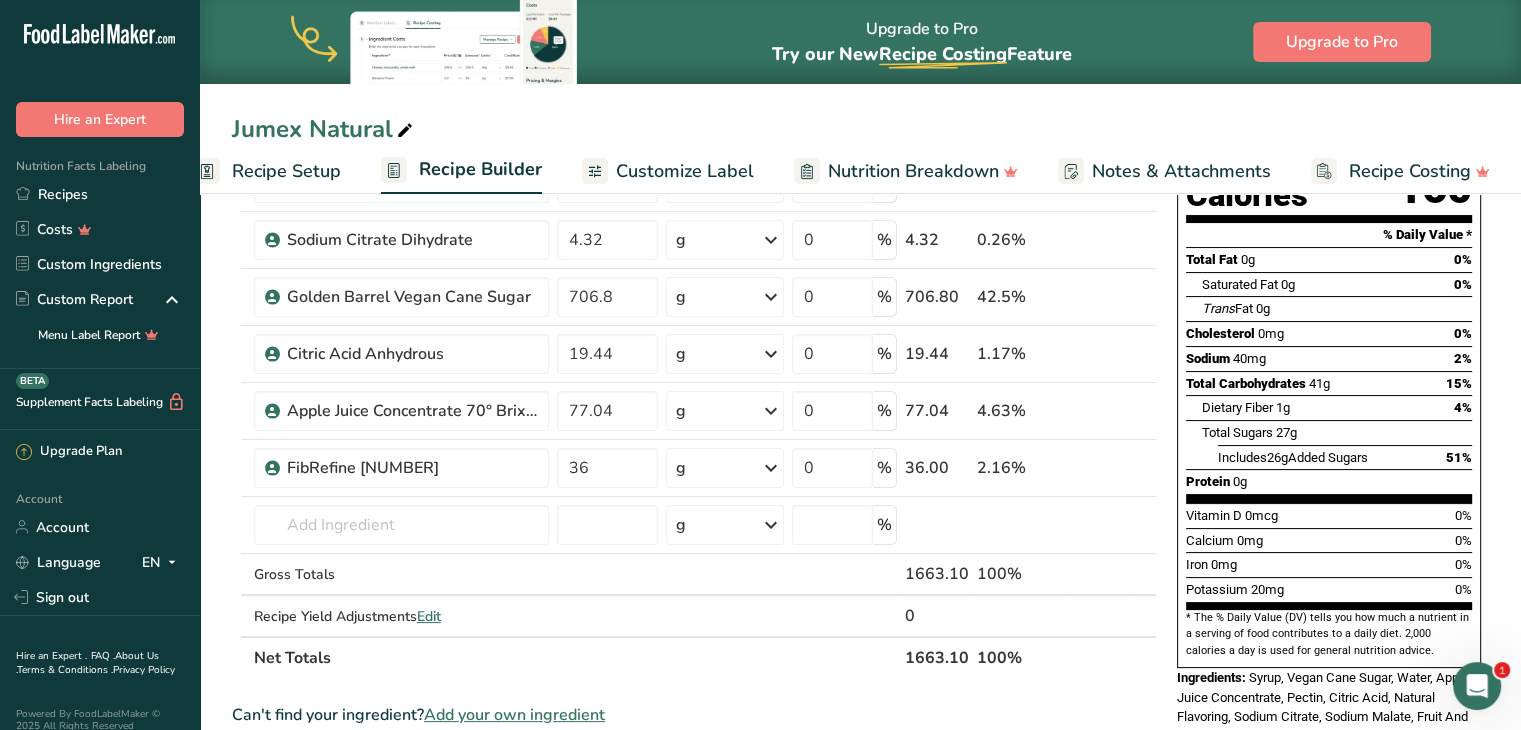 scroll, scrollTop: 0, scrollLeft: 0, axis: both 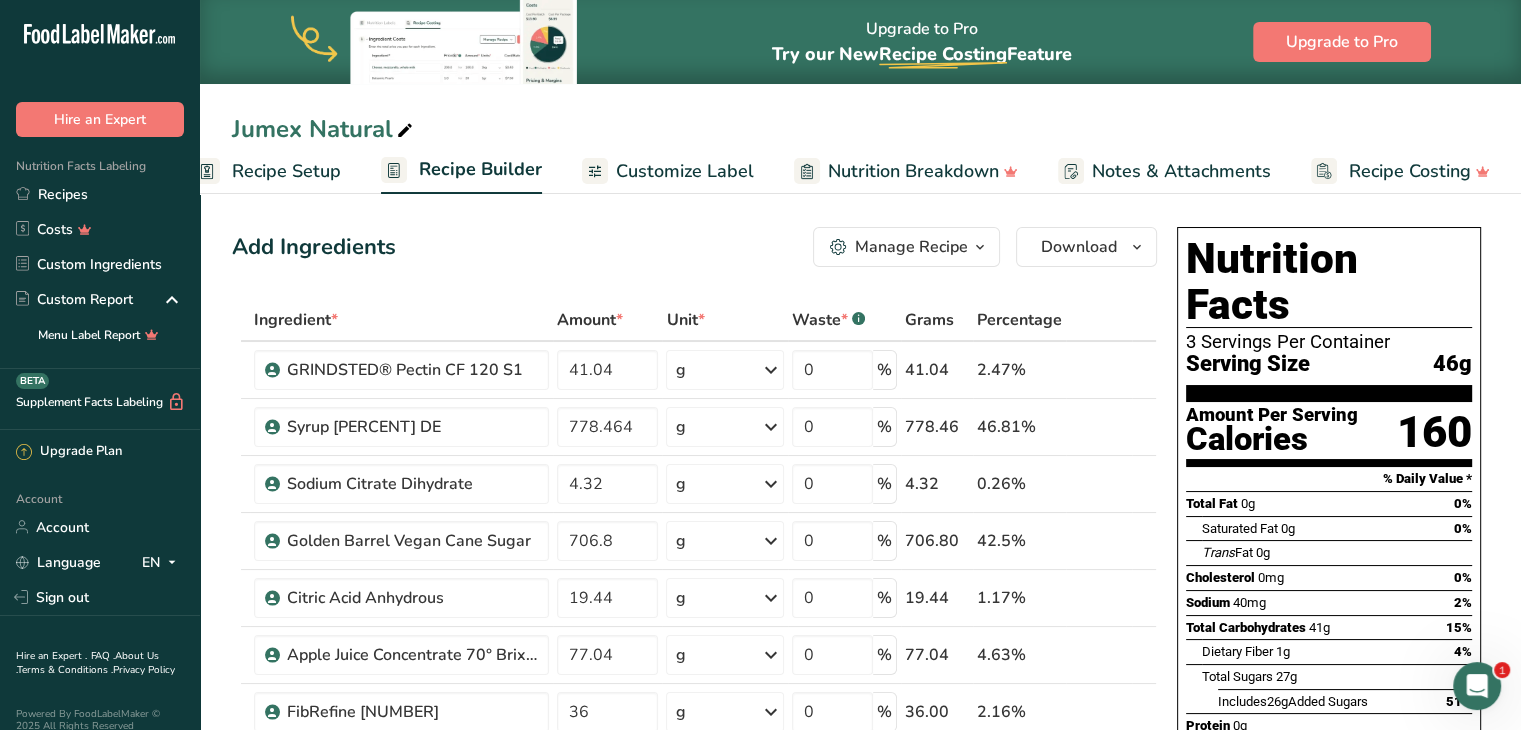 click on "Customize Label" at bounding box center (685, 171) 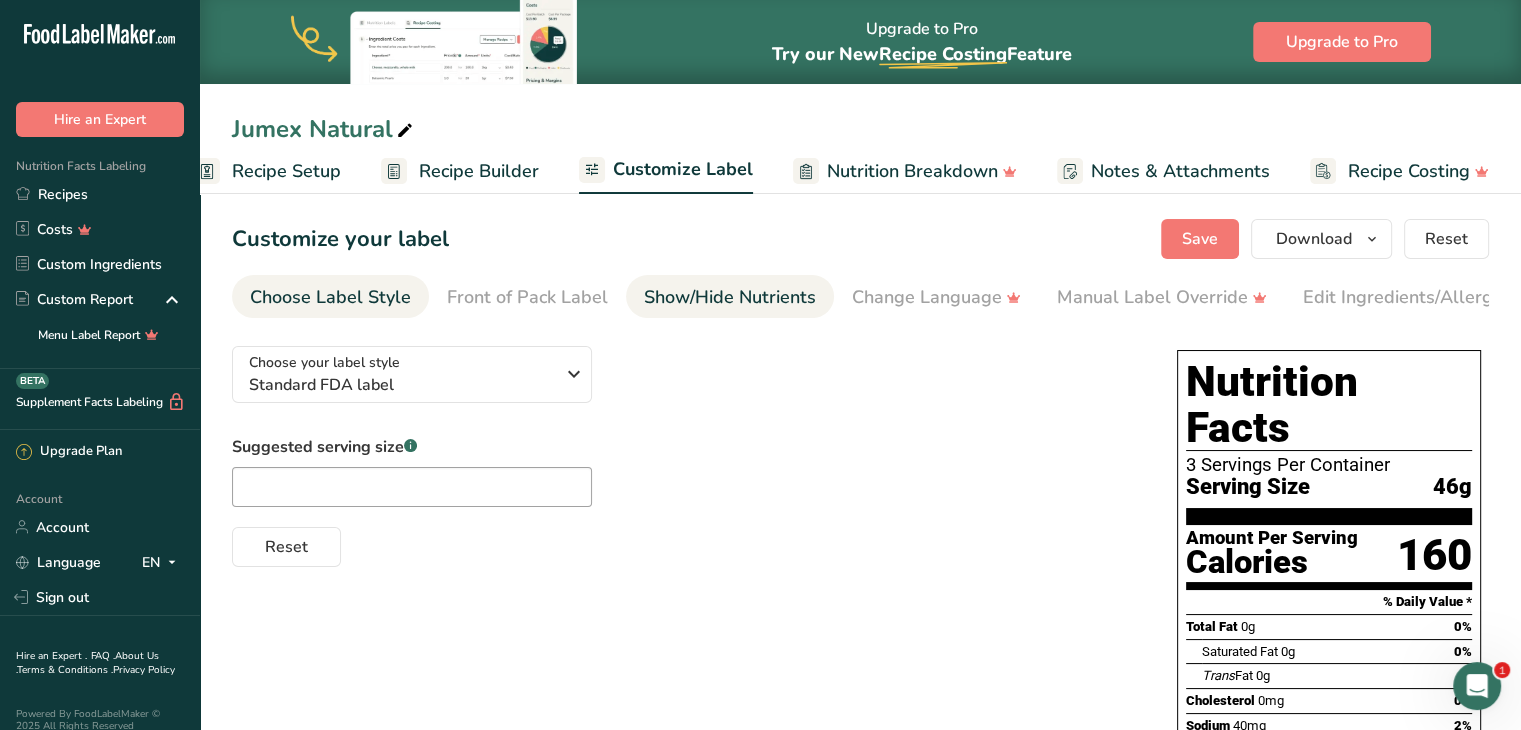 click on "Show/Hide Nutrients" at bounding box center [730, 297] 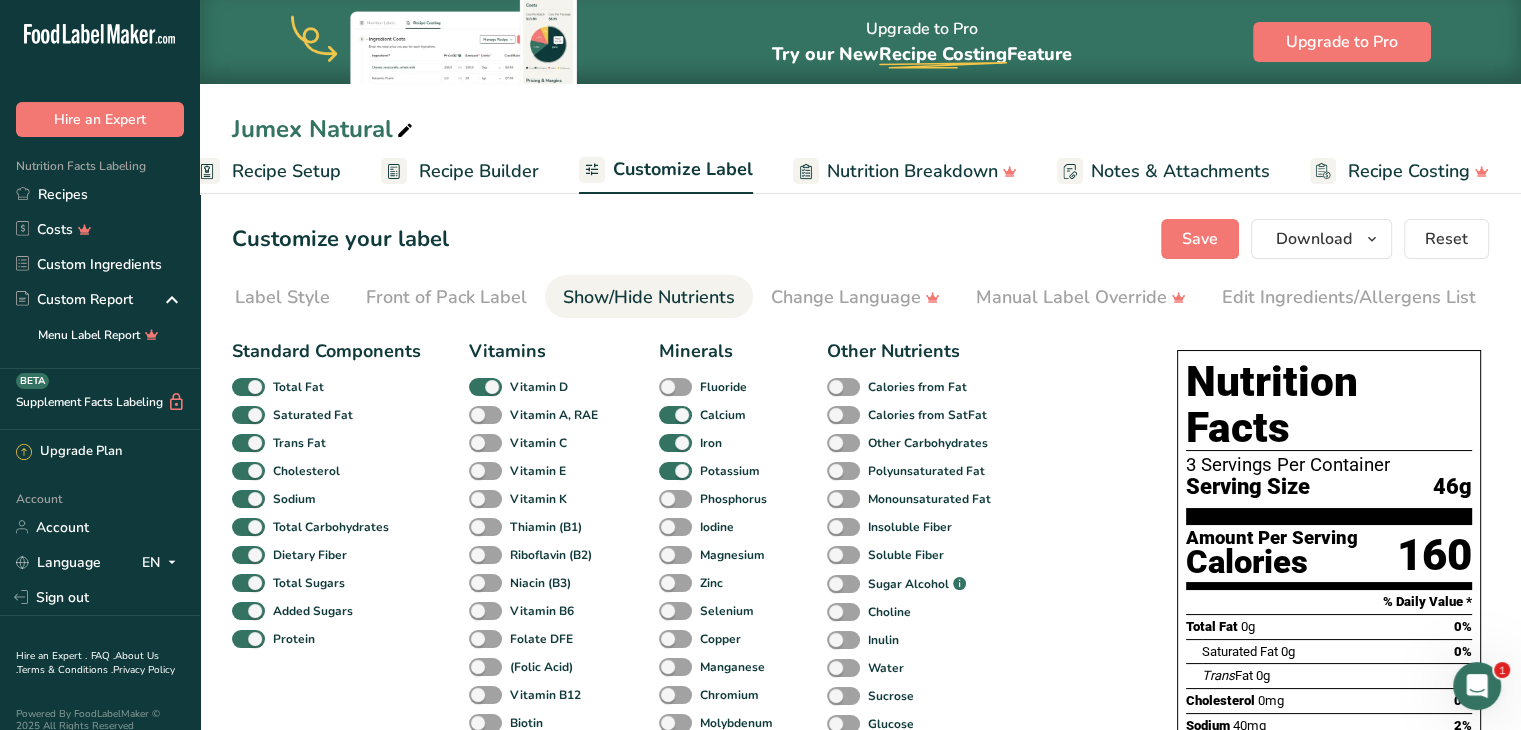 scroll, scrollTop: 0, scrollLeft: 244, axis: horizontal 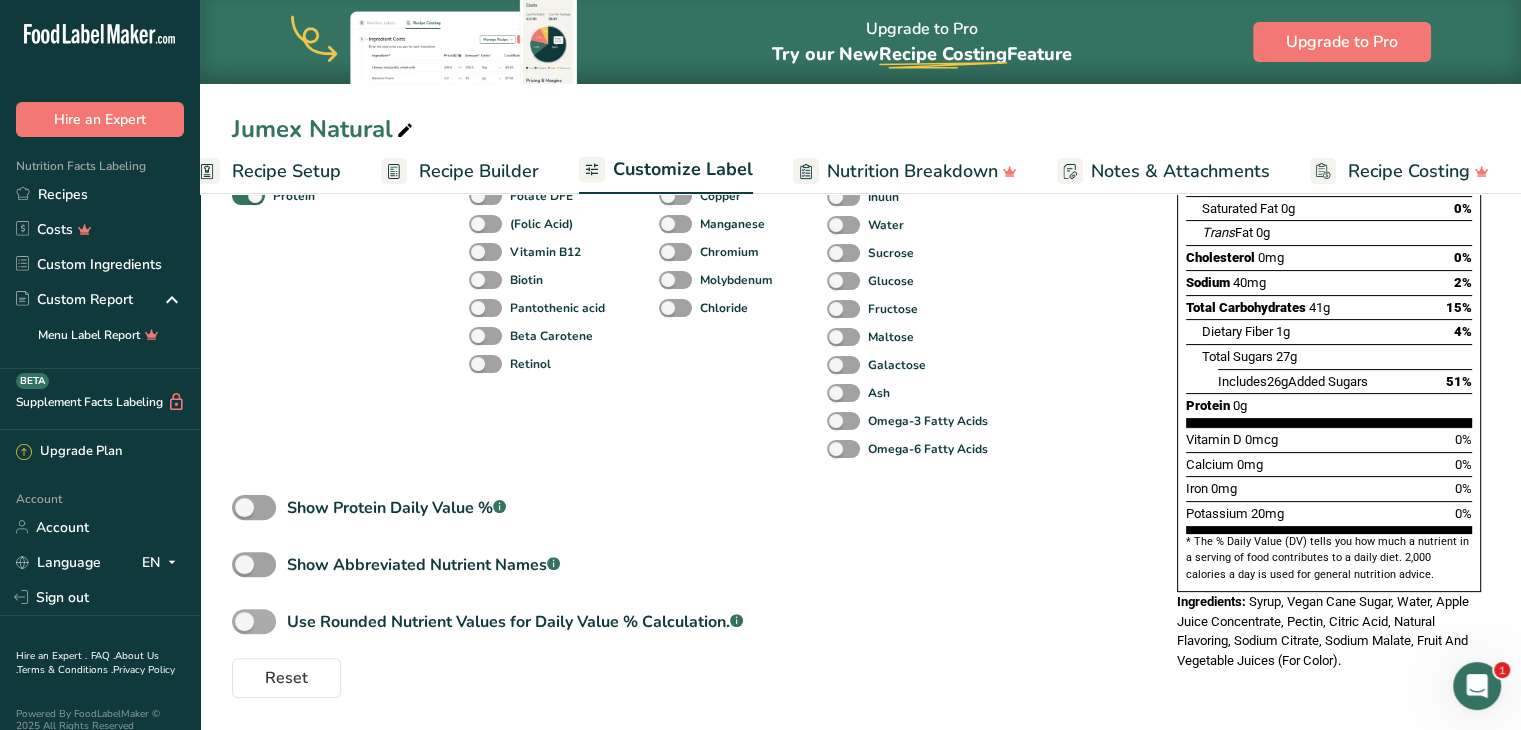 click at bounding box center (254, 621) 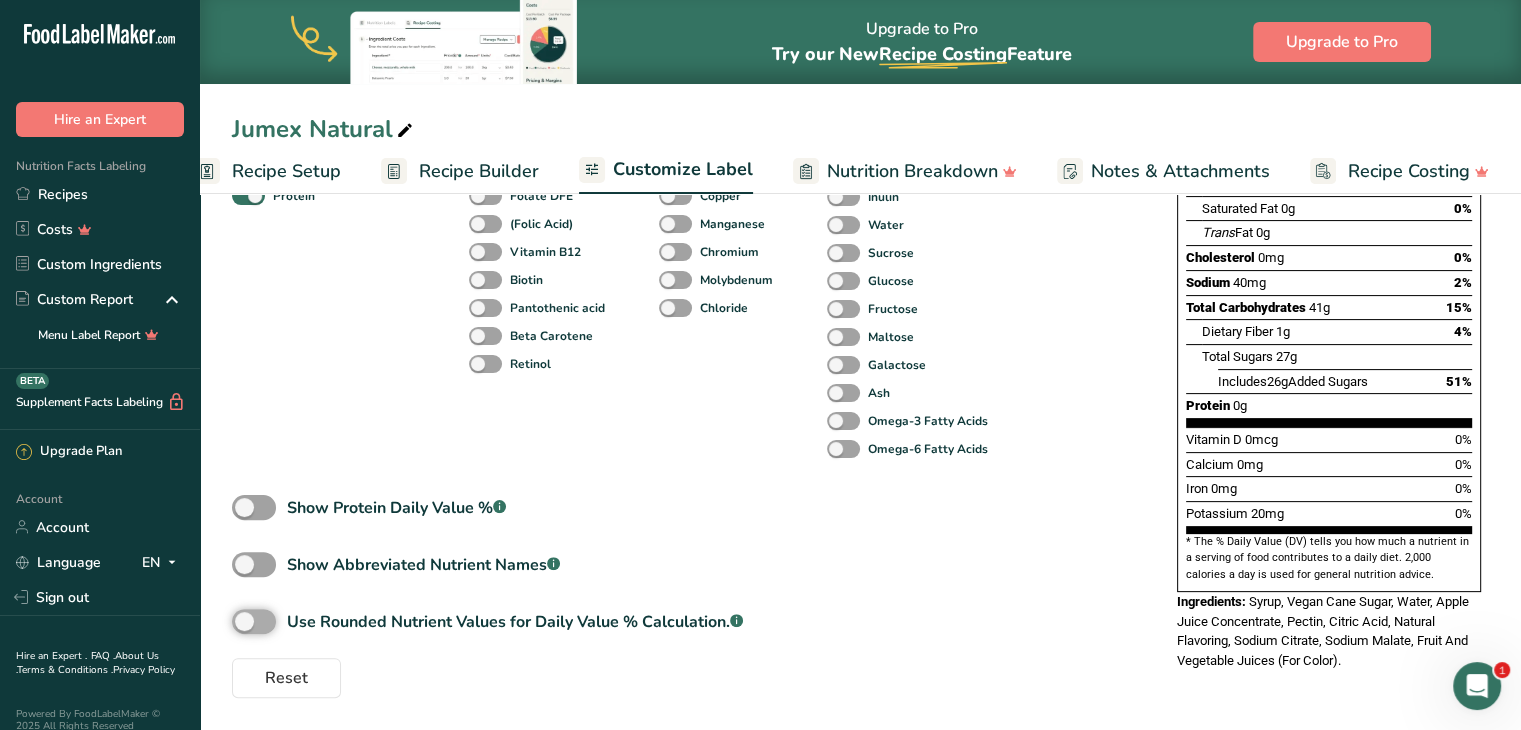 click on "Use Rounded Nutrient Values for Daily Value % Calculation.
.a-a{fill:#347362;}.b-a{fill:#fff;}" at bounding box center [238, 621] 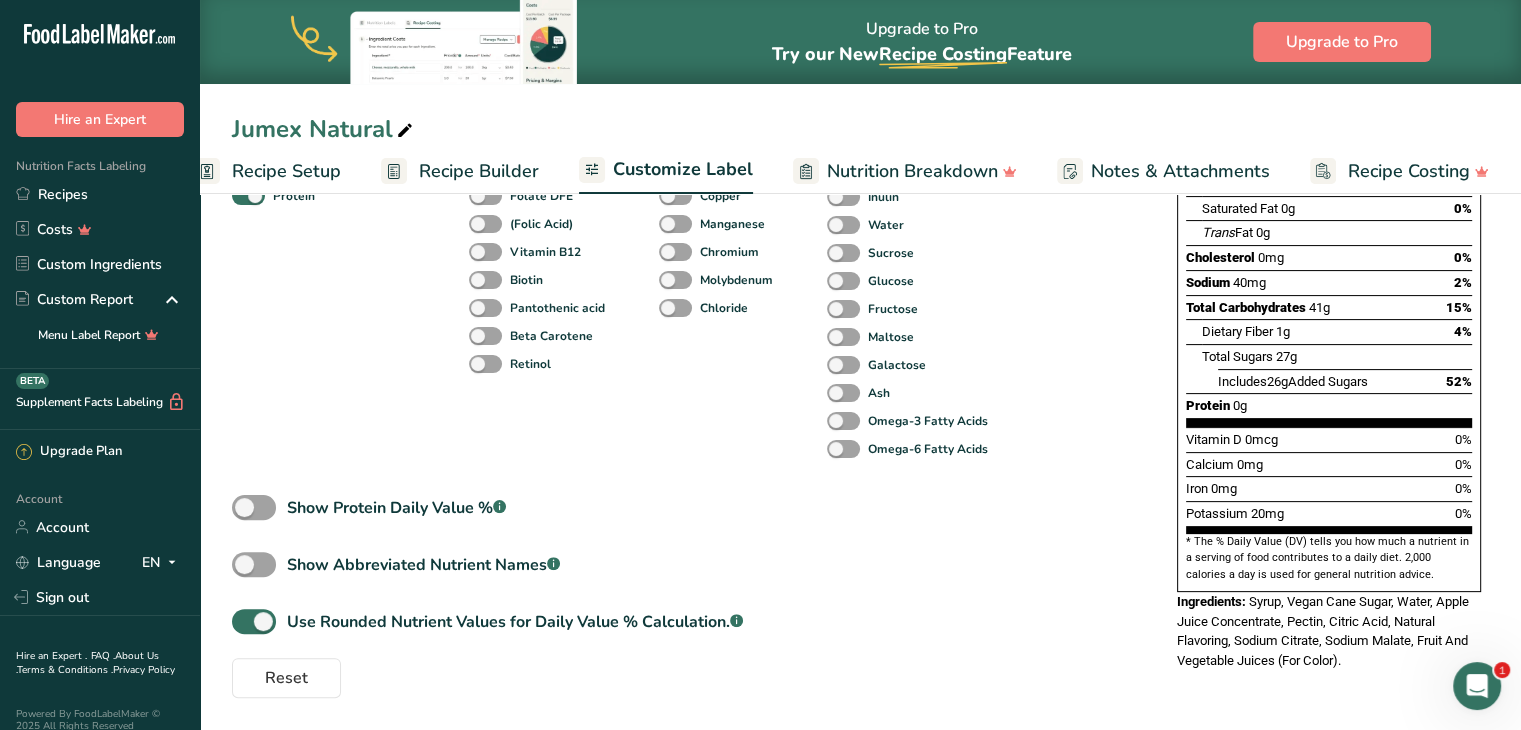 drag, startPoint x: 1486, startPoint y: 587, endPoint x: 1508, endPoint y: 365, distance: 223.08743 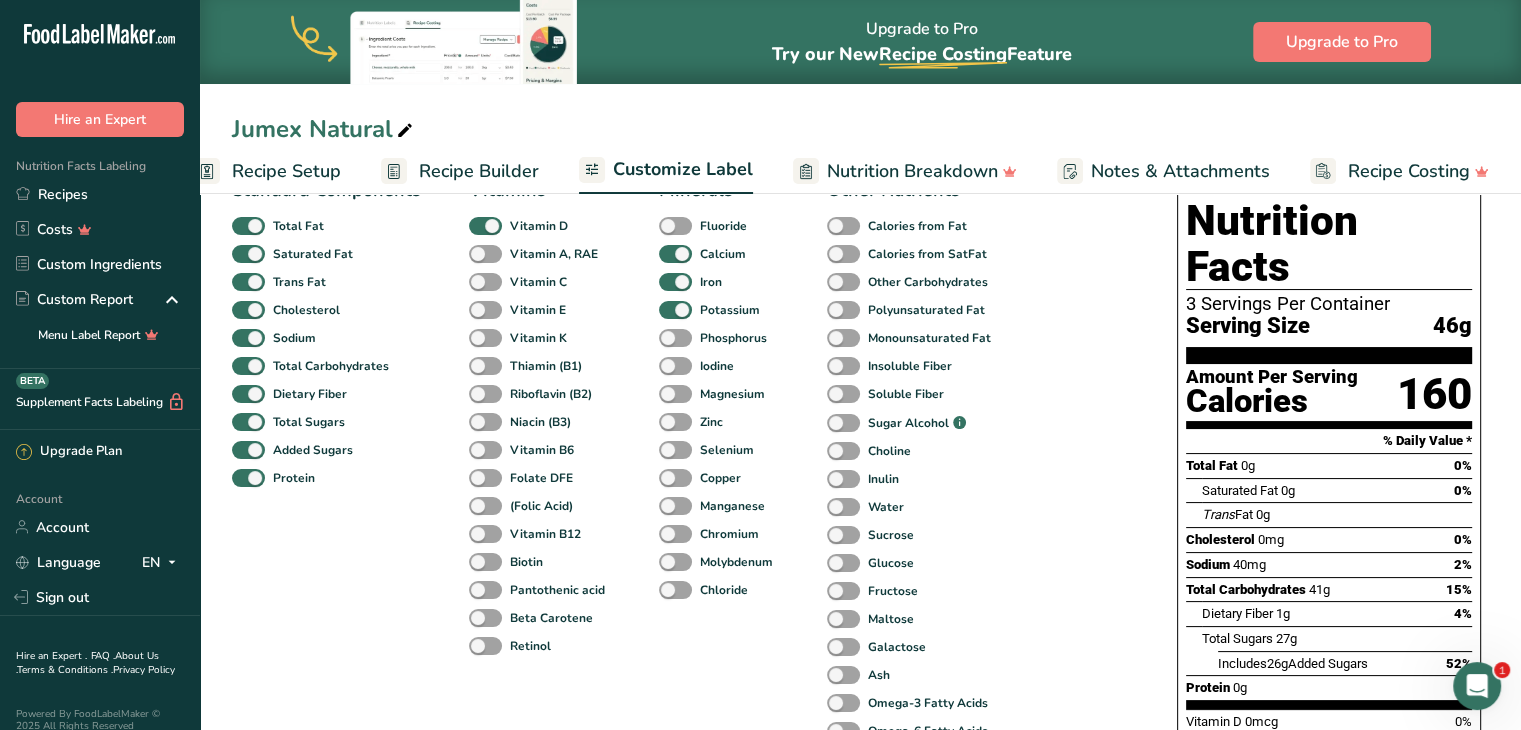 scroll, scrollTop: 160, scrollLeft: 0, axis: vertical 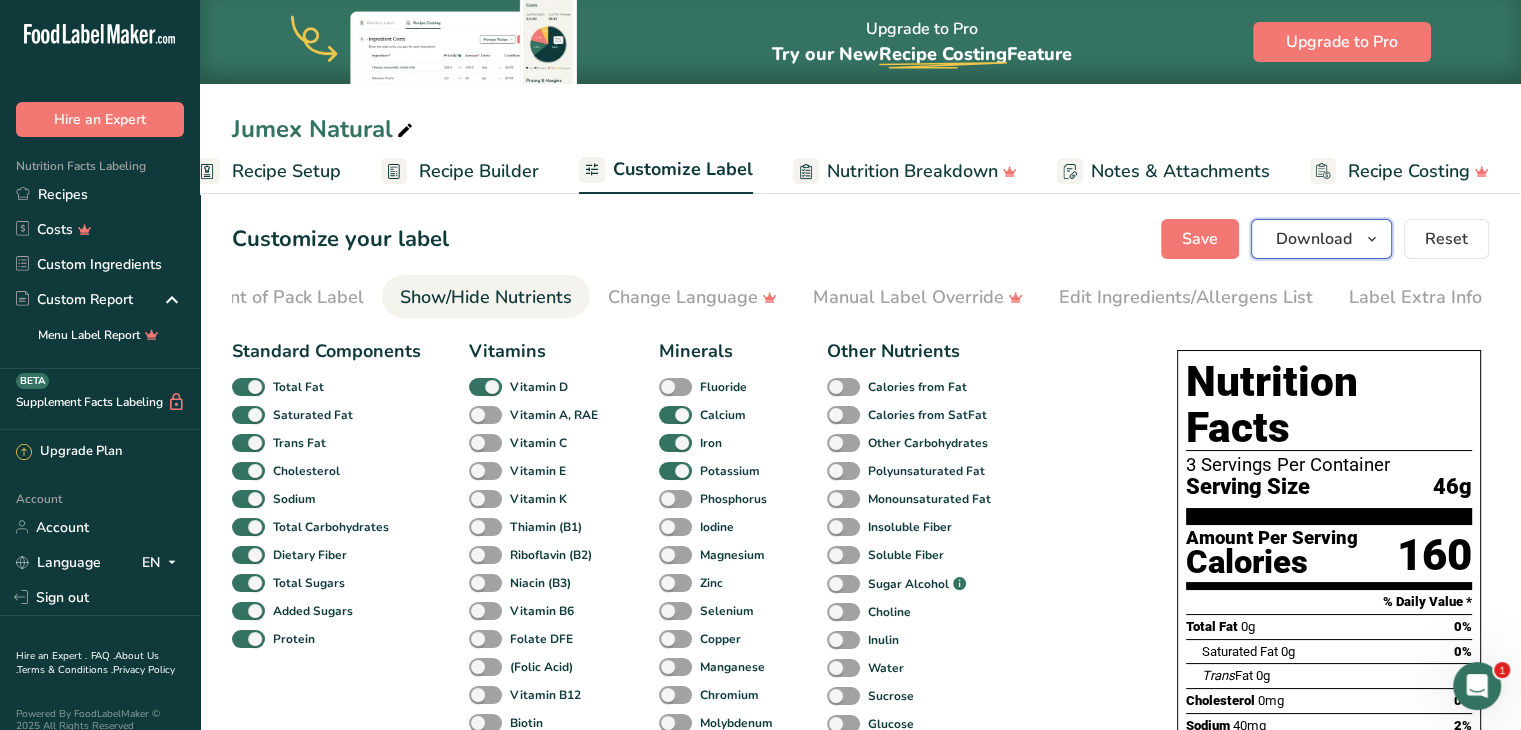 click on "Download" at bounding box center (1314, 239) 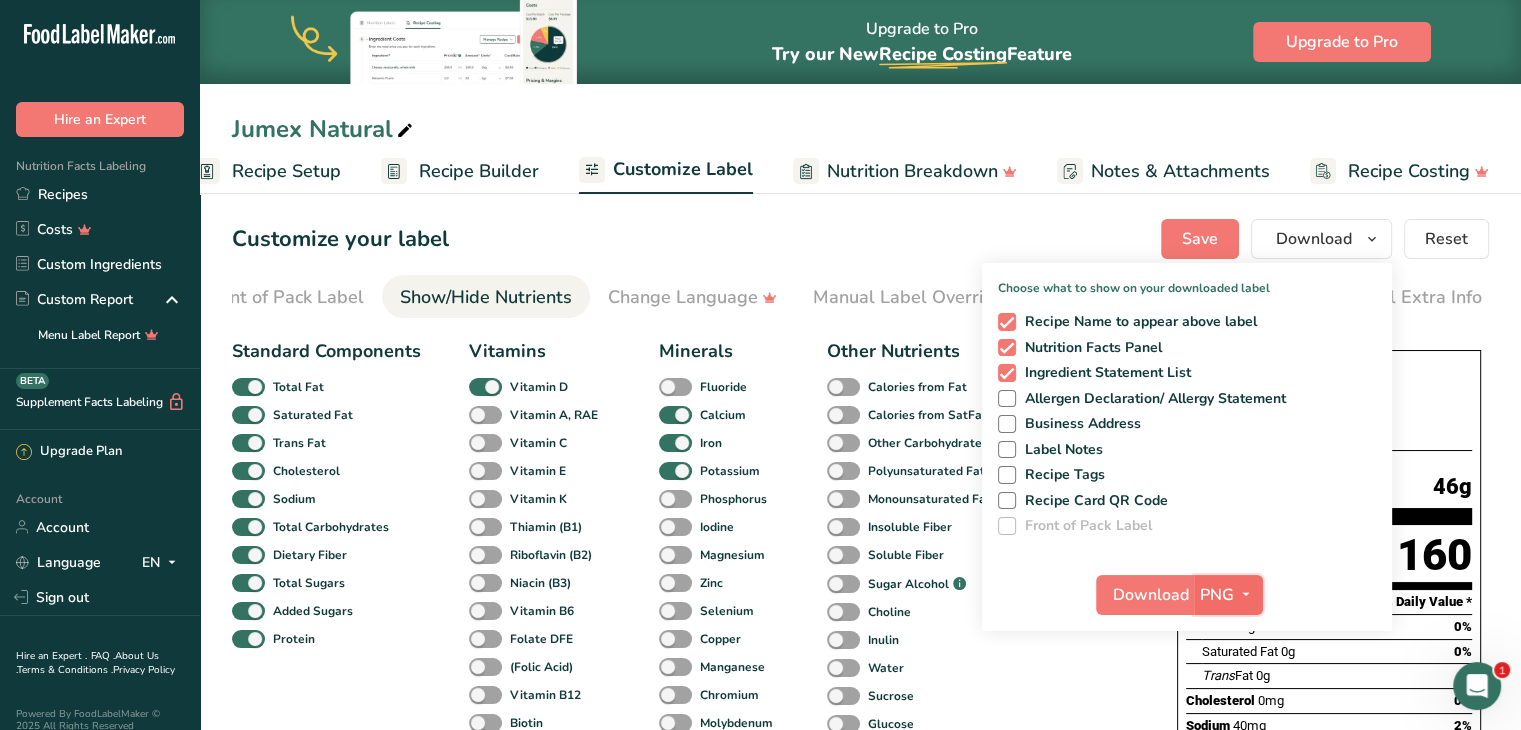 click on "PNG" at bounding box center [1217, 595] 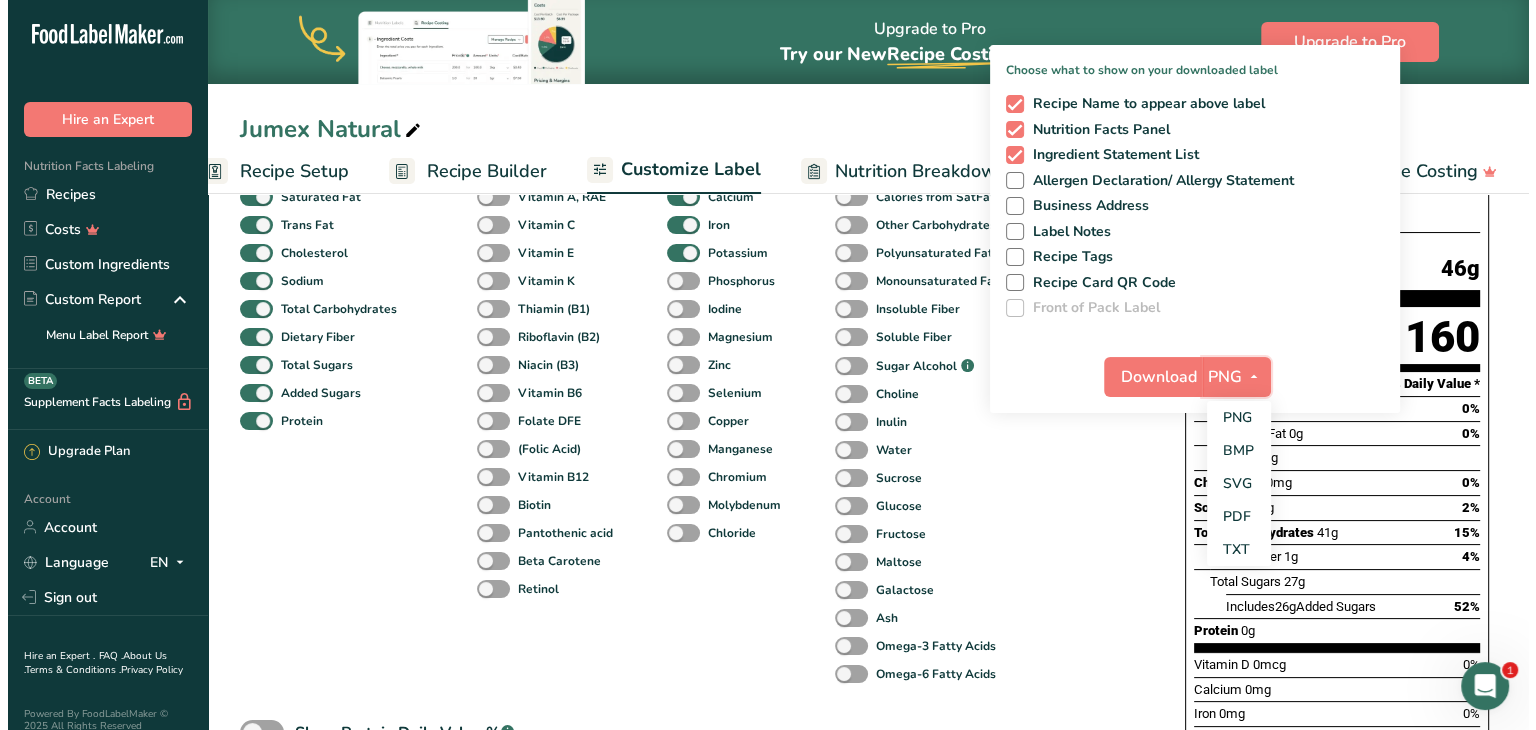 scroll, scrollTop: 225, scrollLeft: 0, axis: vertical 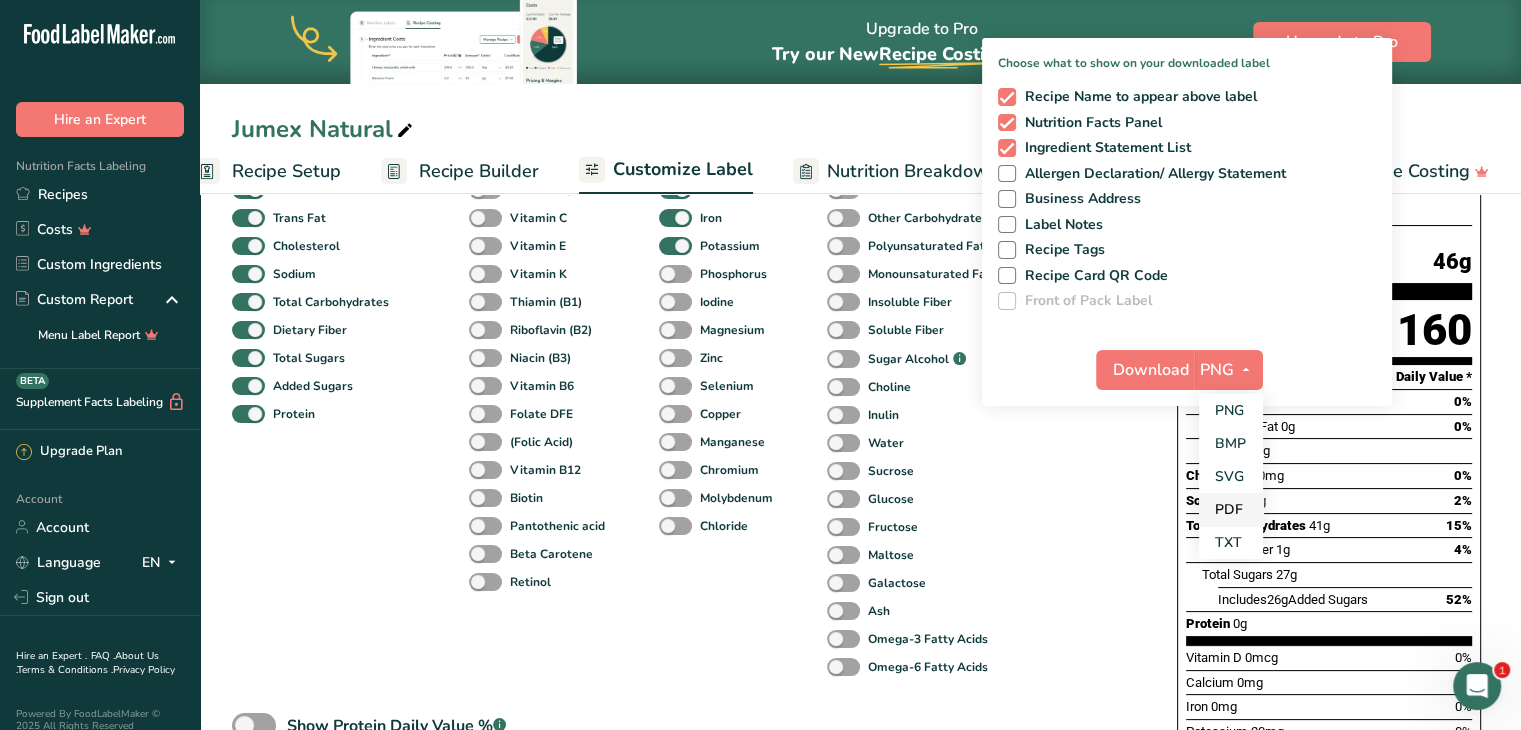click on "PDF" at bounding box center [1231, 509] 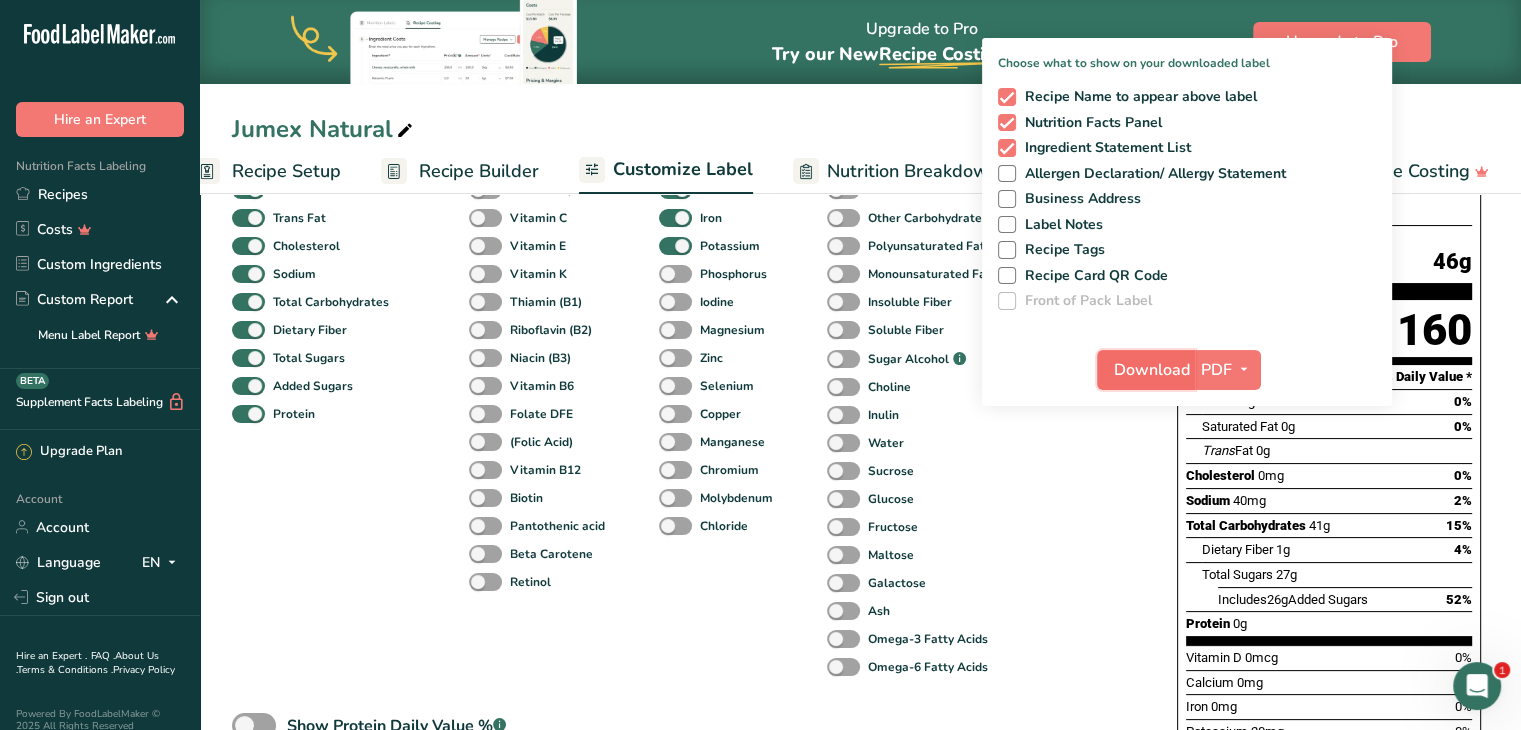 click on "Download" at bounding box center [1152, 370] 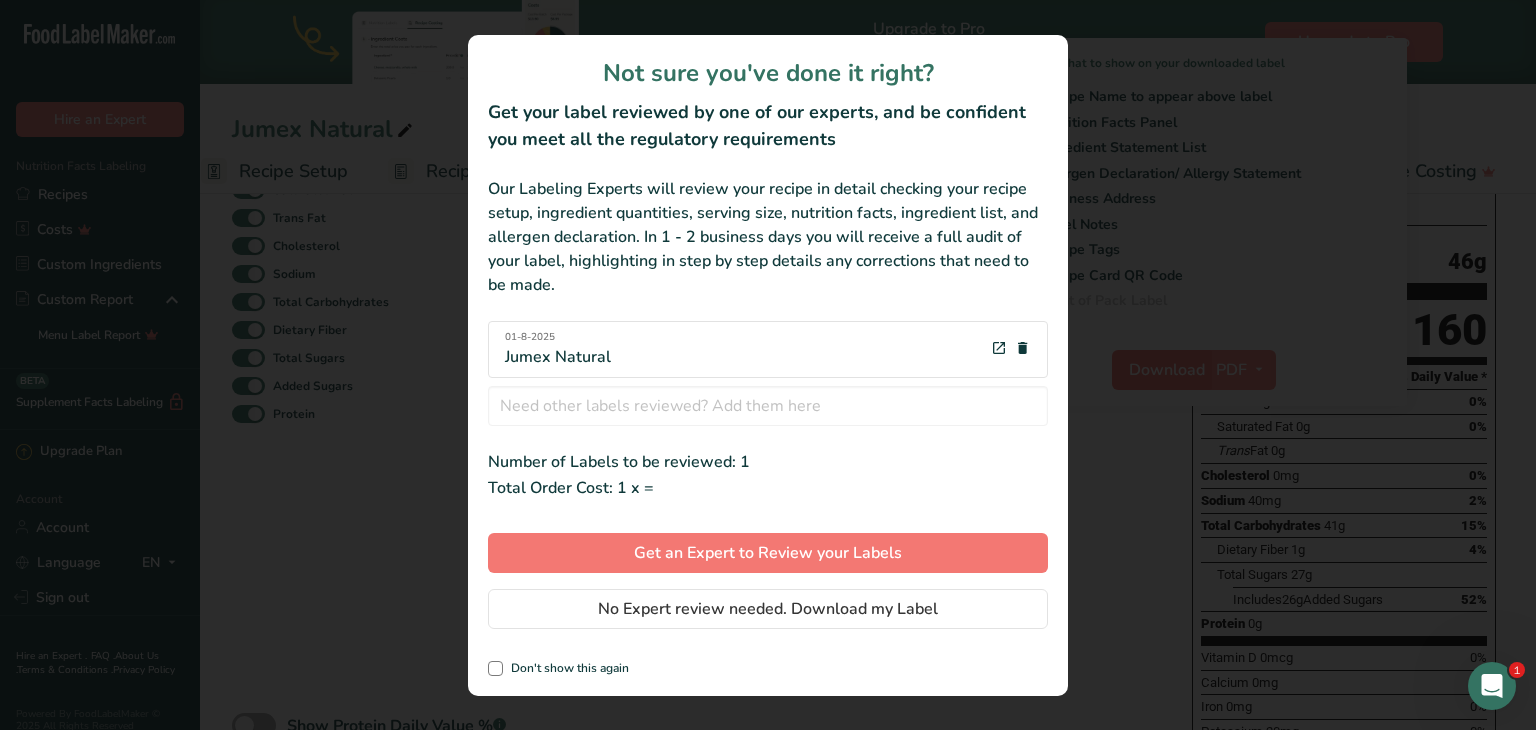 scroll, scrollTop: 0, scrollLeft: 228, axis: horizontal 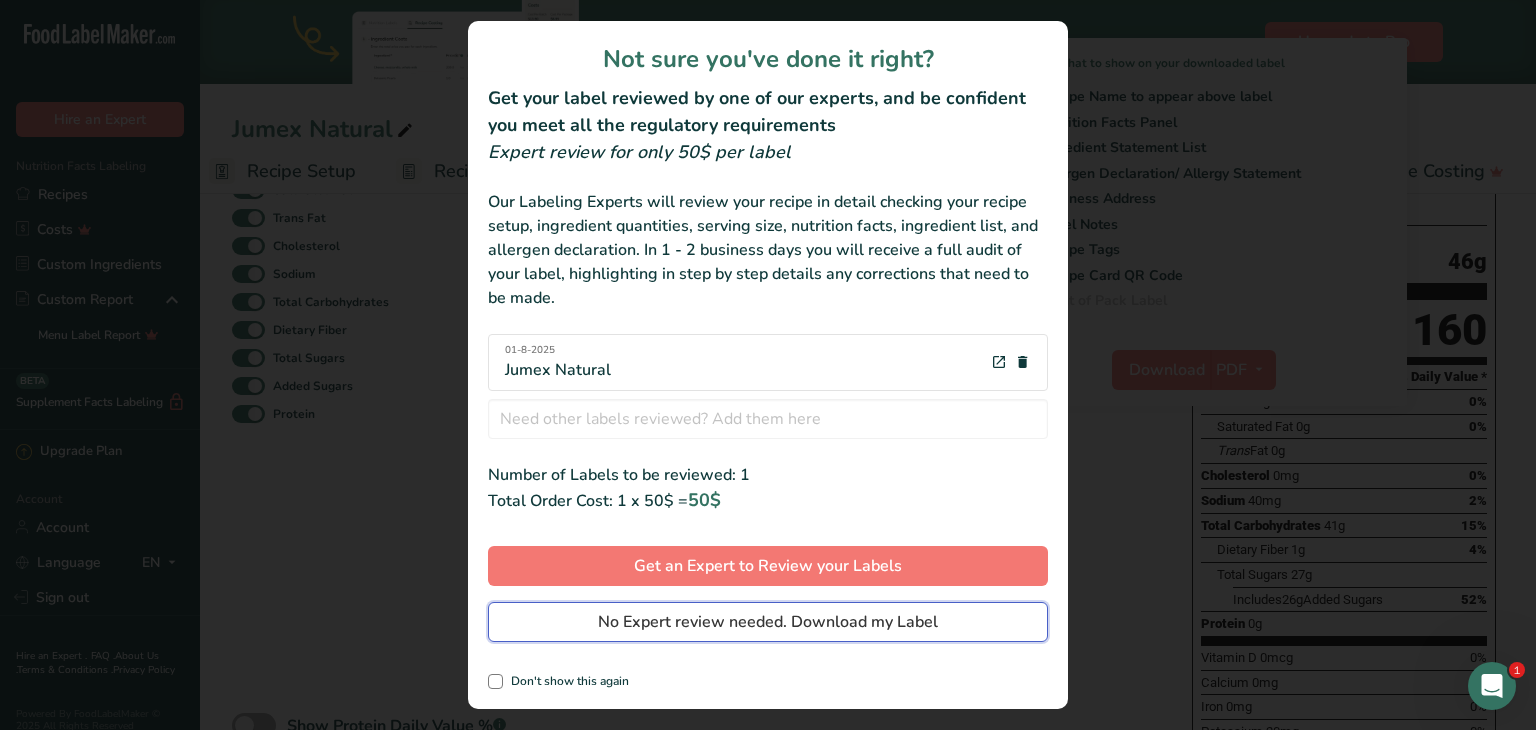 click on "No Expert review needed. Download my Label" at bounding box center (768, 622) 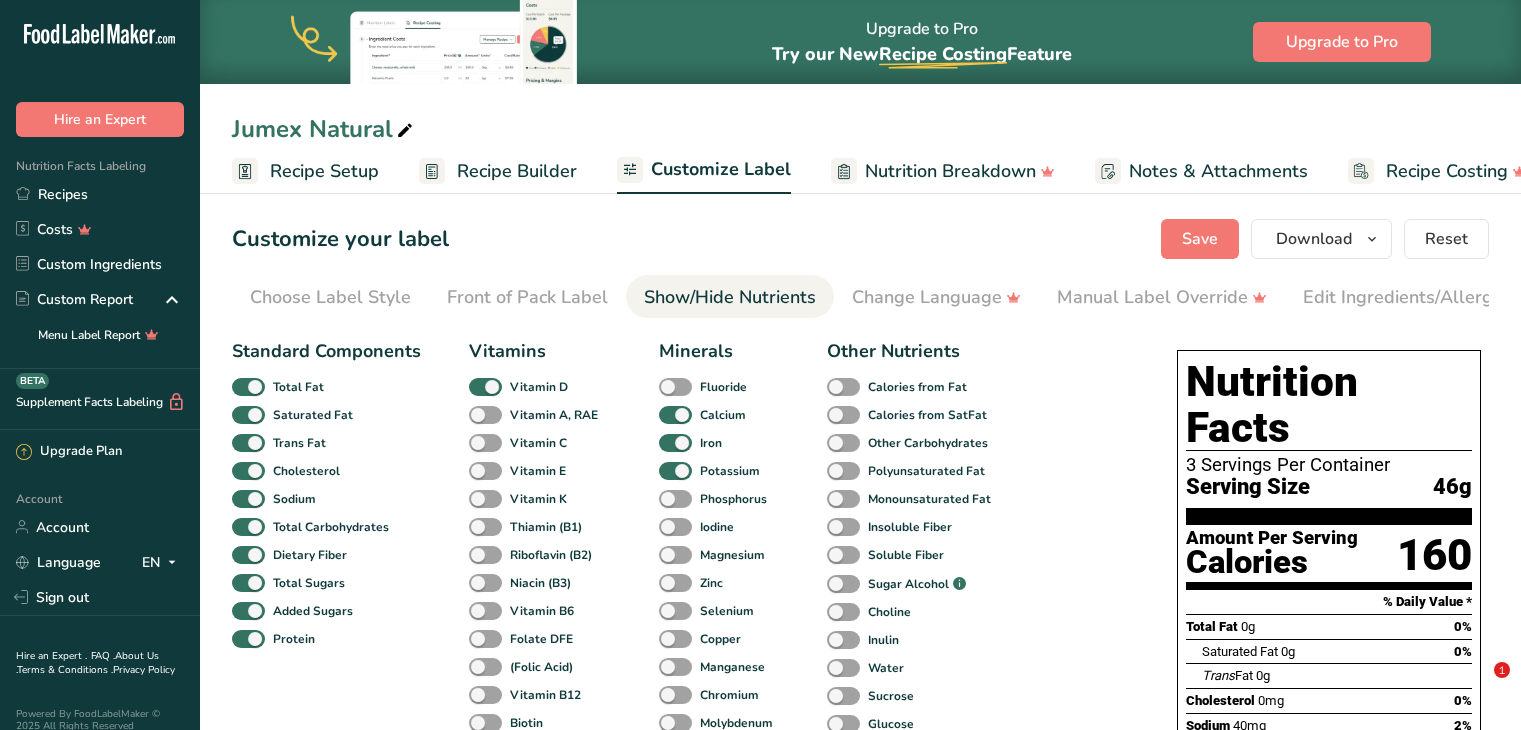 scroll, scrollTop: 225, scrollLeft: 0, axis: vertical 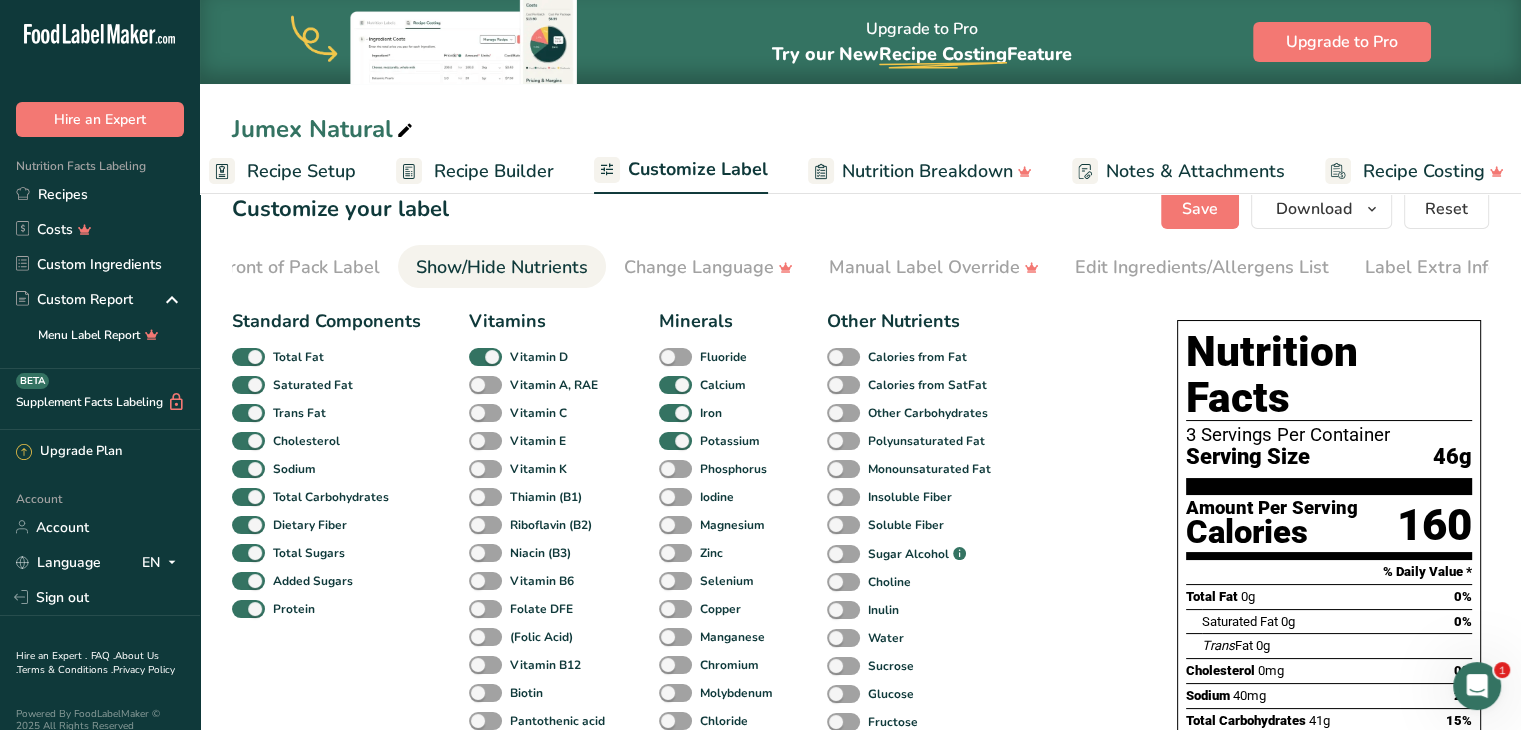 click on "Recipe Builder" at bounding box center (494, 171) 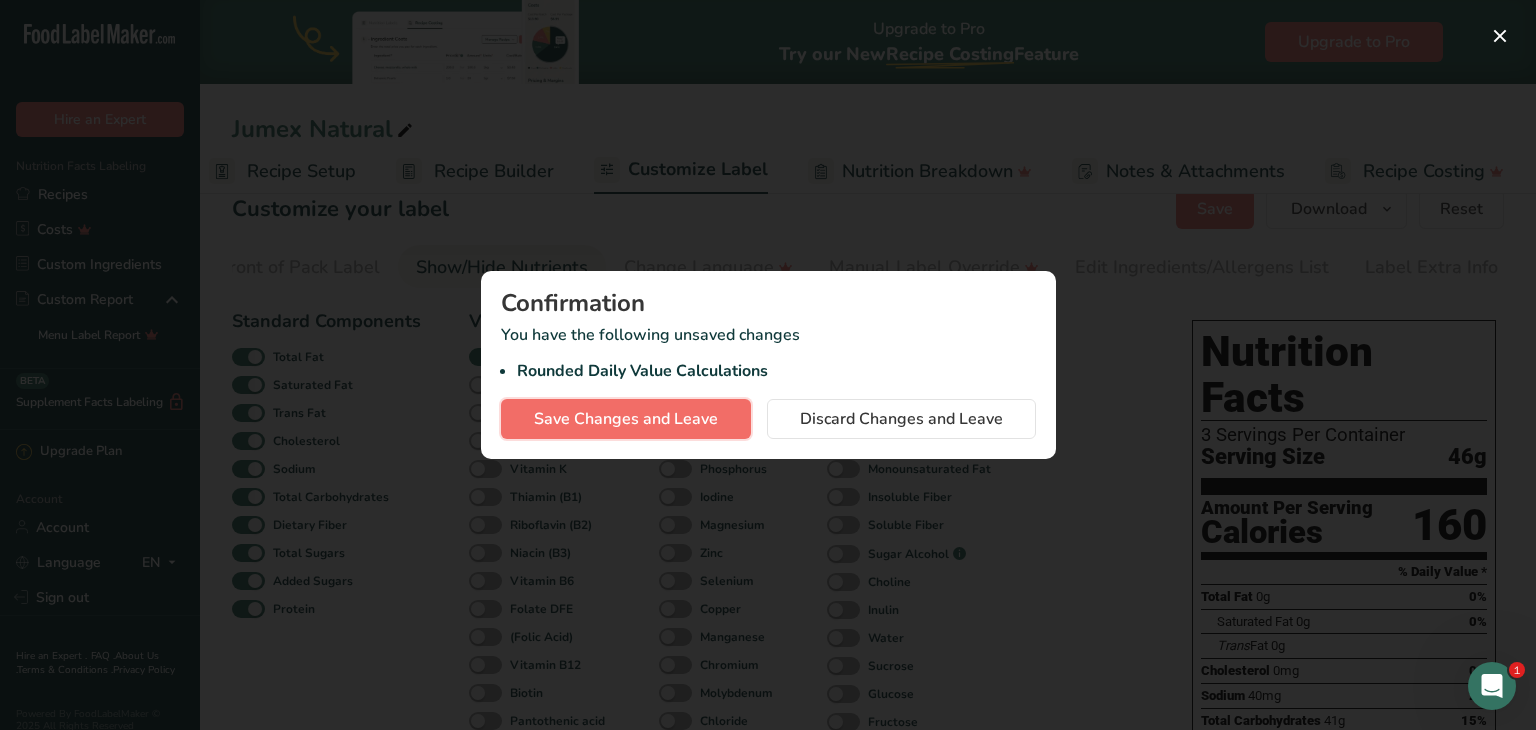 click on "Save Changes and Leave" at bounding box center (626, 419) 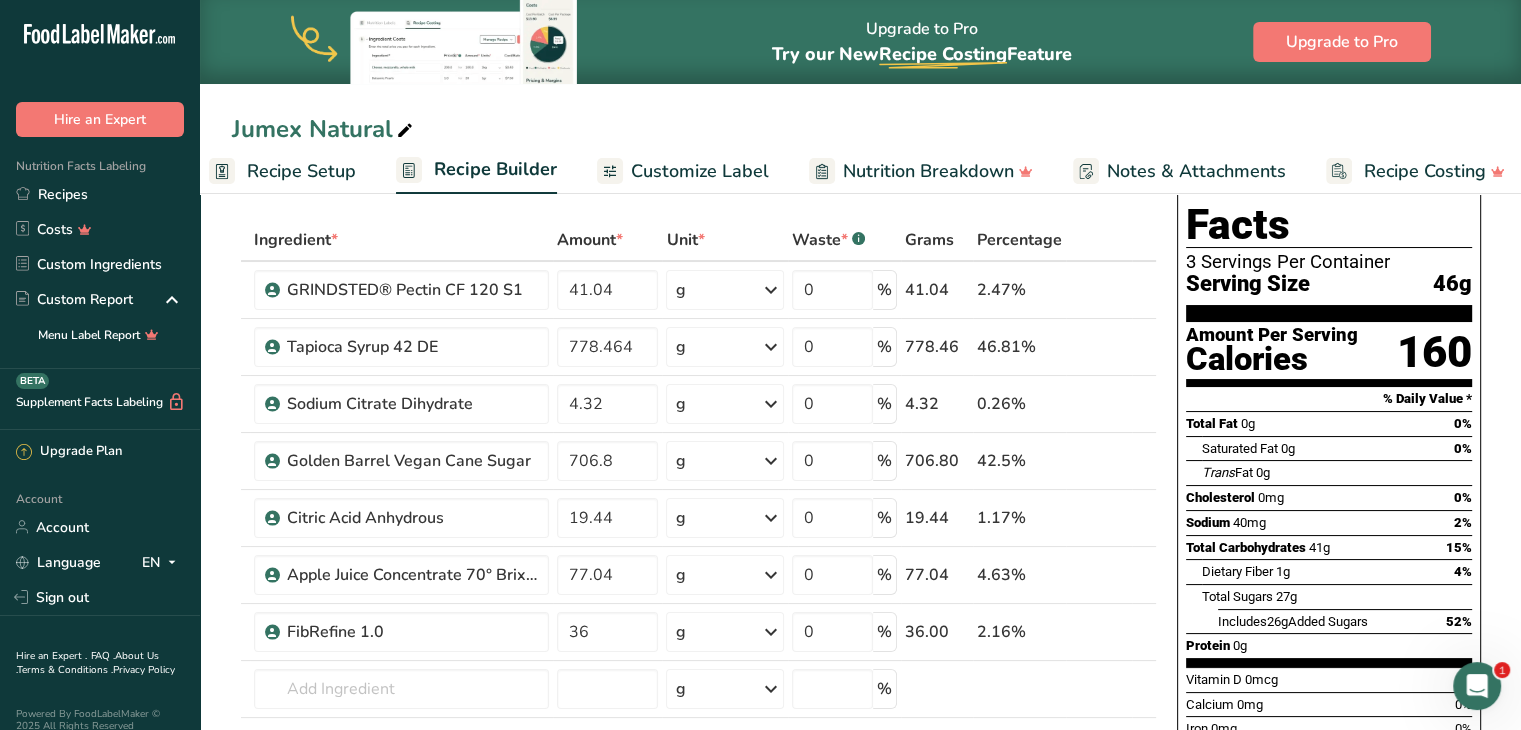 scroll, scrollTop: 76, scrollLeft: 0, axis: vertical 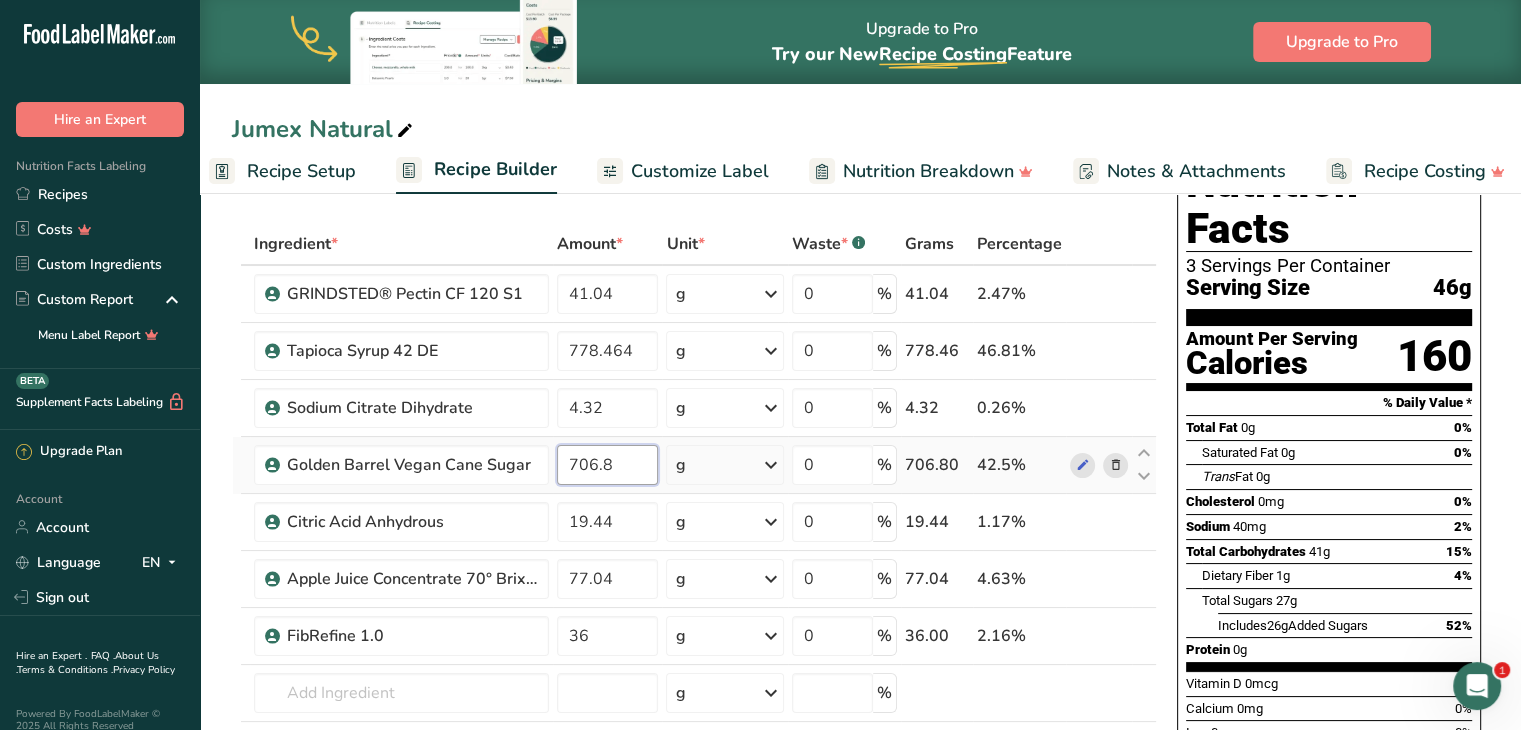click on "706.8" at bounding box center (608, 465) 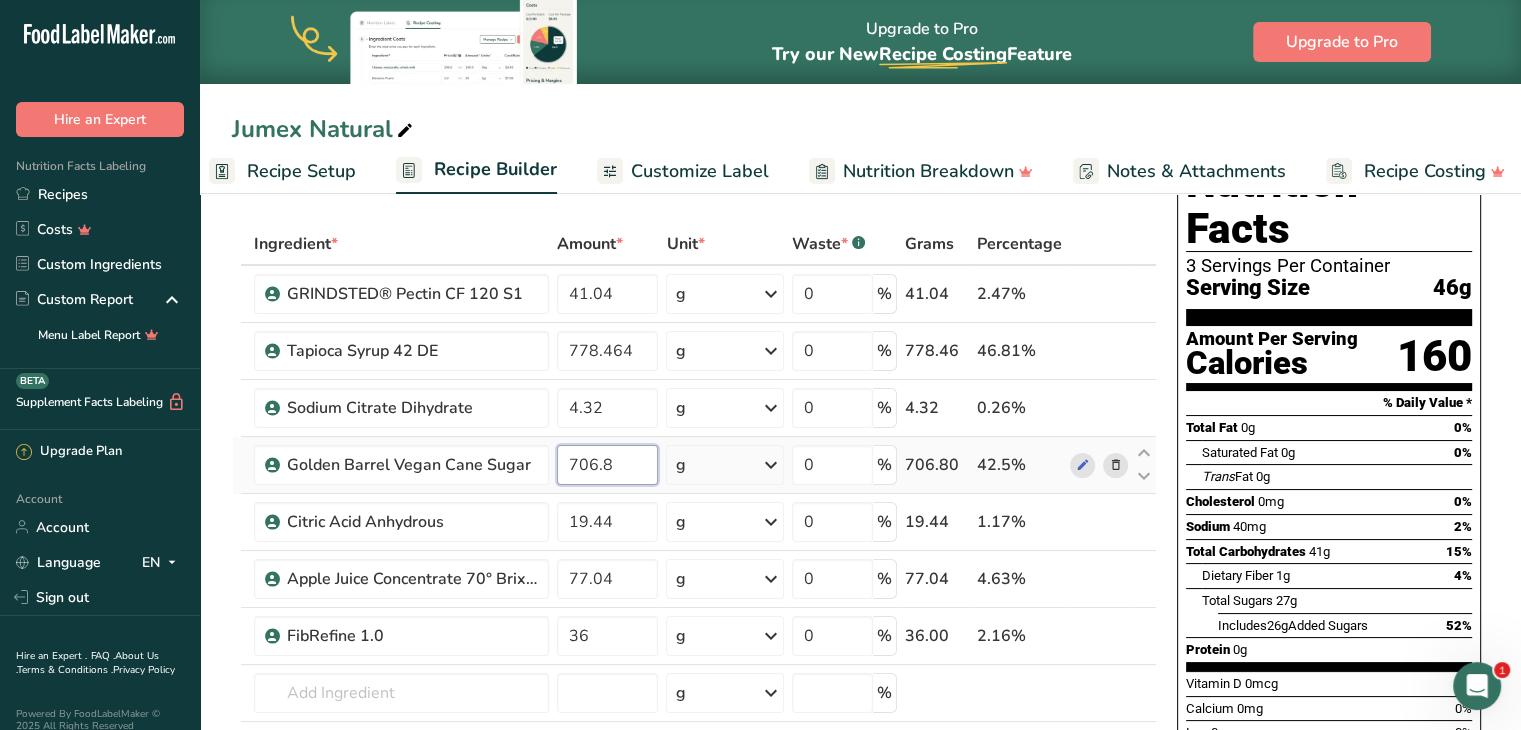 click on "706.8" at bounding box center (608, 465) 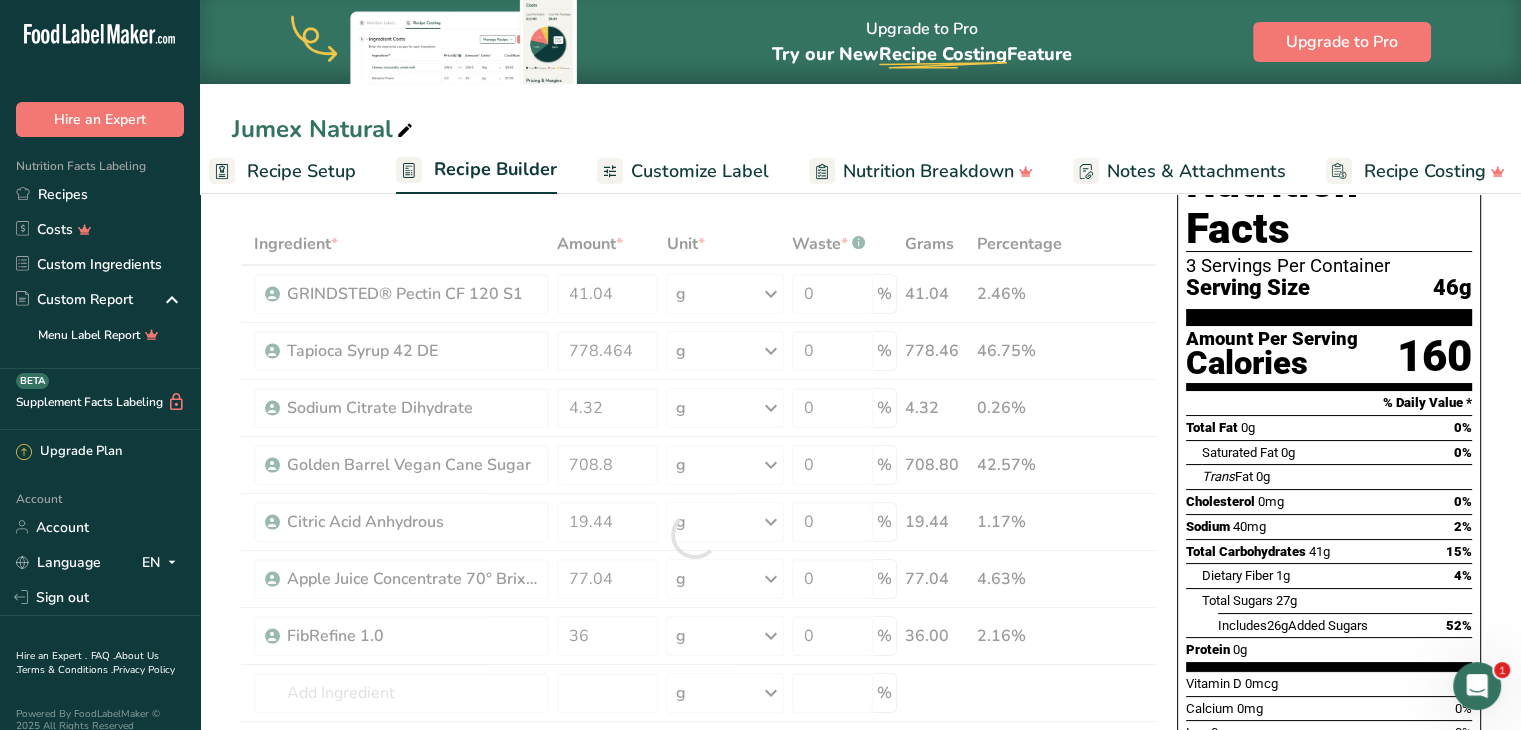 click on "Jumex Natural" at bounding box center [860, 129] 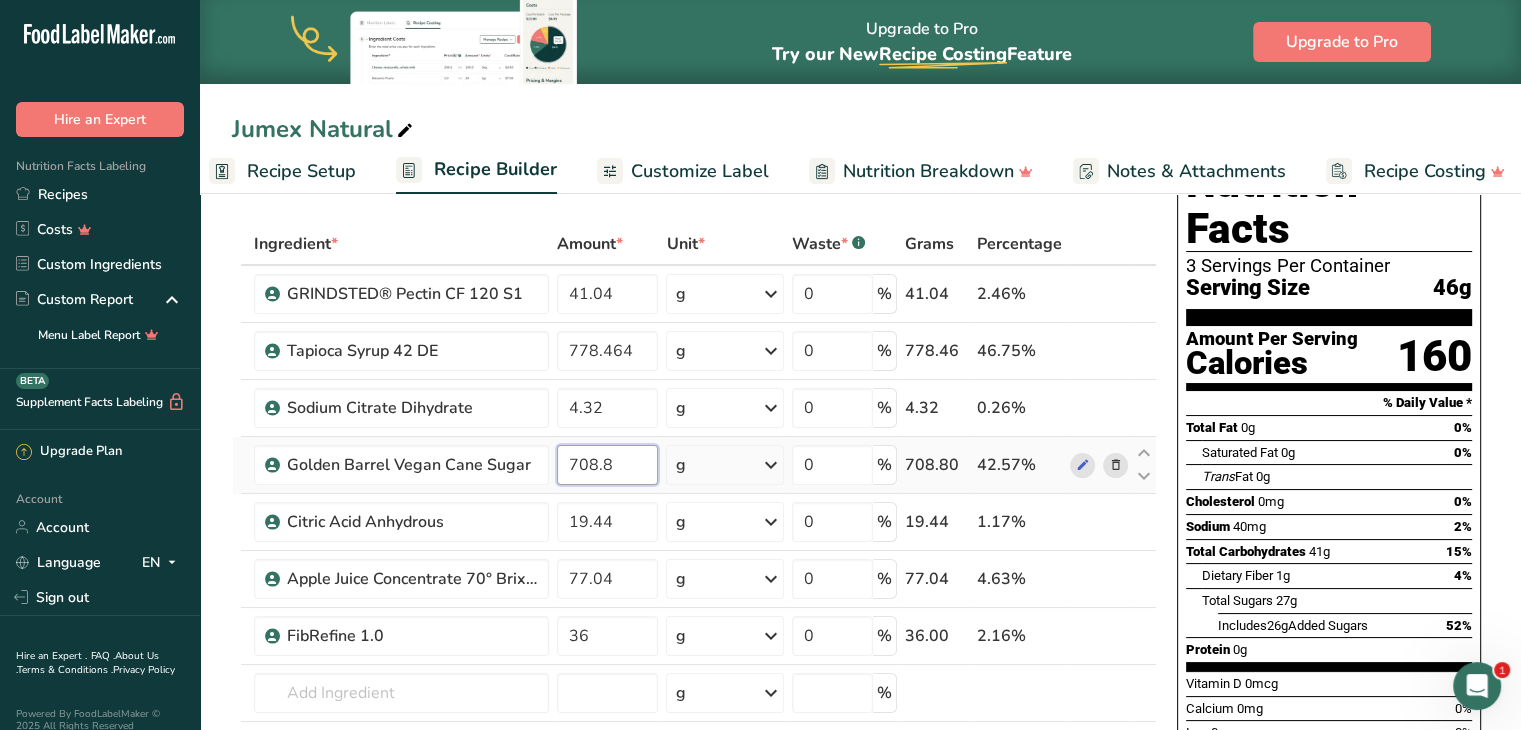 click on "708.8" at bounding box center [608, 465] 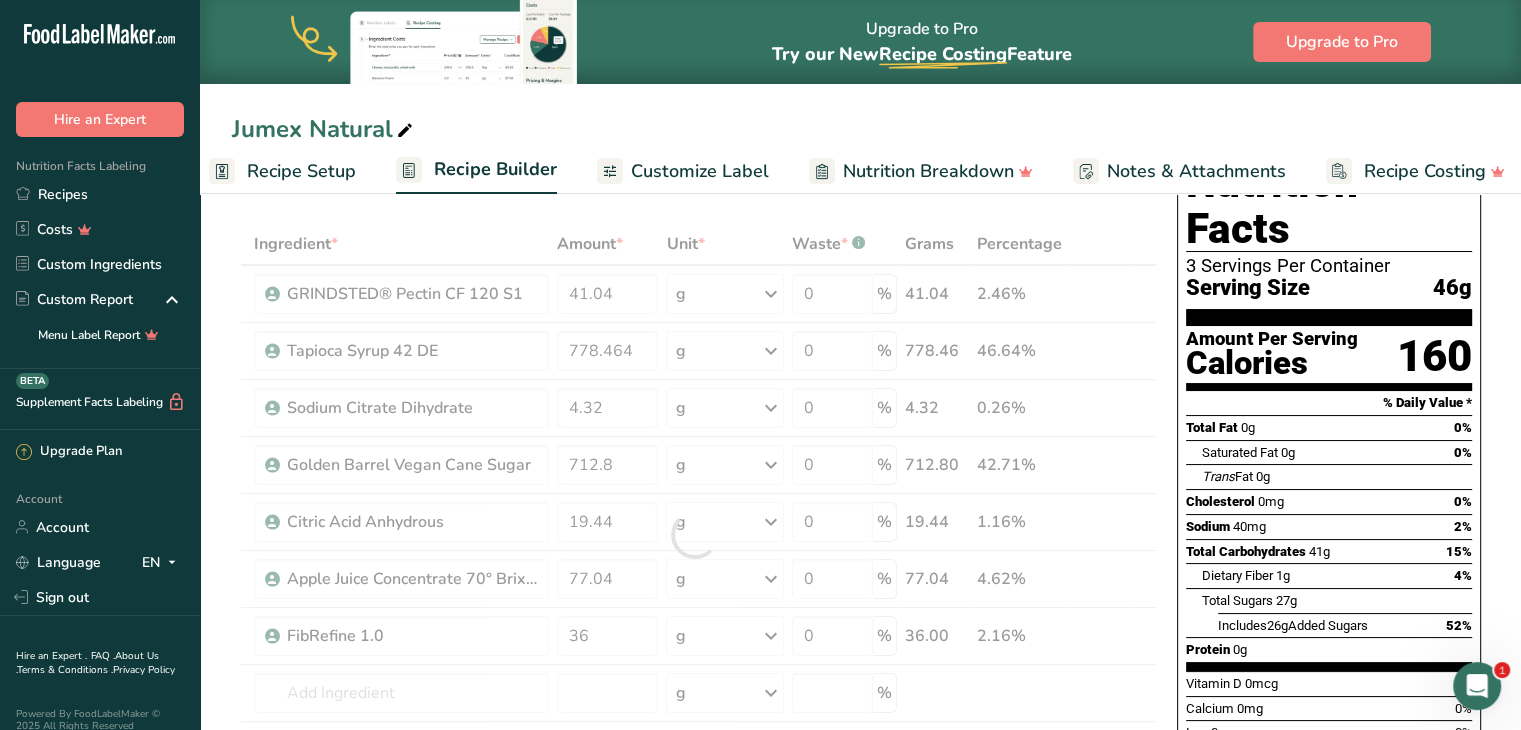 click on "Jumex Natural" at bounding box center (860, 129) 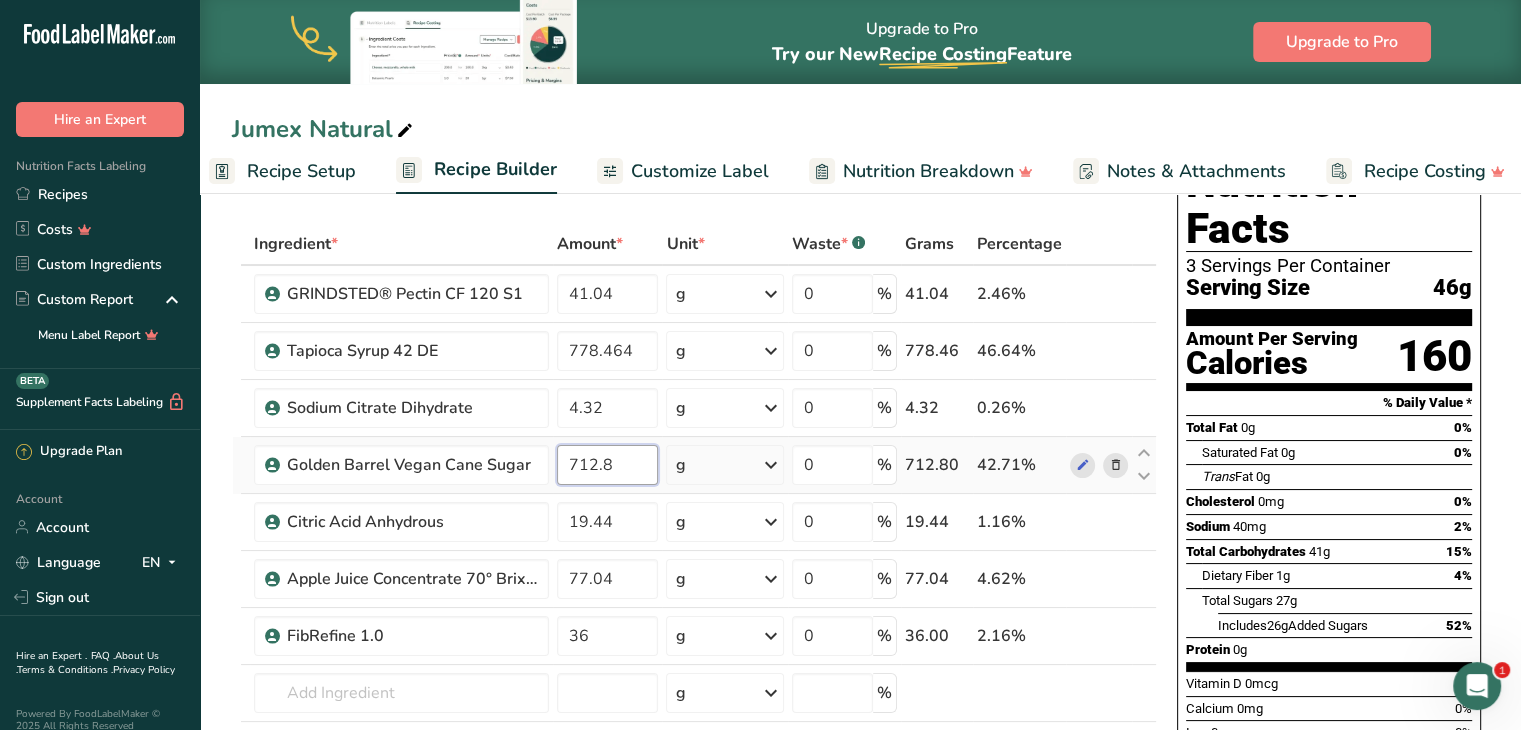 click on "712.8" at bounding box center [608, 465] 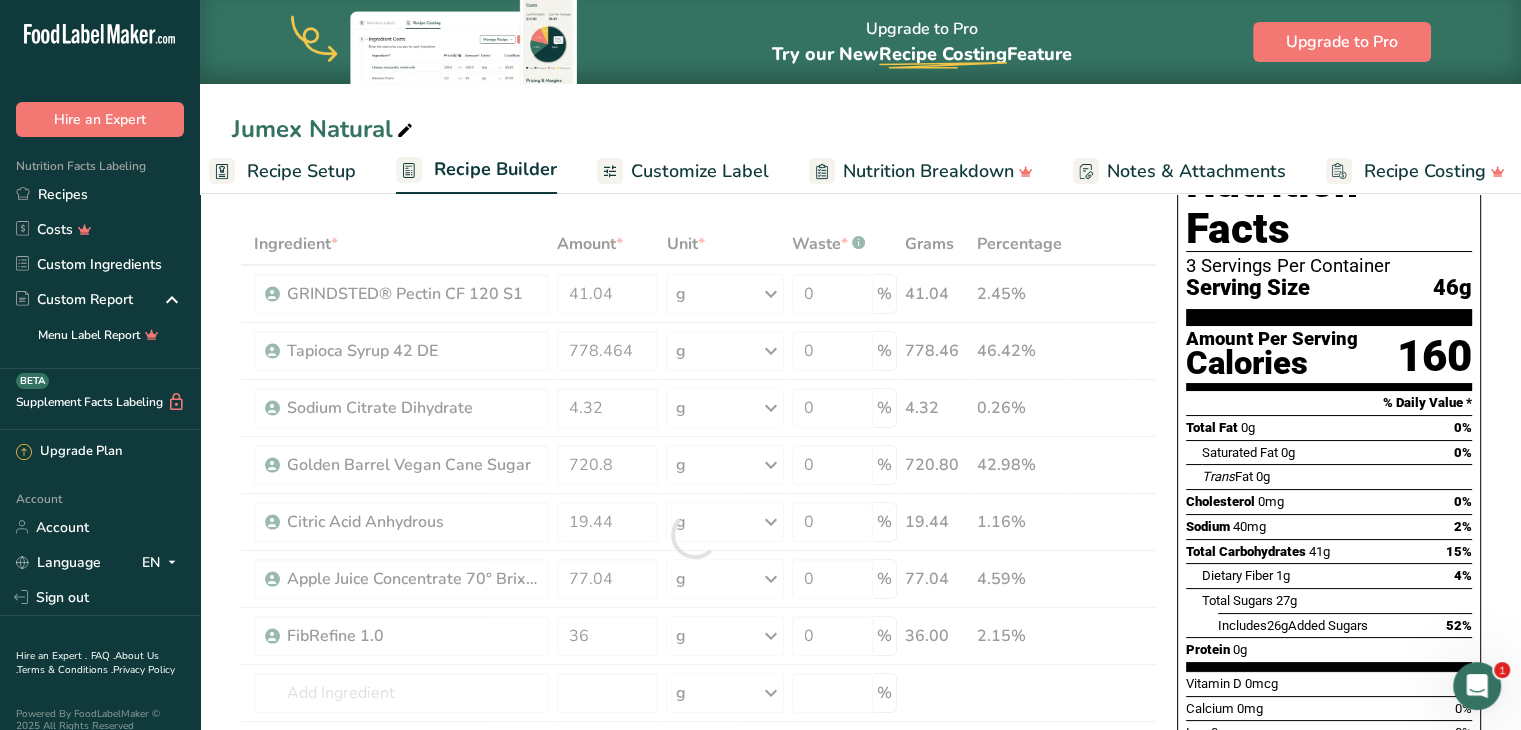 click on "Jumex Natural" at bounding box center (860, 129) 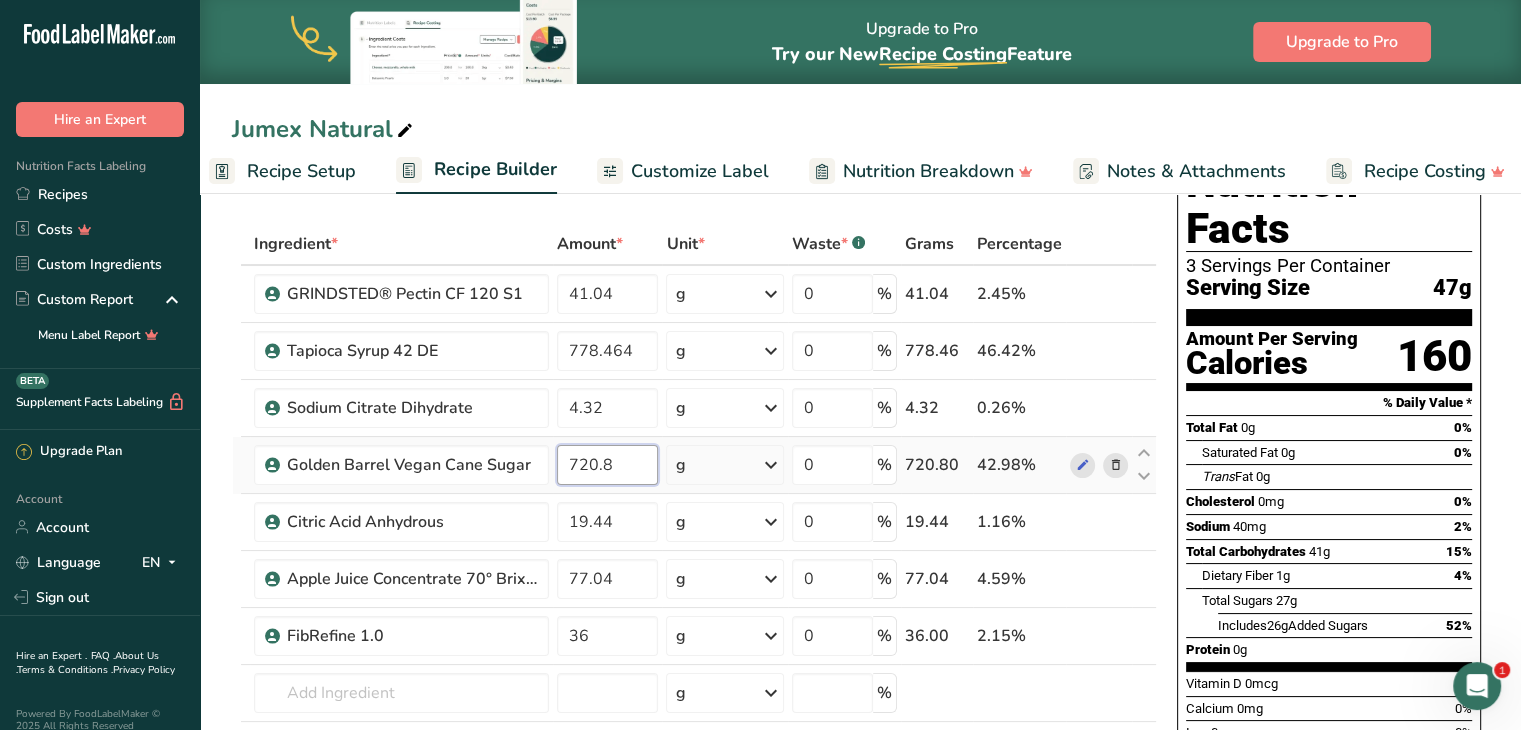 click on "720.8" at bounding box center [608, 465] 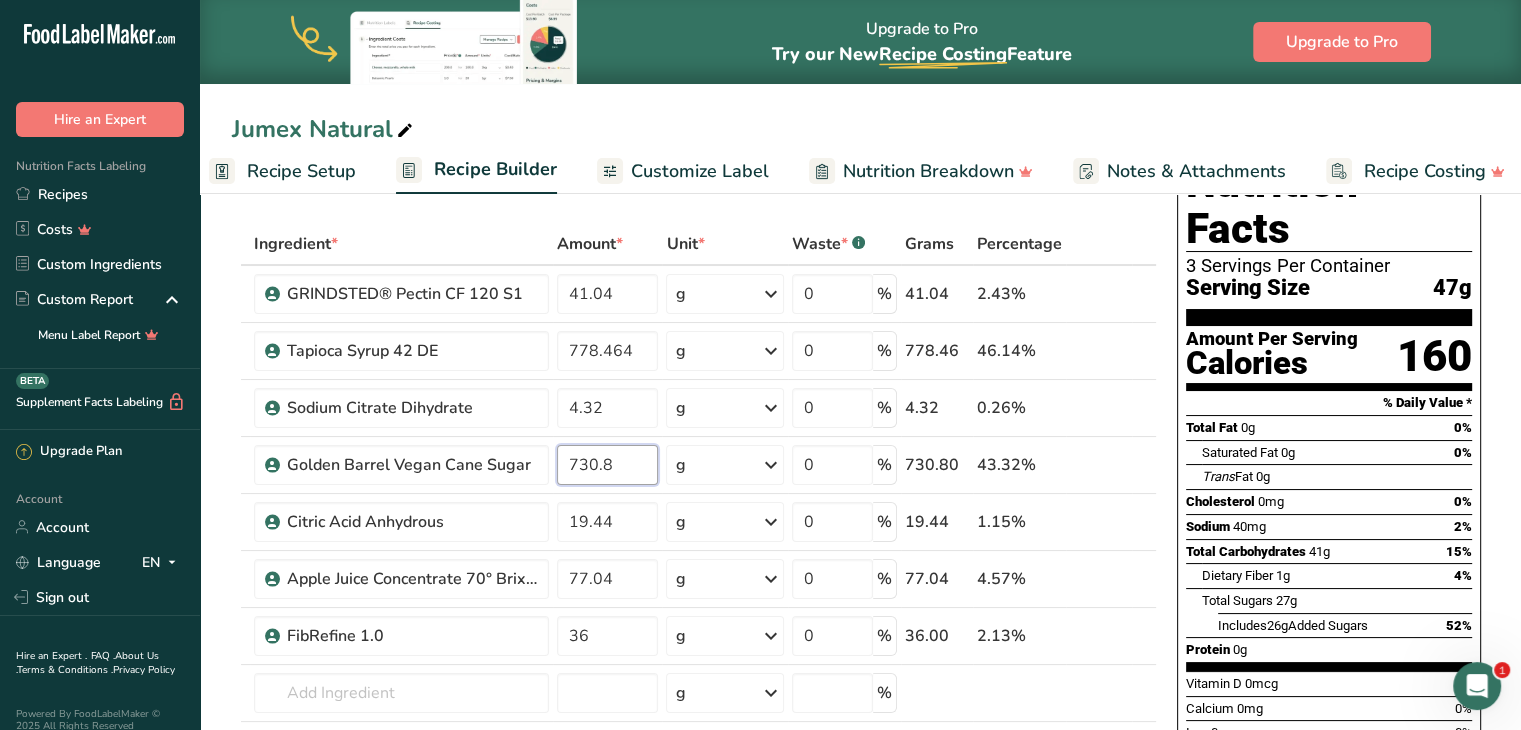 type on "730.8" 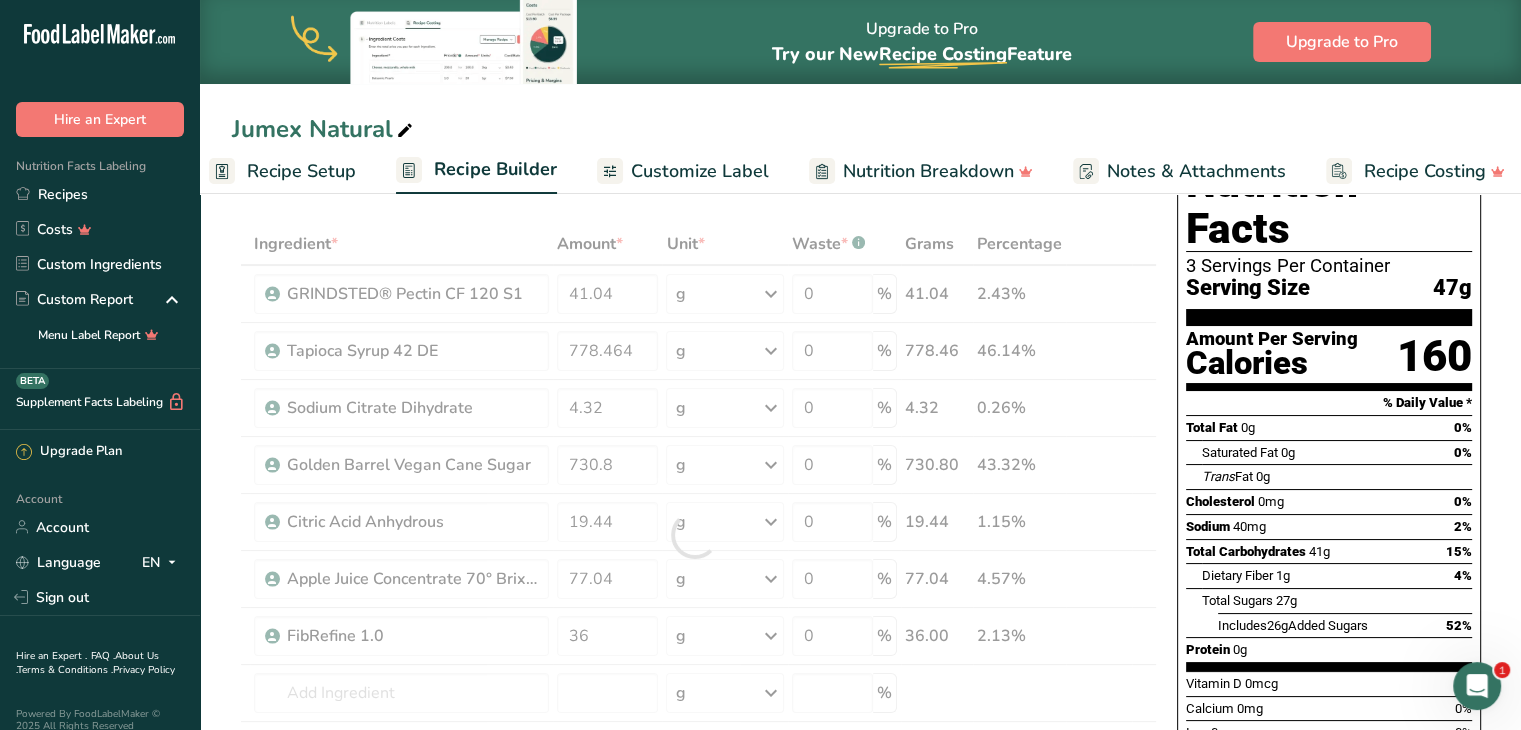 click on "Jumex Natural
Recipe Setup                       Recipe Builder   Customize Label               Nutrition Breakdown                 Notes & Attachments                 Recipe Costing" at bounding box center (860, 97) 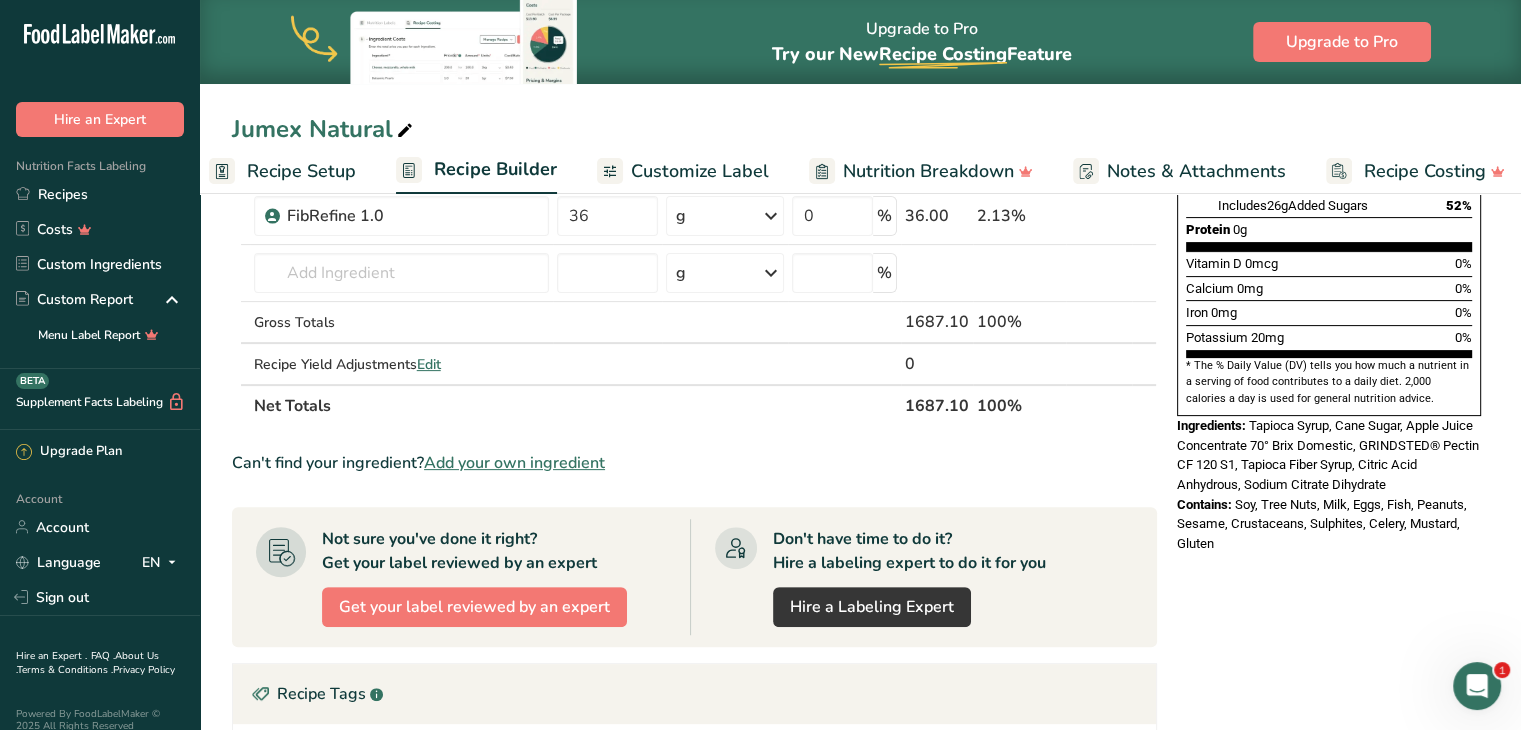 scroll, scrollTop: 487, scrollLeft: 0, axis: vertical 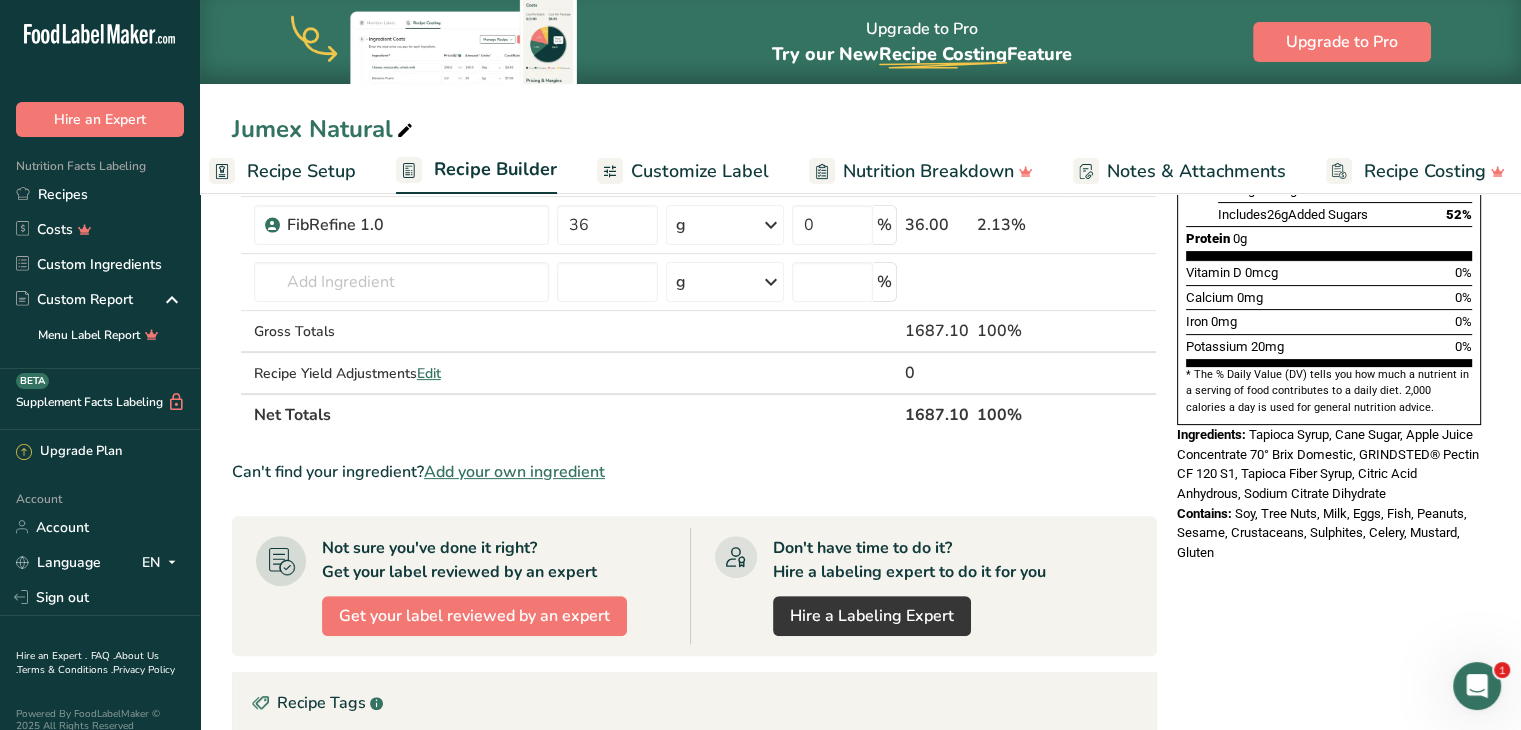 click on "Nutrition Facts
3 Servings Per Container
Serving Size
47g
Amount Per Serving
Calories
160
% Daily Value *
Total Fat
0g
0%
Saturated Fat
0g
0%
Trans  Fat
0g
Cholesterol
0mg
0%
Sodium
40mg
2%
Total Carbohydrates
41g
15%
Dietary Fiber
1g
4%" at bounding box center (1329, 402) 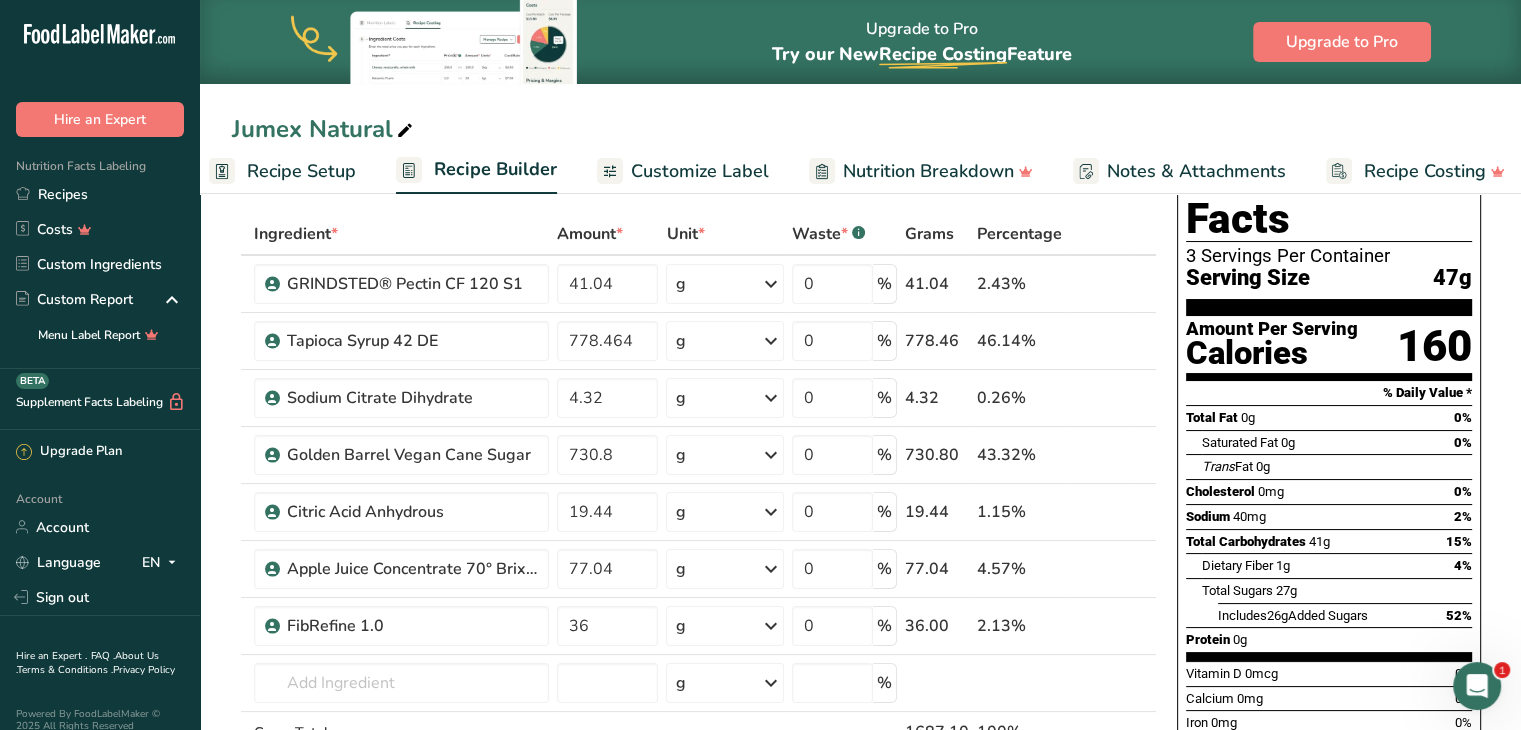 scroll, scrollTop: 76, scrollLeft: 0, axis: vertical 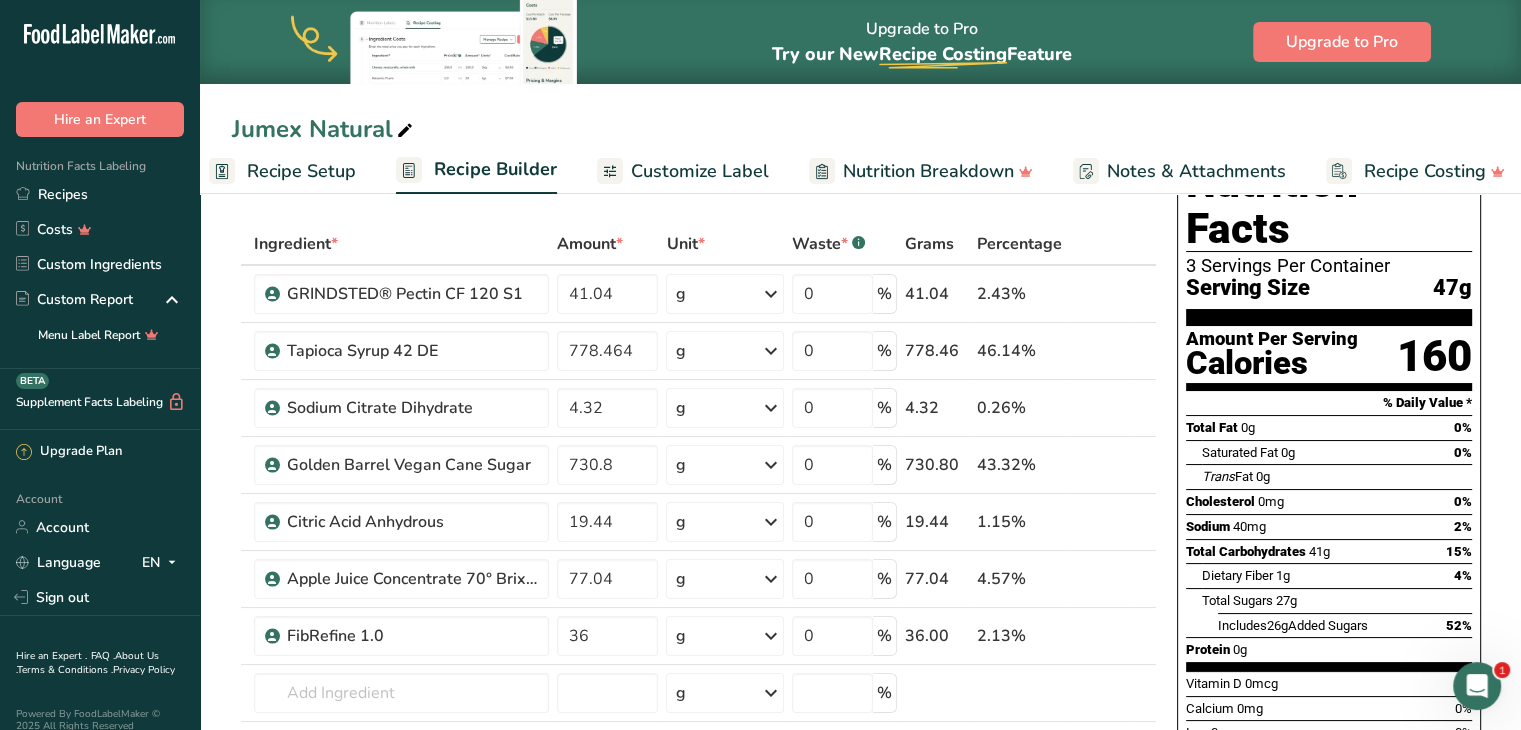 click on "Customize Label" at bounding box center (683, 171) 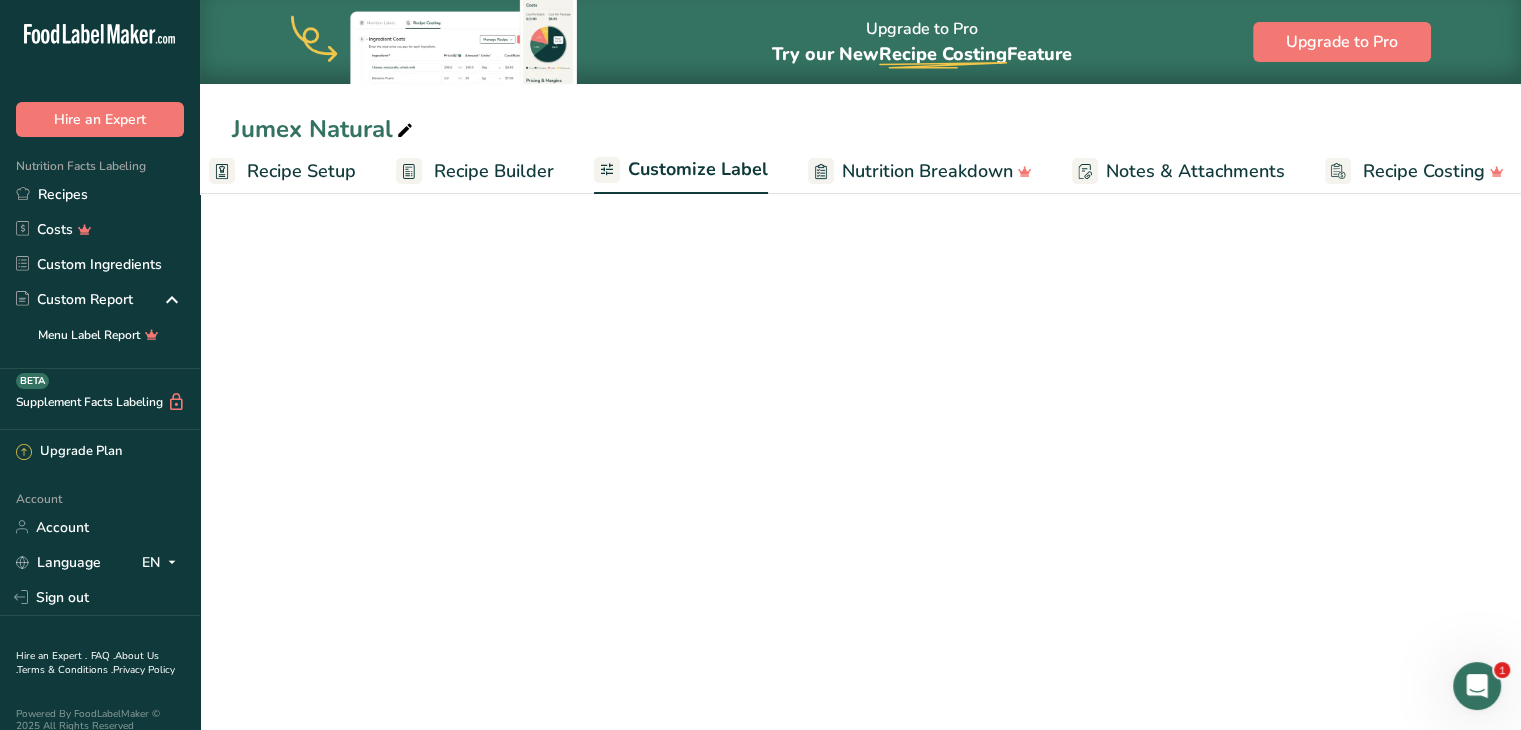 scroll, scrollTop: 0, scrollLeft: 38, axis: horizontal 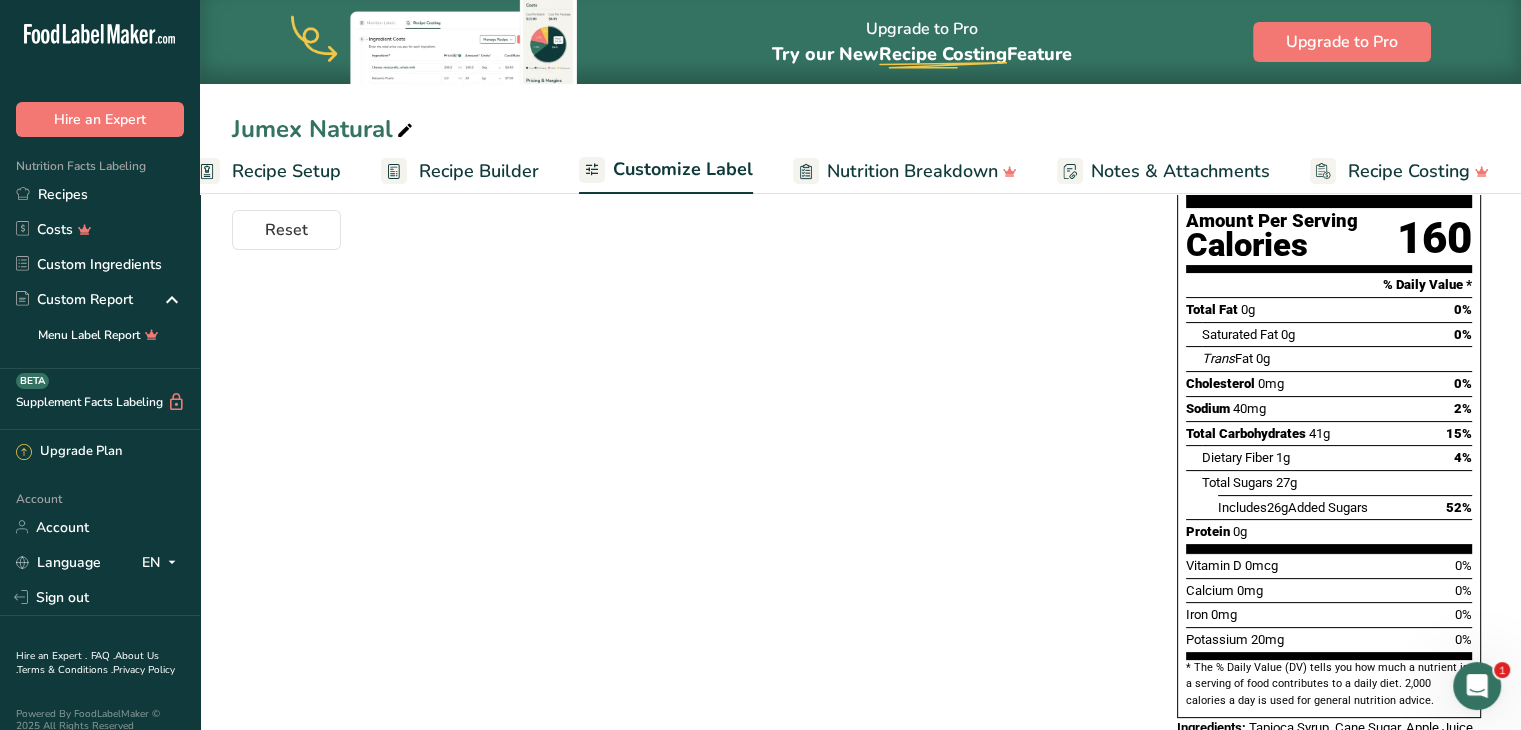 drag, startPoint x: 1508, startPoint y: 389, endPoint x: 1535, endPoint y: 261, distance: 130.81667 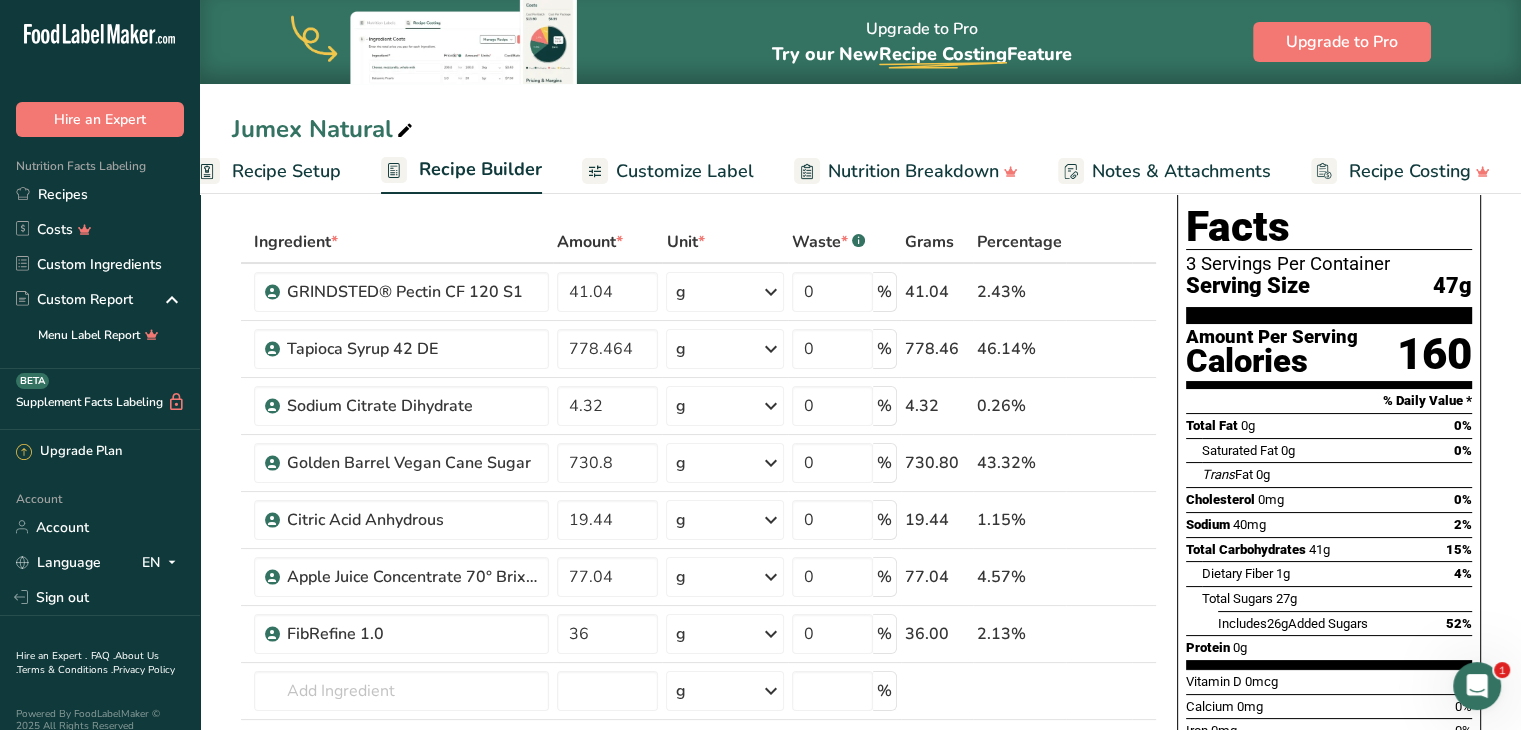 scroll, scrollTop: 69, scrollLeft: 0, axis: vertical 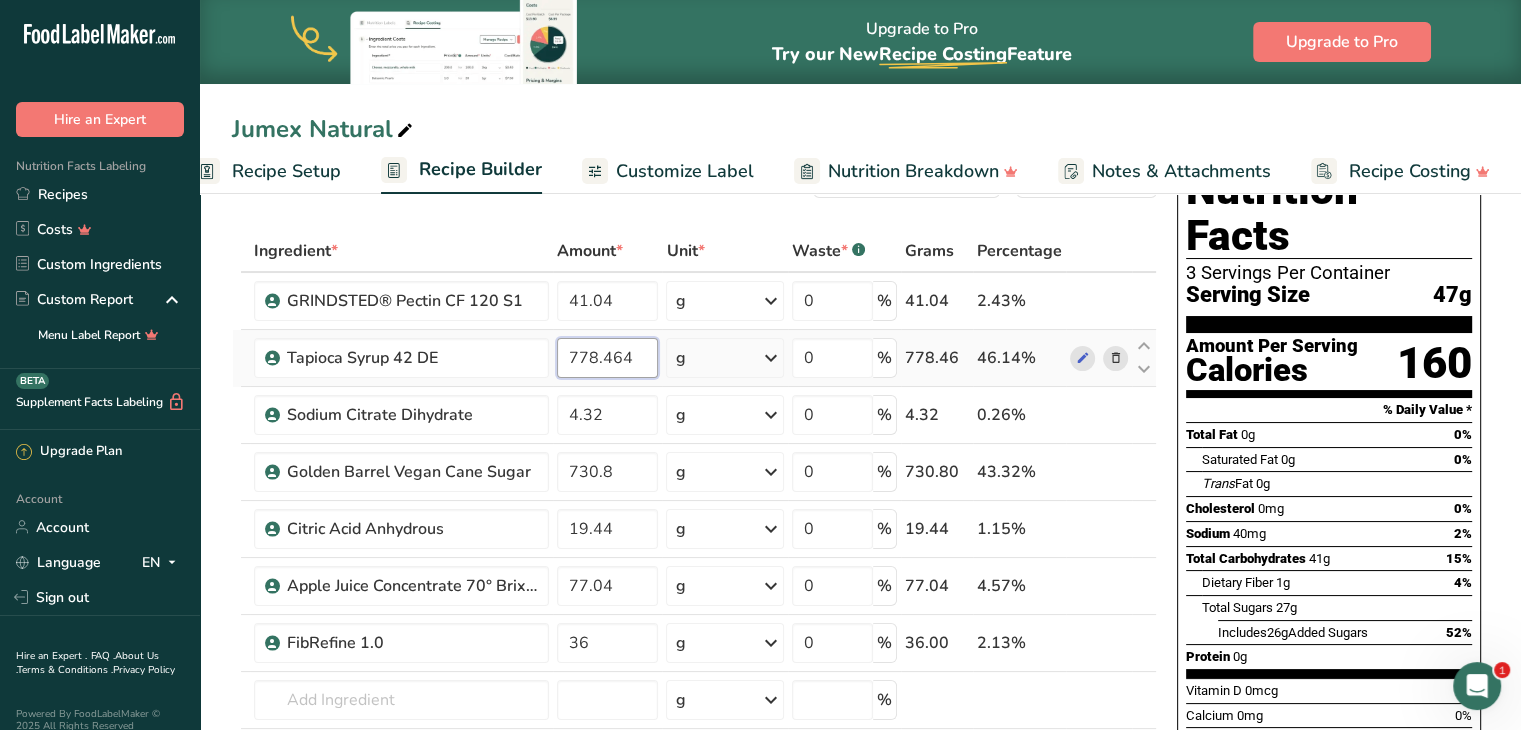click on "778.464" at bounding box center (608, 358) 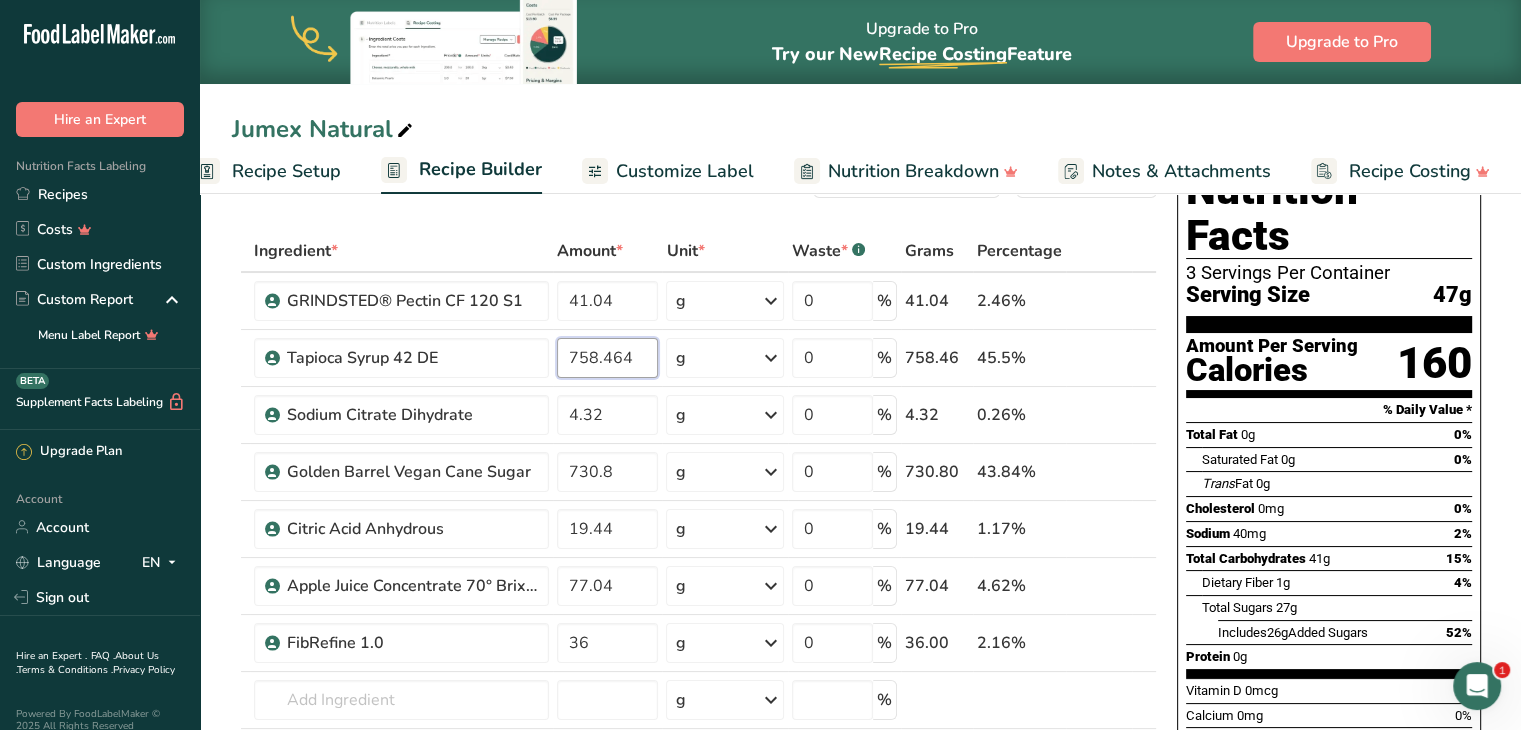 type on "758.464" 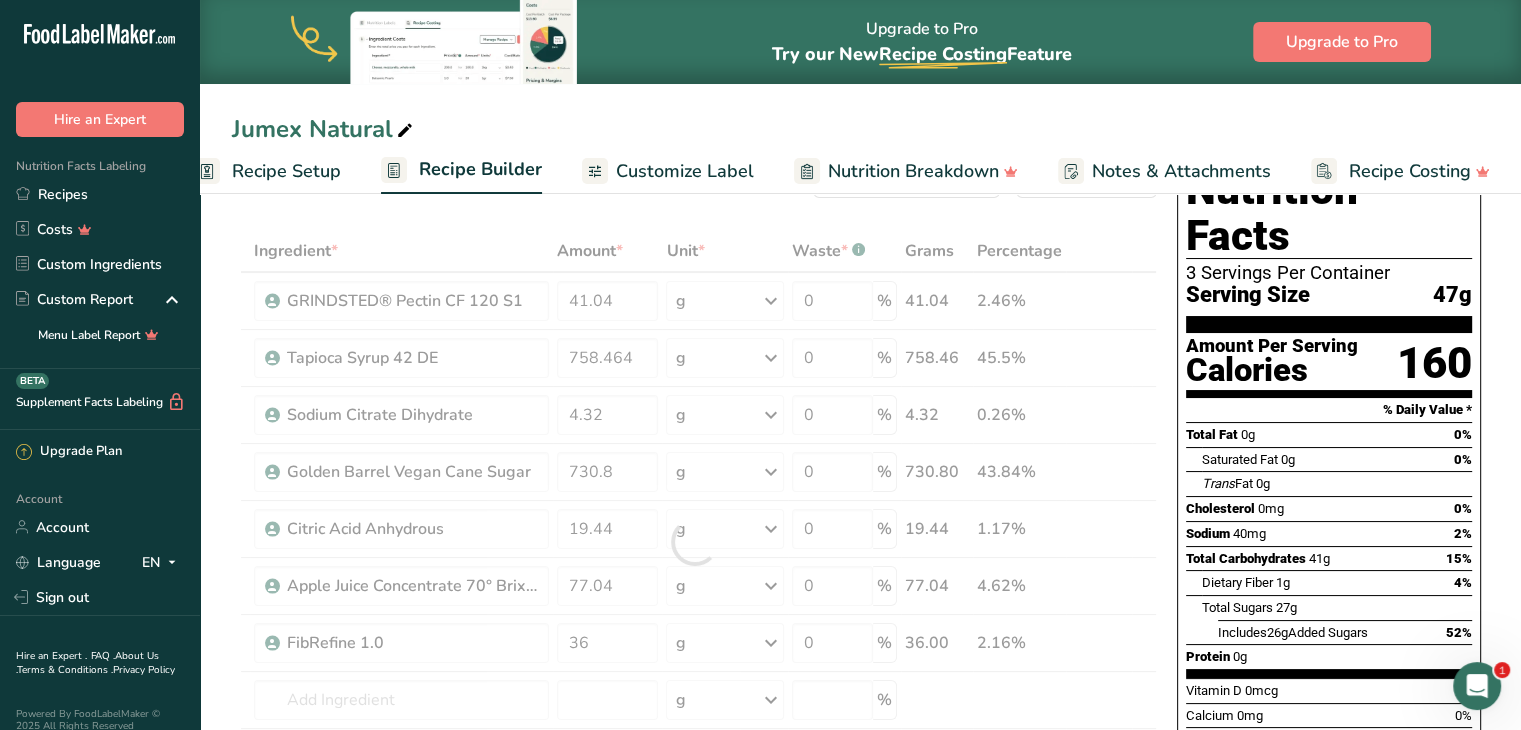 click on "Jumex Natural" at bounding box center [860, 129] 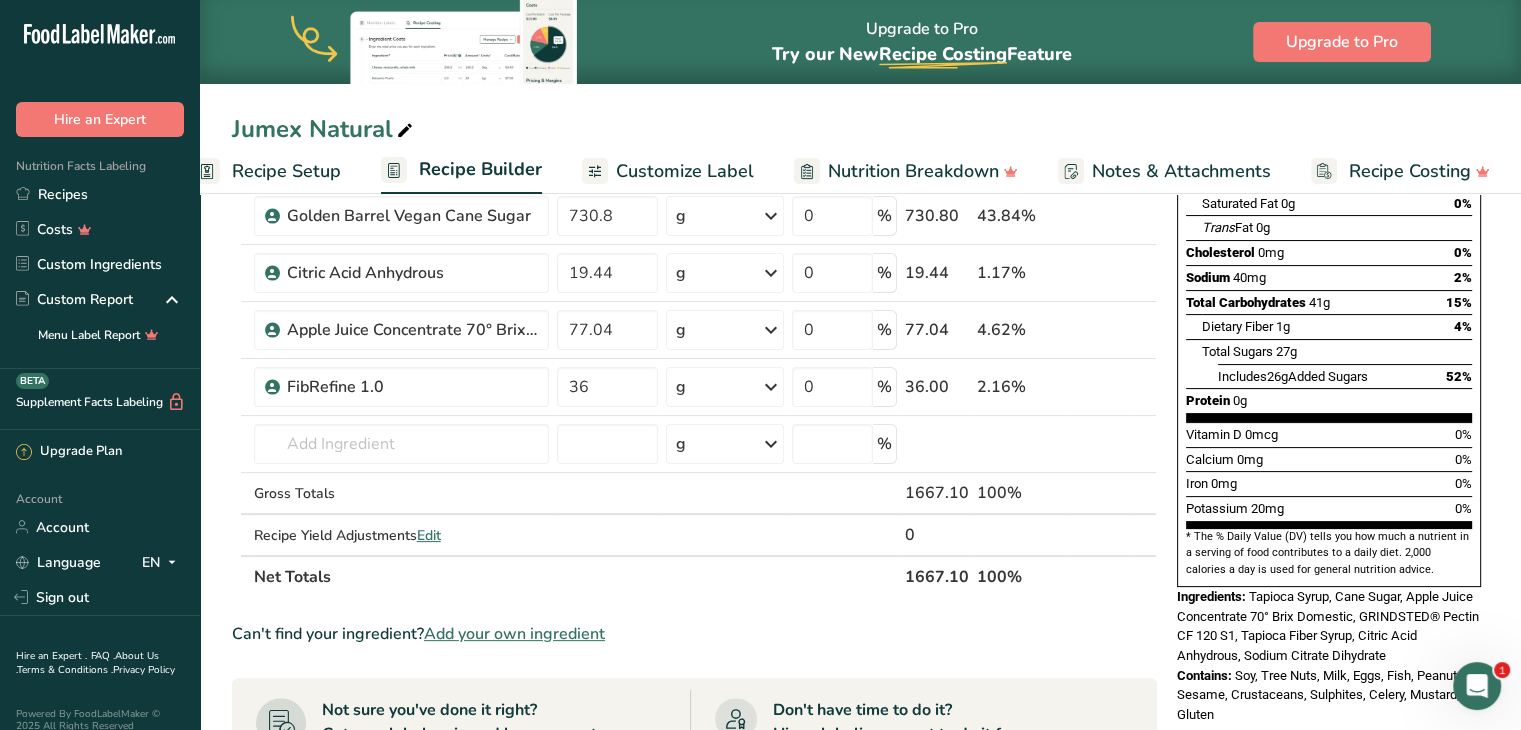 scroll, scrollTop: 167, scrollLeft: 0, axis: vertical 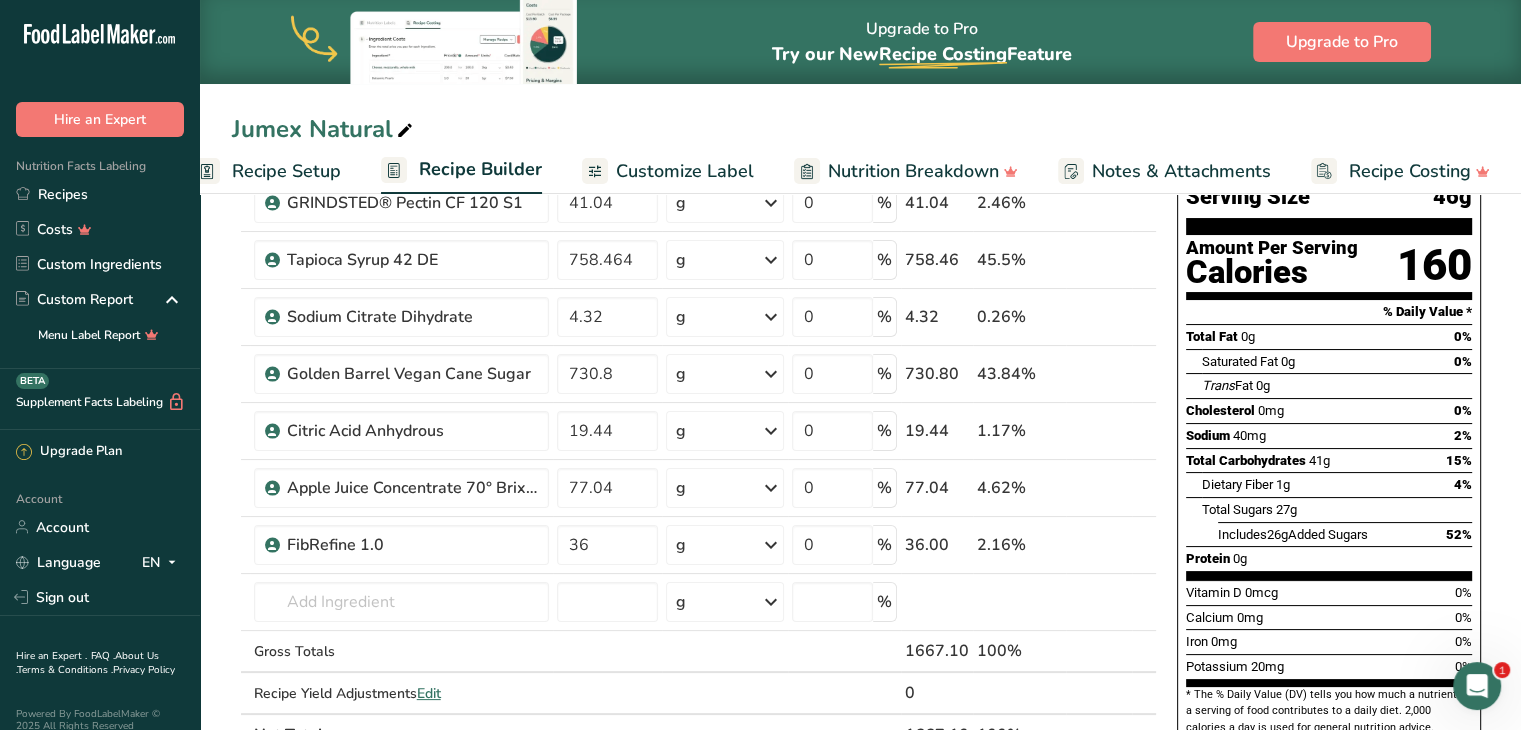 click on "Customize Label" at bounding box center [668, 171] 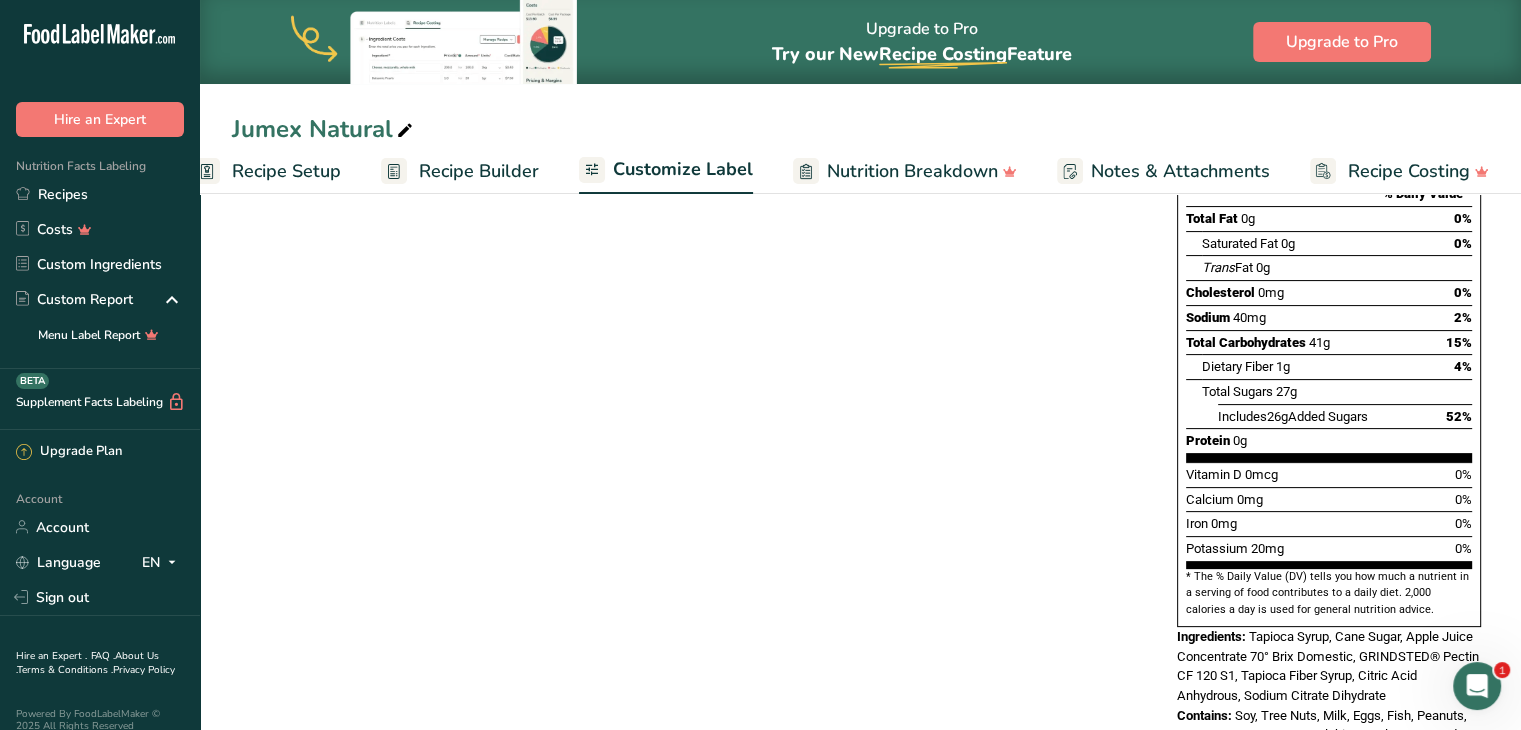 scroll, scrollTop: 0, scrollLeft: 0, axis: both 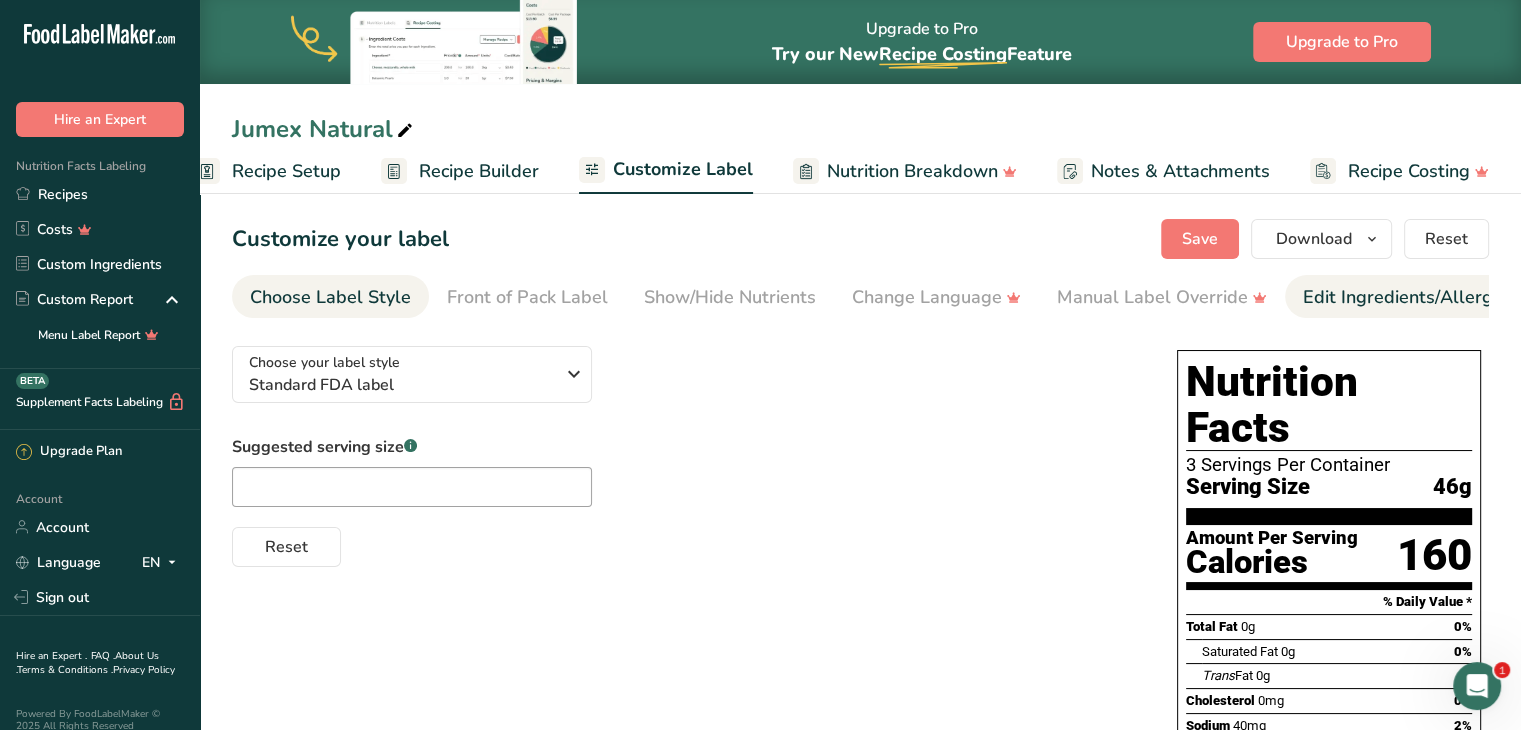 click on "Edit Ingredients/Allergens List" at bounding box center [1430, 297] 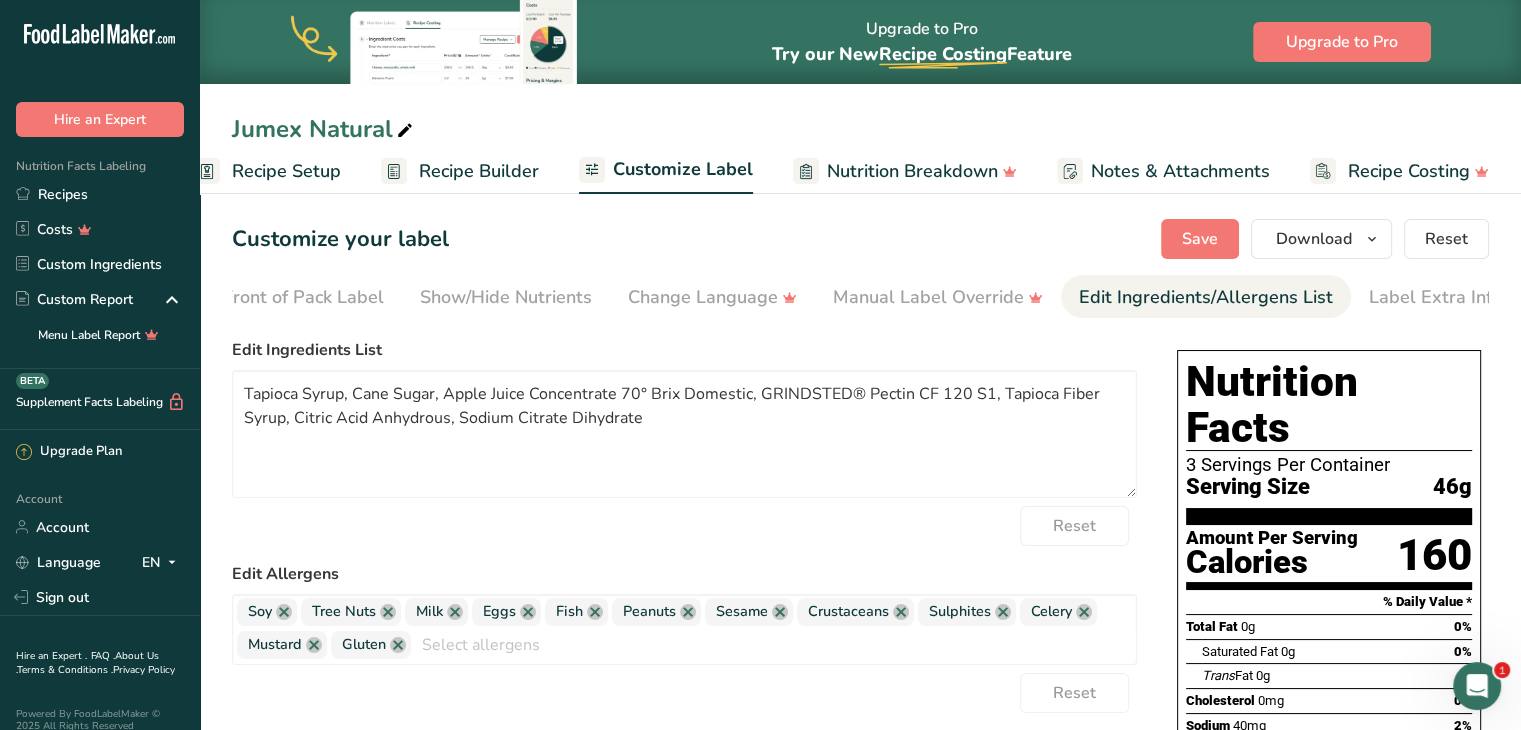 scroll, scrollTop: 0, scrollLeft: 244, axis: horizontal 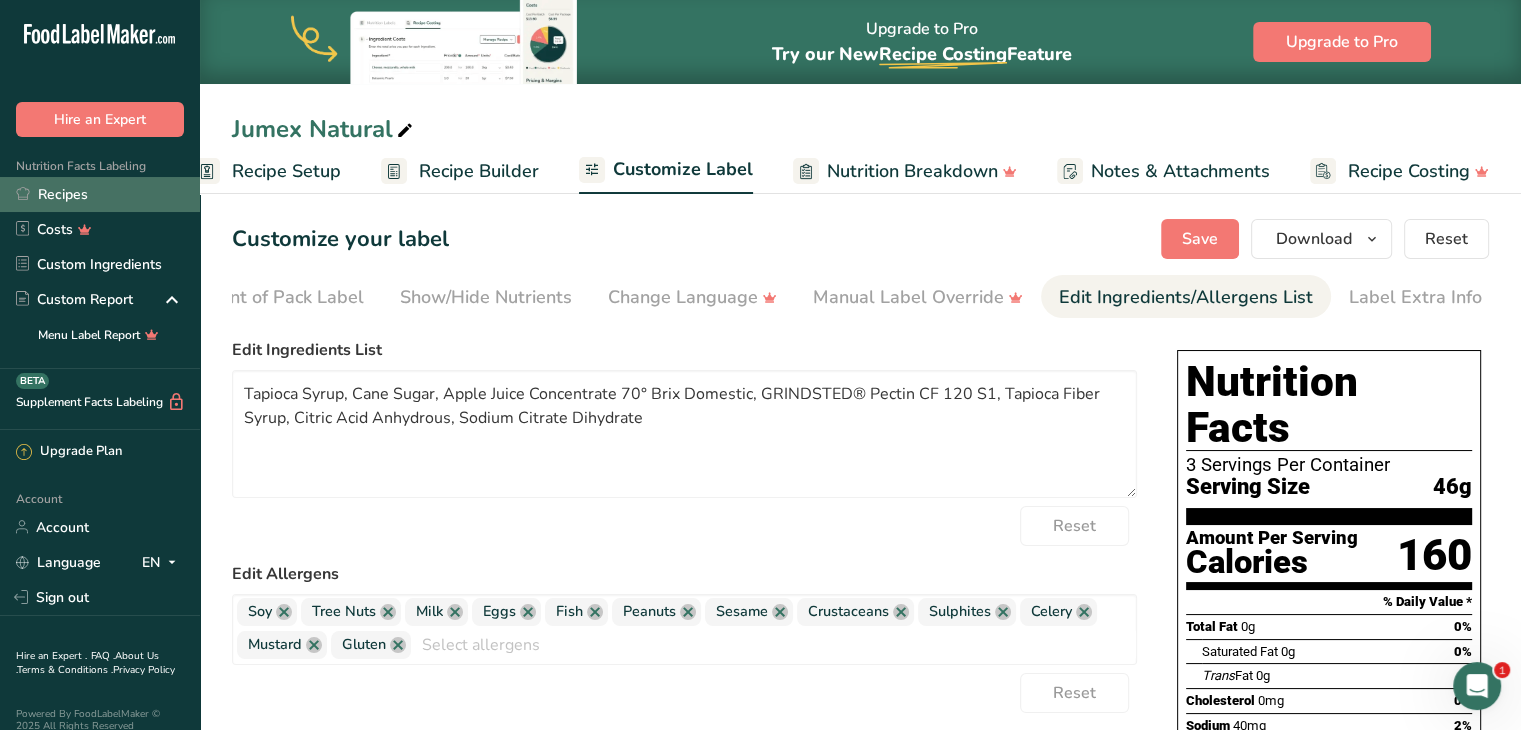 click on "Recipes" at bounding box center (100, 194) 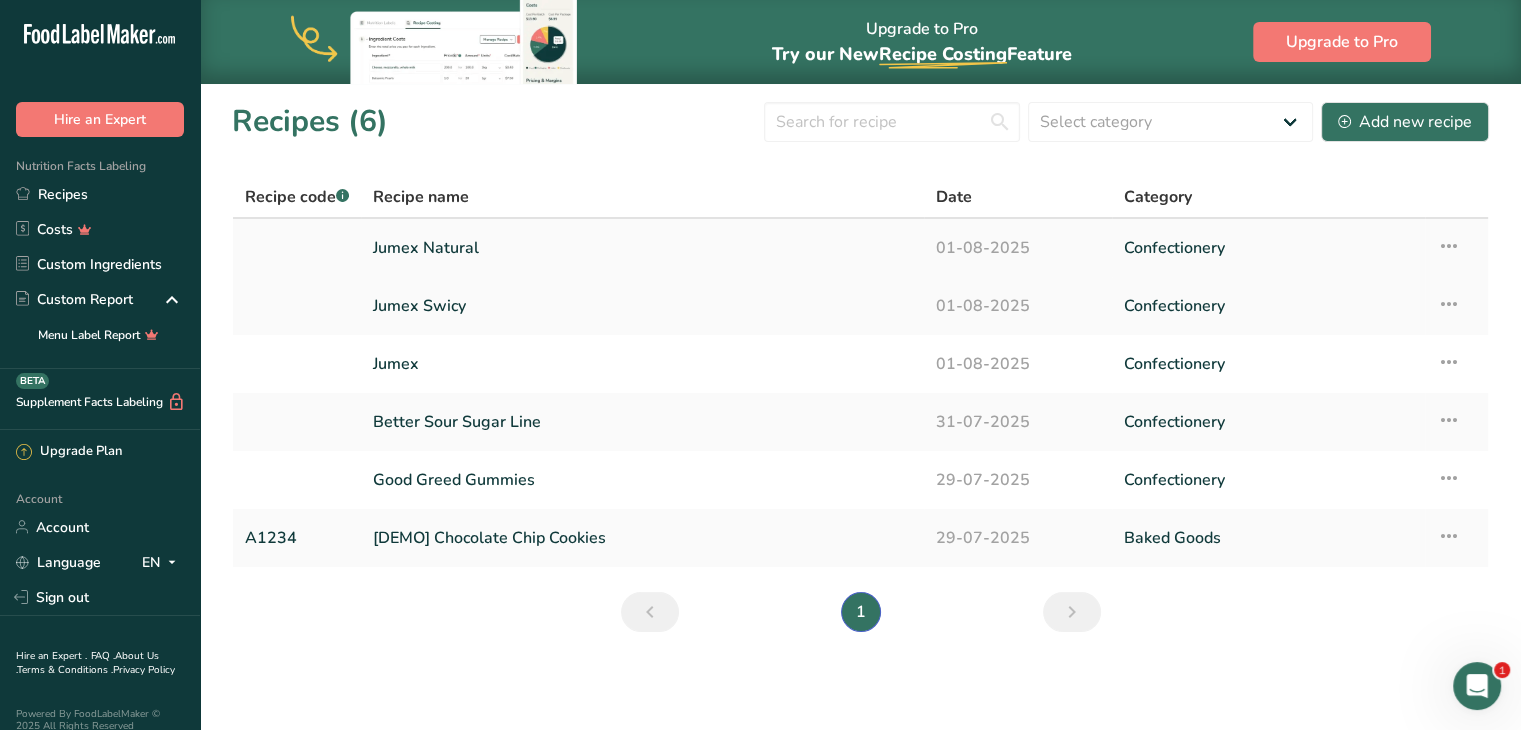 click at bounding box center [1449, 246] 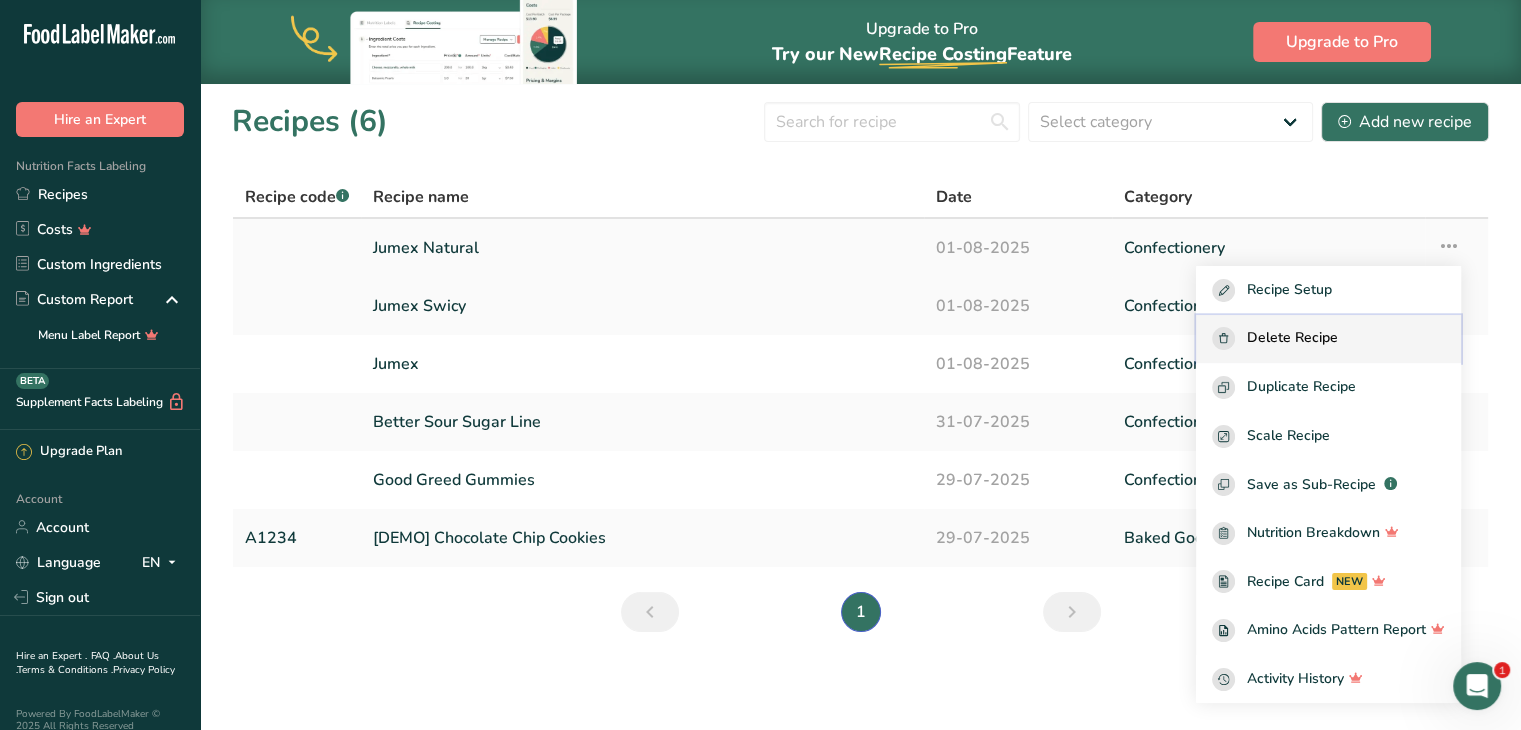 click on "Delete Recipe" at bounding box center [1292, 338] 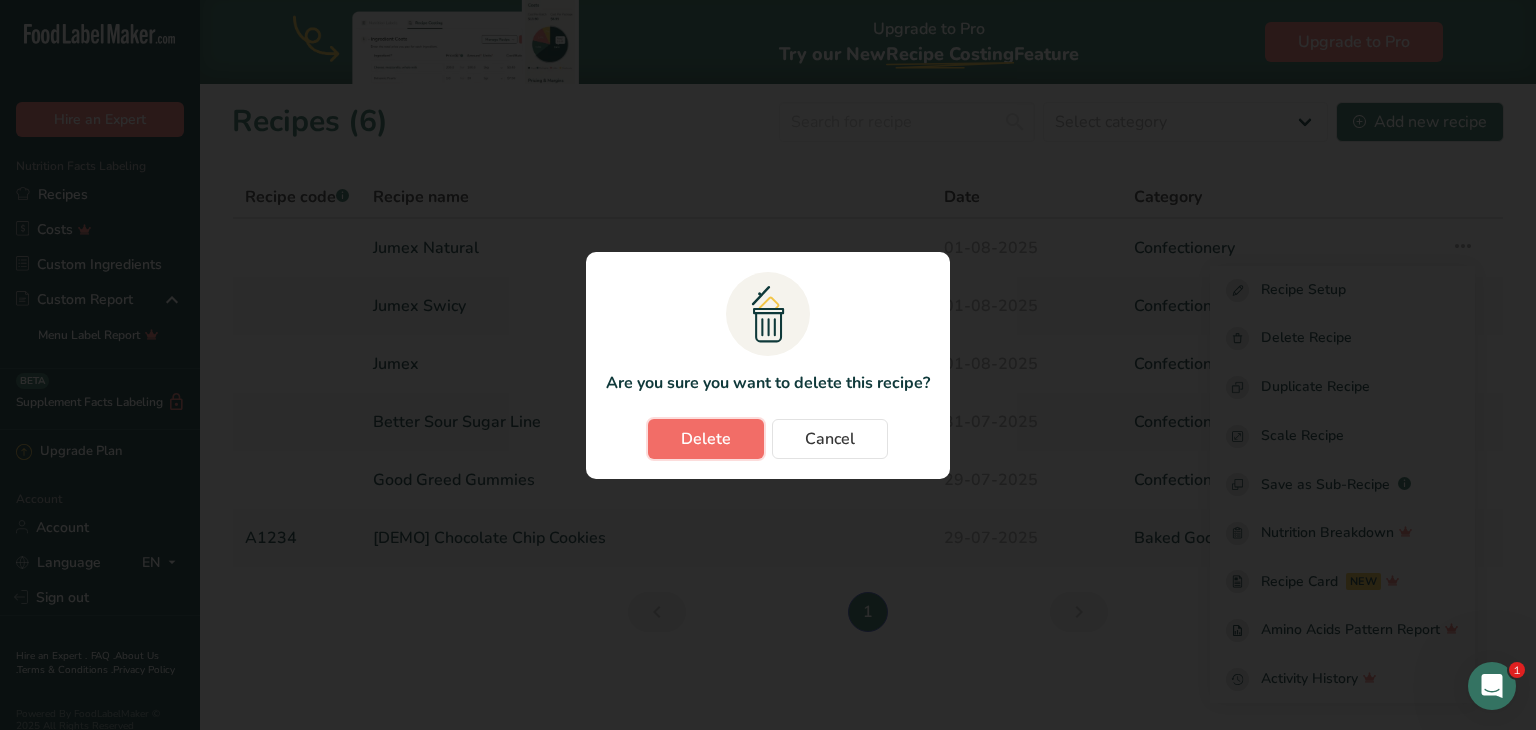 click on "Delete" at bounding box center [706, 439] 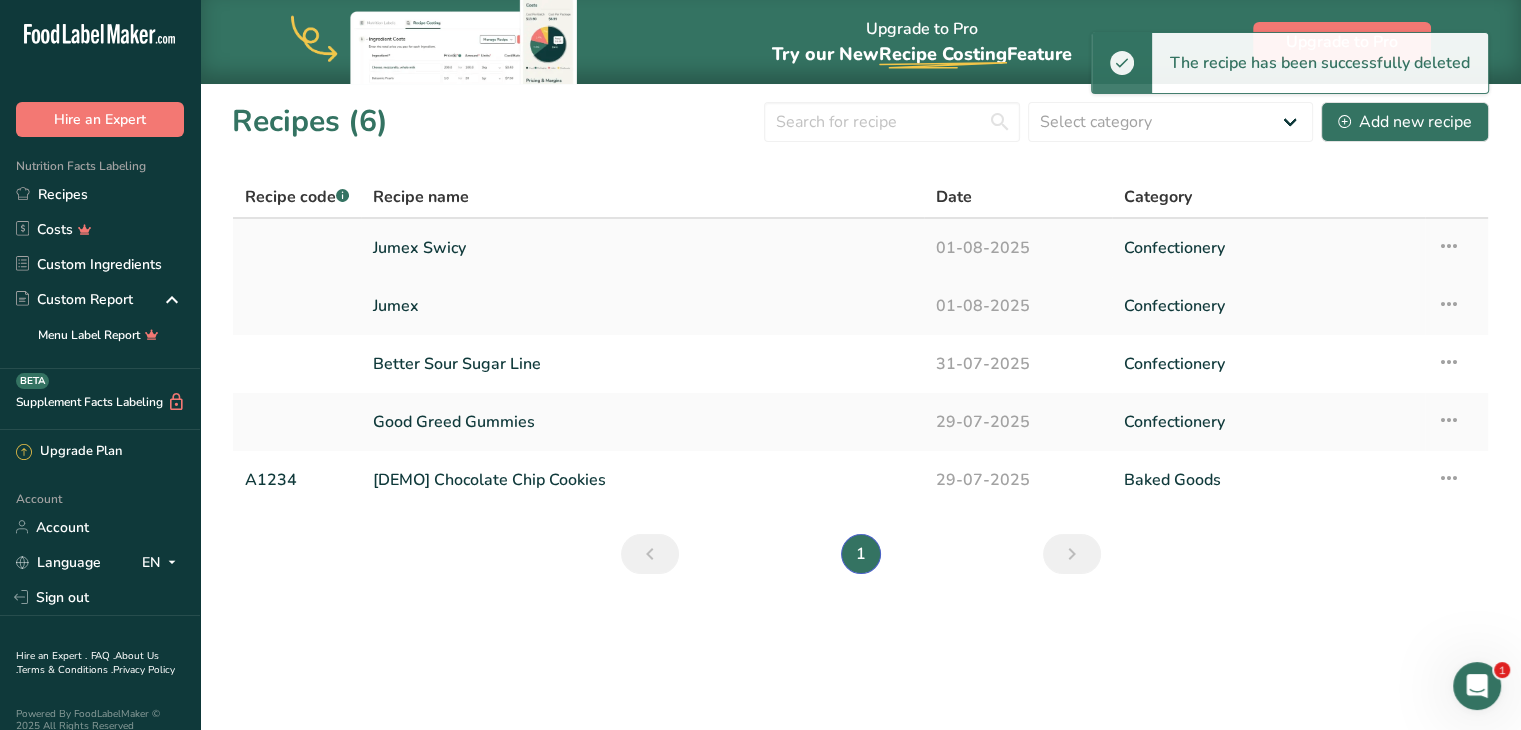 click on "[BRAND] Swicy" at bounding box center [642, 248] 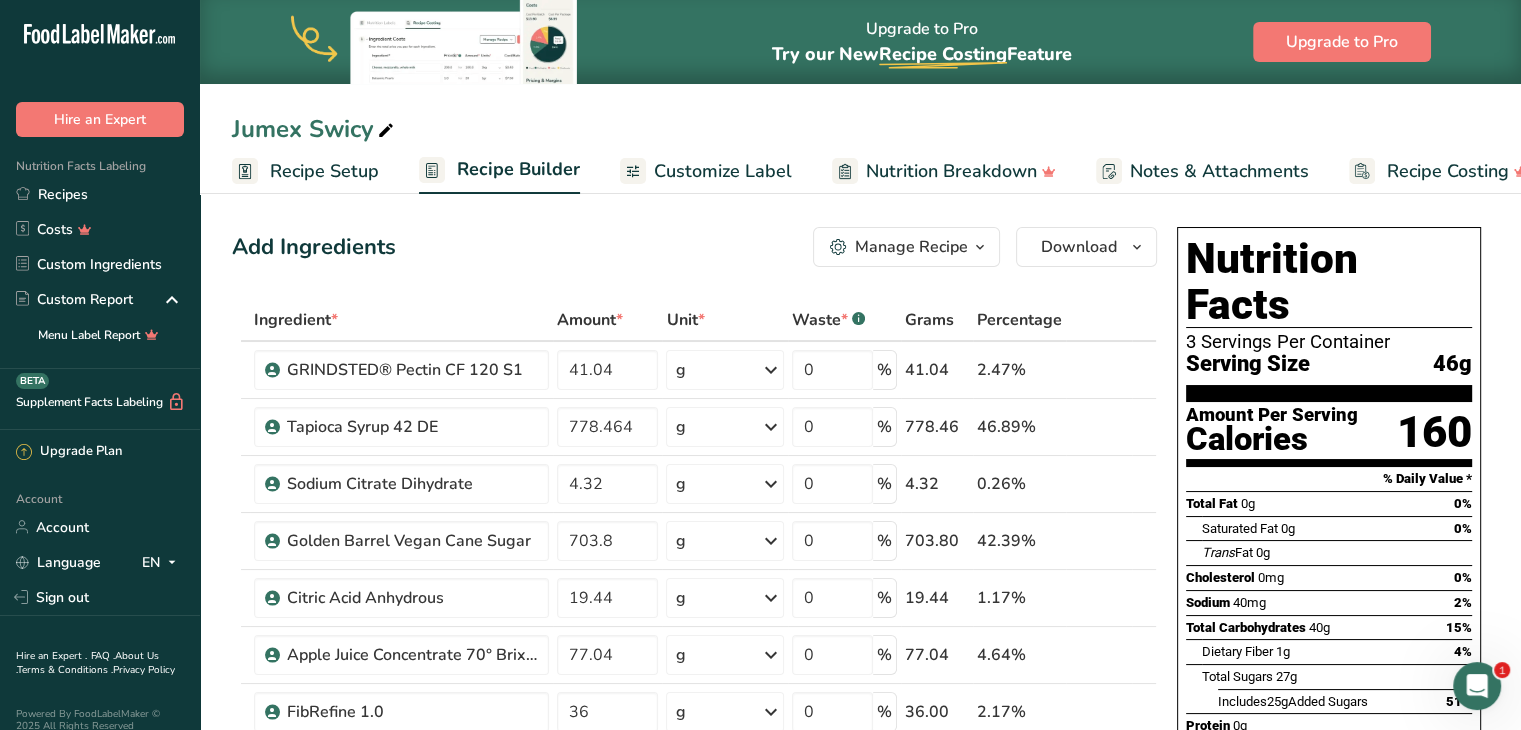 click on "Manage Recipe" at bounding box center (911, 247) 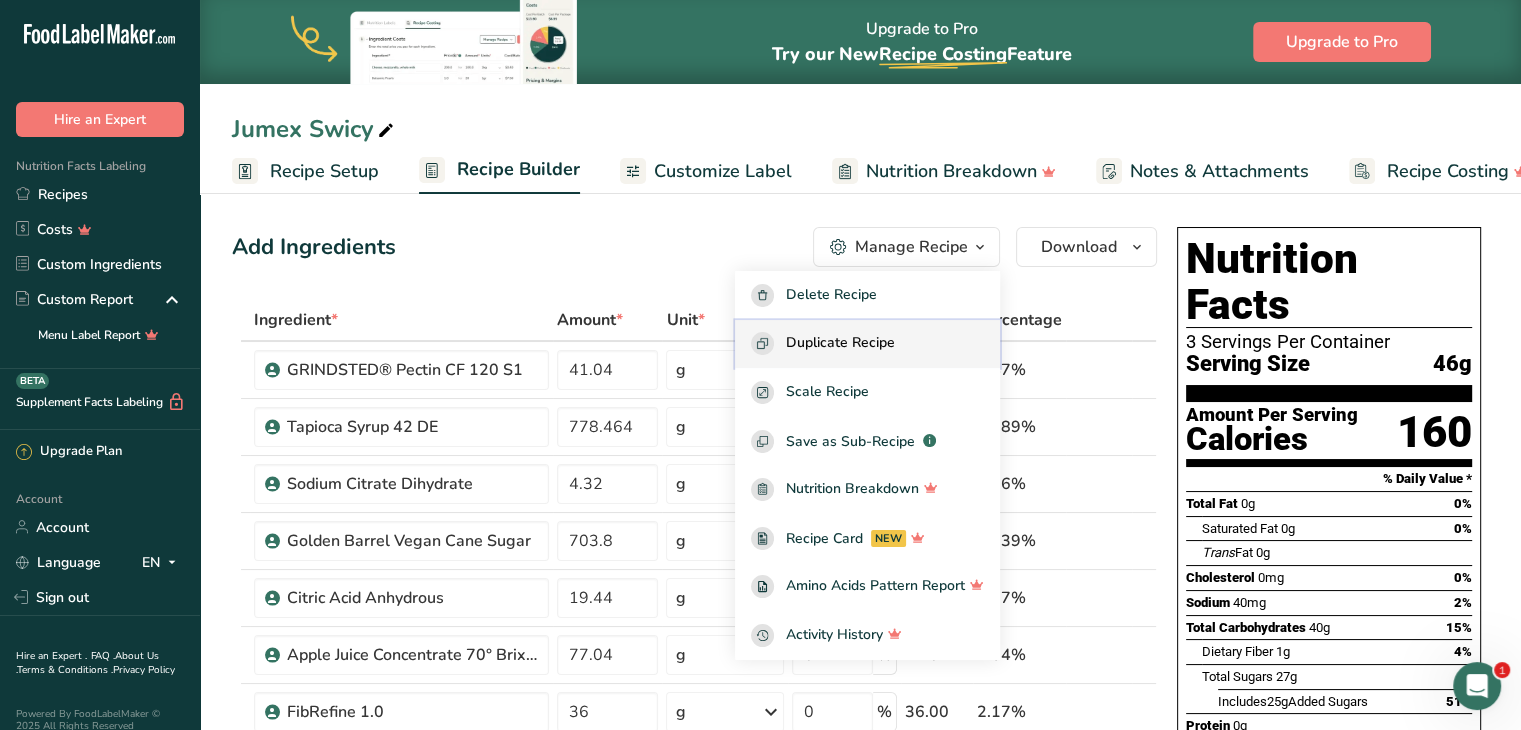 click on "Duplicate Recipe" at bounding box center [840, 343] 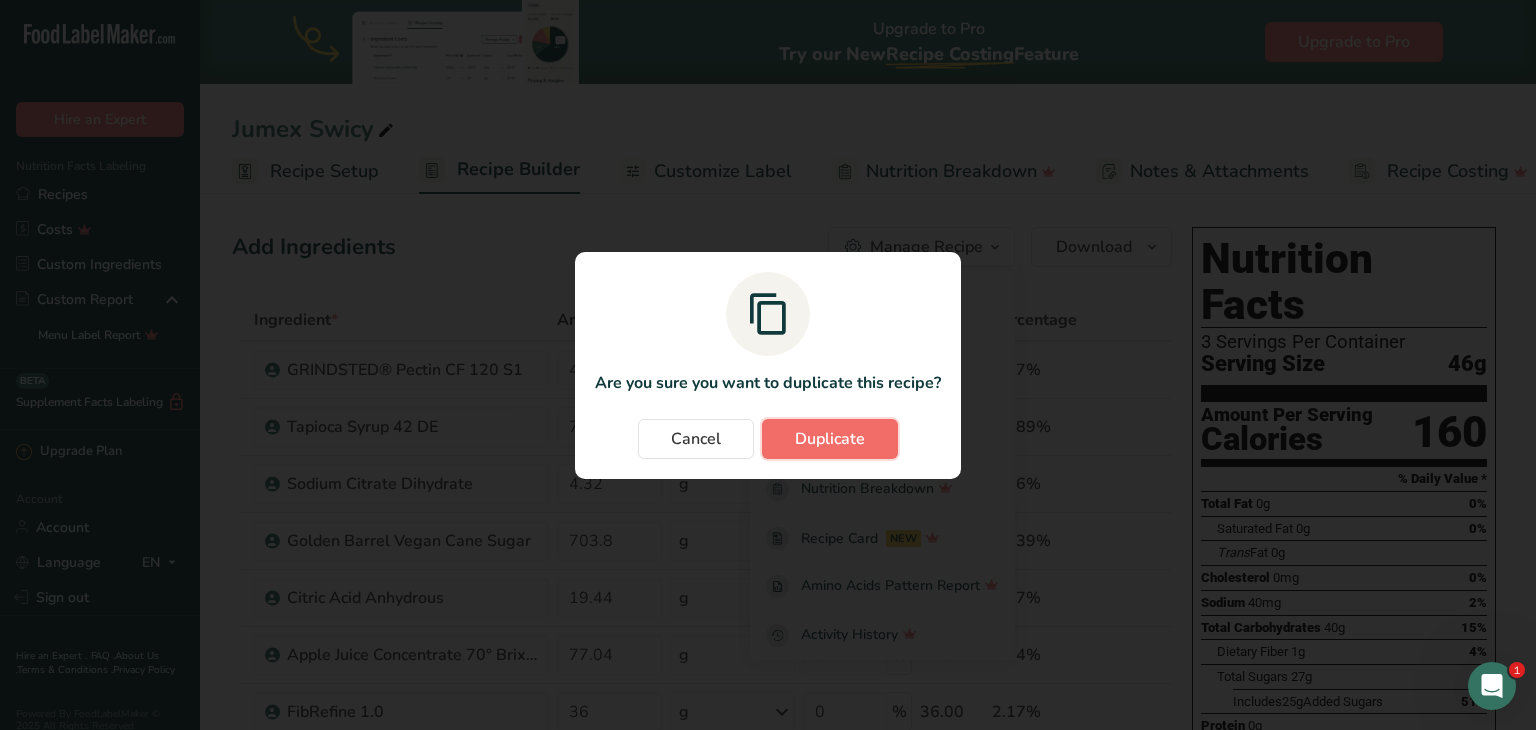 click on "Duplicate" at bounding box center (830, 439) 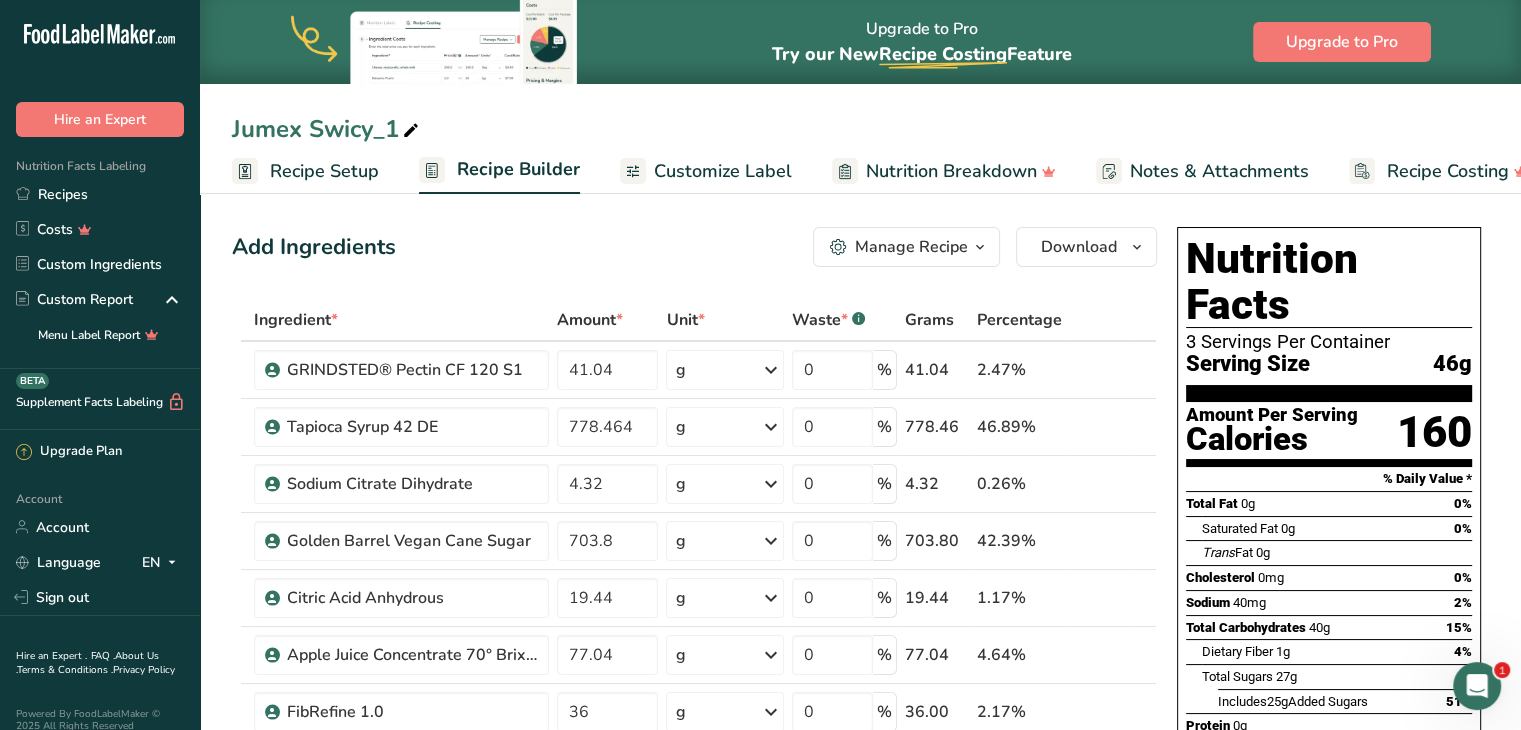 click at bounding box center (411, 131) 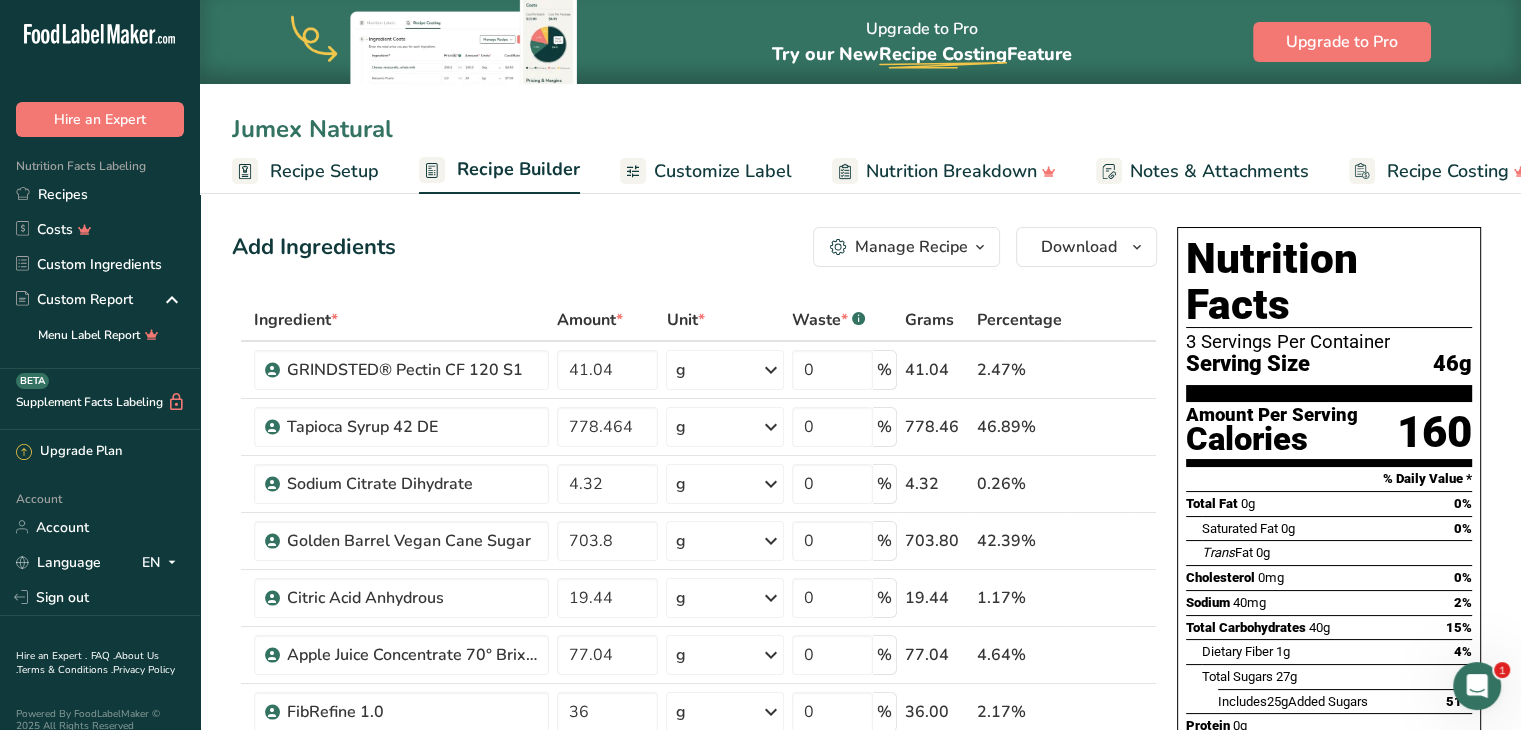 type on "Jumex Natural" 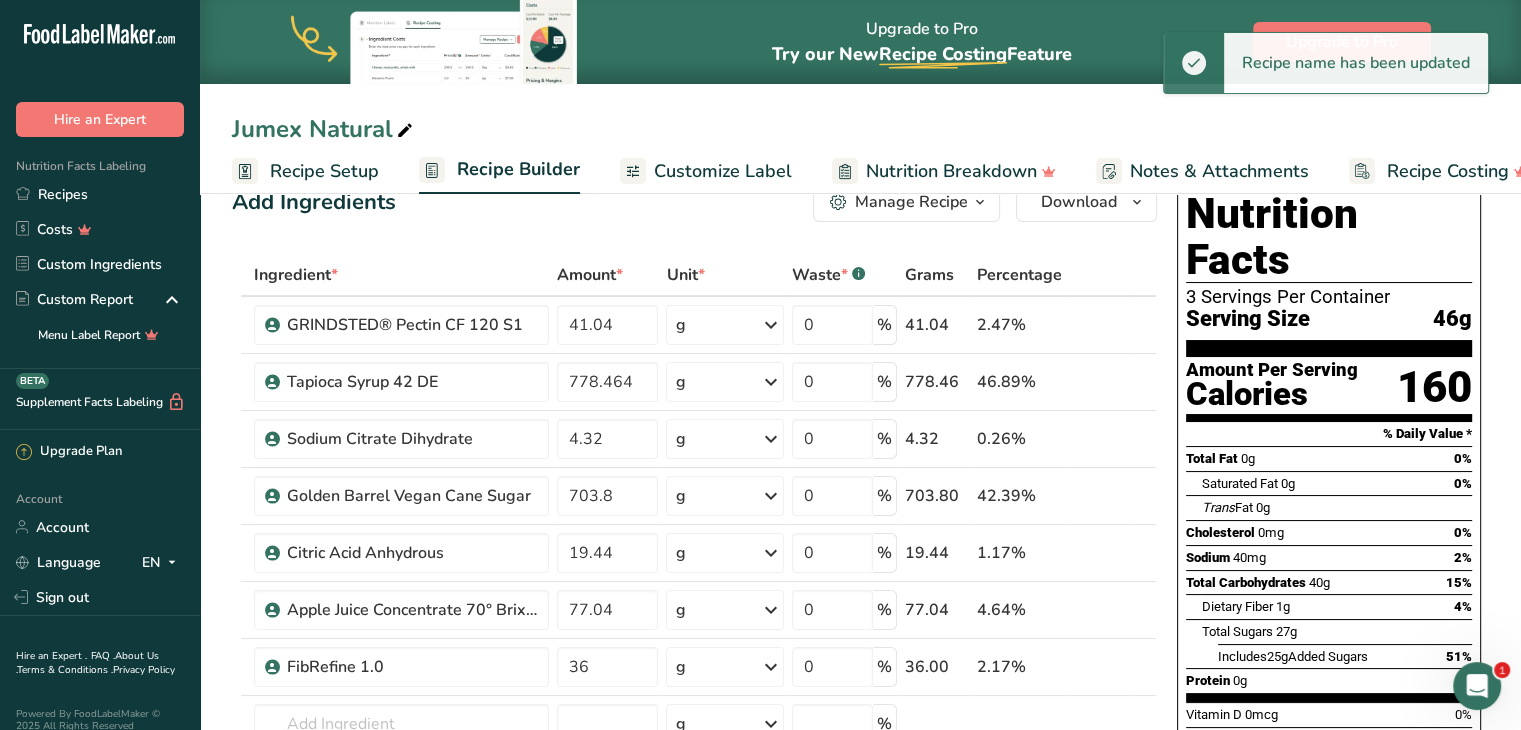 scroll, scrollTop: 94, scrollLeft: 0, axis: vertical 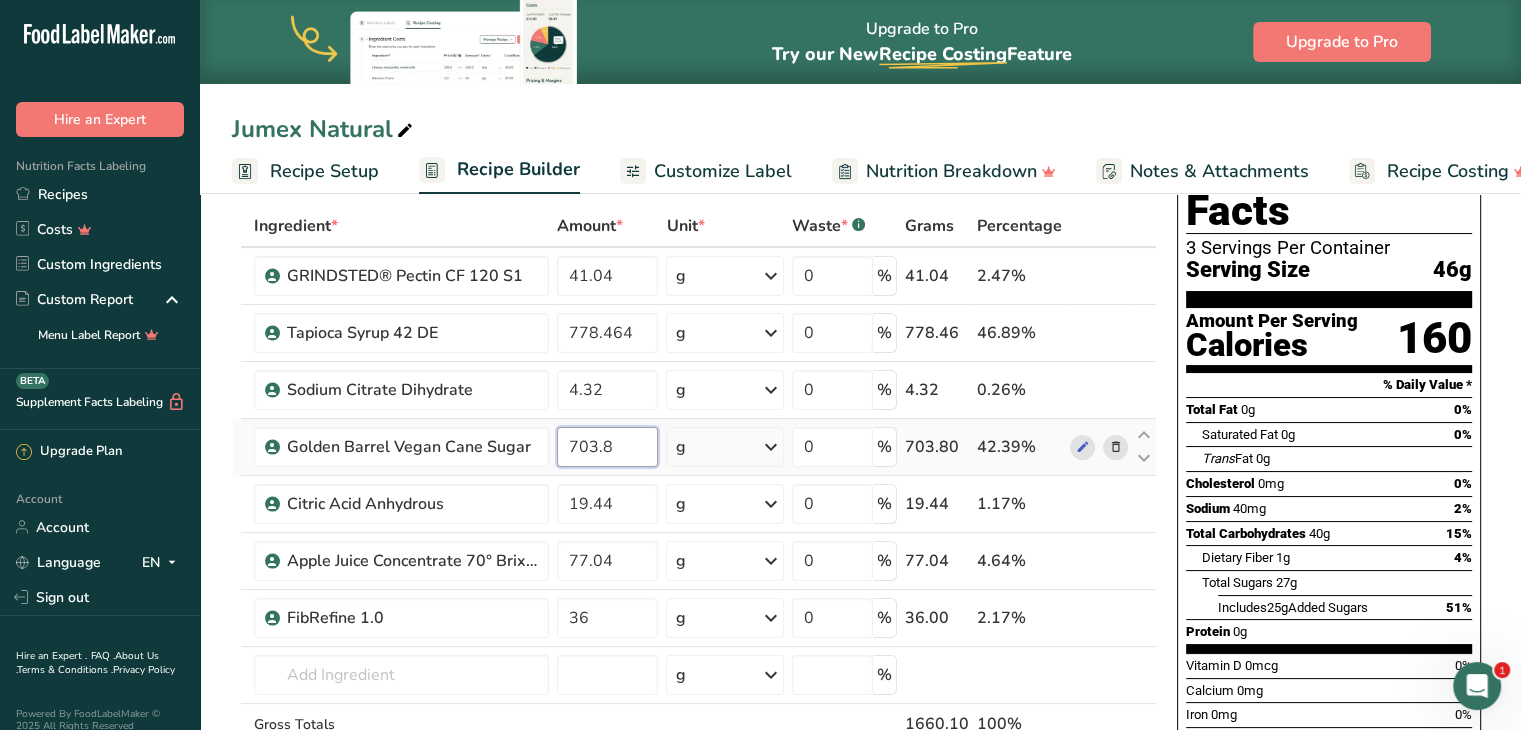 click on "703.8" at bounding box center [608, 447] 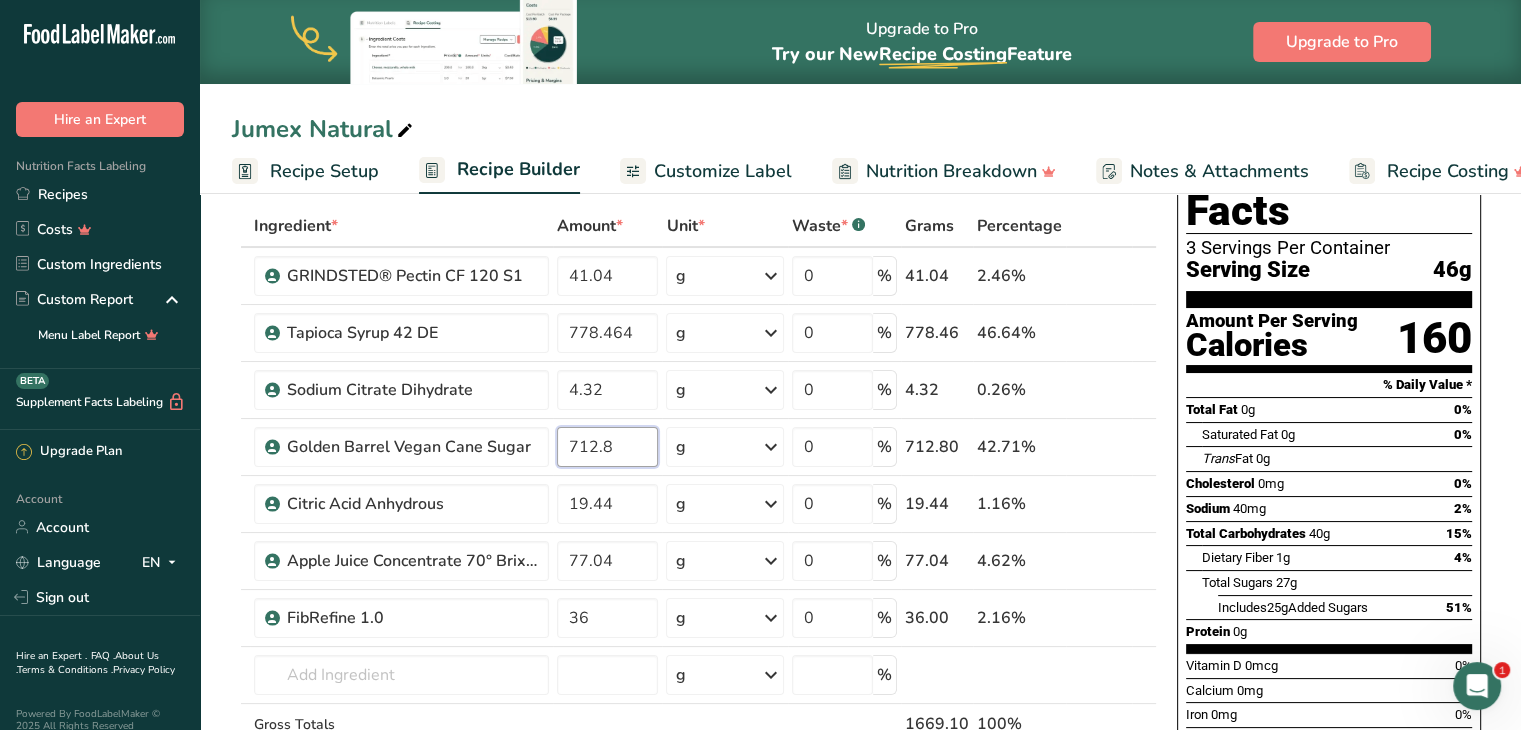type on "712.8" 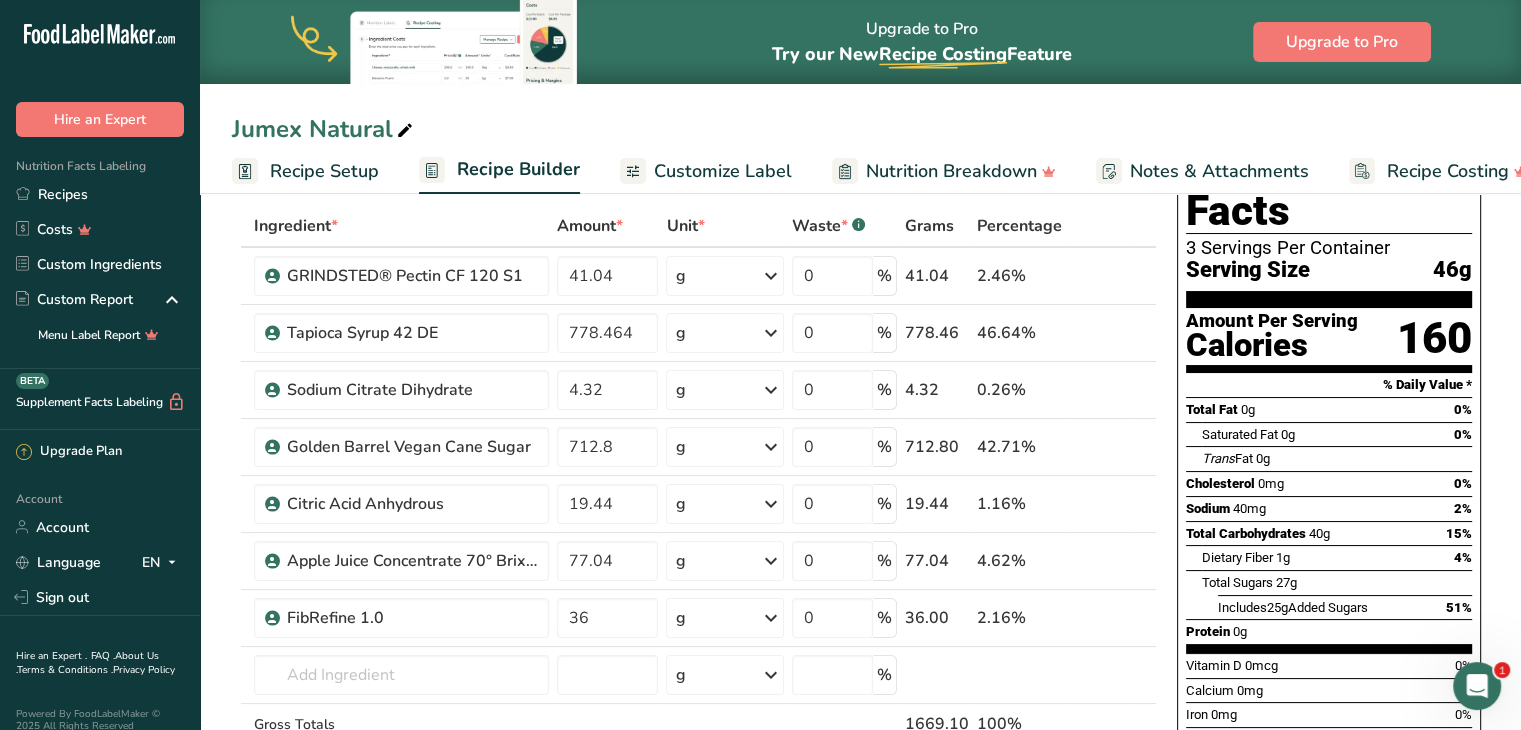 click on "Jumex Natural" at bounding box center [860, 129] 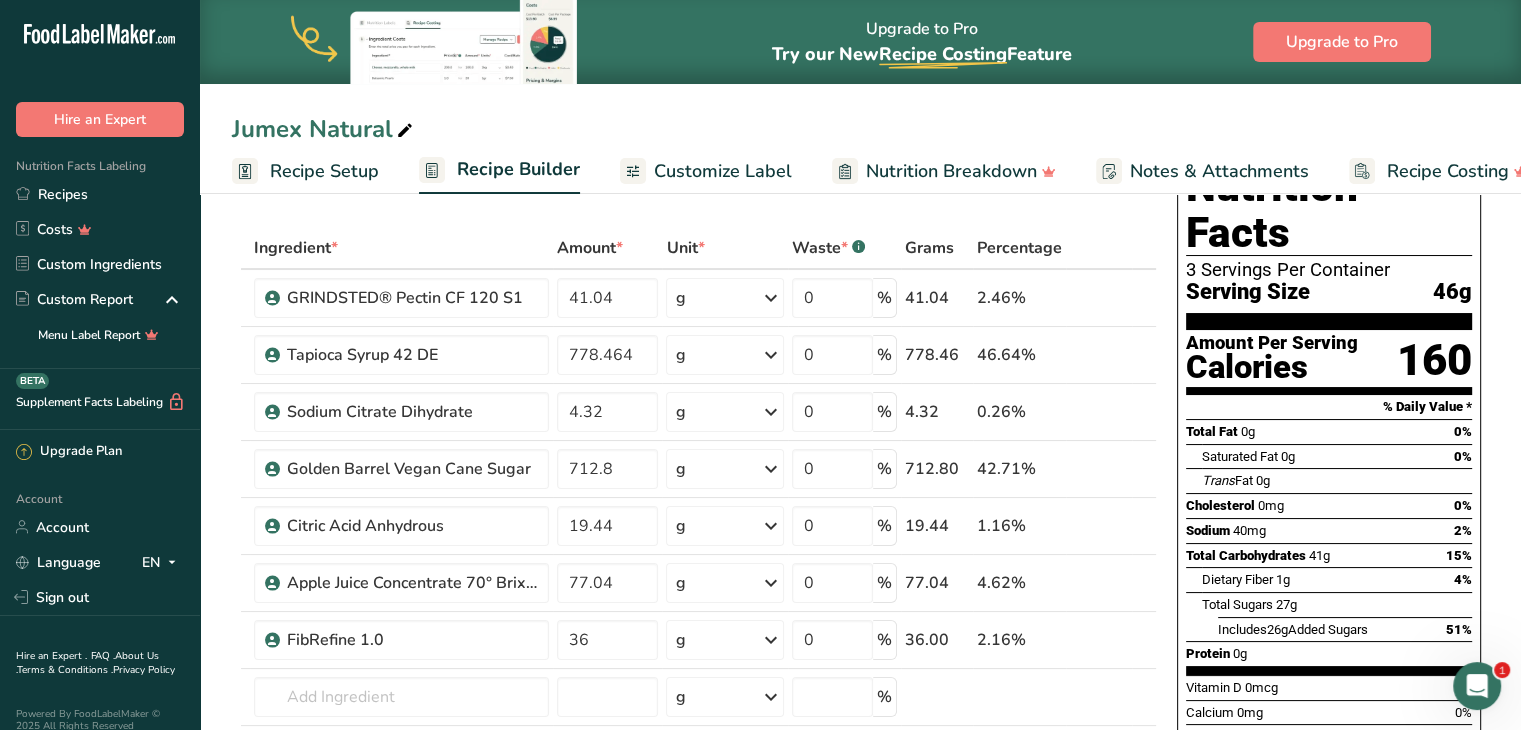 scroll, scrollTop: 0, scrollLeft: 0, axis: both 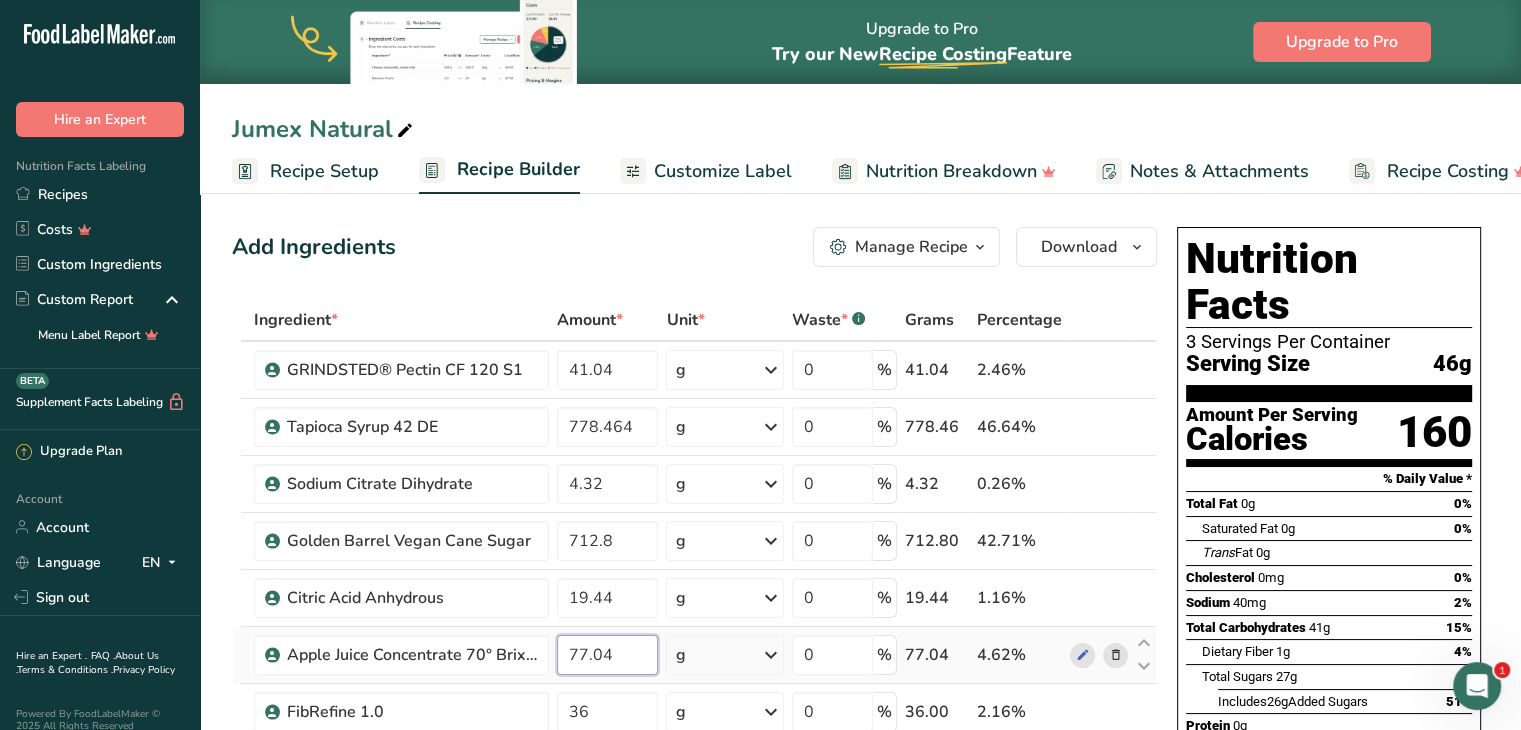 click on "77.04" at bounding box center [608, 655] 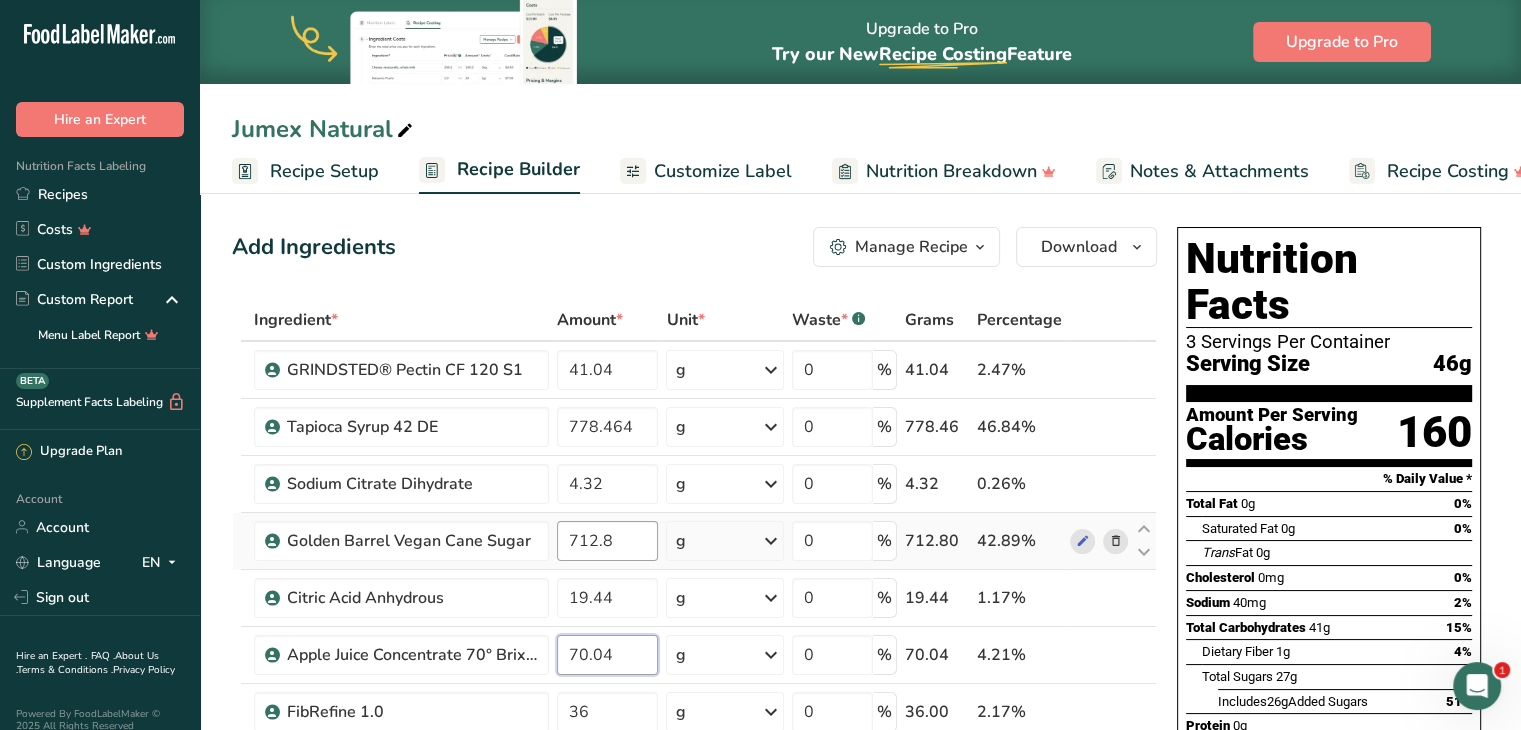 type on "70.04" 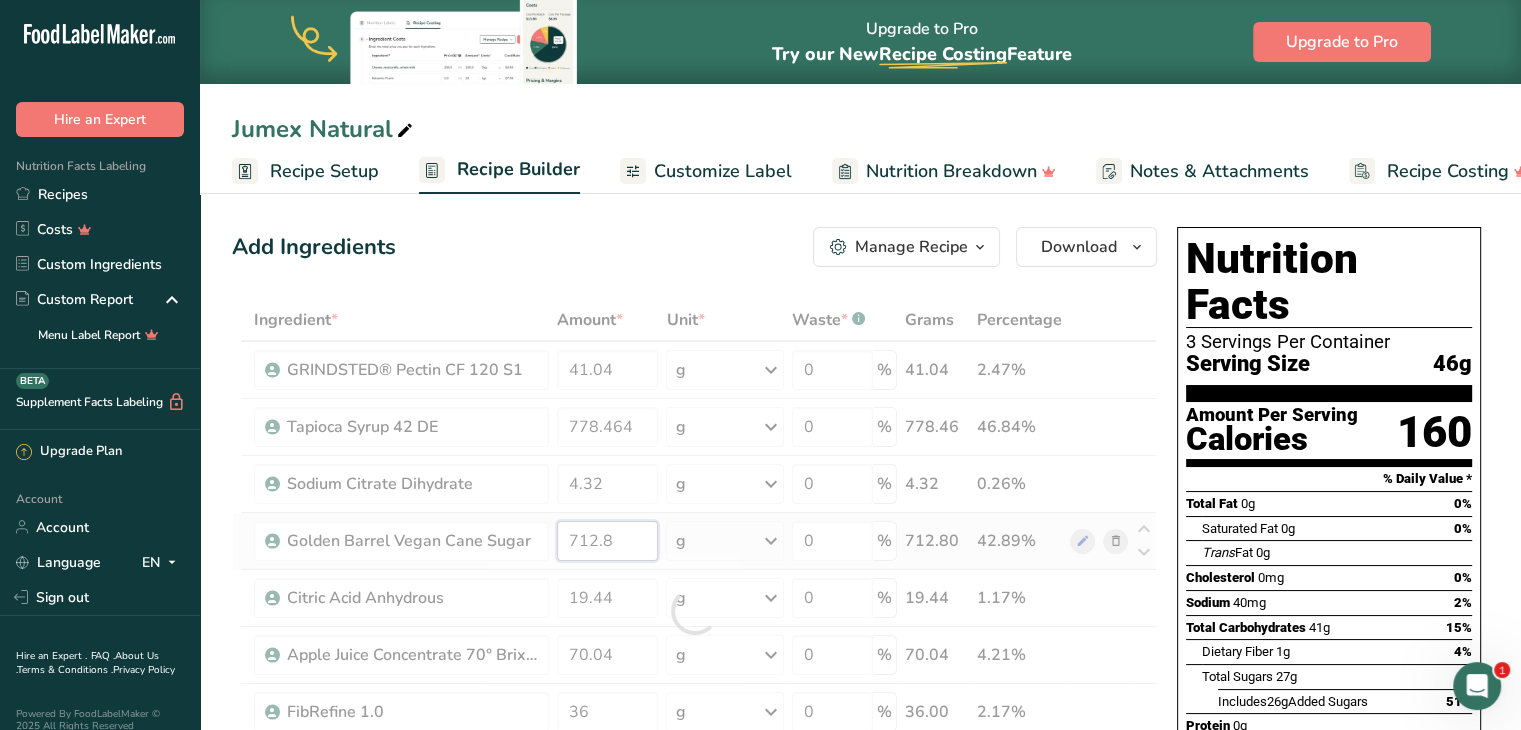 click on "Ingredient *
Amount *
Unit *
Waste *   .a-a{fill:#347362;}.b-a{fill:#fff;}          Grams
Percentage
GRINDSTED® Pectin CF 120 S1
41.04
g
Weight Units
g
kg
mg
See more
Volume Units
l
mL
fl oz
See more
0
%
41.04
2.47%
Tapioca Syrup 42 DE
778.464
g
Weight Units
g
kg
mg
See more
Volume Units
l
mL
fl oz
See more
0
%
778.46
46.84%
Sodium Citrate Dihydrate" at bounding box center (694, 611) 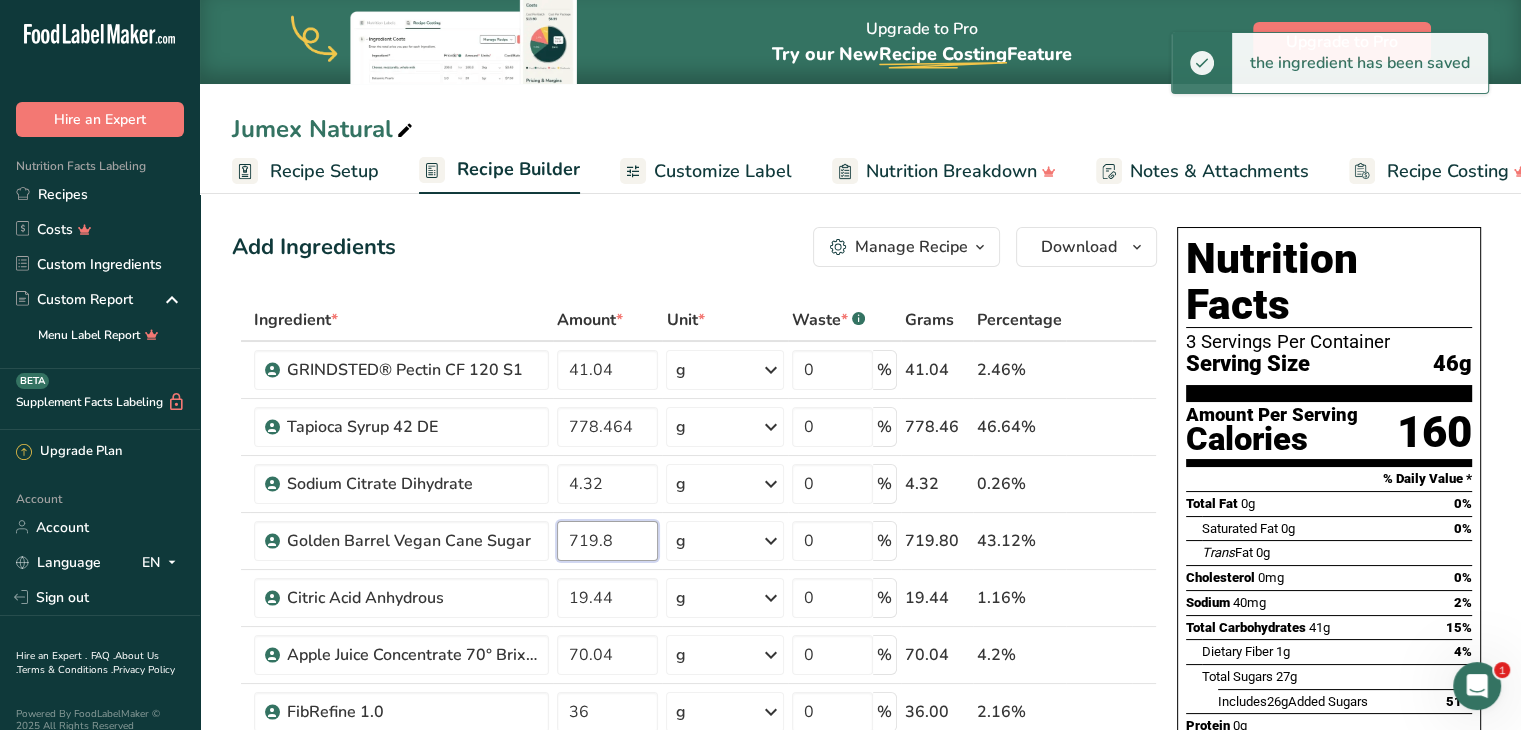 type on "719.8" 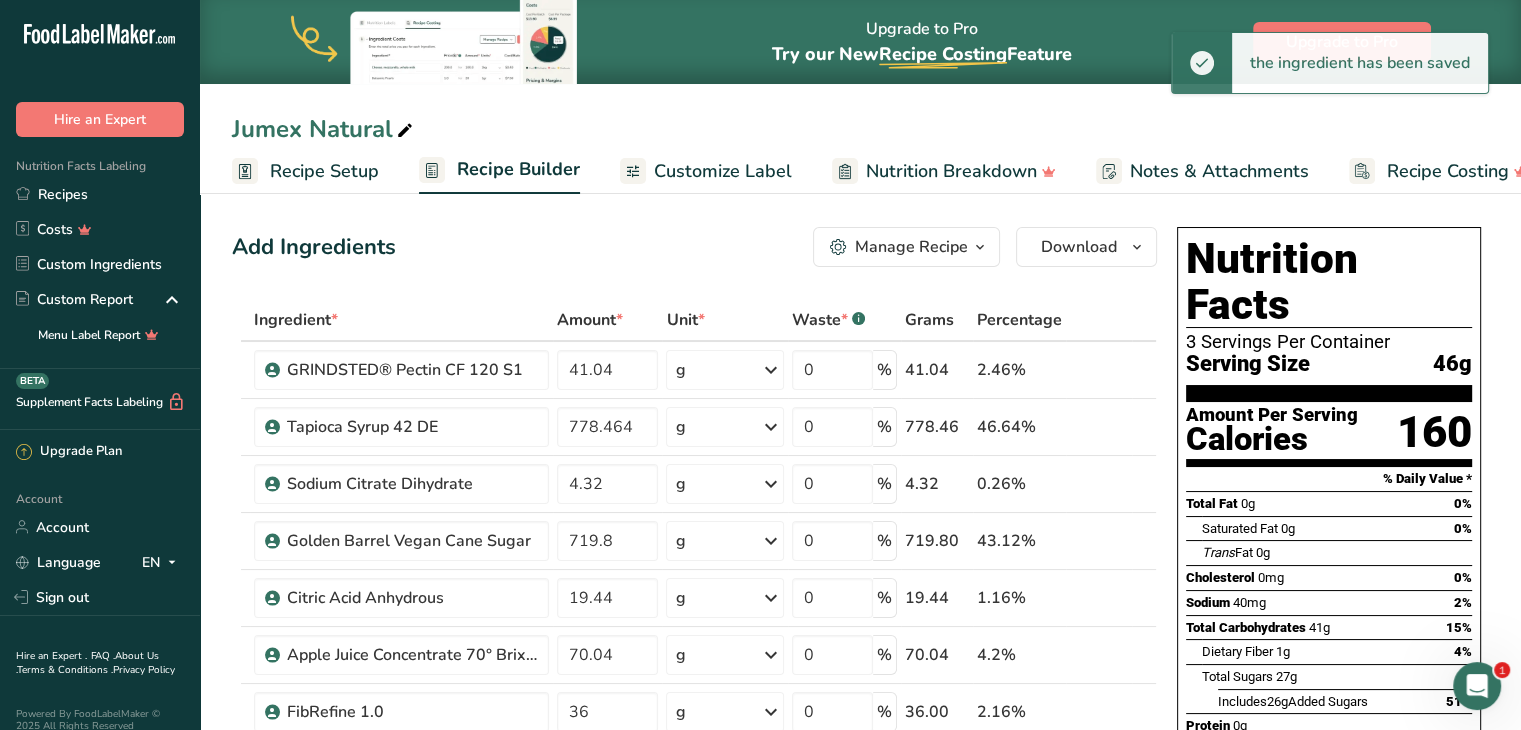 click on "Add Ingredients
Manage Recipe         Delete Recipe           Duplicate Recipe             Scale Recipe             Save as Sub-Recipe   .a-a{fill:#347362;}.b-a{fill:#fff;}                               Nutrition Breakdown                   Recipe Card
NEW
Amino Acids Pattern Report             Activity History
Download
Choose your preferred label style
Standard FDA label
Standard FDA label
The most common format for nutrition facts labels in compliance with the FDA's typeface, style and requirements
Tabular FDA label
A label format compliant with the FDA regulations presented in a tabular (horizontal) display.
Linear FDA label
A simple linear display for small sized packages.
Simplified FDA label" at bounding box center (694, 247) 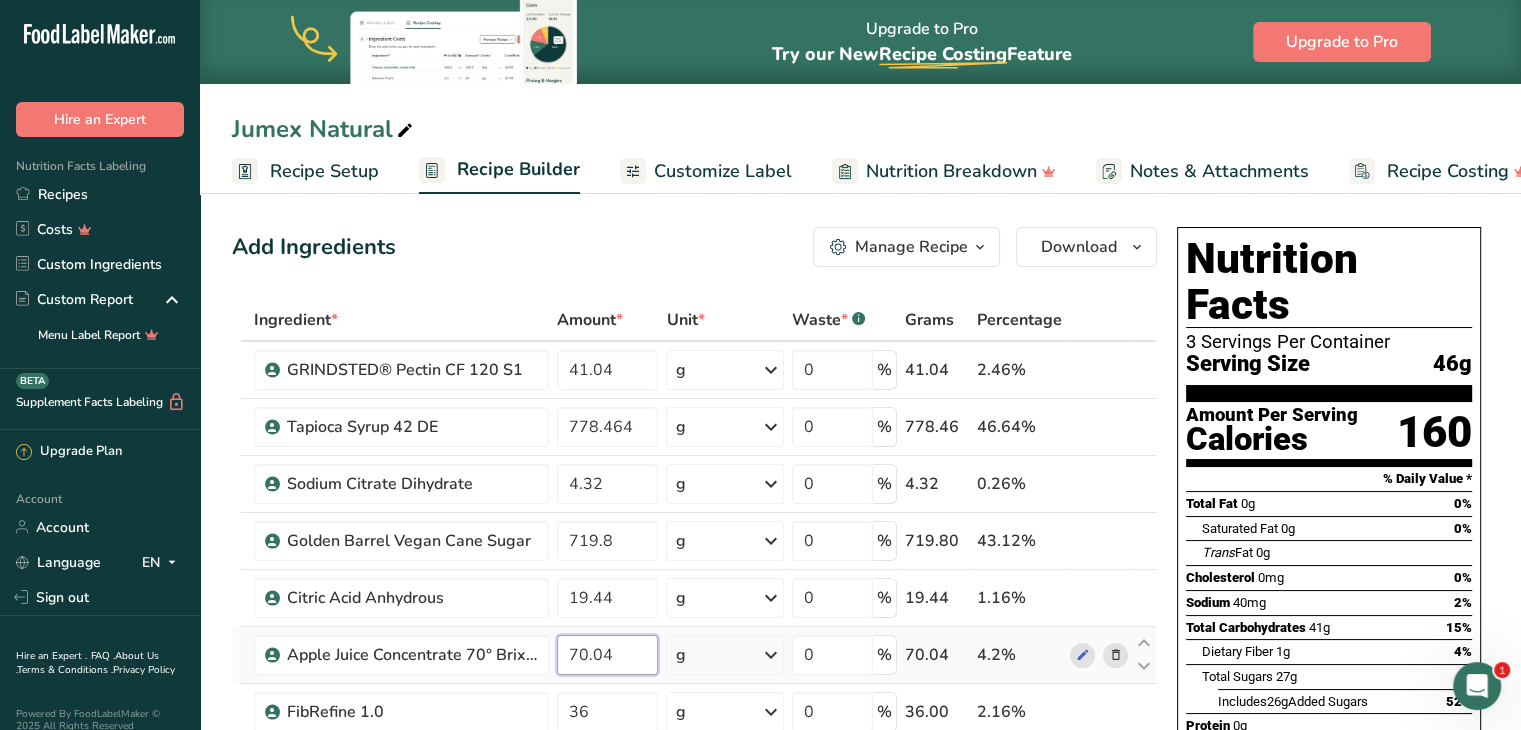 click on "70.04" at bounding box center [608, 655] 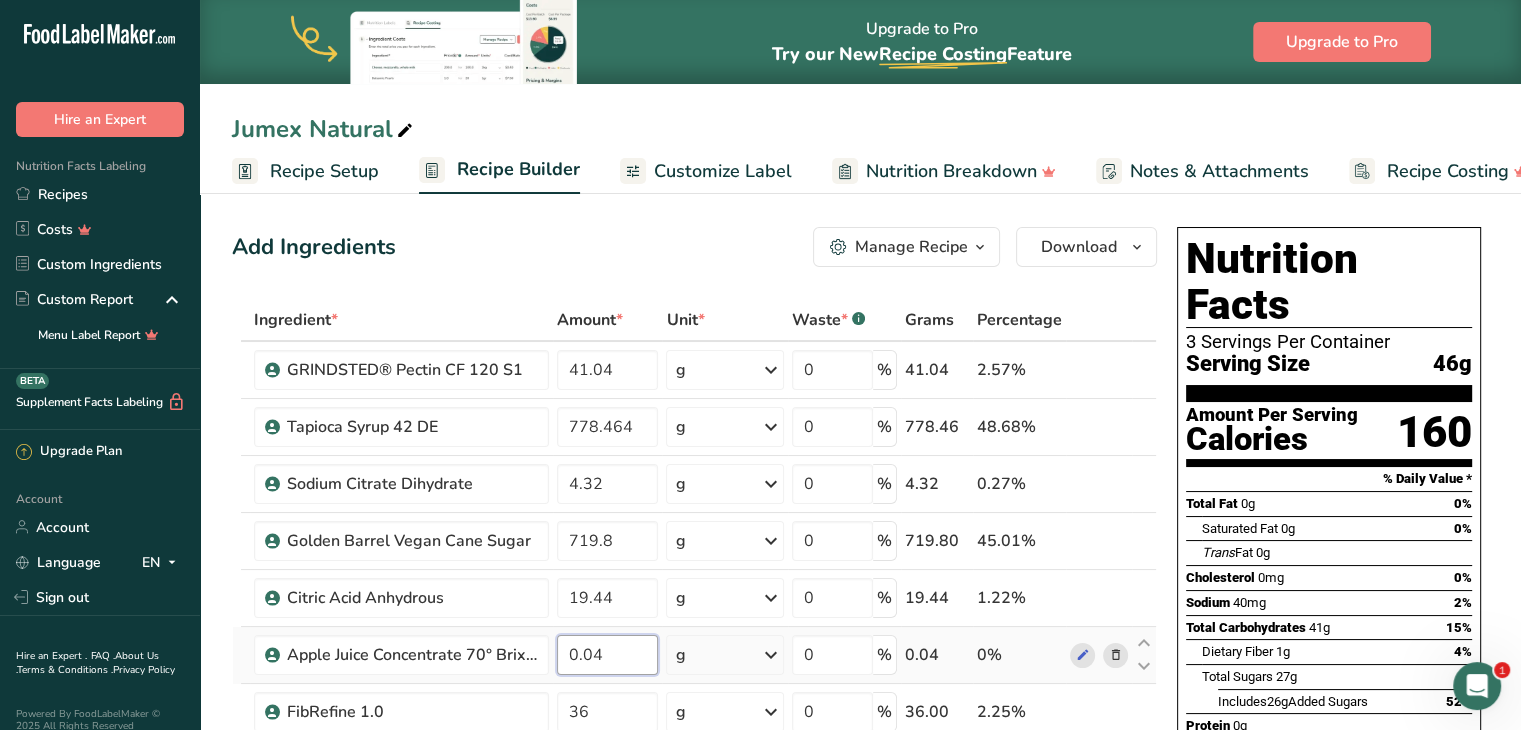 click on "0.04" at bounding box center [608, 655] 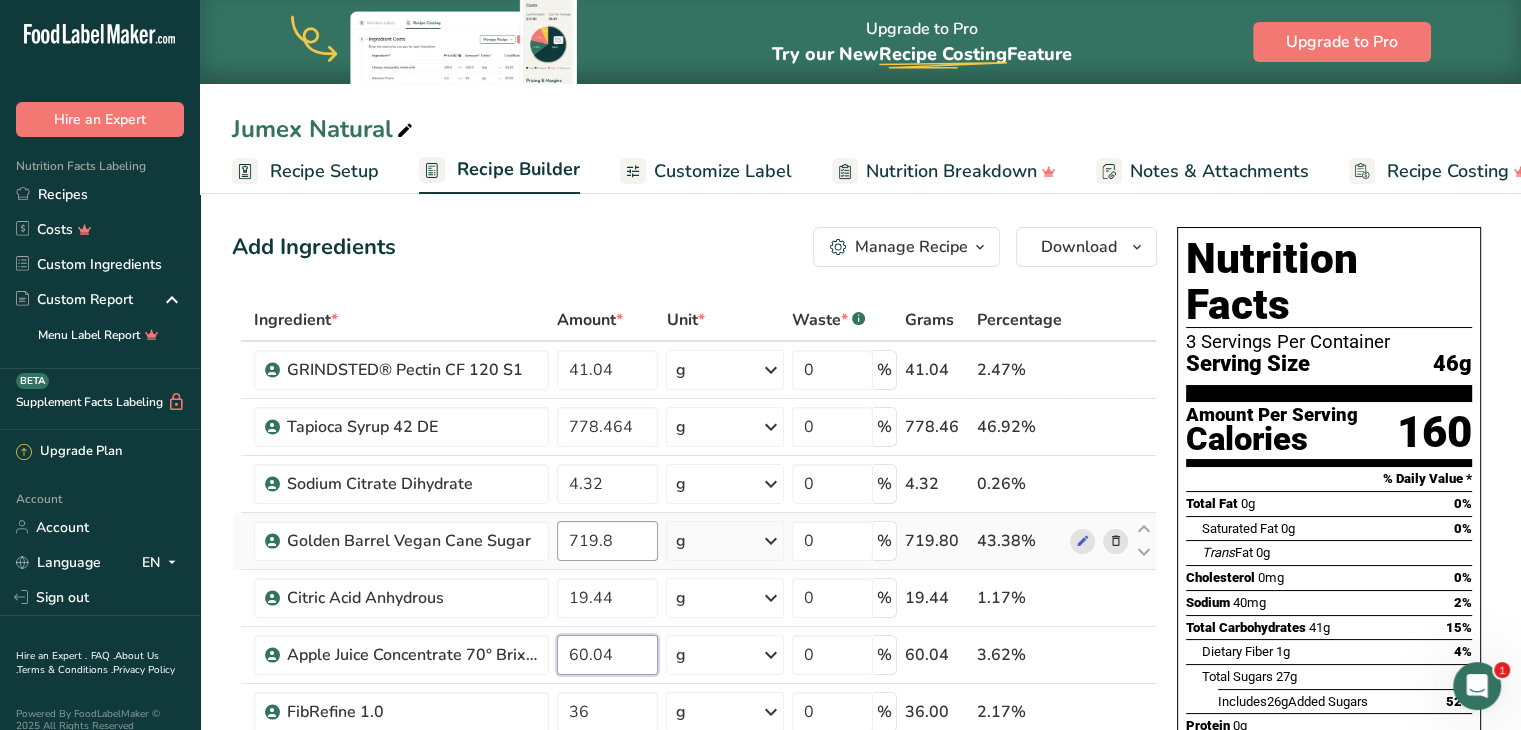 type on "60.04" 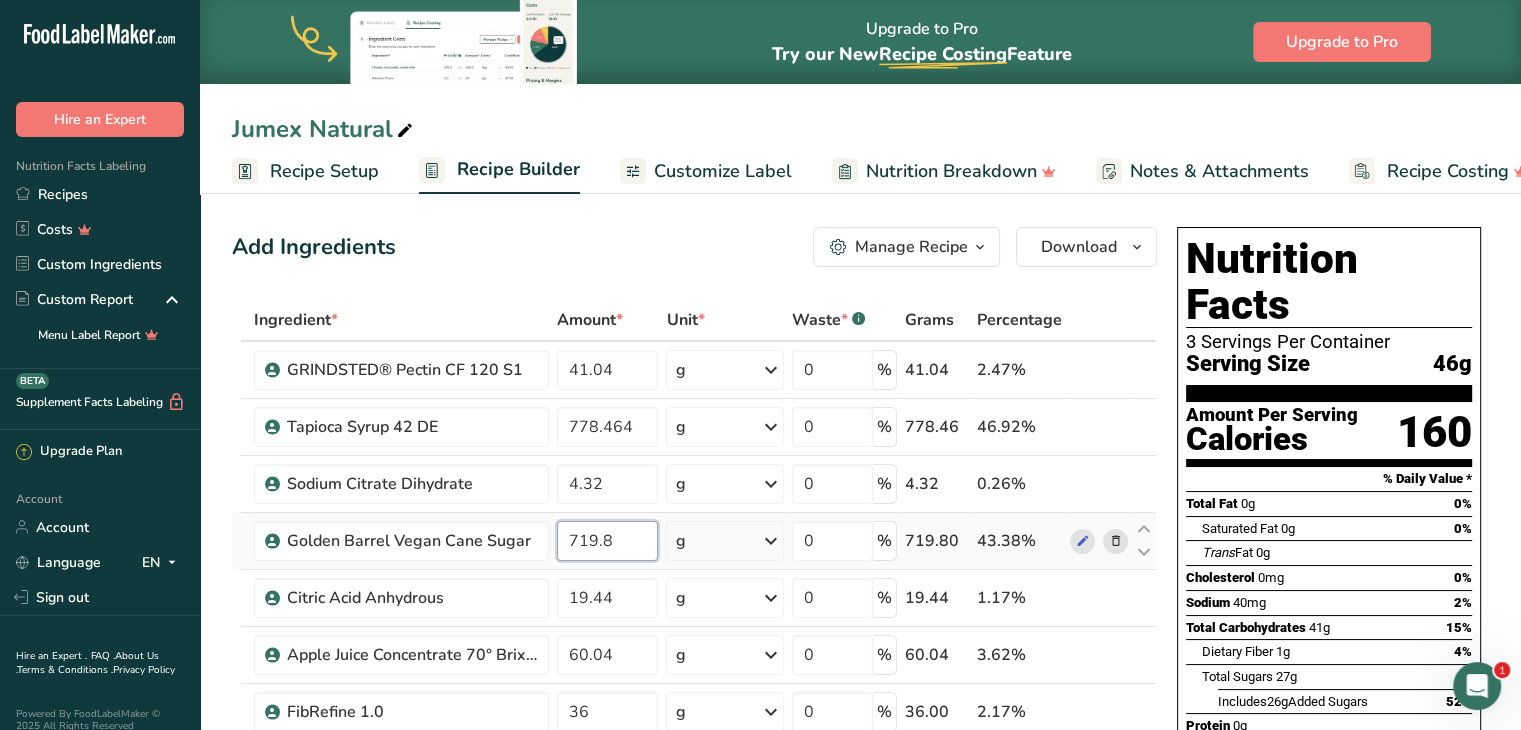 click on "Ingredient *
Amount *
Unit *
Waste *   .a-a{fill:#347362;}.b-a{fill:#fff;}          Grams
Percentage
GRINDSTED® Pectin CF 120 S1
41.04
g
Weight Units
g
kg
mg
See more
Volume Units
l
mL
fl oz
See more
0
%
41.04
2.47%
Tapioca Syrup 42 DE
778.464
g
Weight Units
g
kg
mg
See more
Volume Units
l
mL
fl oz
See more
0
%
778.46
46.92%
Sodium Citrate Dihydrate" at bounding box center (694, 611) 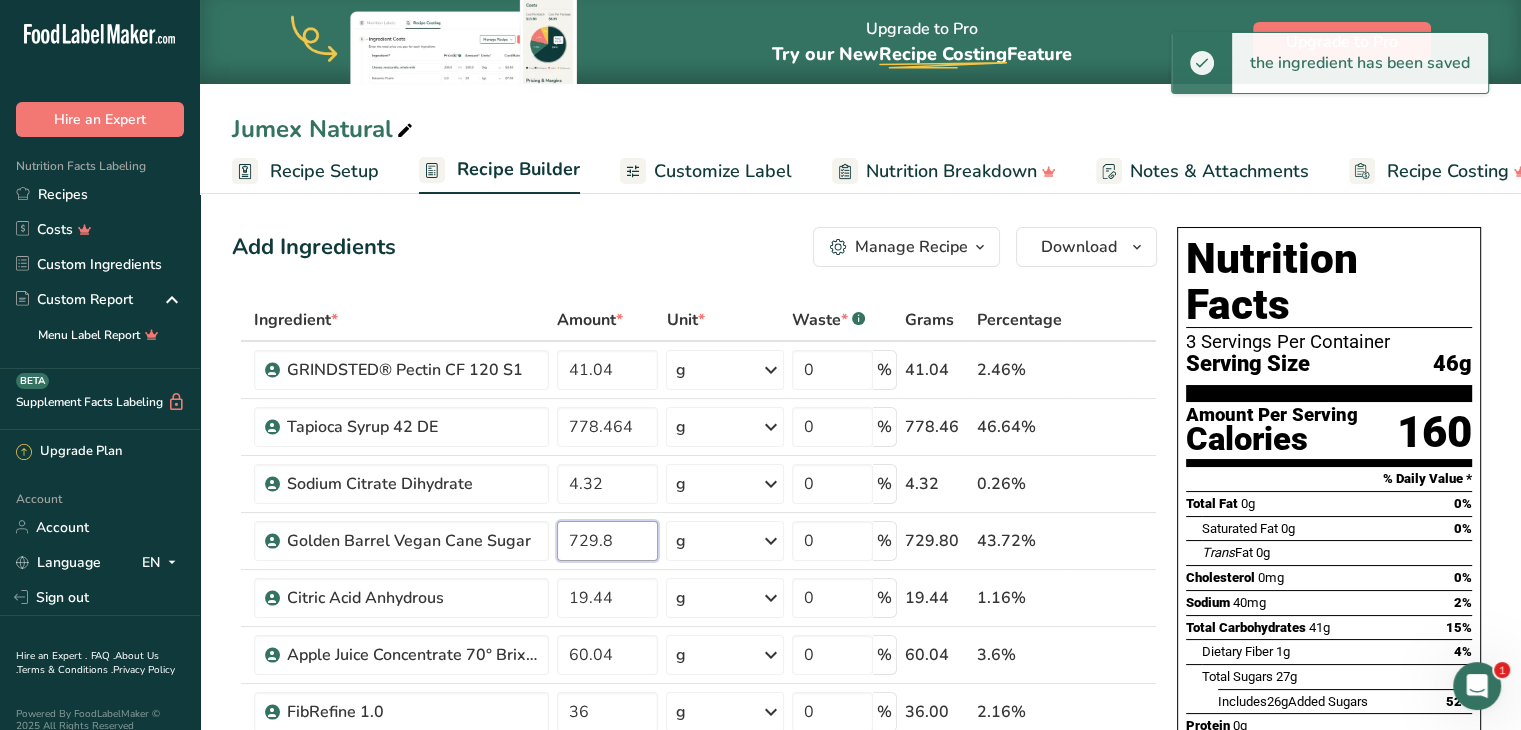 type on "729.8" 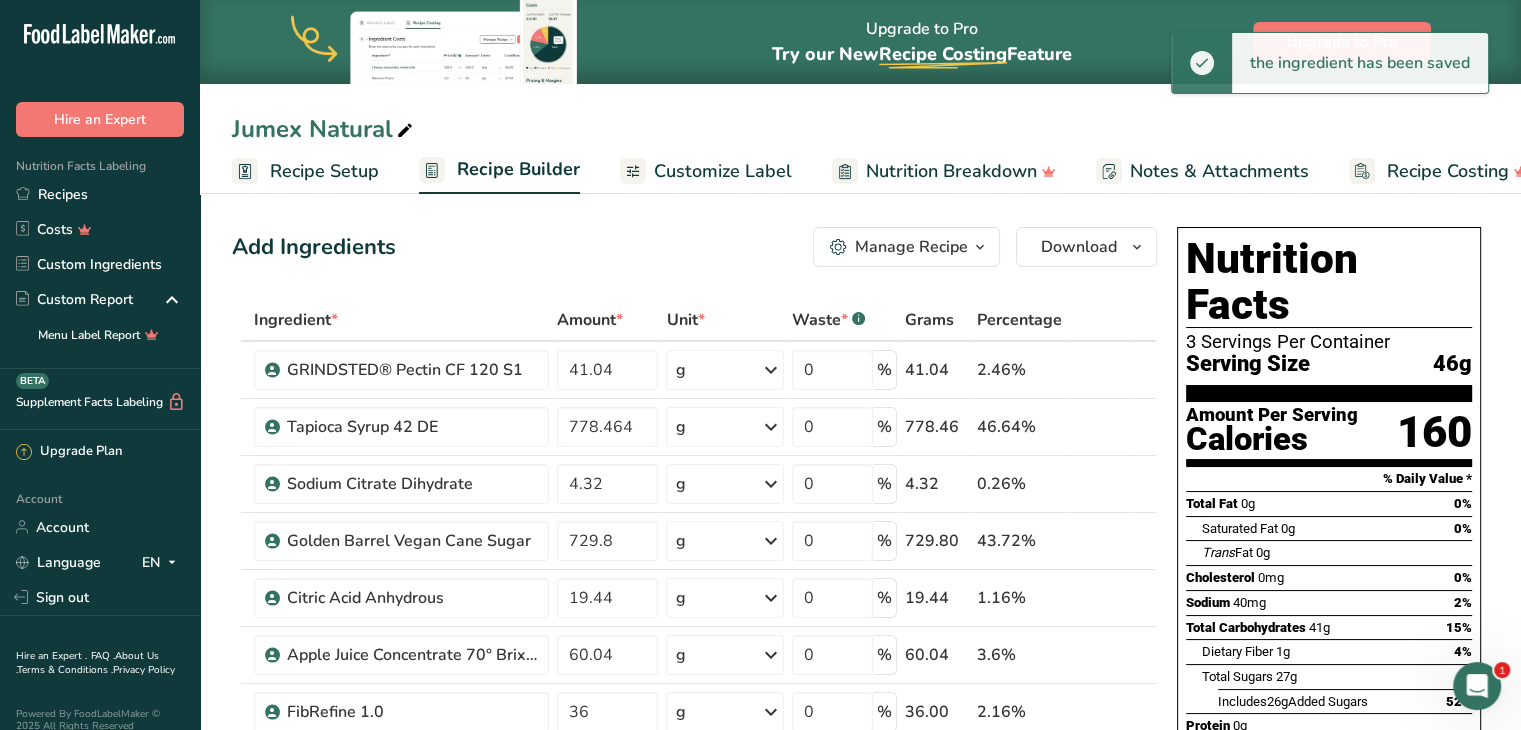 click on "Add Ingredients
Manage Recipe         Delete Recipe           Duplicate Recipe             Scale Recipe             Save as Sub-Recipe   .a-a{fill:#347362;}.b-a{fill:#fff;}                               Nutrition Breakdown                   Recipe Card
NEW
Amino Acids Pattern Report             Activity History
Download
Choose your preferred label style
Standard FDA label
Standard FDA label
The most common format for nutrition facts labels in compliance with the FDA's typeface, style and requirements
Tabular FDA label
A label format compliant with the FDA regulations presented in a tabular (horizontal) display.
Linear FDA label
A simple linear display for small sized packages.
Simplified FDA label" at bounding box center [700, 889] 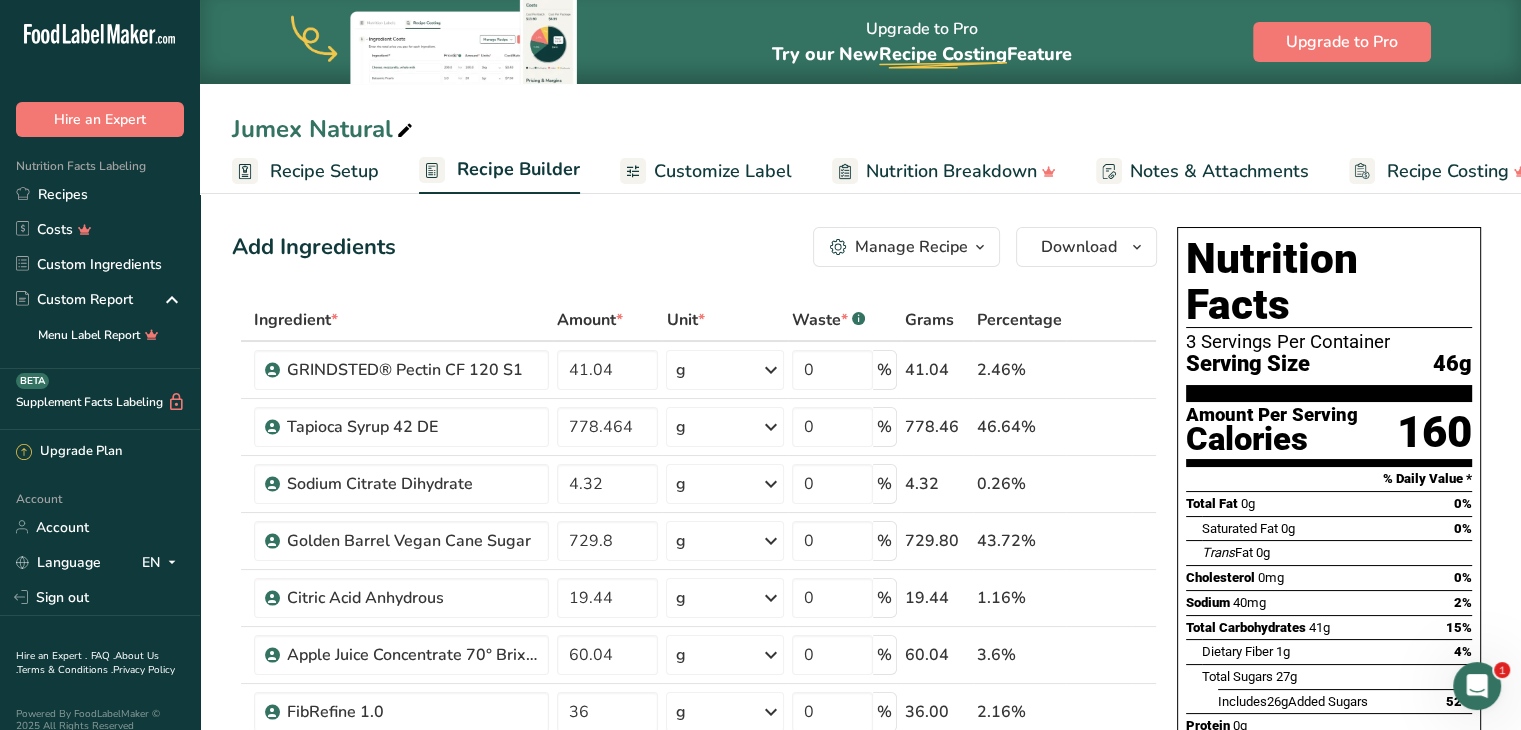 click on "Customize Label" at bounding box center (723, 171) 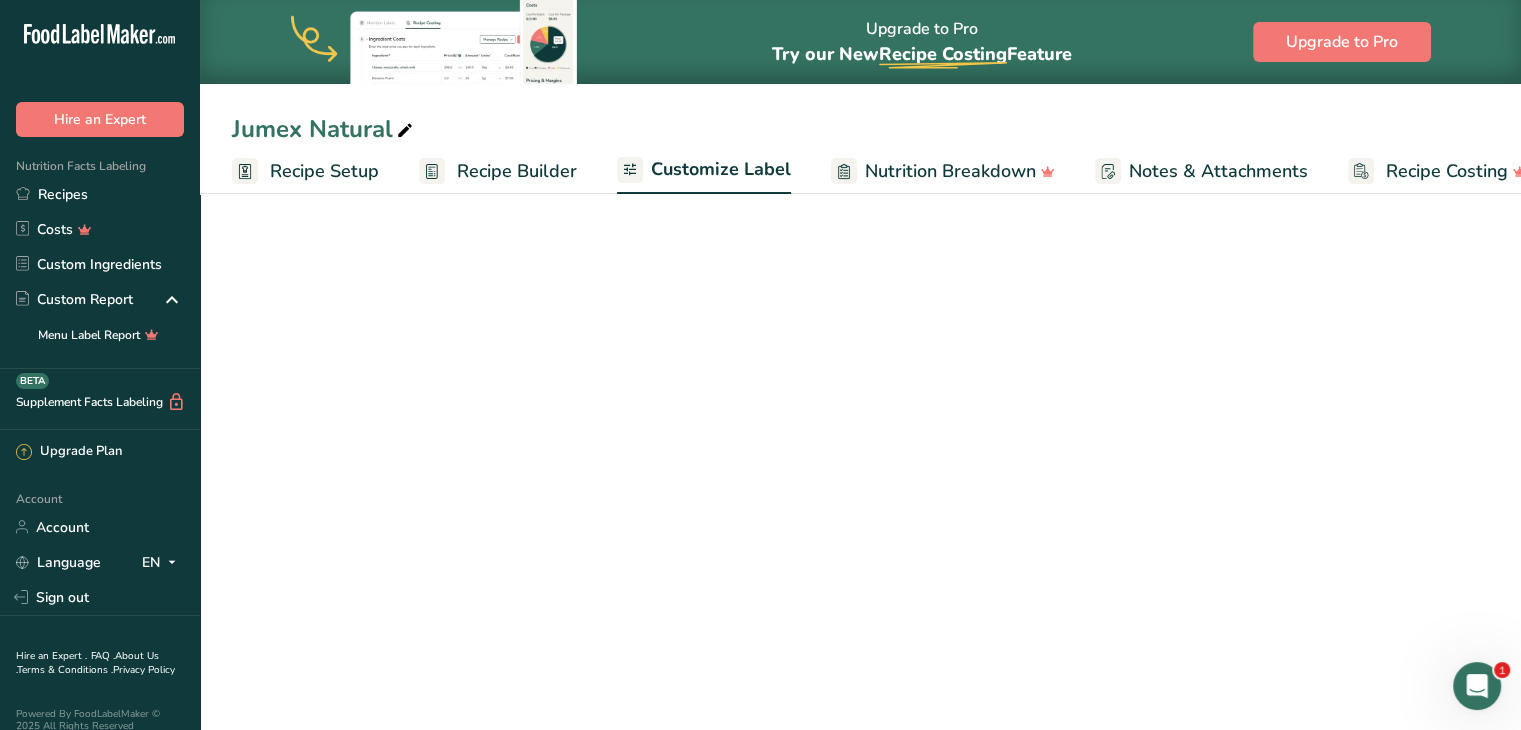 scroll, scrollTop: 0, scrollLeft: 38, axis: horizontal 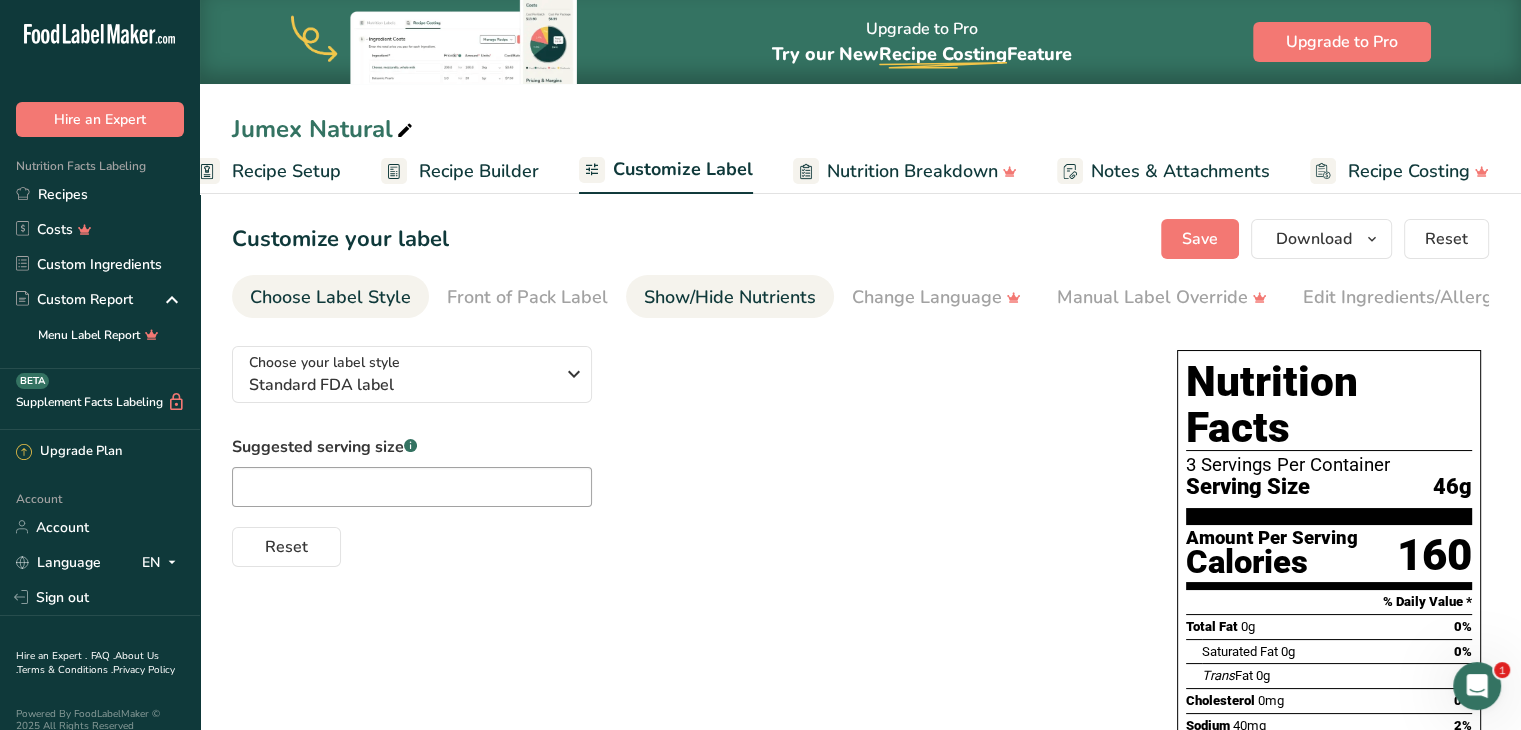 click on "Show/Hide Nutrients" at bounding box center (730, 297) 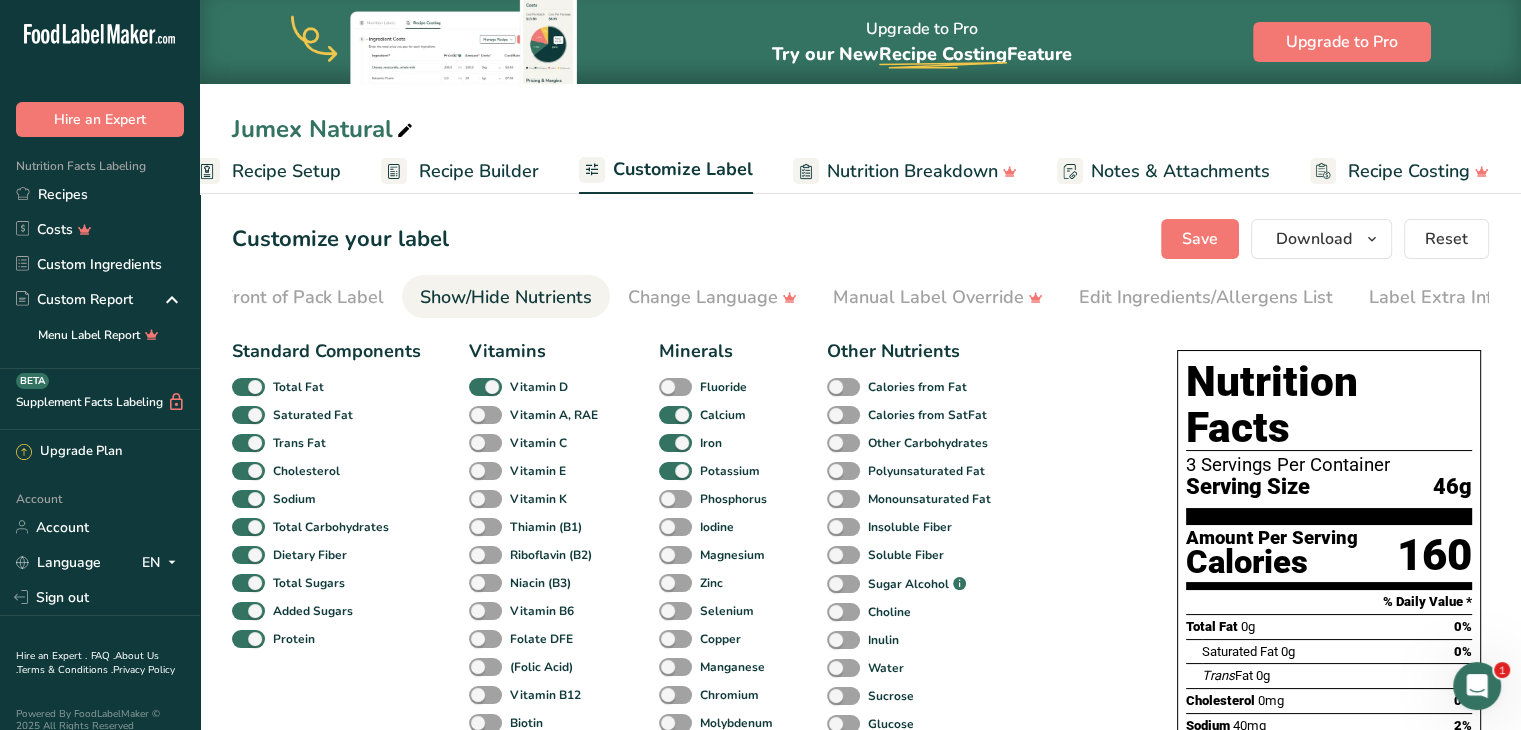 scroll, scrollTop: 0, scrollLeft: 244, axis: horizontal 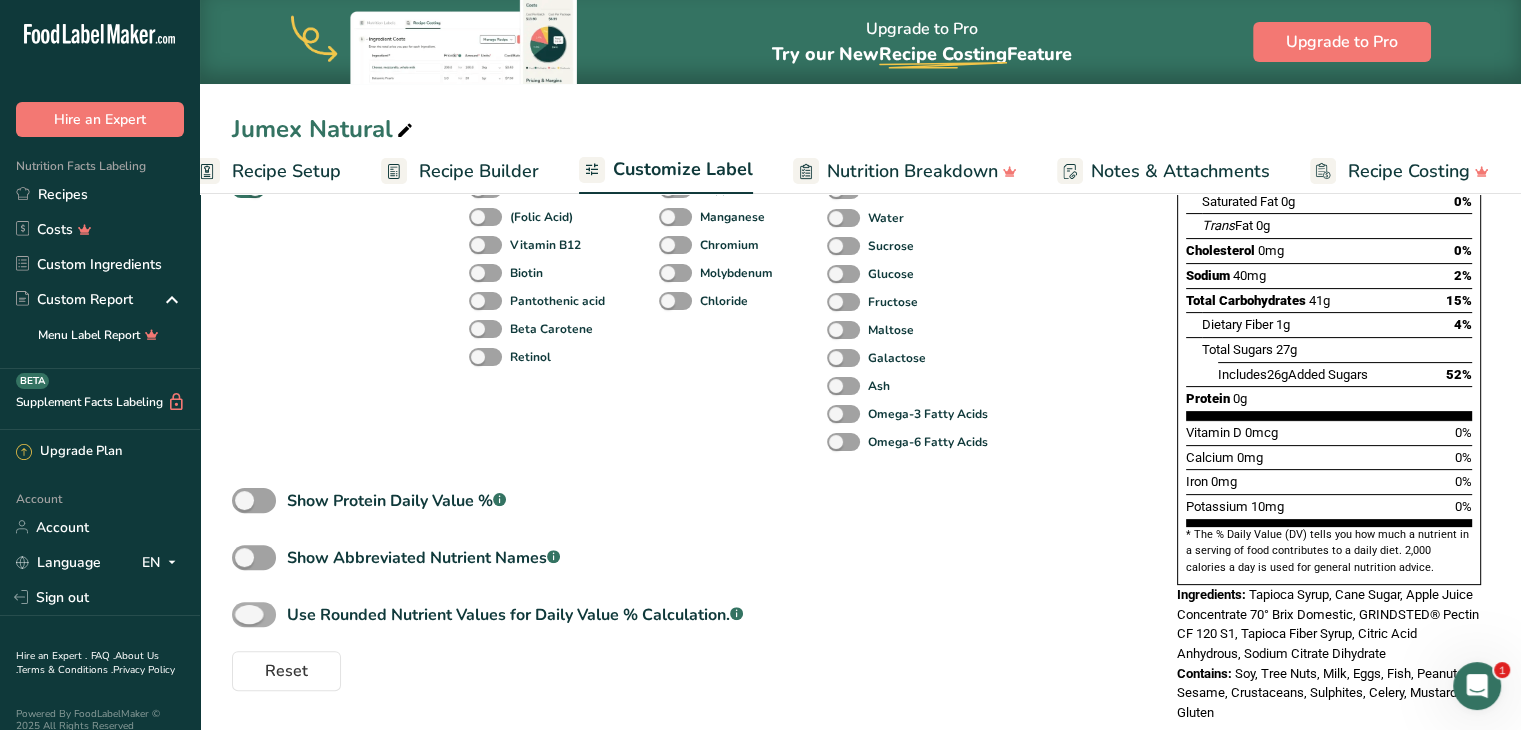 click on "Use Rounded Nutrient Values for Daily Value % Calculation.
.a-a{fill:#347362;}.b-a{fill:#fff;}" at bounding box center [509, 615] 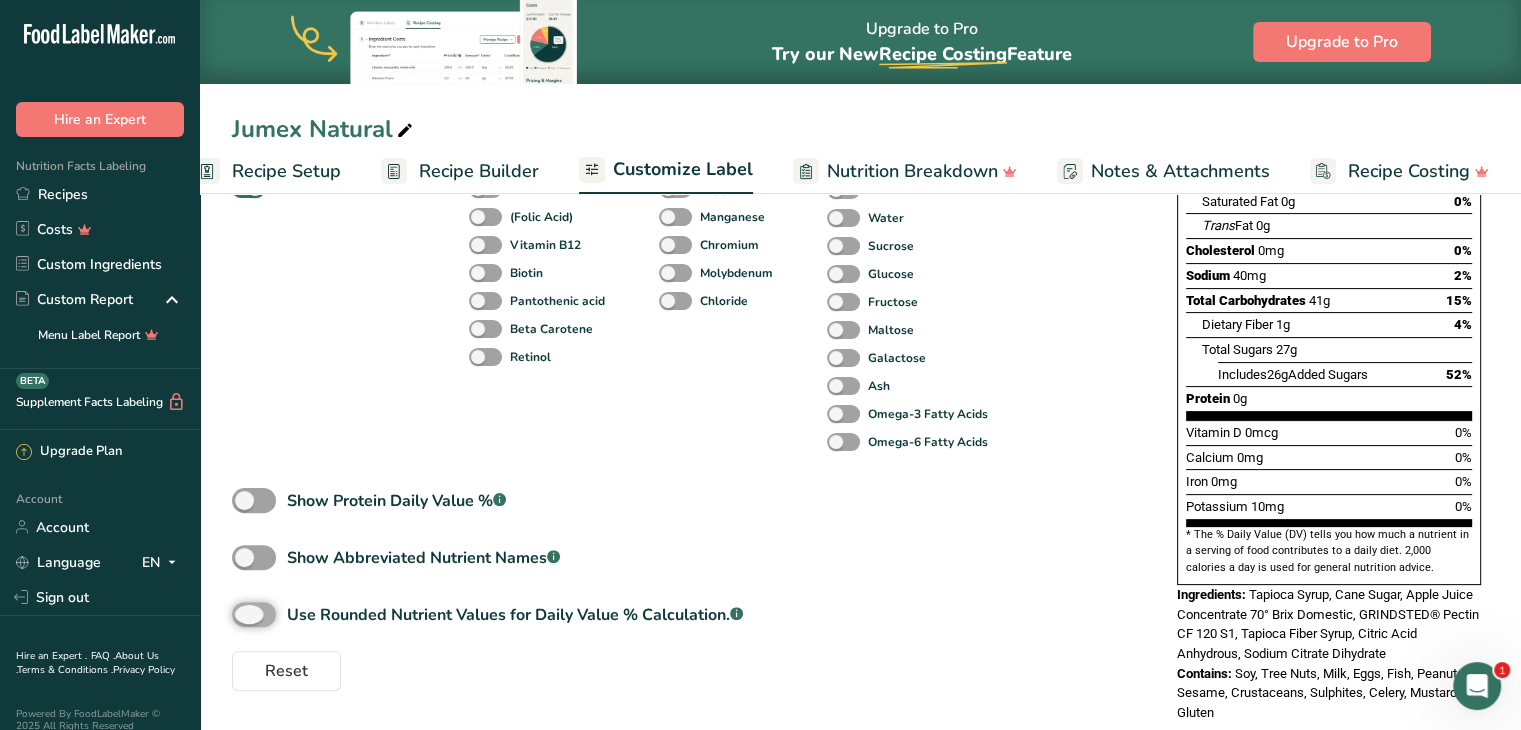 click on "Use Rounded Nutrient Values for Daily Value % Calculation.
.a-a{fill:#347362;}.b-a{fill:#fff;}" at bounding box center (238, 614) 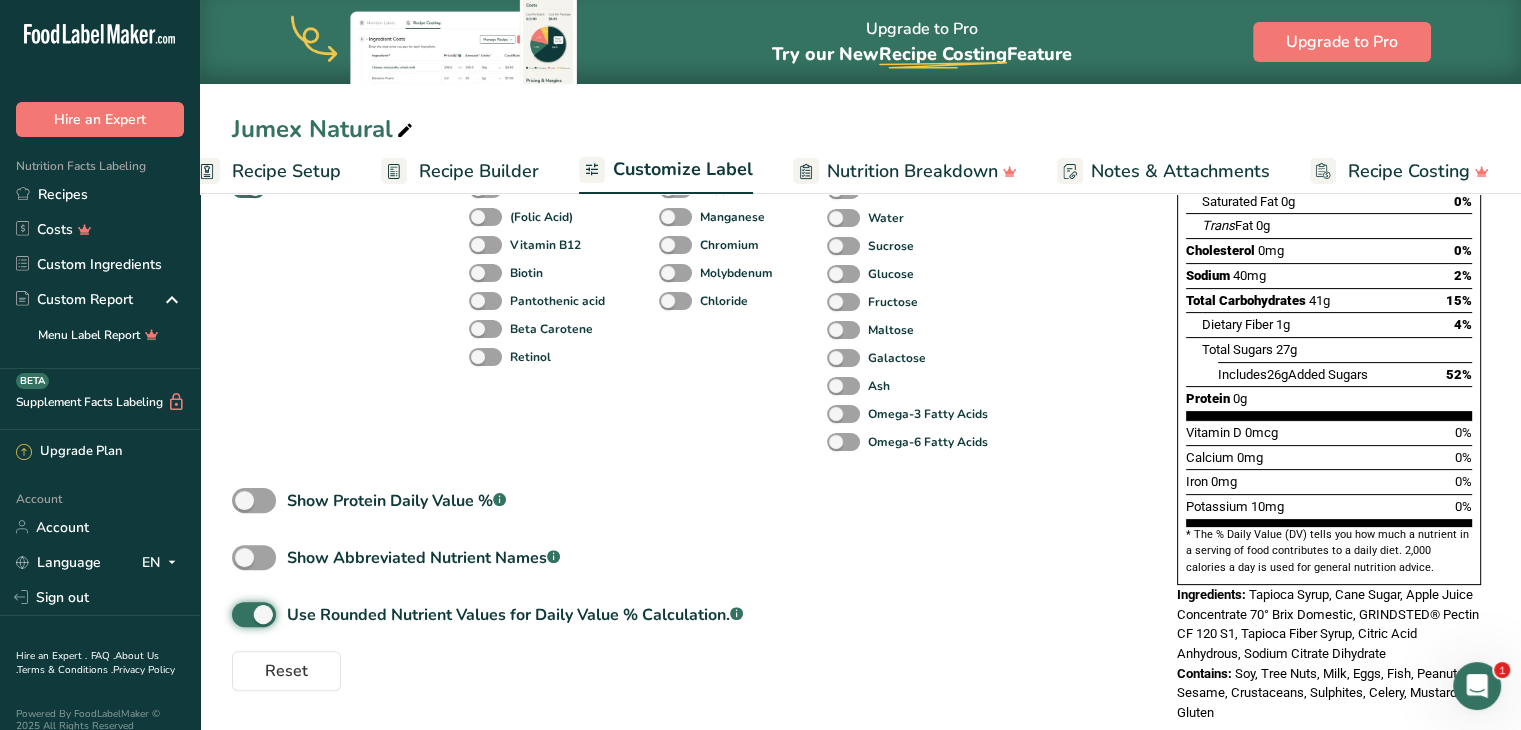 scroll, scrollTop: 0, scrollLeft: 0, axis: both 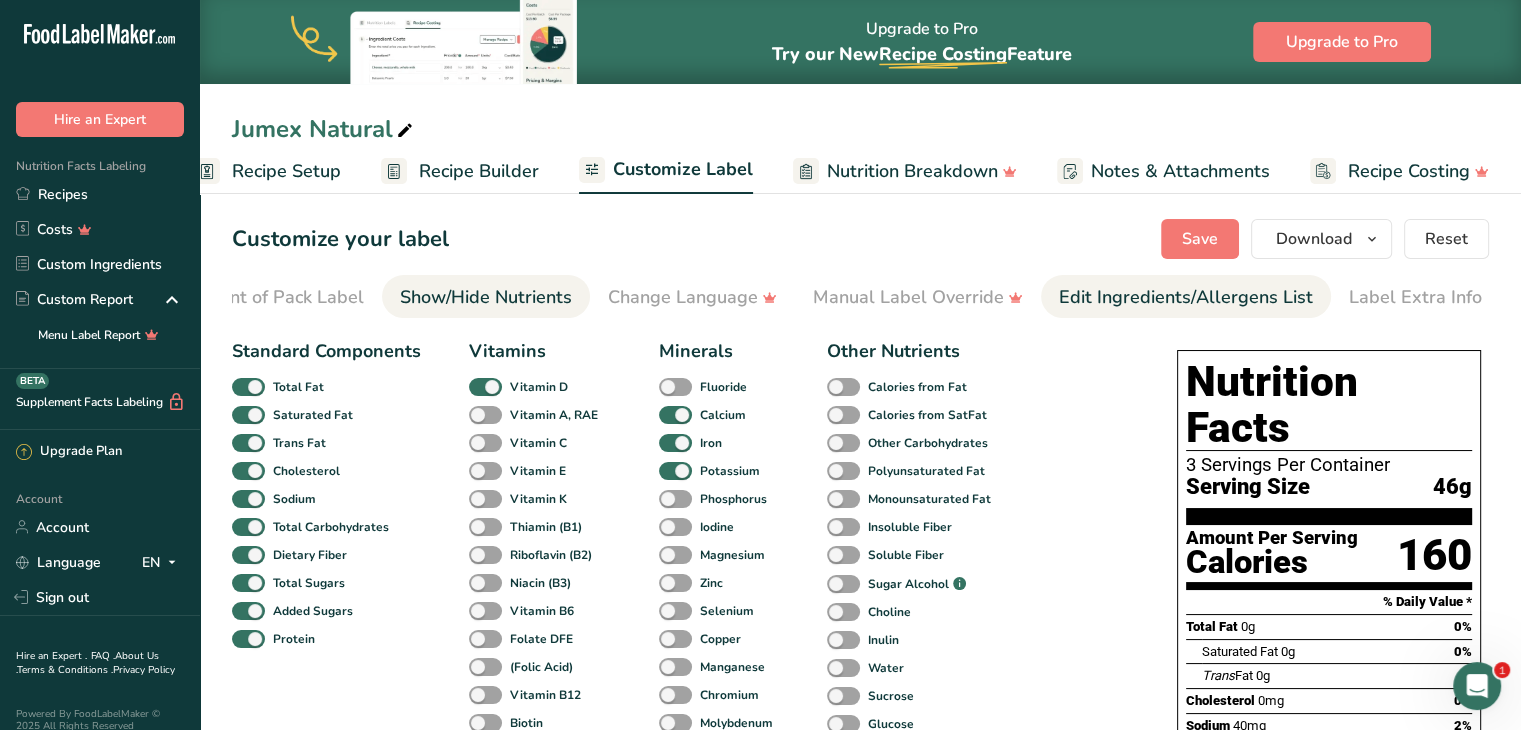 click on "Edit Ingredients/Allergens List" at bounding box center (1186, 297) 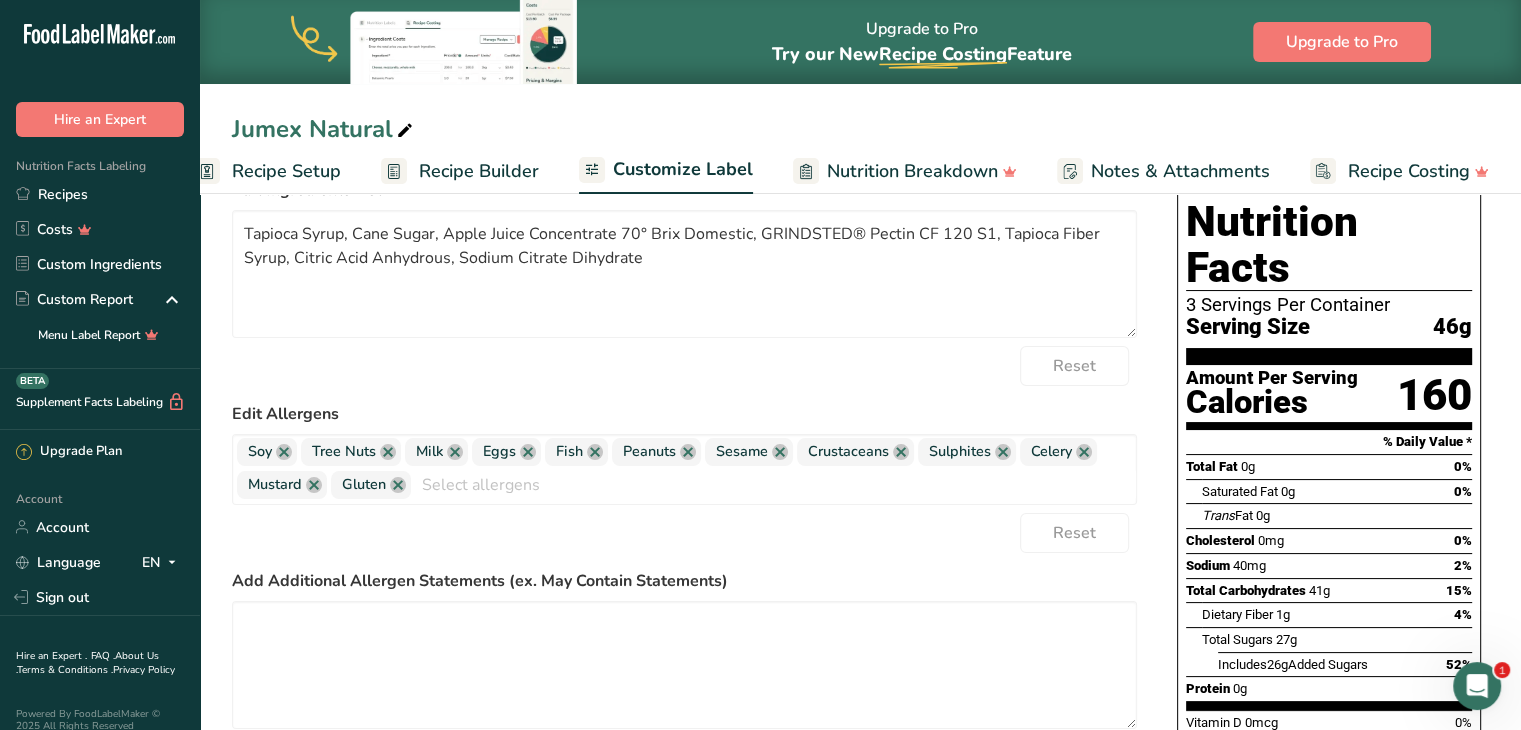 scroll, scrollTop: 157, scrollLeft: 0, axis: vertical 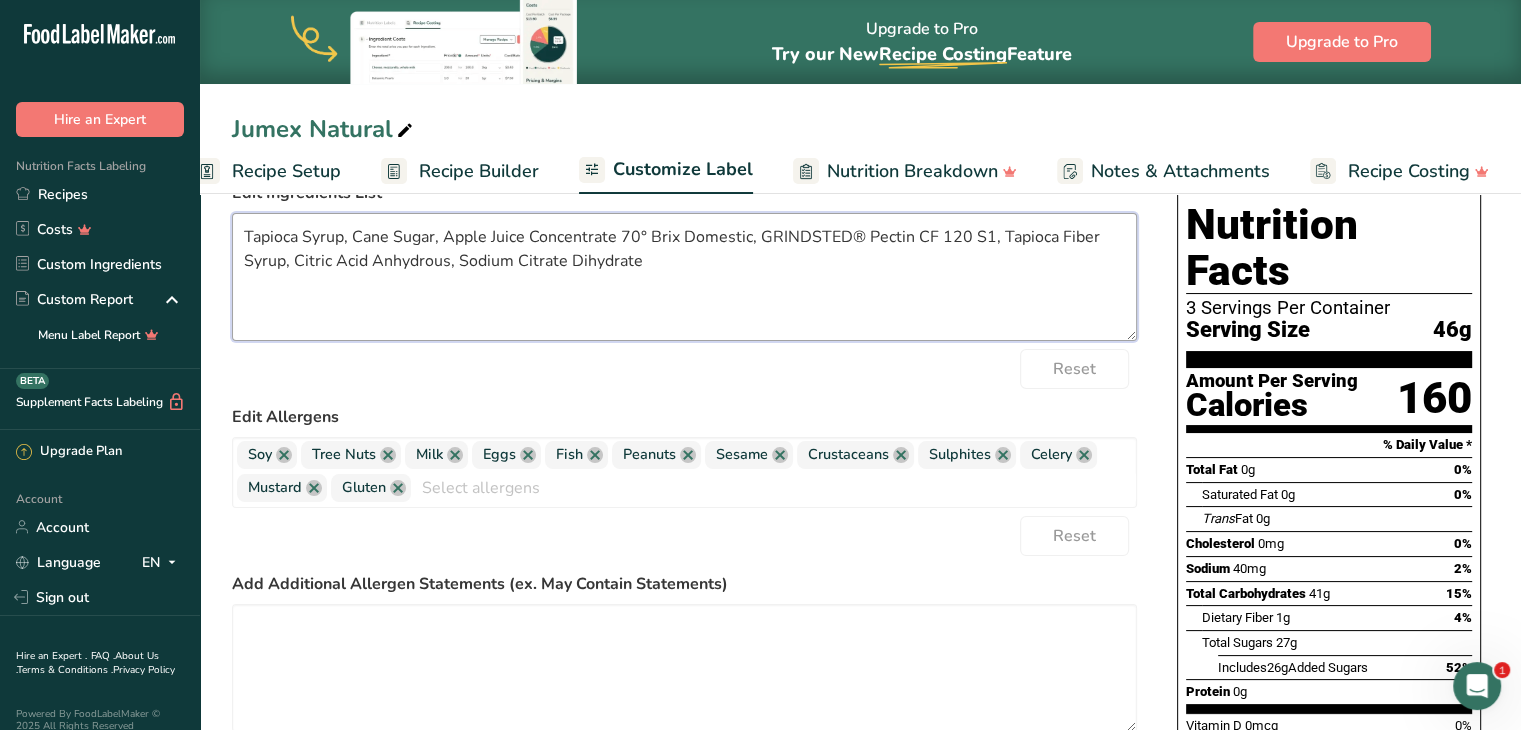 drag, startPoint x: 657, startPoint y: 273, endPoint x: 214, endPoint y: 232, distance: 444.89325 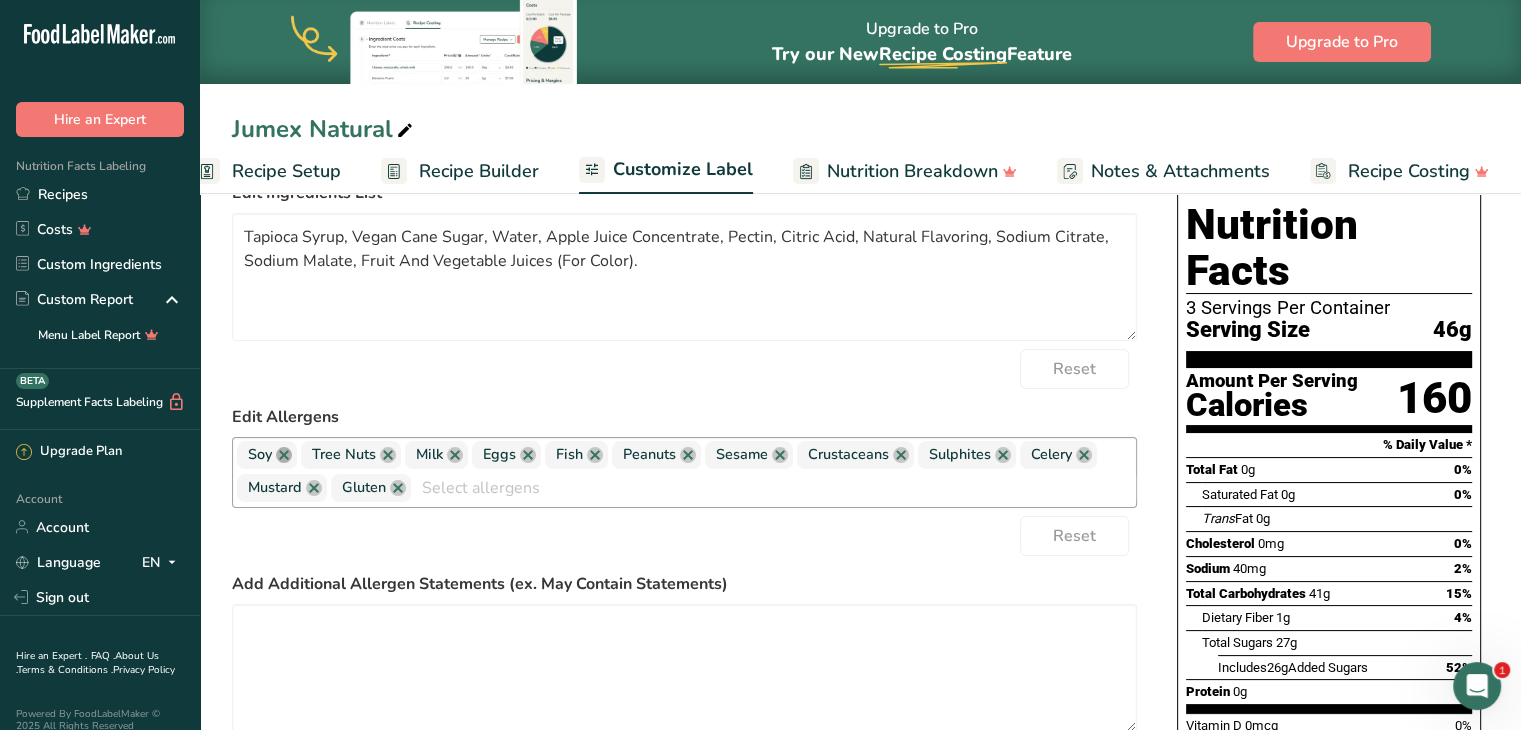 click at bounding box center (284, 455) 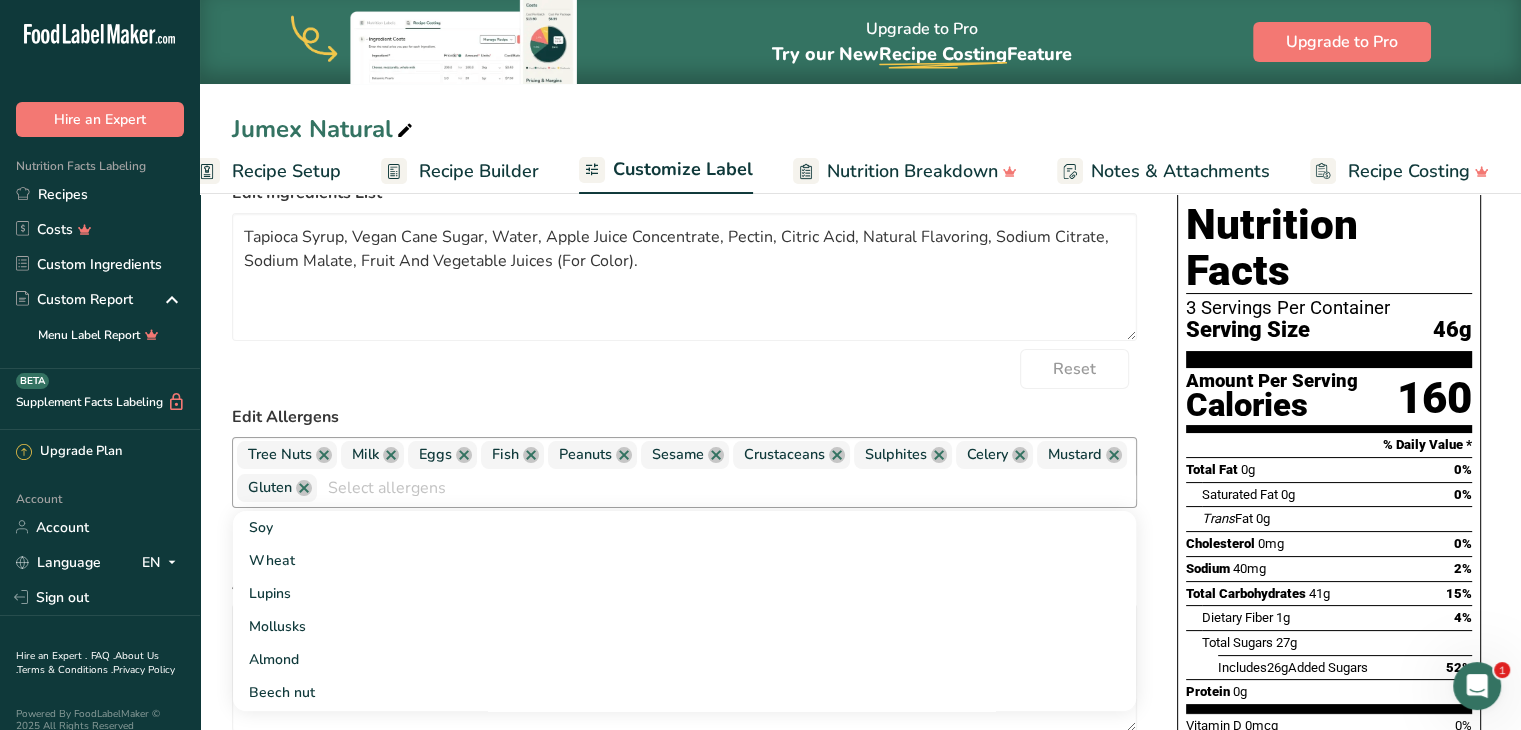 click on "Tree Nuts" at bounding box center (280, 455) 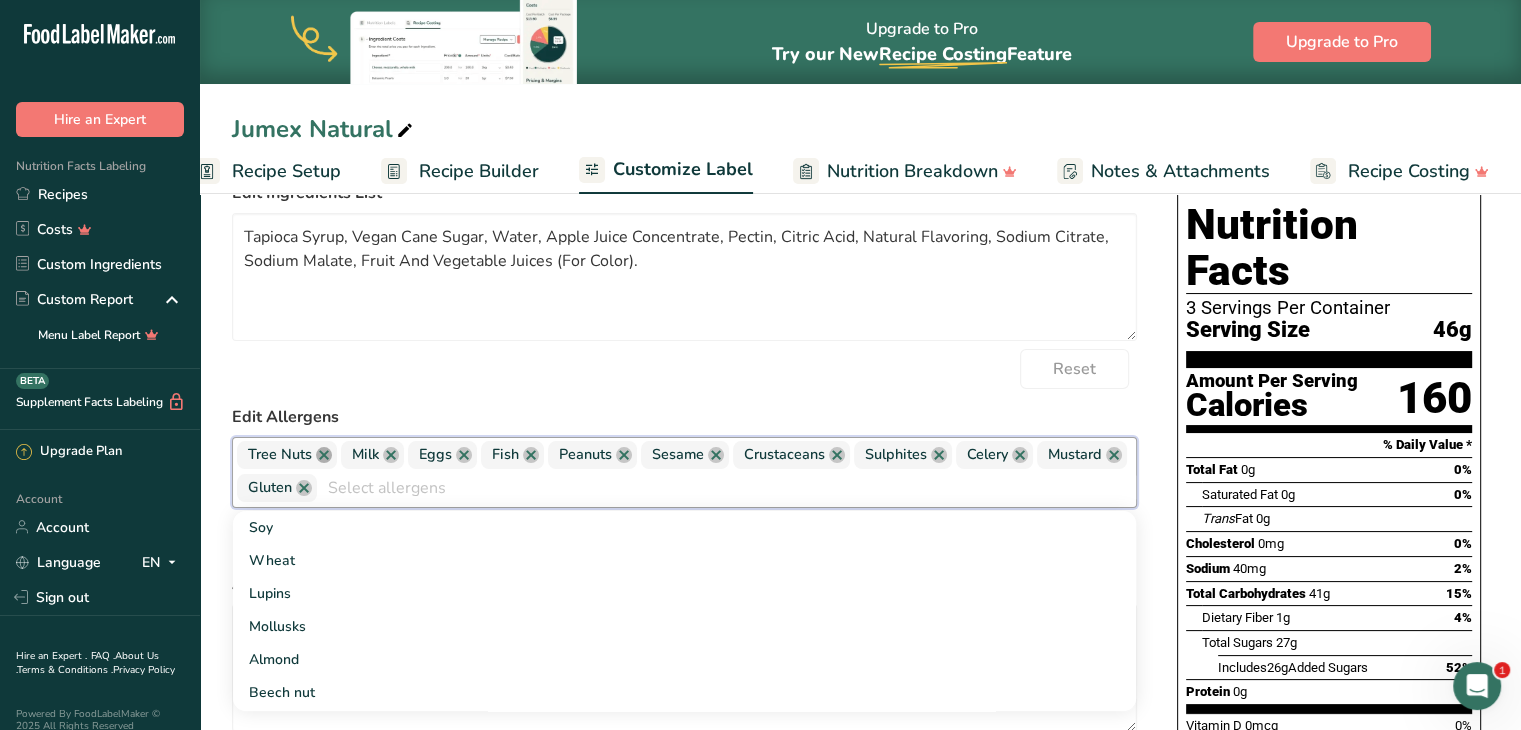 click at bounding box center [324, 455] 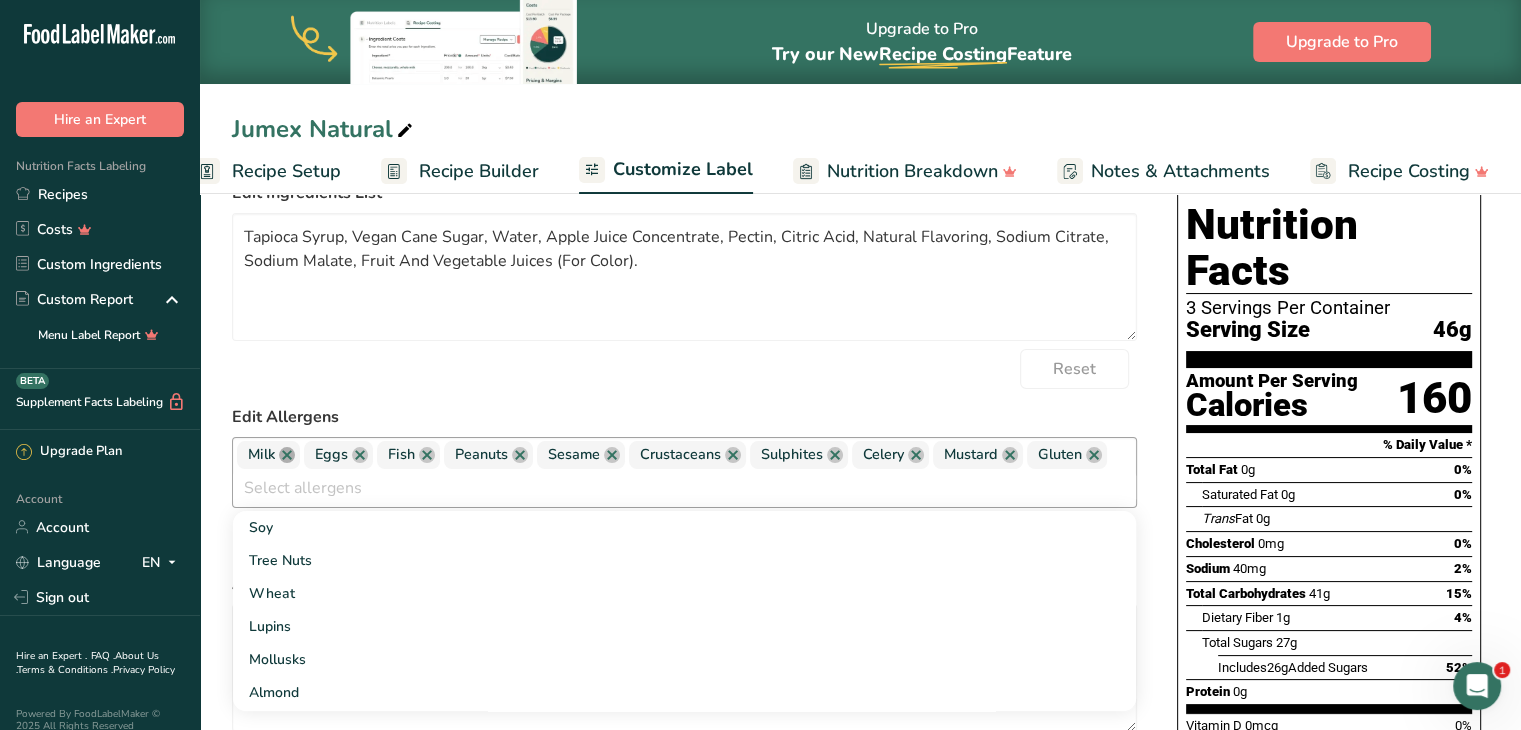 click at bounding box center (287, 455) 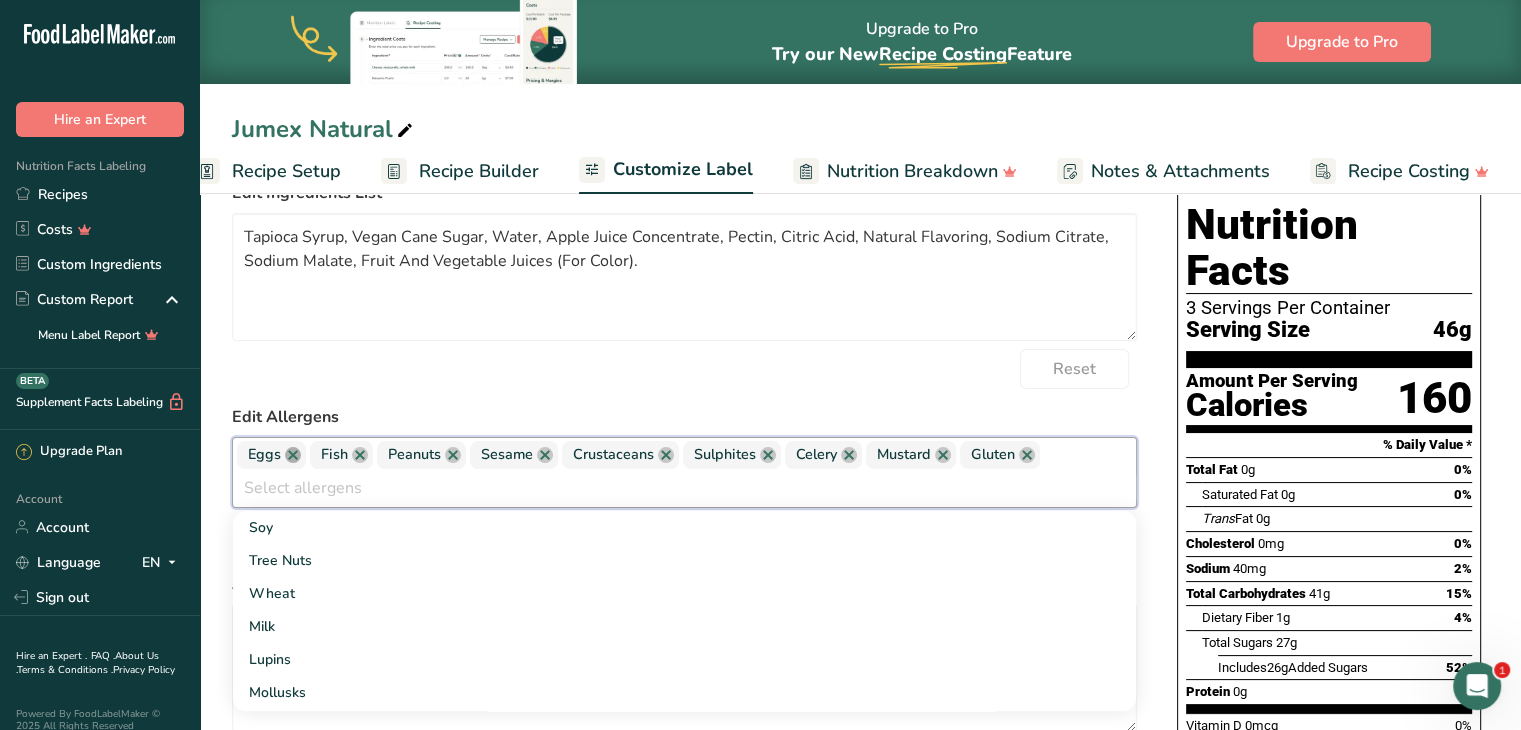 click at bounding box center (293, 455) 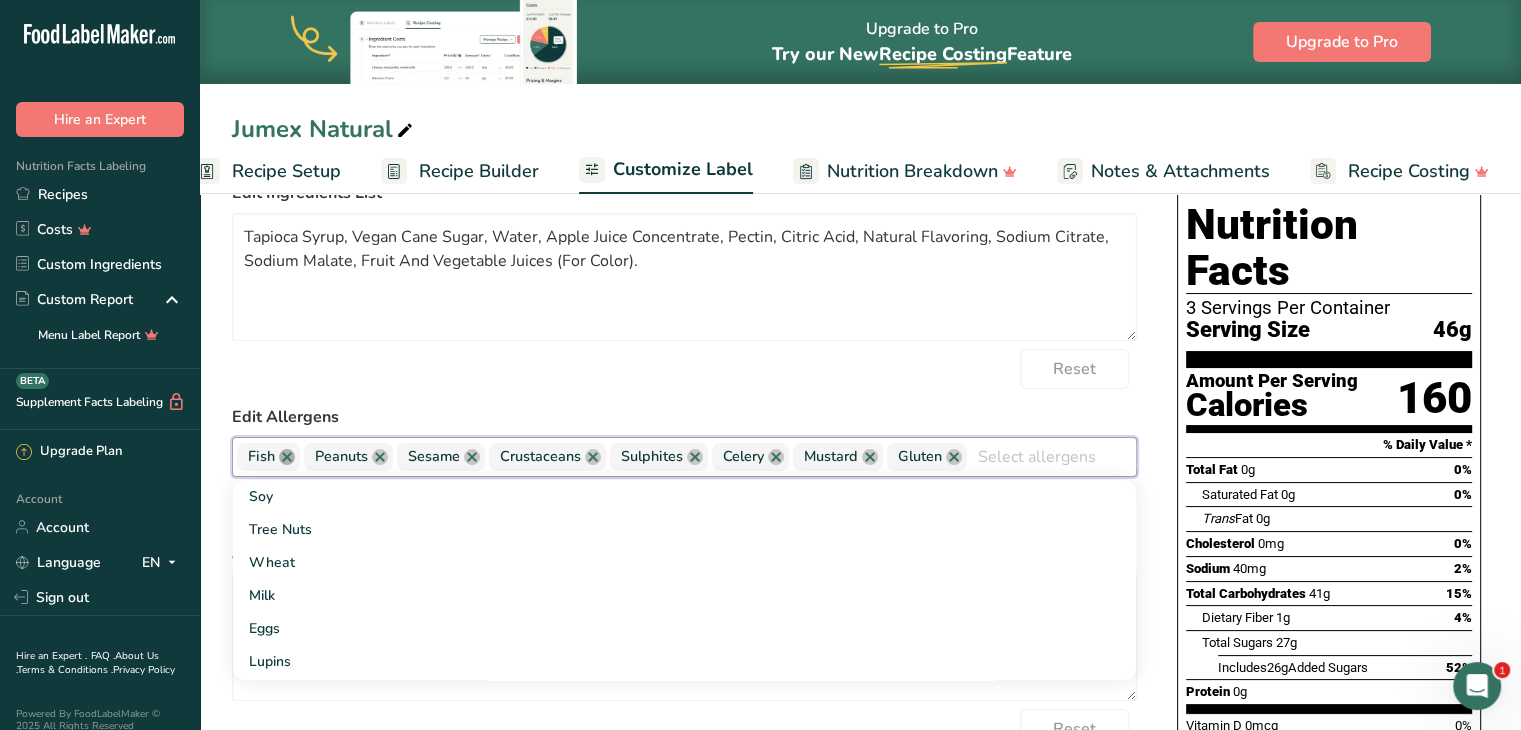 click at bounding box center (287, 457) 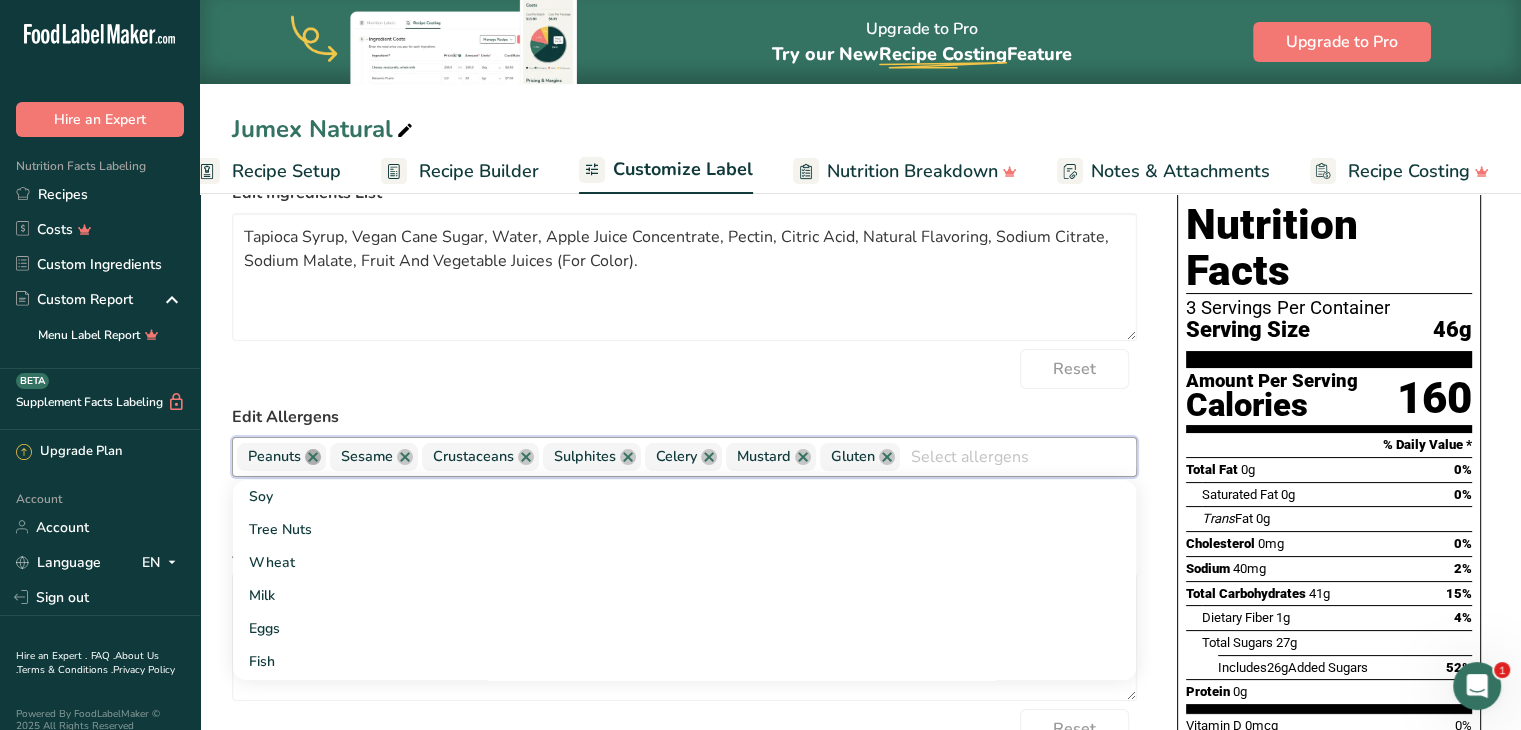 click at bounding box center (313, 457) 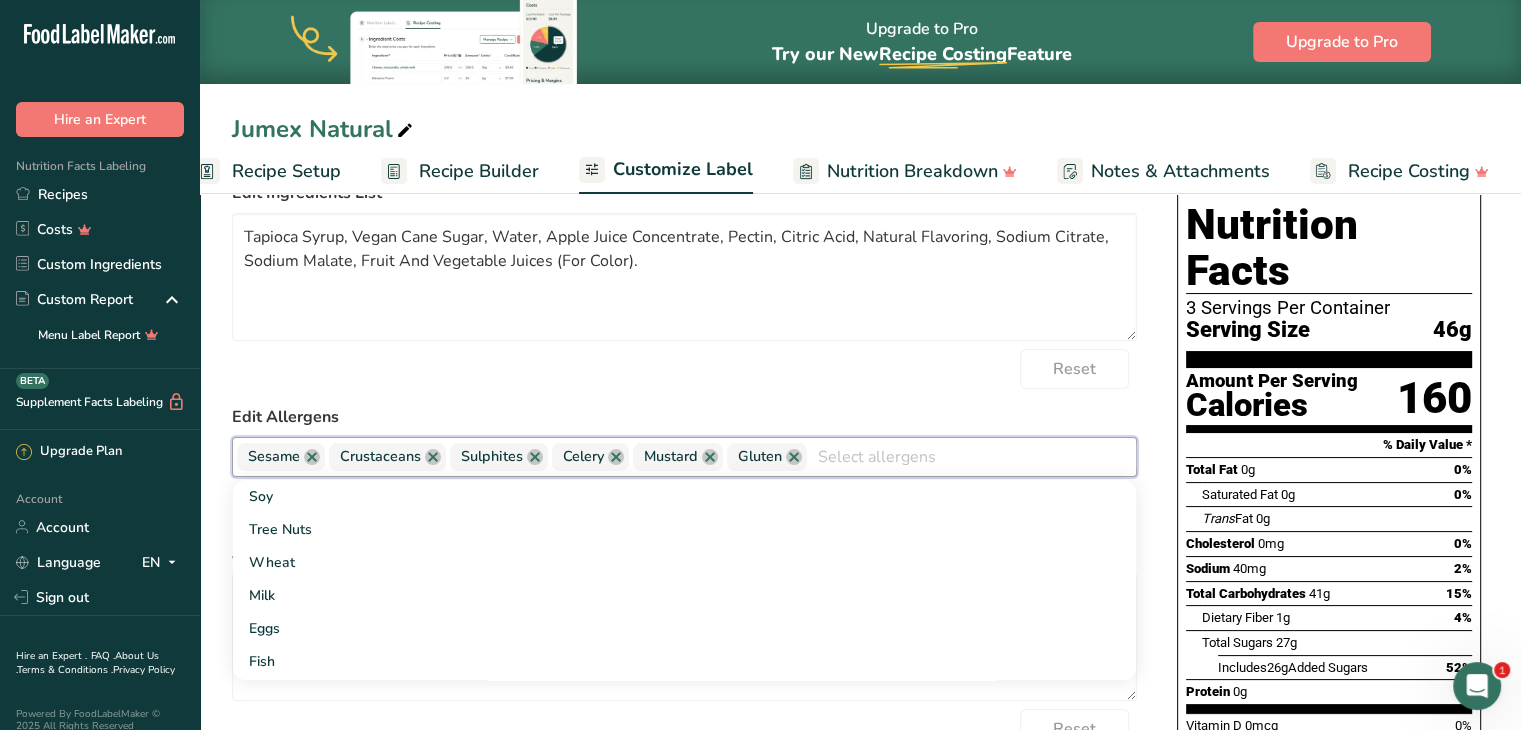 click at bounding box center (312, 457) 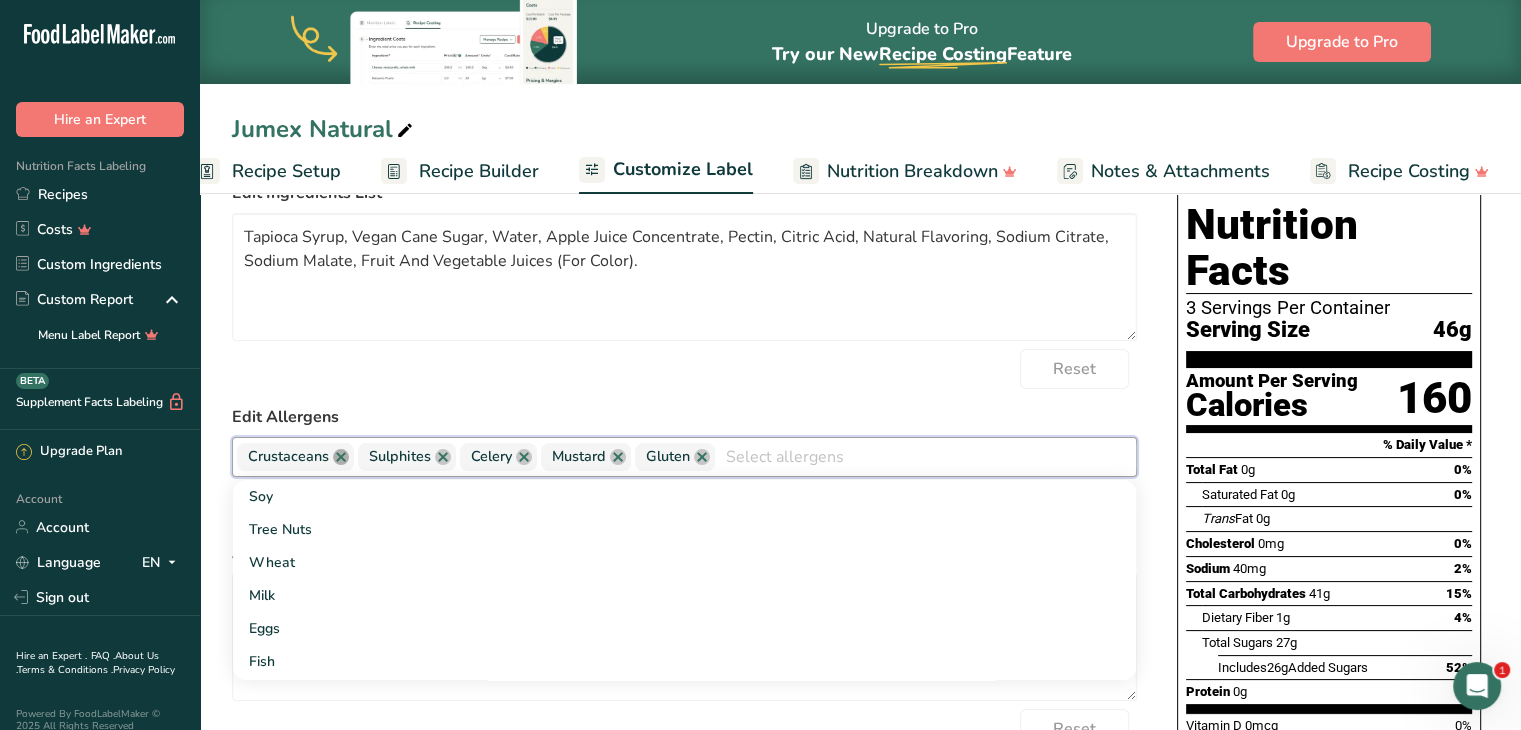 click at bounding box center [341, 457] 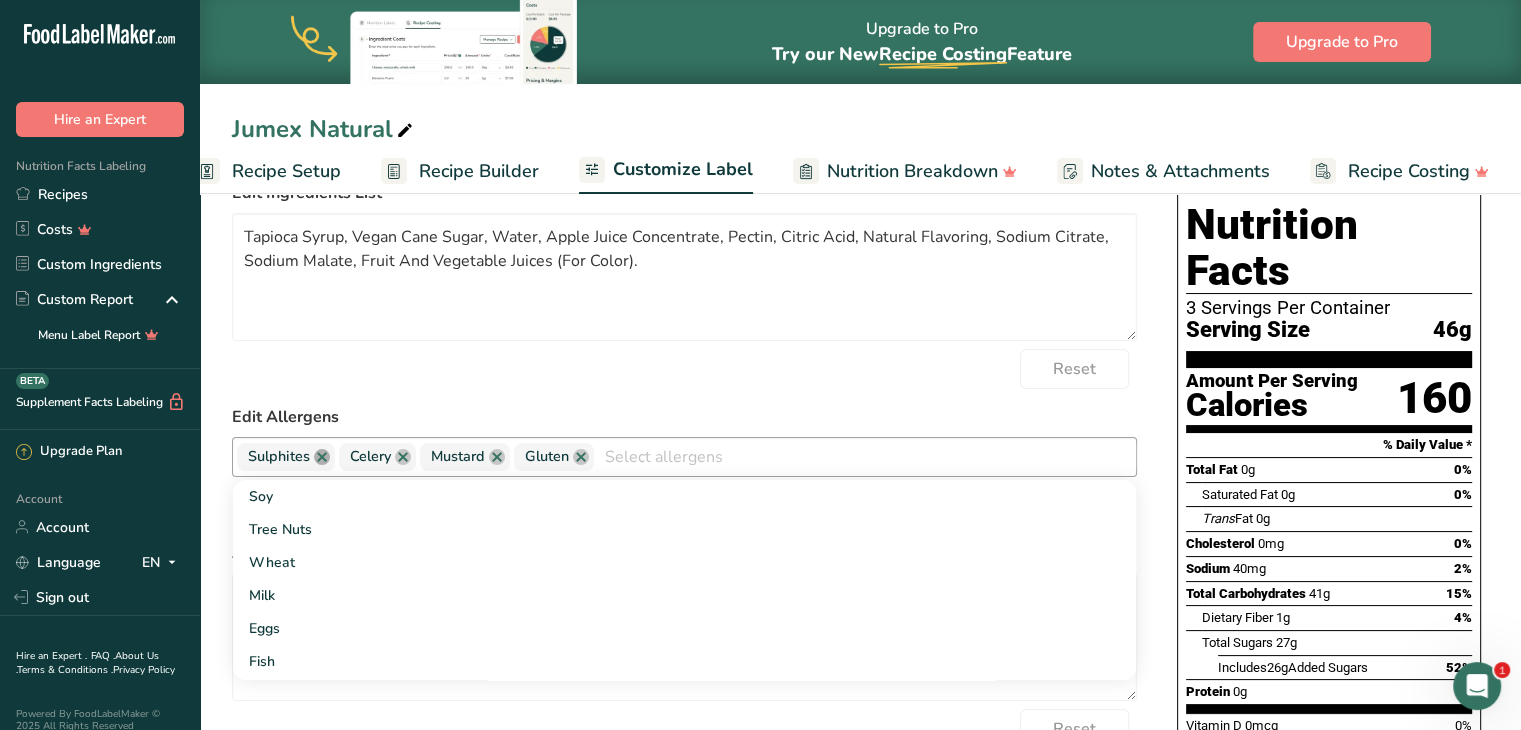 click at bounding box center (322, 457) 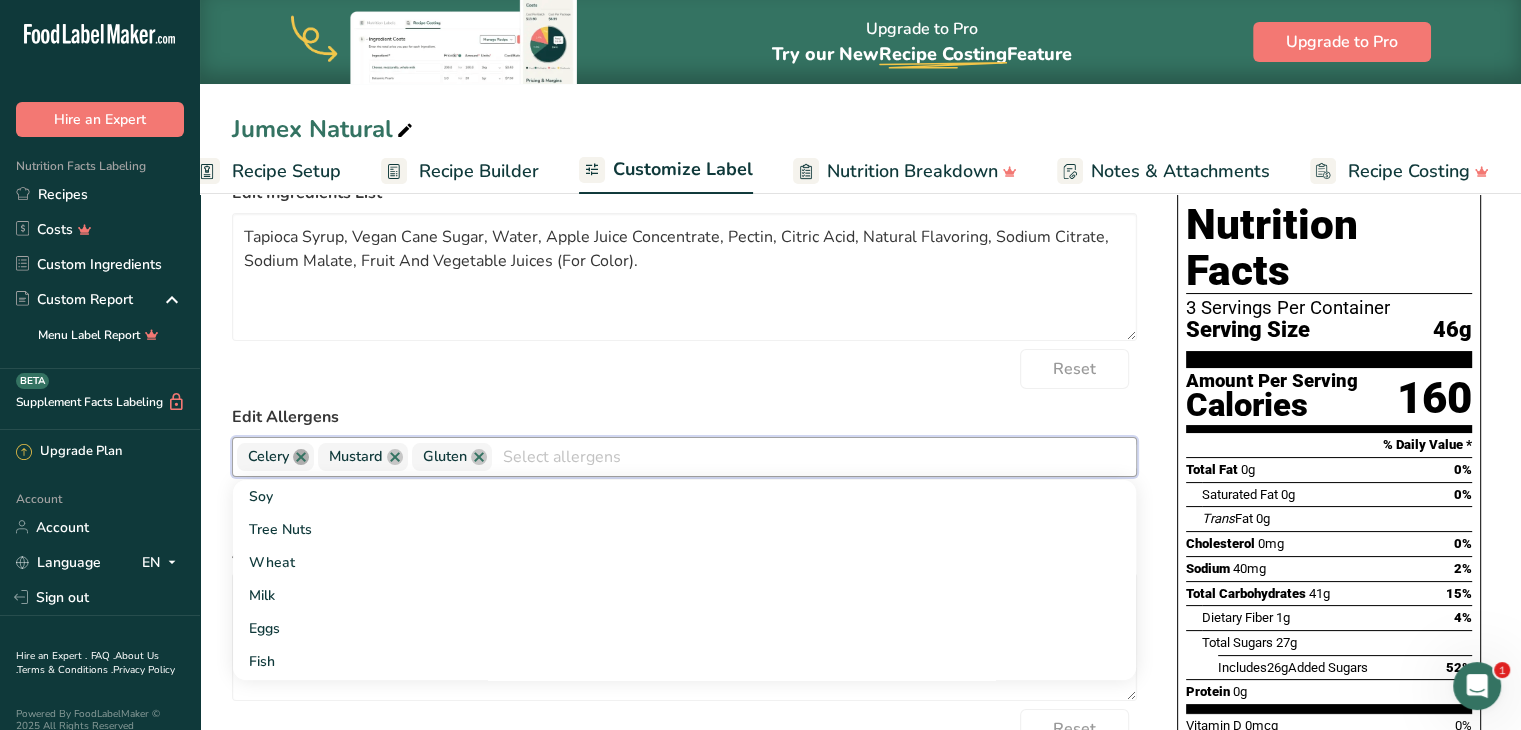 click at bounding box center (301, 457) 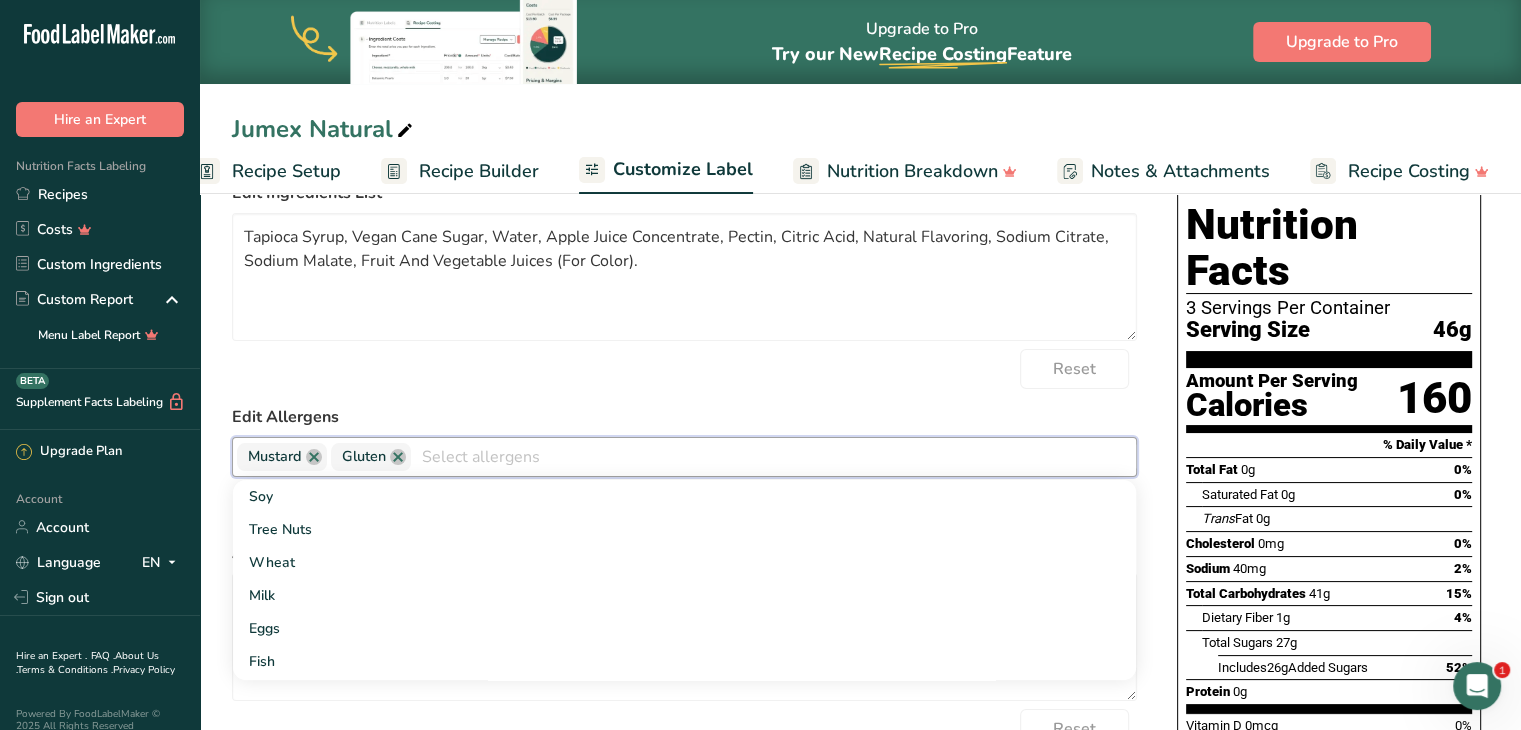 click at bounding box center [314, 457] 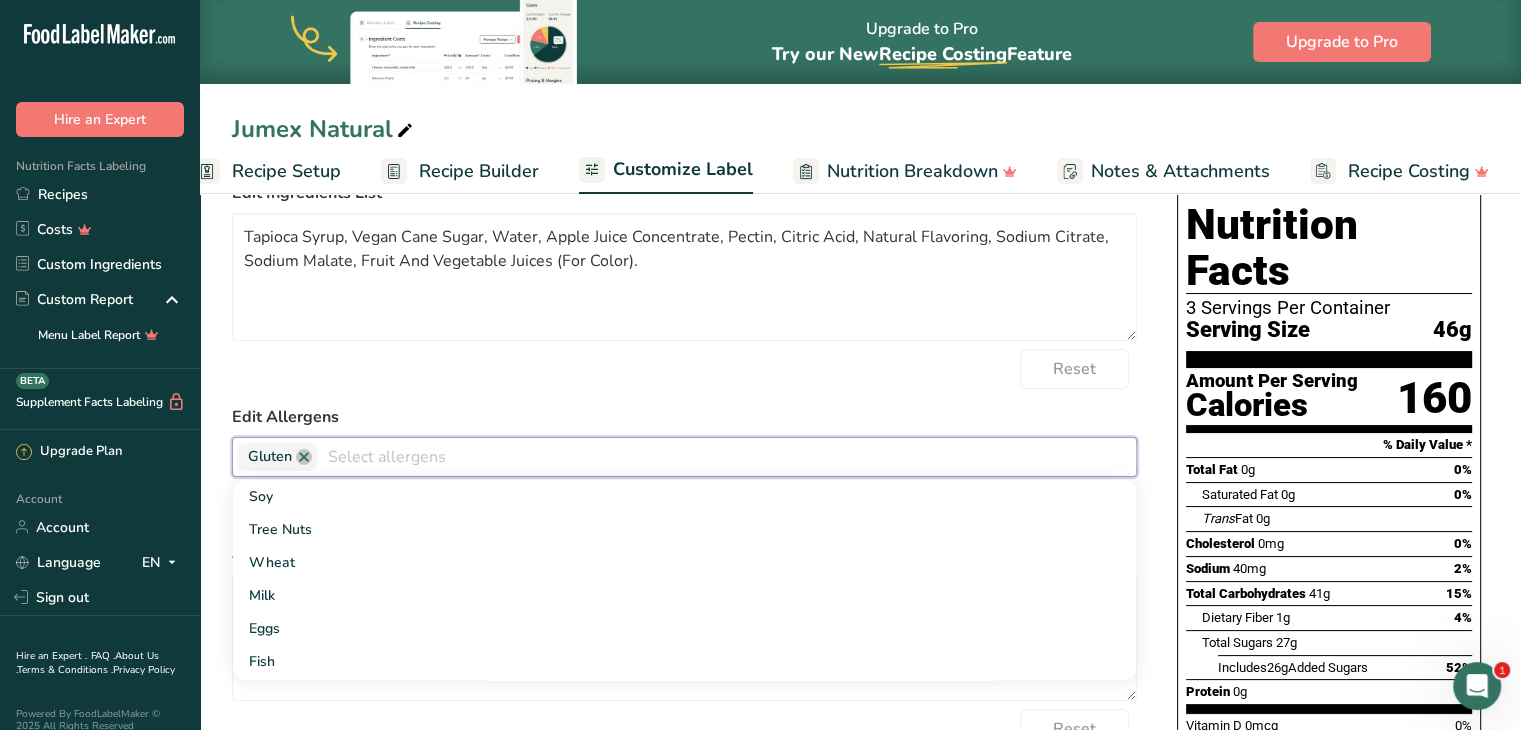 click at bounding box center (304, 457) 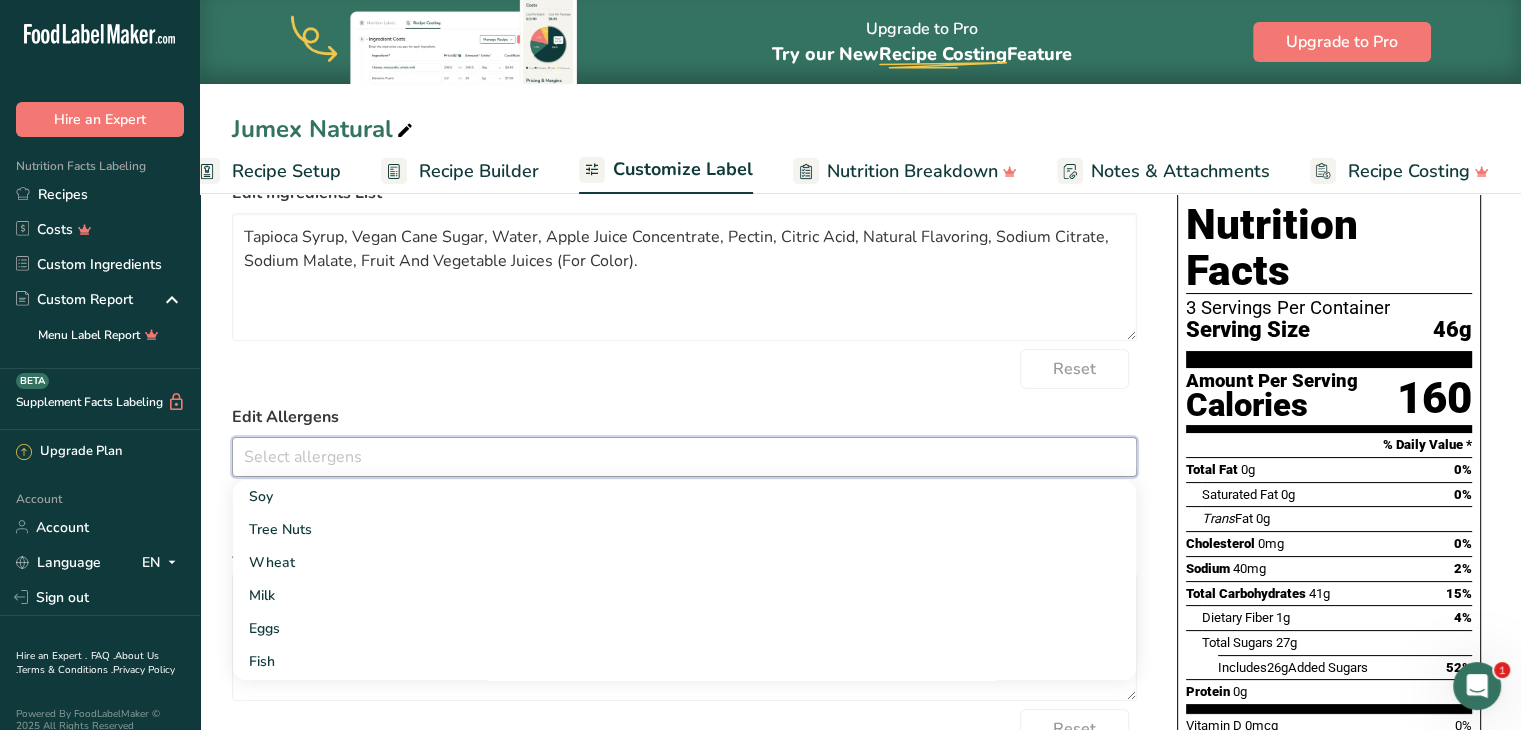 click on "Edit Allergens" at bounding box center (684, 417) 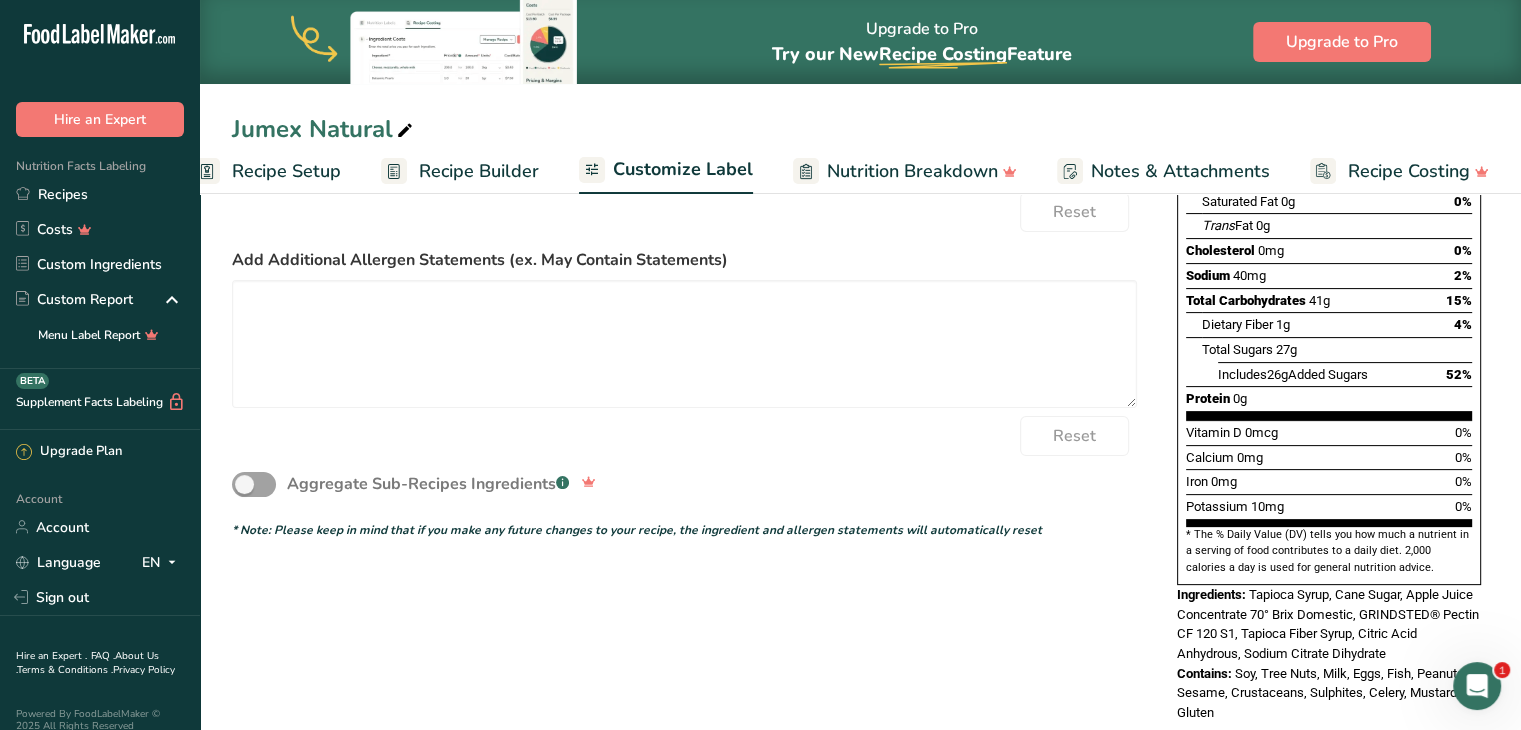 scroll, scrollTop: 440, scrollLeft: 0, axis: vertical 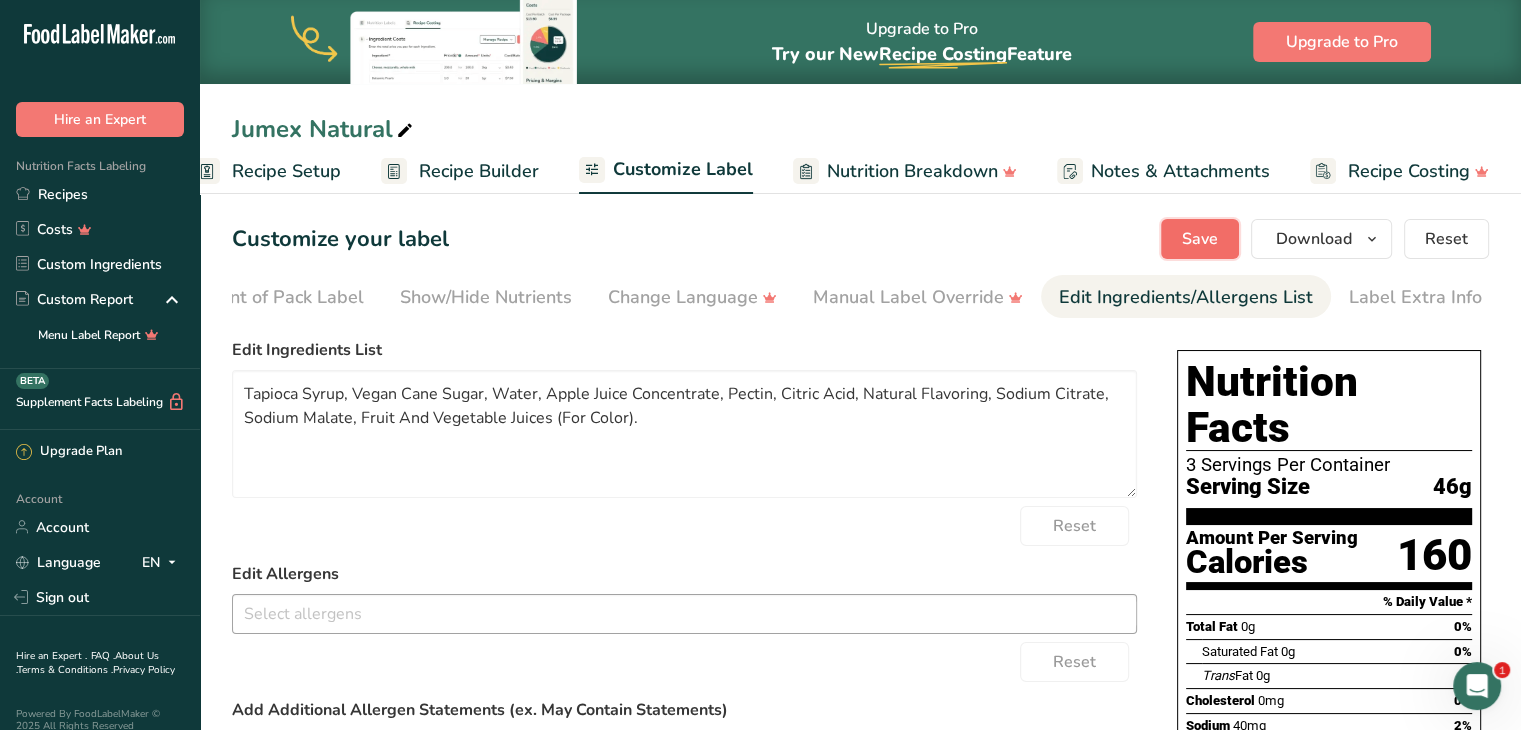 click on "Save" at bounding box center (1200, 239) 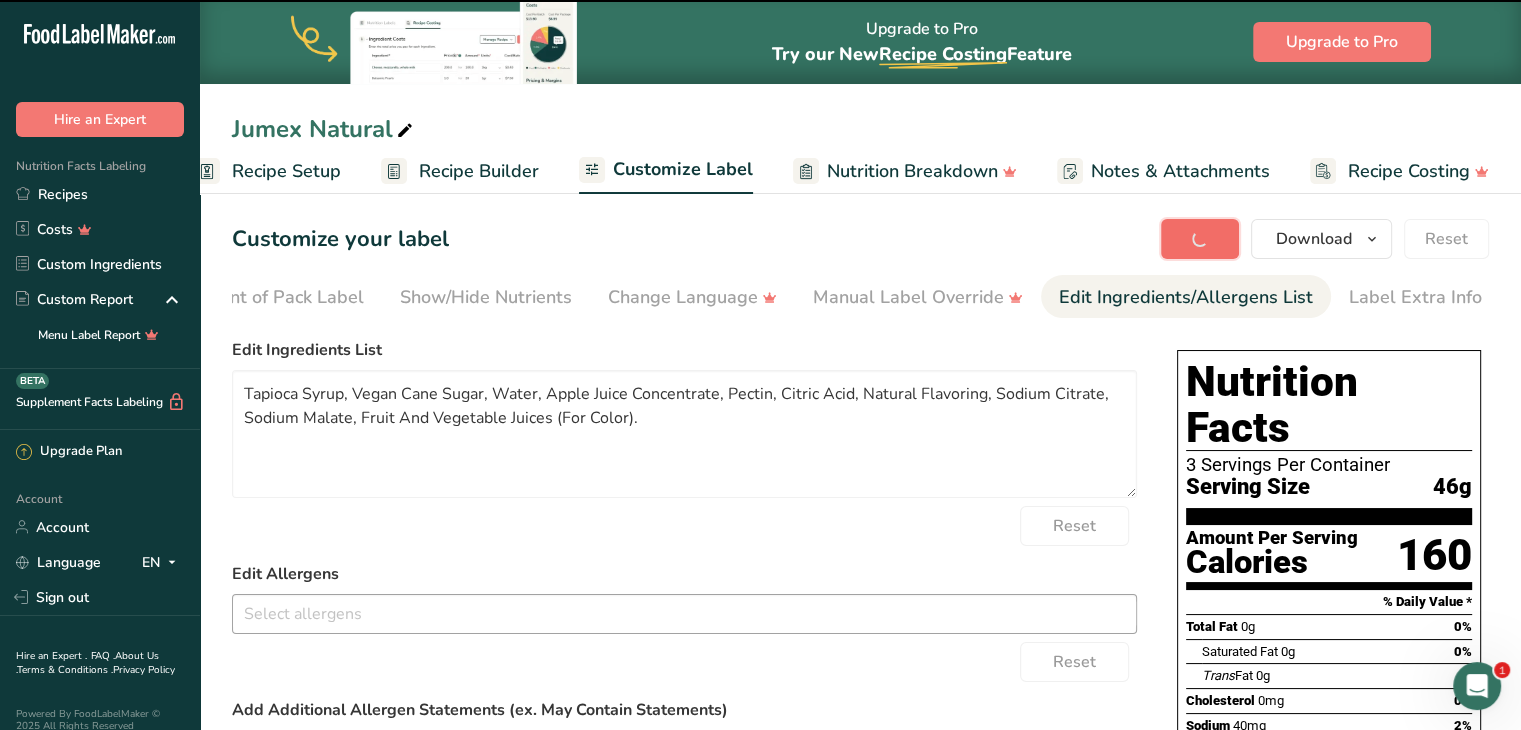 type on "Syrup, Vegan Cane Sugar, Water, Apple Juice Concentrate, Pectin, Citric Acid, Natural Flavoring, Sodium Citrate, Sodium Malate, Fruit And Vegetable Juices (For Color)." 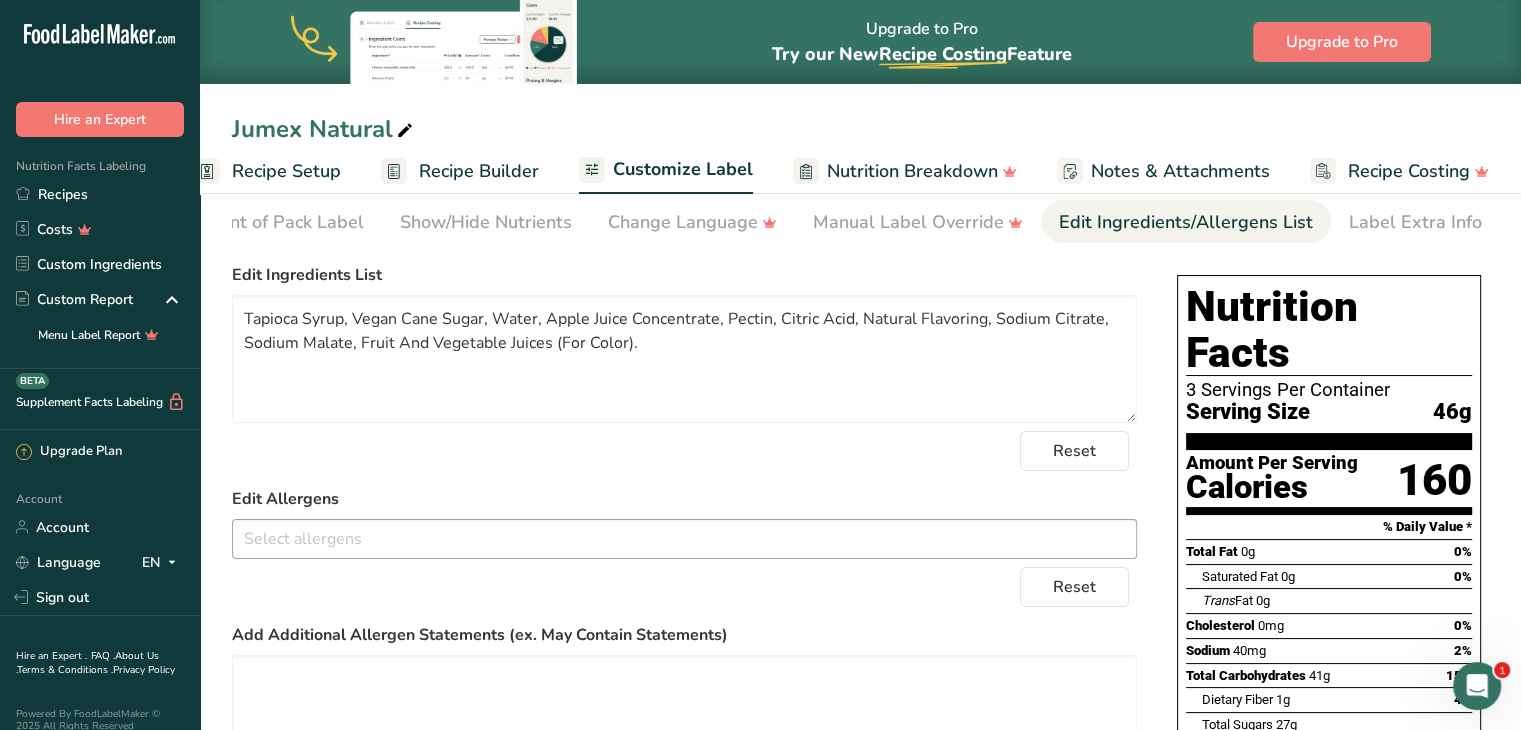 scroll, scrollTop: 0, scrollLeft: 0, axis: both 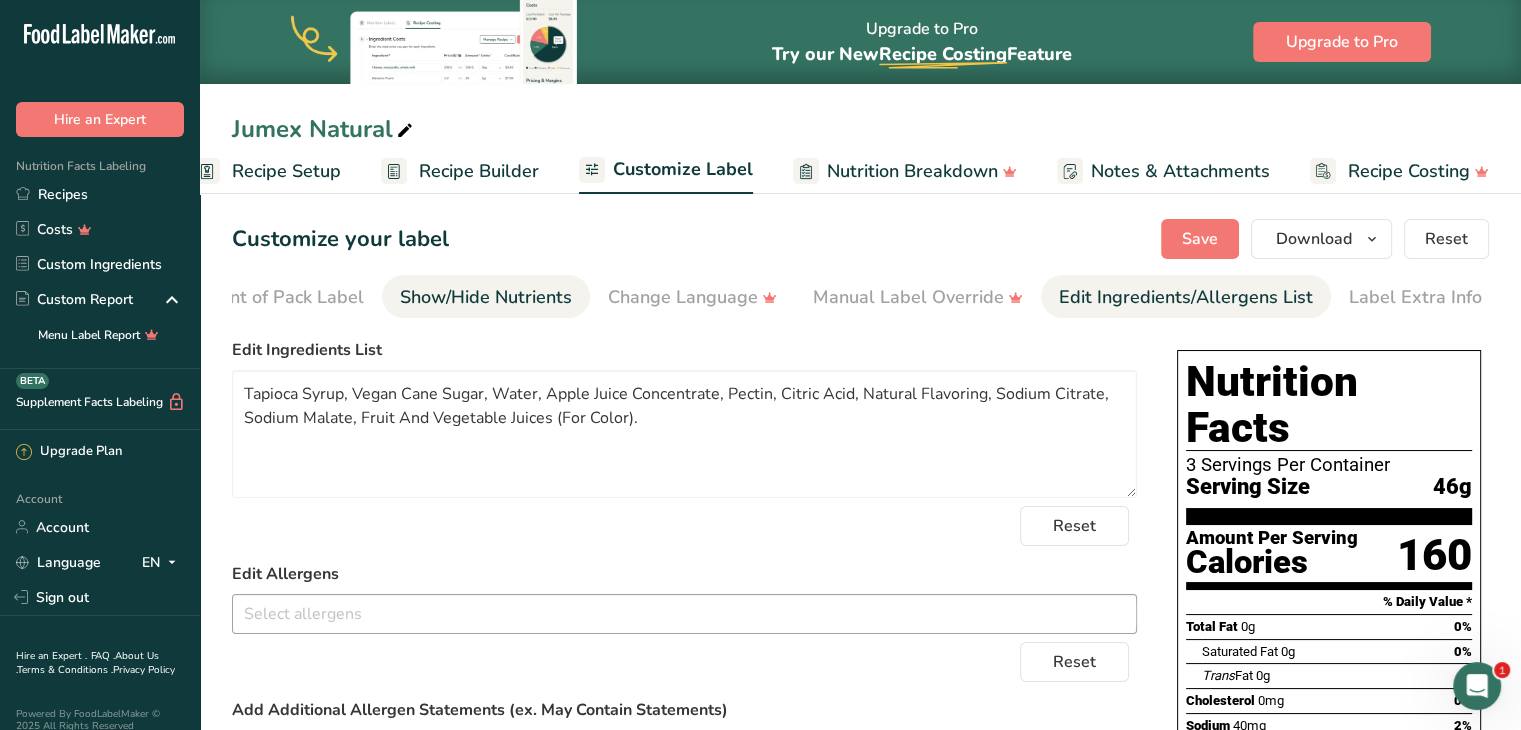 click on "Show/Hide Nutrients" at bounding box center [486, 297] 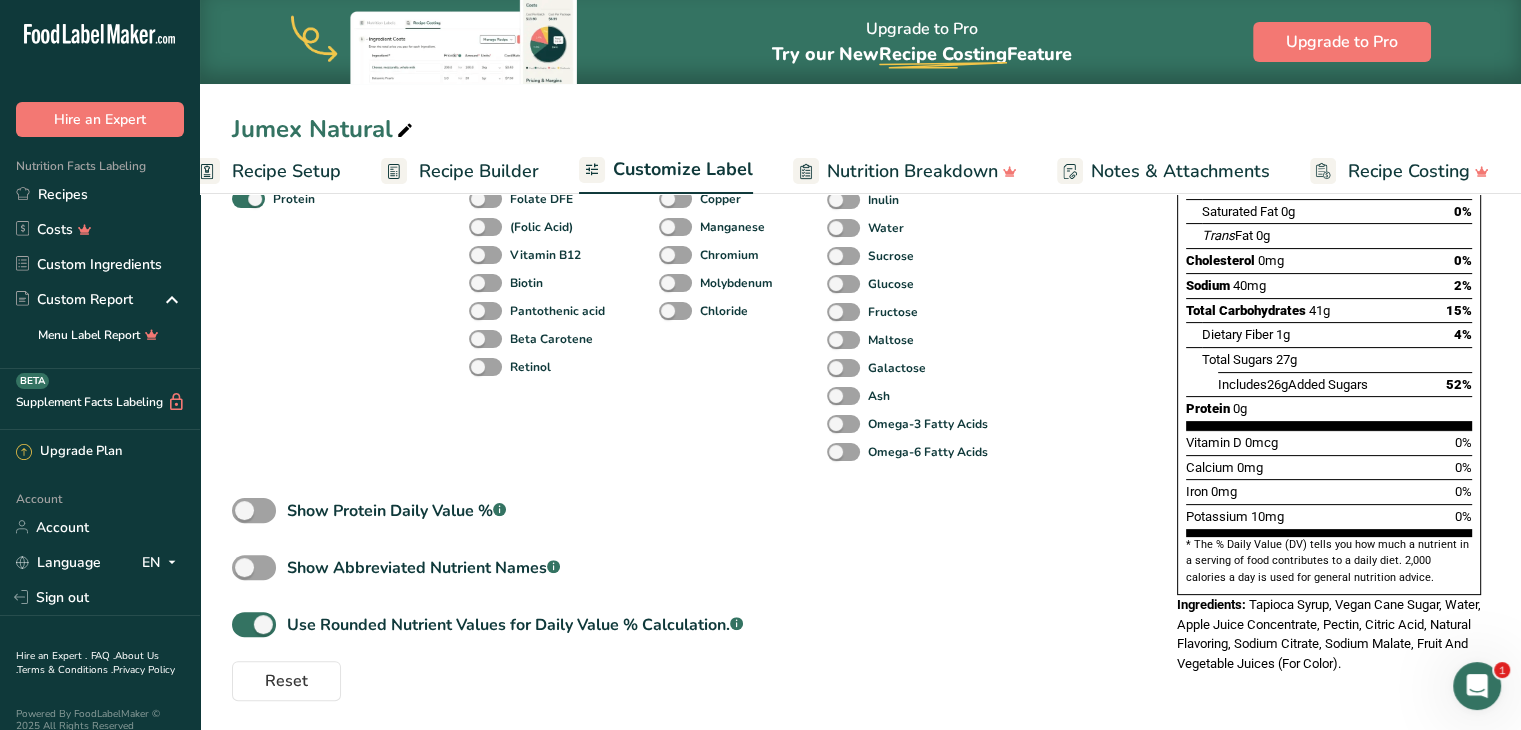 scroll, scrollTop: 0, scrollLeft: 0, axis: both 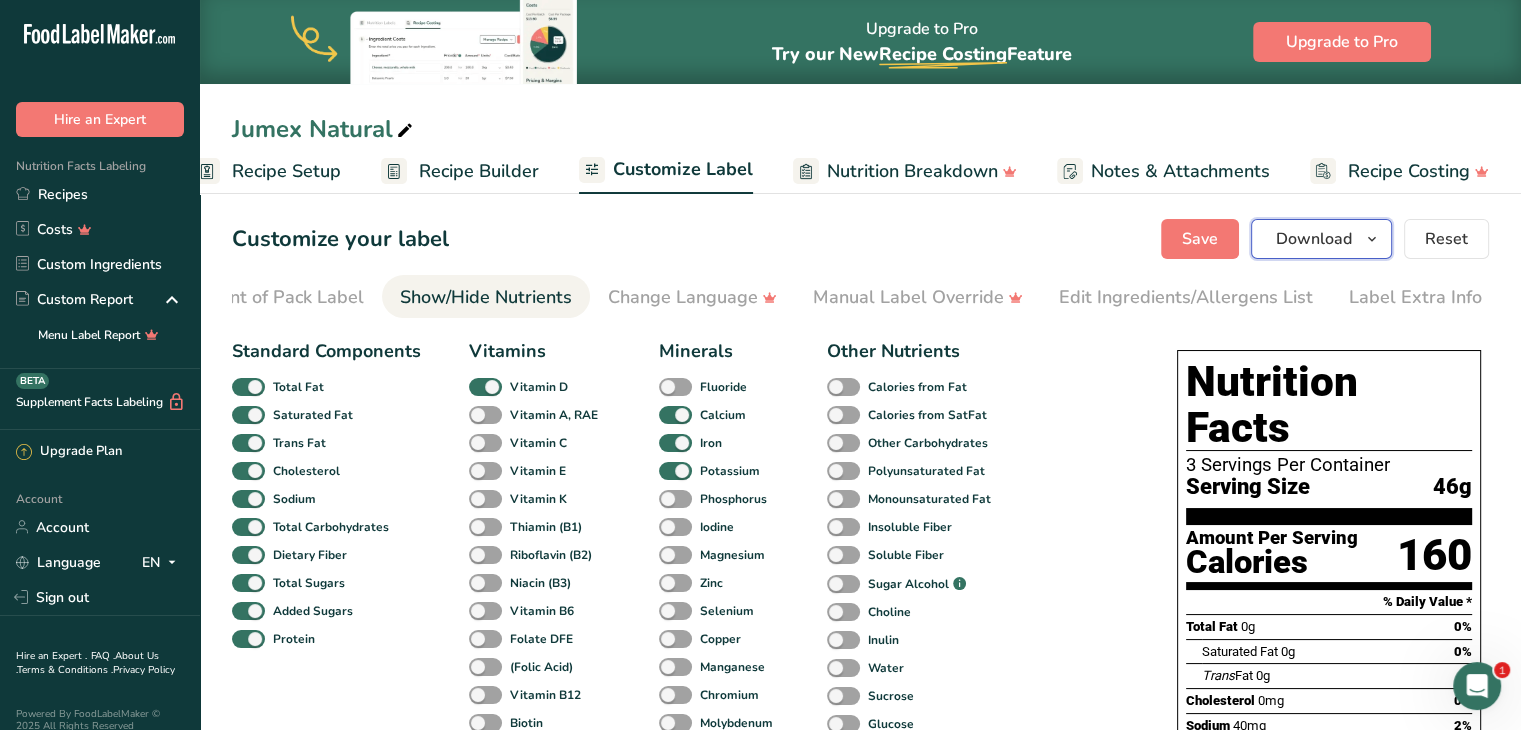 click on "Download" at bounding box center [1314, 239] 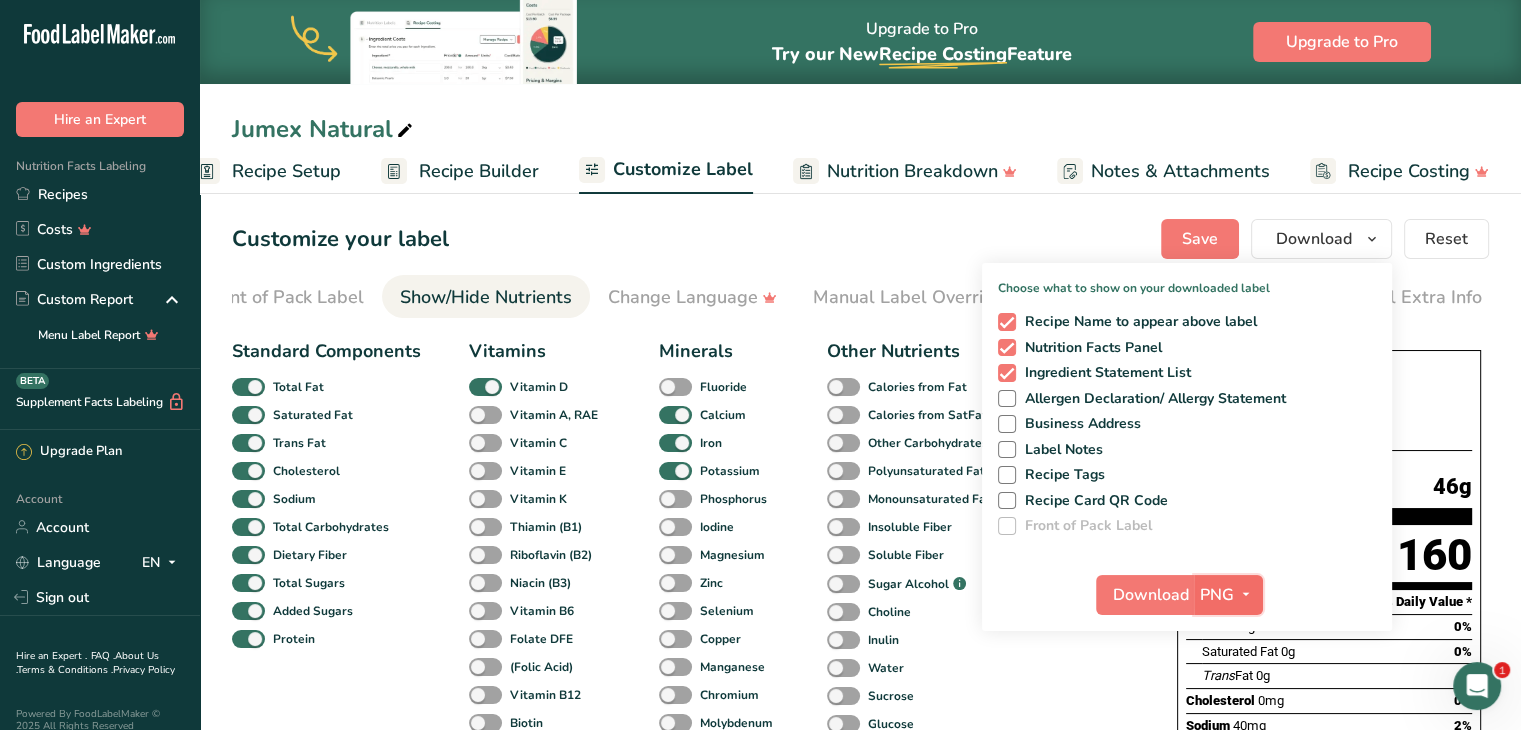 click on "PNG" at bounding box center (1217, 595) 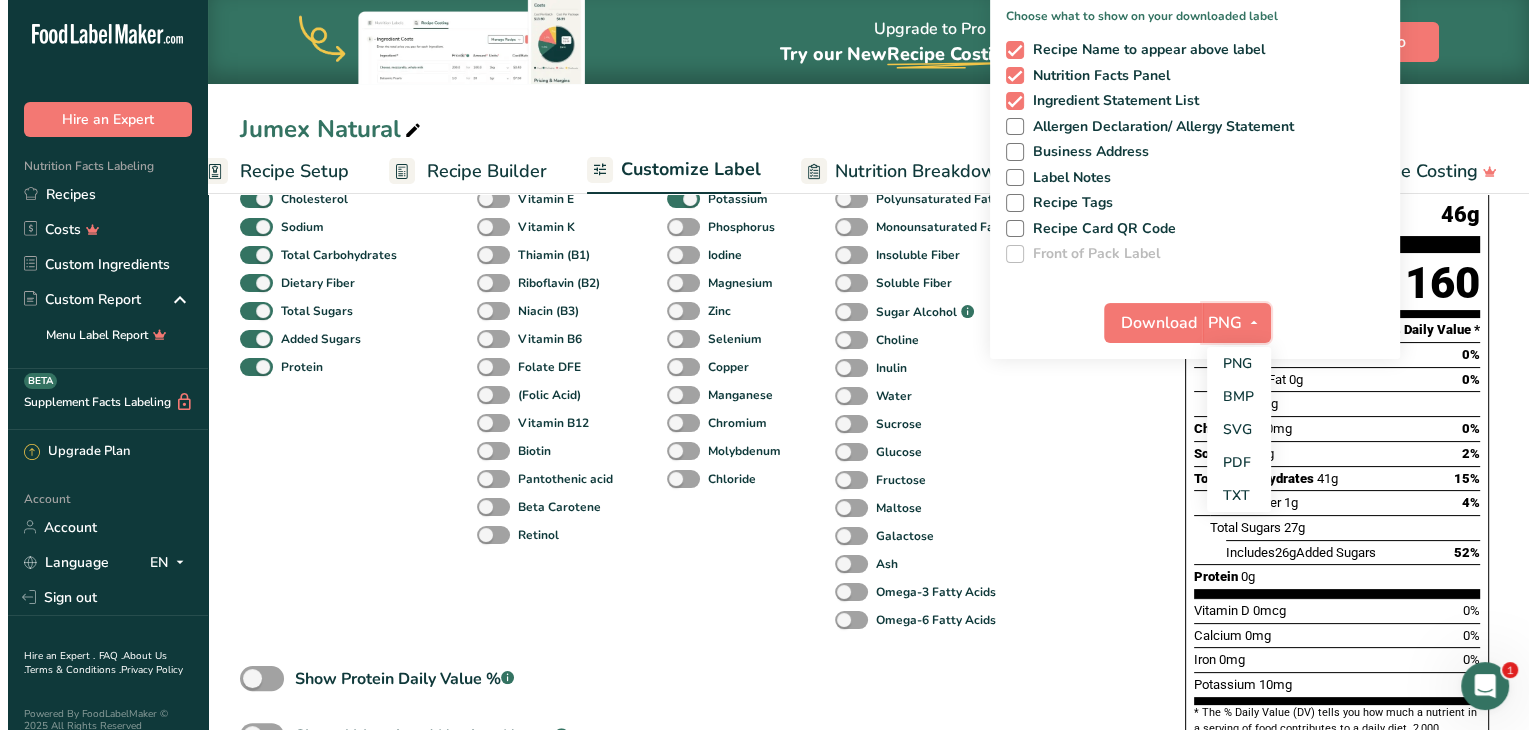 scroll, scrollTop: 266, scrollLeft: 0, axis: vertical 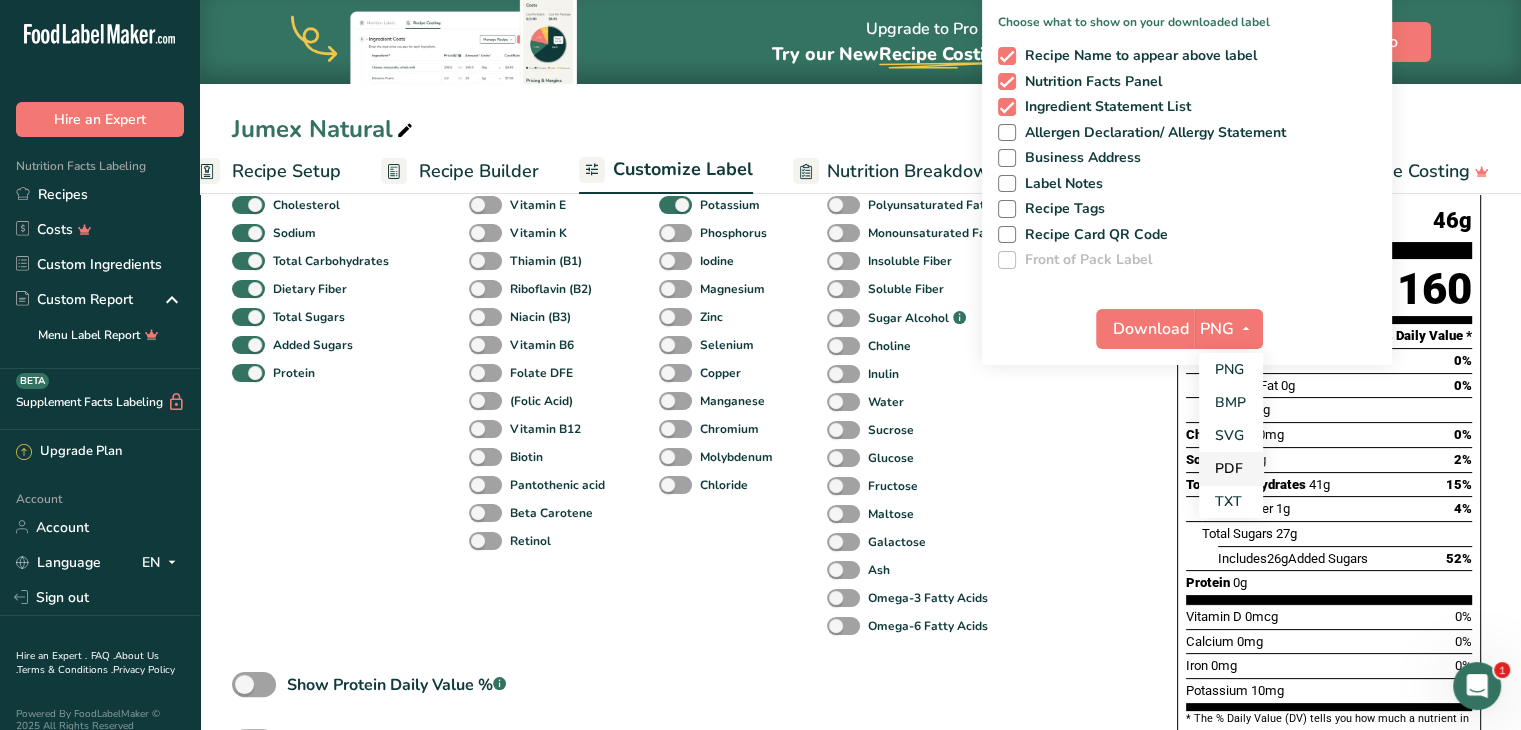 click on "PDF" at bounding box center (1231, 468) 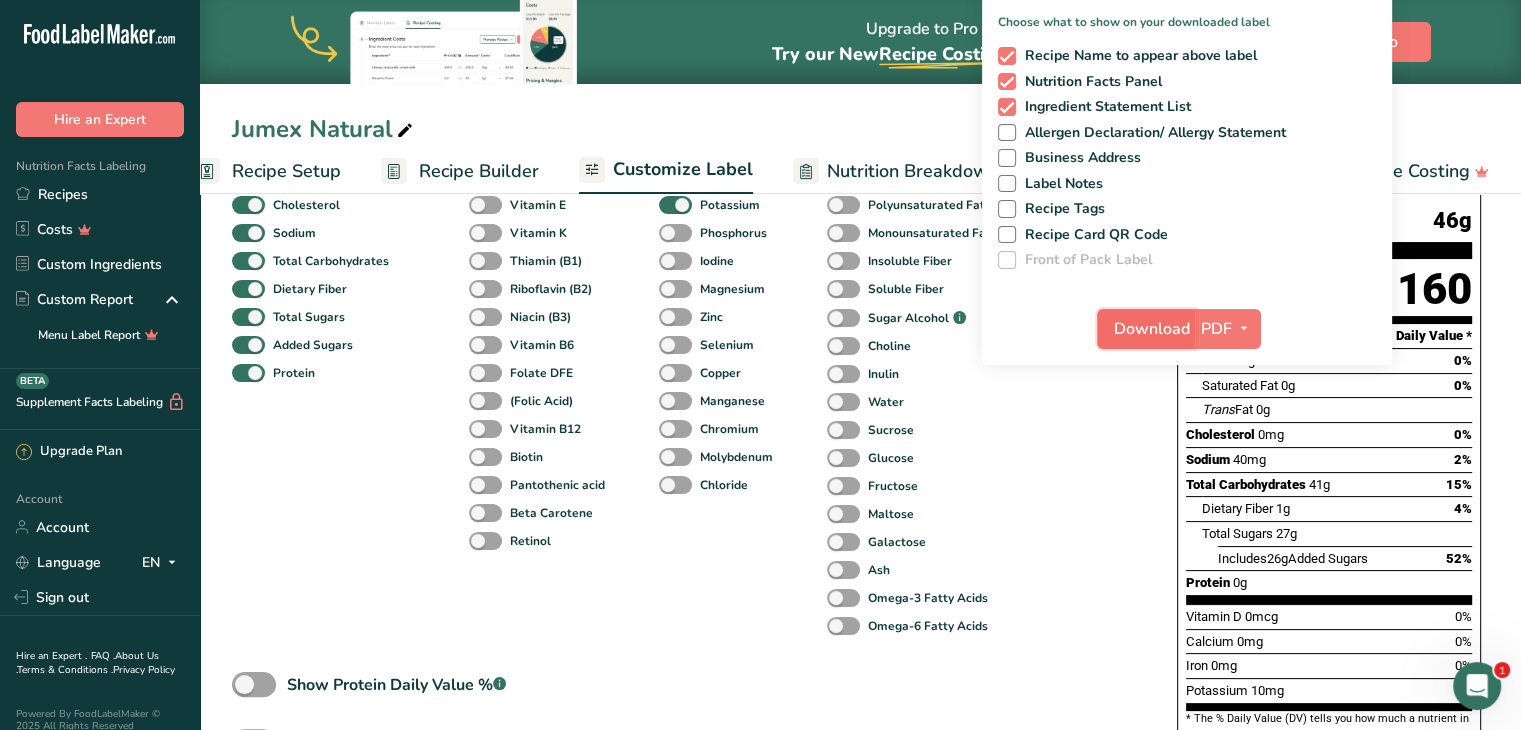 click on "Download" at bounding box center (1152, 329) 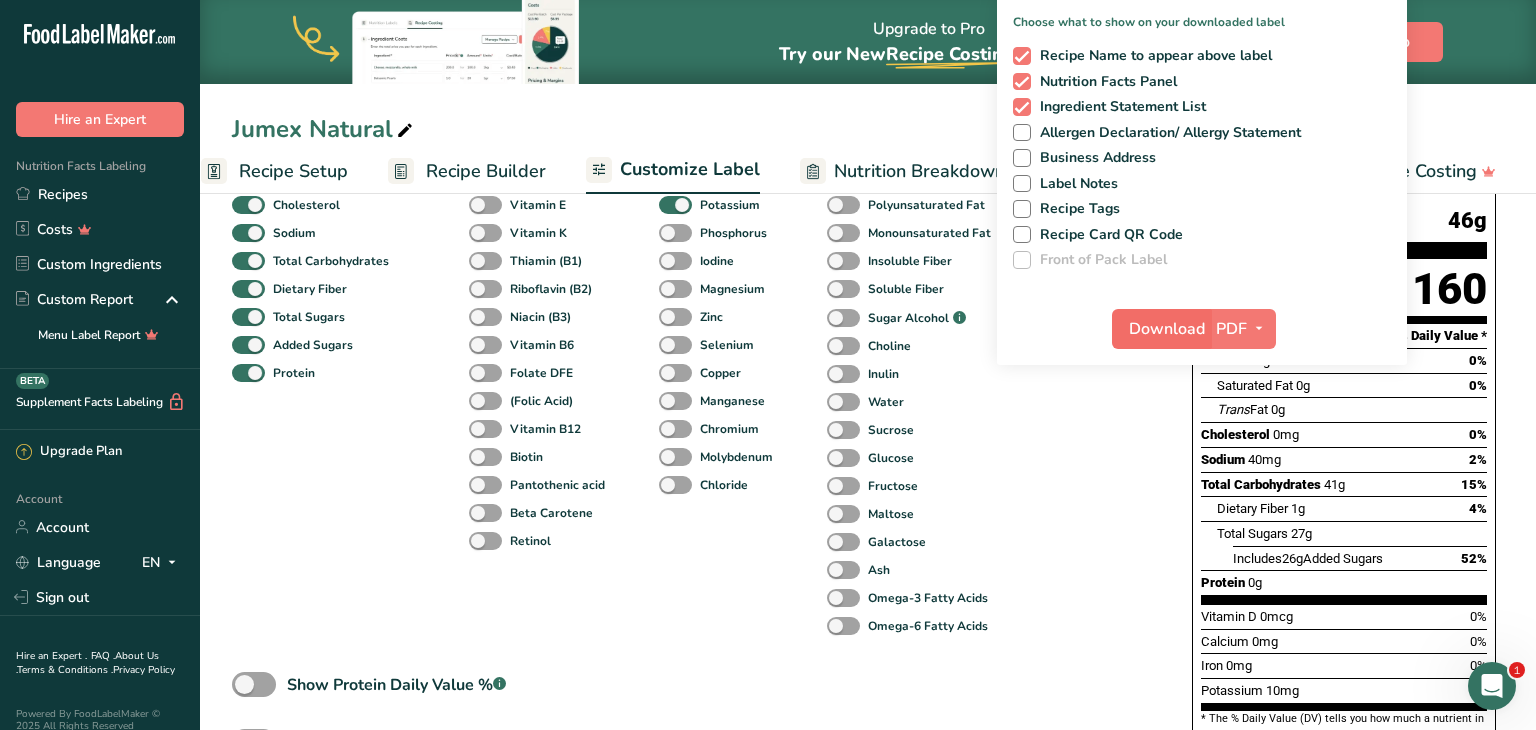 scroll, scrollTop: 0, scrollLeft: 228, axis: horizontal 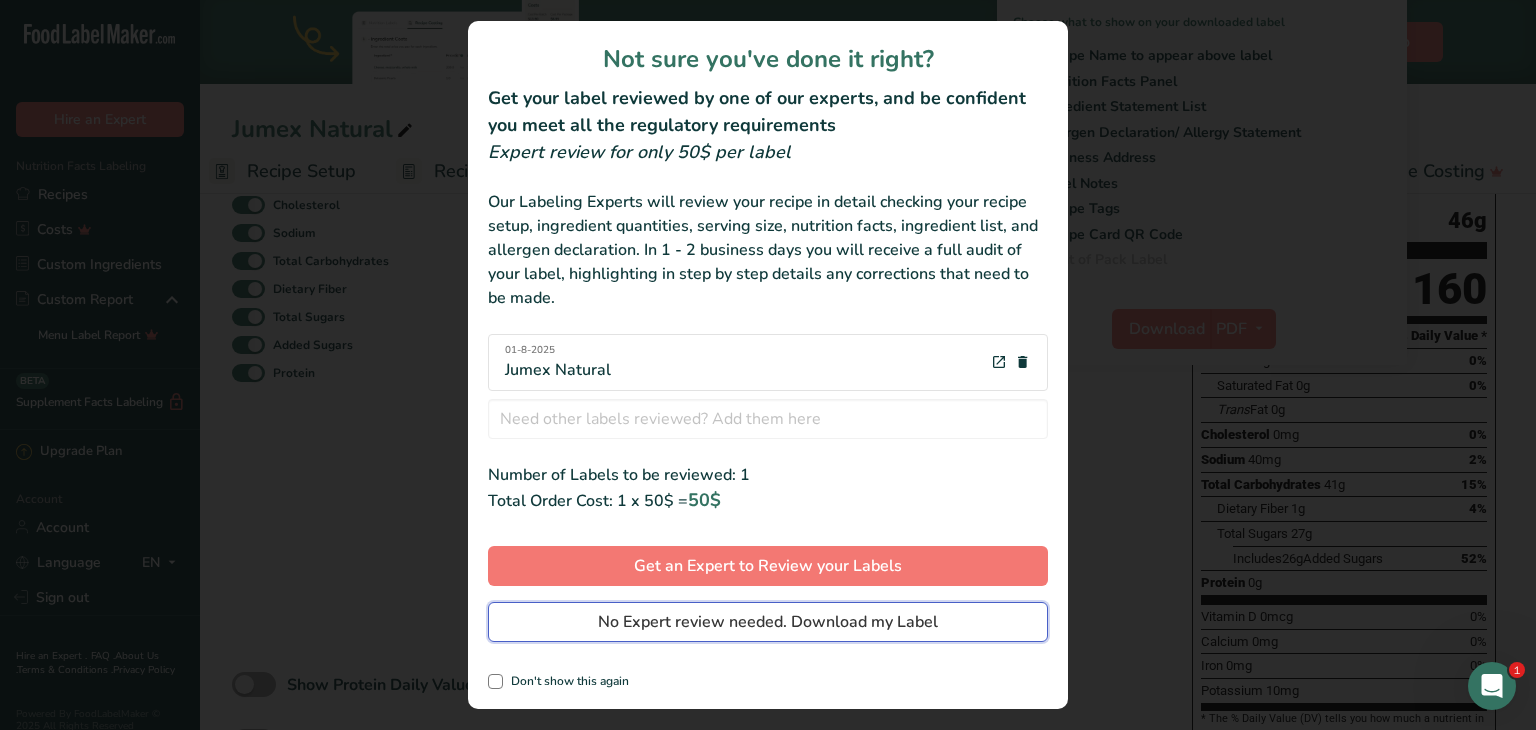 click on "No Expert review needed. Download my Label" at bounding box center (768, 622) 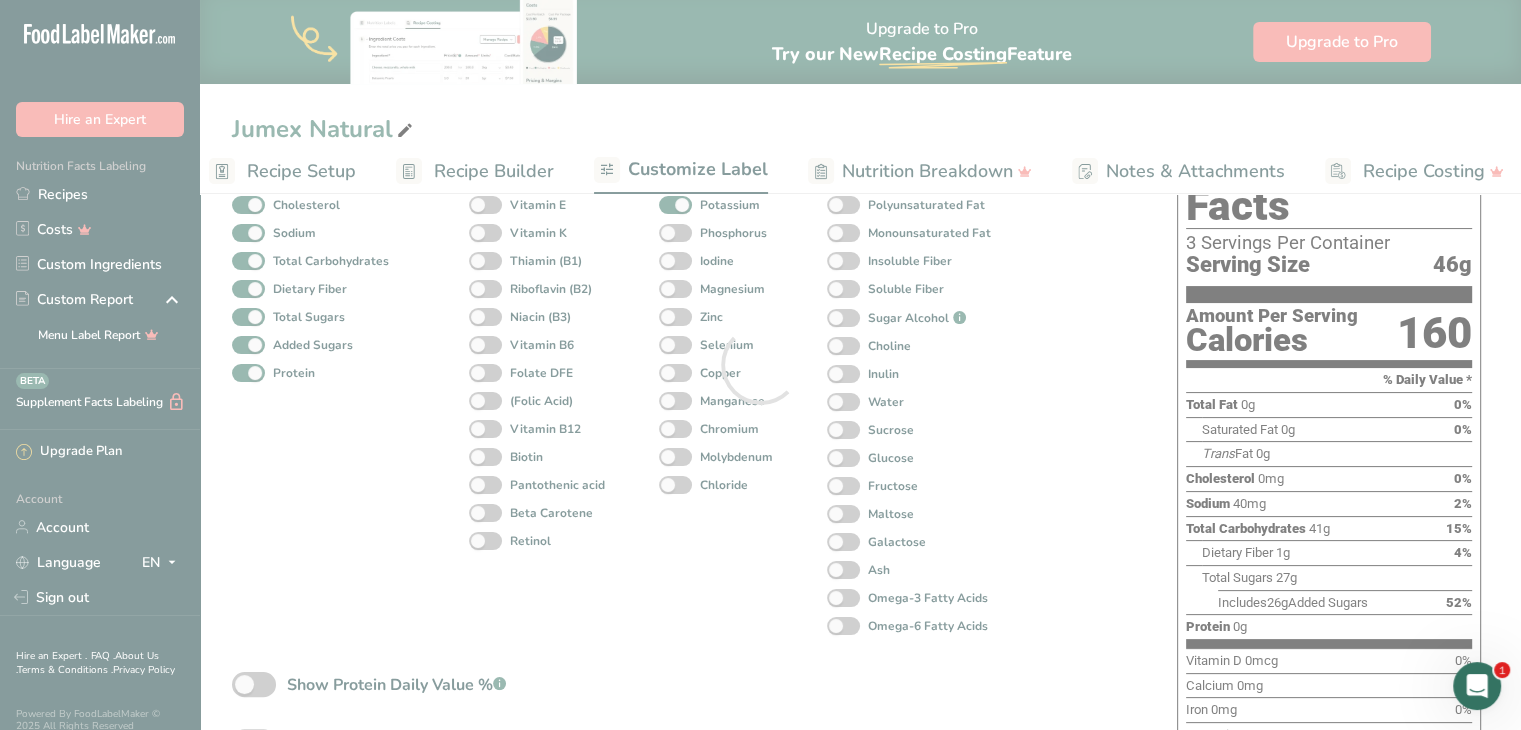 scroll, scrollTop: 0, scrollLeft: 0, axis: both 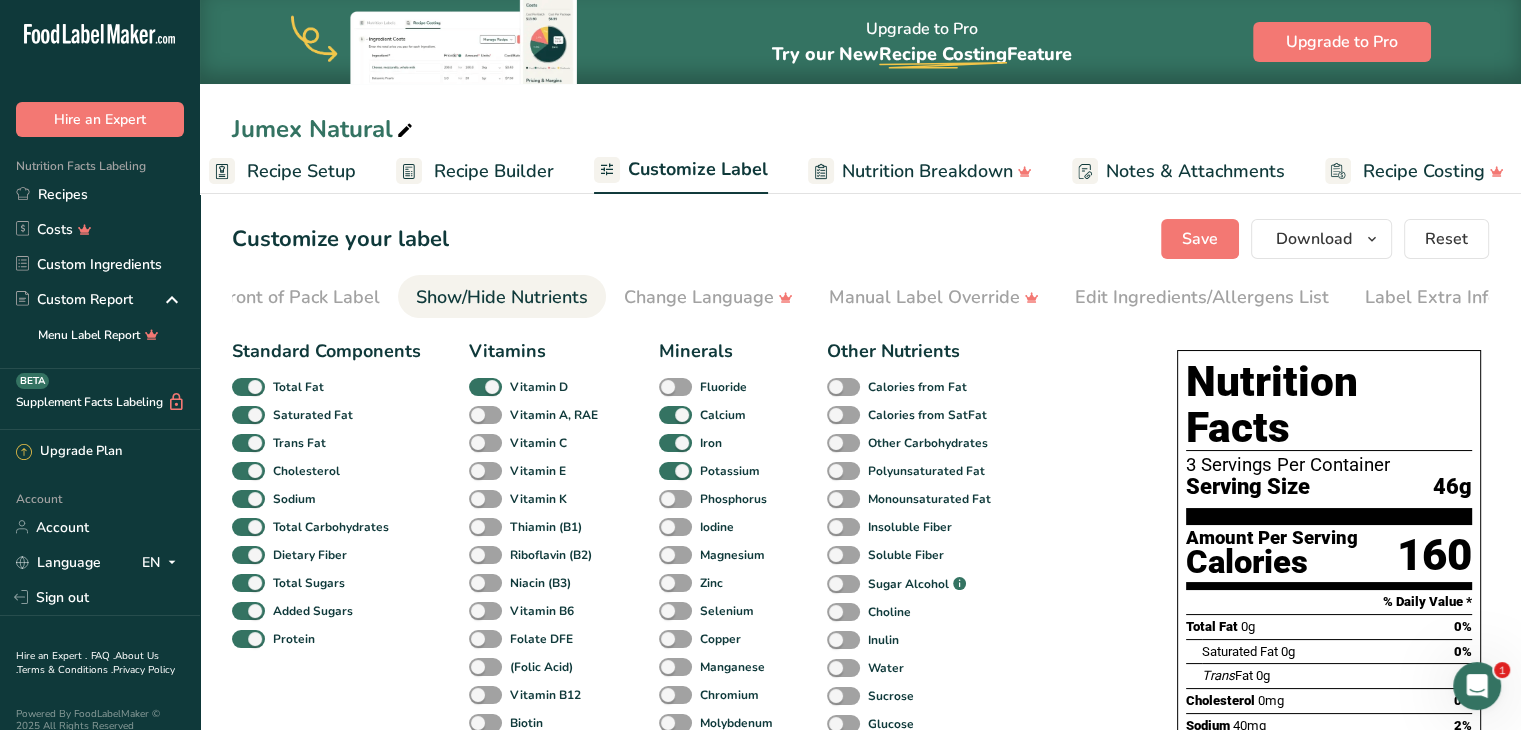 click on "Nutrition Breakdown" at bounding box center [927, 171] 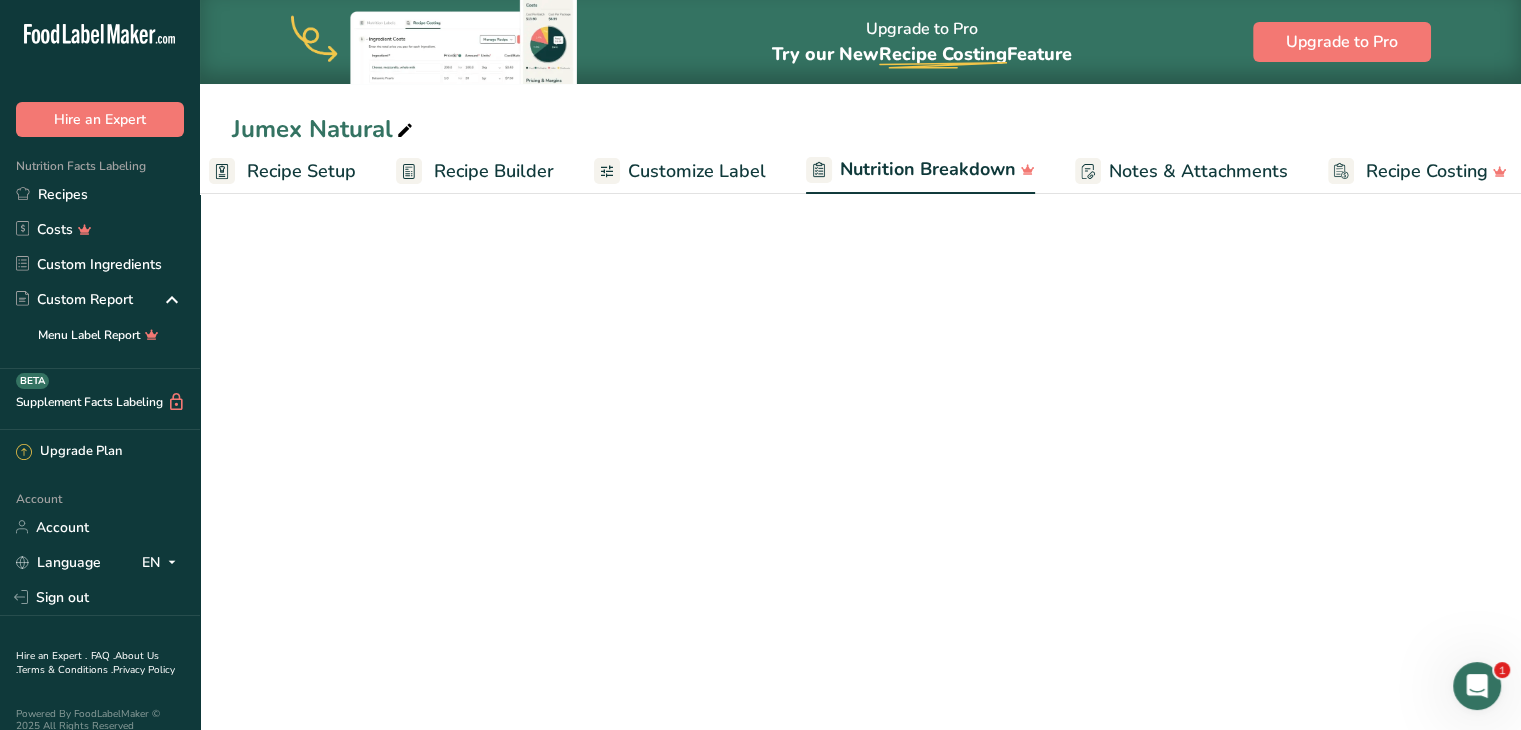 scroll, scrollTop: 0, scrollLeft: 40, axis: horizontal 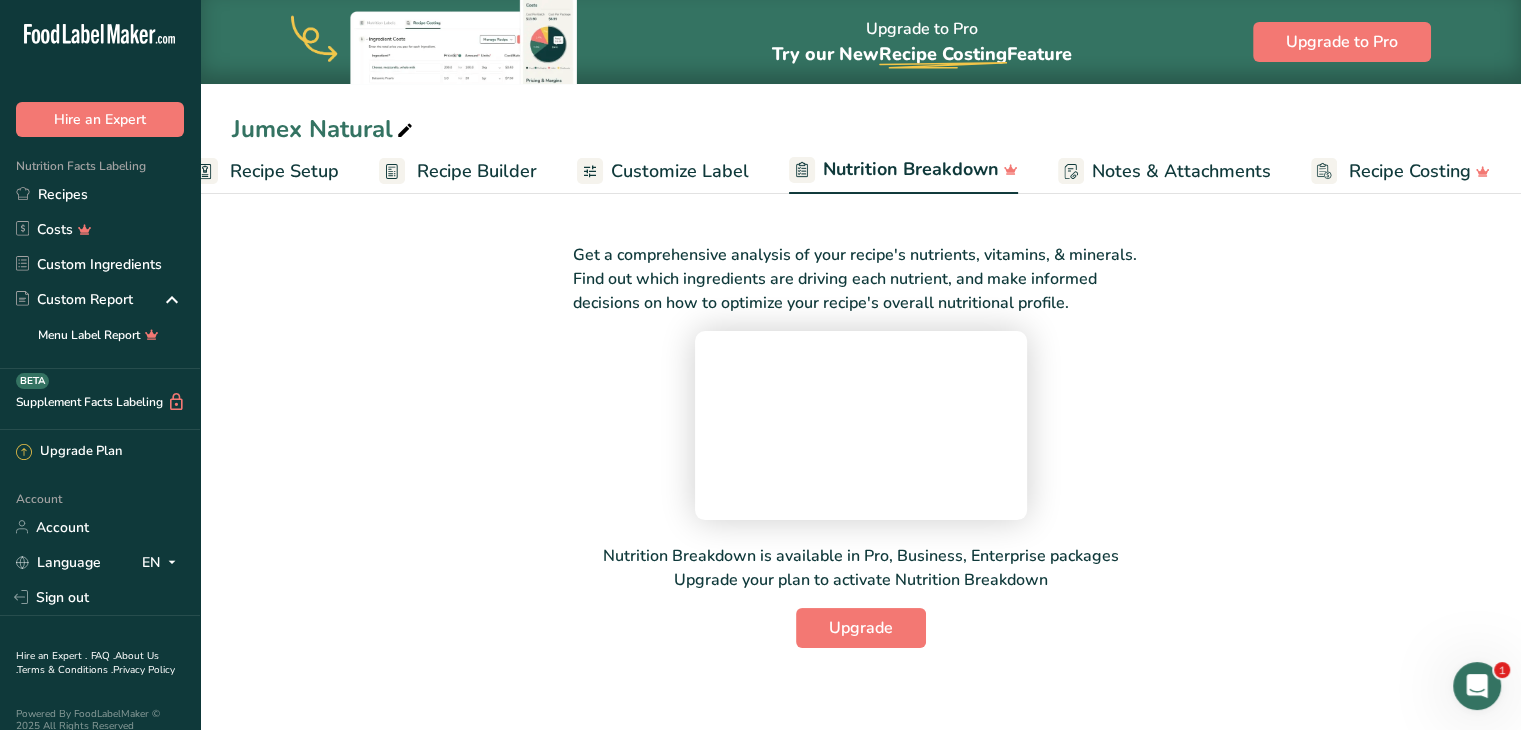click on "Recipe Builder" at bounding box center (477, 171) 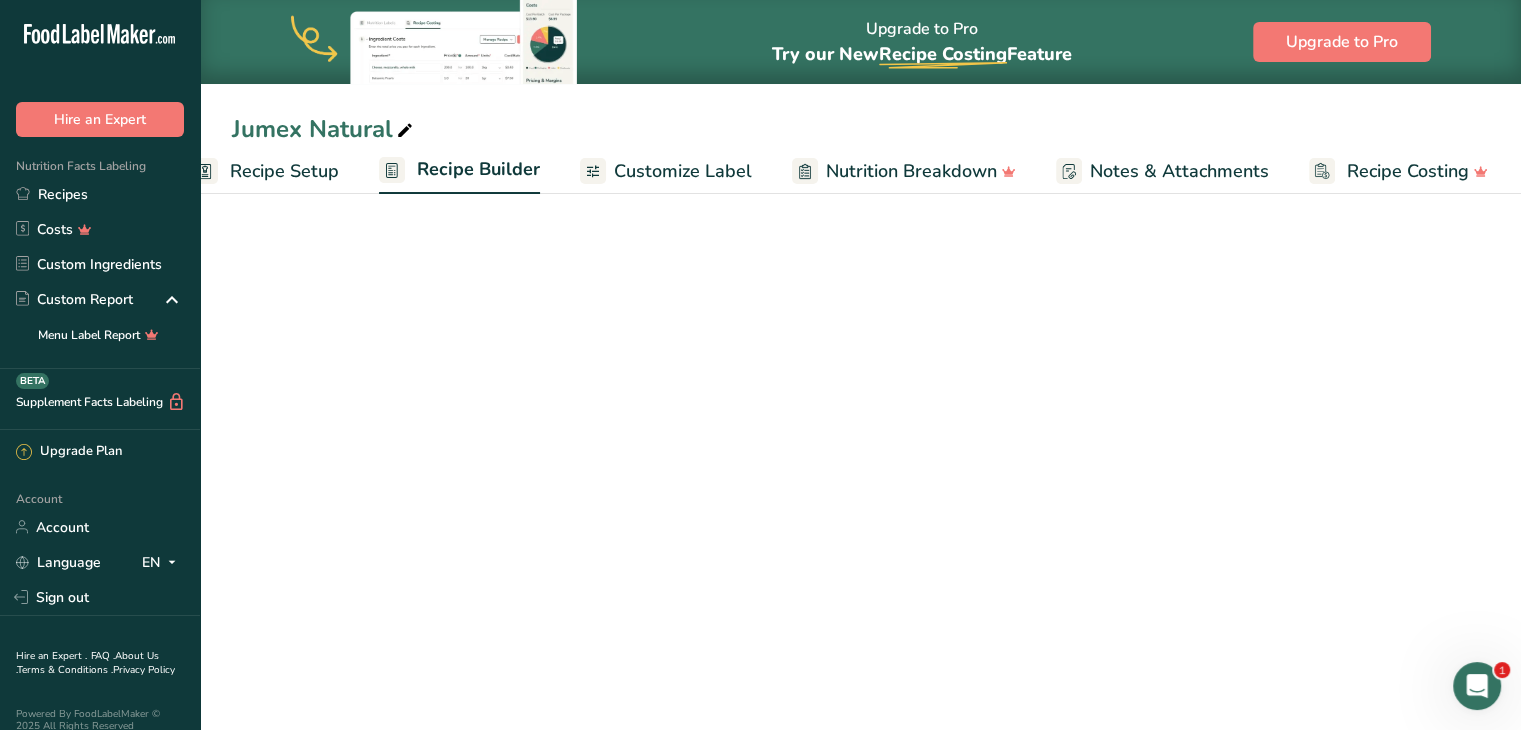 scroll, scrollTop: 0, scrollLeft: 38, axis: horizontal 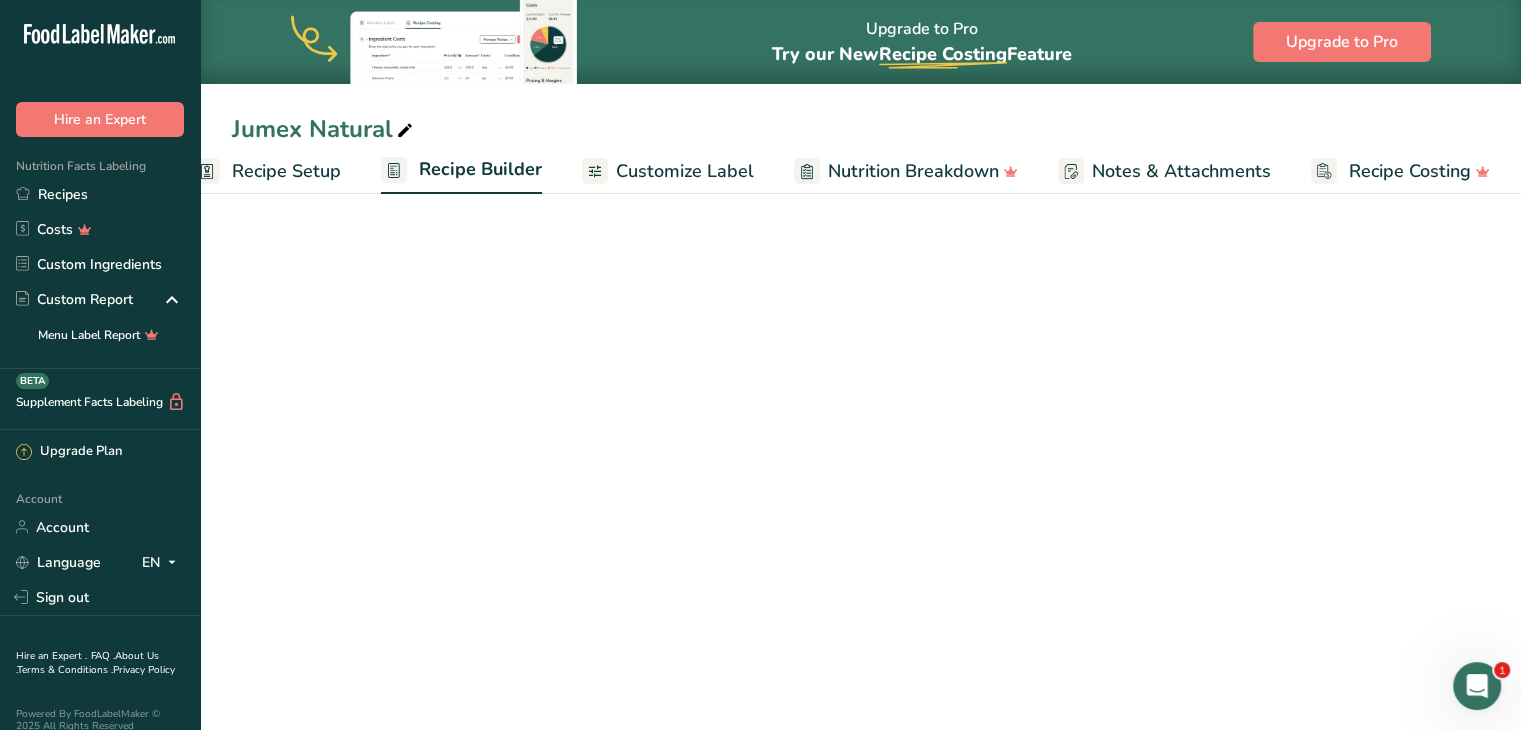click on "Recipe Setup" at bounding box center [286, 171] 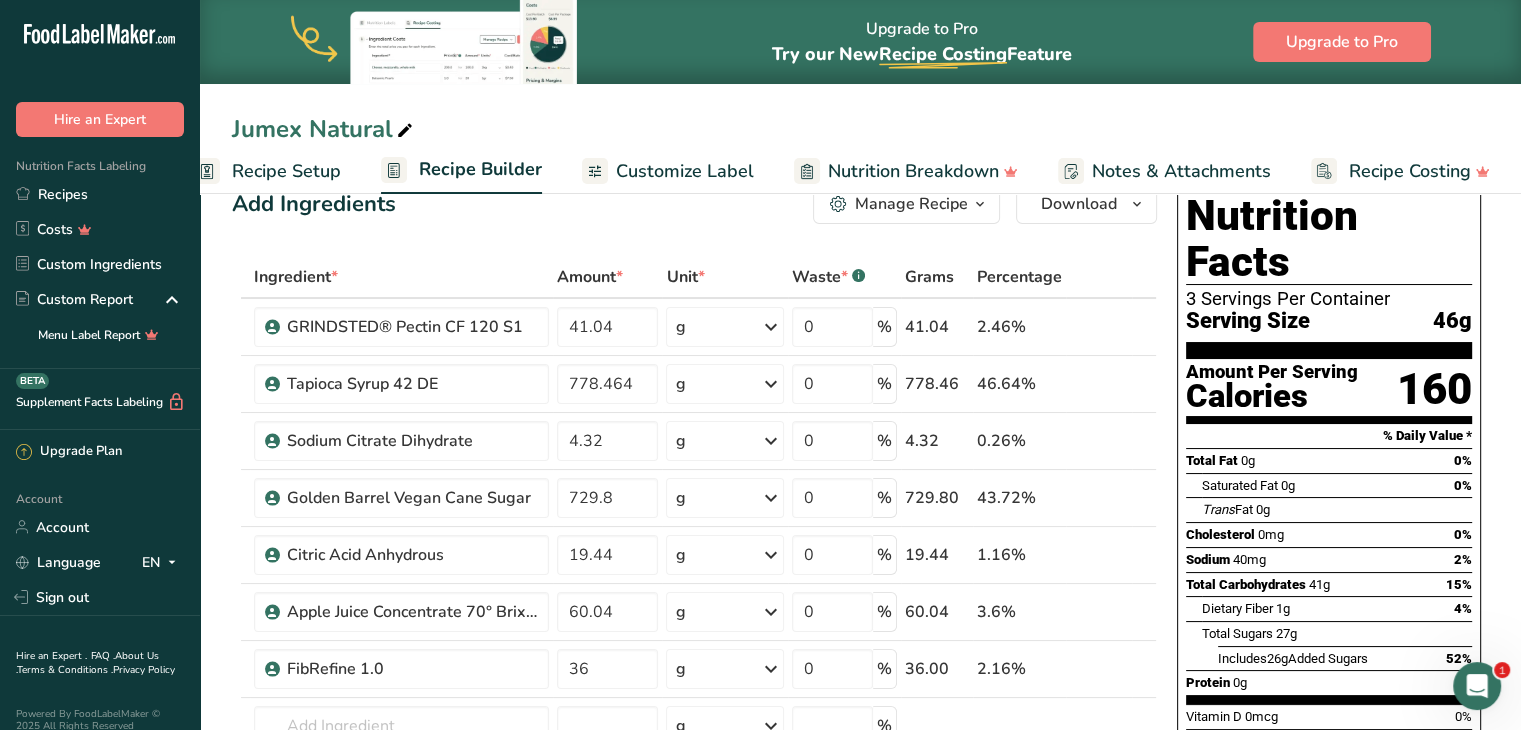 scroll, scrollTop: 0, scrollLeft: 0, axis: both 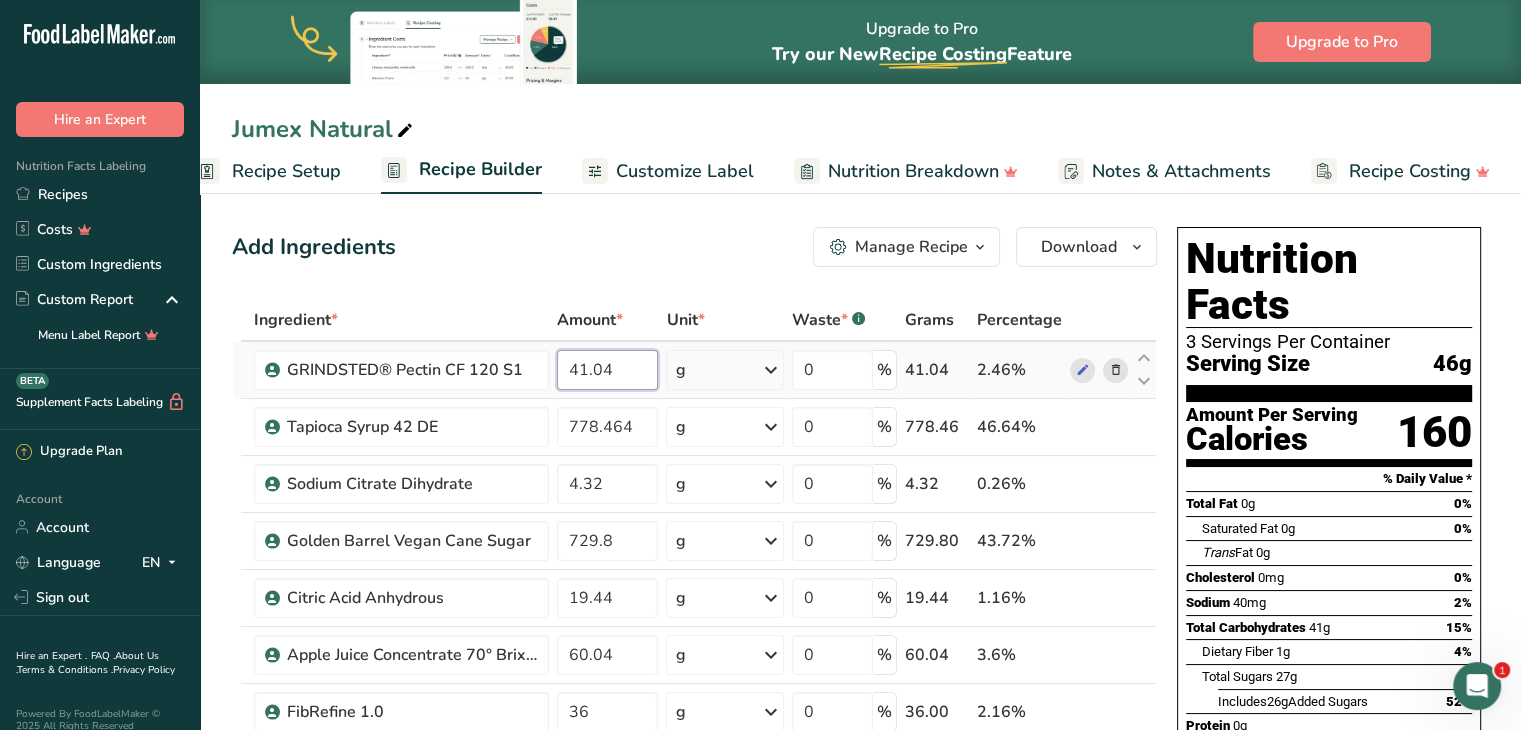 click on "41.04" at bounding box center (608, 370) 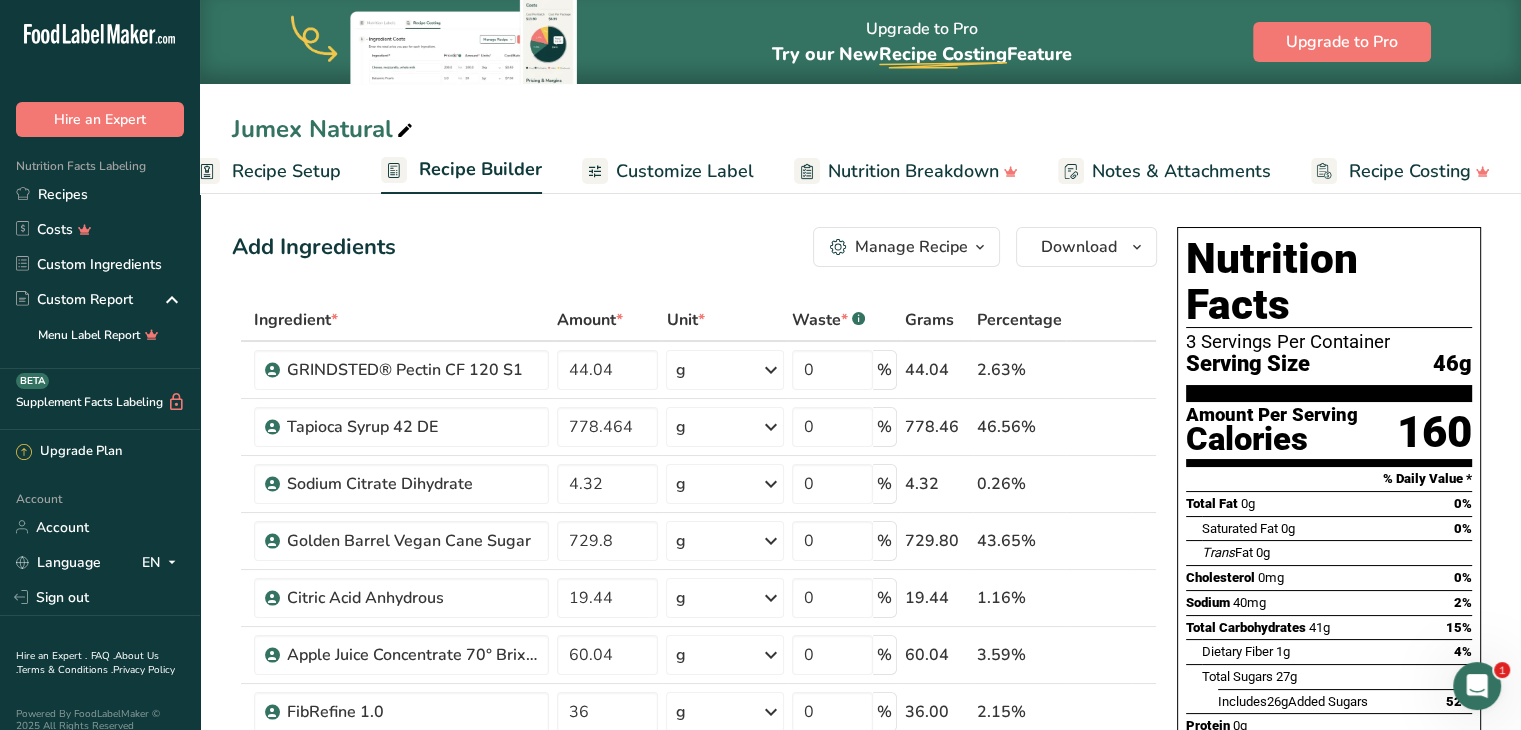 click on "Add Ingredients
Manage Recipe         Delete Recipe           Duplicate Recipe             Scale Recipe             Save as Sub-Recipe   .a-a{fill:#347362;}.b-a{fill:#fff;}                               Nutrition Breakdown                   Recipe Card
NEW
Amino Acids Pattern Report             Activity History
Download
Choose your preferred label style
Standard FDA label
Standard FDA label
The most common format for nutrition facts labels in compliance with the FDA's typeface, style and requirements
Tabular FDA label
A label format compliant with the FDA regulations presented in a tabular (horizontal) display.
Linear FDA label
A simple linear display for small sized packages.
Simplified FDA label" at bounding box center (700, 889) 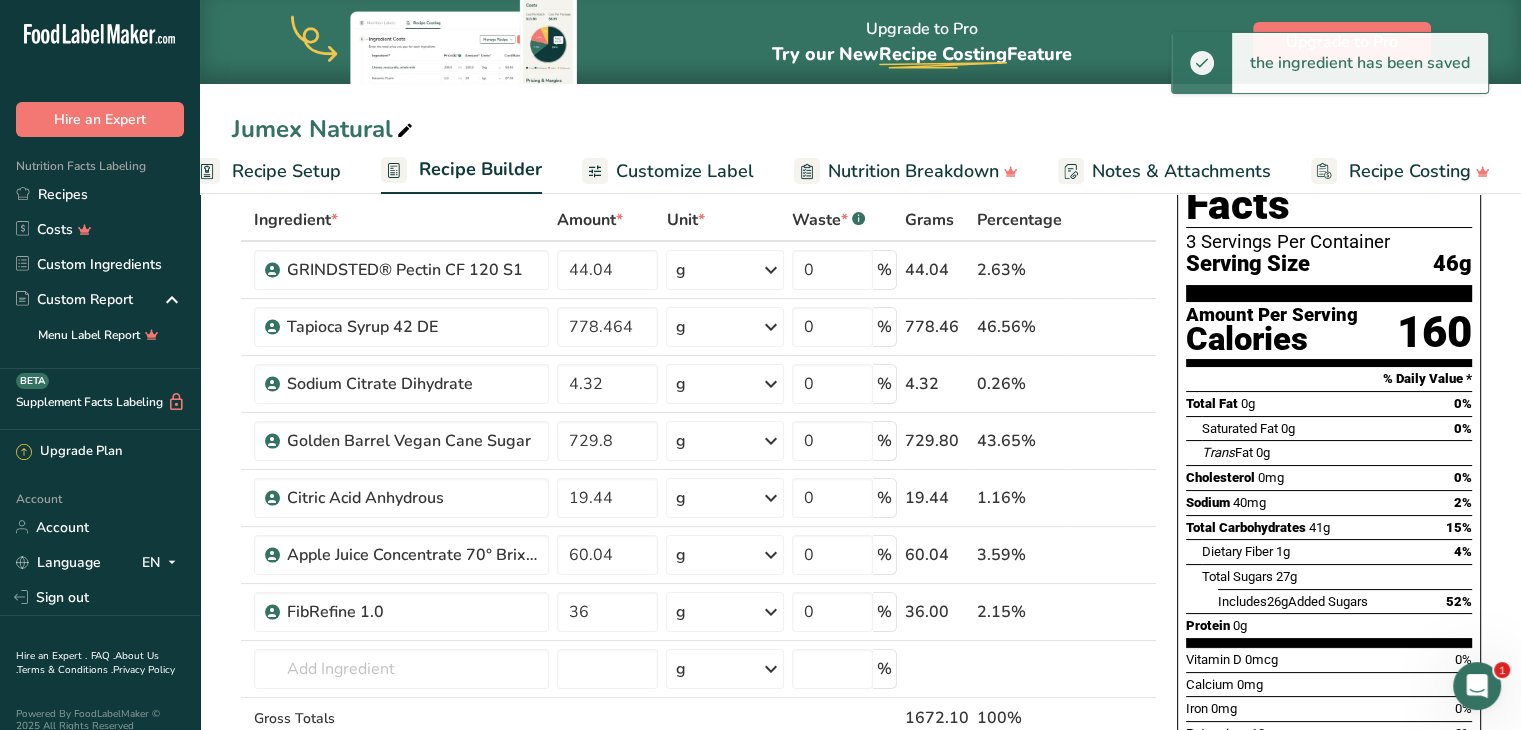 scroll, scrollTop: 0, scrollLeft: 0, axis: both 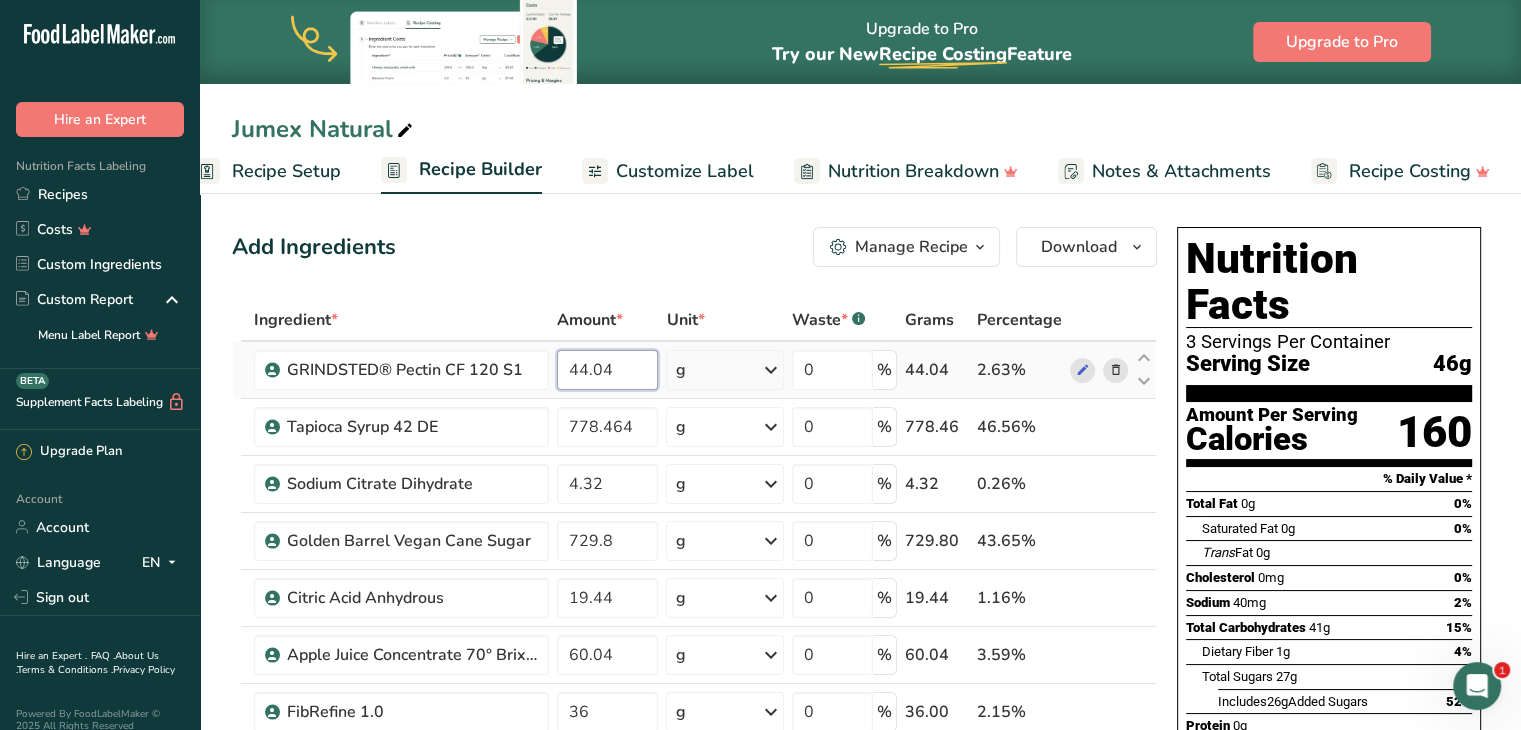 click on "44.04" at bounding box center [608, 370] 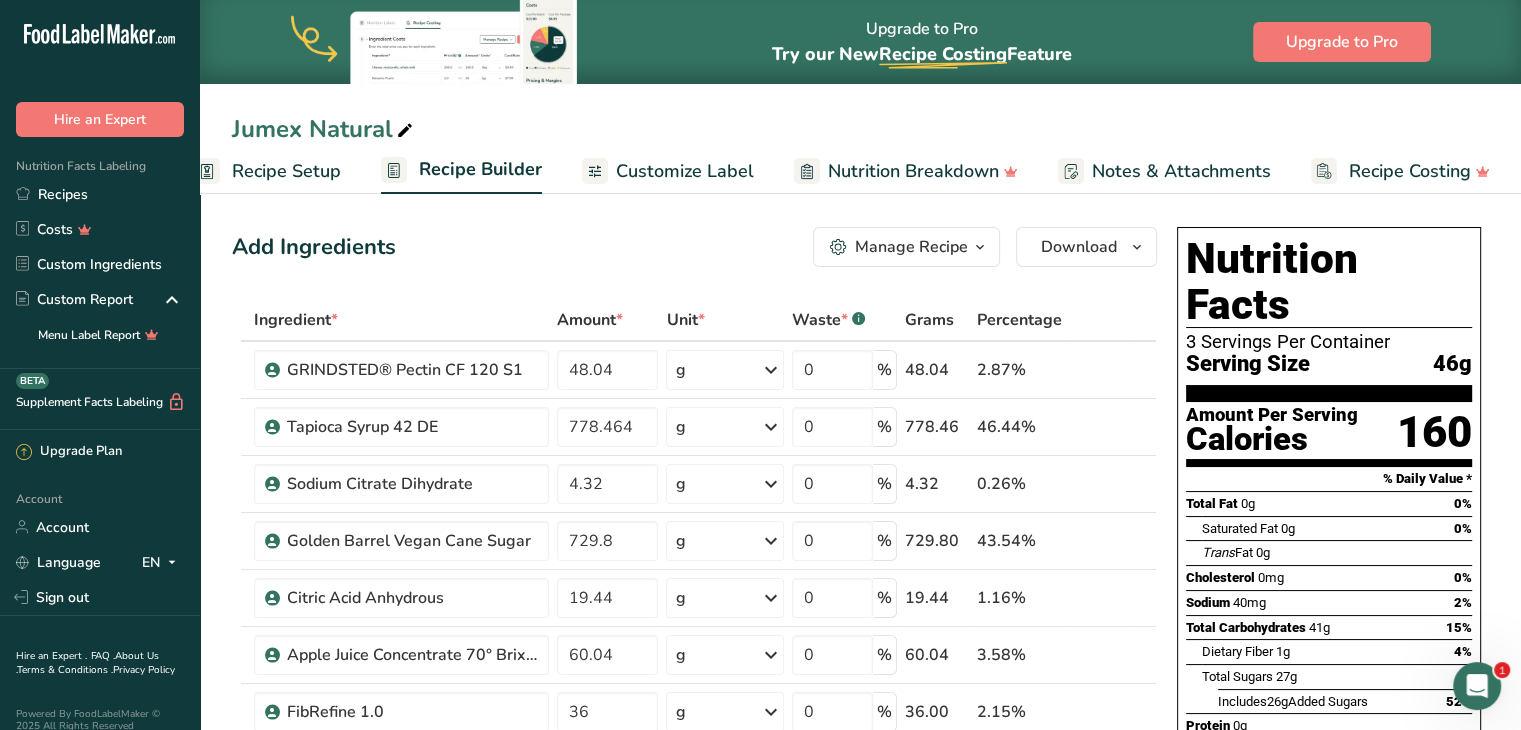 click on "Add Ingredients
Manage Recipe         Delete Recipe           Duplicate Recipe             Scale Recipe             Save as Sub-Recipe   .a-a{fill:#347362;}.b-a{fill:#fff;}                               Nutrition Breakdown                   Recipe Card
NEW
Amino Acids Pattern Report             Activity History
Download
Choose your preferred label style
Standard FDA label
Standard FDA label
The most common format for nutrition facts labels in compliance with the FDA's typeface, style and requirements
Tabular FDA label
A label format compliant with the FDA regulations presented in a tabular (horizontal) display.
Linear FDA label
A simple linear display for small sized packages.
Simplified FDA label" at bounding box center [694, 247] 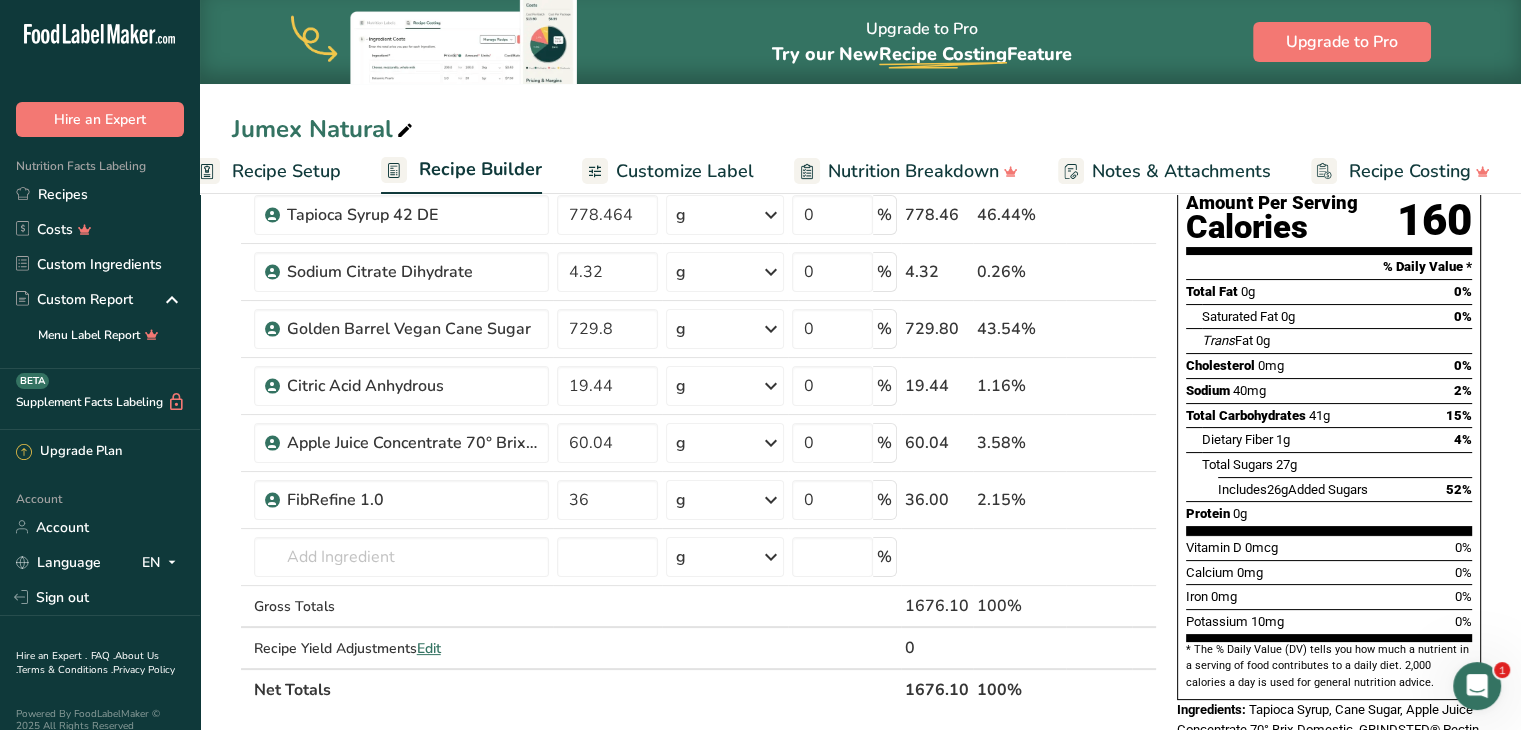 scroll, scrollTop: 0, scrollLeft: 0, axis: both 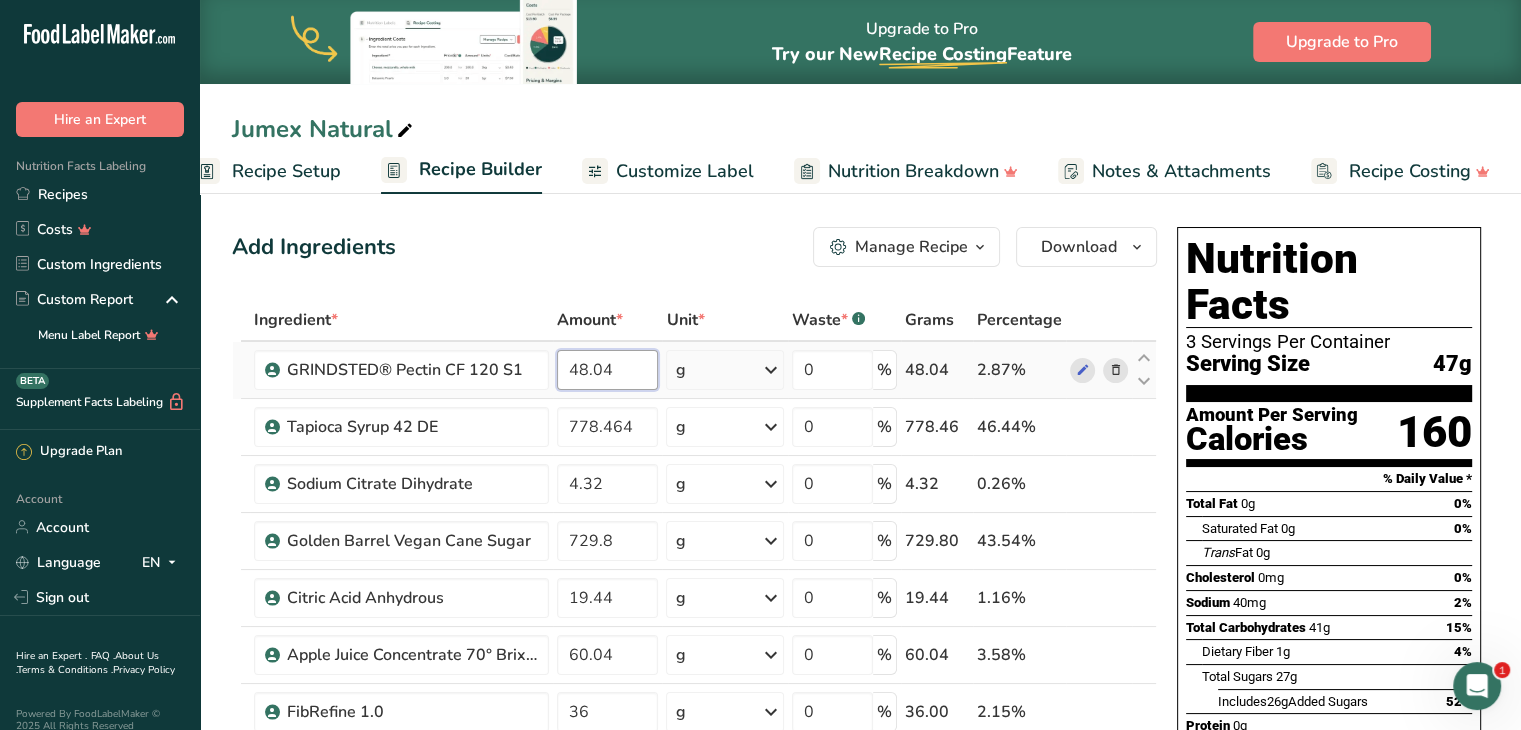 click on "48.04" at bounding box center [608, 370] 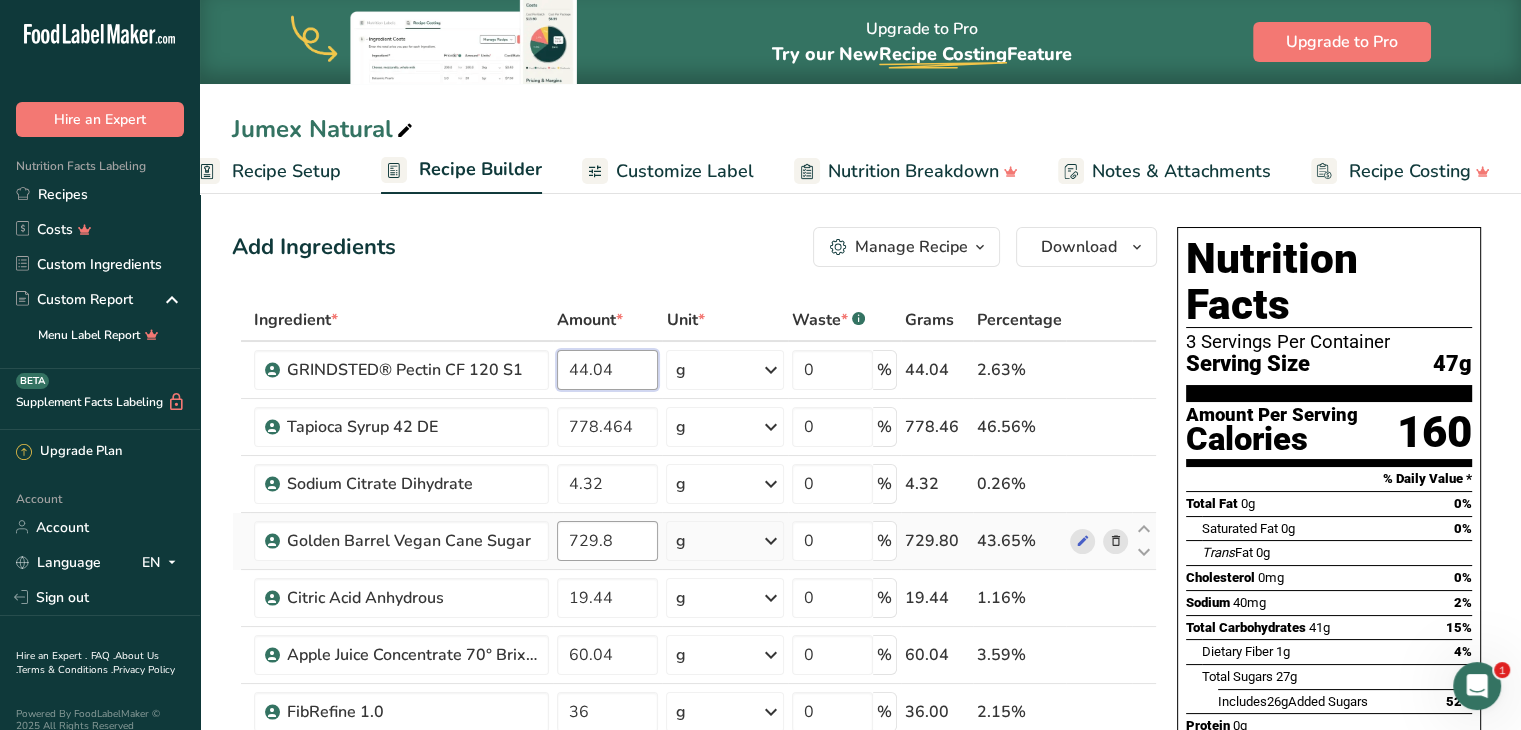 type on "44.04" 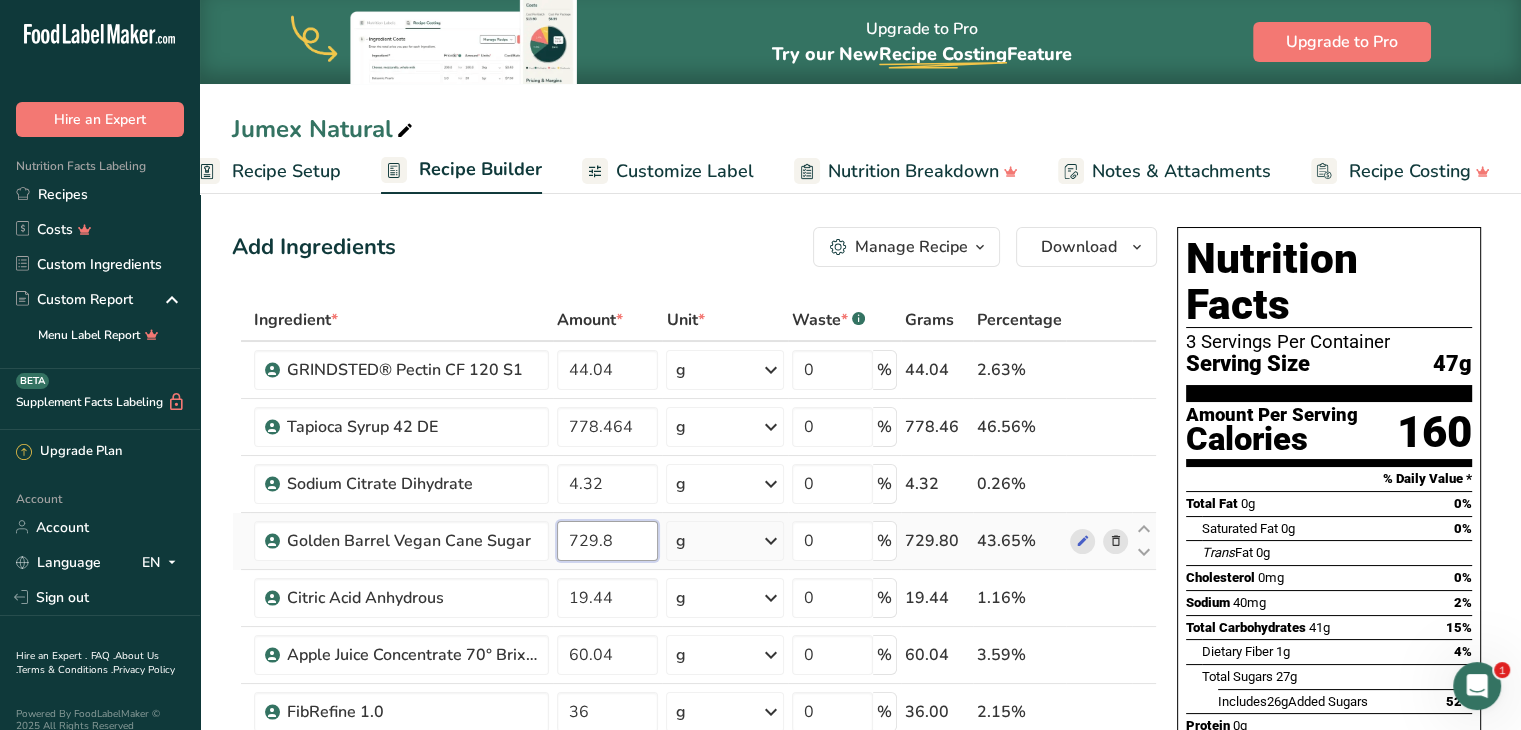 click on "Ingredient *
Amount *
Unit *
Waste *   .a-a{fill:#347362;}.b-a{fill:#fff;}          Grams
Percentage
GRINDSTED® Pectin CF 120 S1
44.04
g
Weight Units
g
kg
mg
See more
Volume Units
l
mL
fl oz
See more
0
%
44.04
2.63%
Tapioca Syrup 42 DE
778.464
g
Weight Units
g
kg
mg
See more
Volume Units
l
mL
fl oz
See more
0
%
778.46
46.56%
Sodium Citrate Dihydrate" at bounding box center [694, 611] 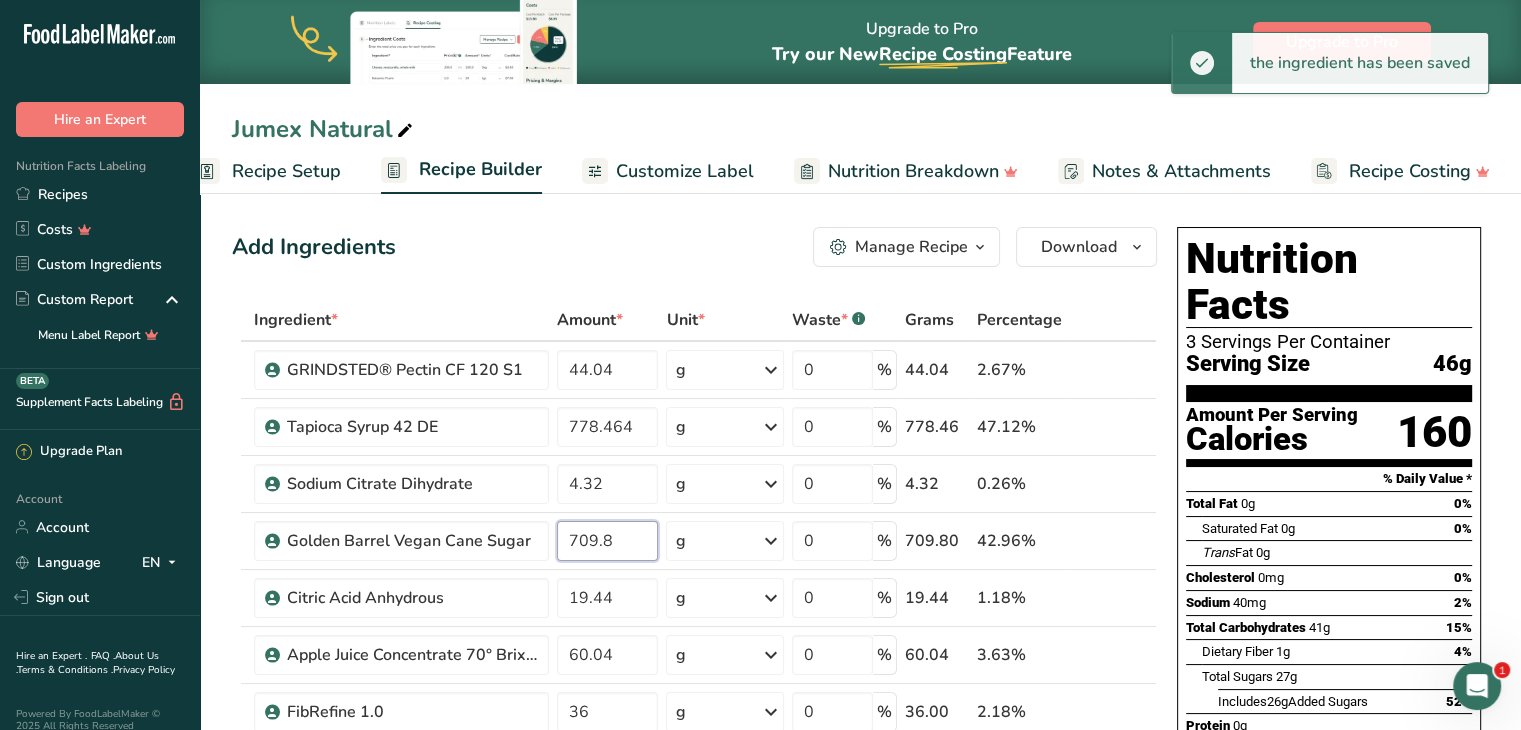type on "709.8" 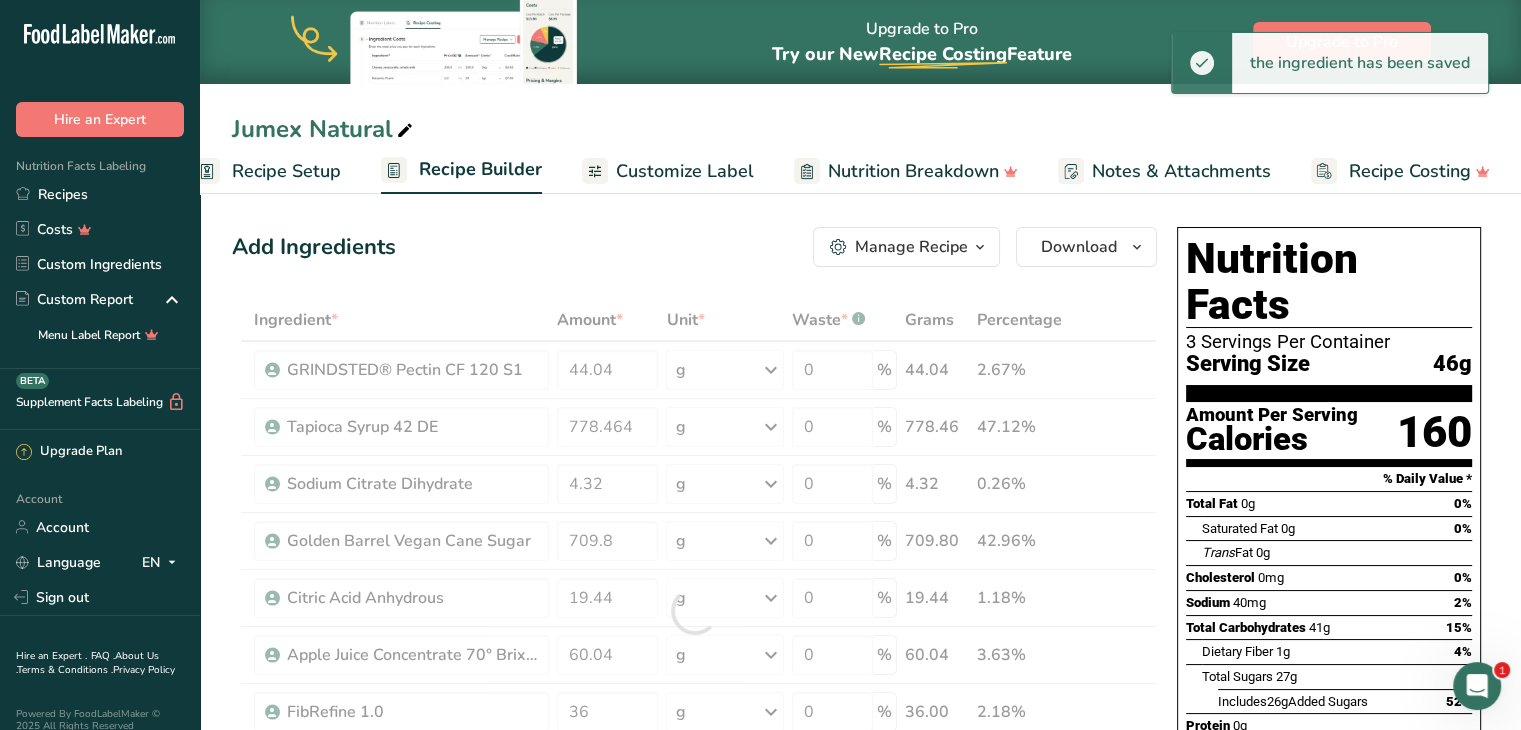 click on "Add Ingredients
Manage Recipe         Delete Recipe           Duplicate Recipe             Scale Recipe             Save as Sub-Recipe   .a-a{fill:#347362;}.b-a{fill:#fff;}                               Nutrition Breakdown                   Recipe Card
NEW
Amino Acids Pattern Report             Activity History
Download
Choose your preferred label style
Standard FDA label
Standard FDA label
The most common format for nutrition facts labels in compliance with the FDA's typeface, style and requirements
Tabular FDA label
A label format compliant with the FDA regulations presented in a tabular (horizontal) display.
Linear FDA label
A simple linear display for small sized packages.
Simplified FDA label" at bounding box center (694, 247) 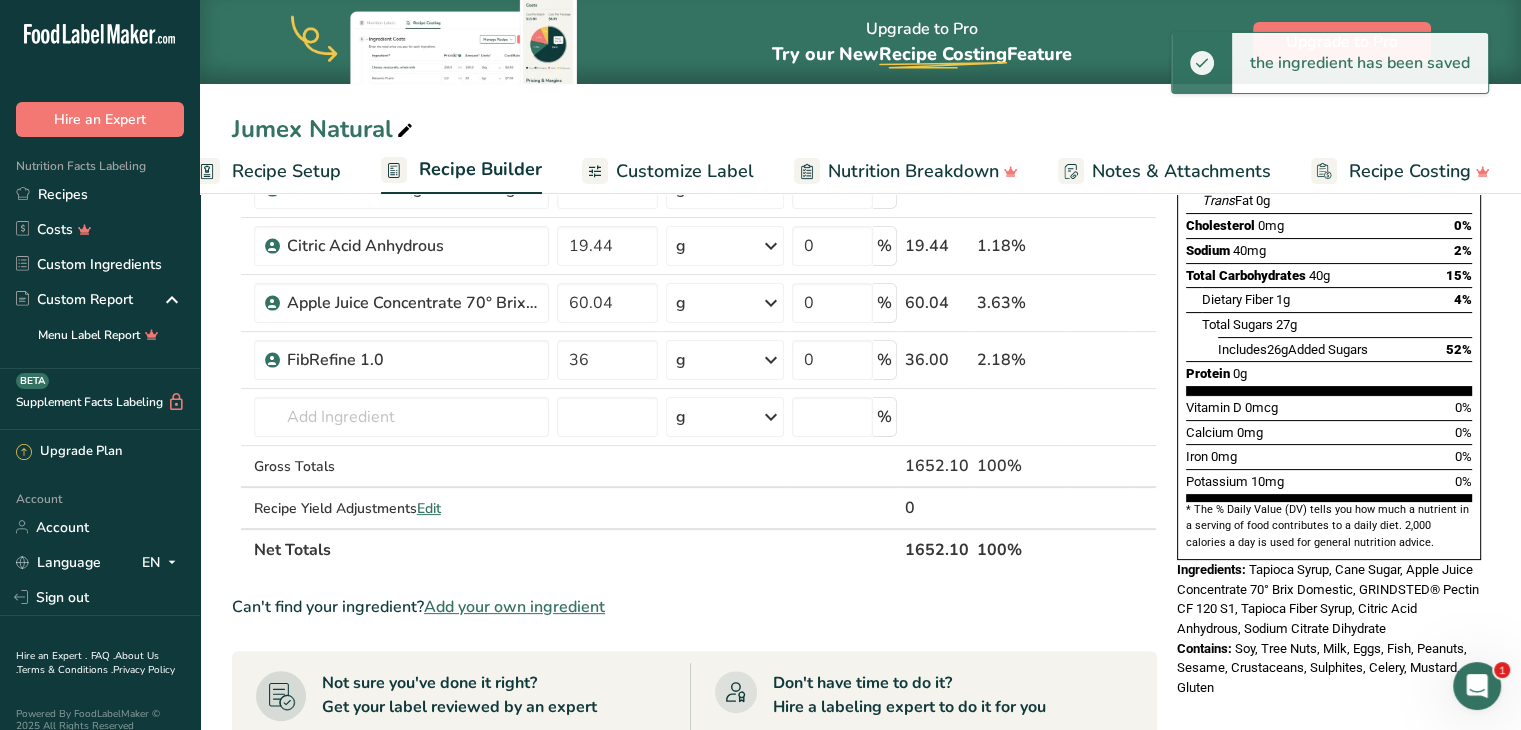 scroll, scrollTop: 0, scrollLeft: 0, axis: both 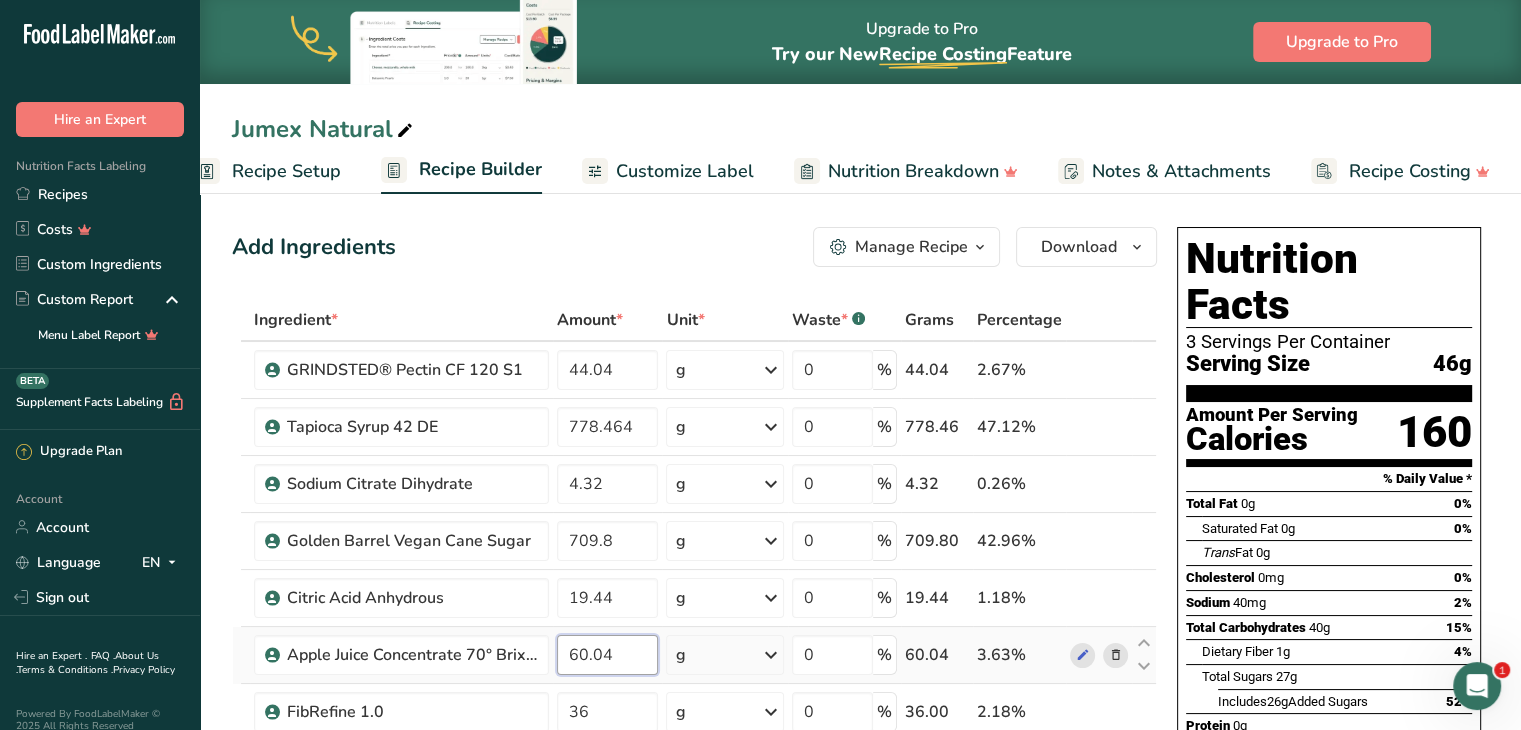click on "60.04" at bounding box center (608, 655) 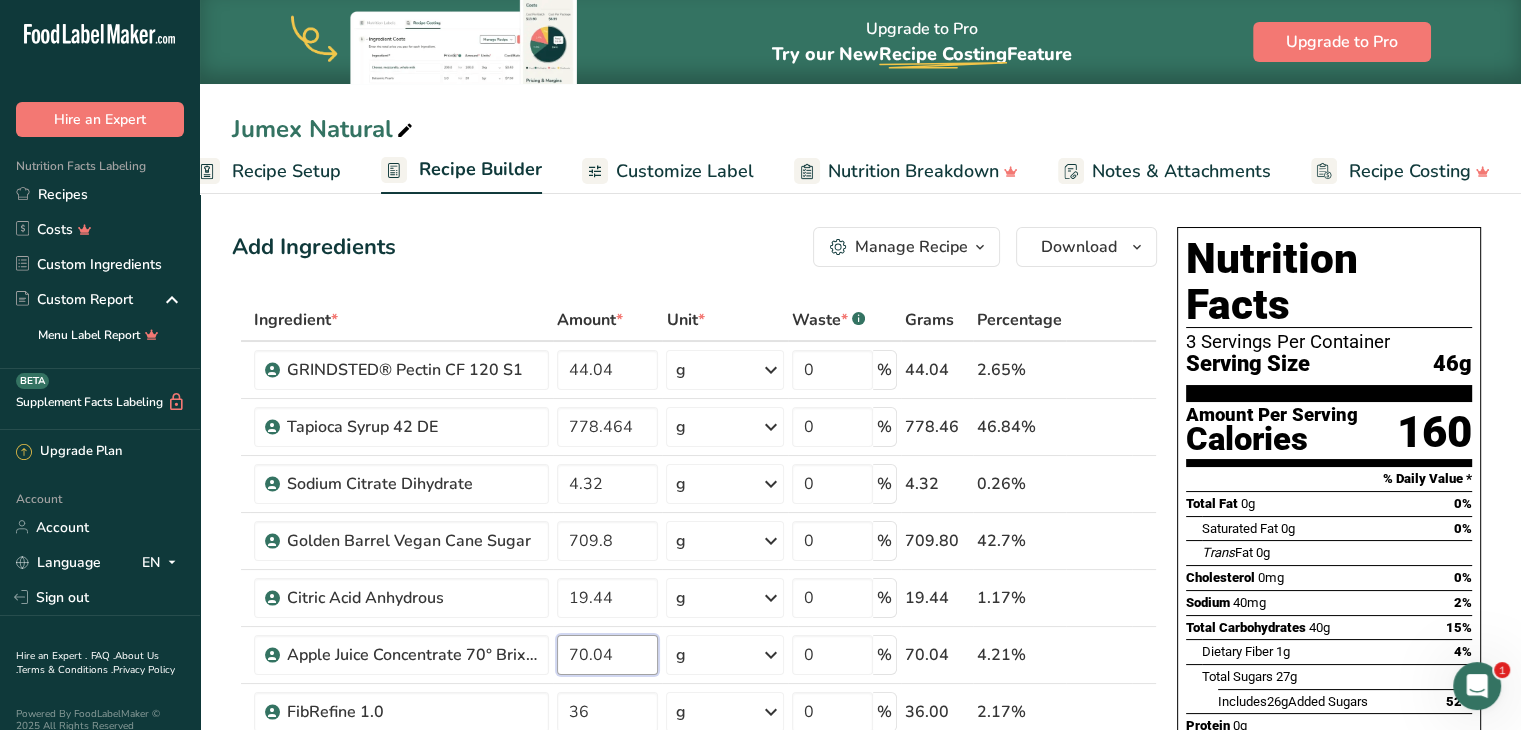 type on "70.04" 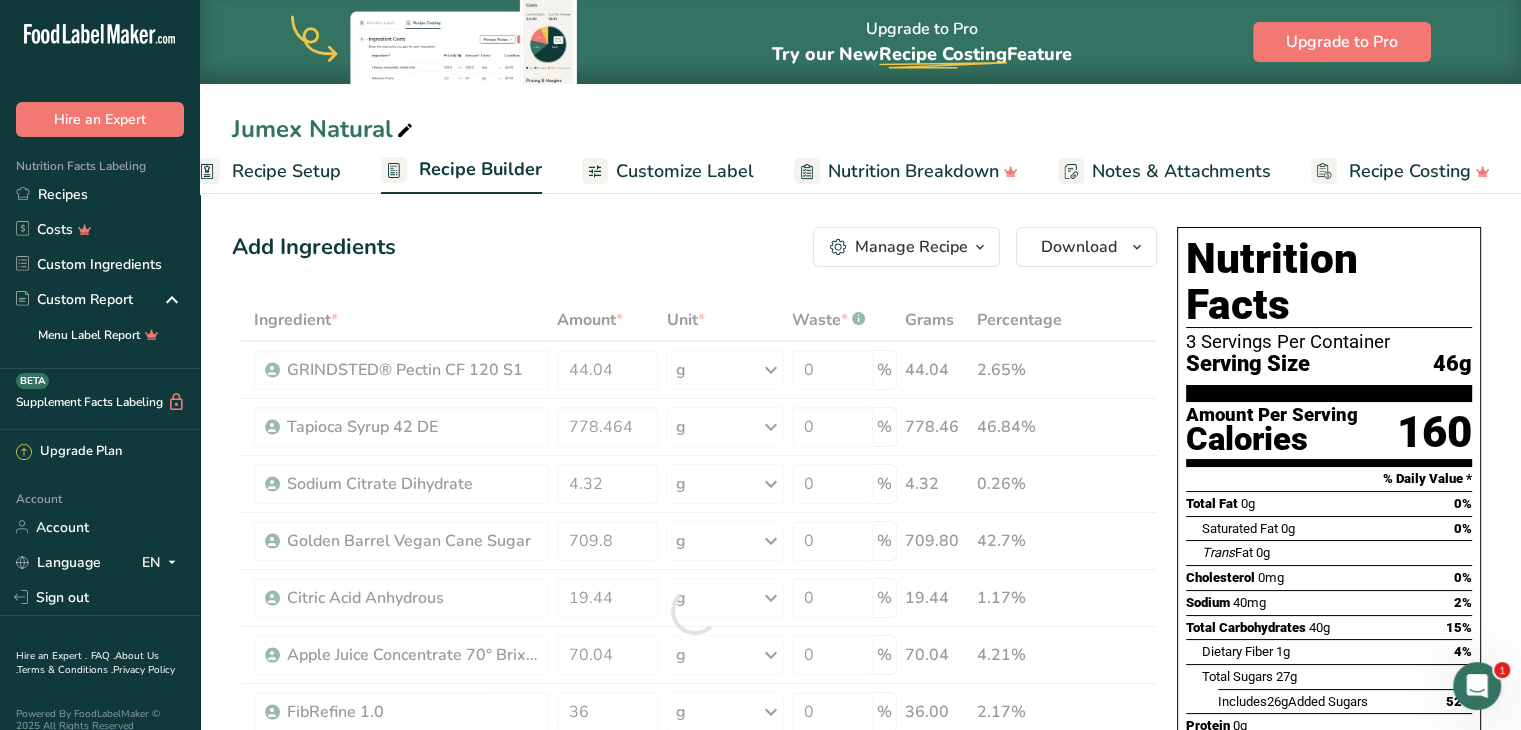 click on "Add Ingredients
Manage Recipe         Delete Recipe           Duplicate Recipe             Scale Recipe             Save as Sub-Recipe   .a-a{fill:#347362;}.b-a{fill:#fff;}                               Nutrition Breakdown                   Recipe Card
NEW
Amino Acids Pattern Report             Activity History
Download
Choose your preferred label style
Standard FDA label
Standard FDA label
The most common format for nutrition facts labels in compliance with the FDA's typeface, style and requirements
Tabular FDA label
A label format compliant with the FDA regulations presented in a tabular (horizontal) display.
Linear FDA label
A simple linear display for small sized packages.
Simplified FDA label" at bounding box center [694, 247] 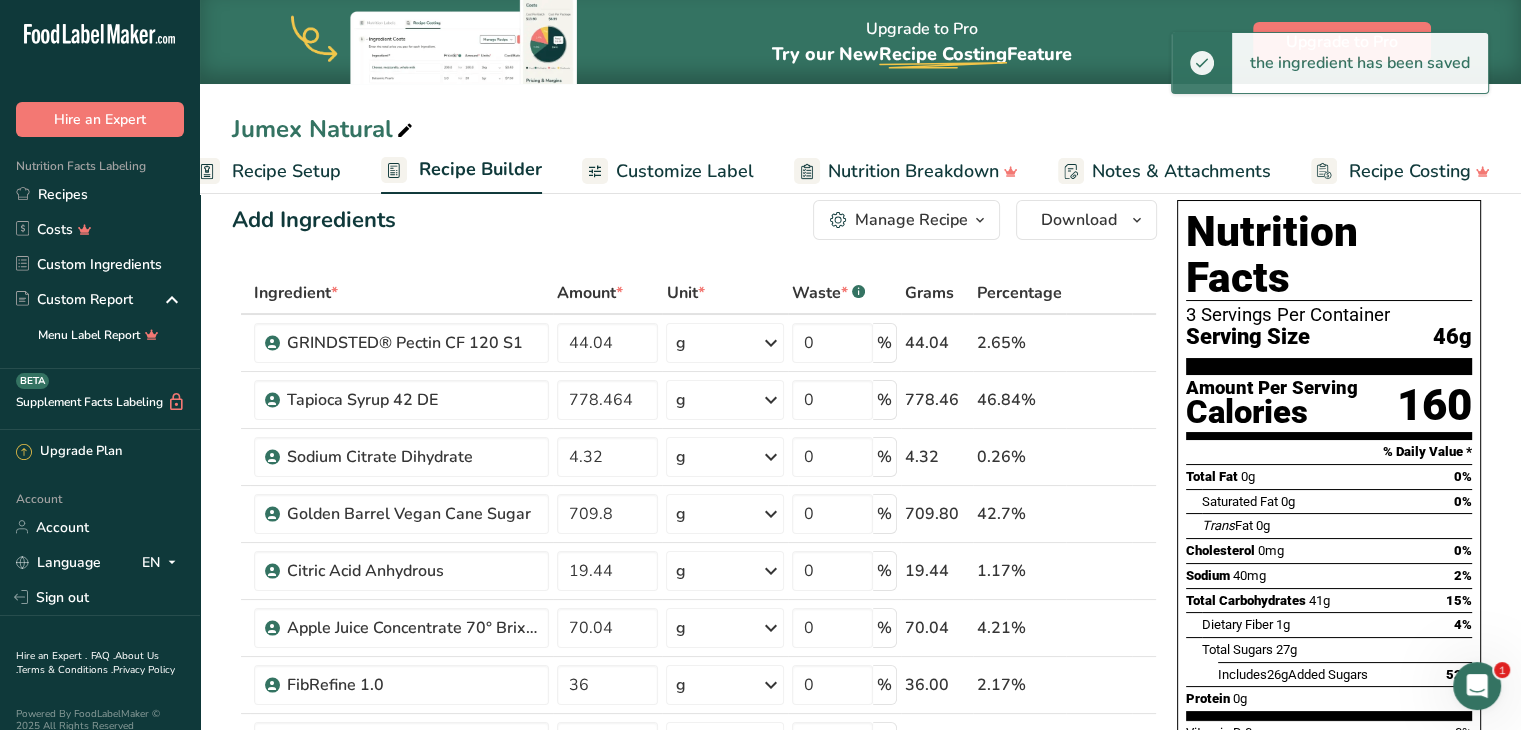 scroll, scrollTop: 23, scrollLeft: 0, axis: vertical 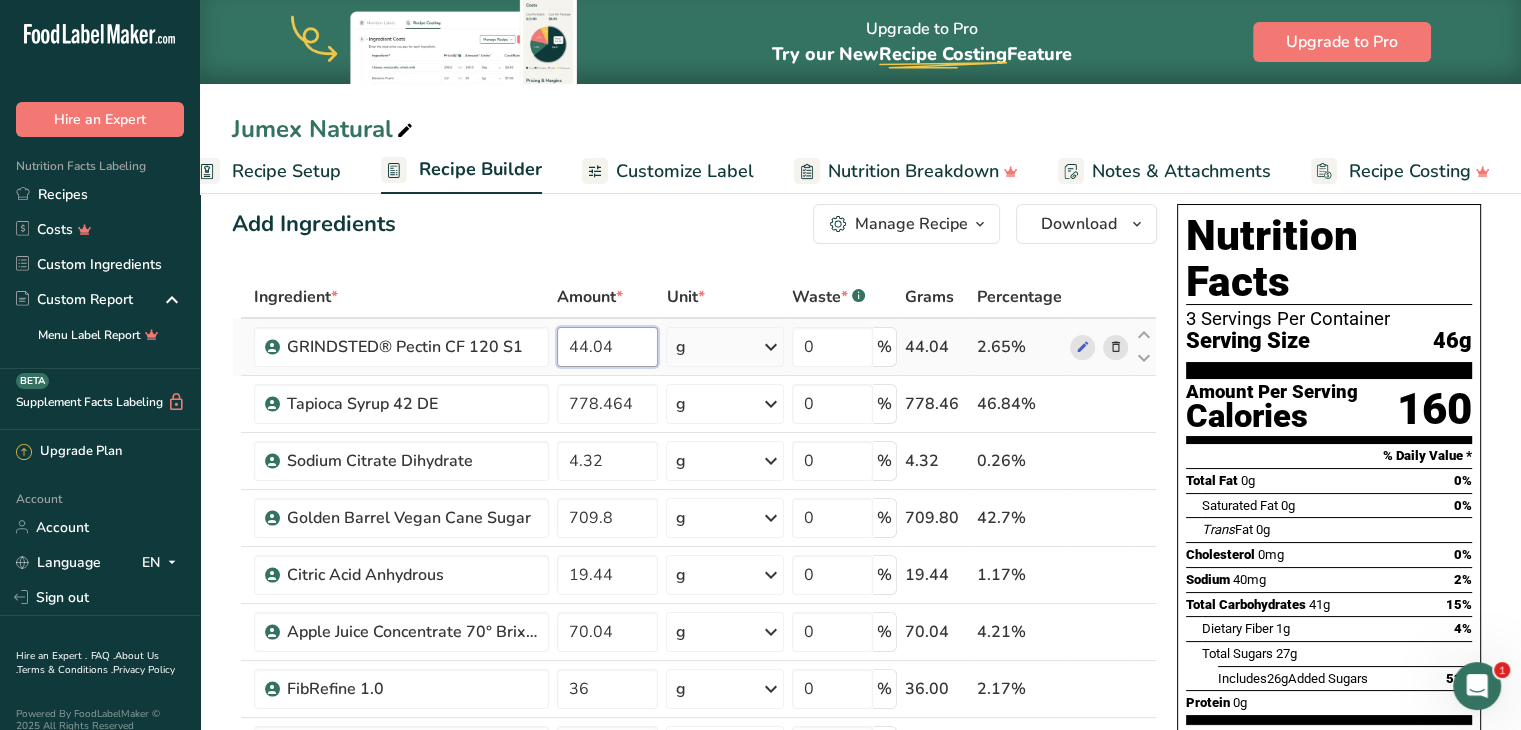 click on "44.04" at bounding box center [608, 347] 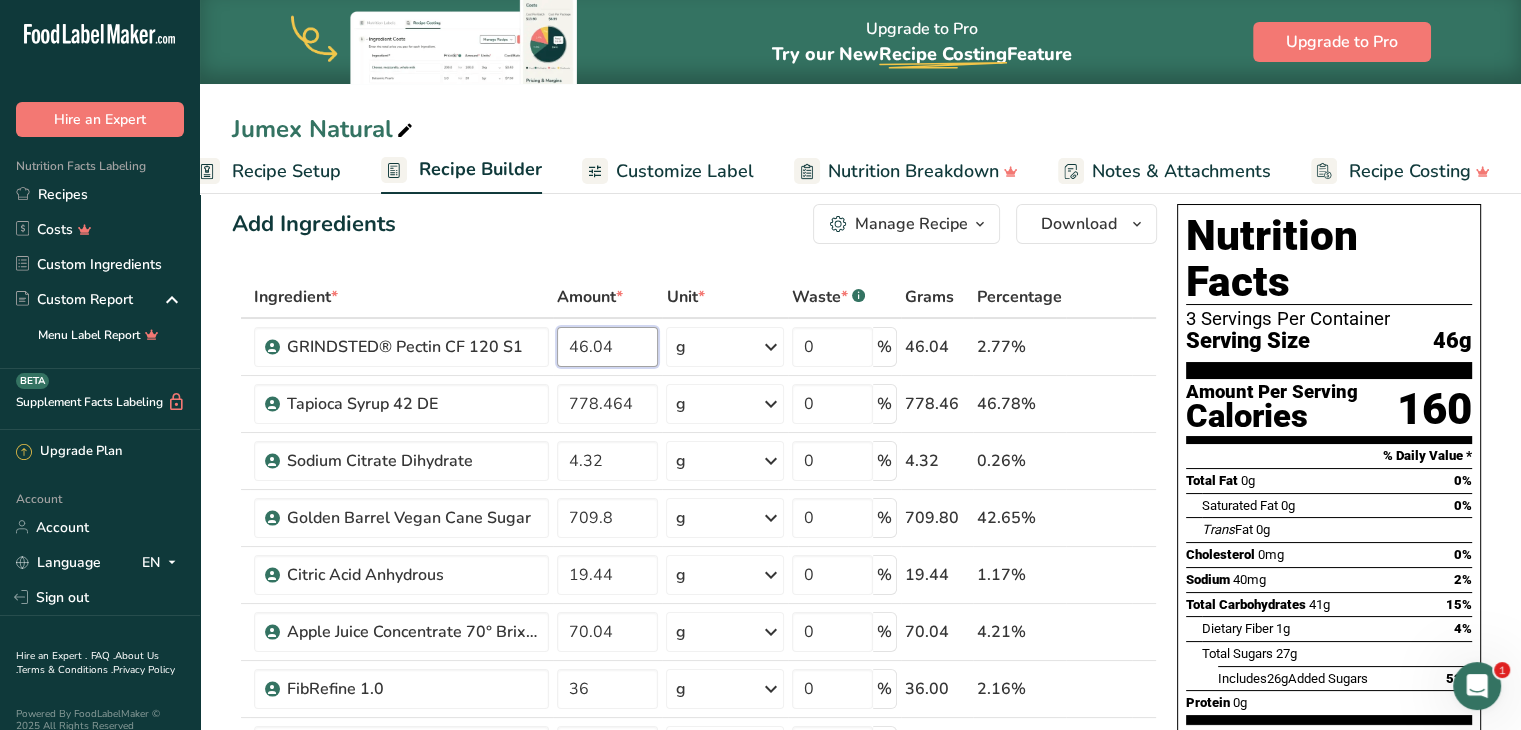 type on "46.04" 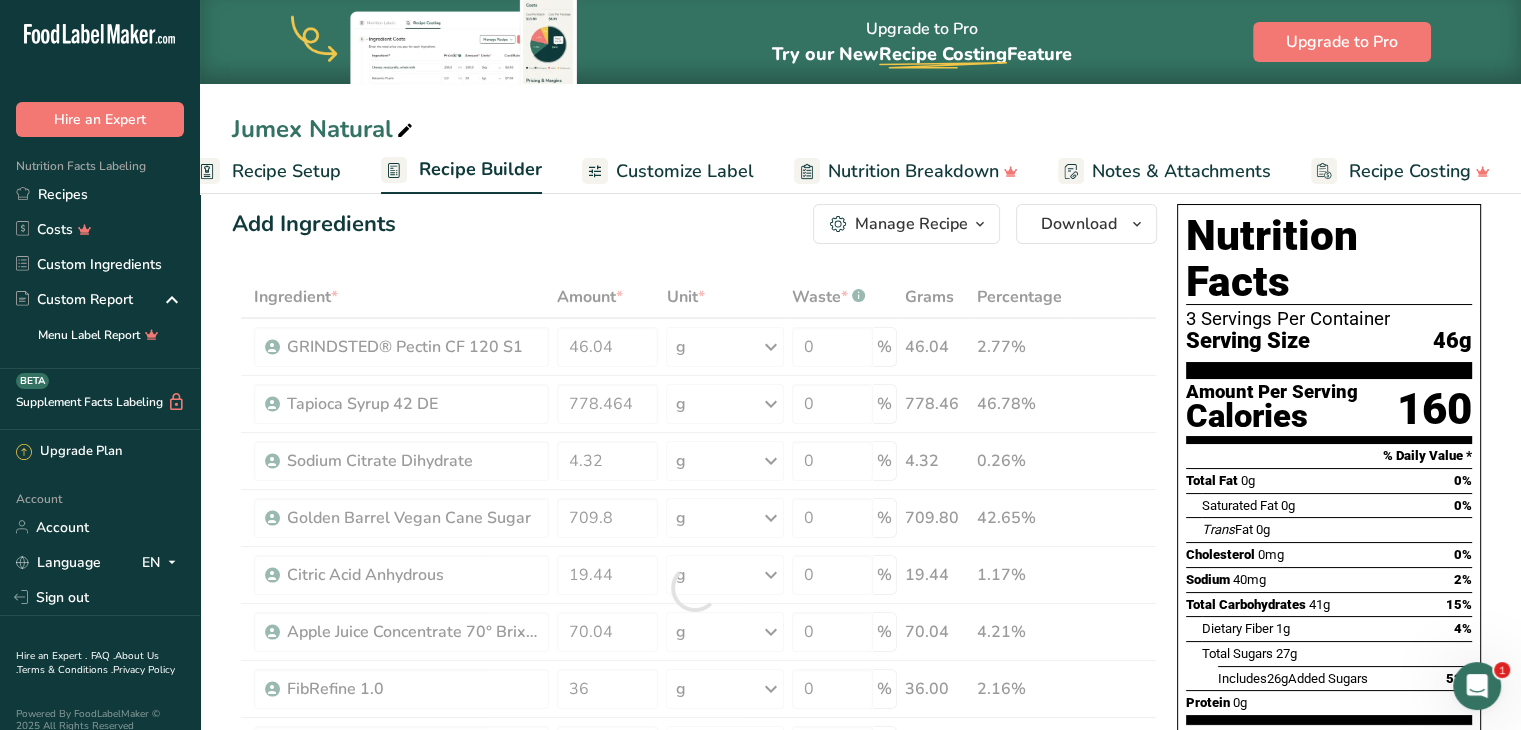 click on "Add Ingredients
Manage Recipe         Delete Recipe           Duplicate Recipe             Scale Recipe             Save as Sub-Recipe   .a-a{fill:#347362;}.b-a{fill:#fff;}                               Nutrition Breakdown                   Recipe Card
NEW
Amino Acids Pattern Report             Activity History
Download
Choose your preferred label style
Standard FDA label
Standard FDA label
The most common format for nutrition facts labels in compliance with the FDA's typeface, style and requirements
Tabular FDA label
A label format compliant with the FDA regulations presented in a tabular (horizontal) display.
Linear FDA label
A simple linear display for small sized packages.
Simplified FDA label" at bounding box center (700, 866) 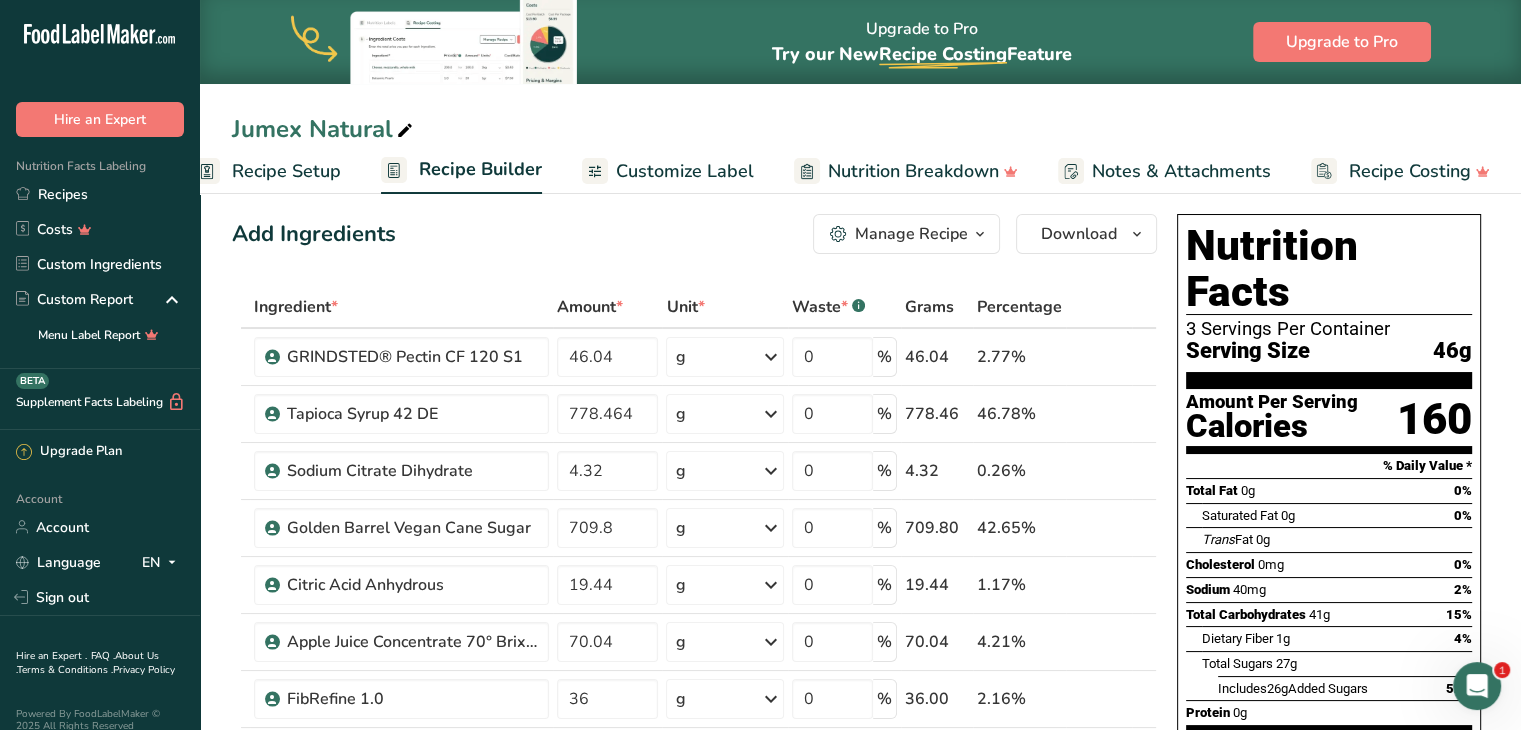 scroll, scrollTop: 0, scrollLeft: 0, axis: both 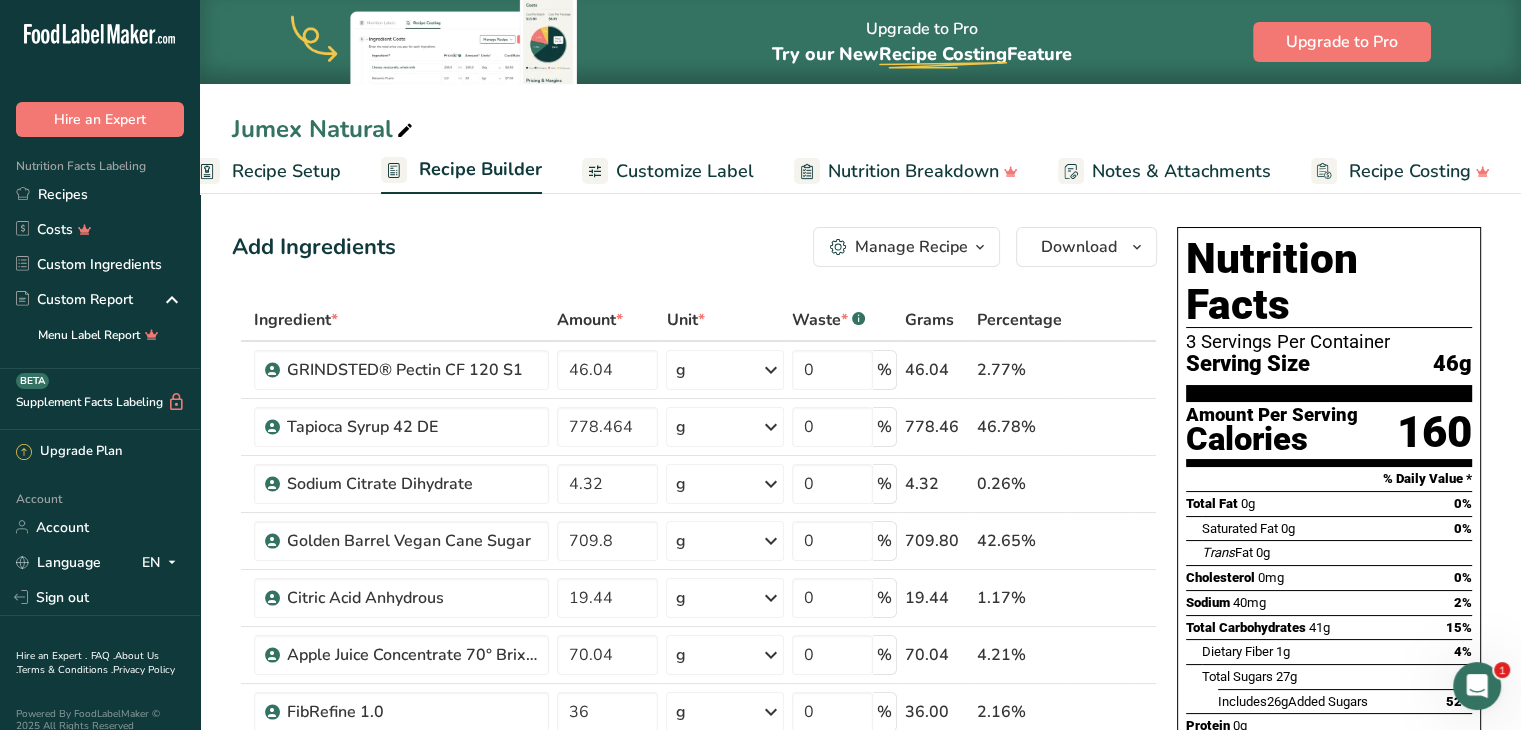 click on "Customize Label" at bounding box center (685, 171) 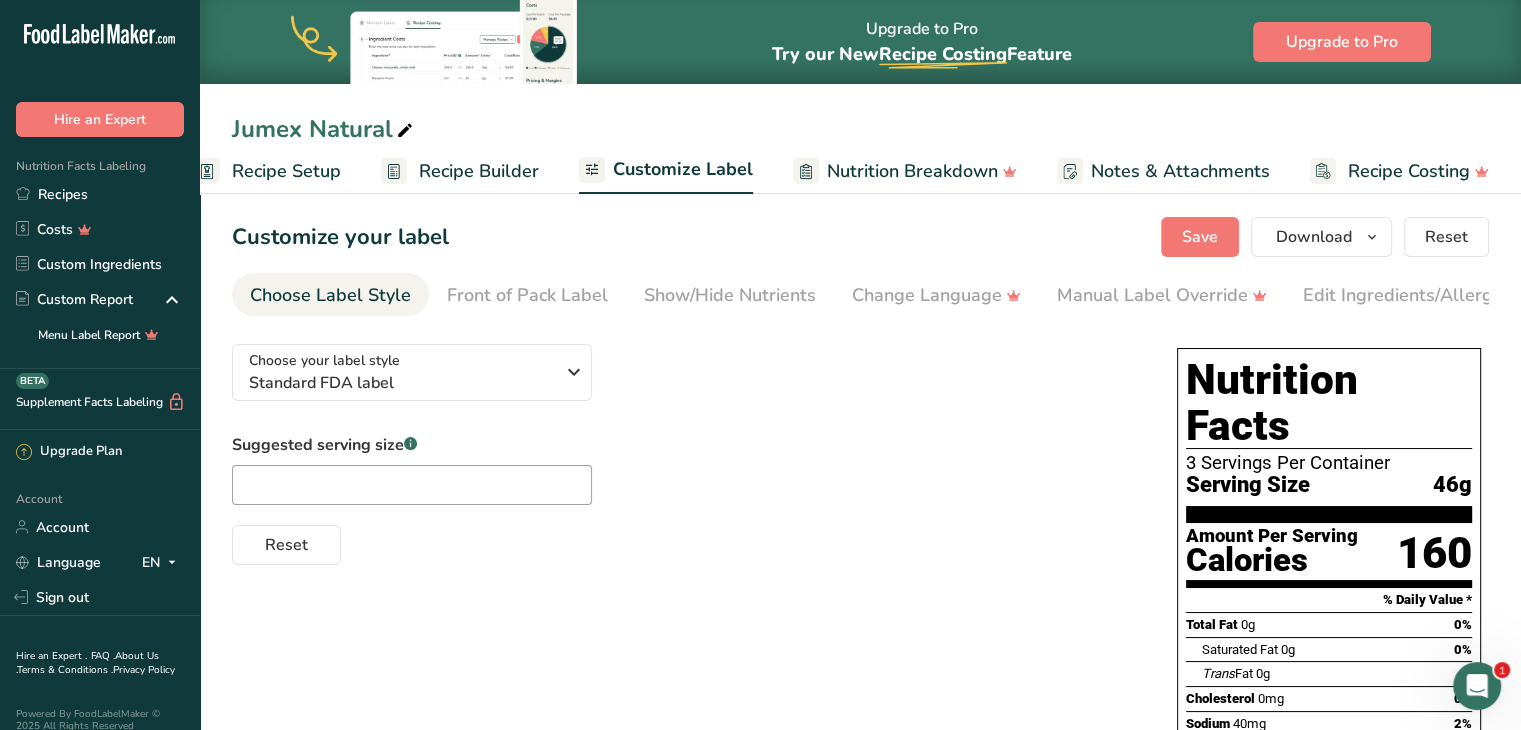scroll, scrollTop: 0, scrollLeft: 0, axis: both 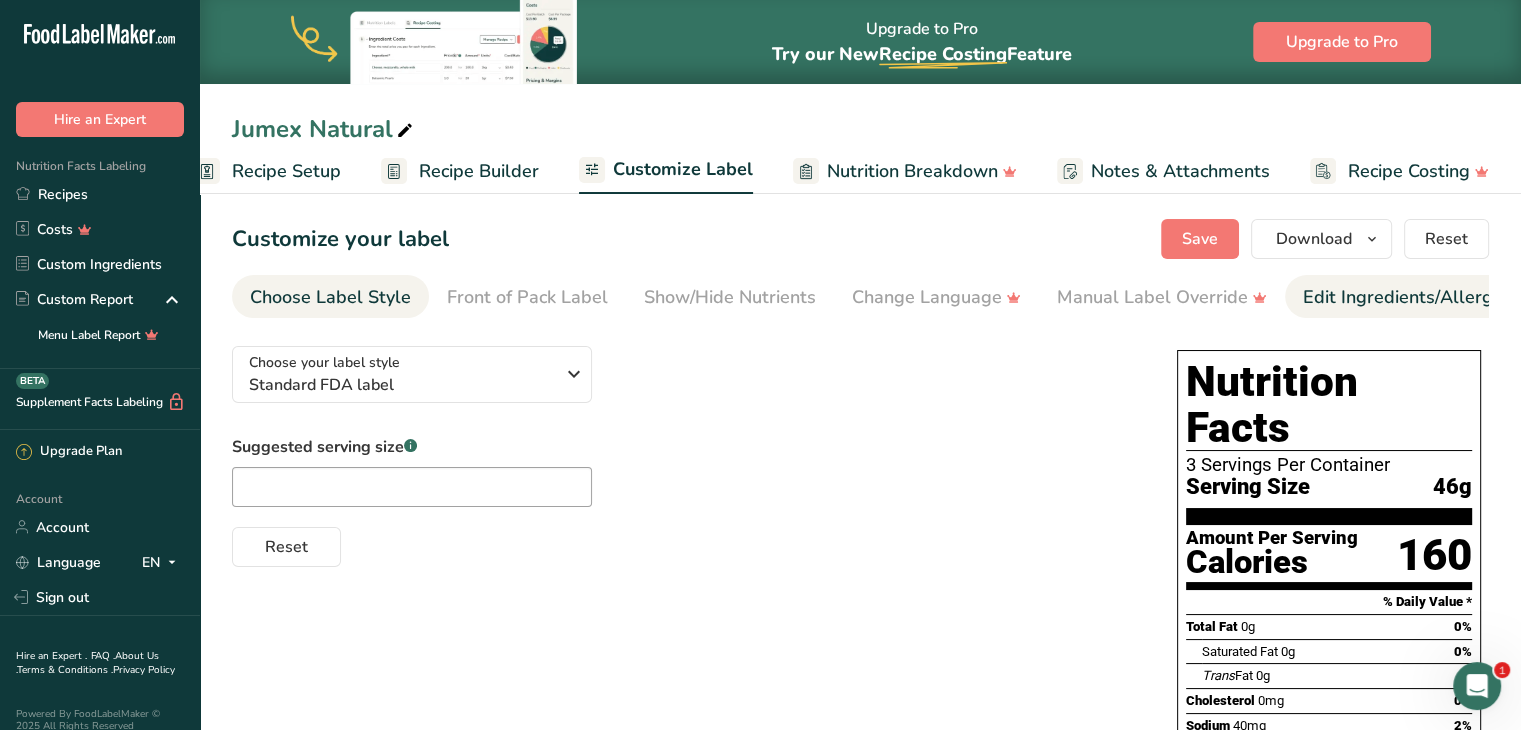 click on "Edit Ingredients/Allergens List" at bounding box center [1430, 297] 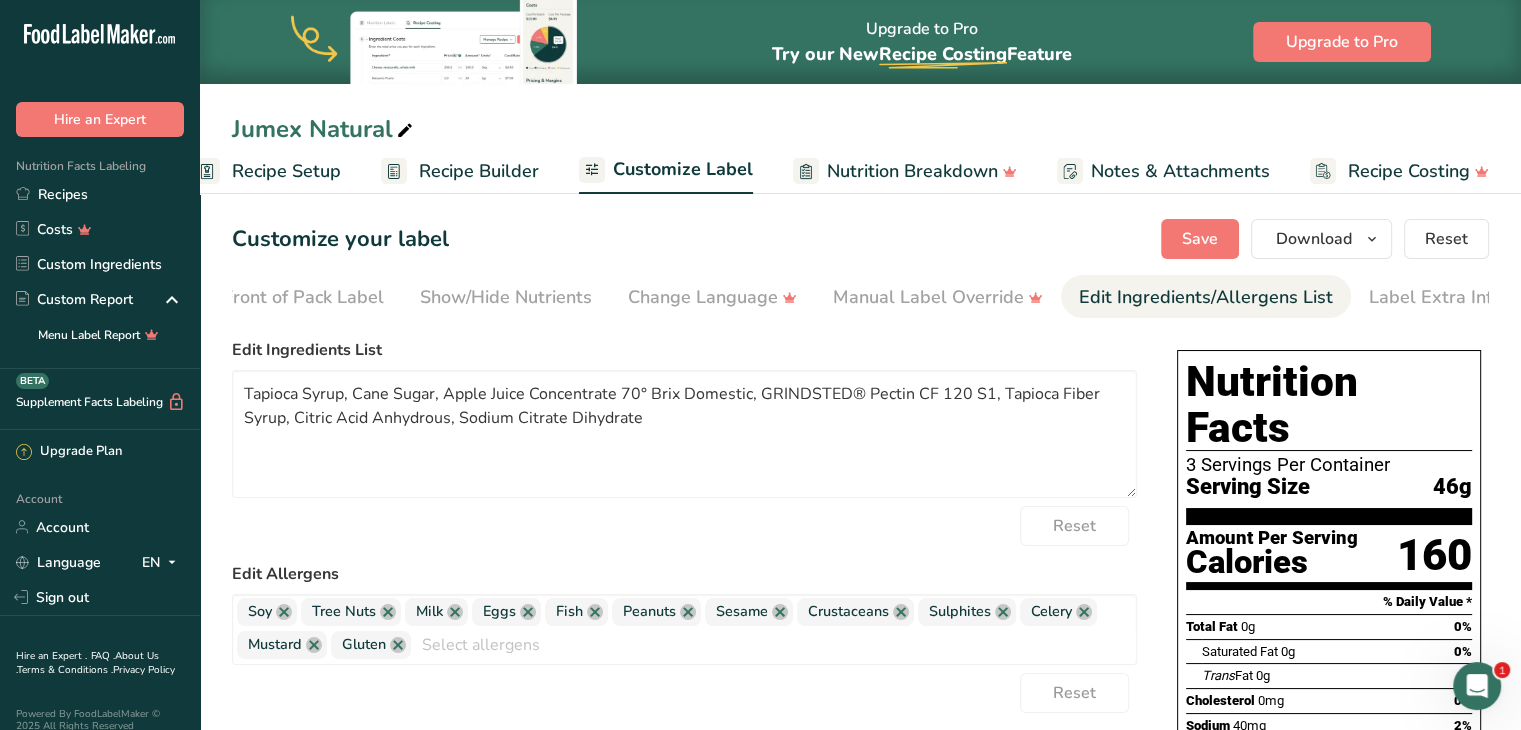 scroll, scrollTop: 0, scrollLeft: 244, axis: horizontal 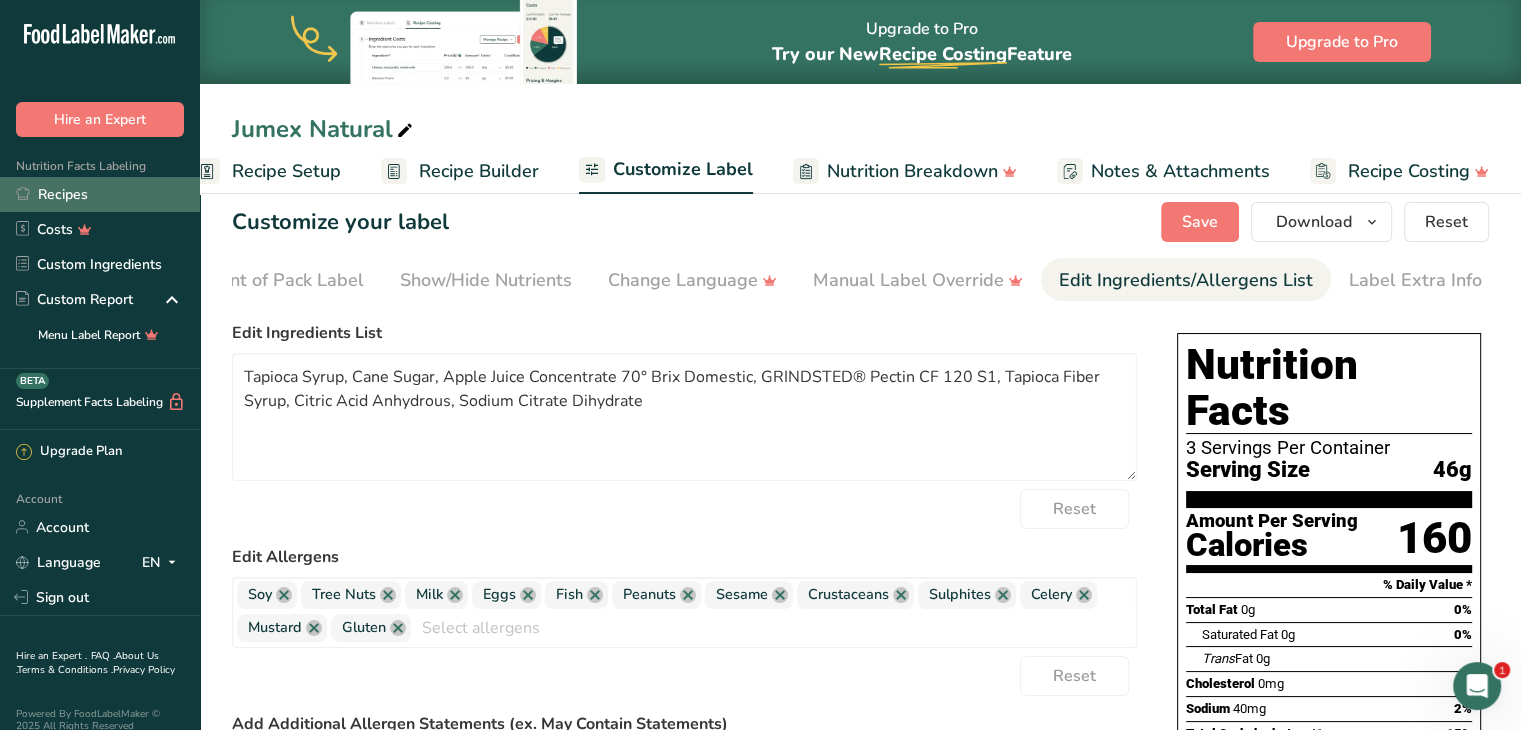 click on "Recipes" at bounding box center [100, 194] 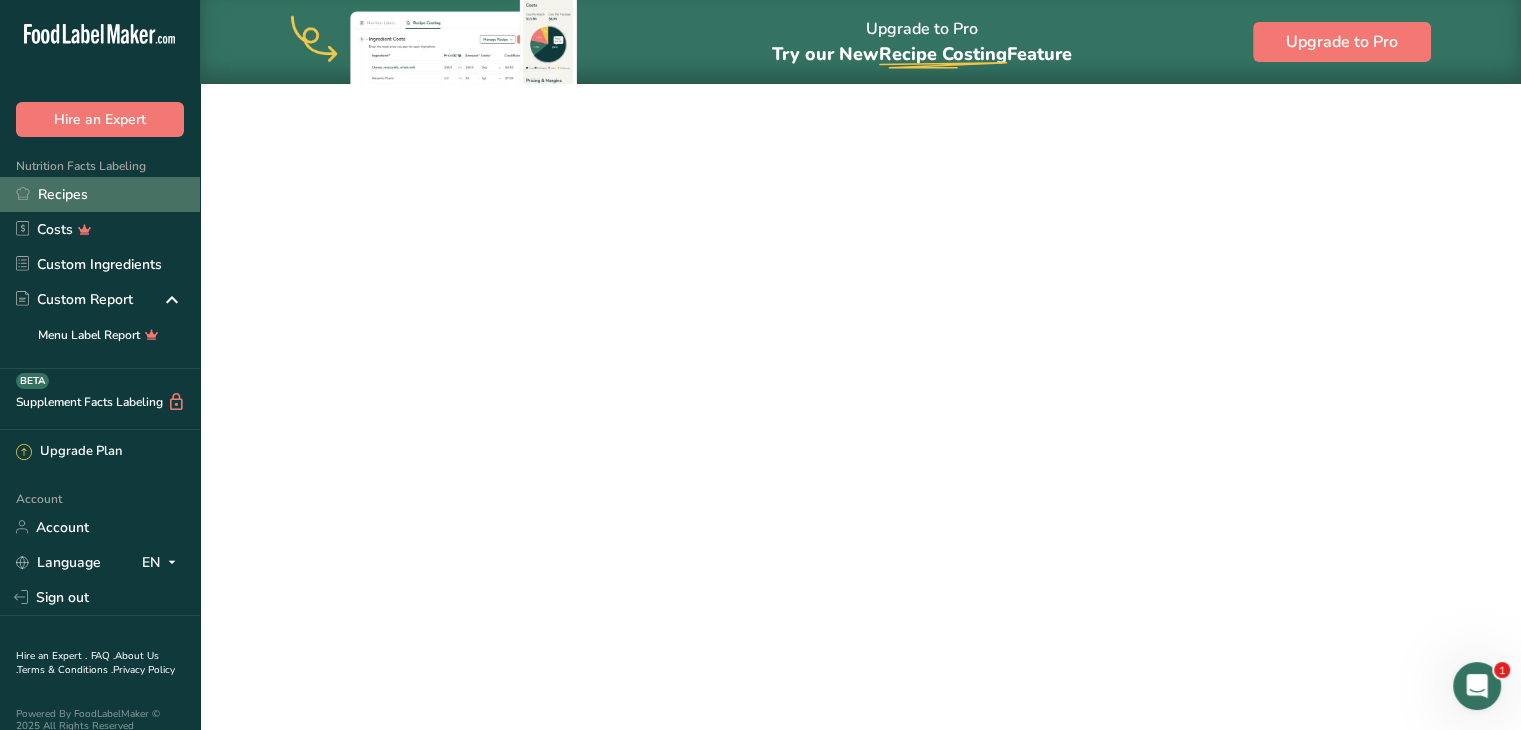 scroll, scrollTop: 0, scrollLeft: 0, axis: both 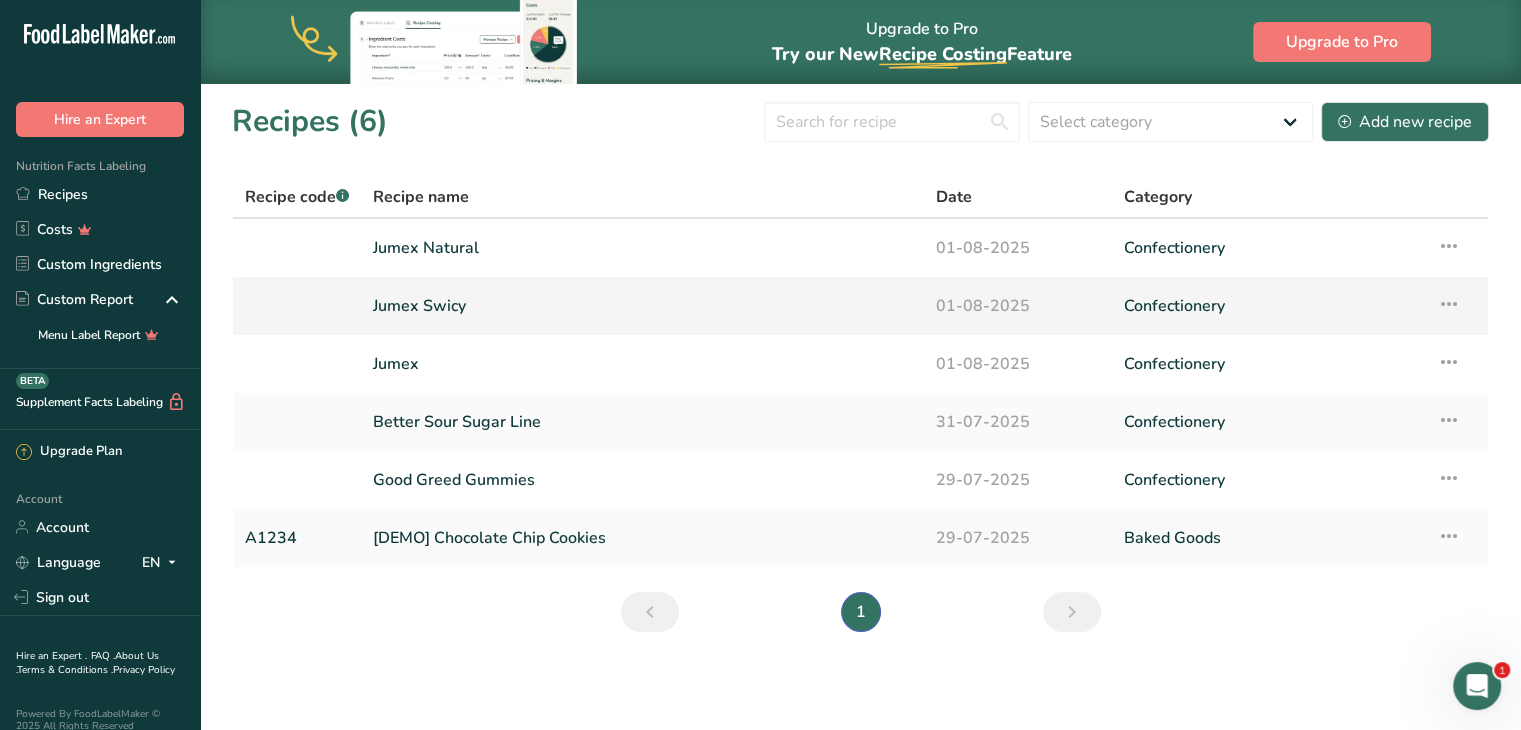 click on "[BRAND] Swicy" at bounding box center (642, 306) 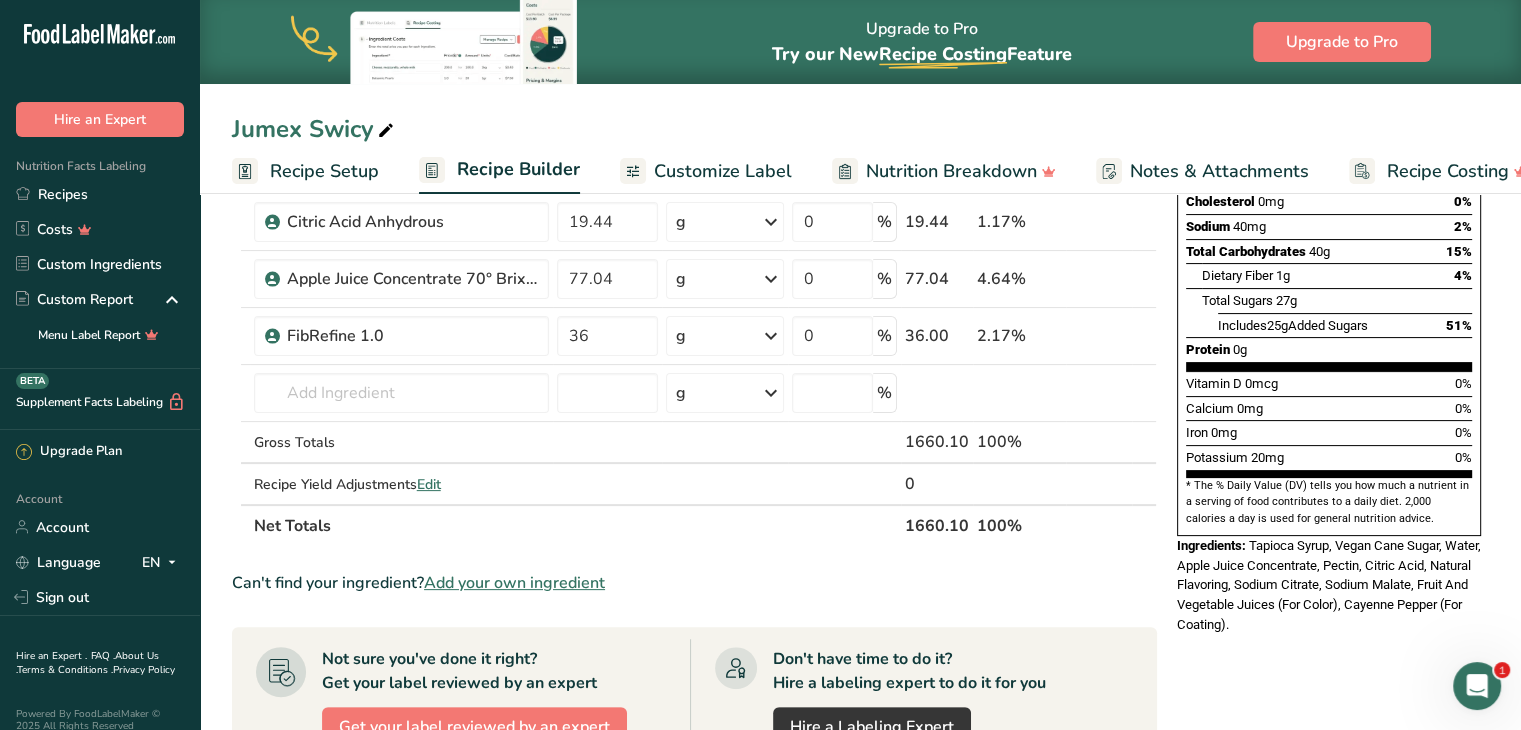 scroll, scrollTop: 0, scrollLeft: 0, axis: both 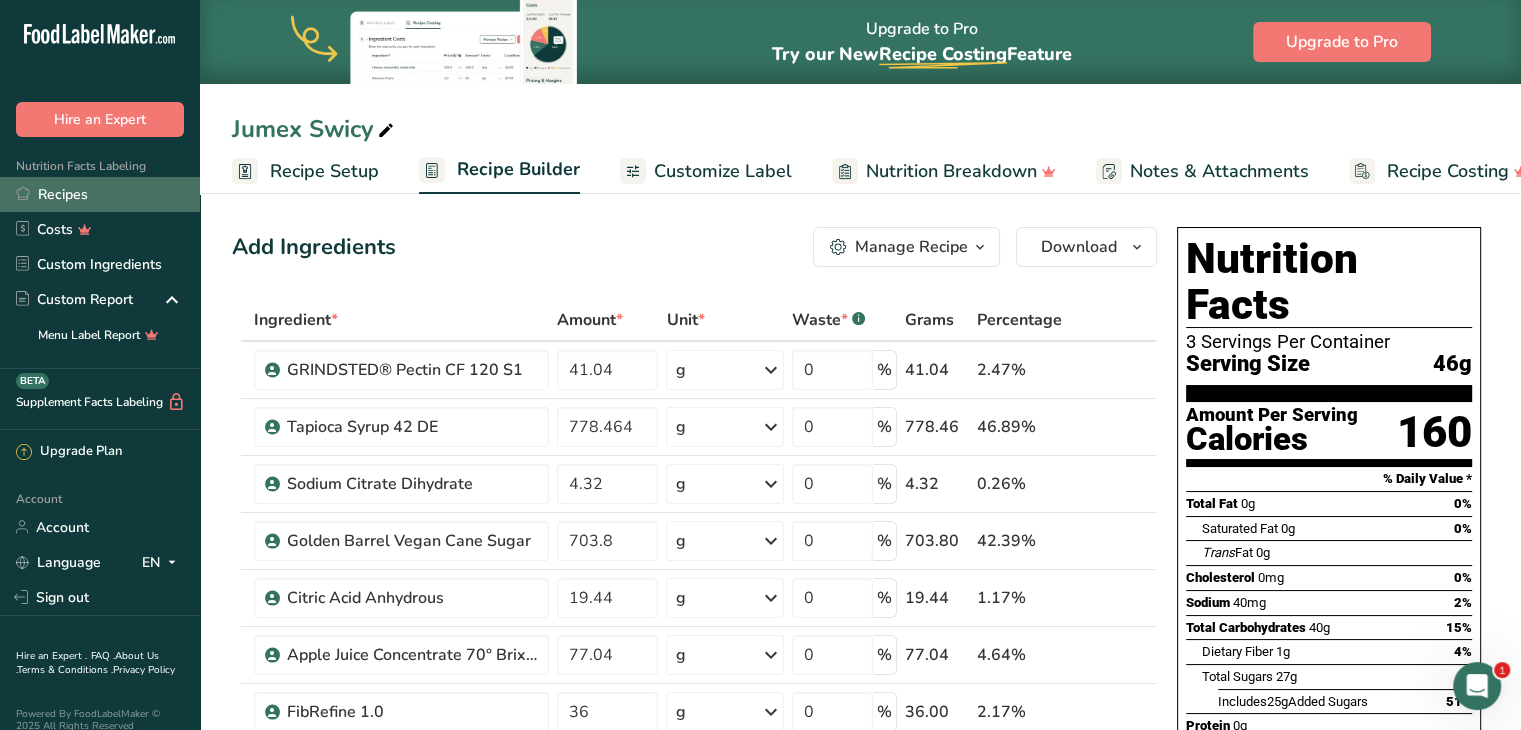 click on "Recipes" at bounding box center (100, 194) 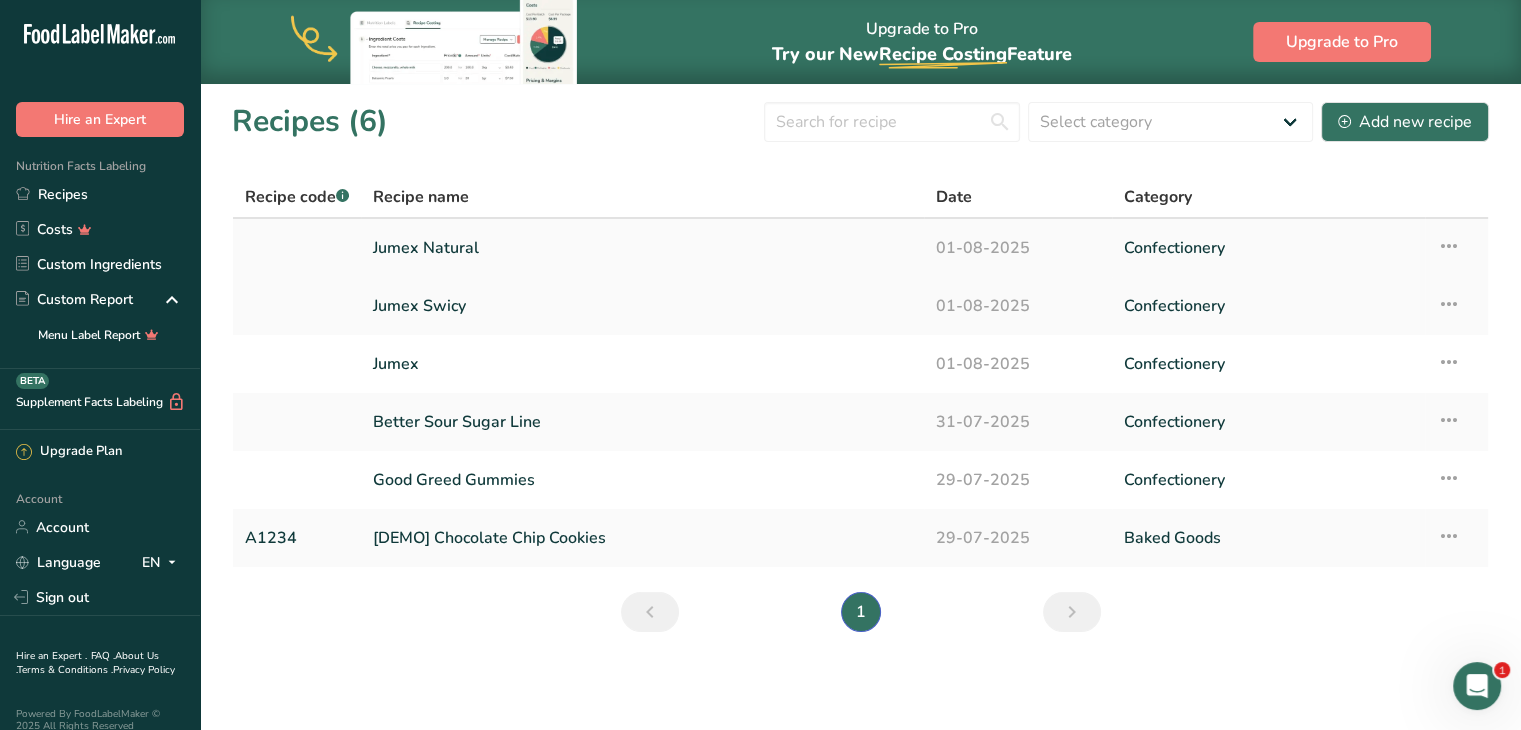 click on "Jumex Natural" at bounding box center (642, 248) 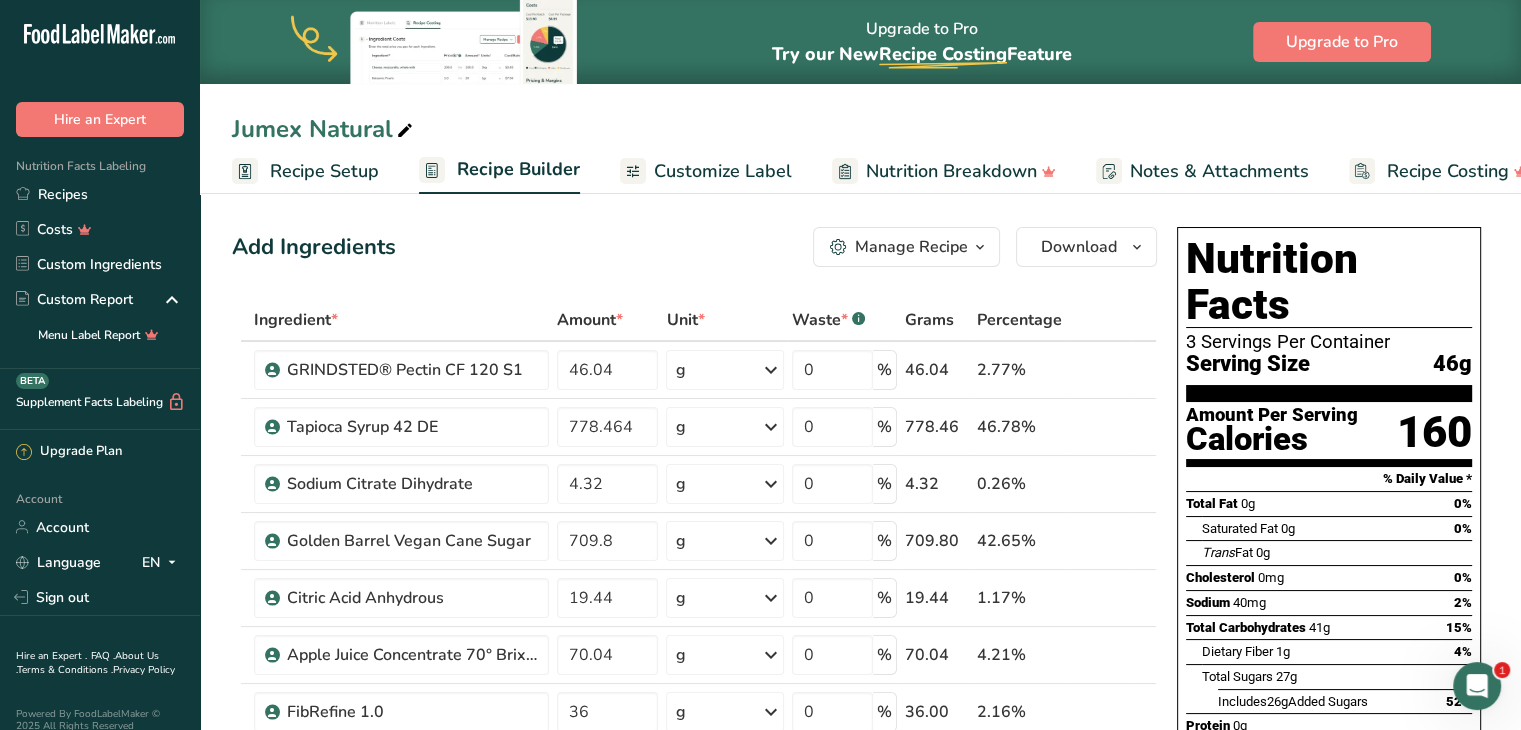 click on "Nutrition Facts" at bounding box center (1329, 282) 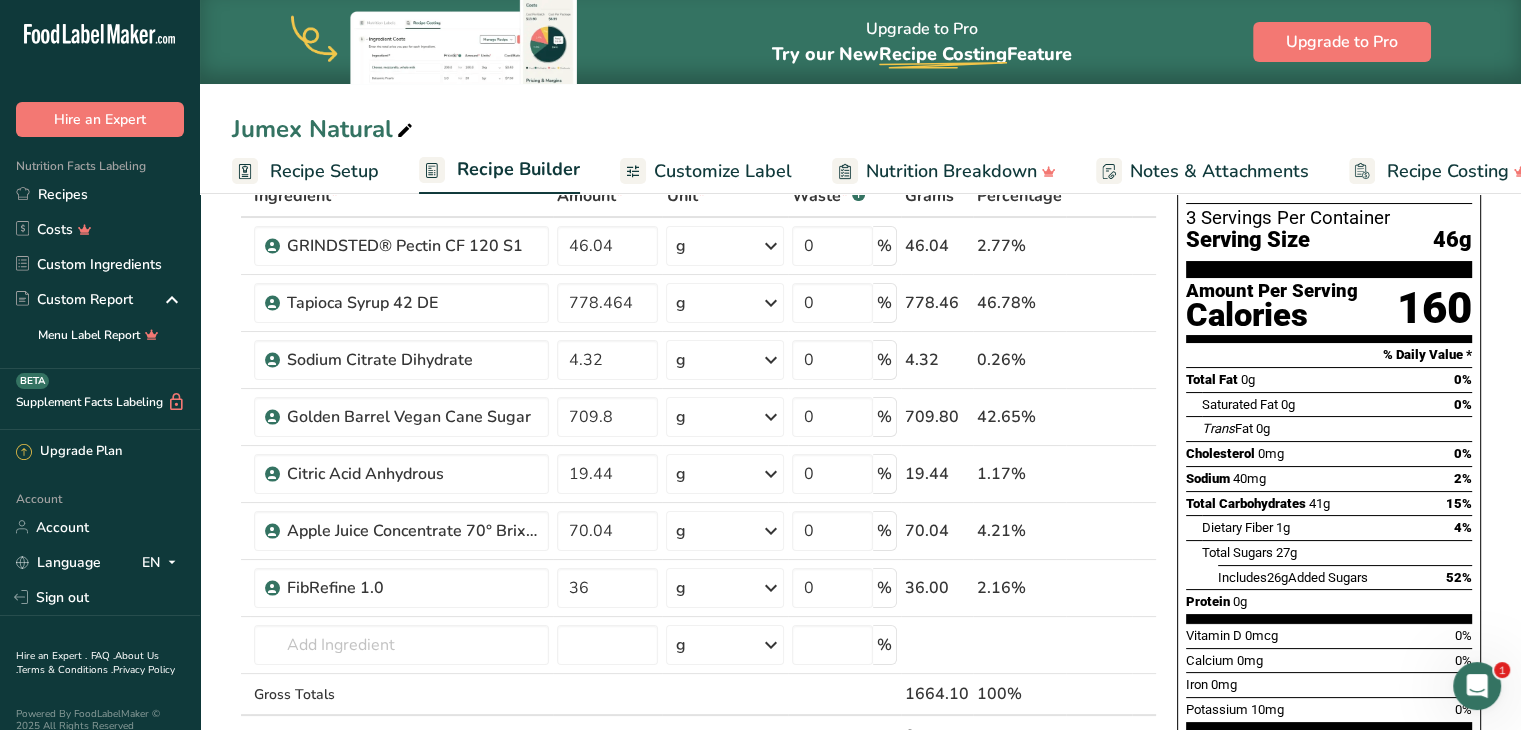 scroll, scrollTop: 128, scrollLeft: 0, axis: vertical 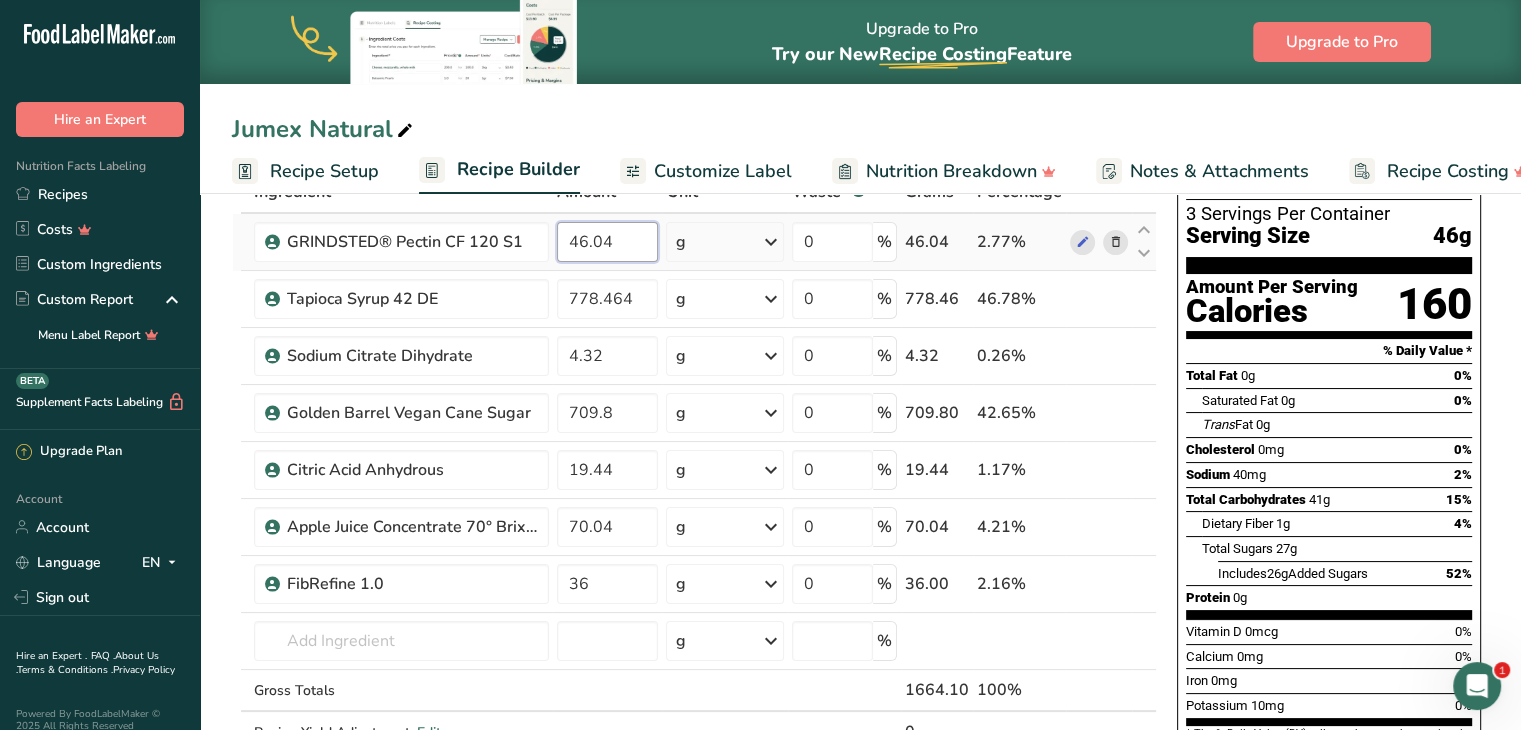 click on "46.04" at bounding box center (608, 242) 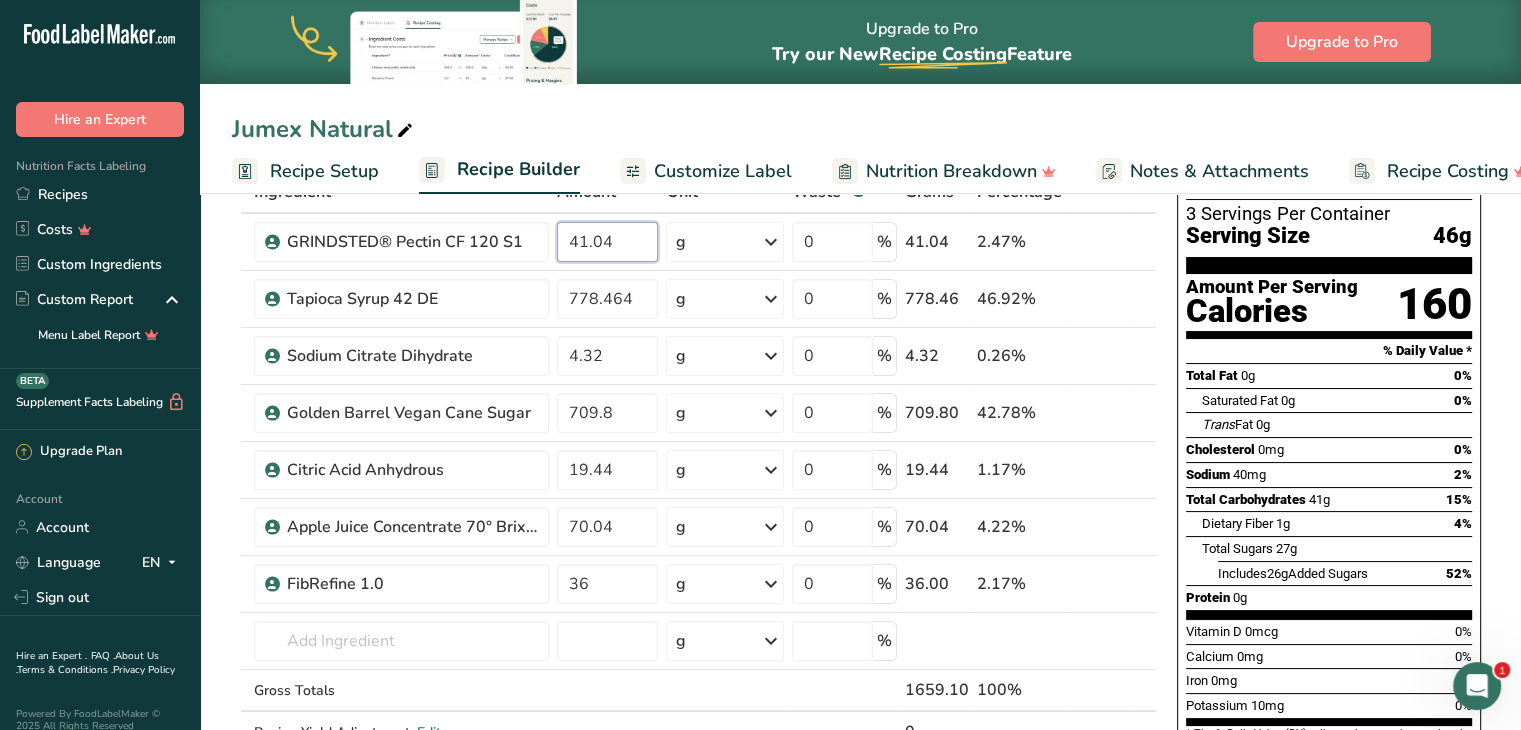 type on "41.04" 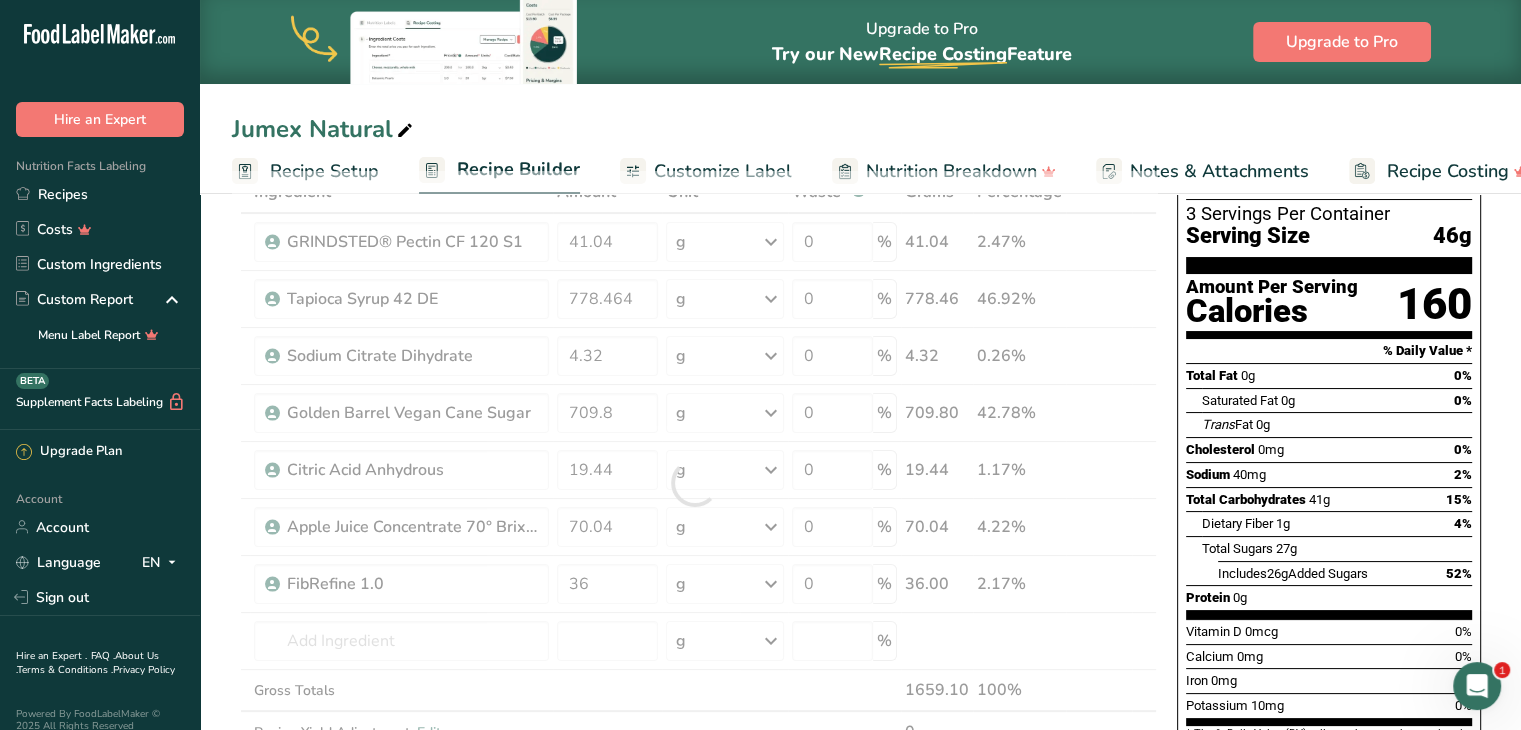 click on "Jumex Natural" at bounding box center [860, 129] 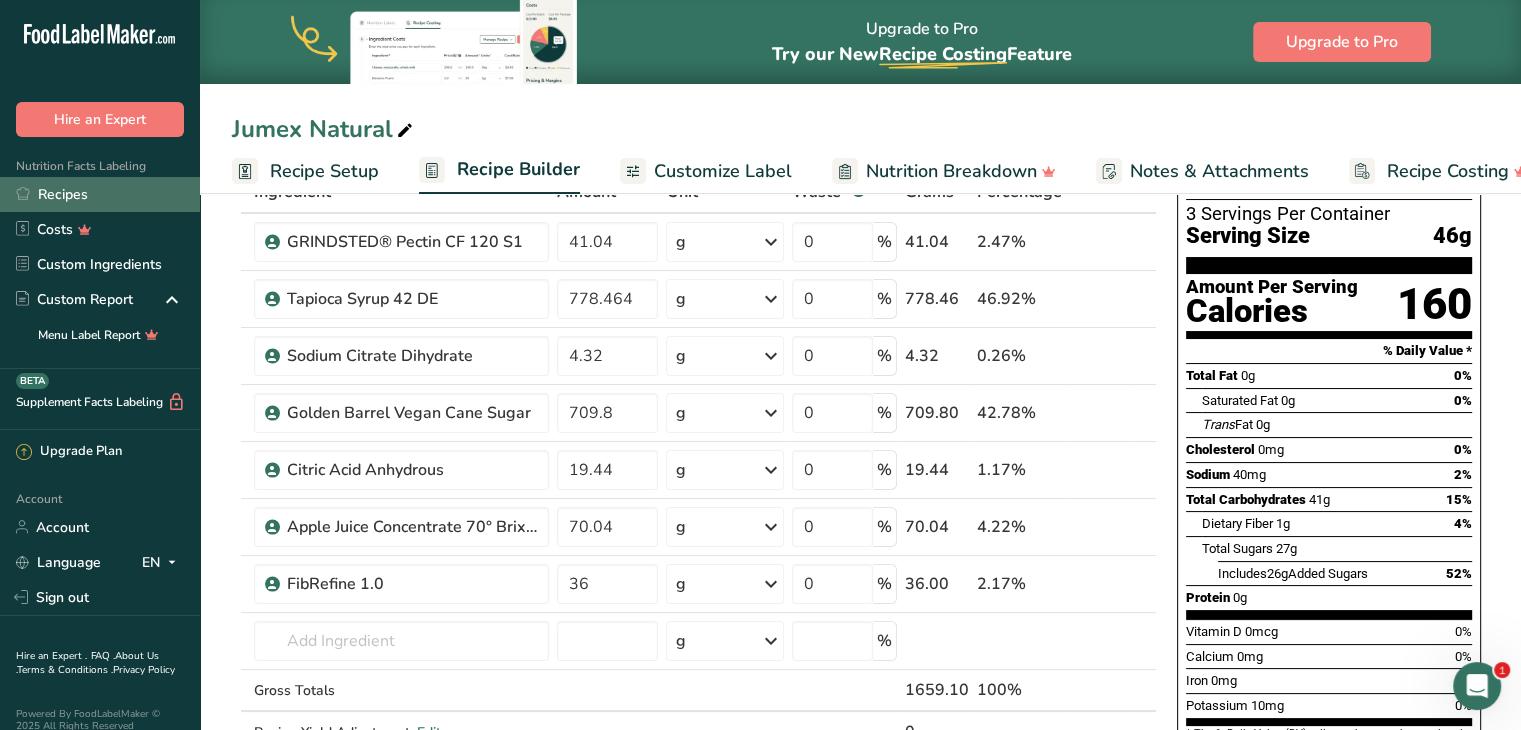 click on "Recipes" at bounding box center (100, 194) 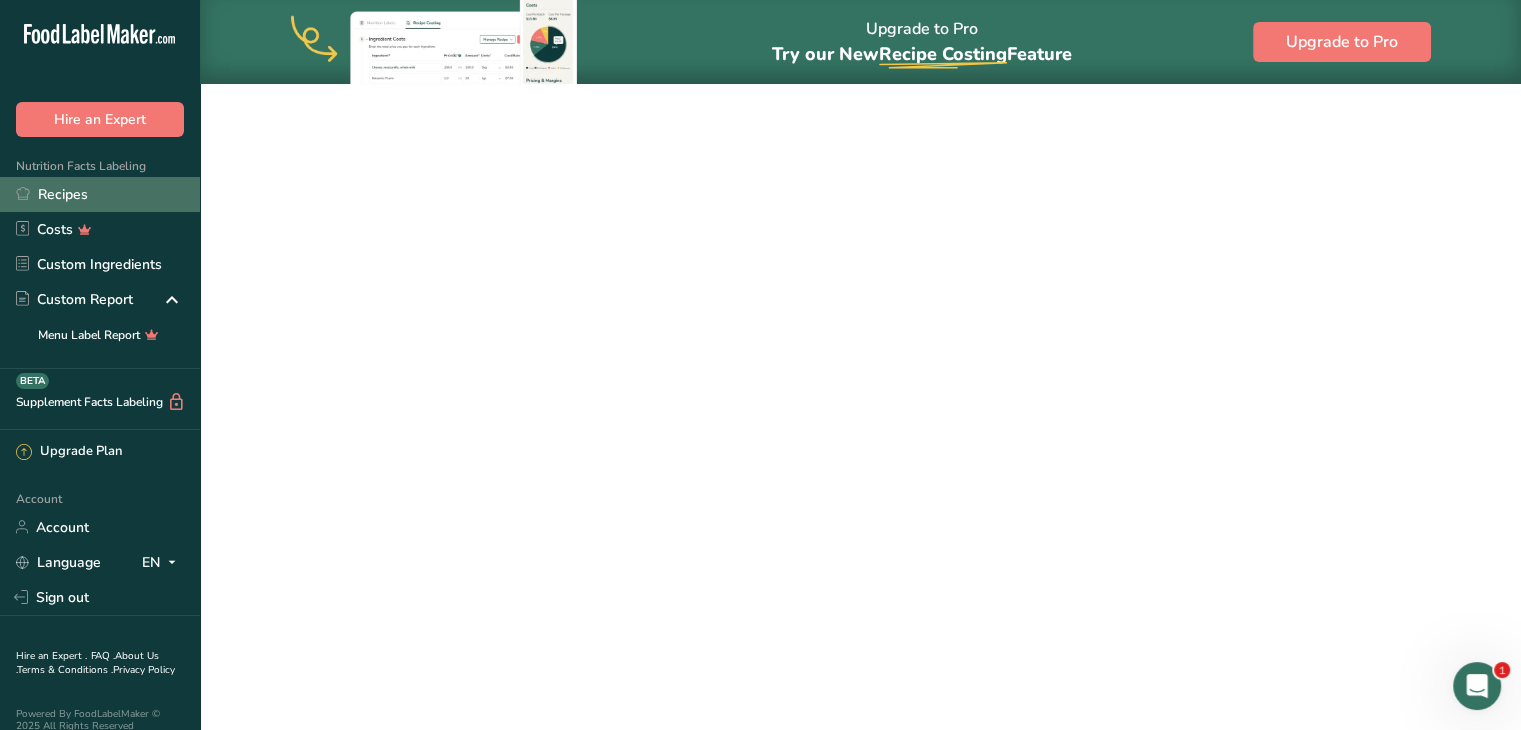 scroll, scrollTop: 0, scrollLeft: 0, axis: both 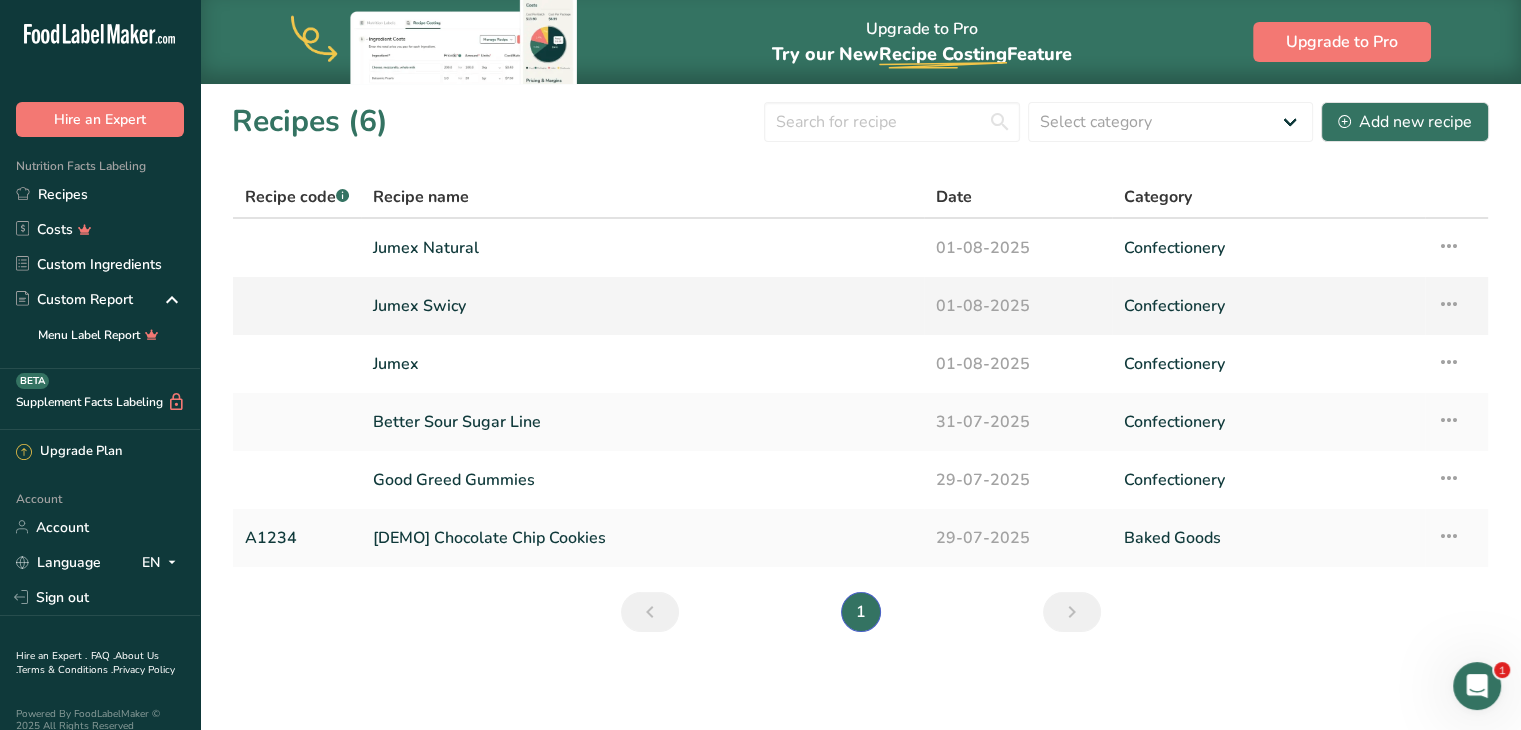 click on "[BRAND] Swicy" at bounding box center [642, 306] 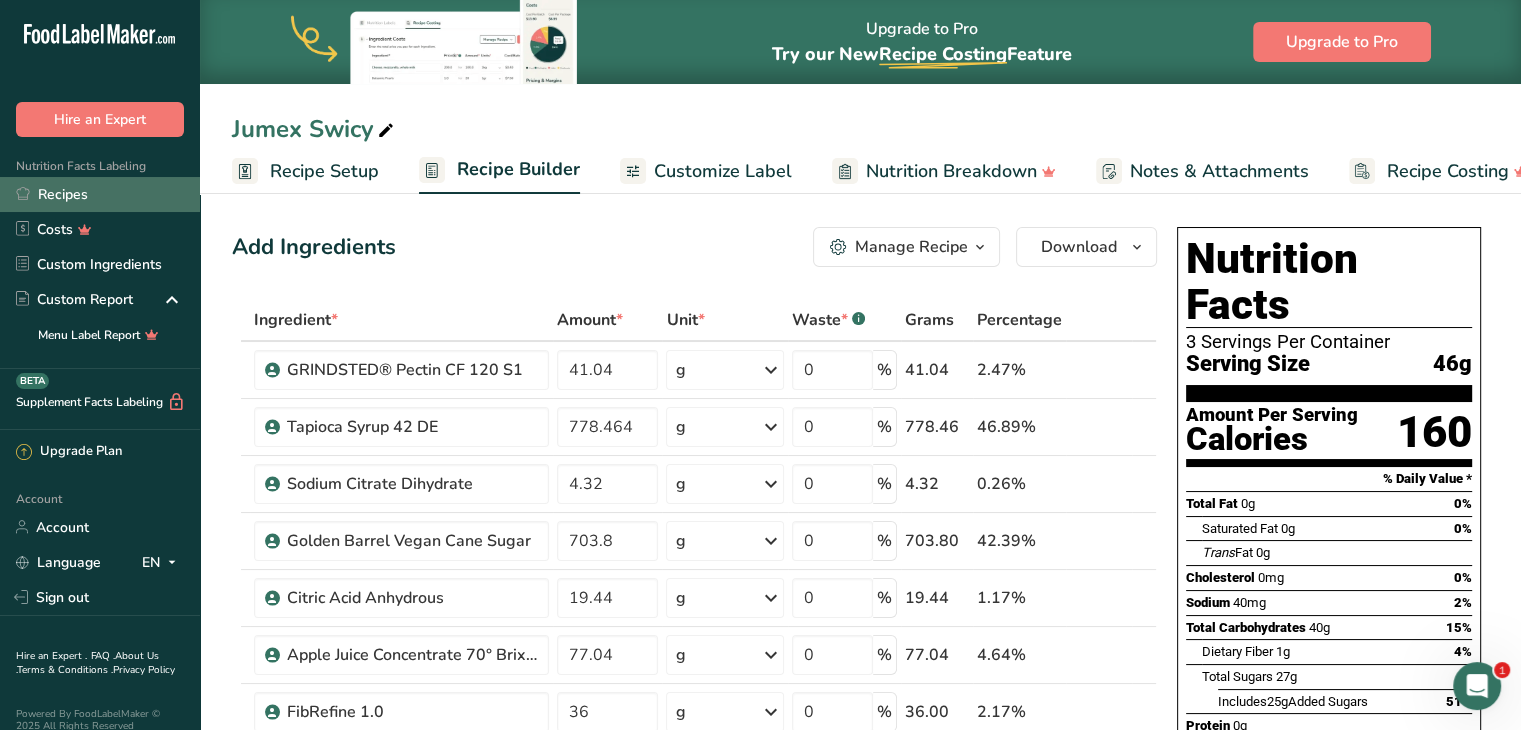 click on "Recipes" at bounding box center (100, 194) 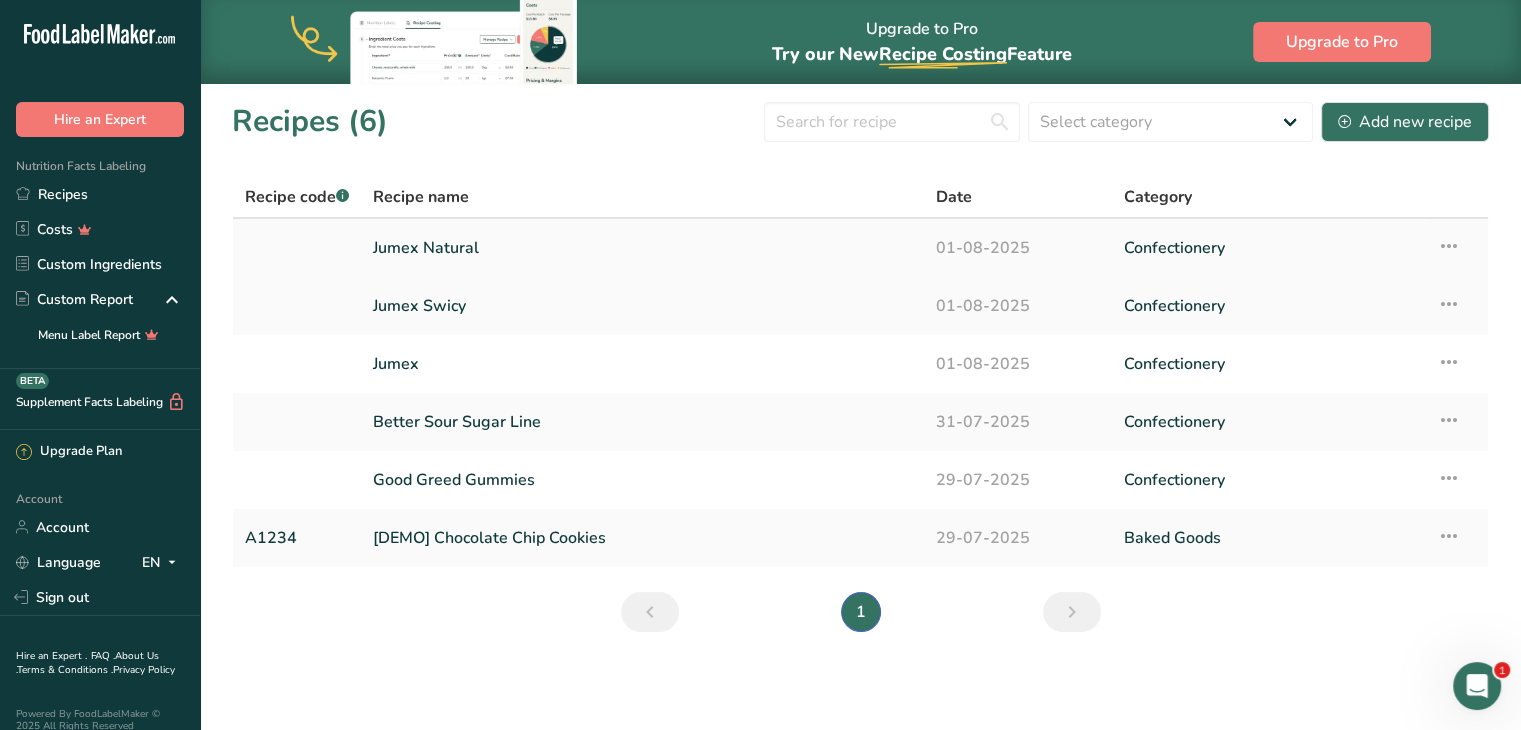 click on "Jumex Natural" at bounding box center (642, 248) 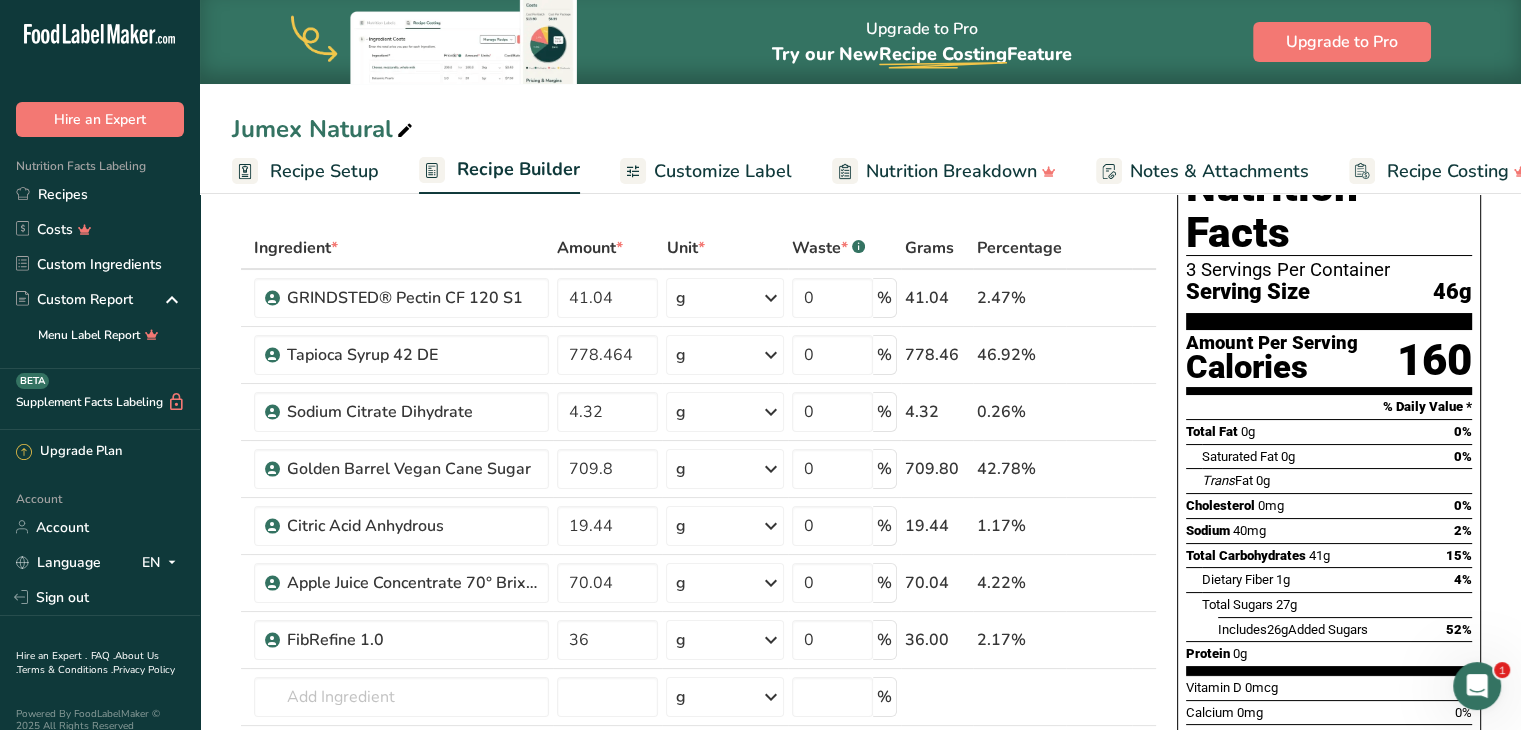 scroll, scrollTop: 78, scrollLeft: 0, axis: vertical 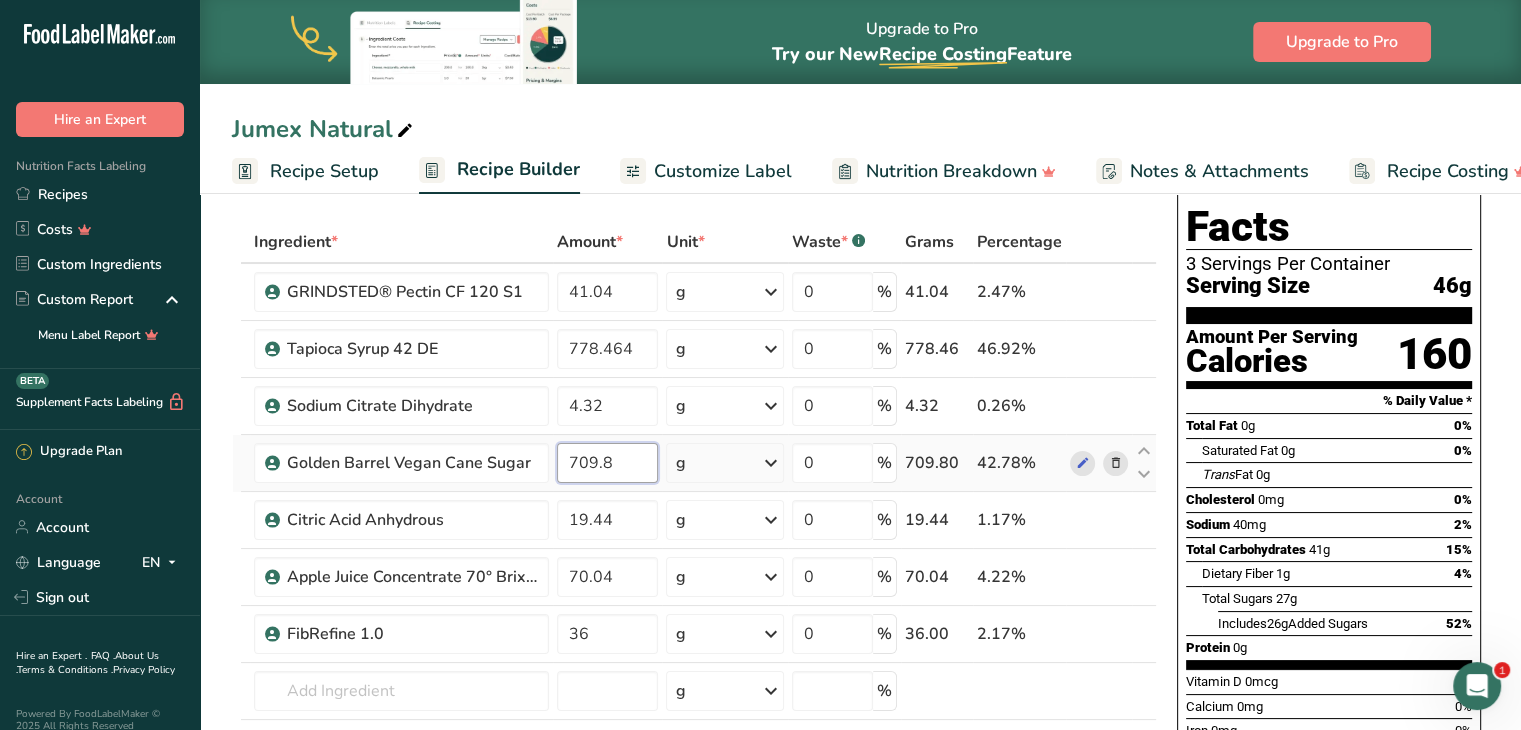 click on "709.8" at bounding box center (608, 463) 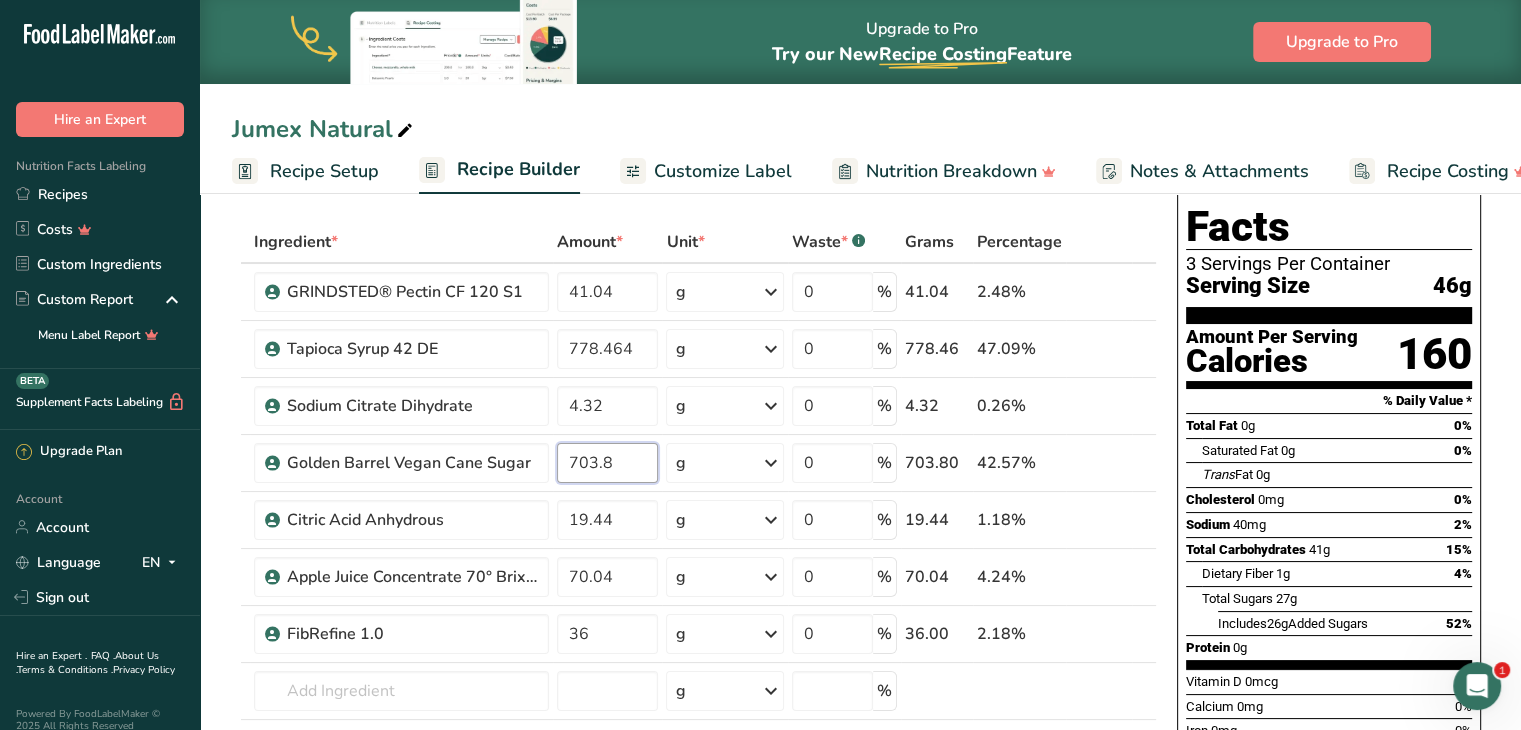 type on "703.8" 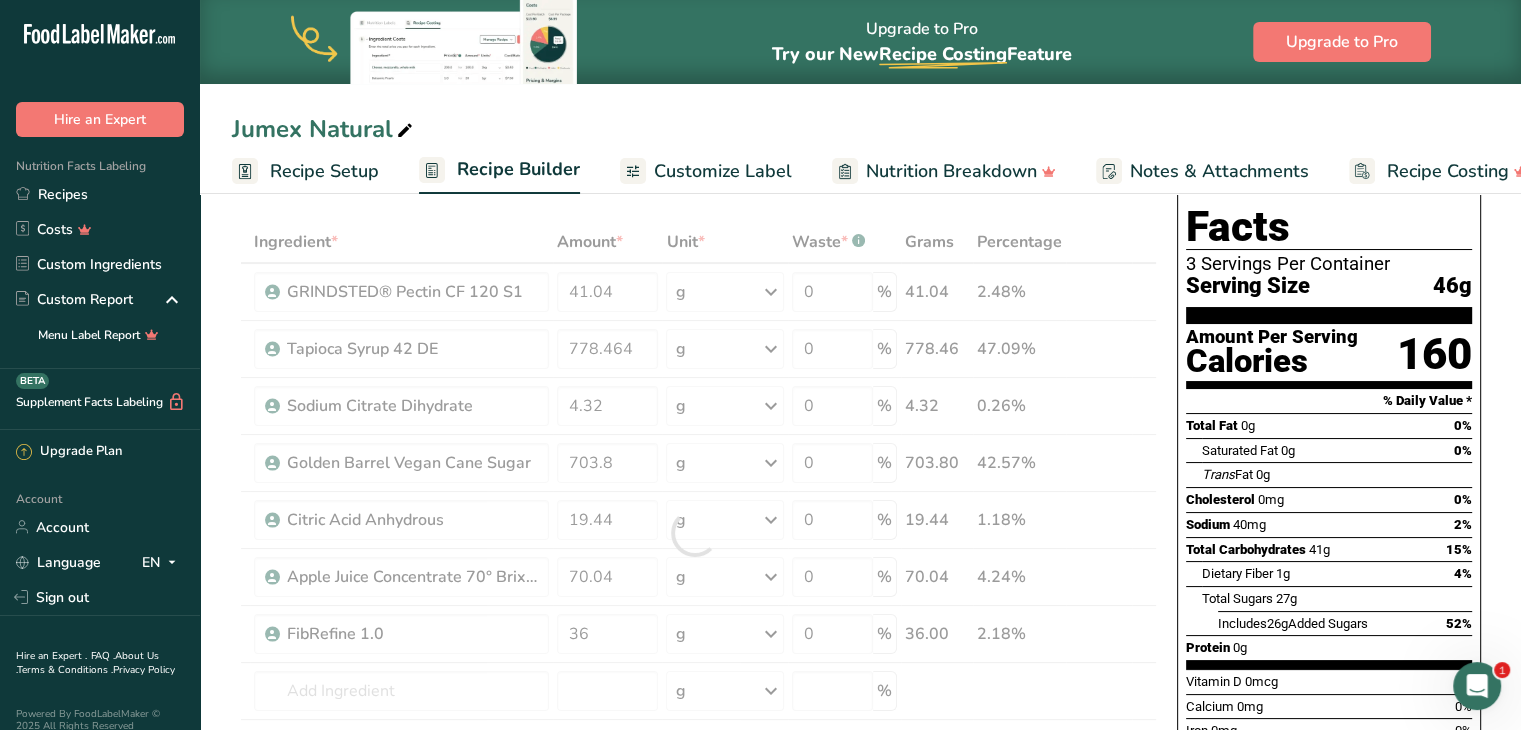 click on "Jumex Natural" at bounding box center (860, 129) 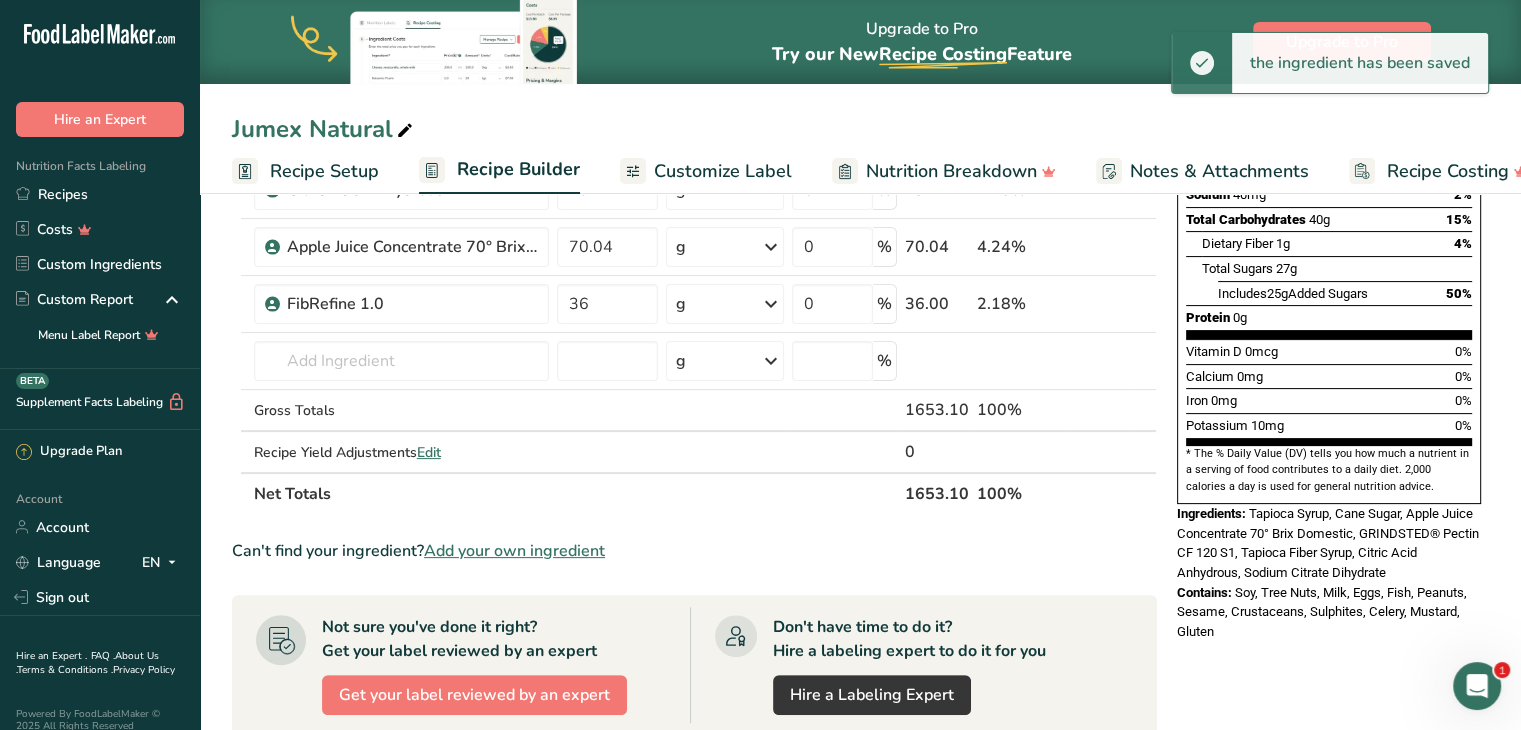 scroll, scrollTop: 231, scrollLeft: 0, axis: vertical 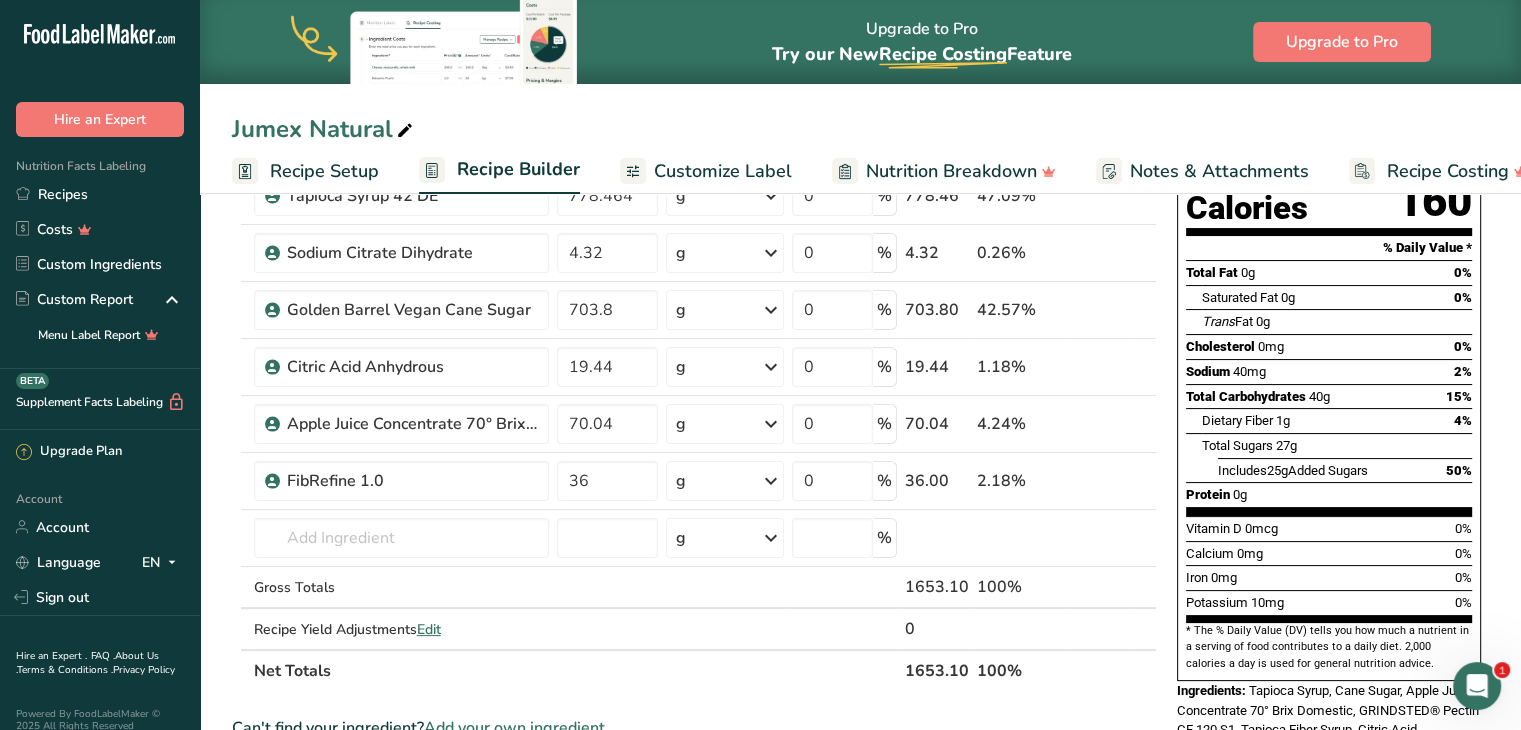 click on "10mg" at bounding box center (1267, 602) 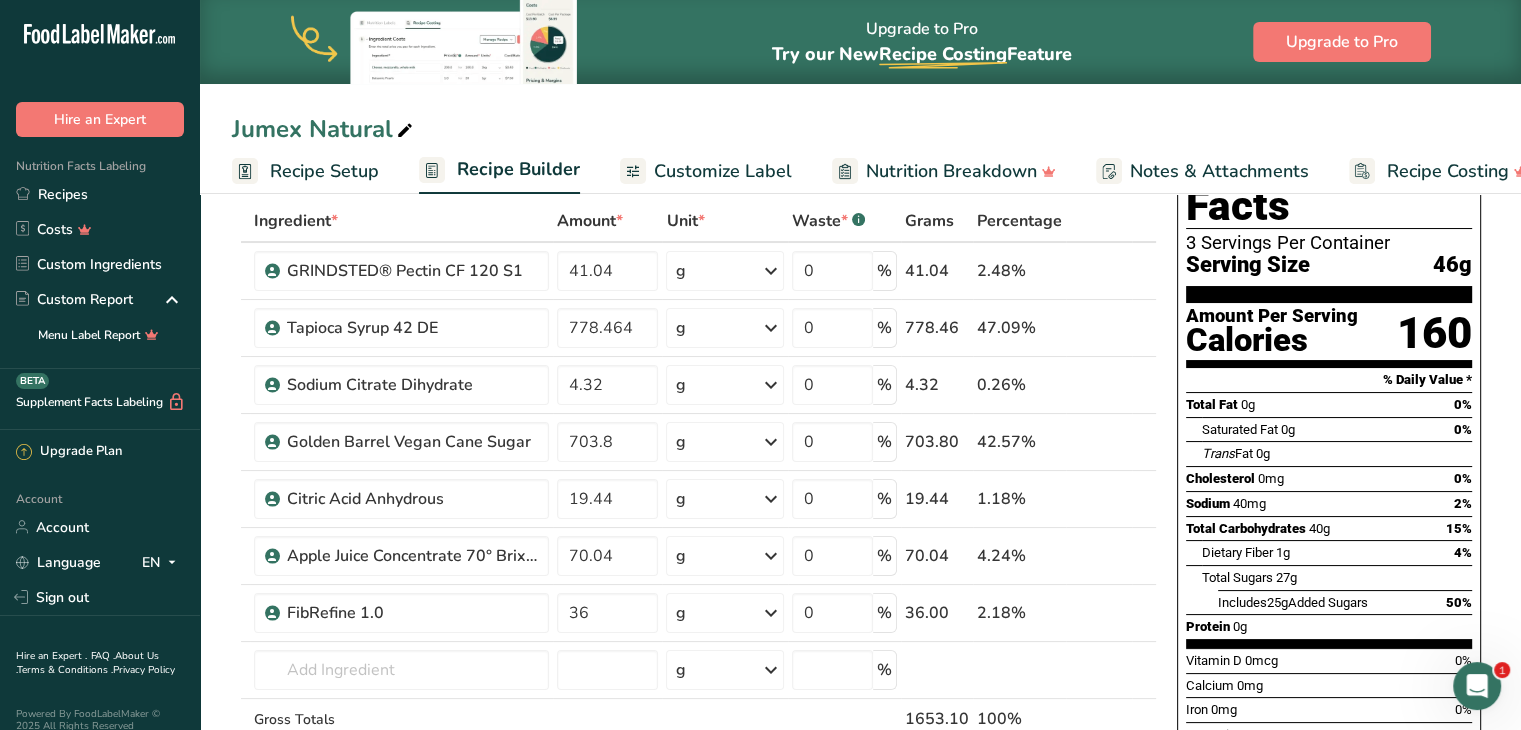 scroll, scrollTop: 0, scrollLeft: 0, axis: both 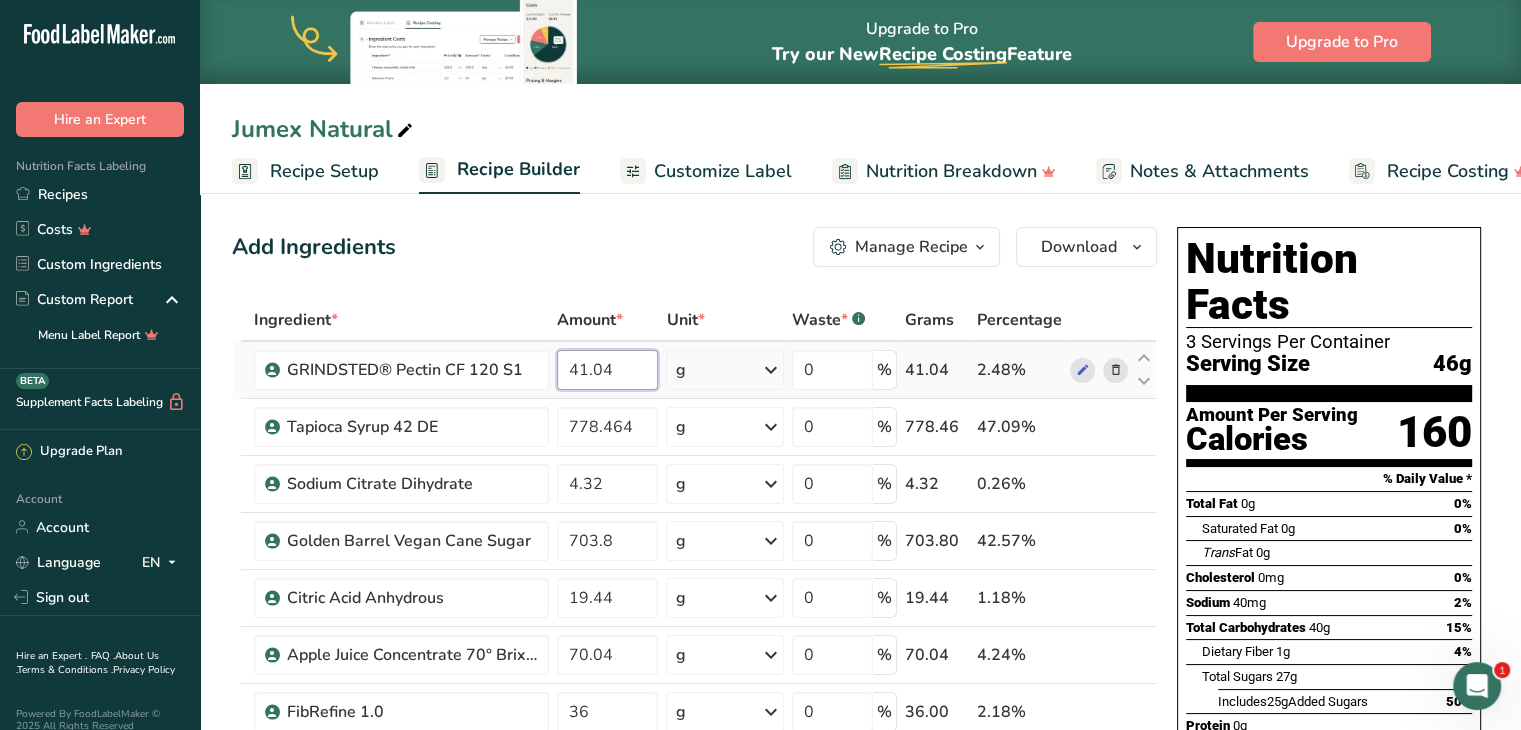 click on "41.04" at bounding box center (608, 370) 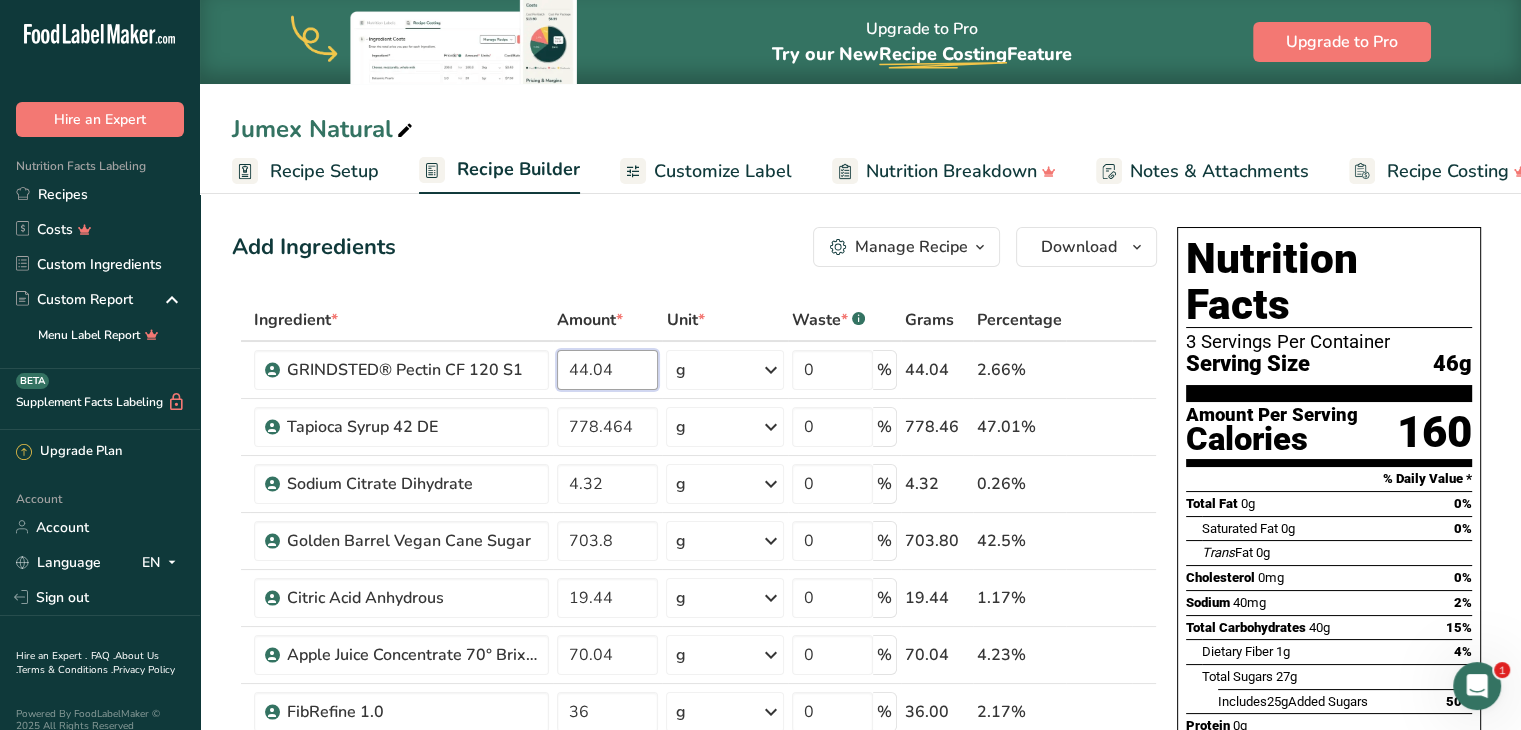 type on "44.04" 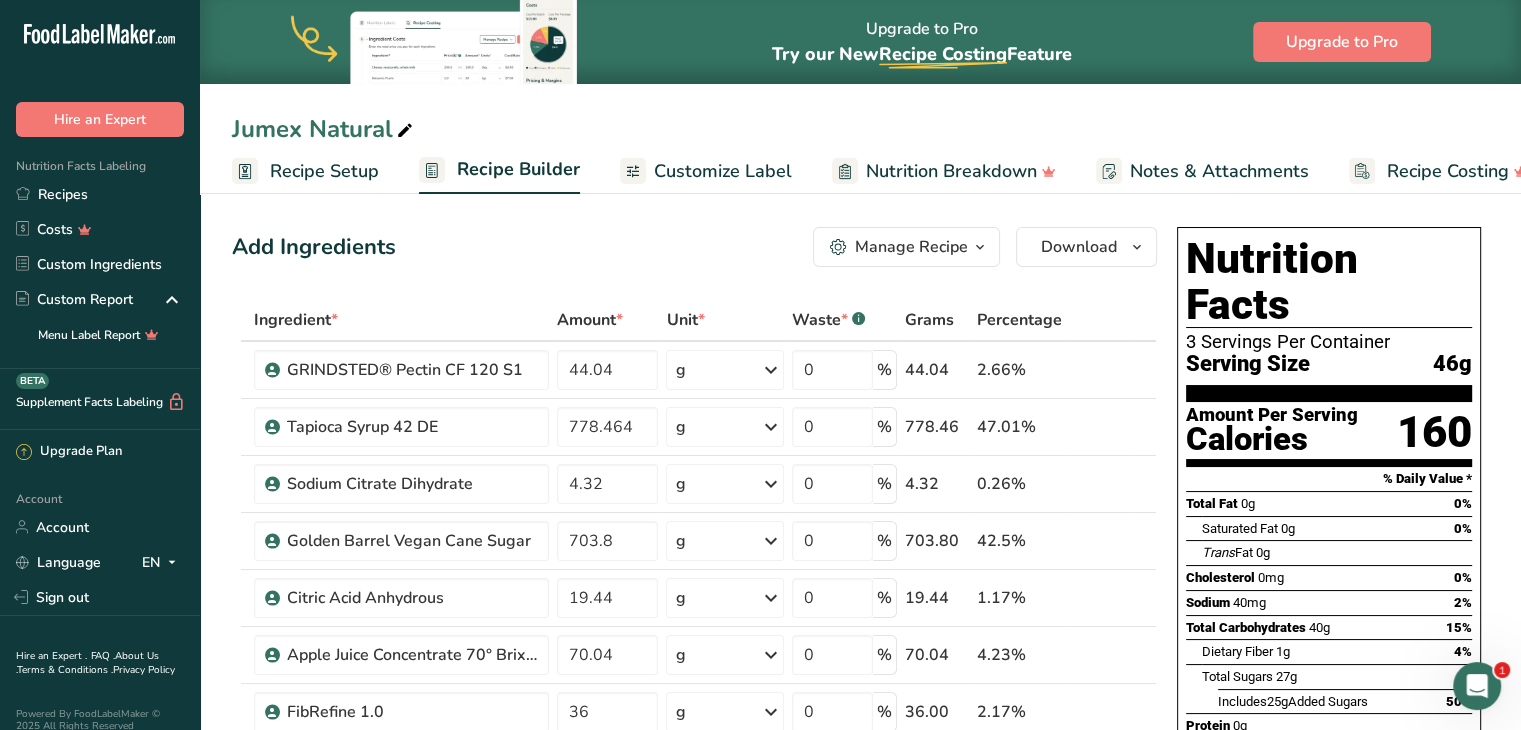 click on "Add Ingredients
Manage Recipe         Delete Recipe           Duplicate Recipe             Scale Recipe             Save as Sub-Recipe   .a-a{fill:#347362;}.b-a{fill:#fff;}                               Nutrition Breakdown                   Recipe Card
NEW
Amino Acids Pattern Report             Activity History
Download
Choose your preferred label style
Standard FDA label
Standard FDA label
The most common format for nutrition facts labels in compliance with the FDA's typeface, style and requirements
Tabular FDA label
A label format compliant with the FDA regulations presented in a tabular (horizontal) display.
Linear FDA label
A simple linear display for small sized packages.
Simplified FDA label" at bounding box center (694, 247) 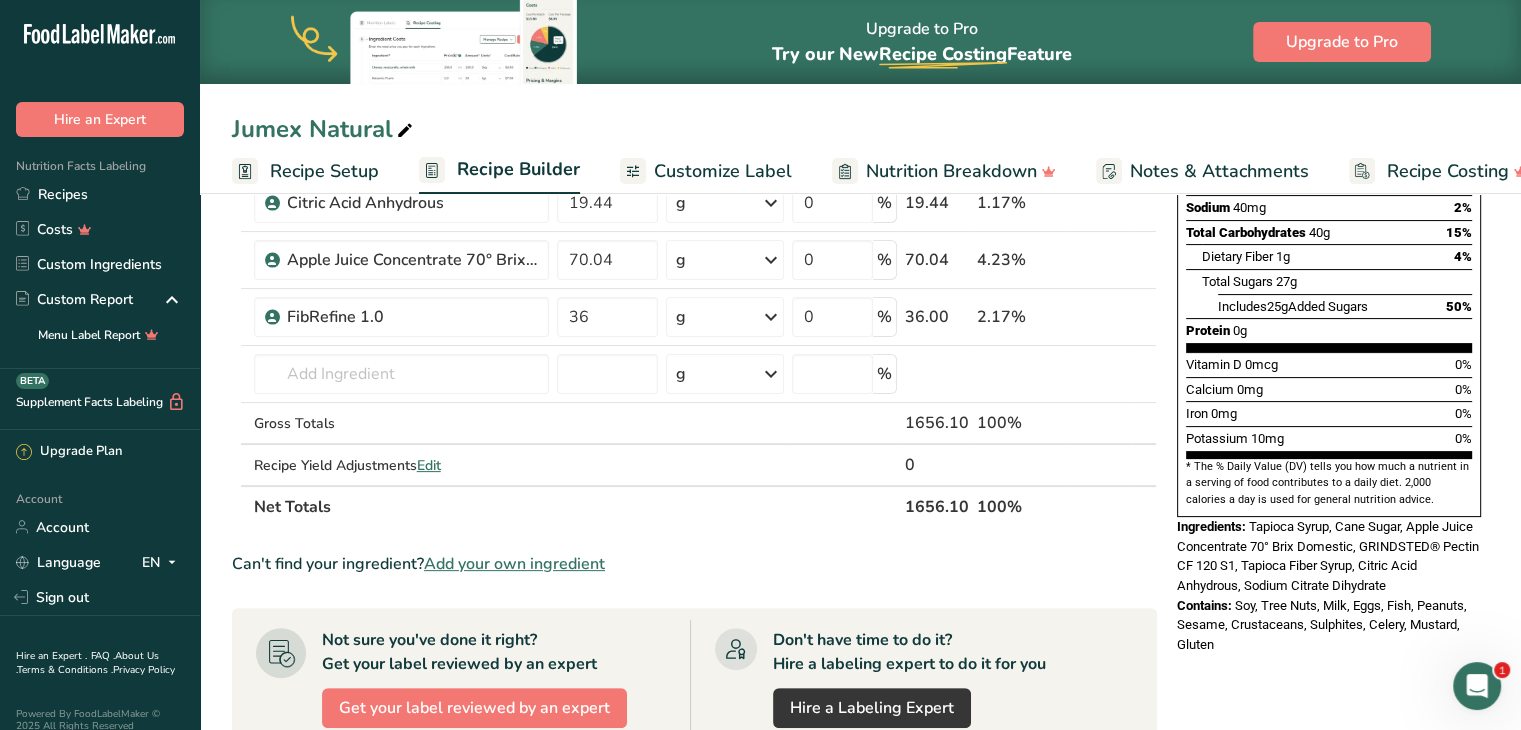 scroll, scrollTop: 0, scrollLeft: 0, axis: both 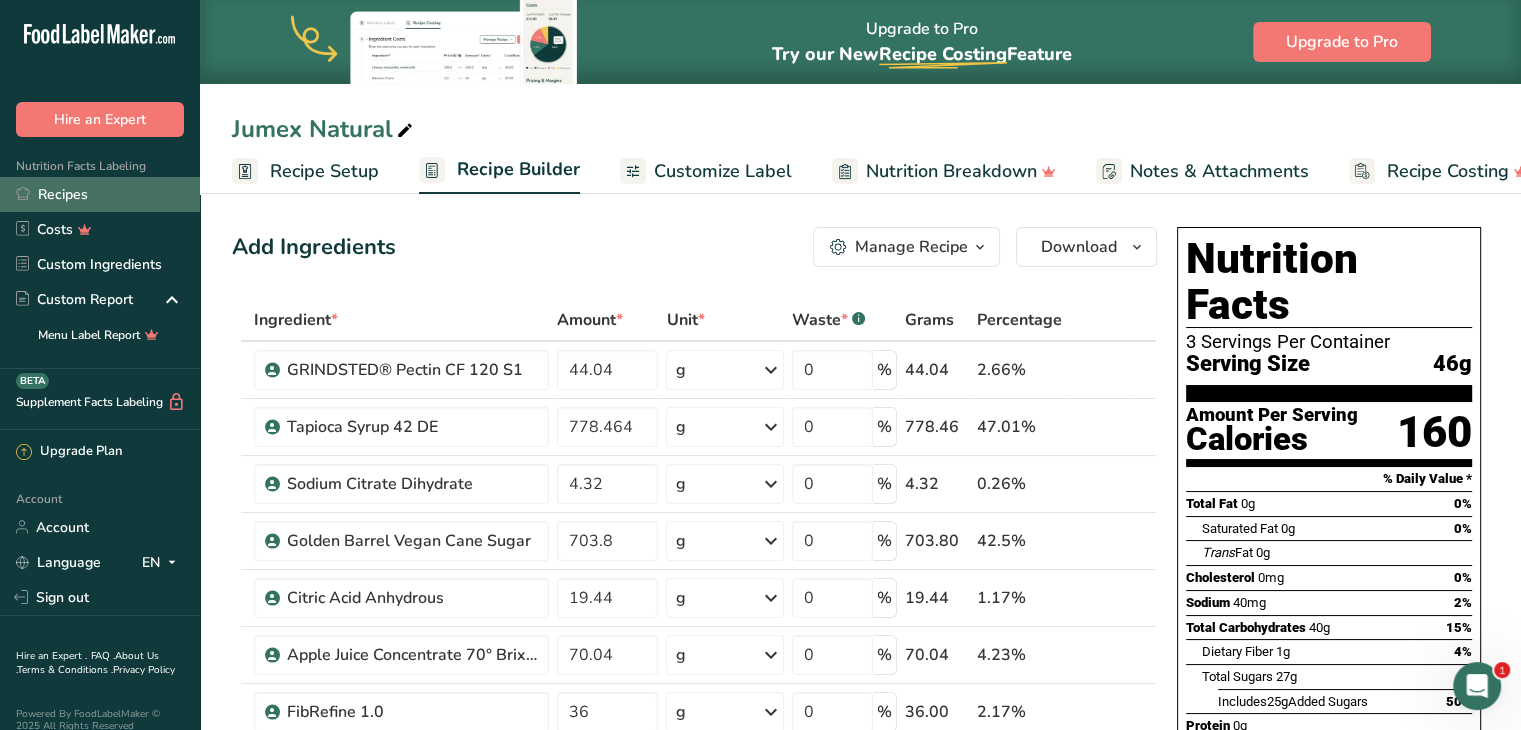 click on "Recipes" at bounding box center [100, 194] 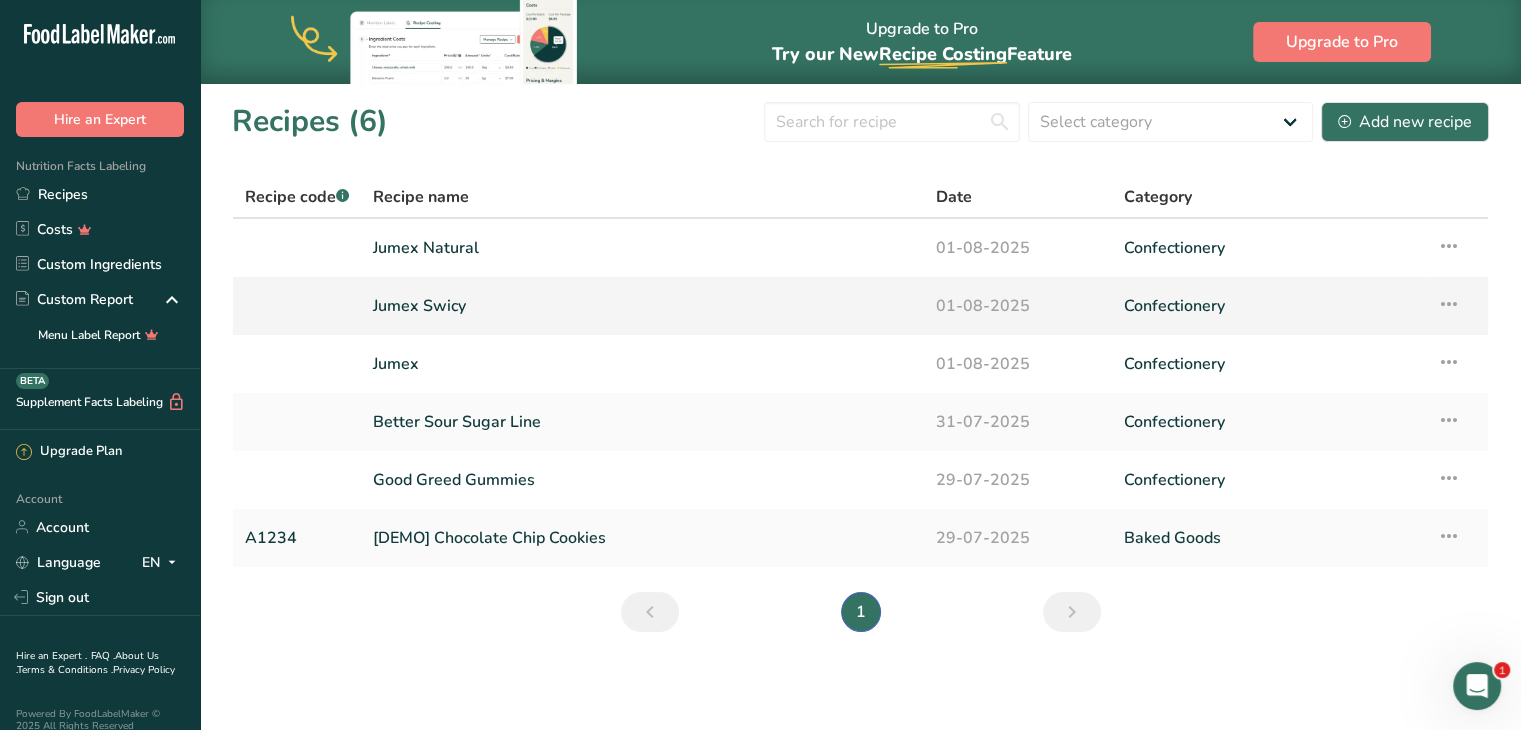 click on "[BRAND] Swicy" at bounding box center [642, 306] 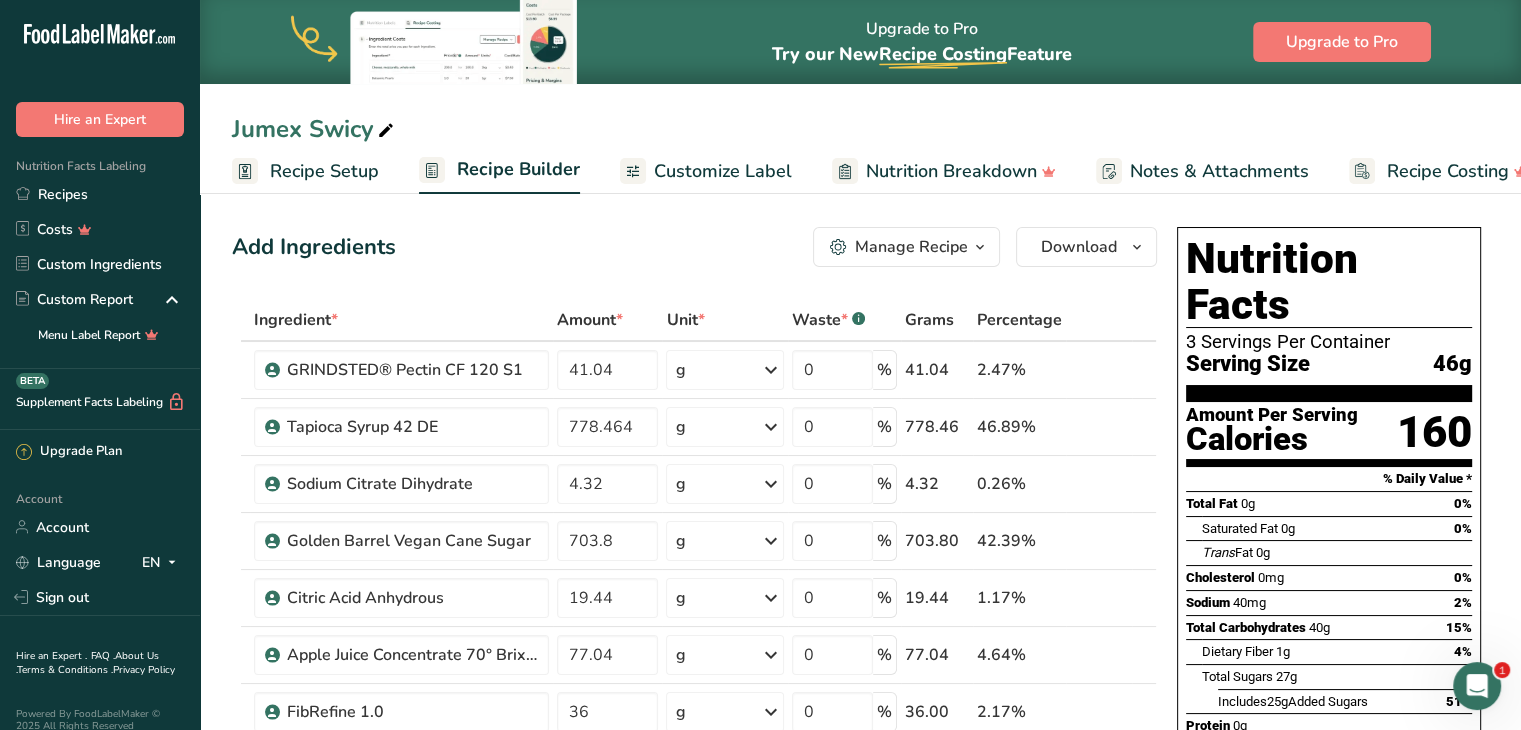 click at bounding box center (386, 131) 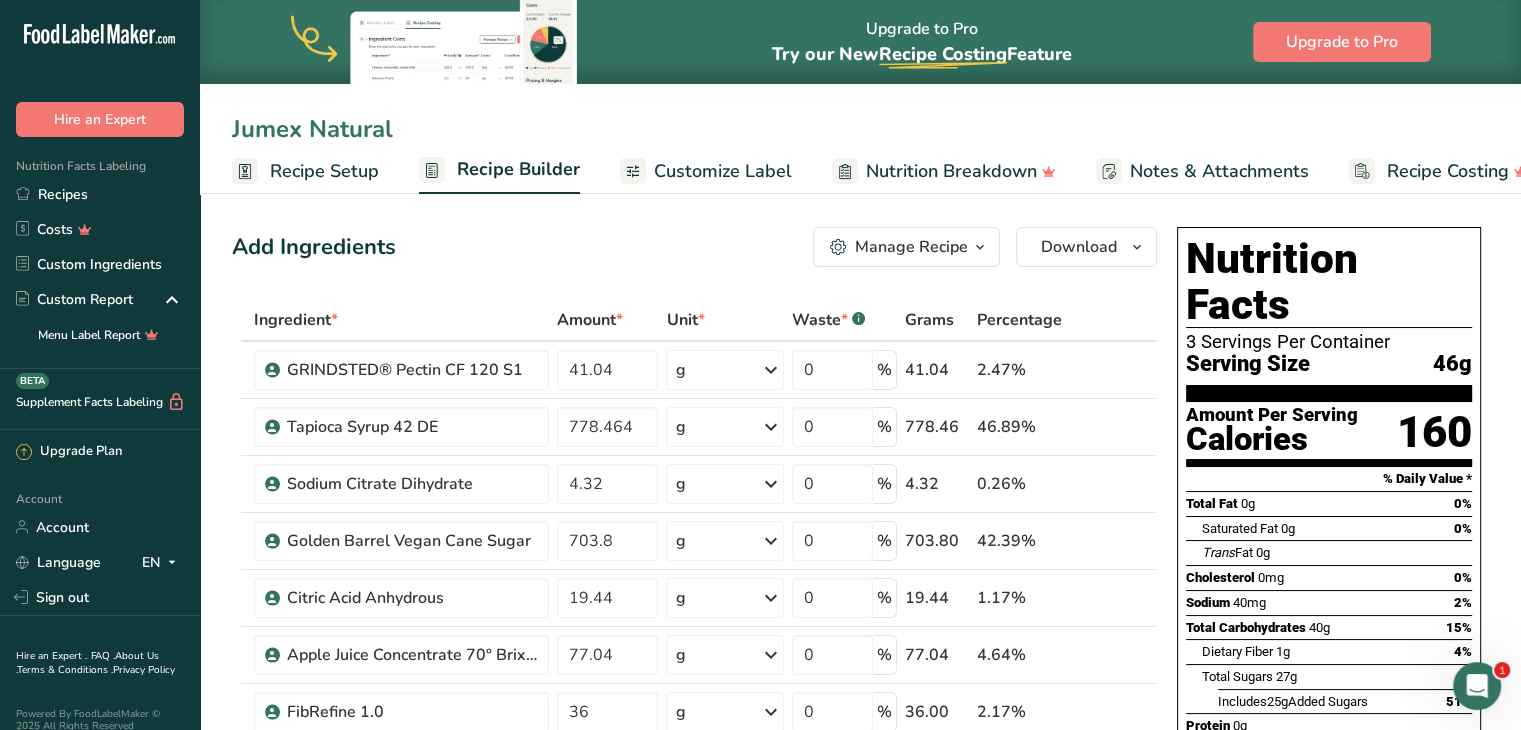 type on "Jumex Natural" 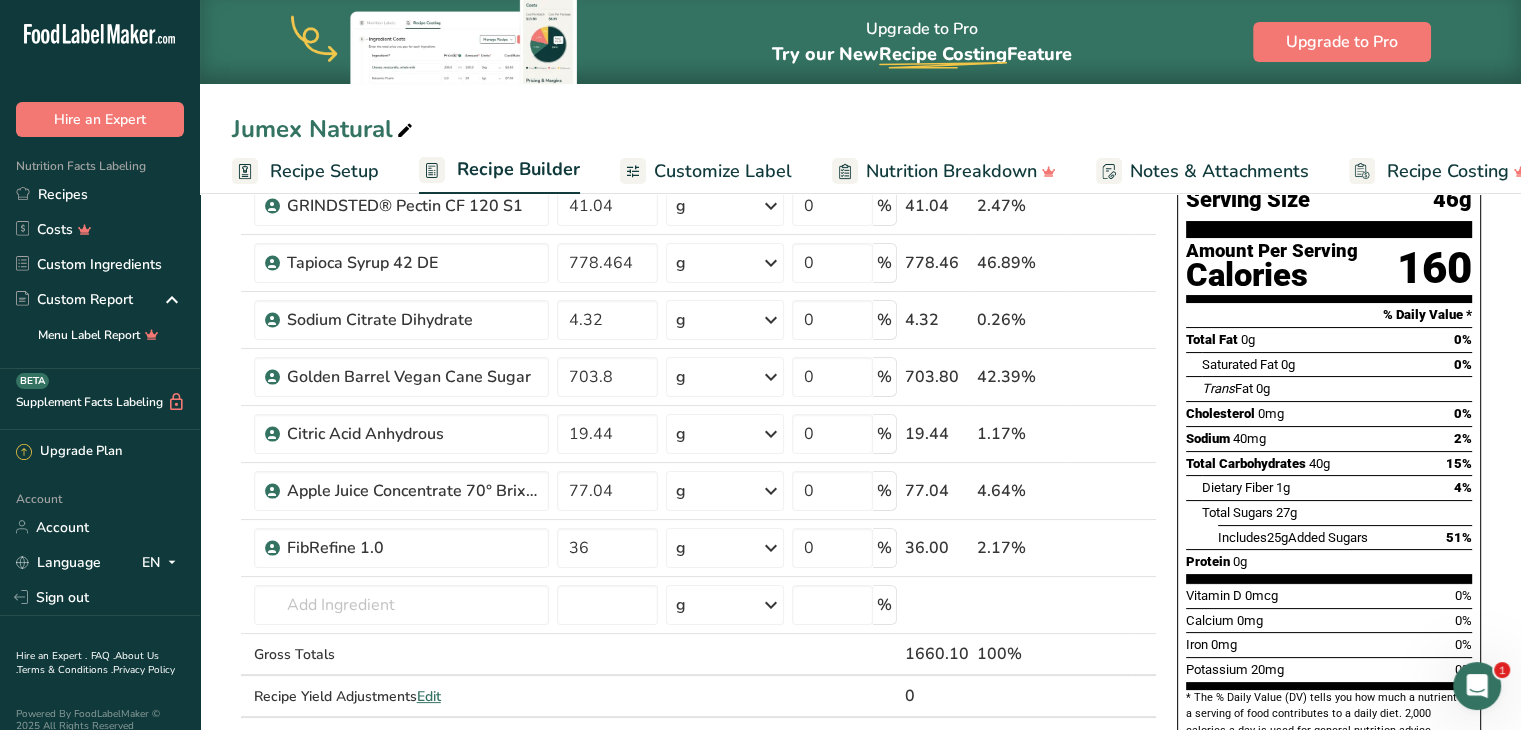 scroll, scrollTop: 136, scrollLeft: 0, axis: vertical 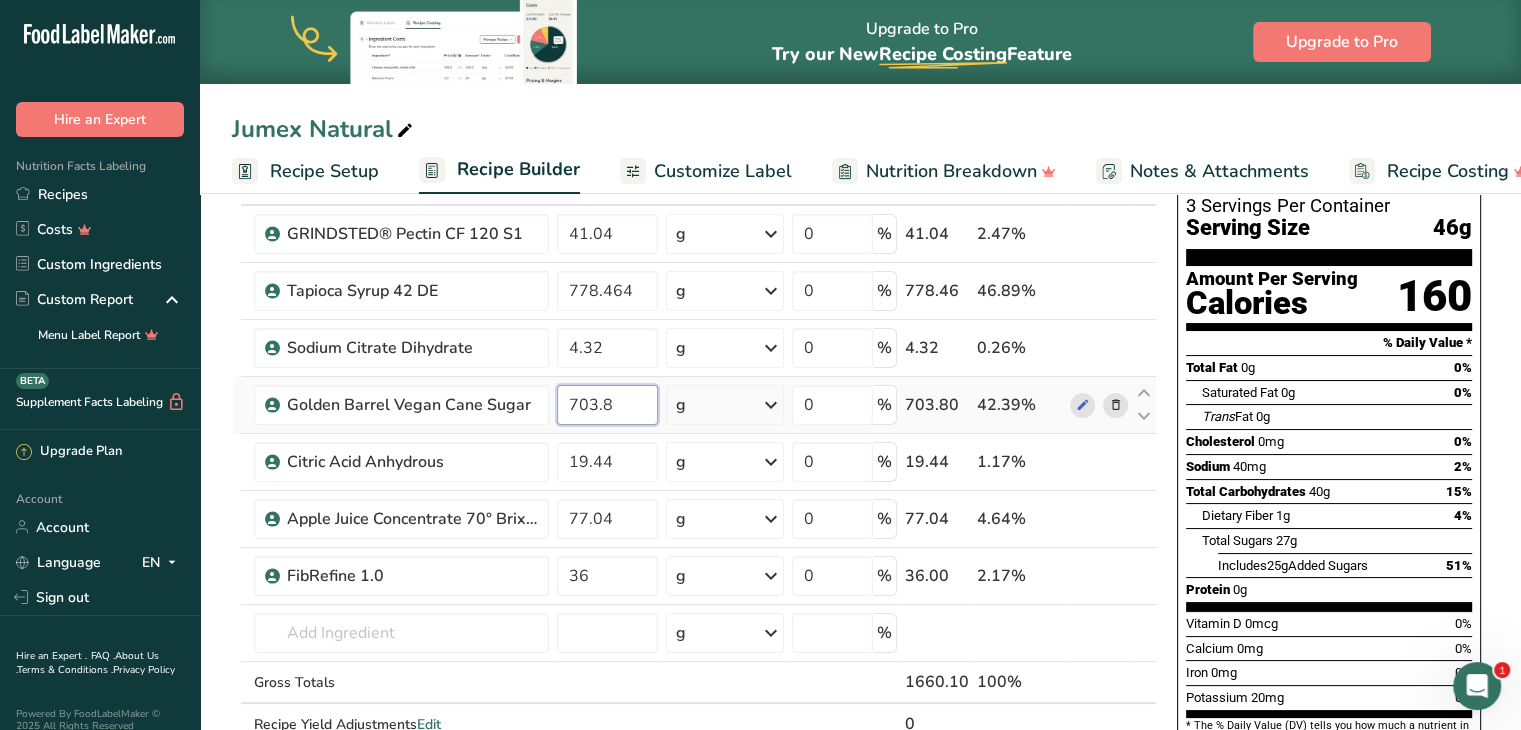 click on "703.8" at bounding box center (608, 405) 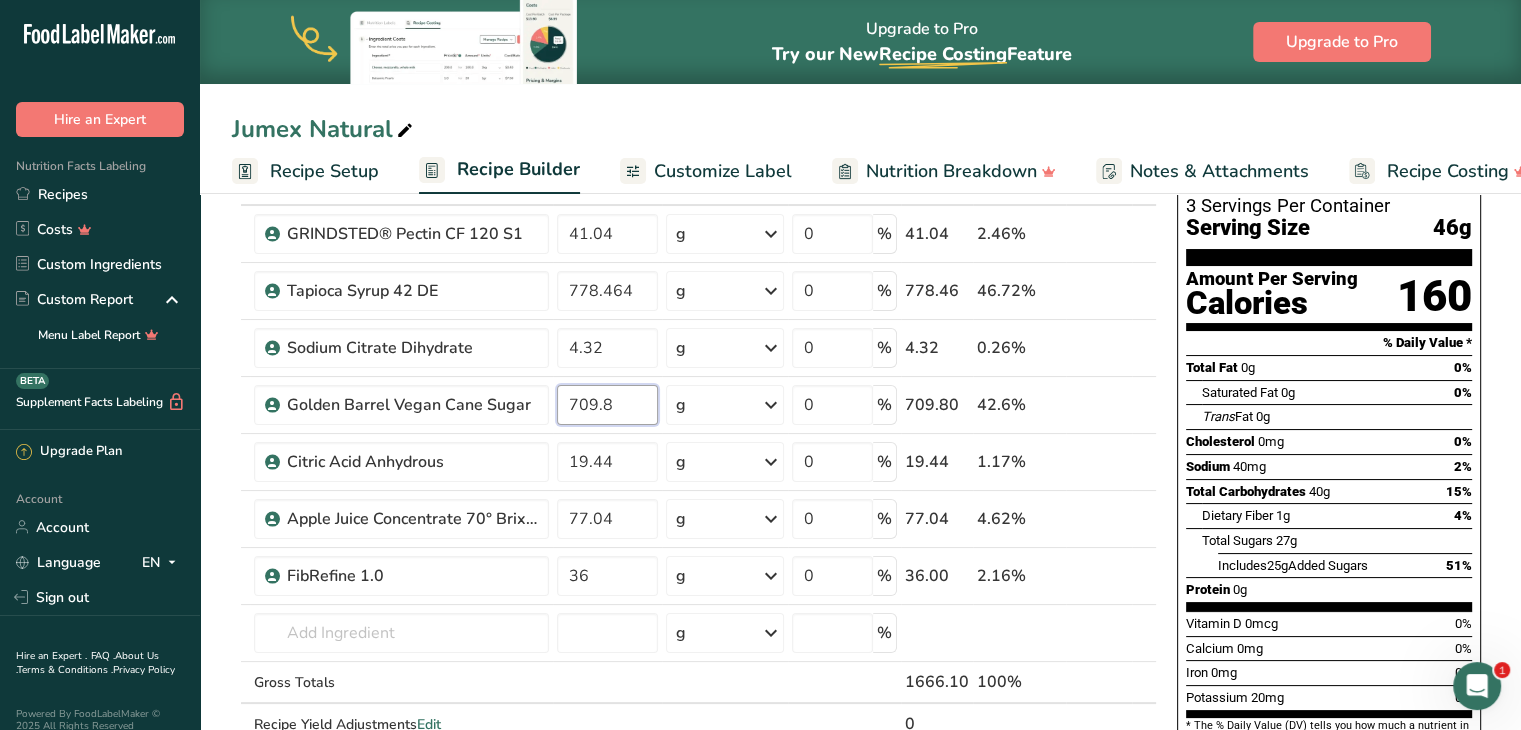 type on "709.8" 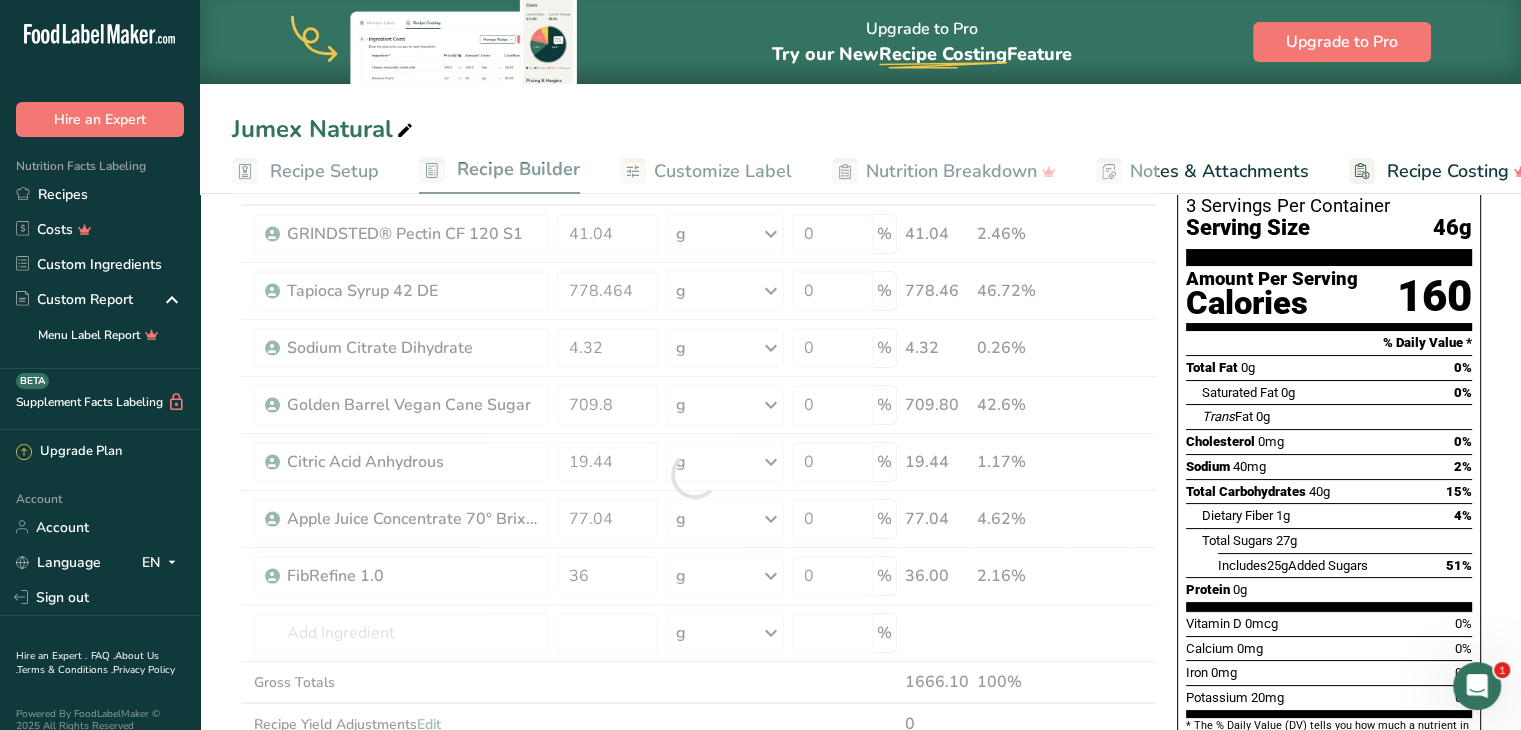 click on "Jumex Natural" at bounding box center [860, 129] 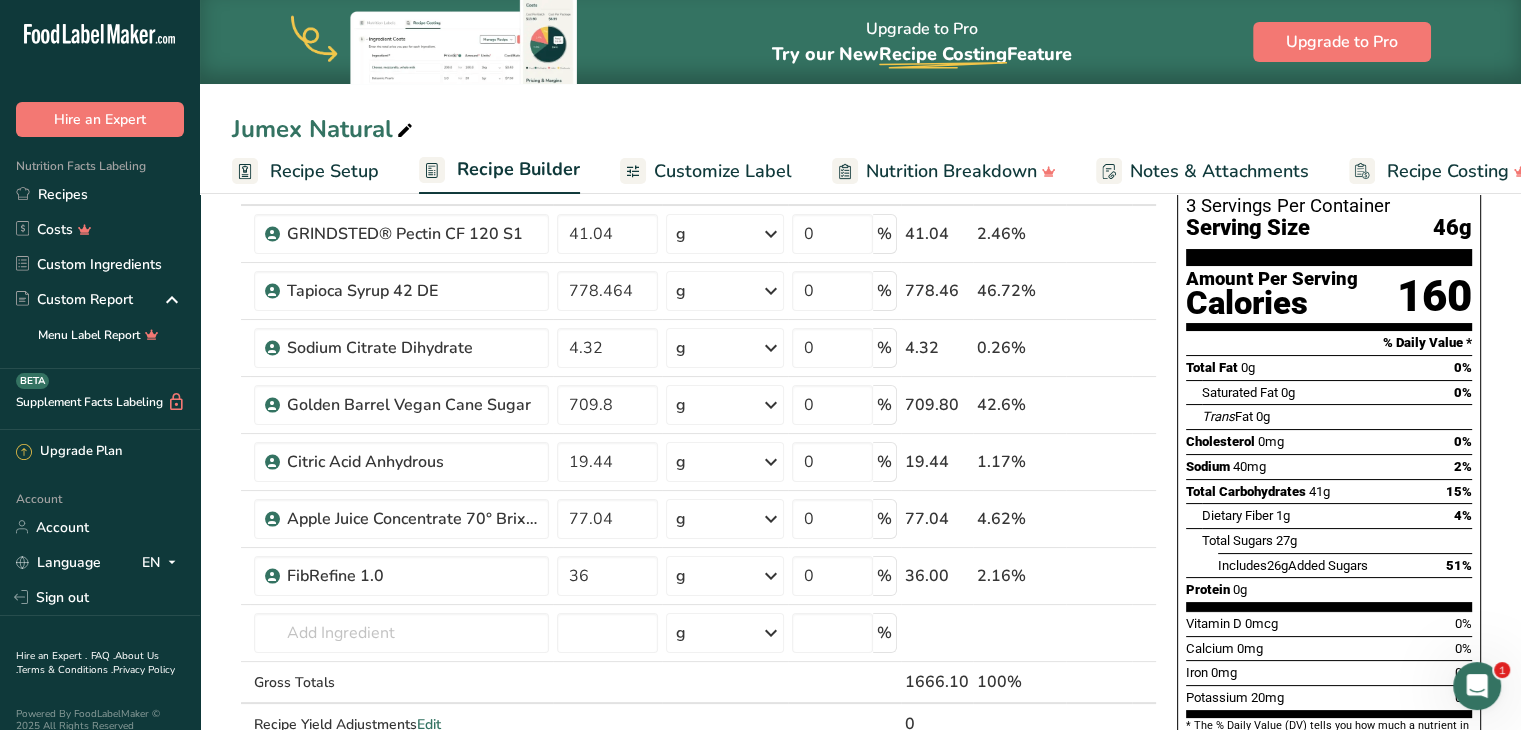 click on "Customize Label" at bounding box center [723, 171] 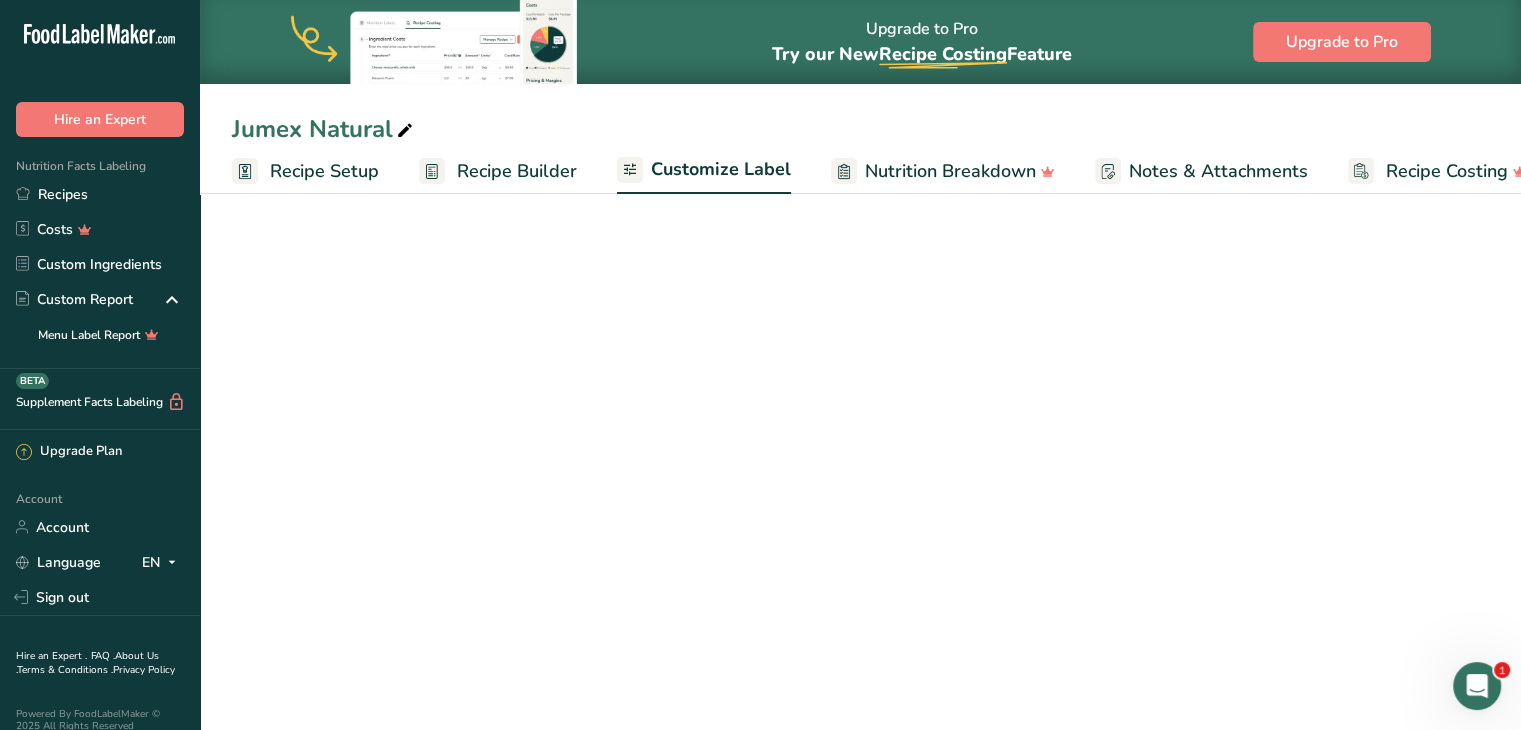 scroll, scrollTop: 0, scrollLeft: 38, axis: horizontal 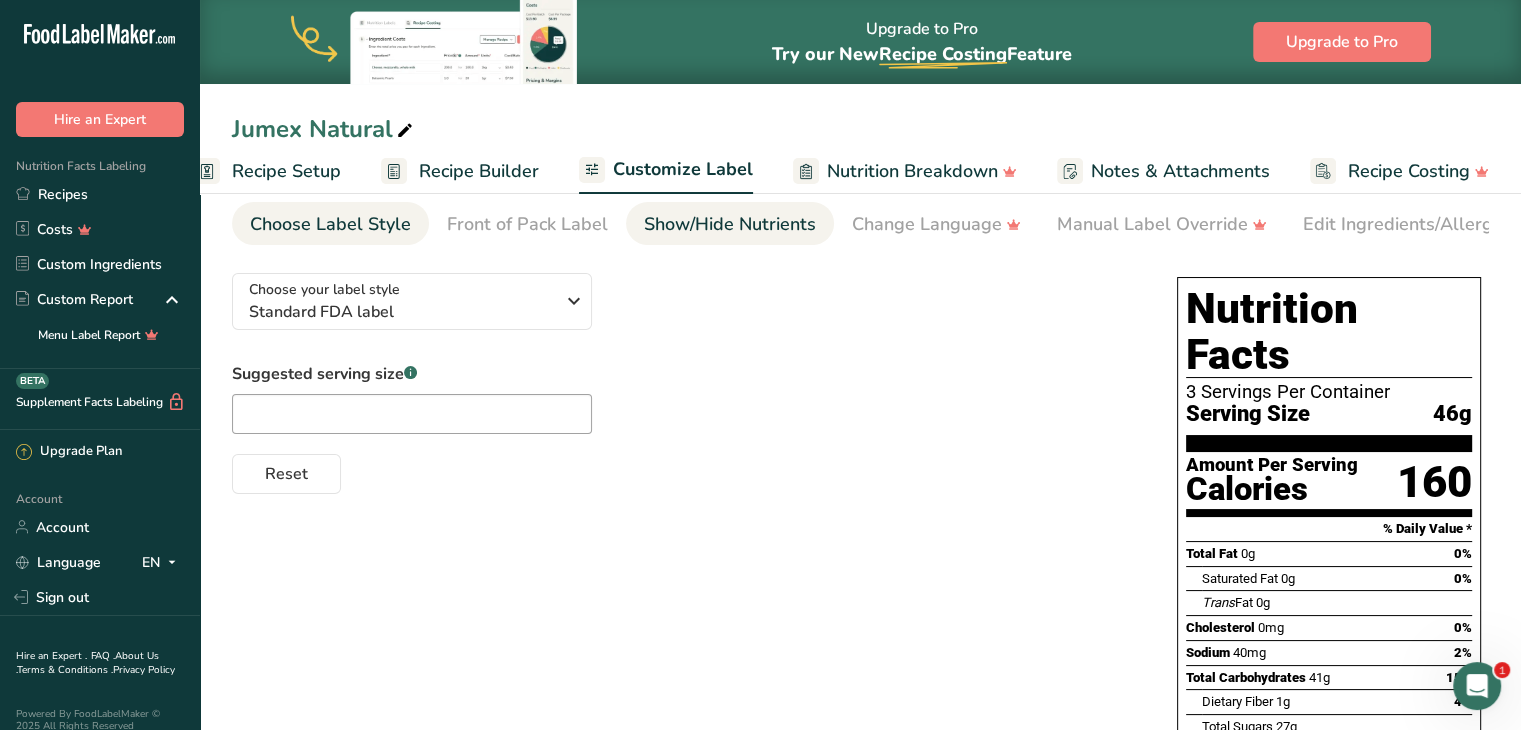 click on "Show/Hide Nutrients" at bounding box center [730, 224] 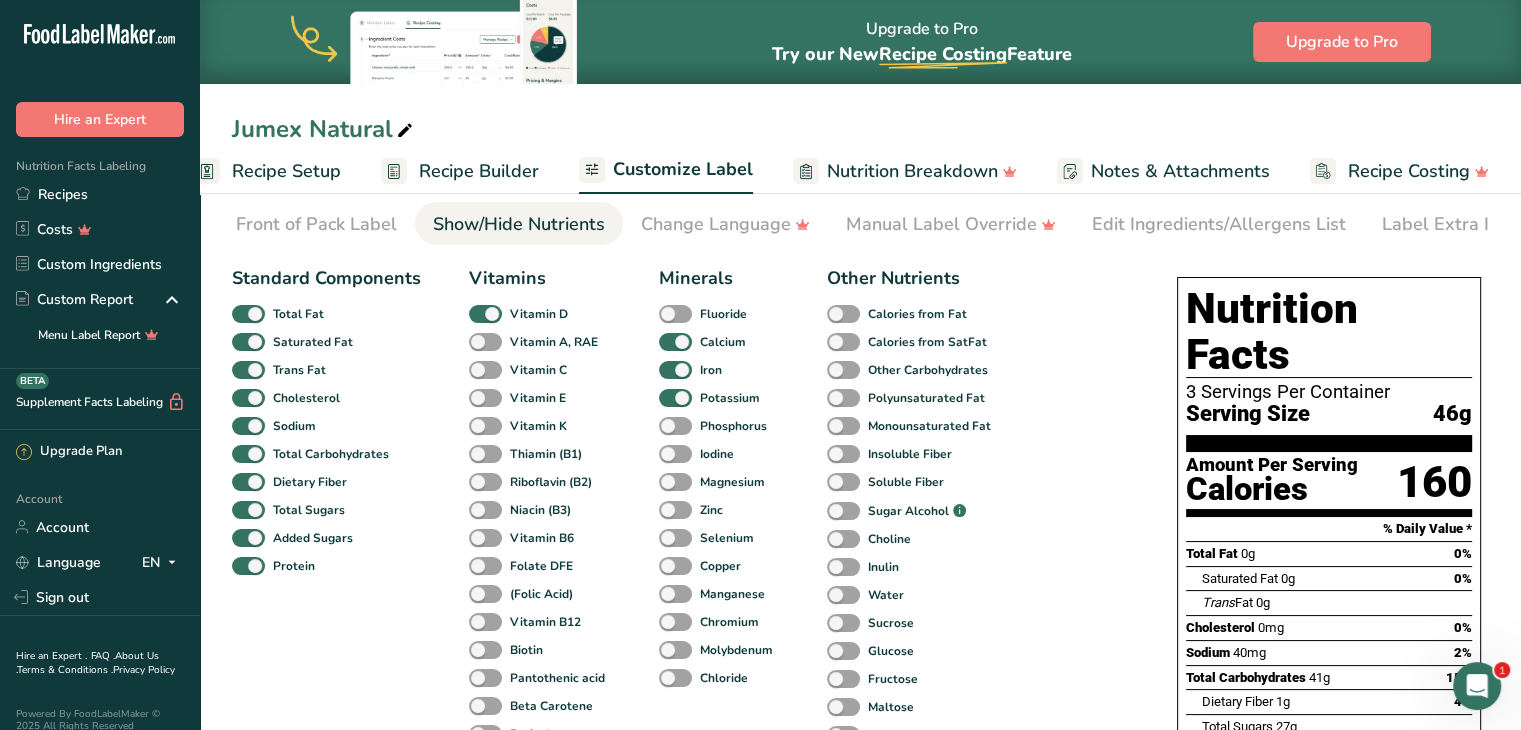 scroll, scrollTop: 0, scrollLeft: 244, axis: horizontal 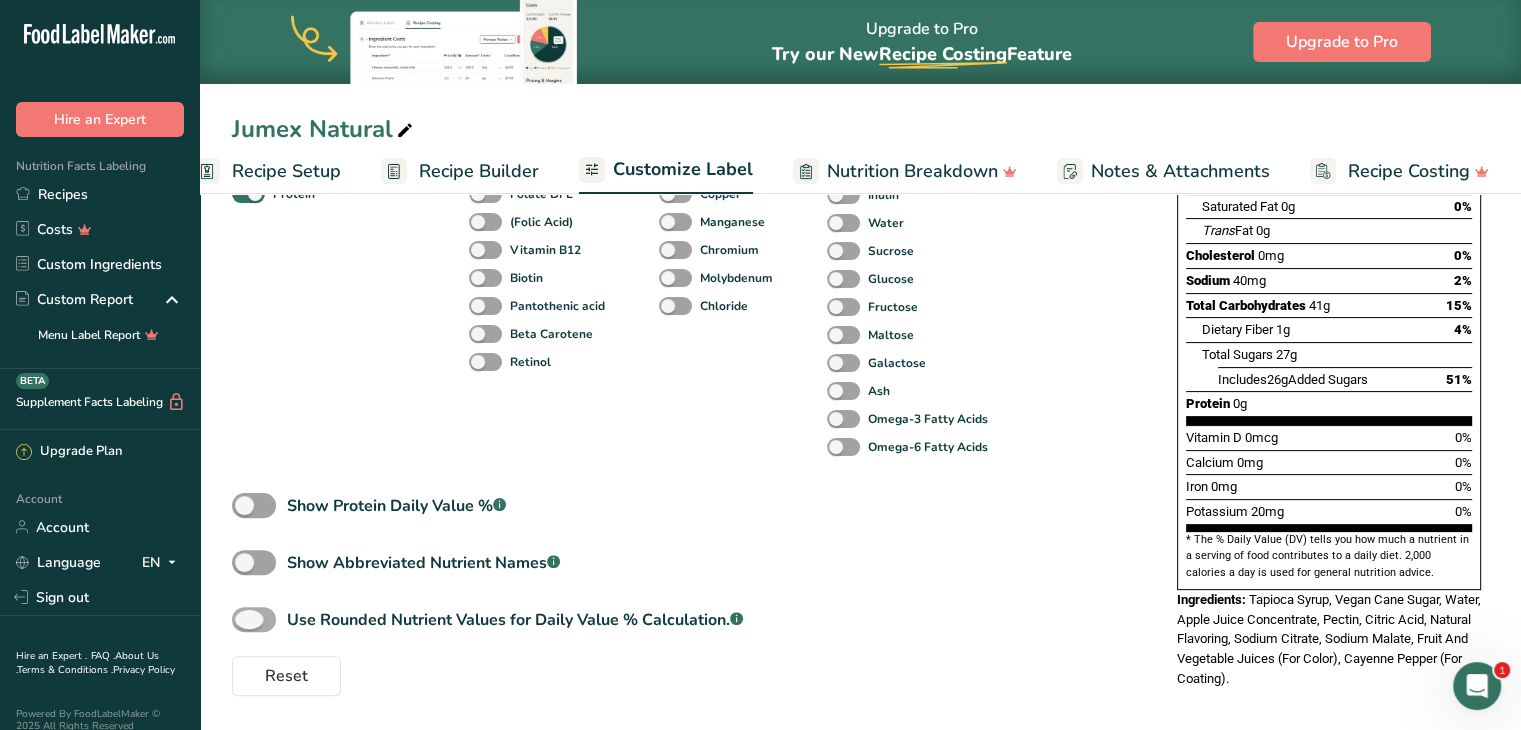 click at bounding box center [254, 619] 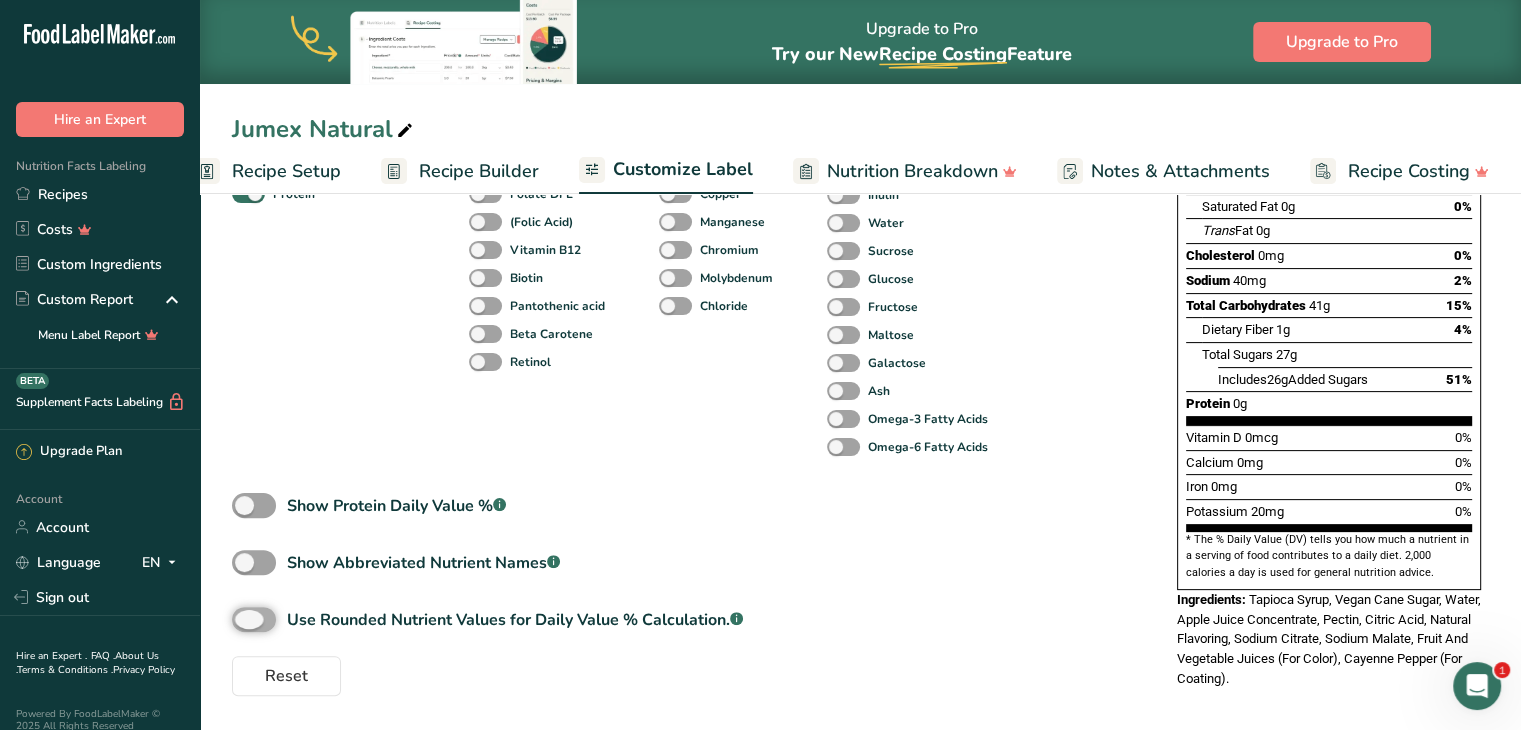 click on "Use Rounded Nutrient Values for Daily Value % Calculation.
.a-a{fill:#347362;}.b-a{fill:#fff;}" at bounding box center [238, 619] 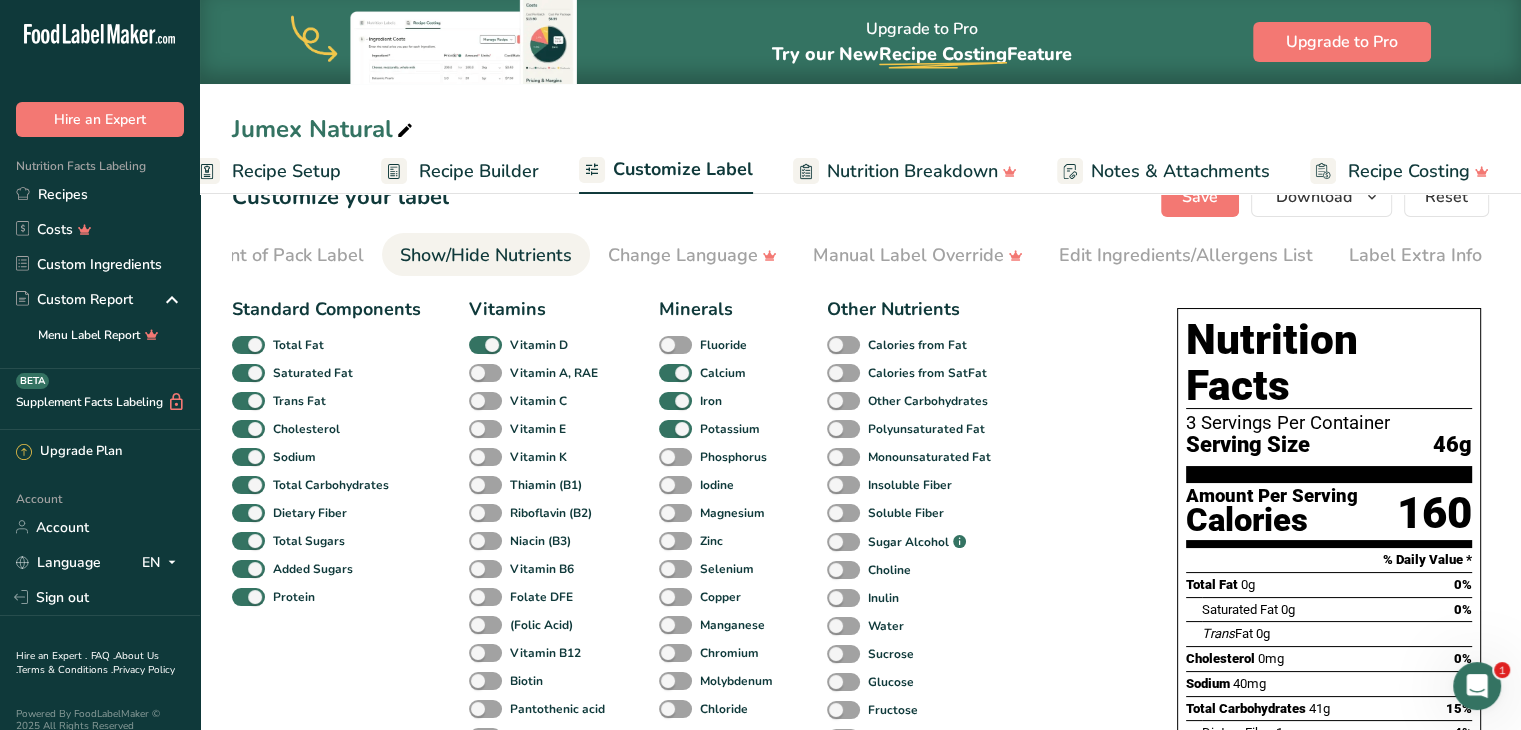 scroll, scrollTop: 0, scrollLeft: 0, axis: both 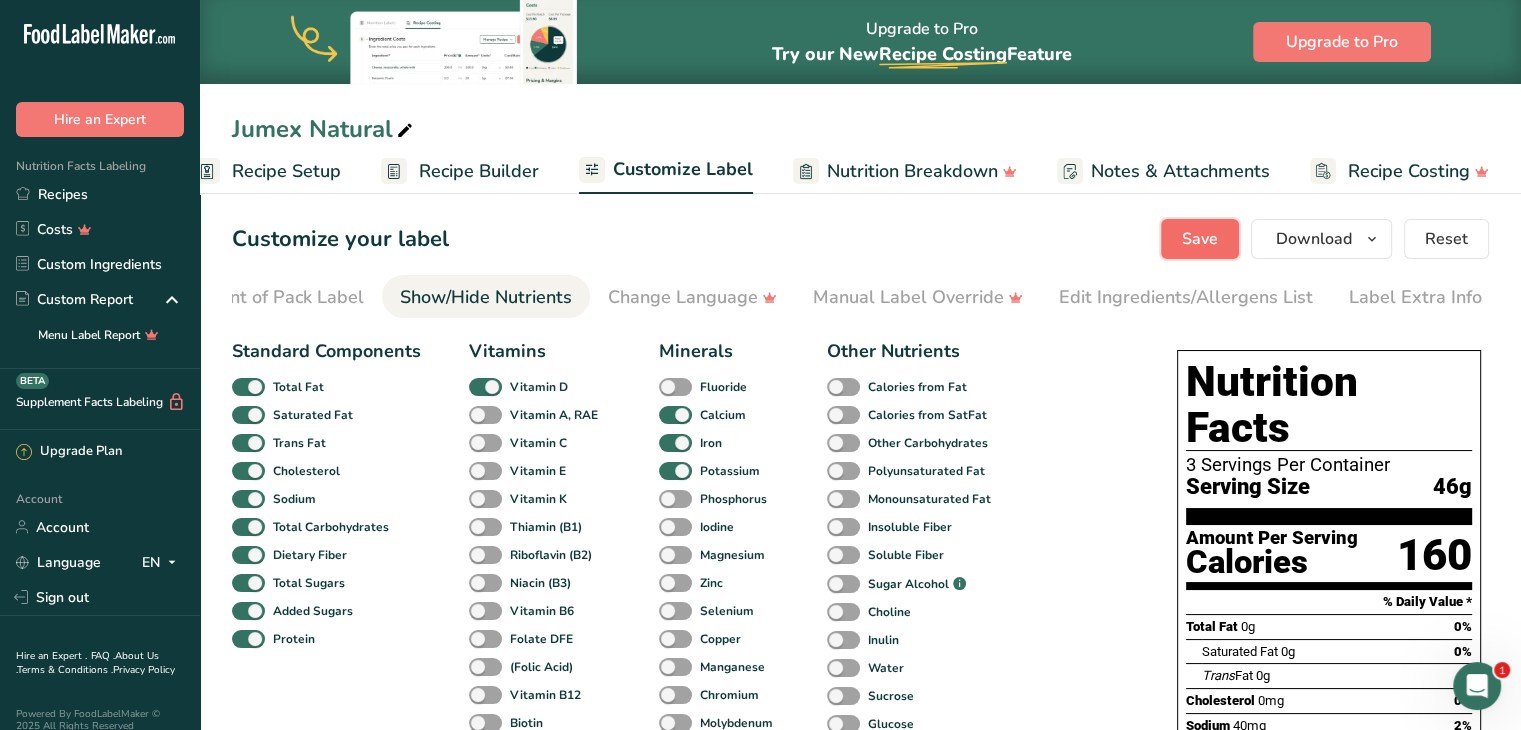 click on "Save" at bounding box center (1200, 239) 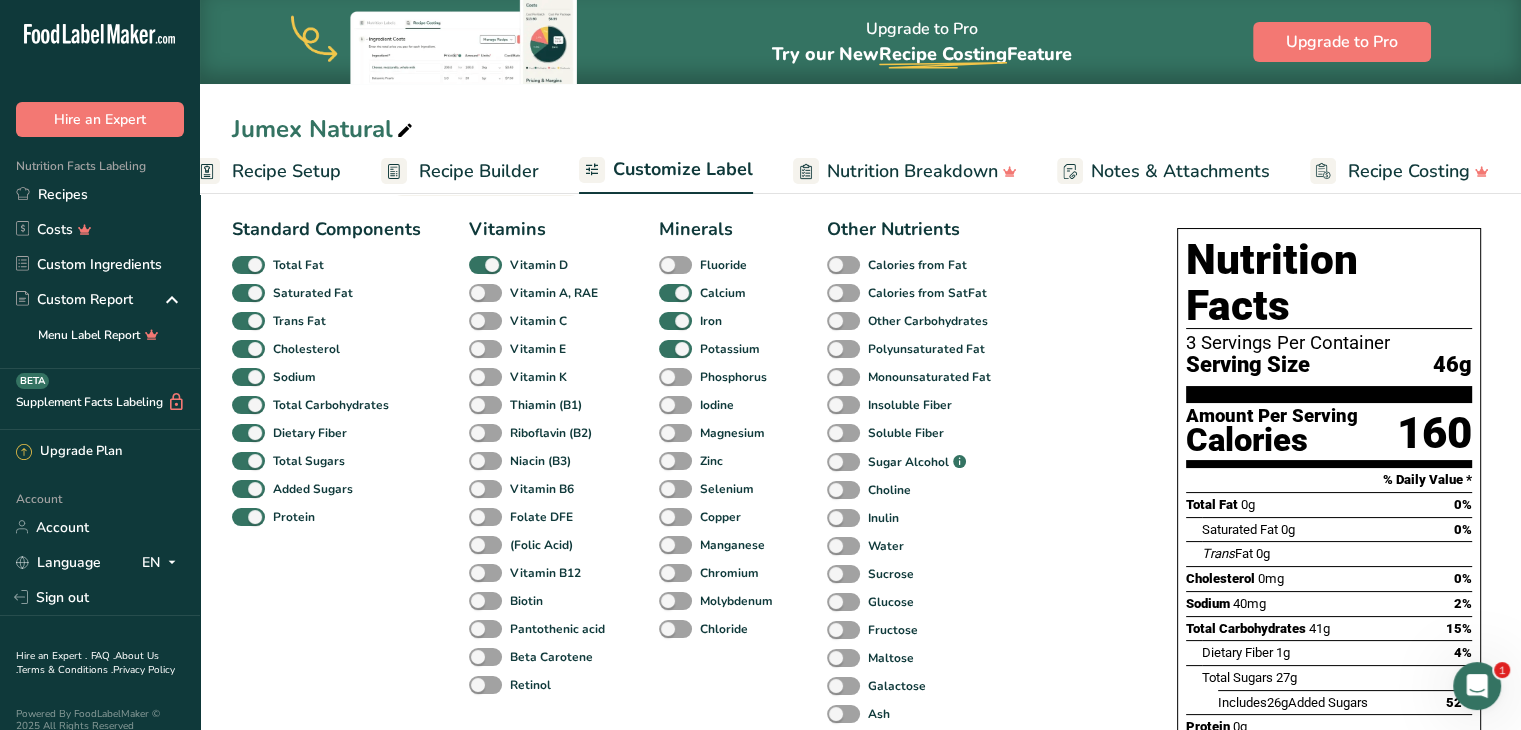 scroll, scrollTop: 0, scrollLeft: 0, axis: both 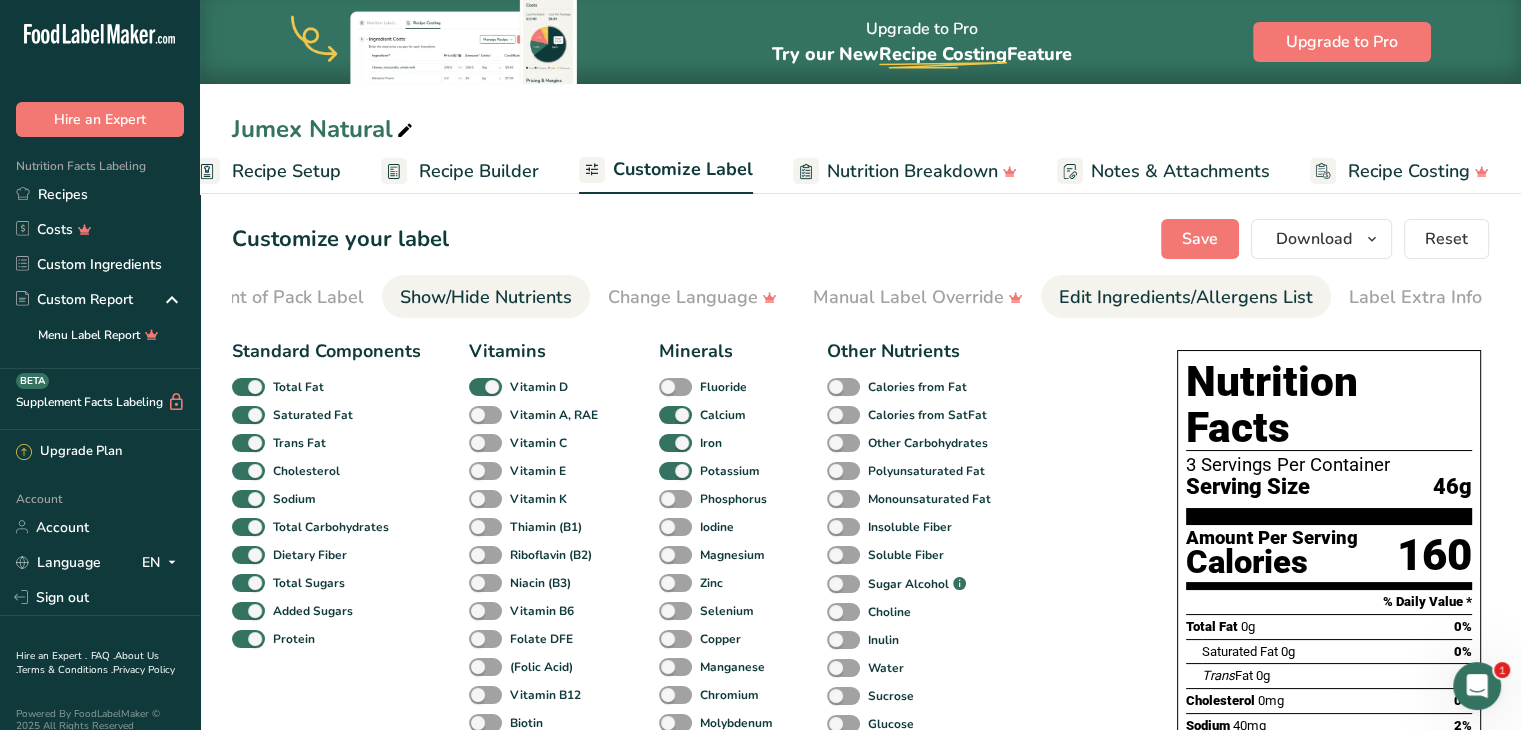 click on "Edit Ingredients/Allergens List" at bounding box center [1186, 297] 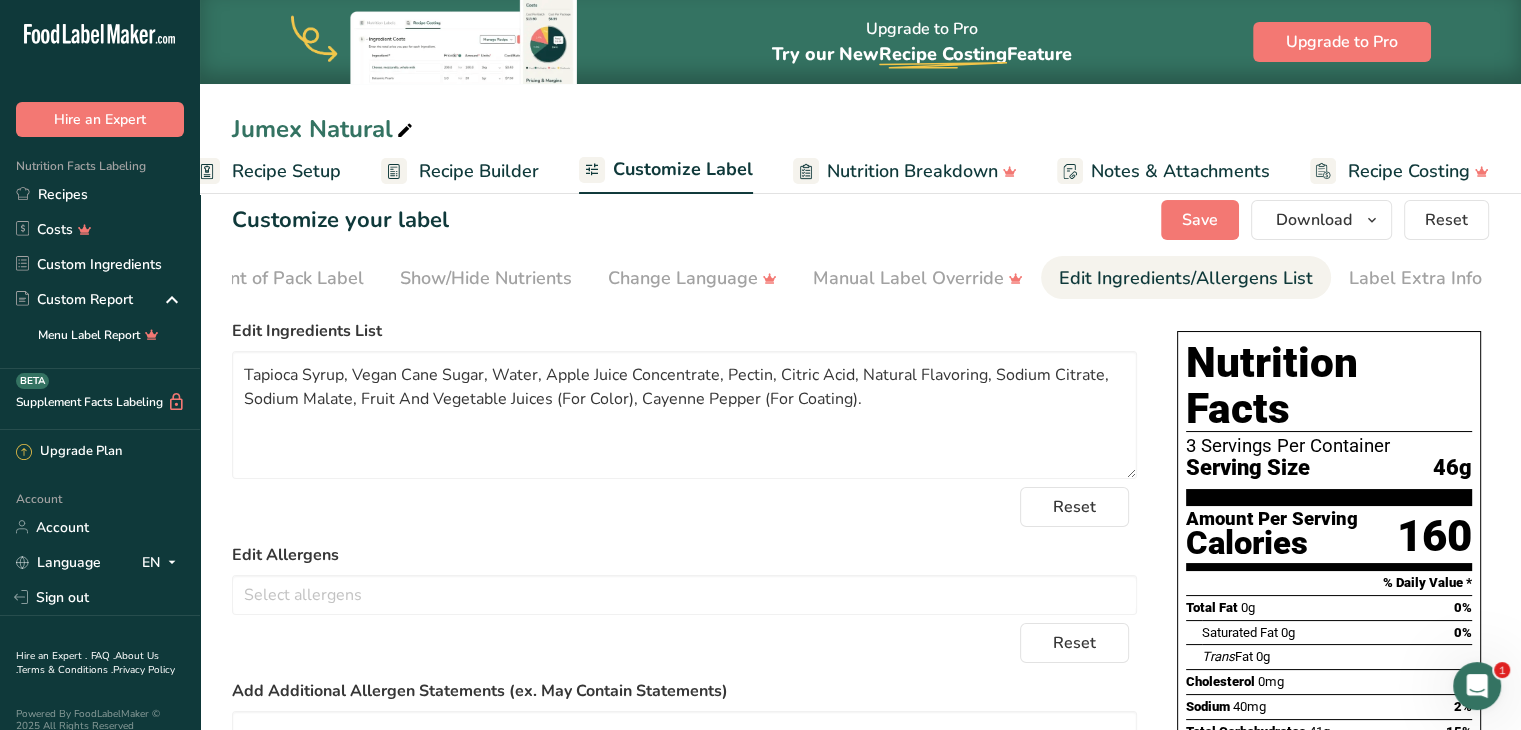 scroll, scrollTop: 29, scrollLeft: 0, axis: vertical 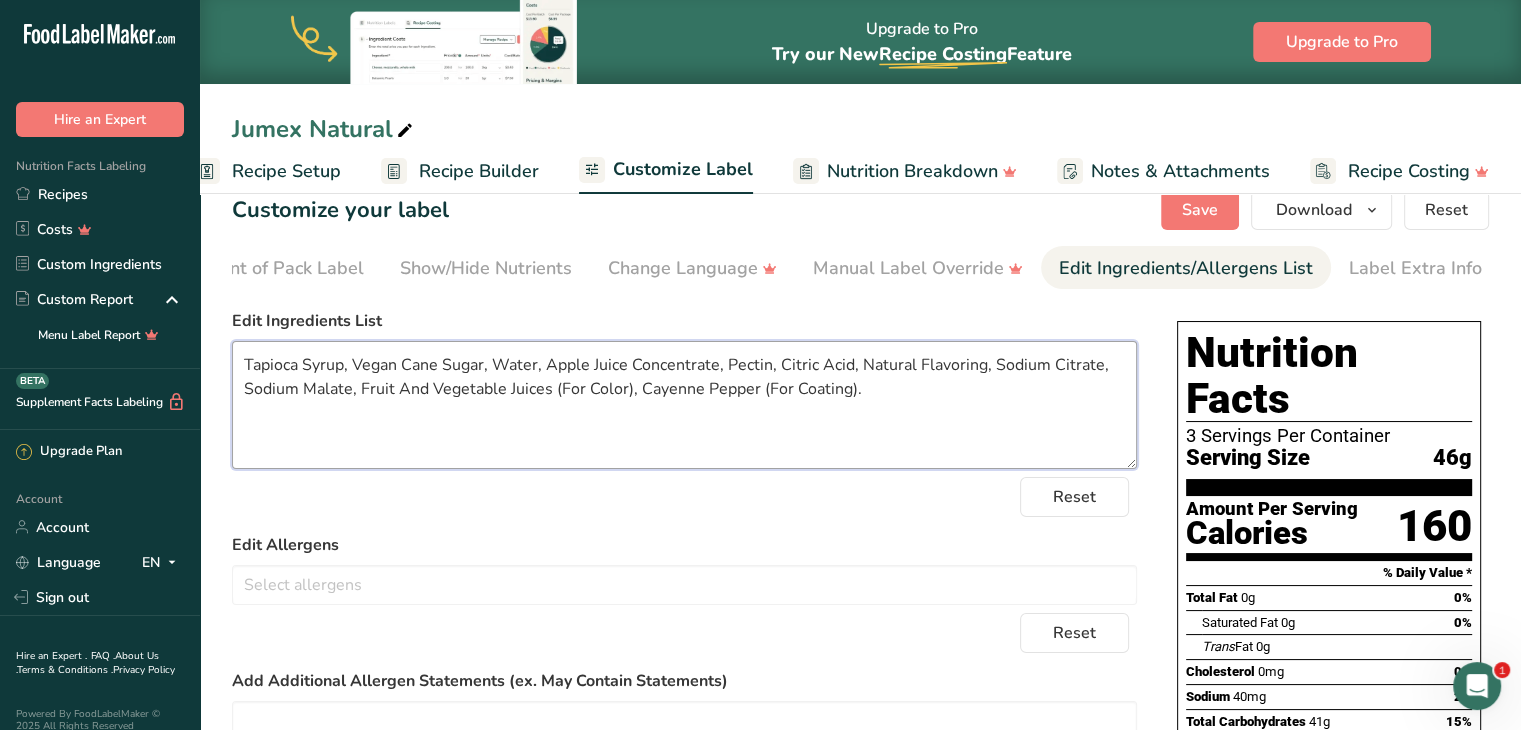 drag, startPoint x: 866, startPoint y: 395, endPoint x: 628, endPoint y: 399, distance: 238.03362 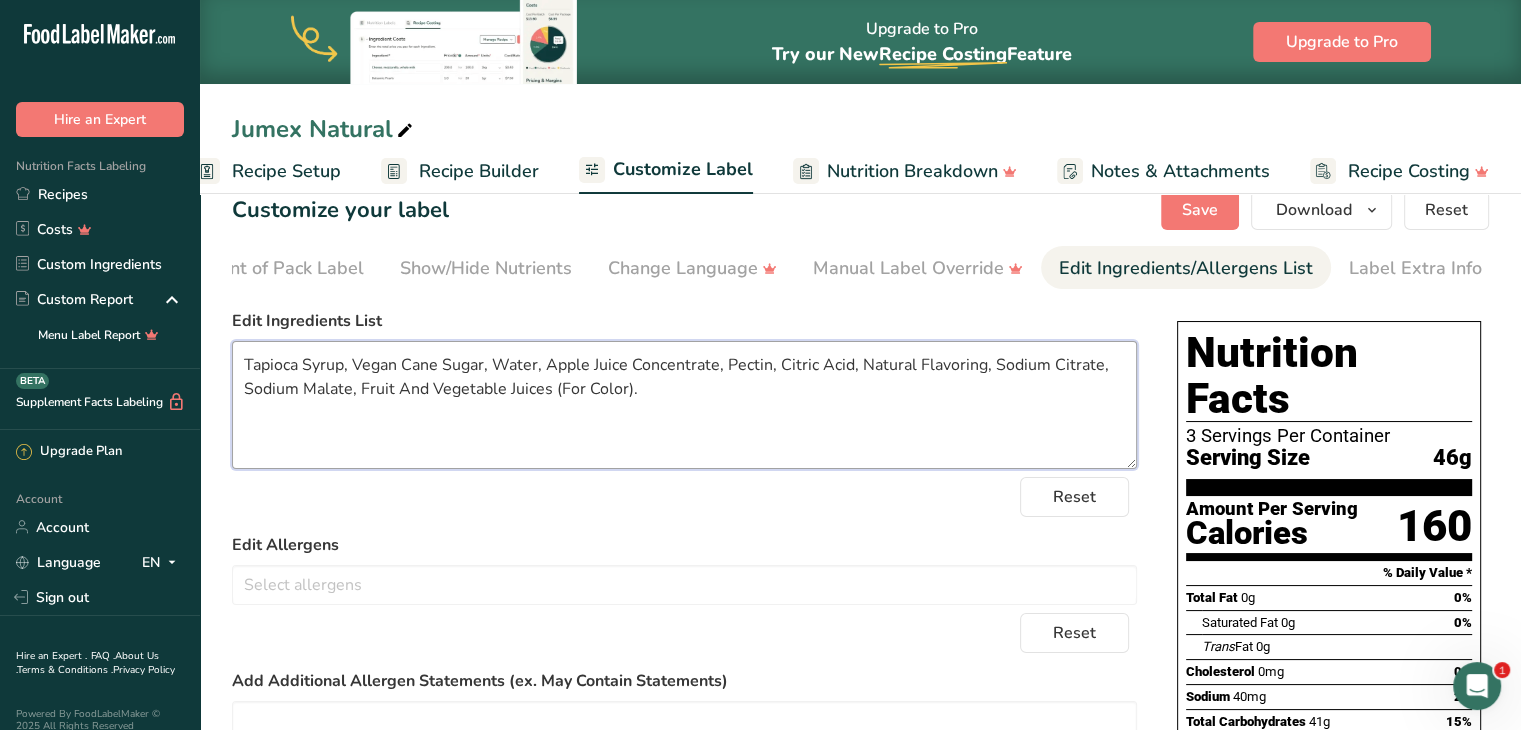 type on "Syrup, Vegan Cane Sugar, Water, Apple Juice Concentrate, Pectin, Citric Acid, Natural Flavoring, Sodium Citrate, Sodium Malate, Fruit And Vegetable Juices (For Color)." 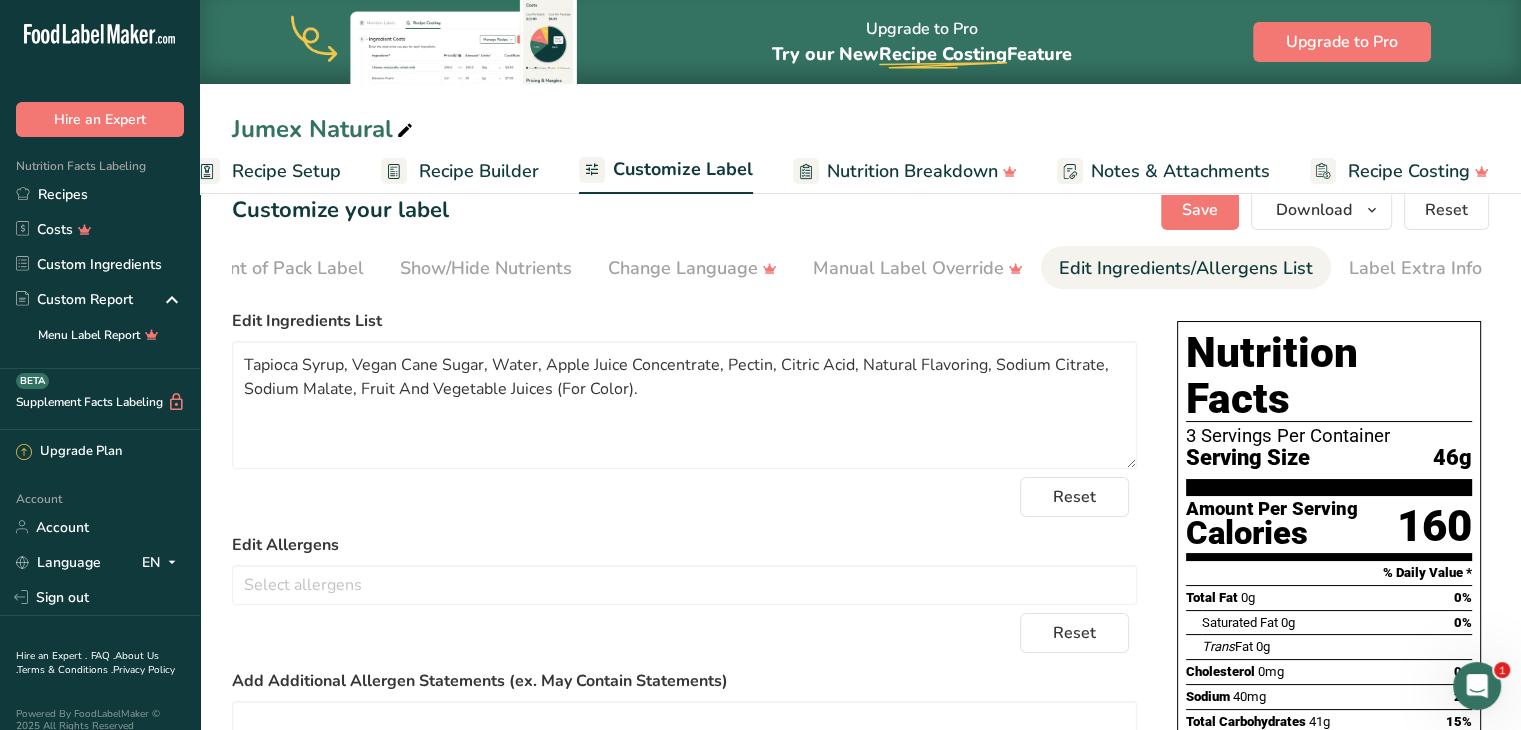 click on "Reset" at bounding box center (684, 497) 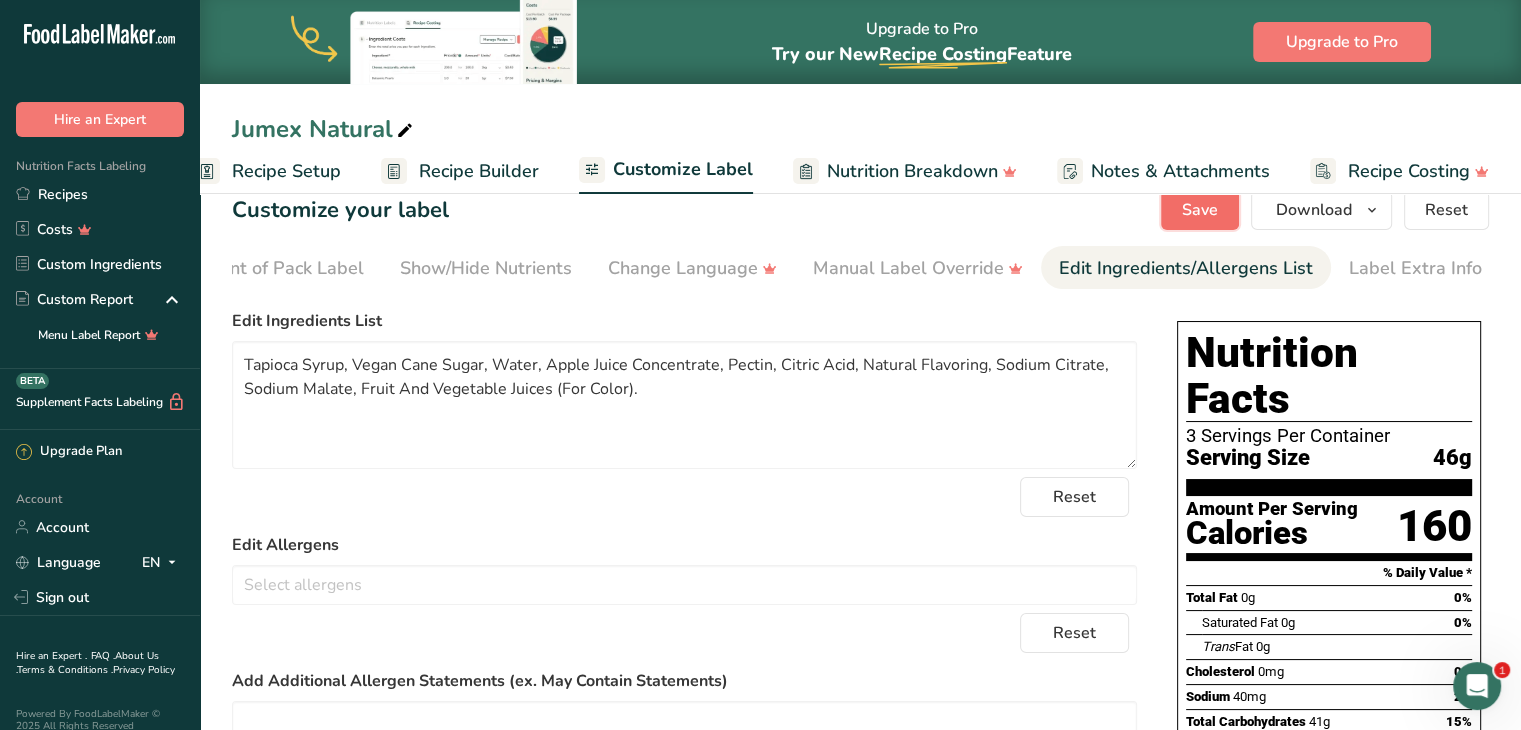click on "Save" at bounding box center [1200, 210] 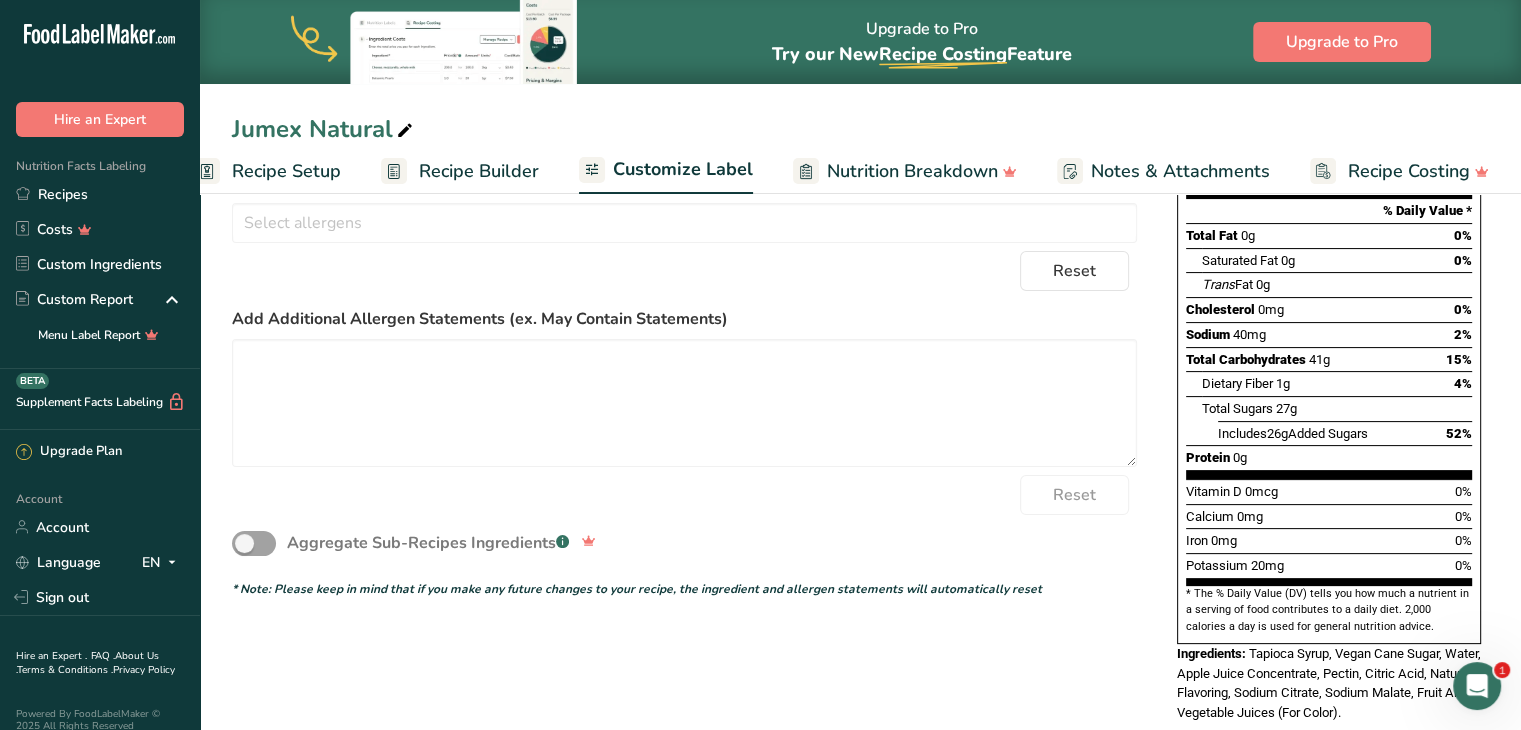 scroll, scrollTop: 0, scrollLeft: 0, axis: both 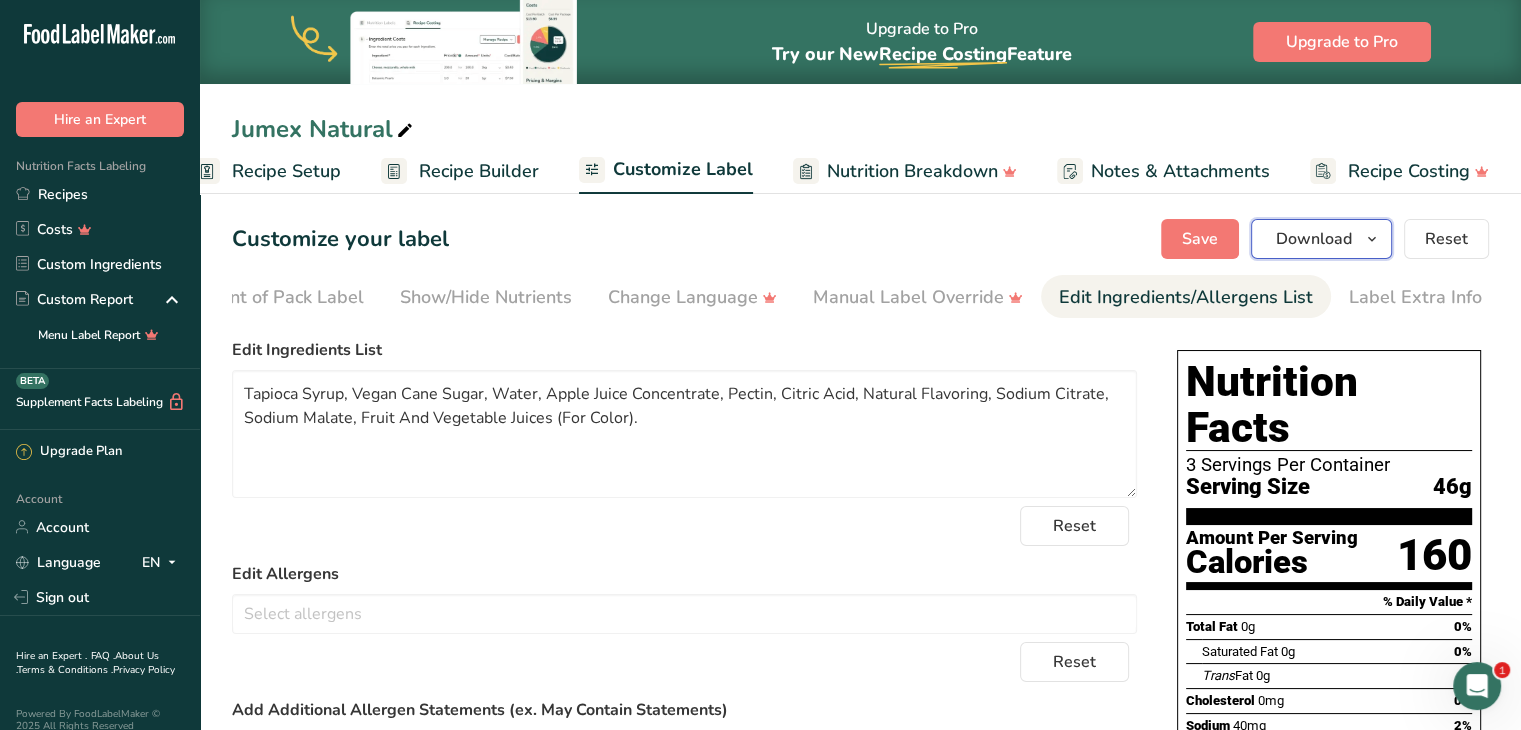 click on "Download" at bounding box center (1314, 239) 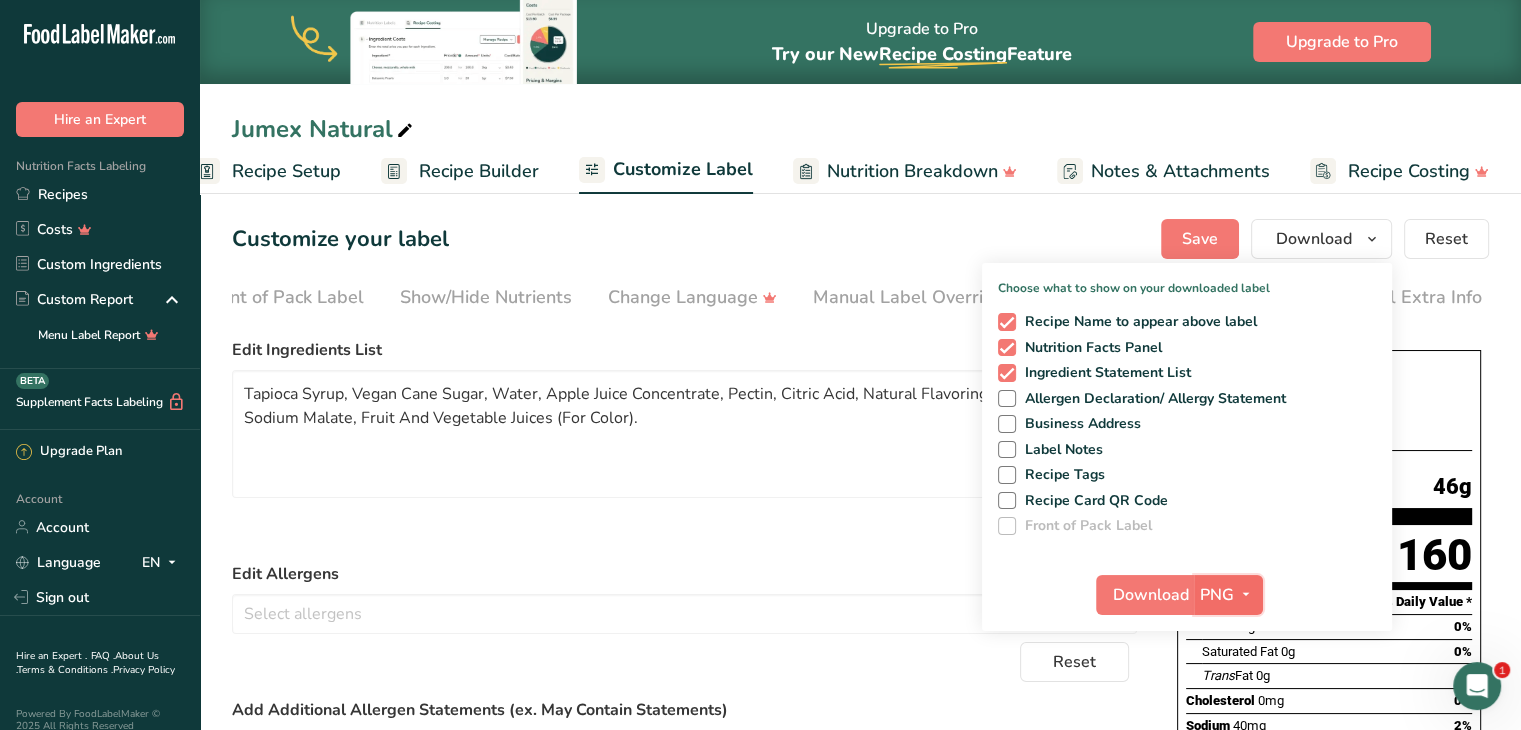 click at bounding box center (1246, 594) 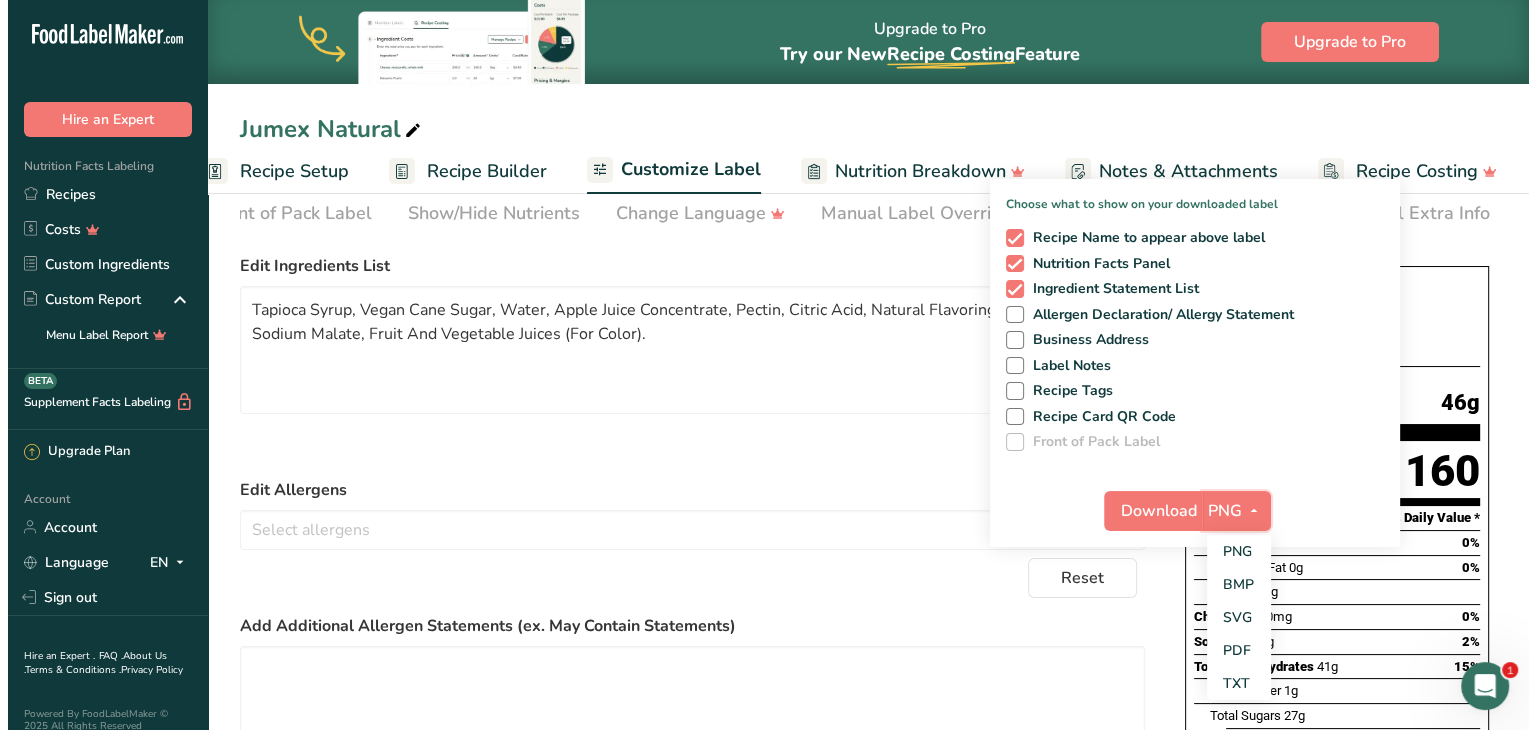 scroll, scrollTop: 92, scrollLeft: 0, axis: vertical 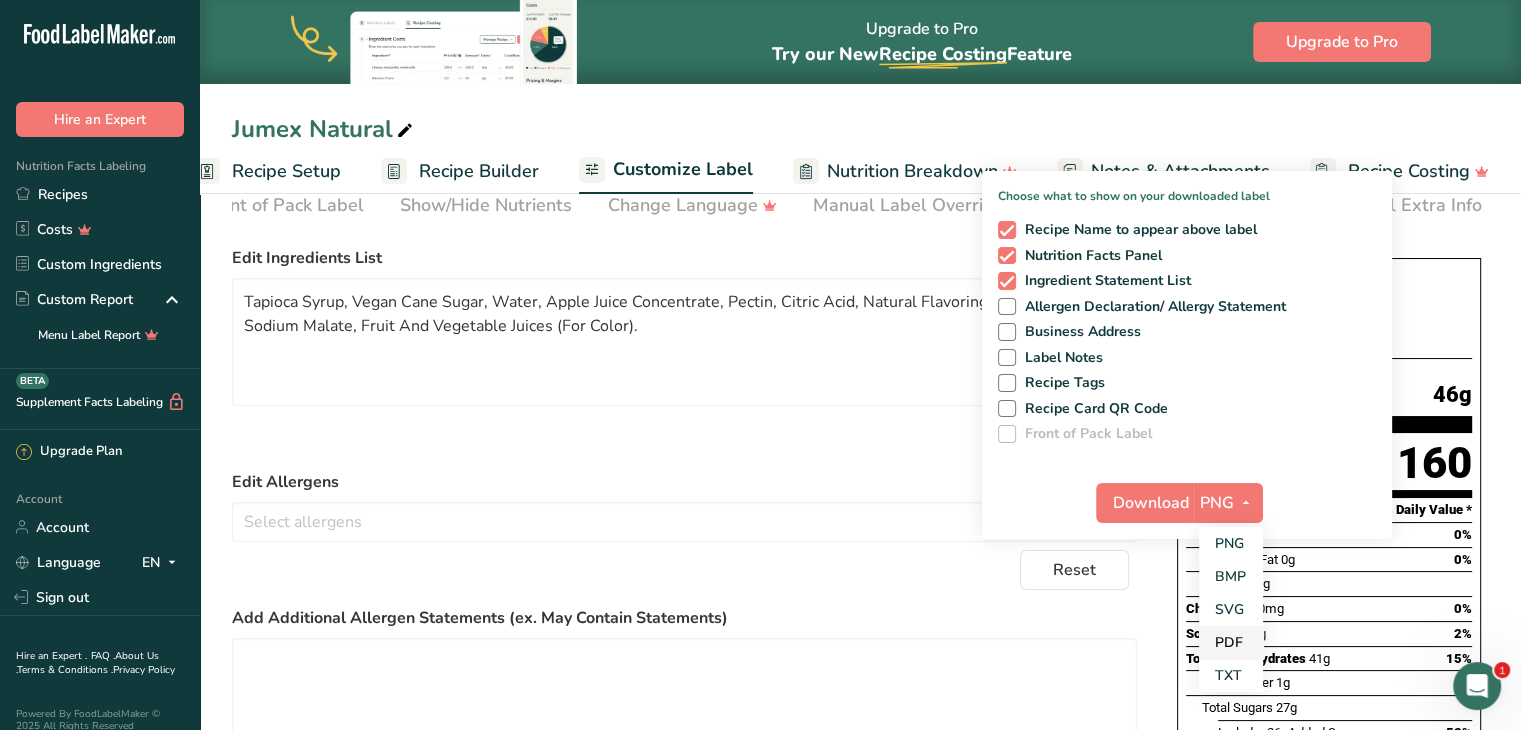 click on "PDF" at bounding box center (1231, 642) 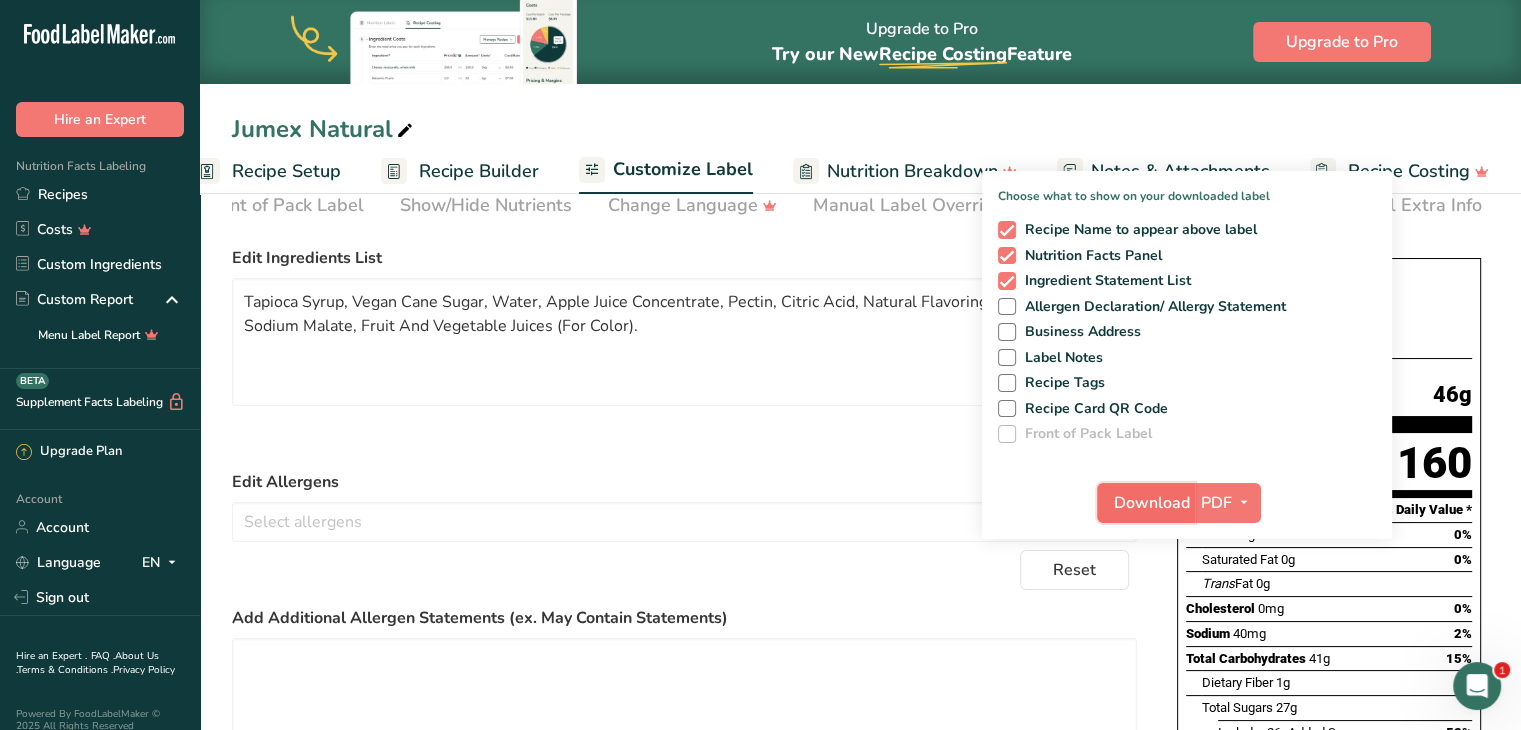 click on "Download" at bounding box center (1152, 503) 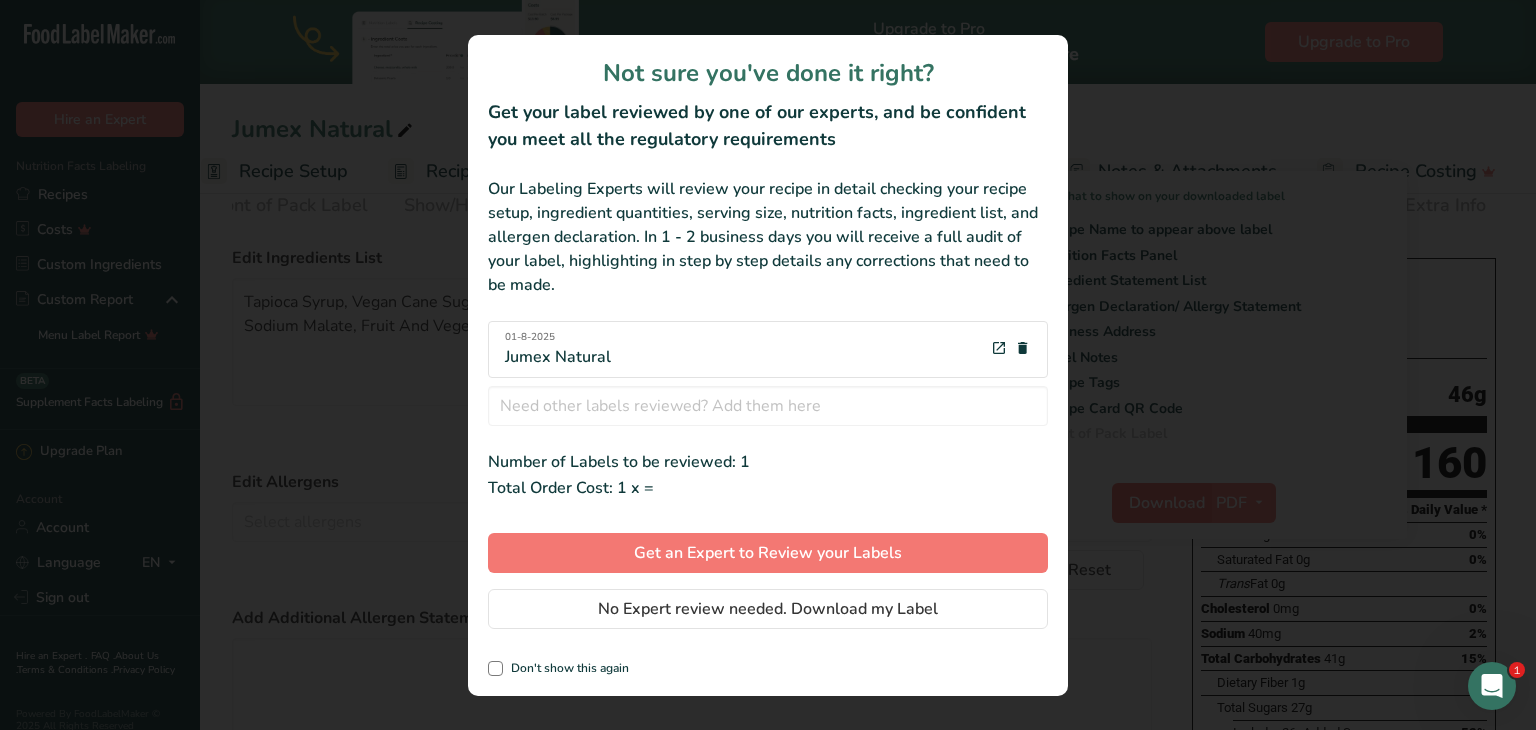 scroll, scrollTop: 0, scrollLeft: 228, axis: horizontal 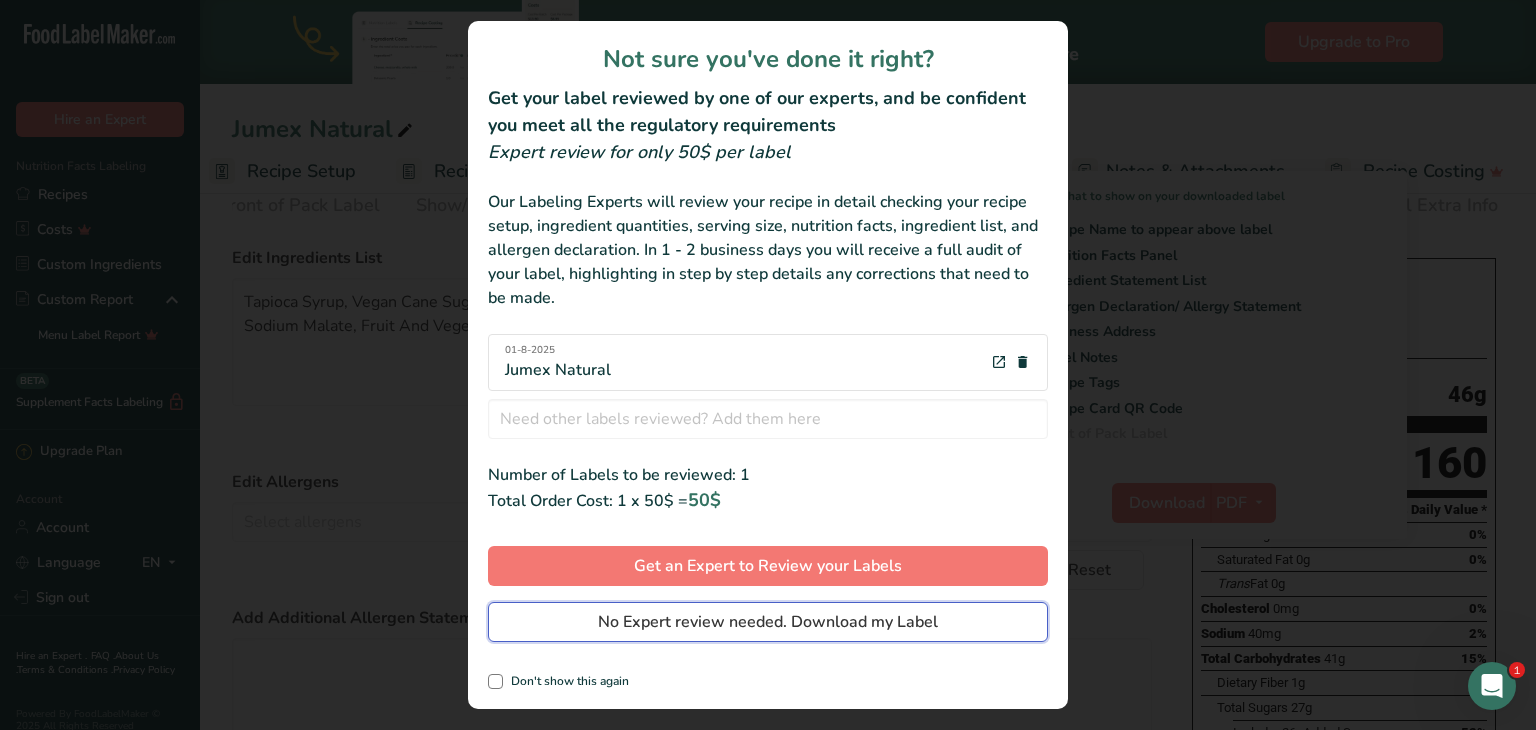 click on "No Expert review needed. Download my Label" at bounding box center (768, 622) 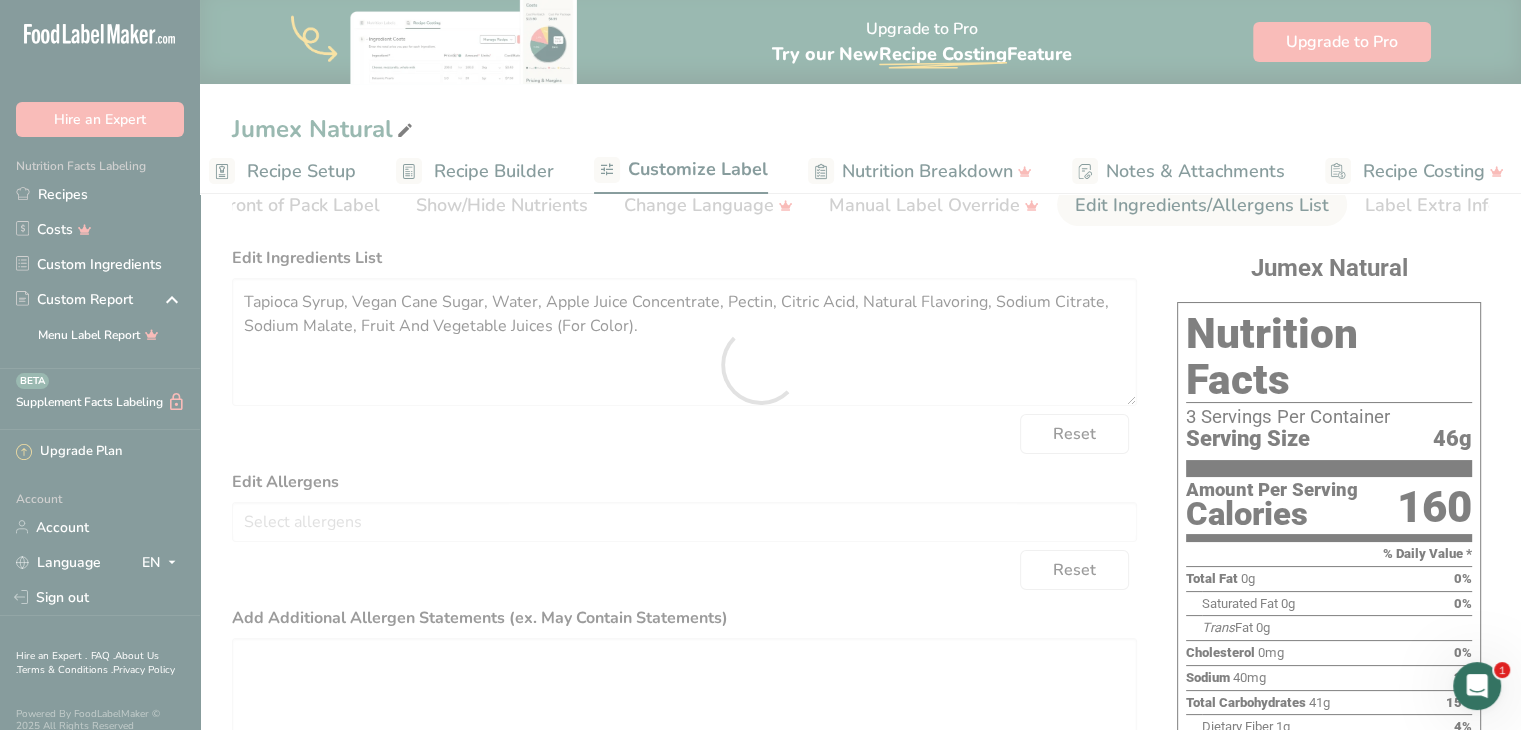 scroll, scrollTop: 0, scrollLeft: 0, axis: both 